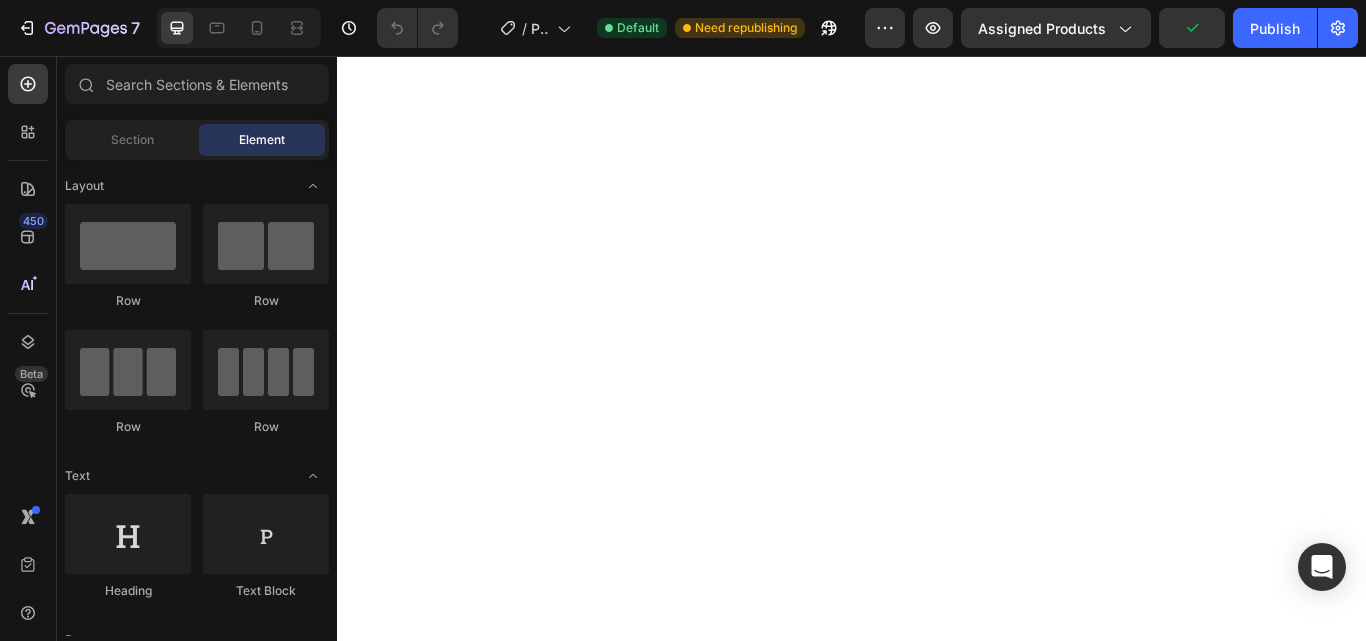 scroll, scrollTop: 0, scrollLeft: 0, axis: both 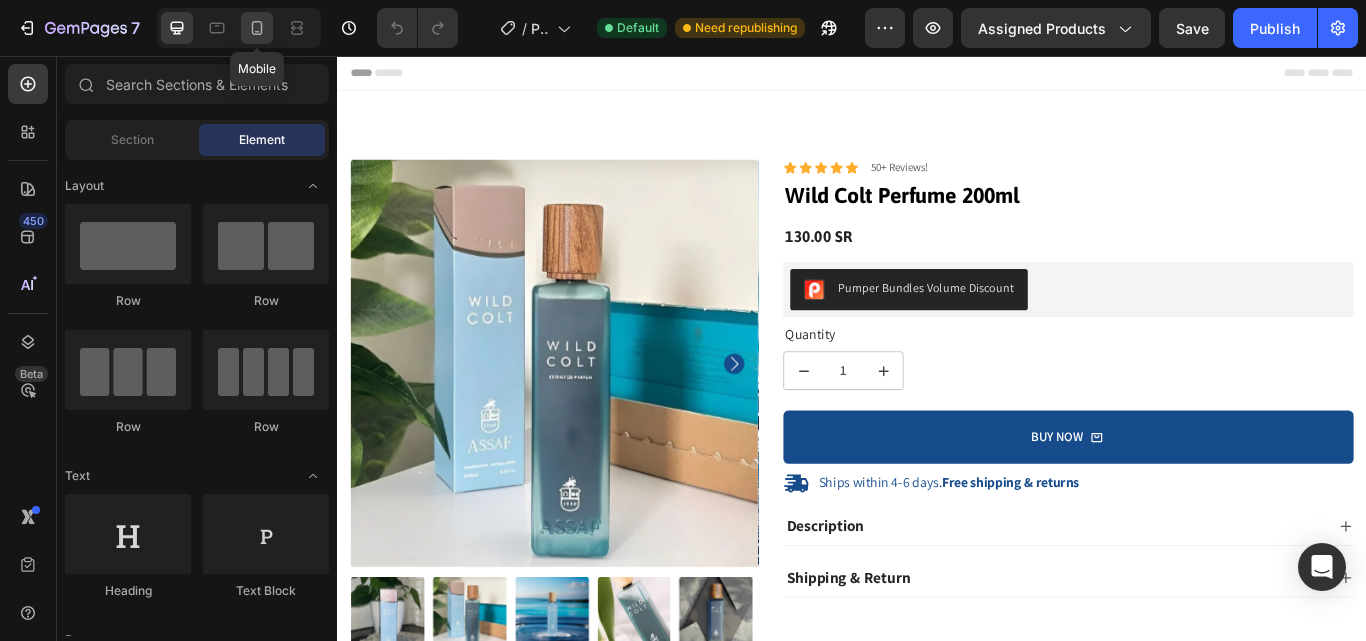 click 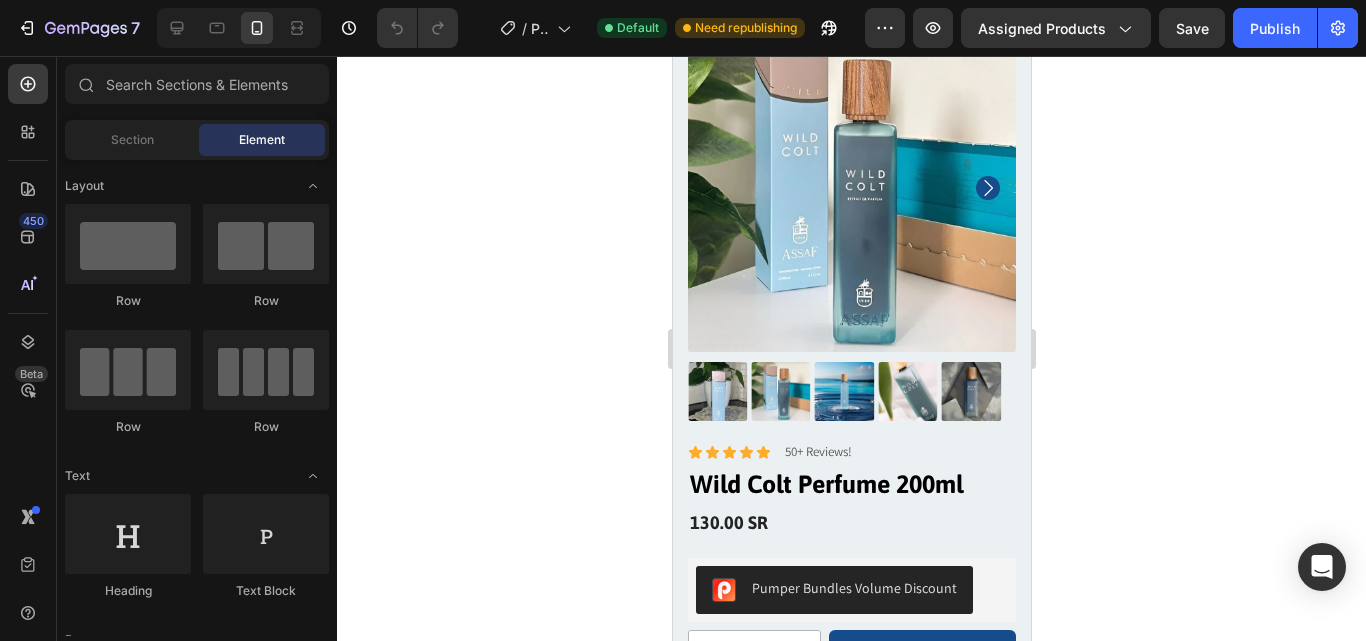 scroll, scrollTop: 120, scrollLeft: 0, axis: vertical 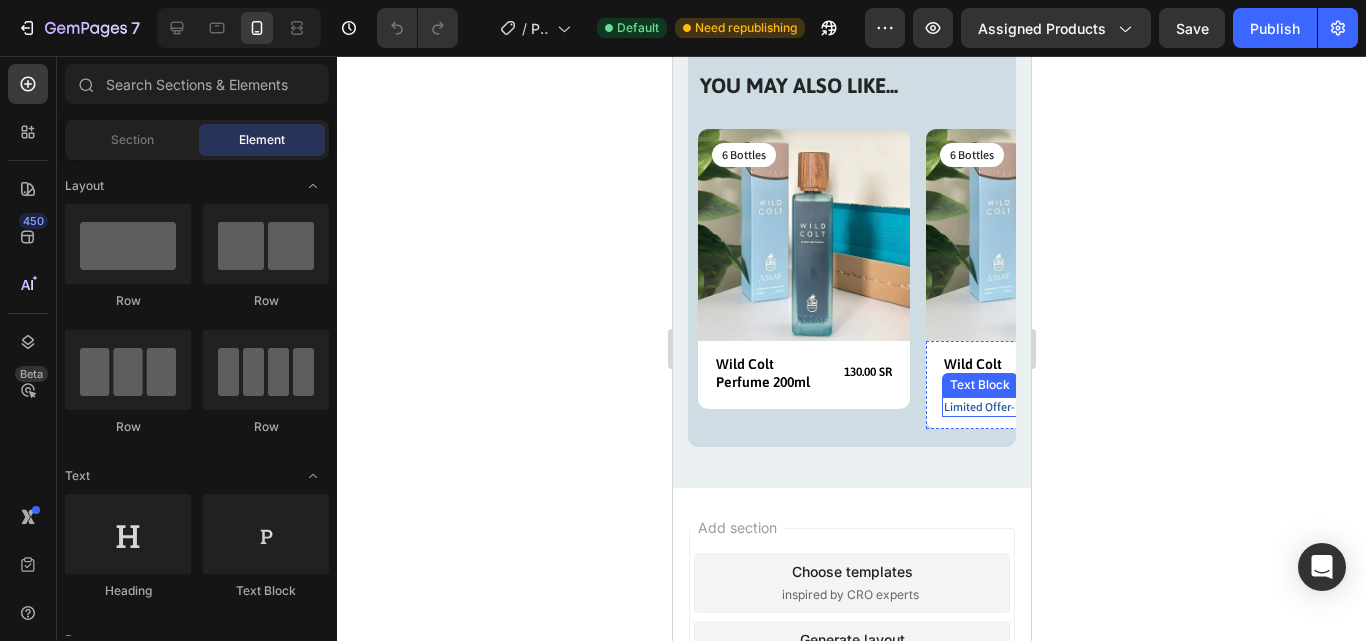 click on "Limited Offer- Free Shipping" at bounding box center [1031, 407] 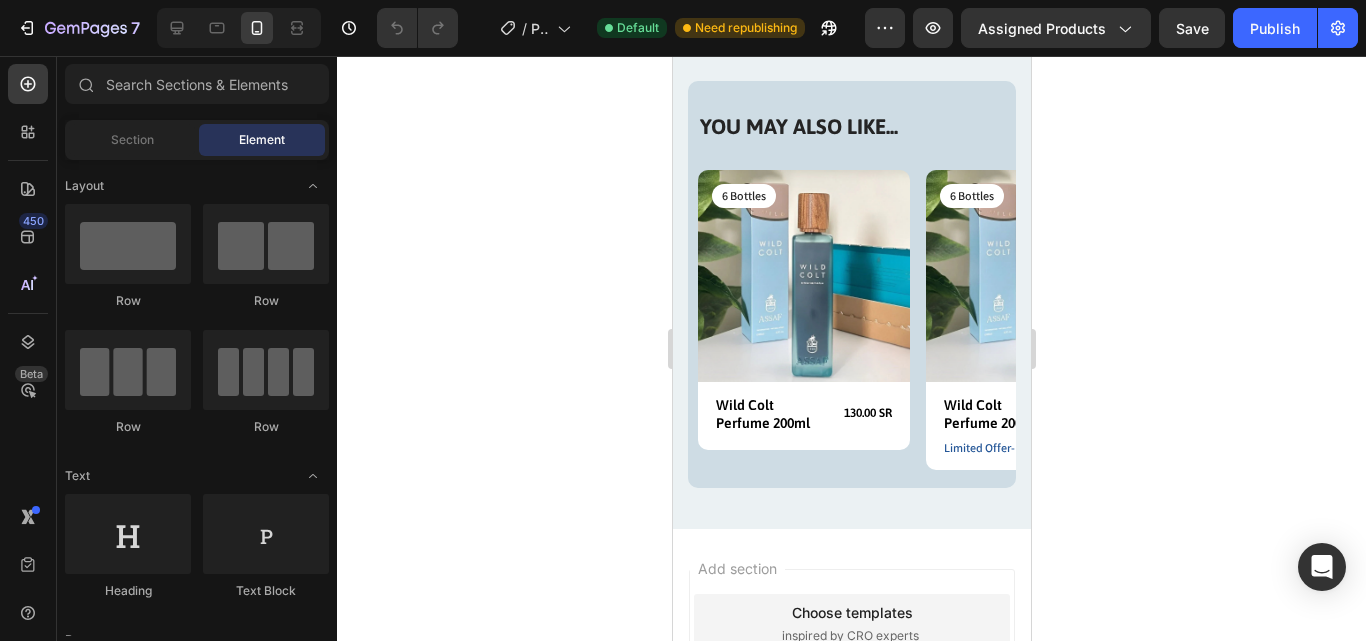 scroll, scrollTop: 2683, scrollLeft: 0, axis: vertical 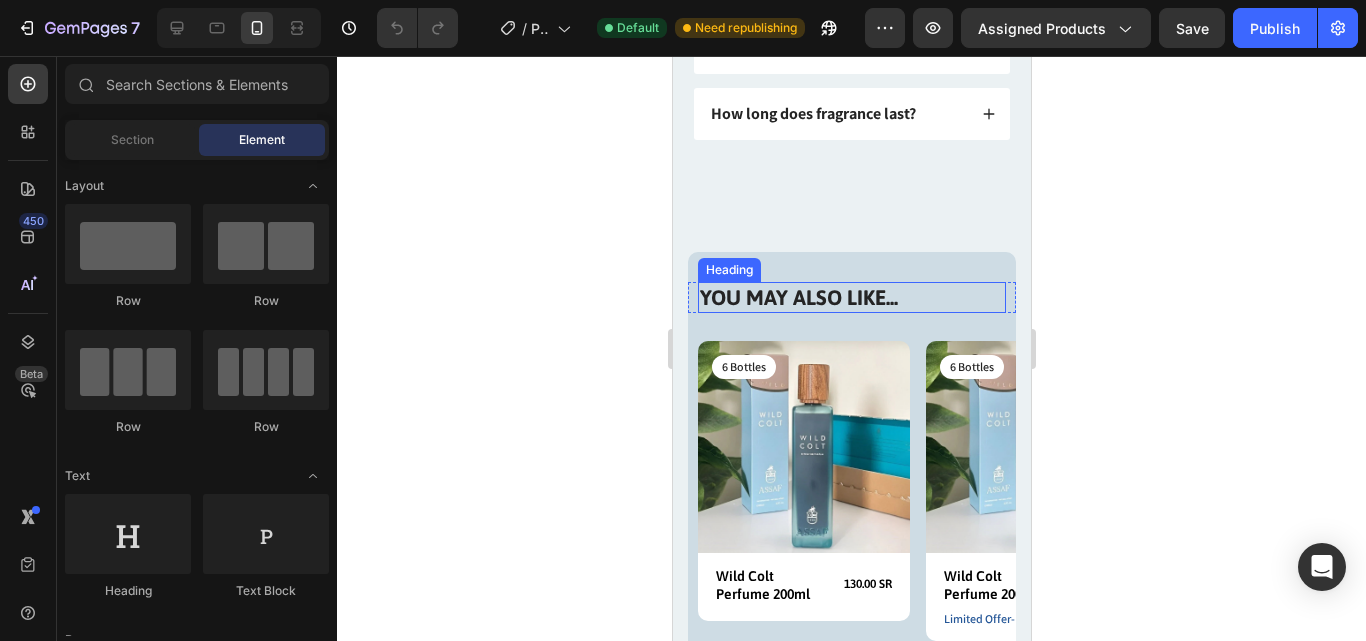 click on "YOU MAY ALSO LIKE..." at bounding box center [851, 297] 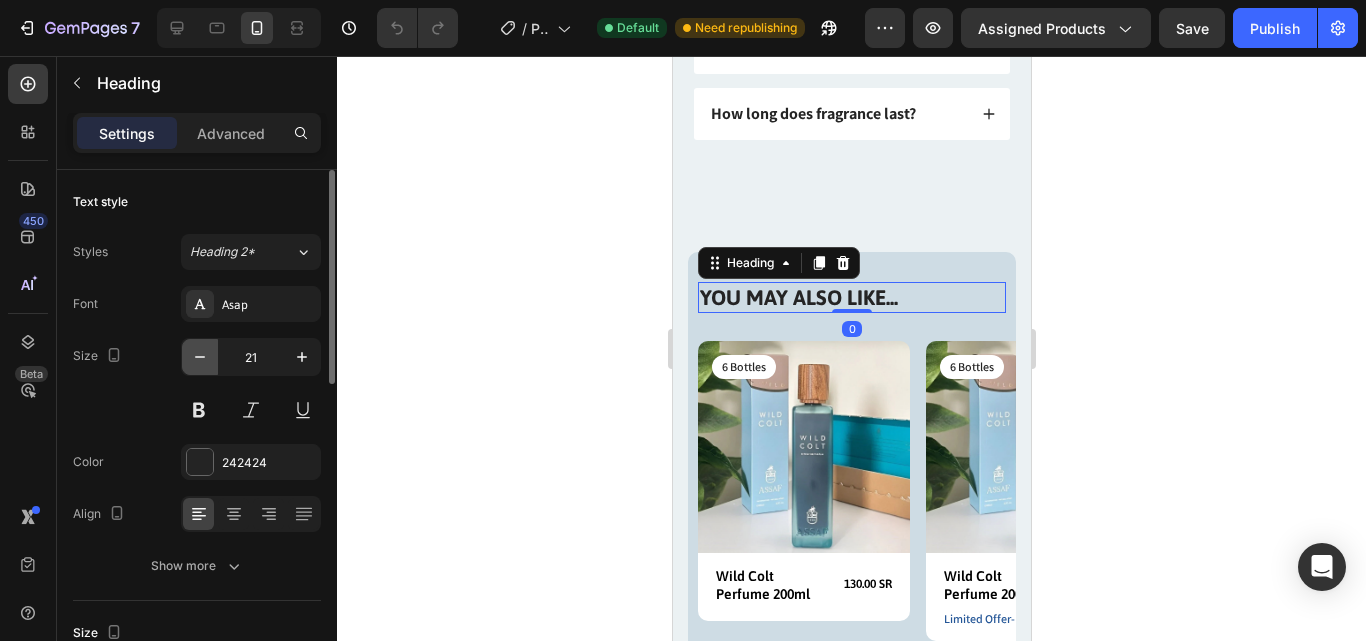 click 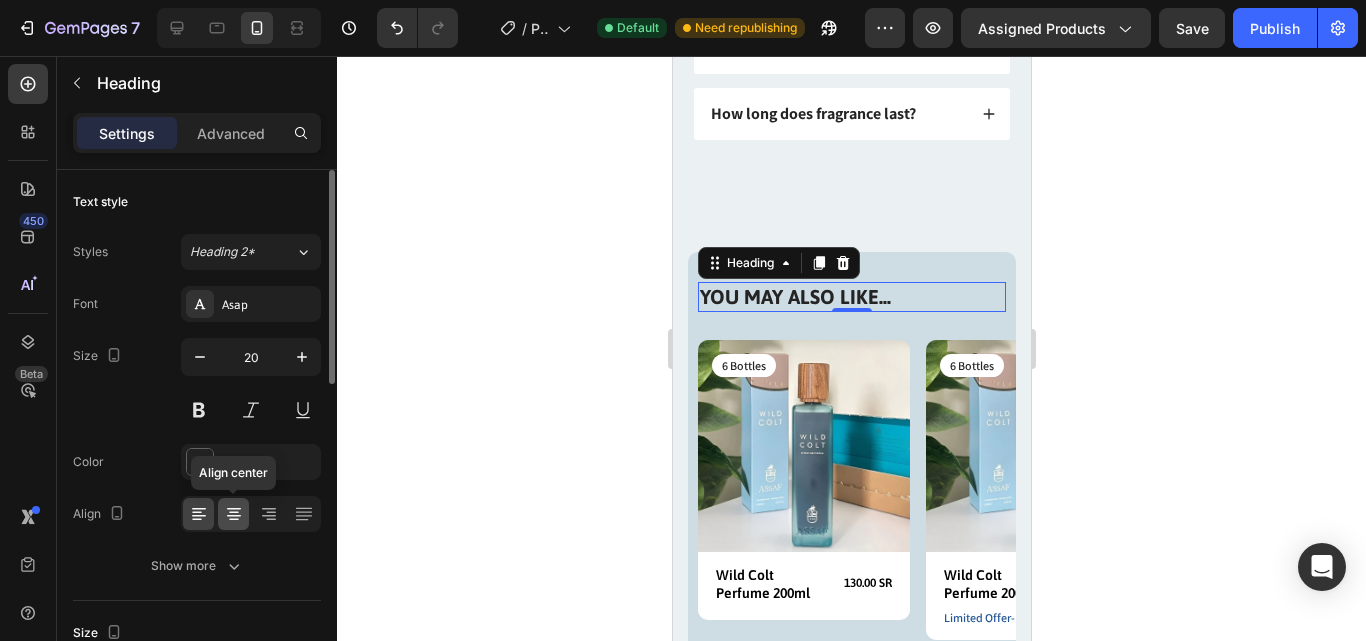click 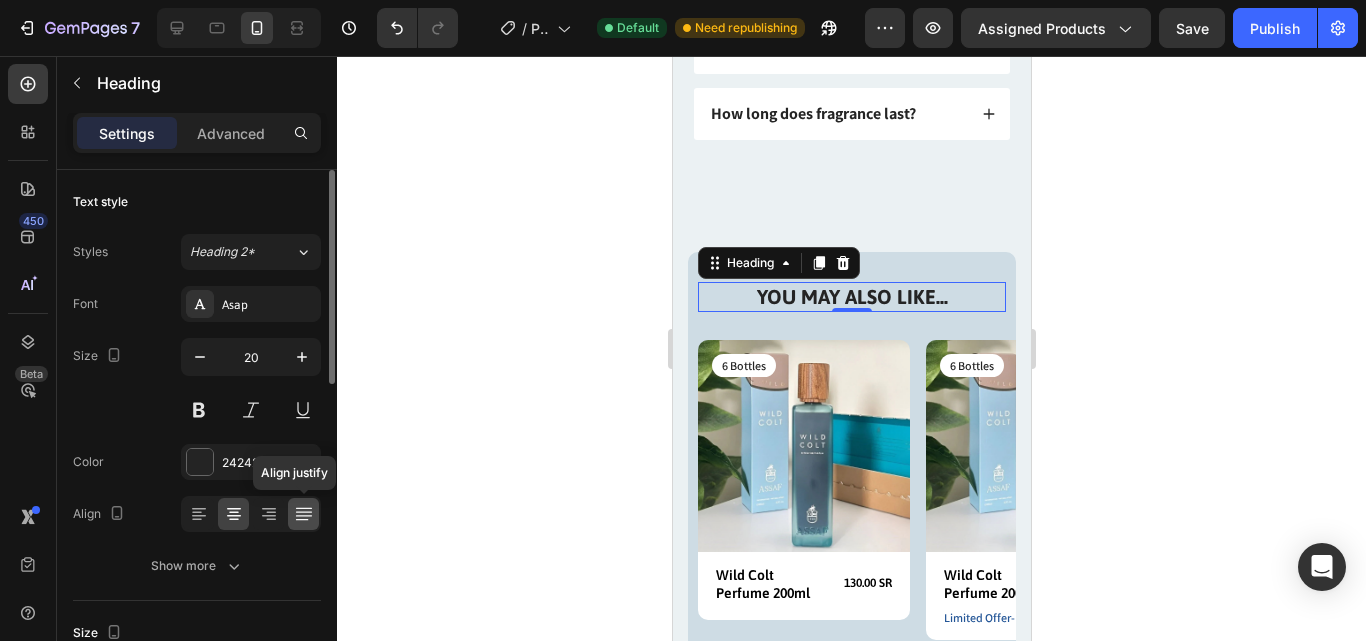 click 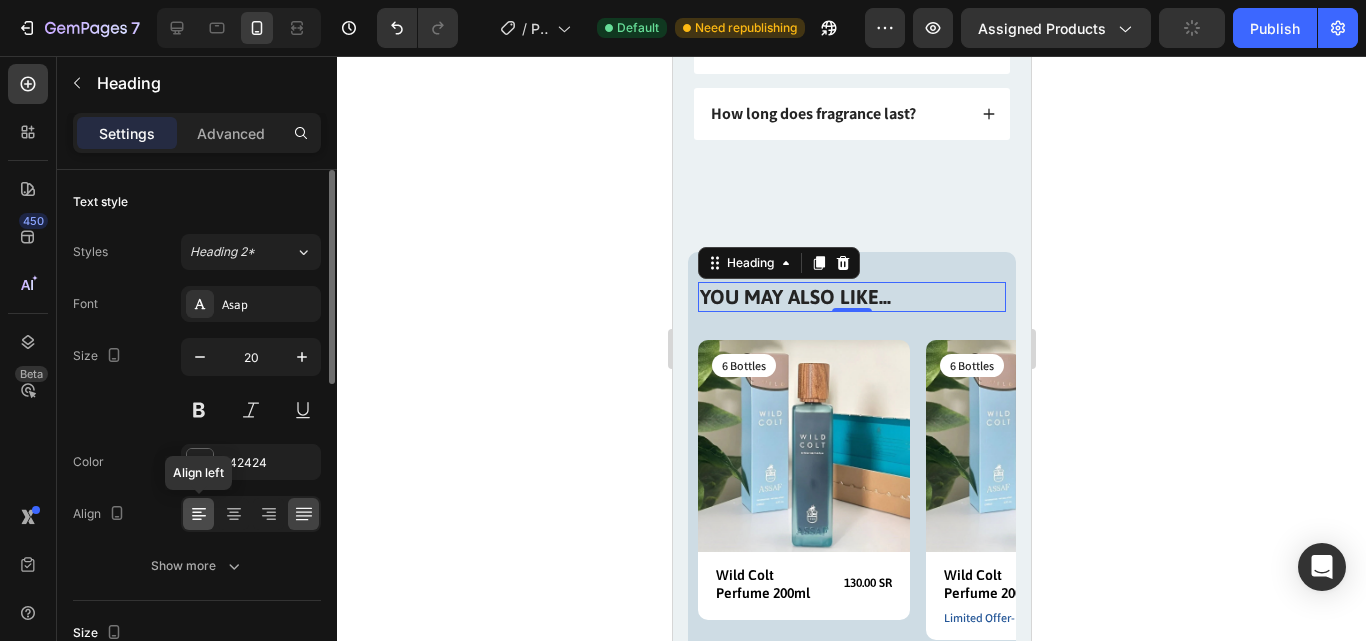 click 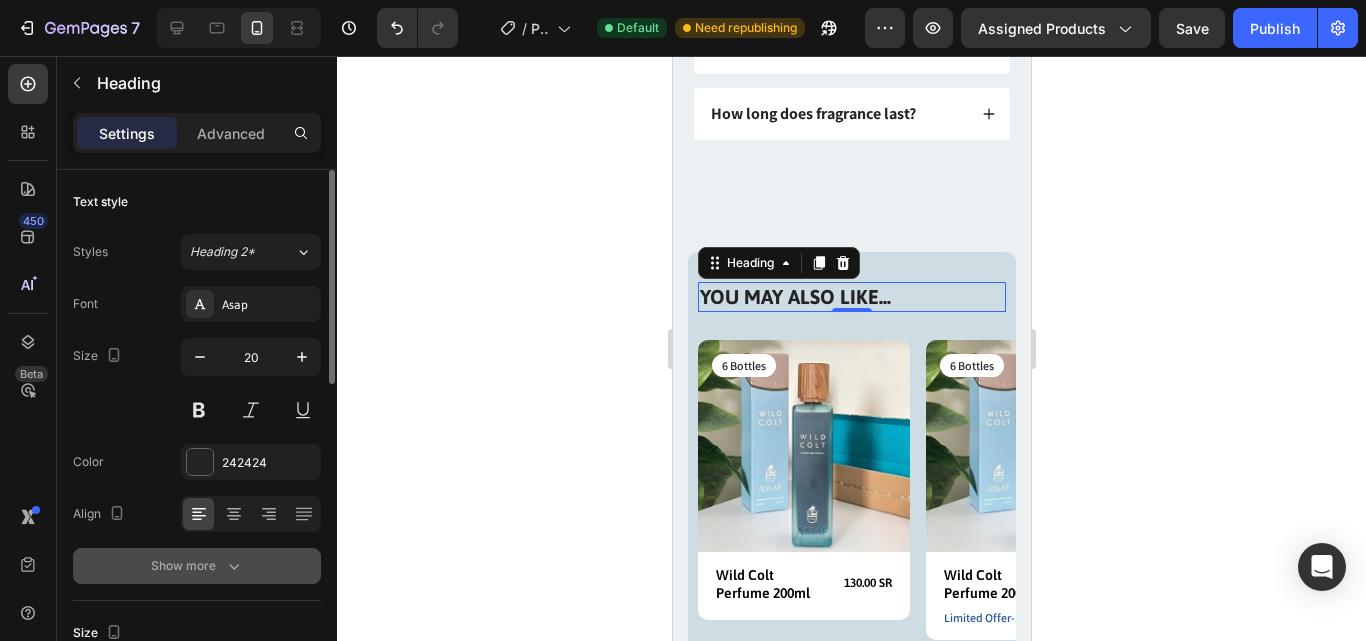 click 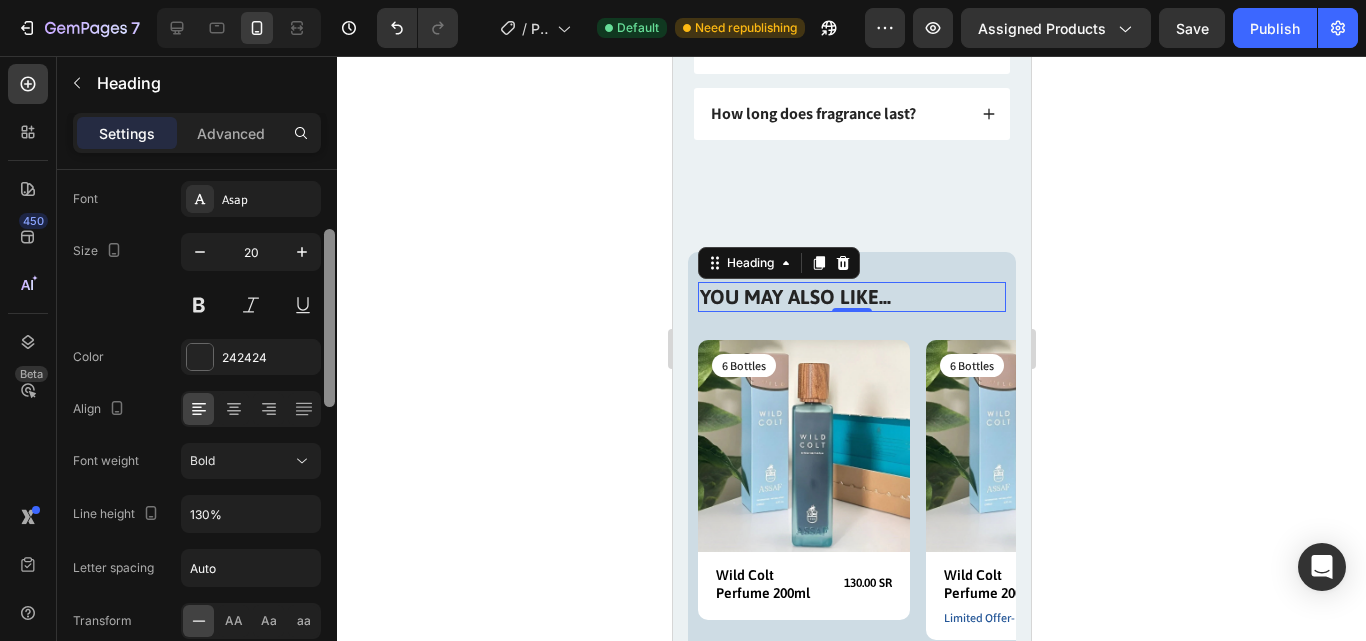 scroll, scrollTop: 123, scrollLeft: 0, axis: vertical 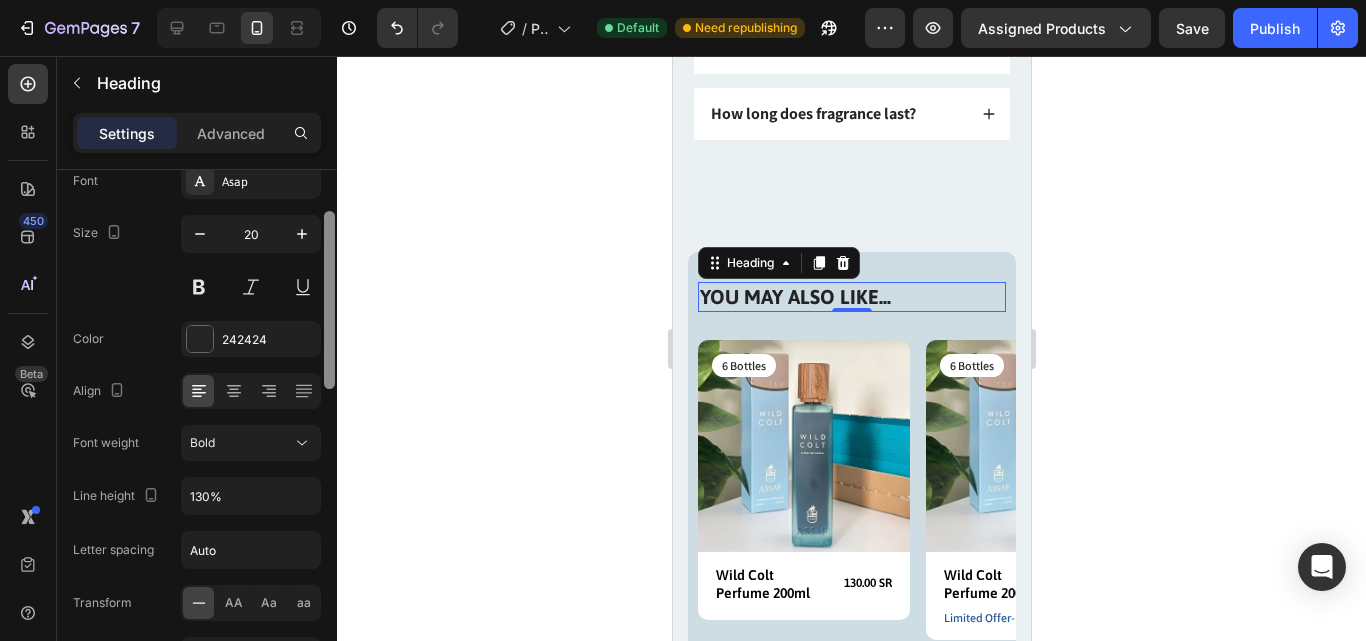 drag, startPoint x: 330, startPoint y: 374, endPoint x: 325, endPoint y: 424, distance: 50.24938 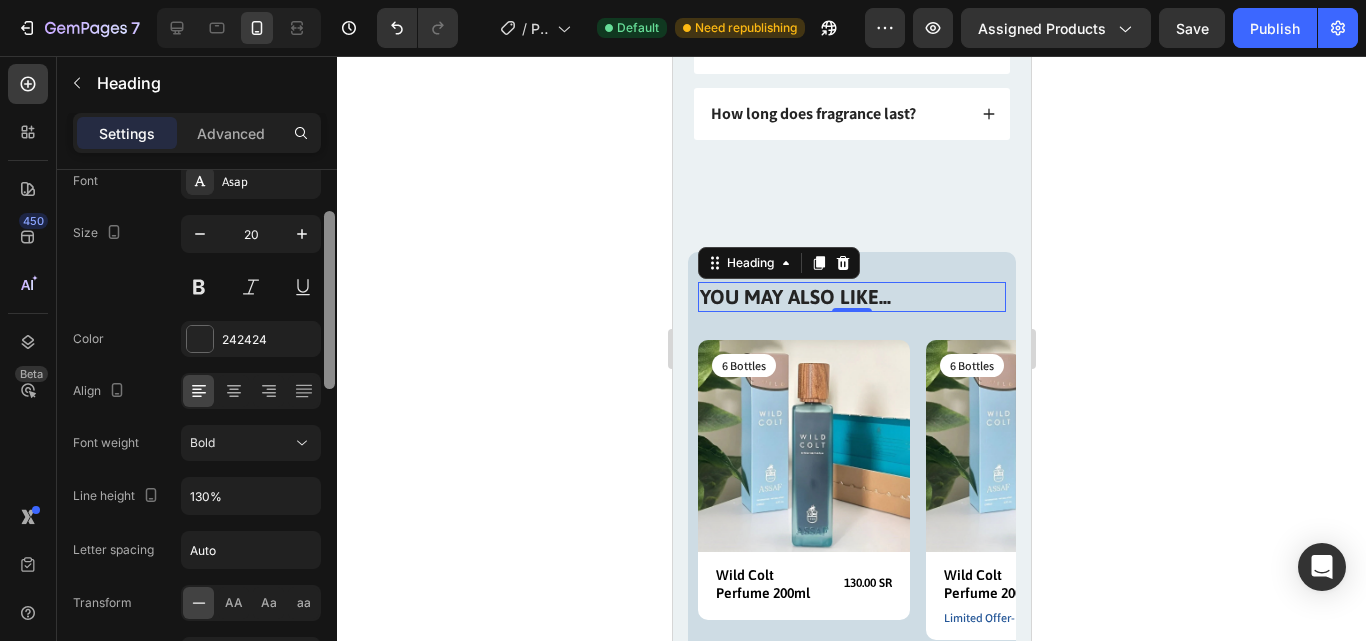 click at bounding box center [329, 434] 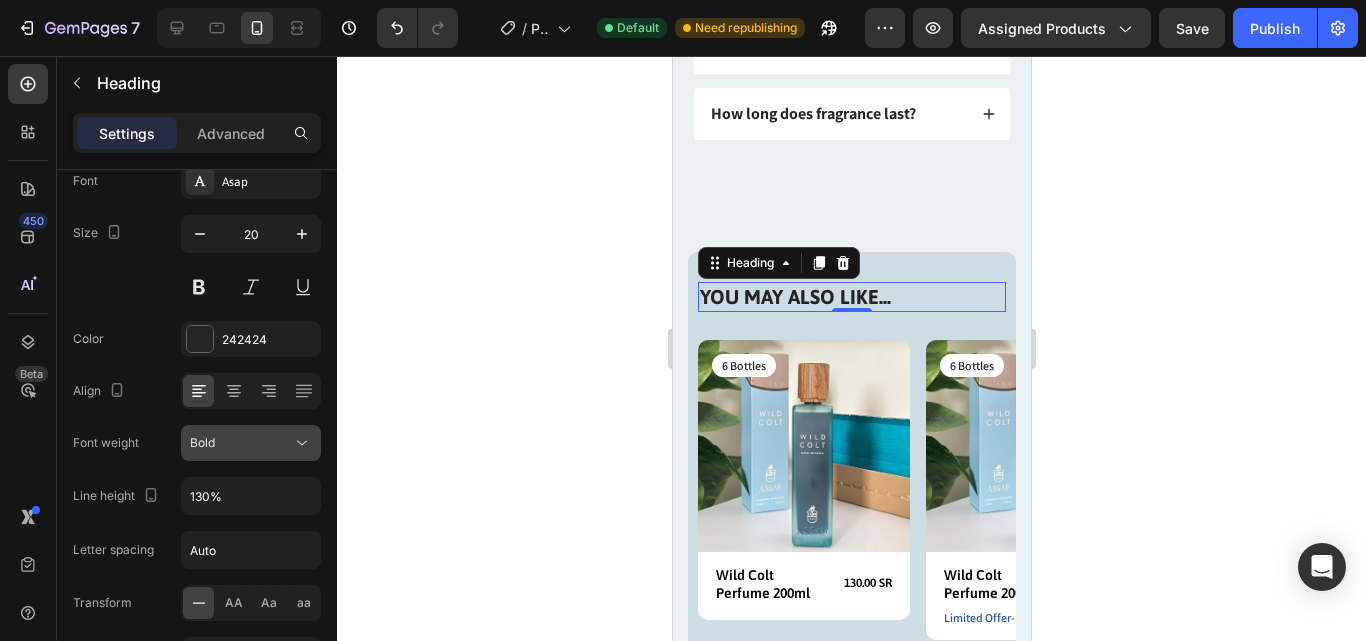 click 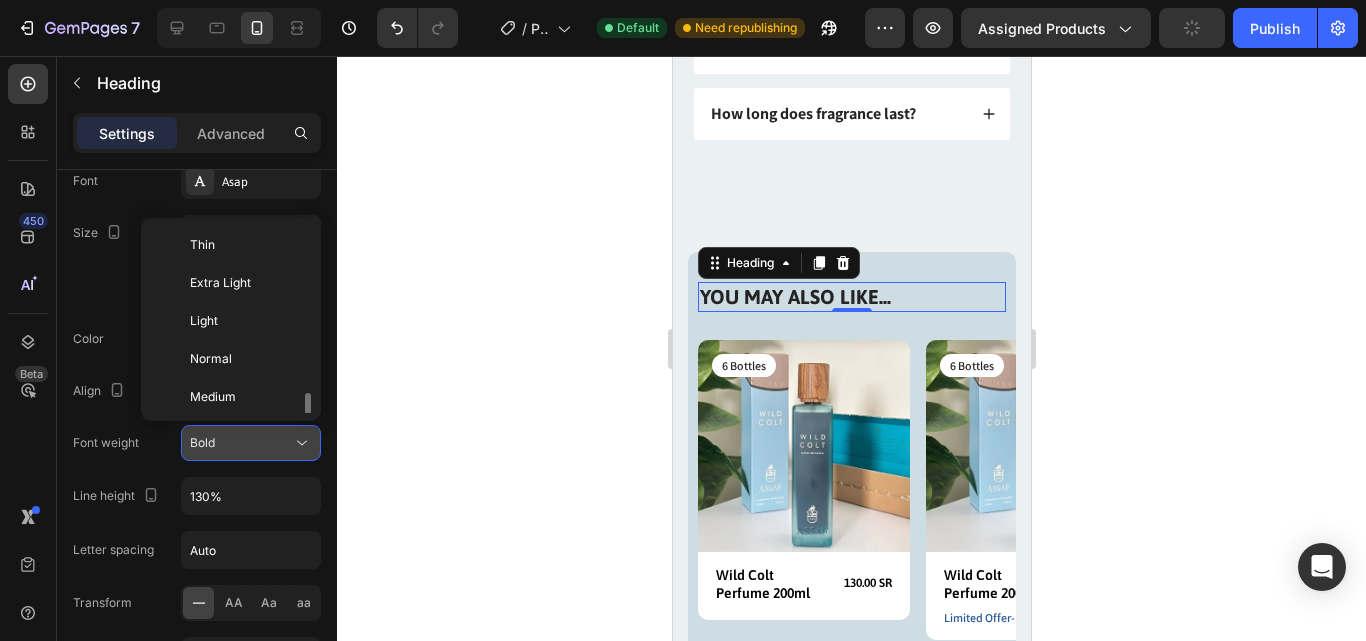 scroll, scrollTop: 108, scrollLeft: 0, axis: vertical 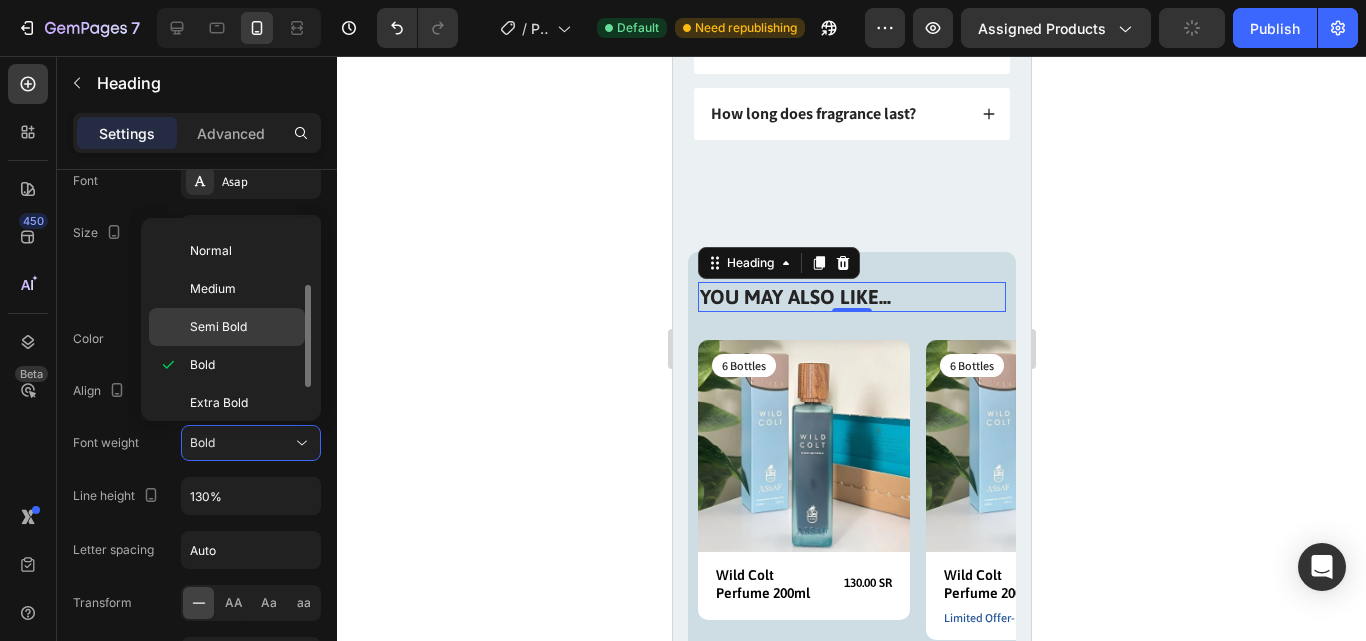 click on "Semi Bold" at bounding box center (243, 327) 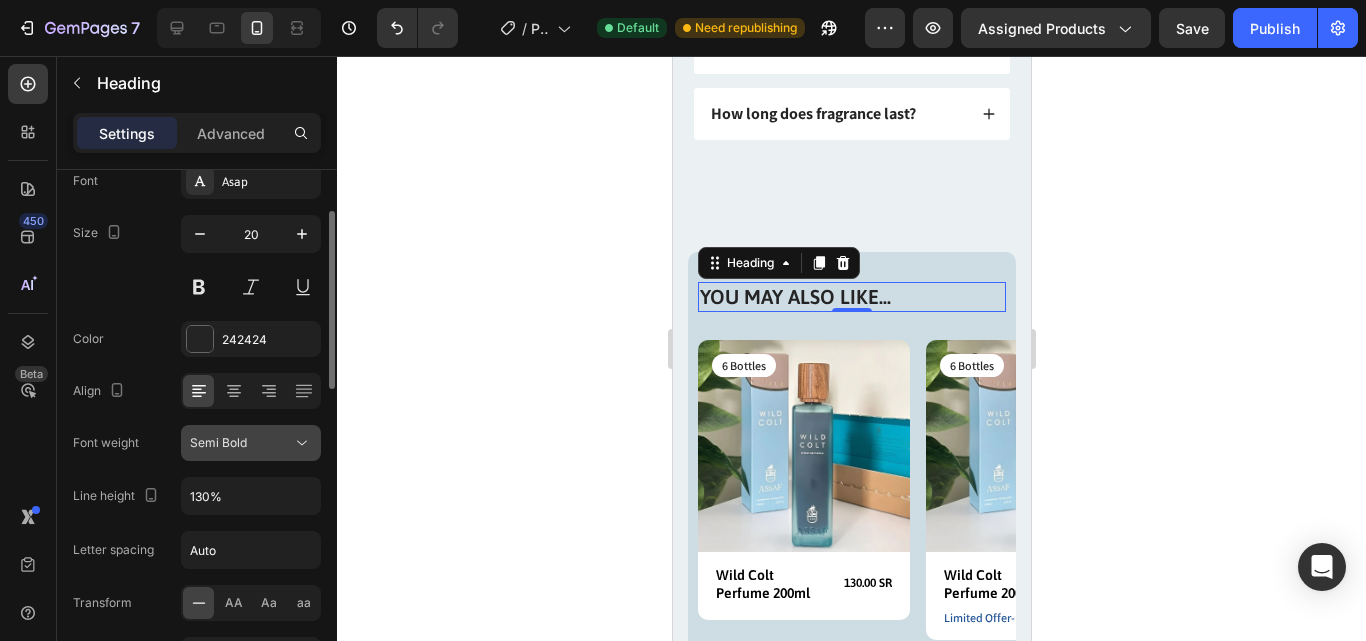 click 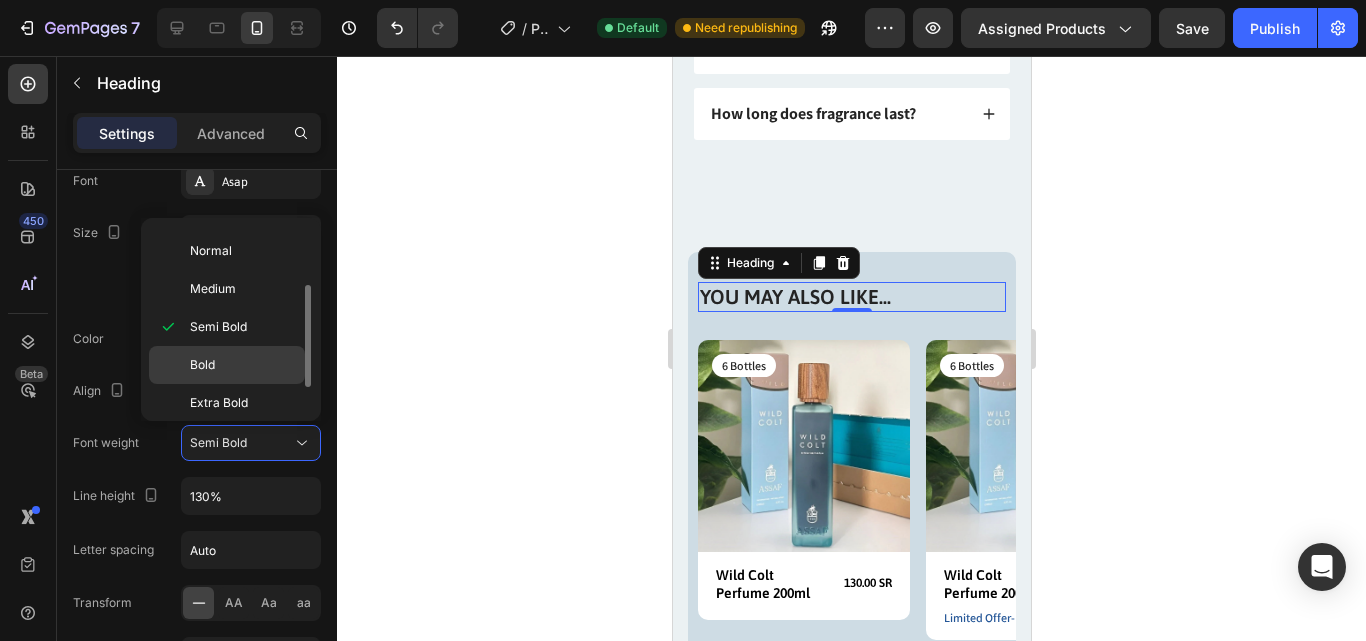 click on "Bold" 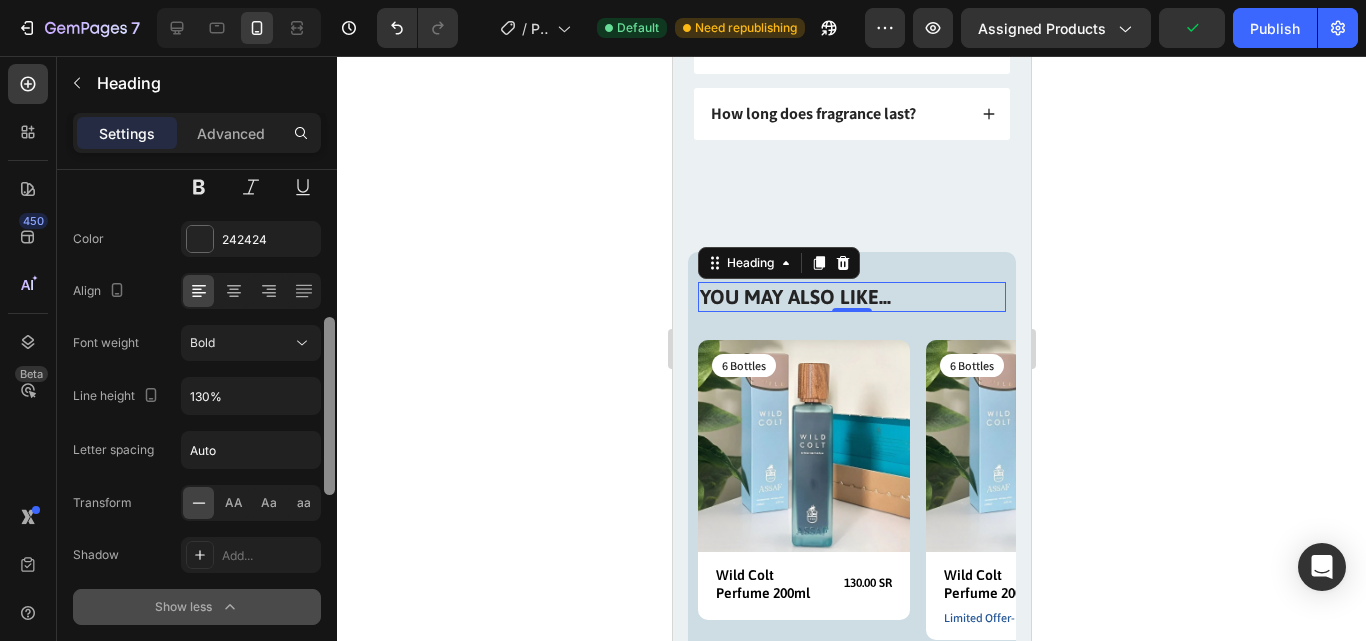 scroll, scrollTop: 277, scrollLeft: 0, axis: vertical 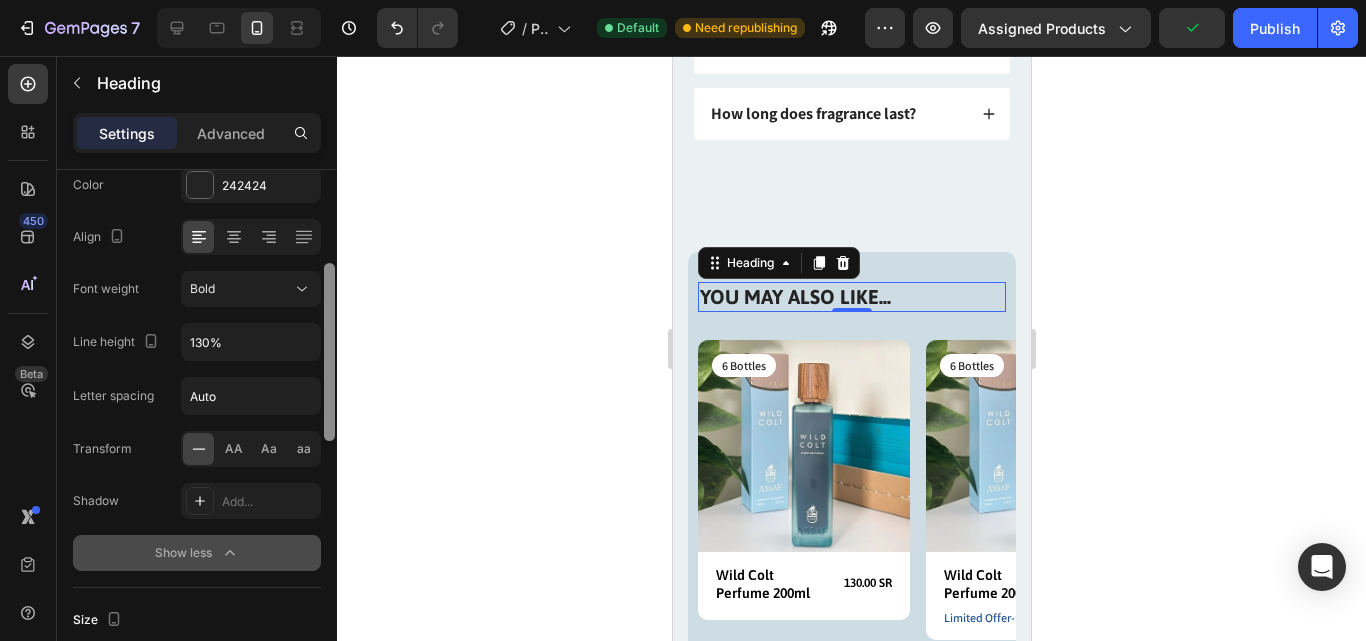 drag, startPoint x: 333, startPoint y: 349, endPoint x: 332, endPoint y: 401, distance: 52.009613 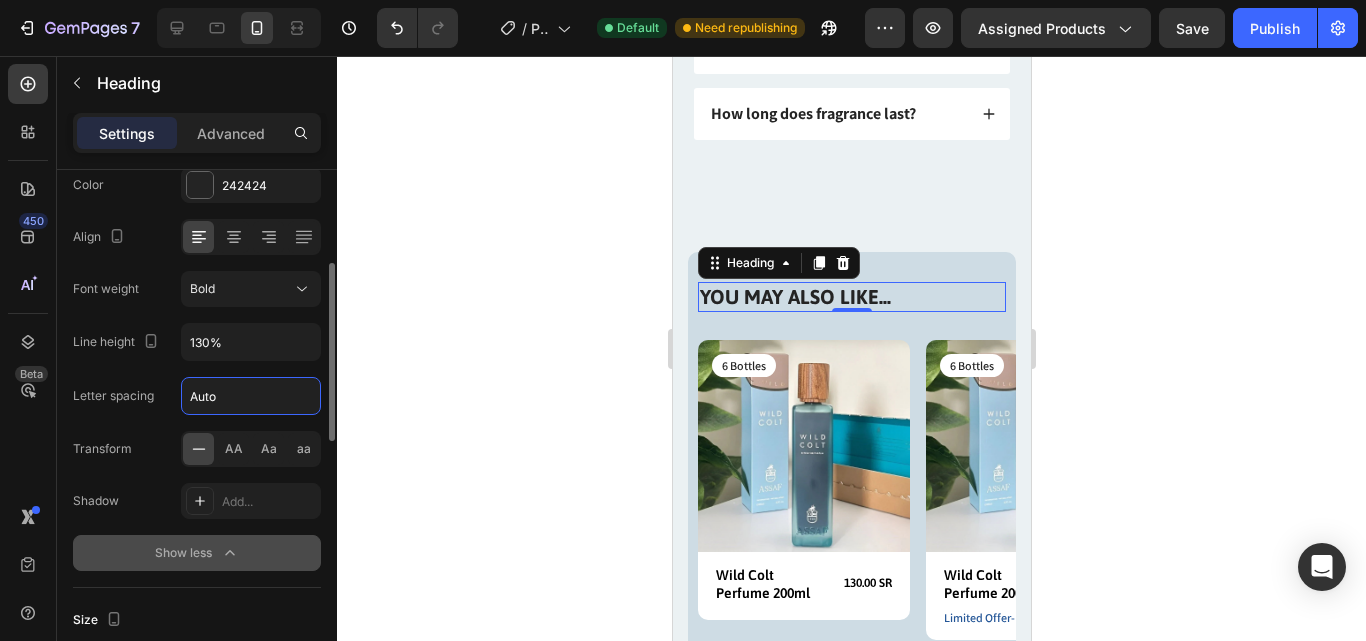 click on "Auto" at bounding box center [251, 396] 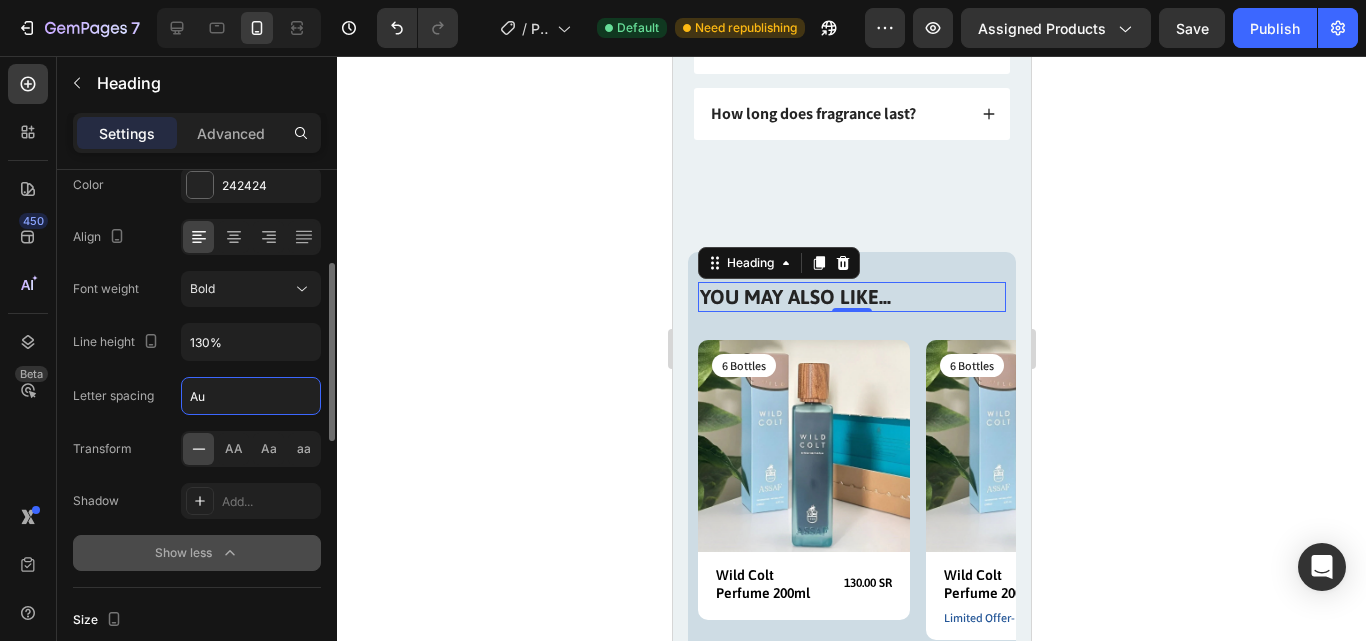 type on "A" 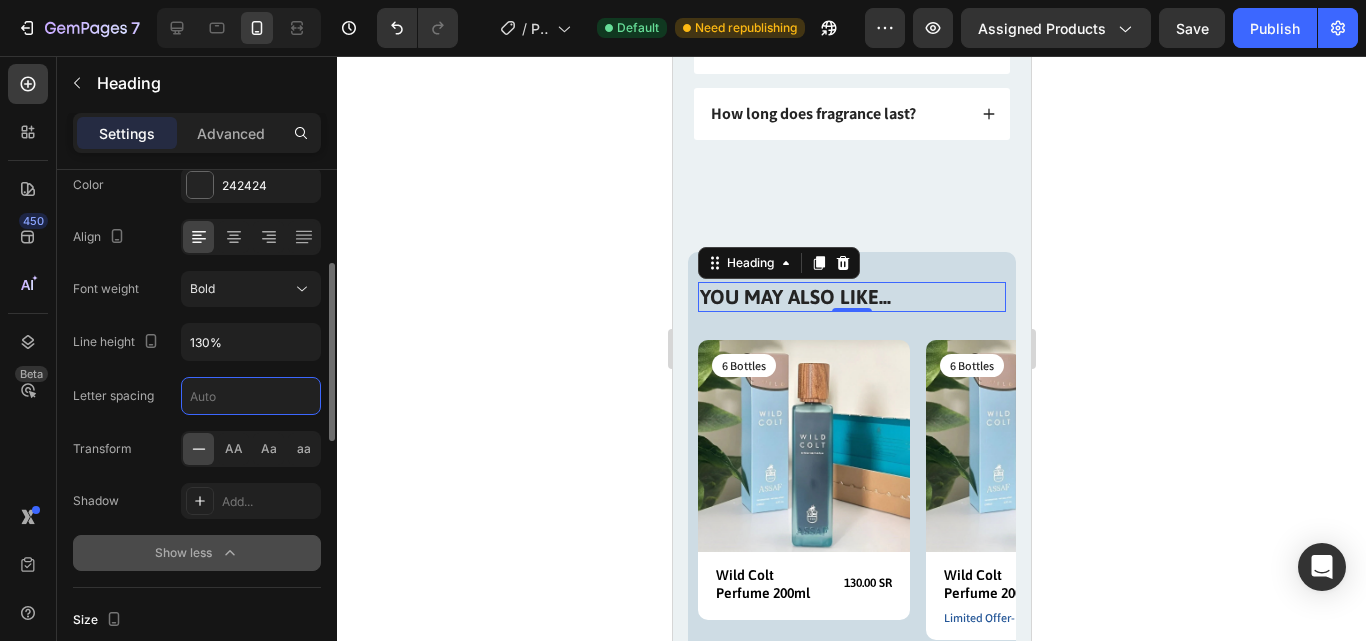 type on "1" 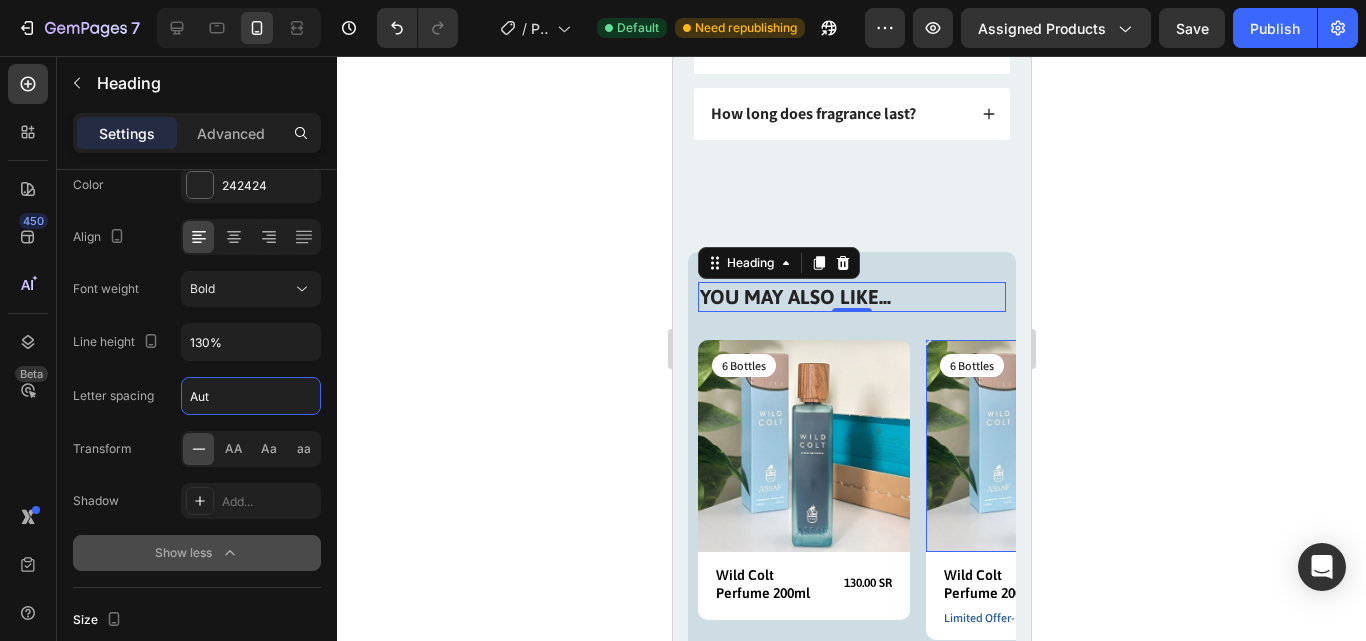 scroll, scrollTop: 2675, scrollLeft: 0, axis: vertical 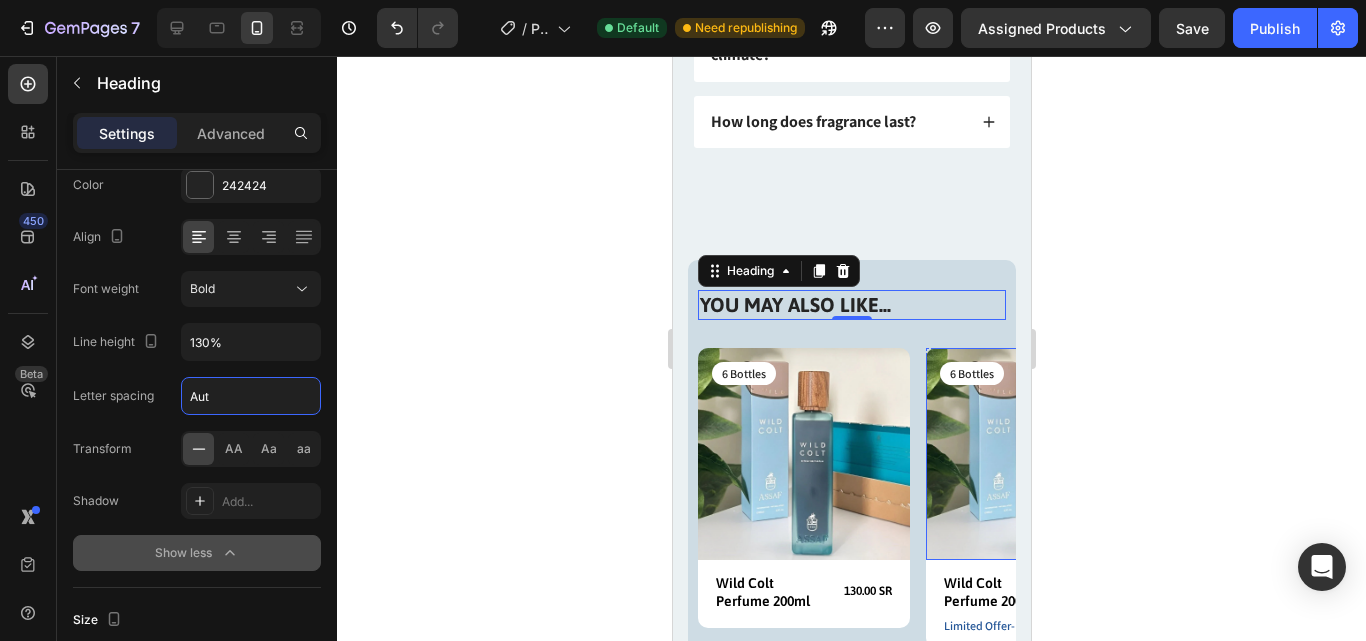 type on "Auto" 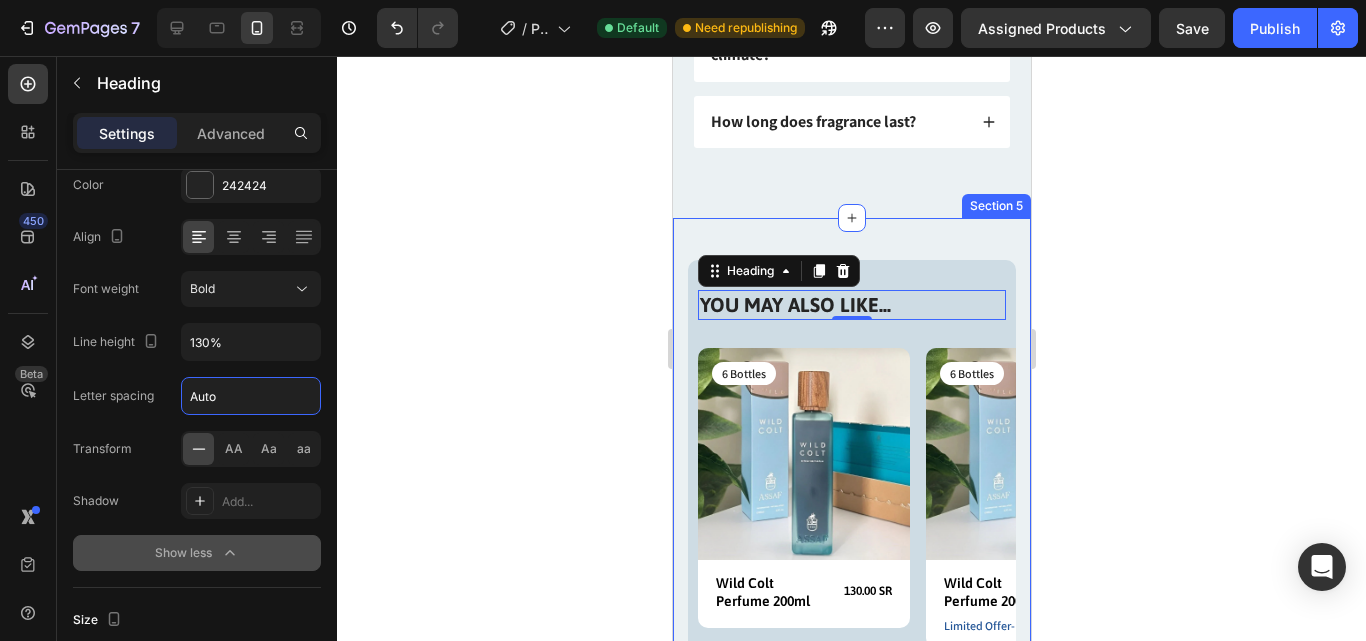 click on "YOU MAY ALSO LIKE... Heading   0 Row Product Images 6 Bottles Text Block Row Wild Colt Perfume 200ml Product Title 130.00 SR Product Price Product Price Row Row Product Product Images 6 Bottles Text Block Row Wild Colt Perfume 200ml Product Title 130.00 SR Product Price Product Price Row Limited Offer- Free Shipping Text Block Row Product Product Images 6 Bottles Text Block Row Wild Colt Perfume 200ml Product Title 130.00 SR Product Price Product Price Row consectetur elit Text Block Row Product Product Images 6 Bottles Text Block Row Wild Colt Perfume 200ml Product Title 130.00 SR Product Price Product Price Row consectetur elit Text Block Row Product Product Images 6 Bottles Text Block Row Wild Colt Perfume 200ml Product Title 130.00 SR Product Price Product Price Row consectetur elit Text Block Row Product Carousel Row Section 5" at bounding box center (851, 462) 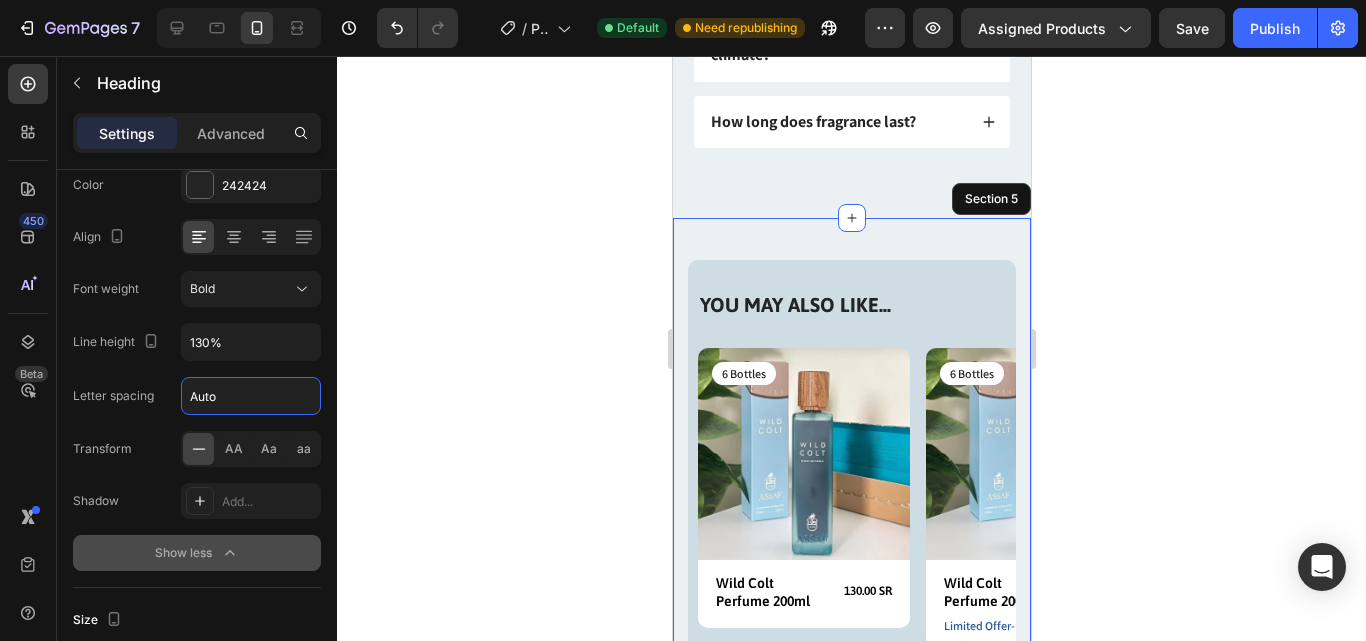 click 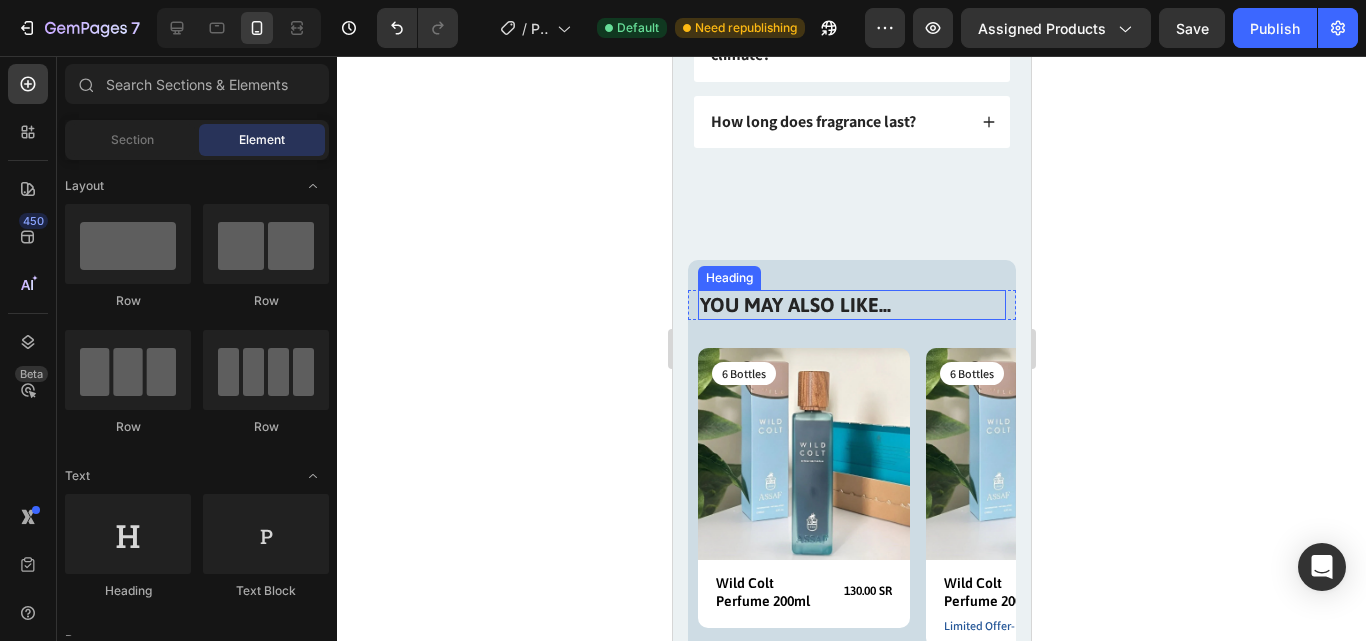 click on "YOU MAY ALSO LIKE..." at bounding box center [851, 305] 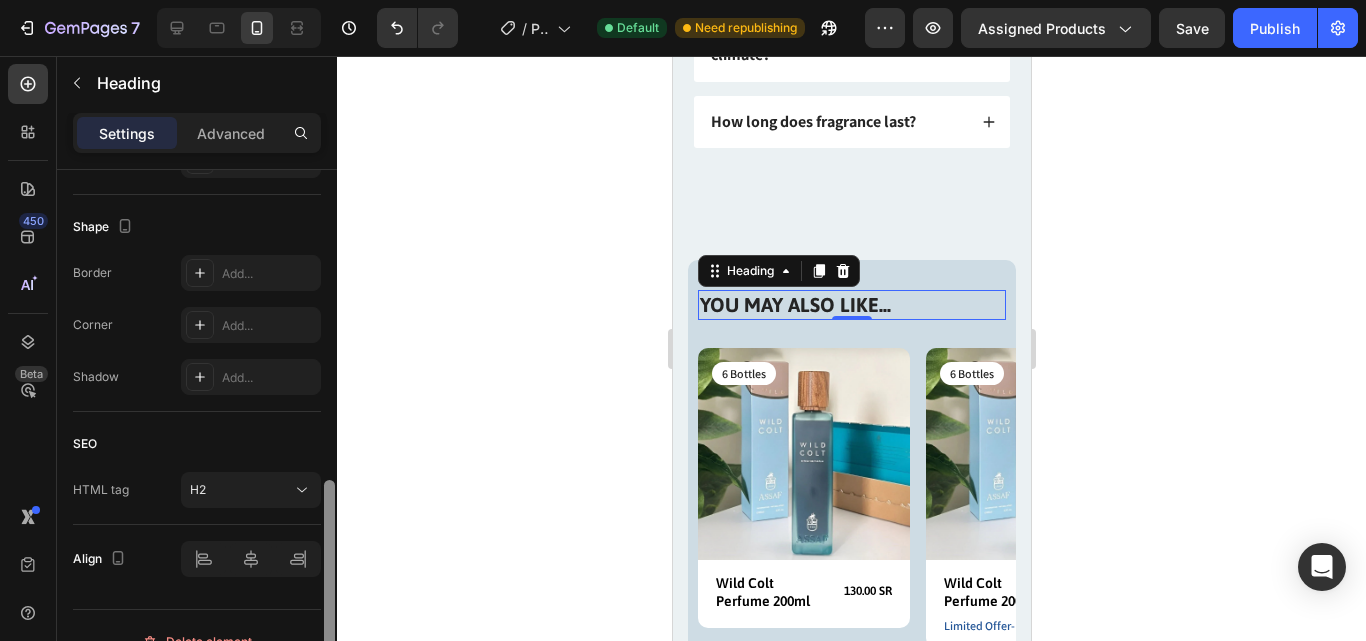 scroll, scrollTop: 765, scrollLeft: 0, axis: vertical 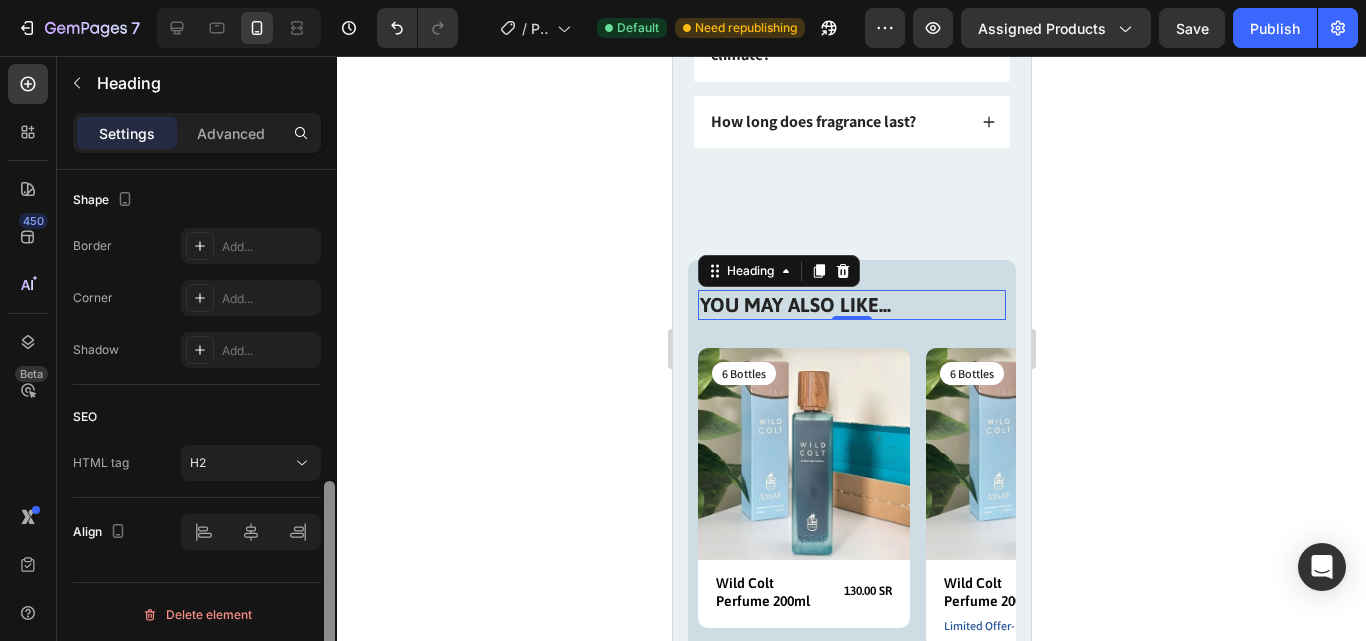 drag, startPoint x: 330, startPoint y: 368, endPoint x: 352, endPoint y: 680, distance: 312.7747 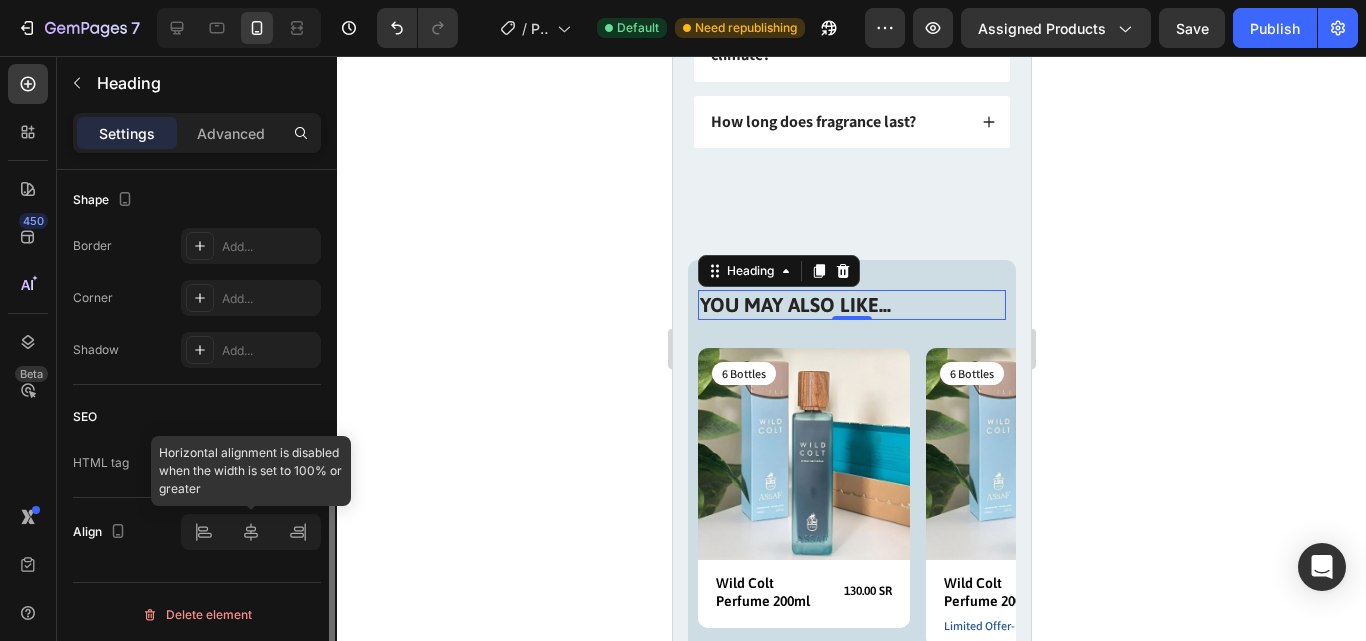 click 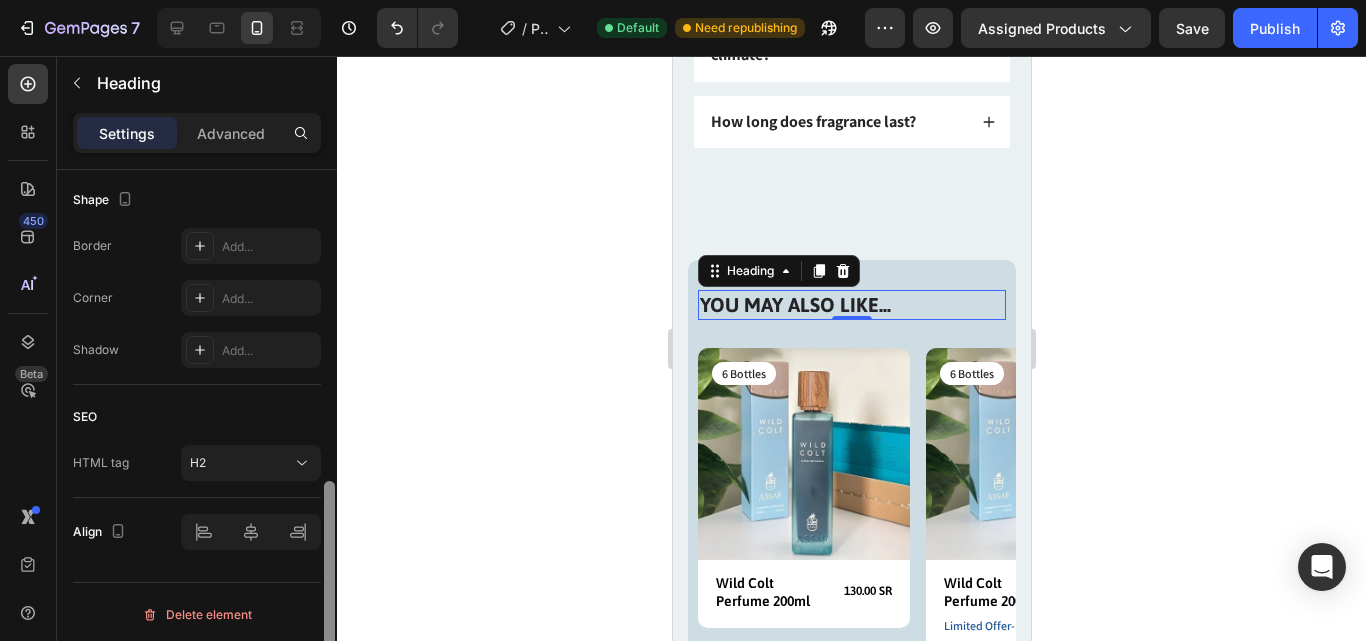 scroll, scrollTop: 770, scrollLeft: 0, axis: vertical 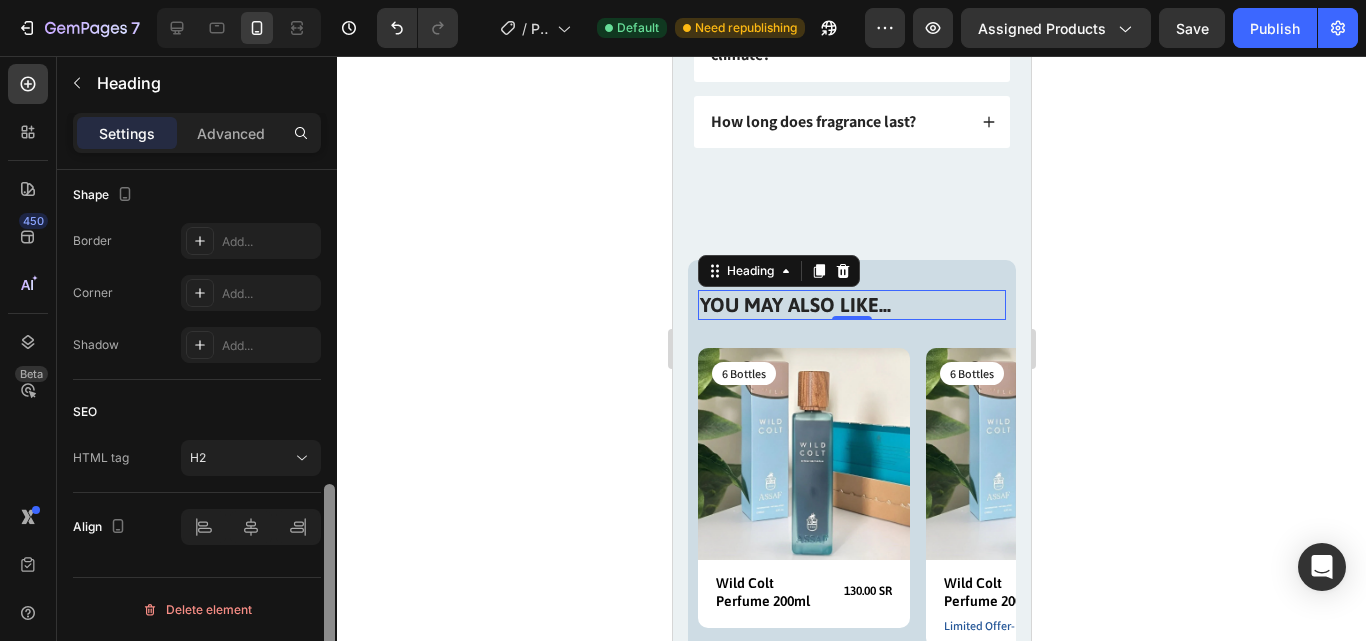 drag, startPoint x: 322, startPoint y: 533, endPoint x: 327, endPoint y: 521, distance: 13 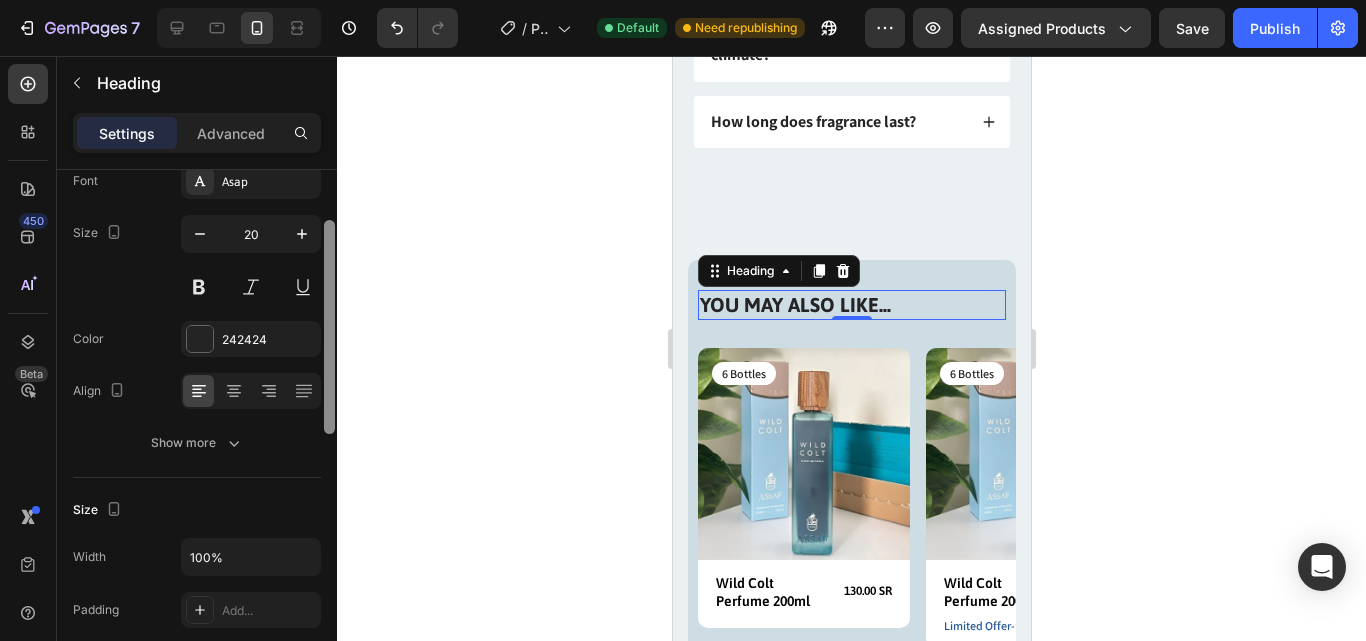 scroll, scrollTop: 135, scrollLeft: 0, axis: vertical 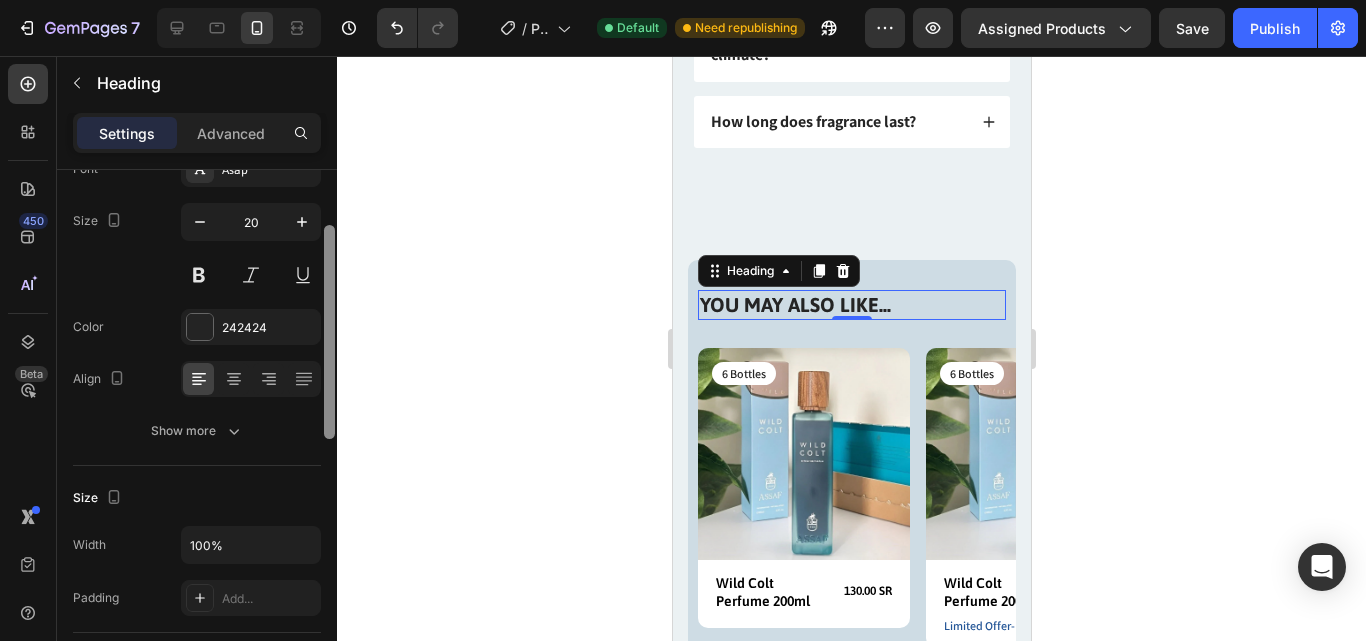 drag, startPoint x: 332, startPoint y: 506, endPoint x: 348, endPoint y: 247, distance: 259.49374 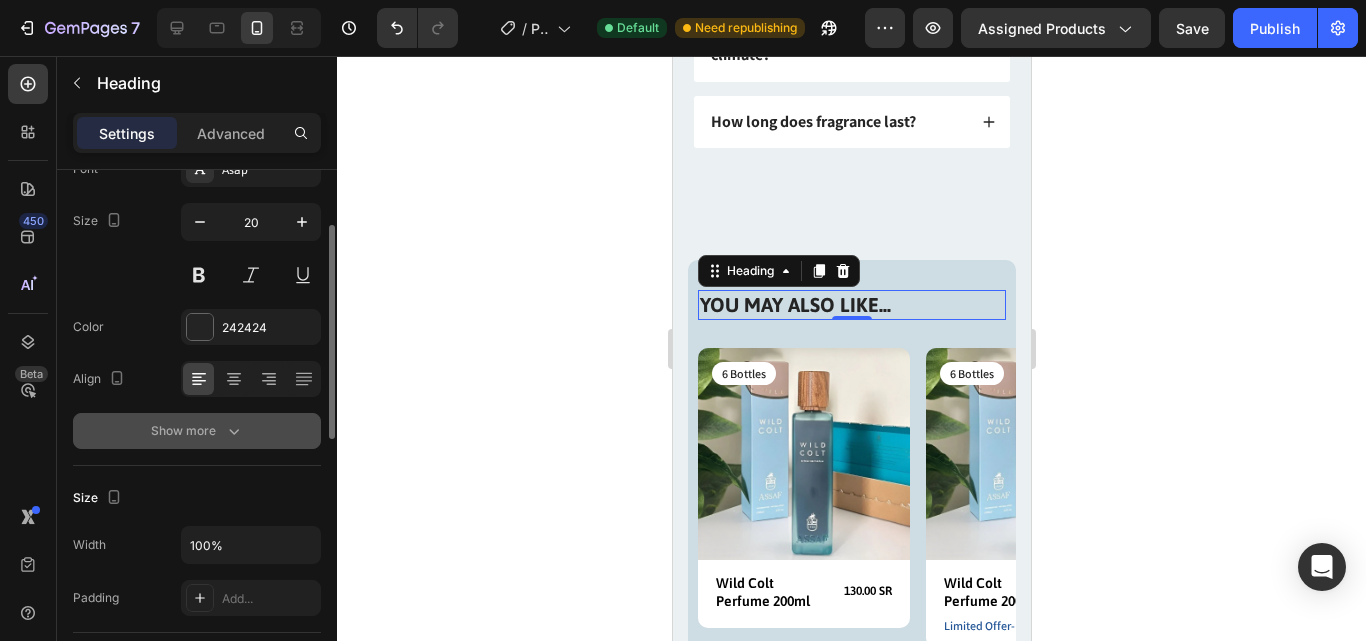 click 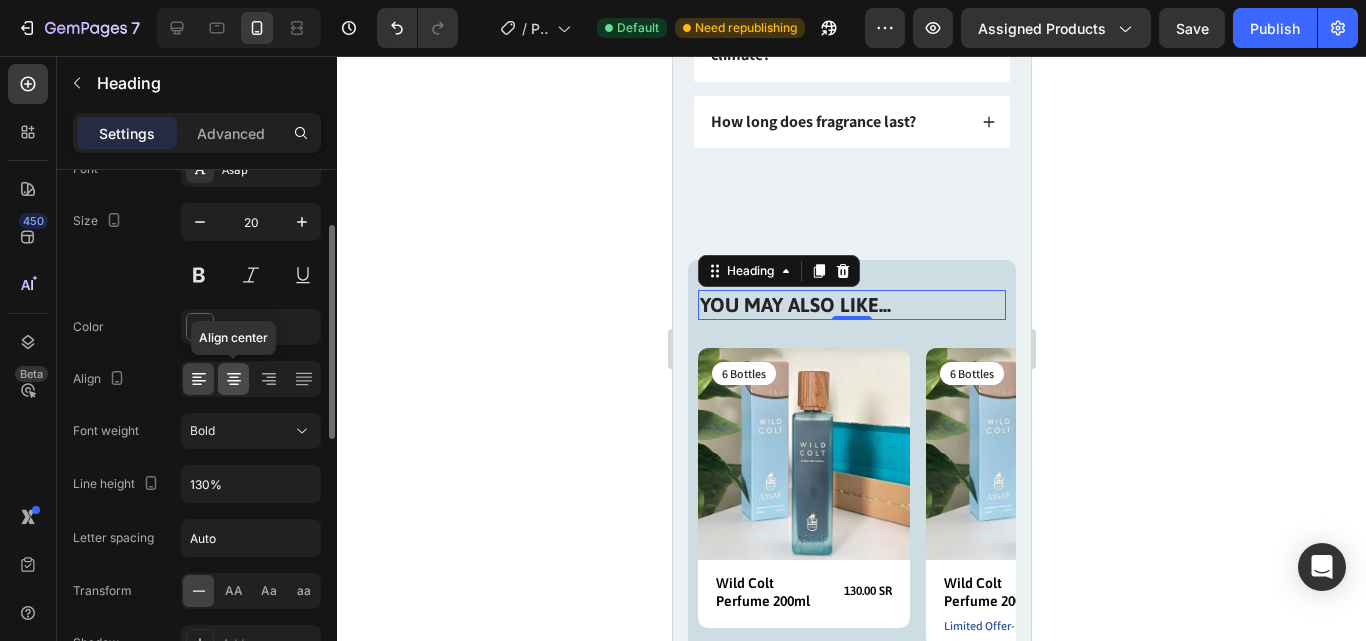 click 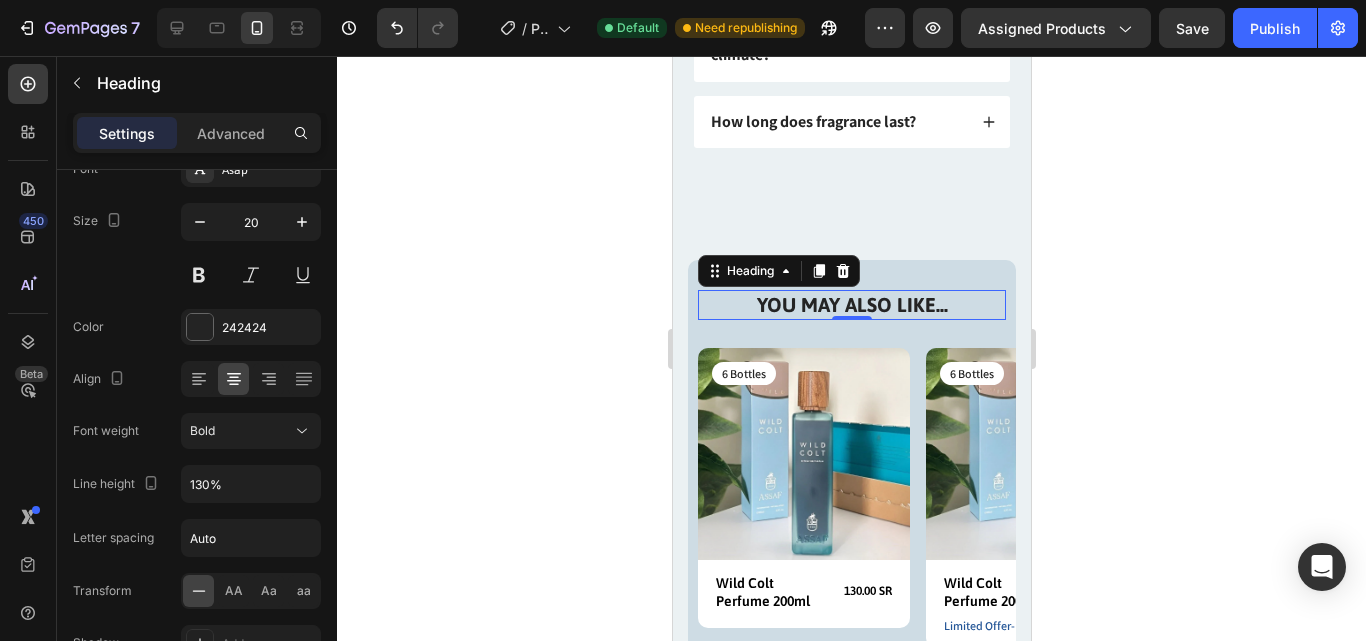 click 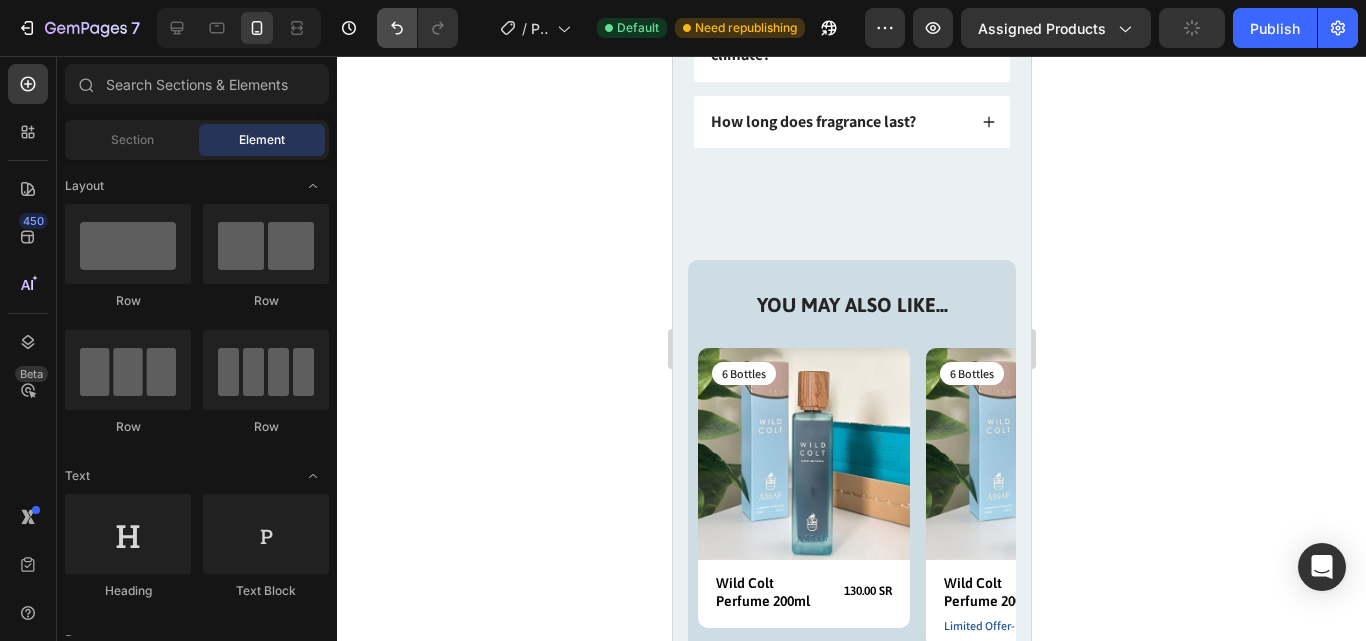 click 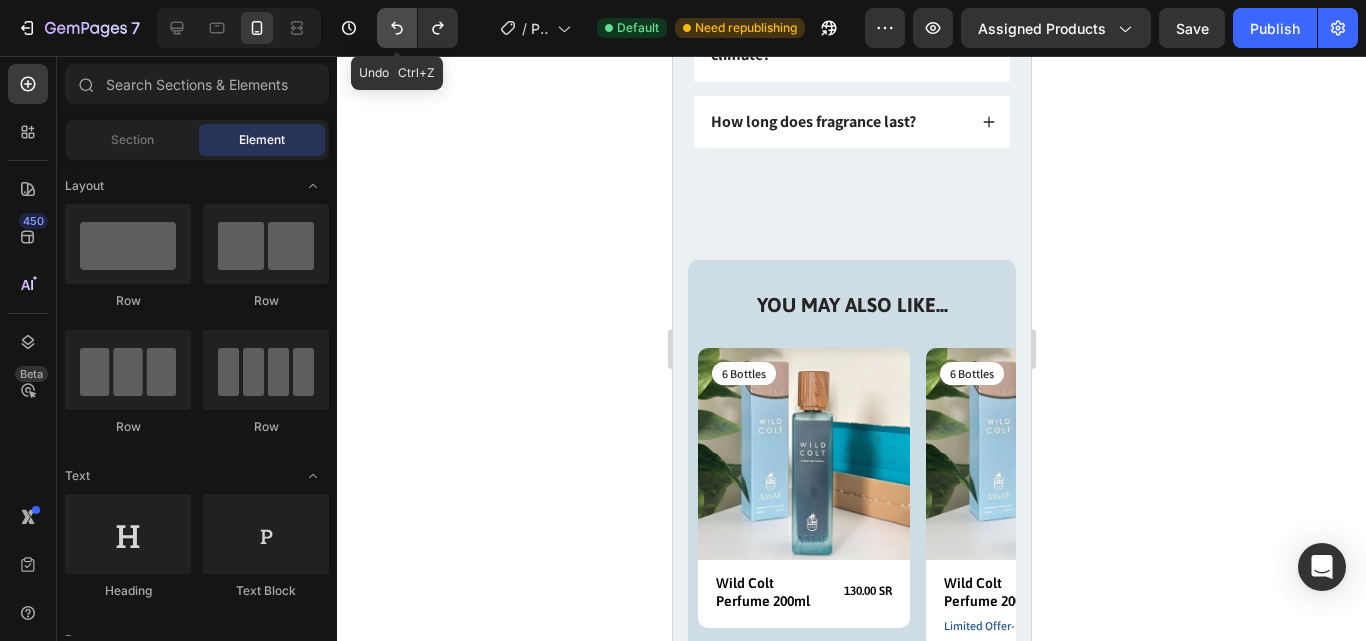 click 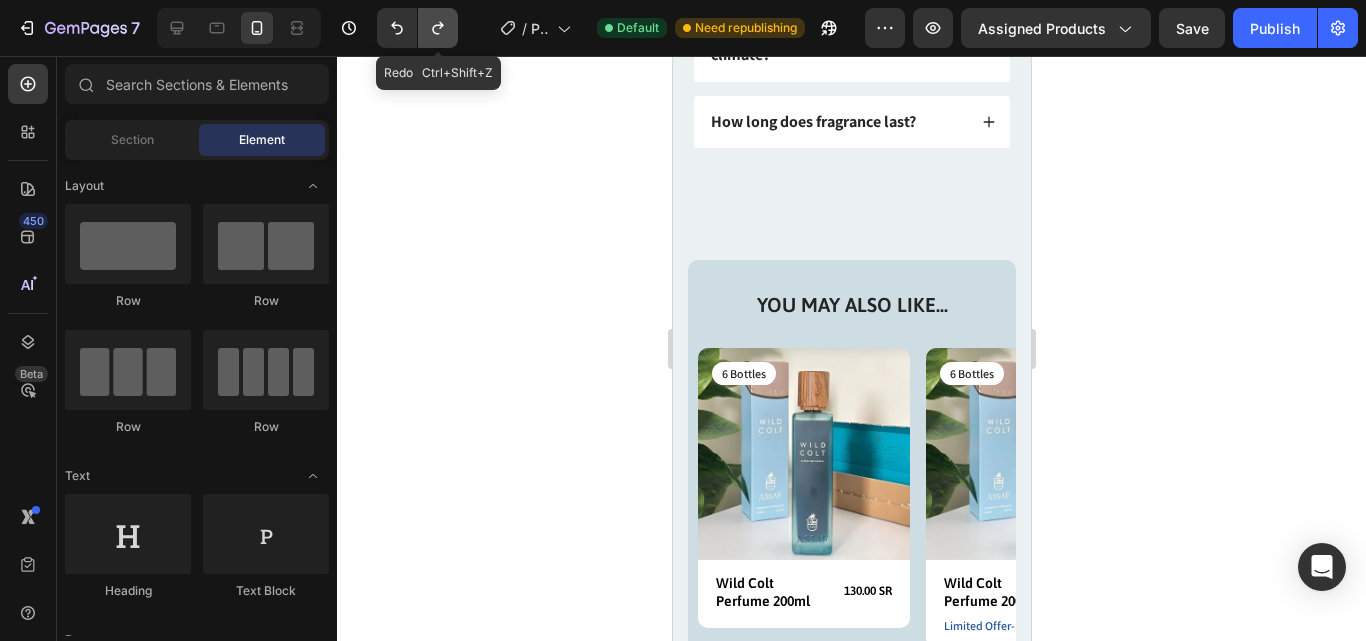 click 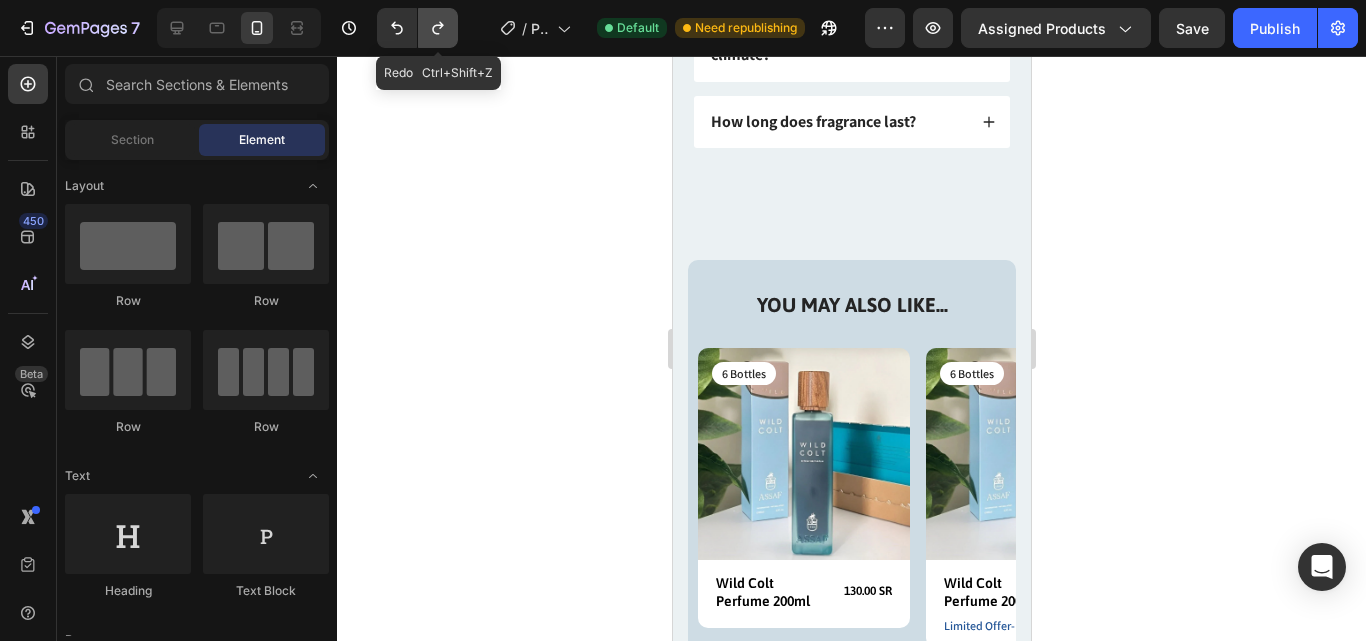 click 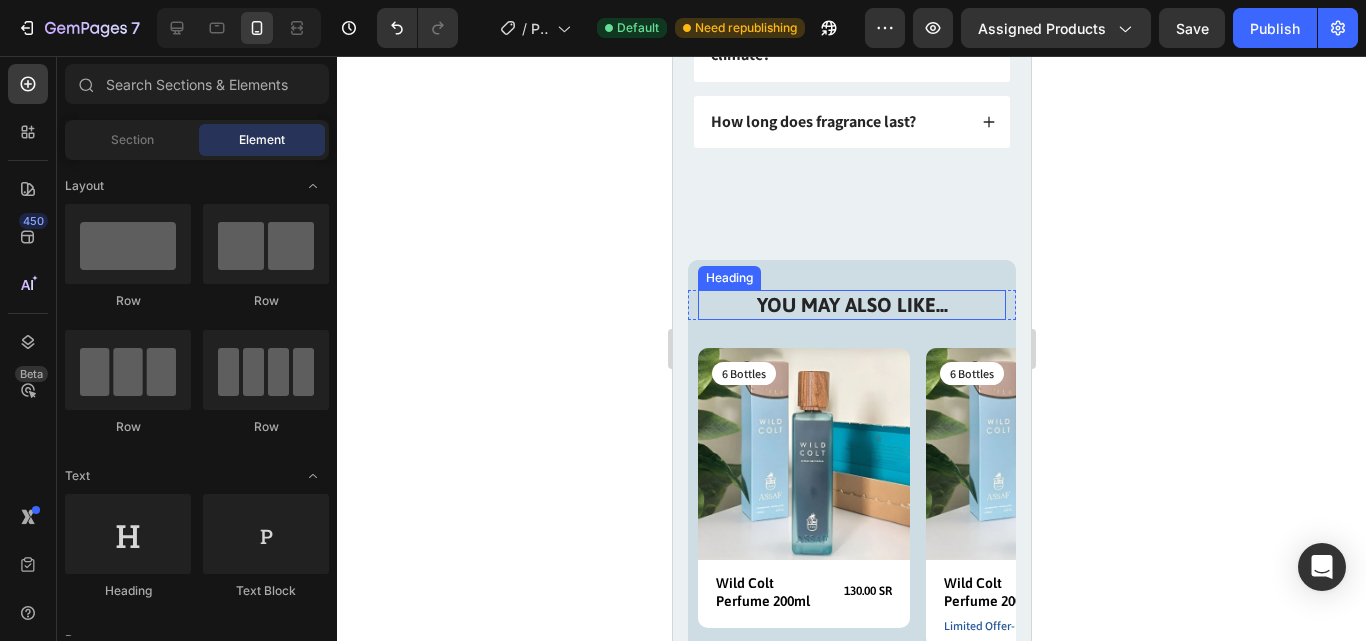 click on "YOU MAY ALSO LIKE..." at bounding box center [851, 305] 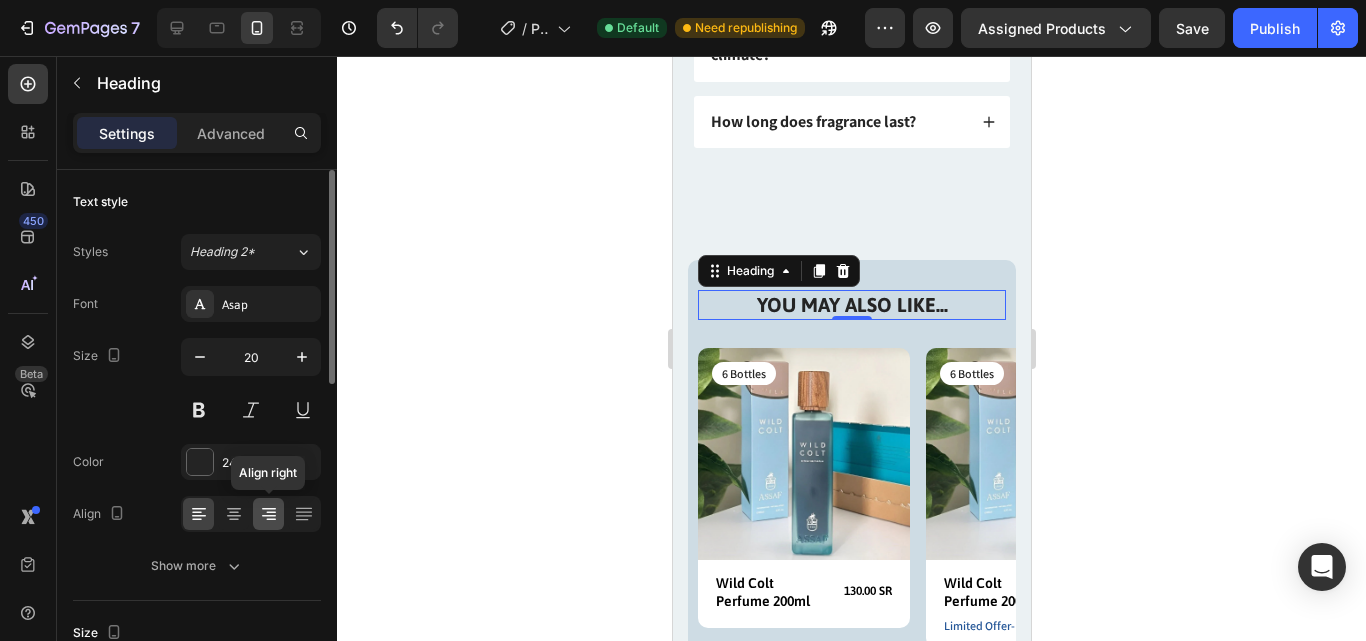 click 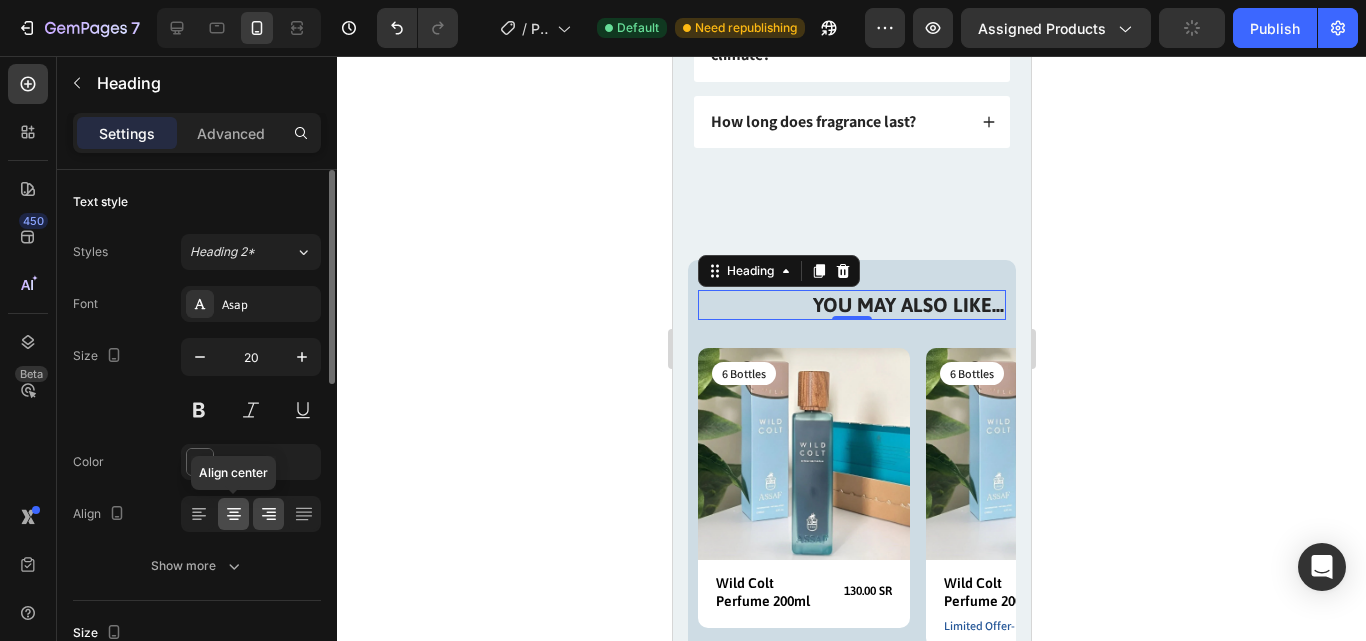 click 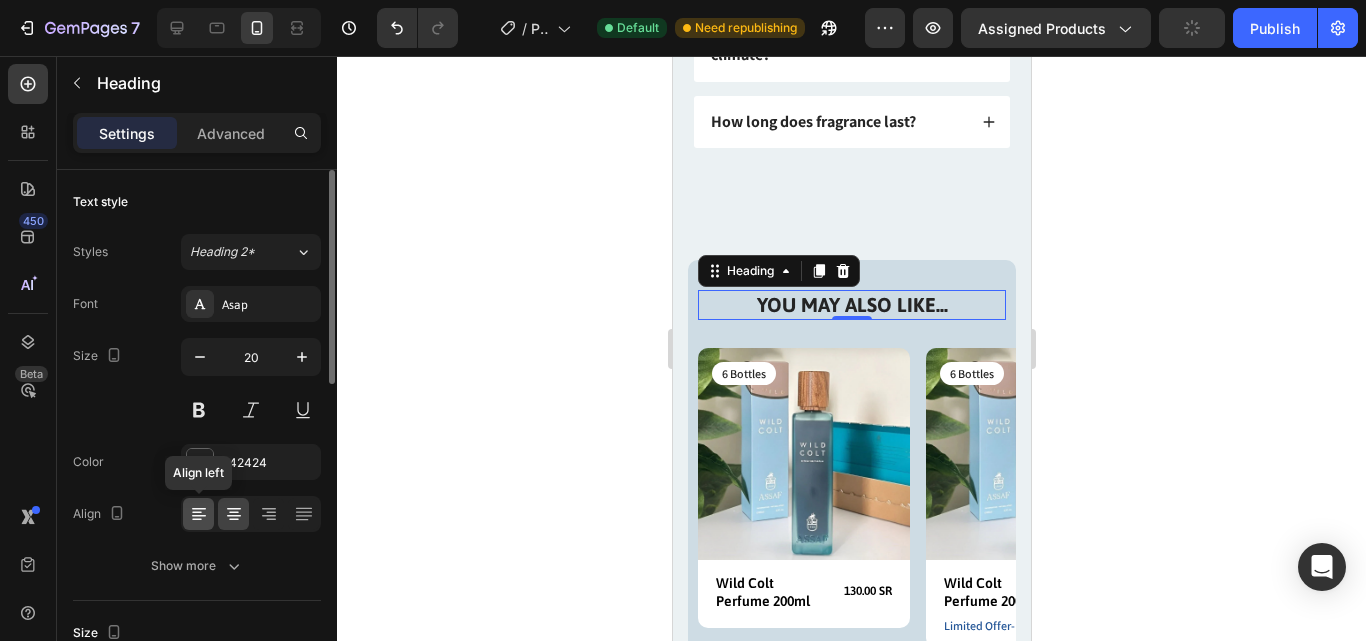click 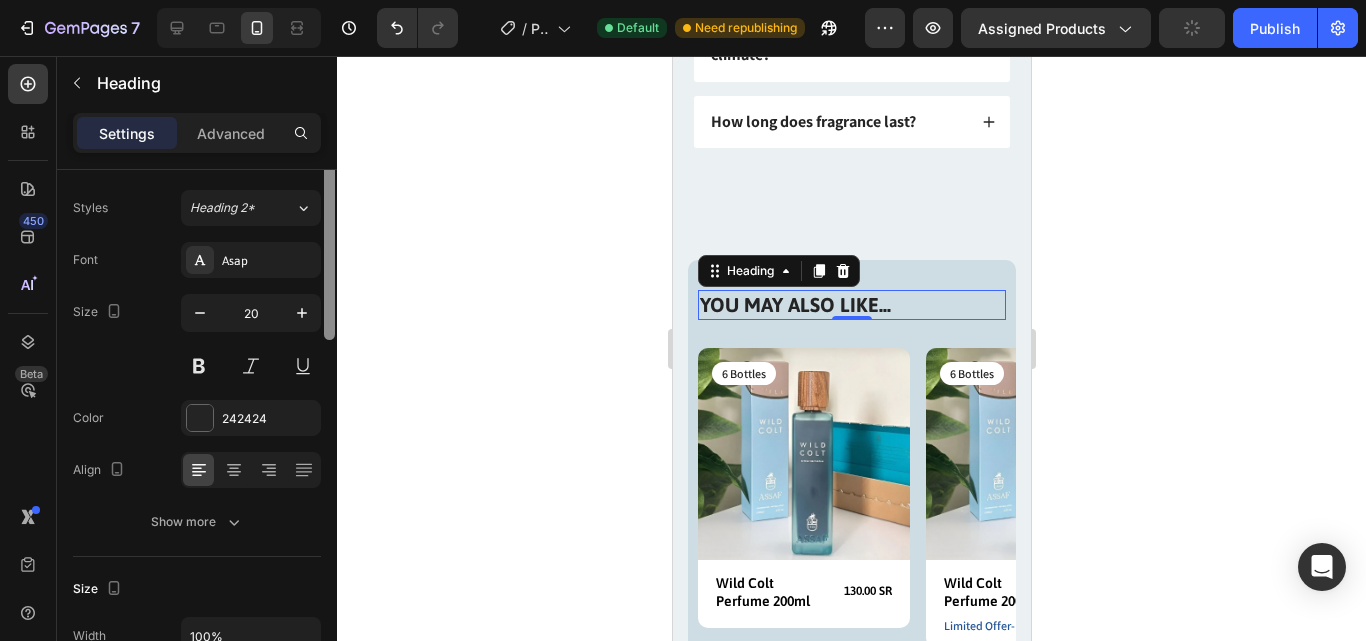 scroll, scrollTop: 0, scrollLeft: 0, axis: both 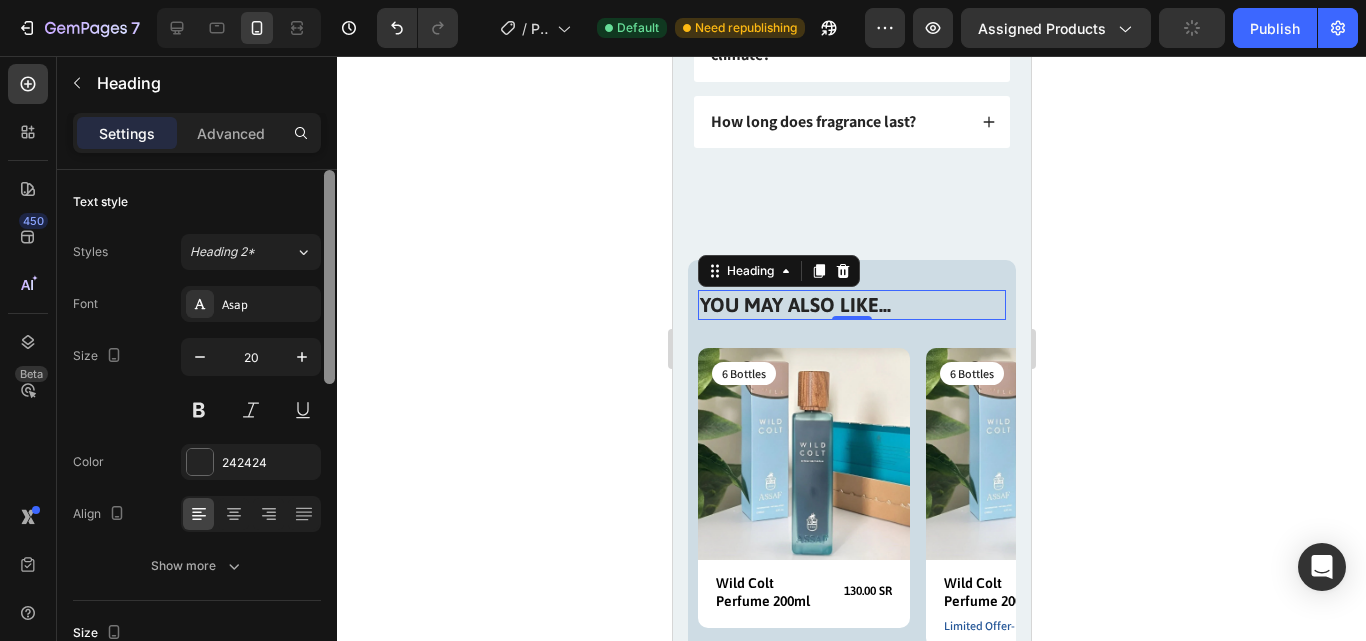 drag, startPoint x: 330, startPoint y: 373, endPoint x: 327, endPoint y: 317, distance: 56.0803 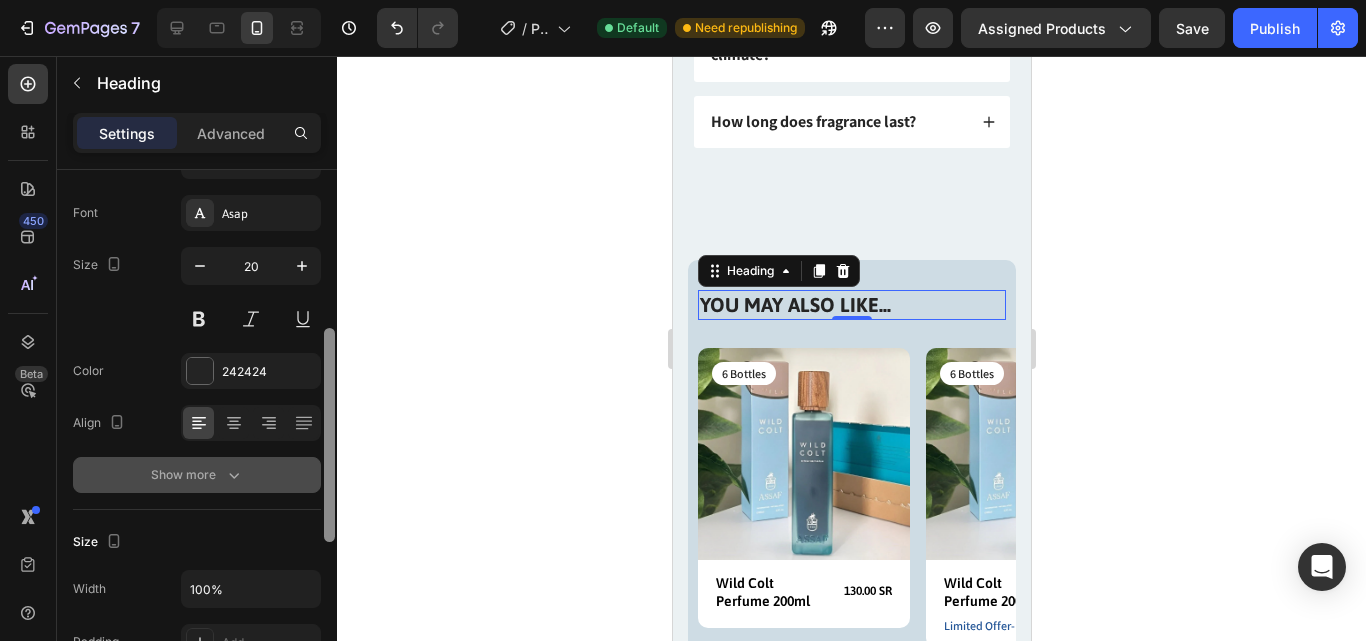 scroll, scrollTop: 177, scrollLeft: 0, axis: vertical 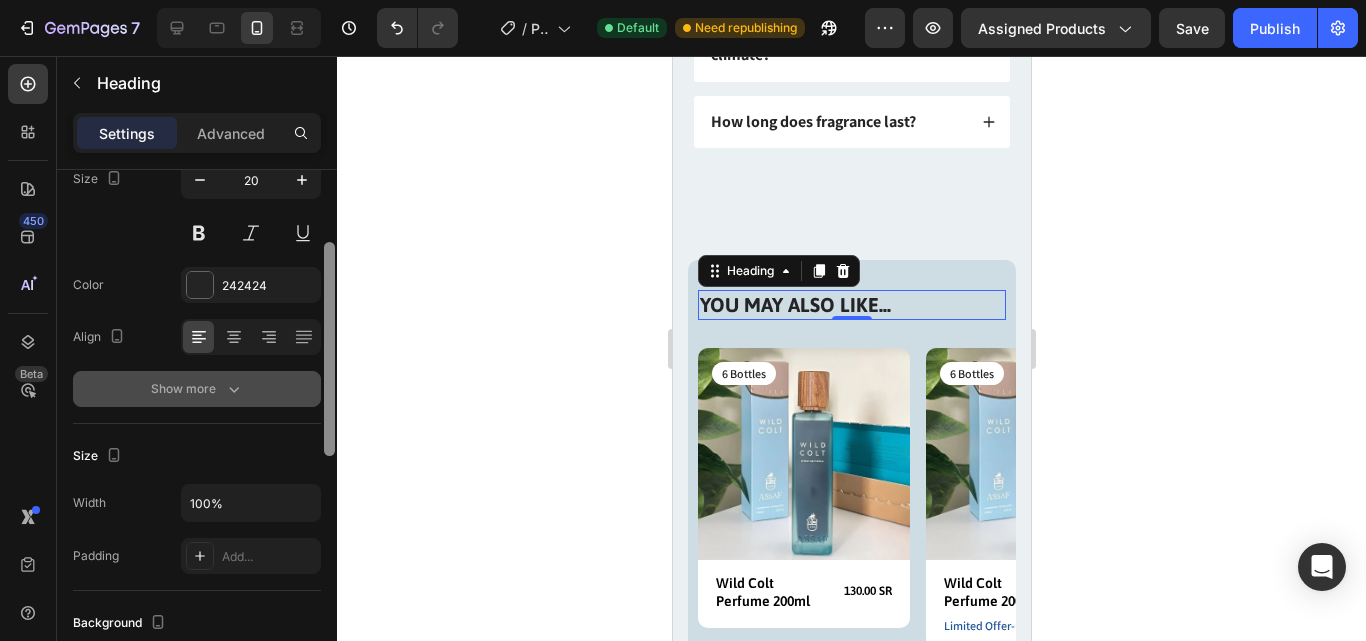 drag, startPoint x: 327, startPoint y: 318, endPoint x: 320, endPoint y: 390, distance: 72.33948 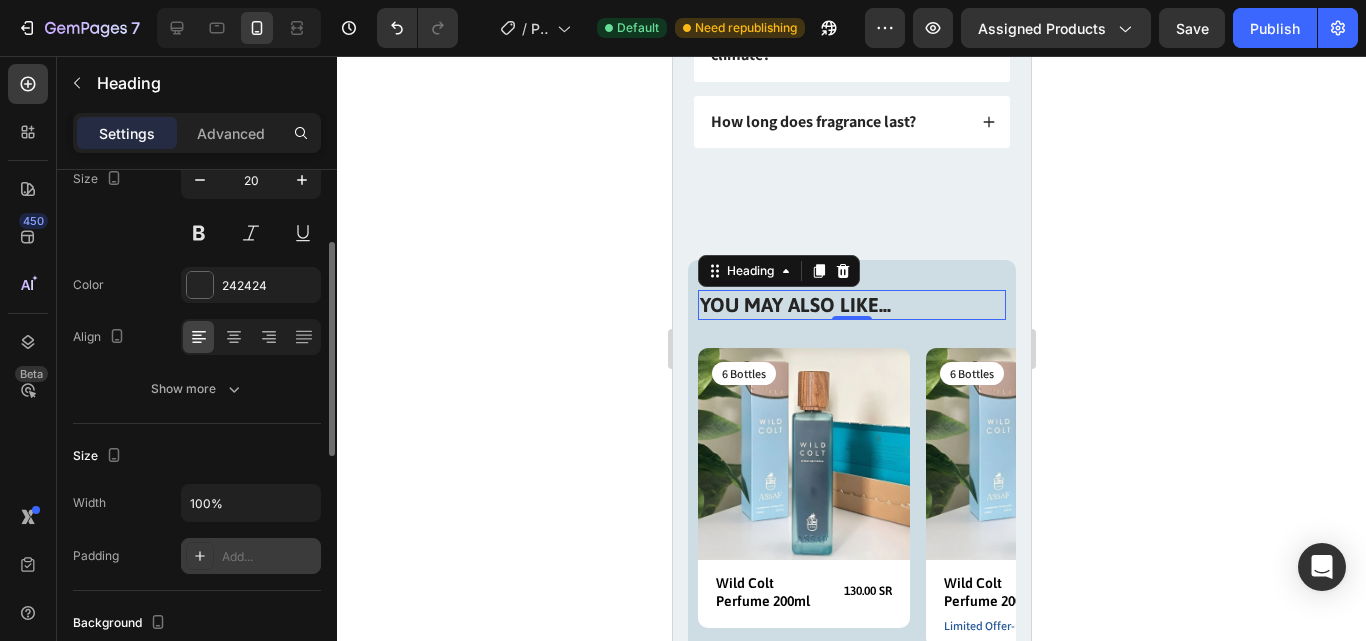 click 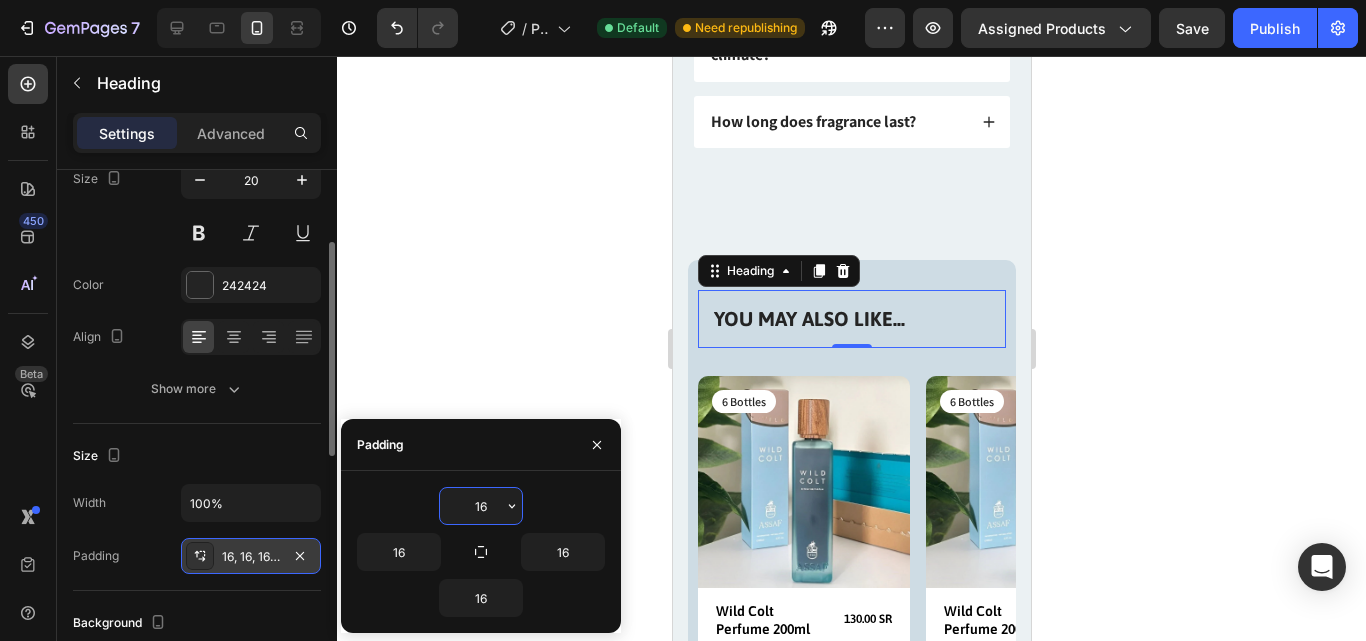 click on "16" at bounding box center (481, 506) 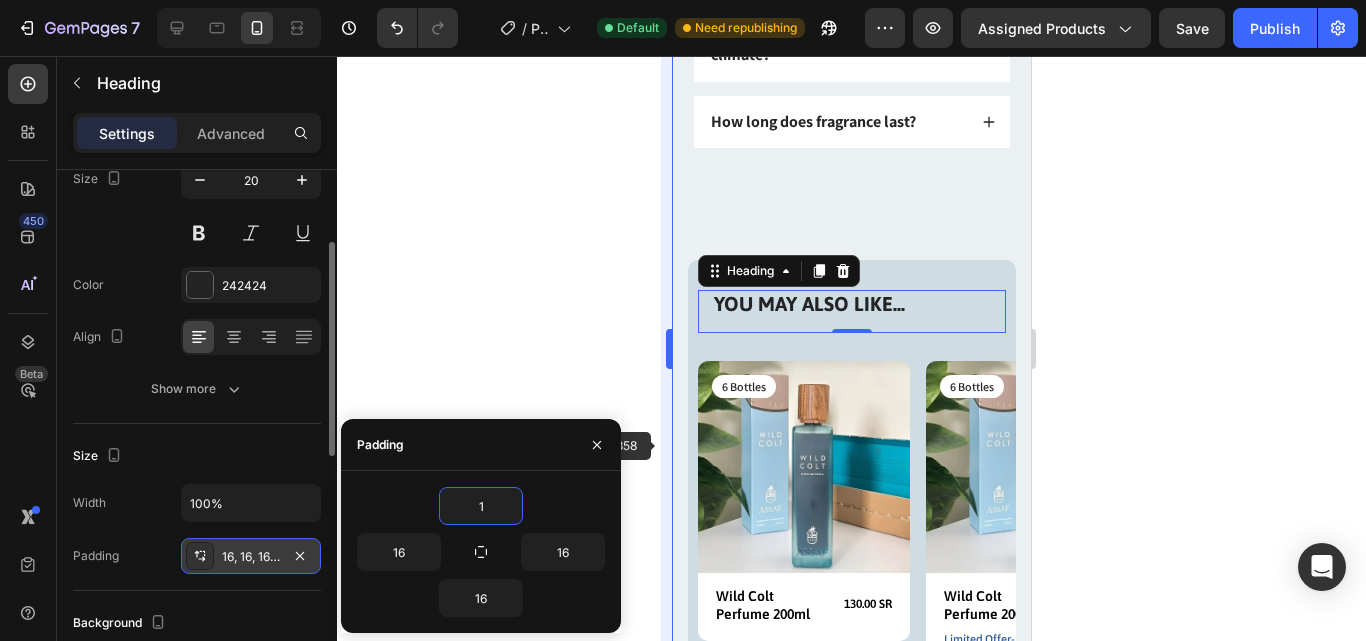 type on "16" 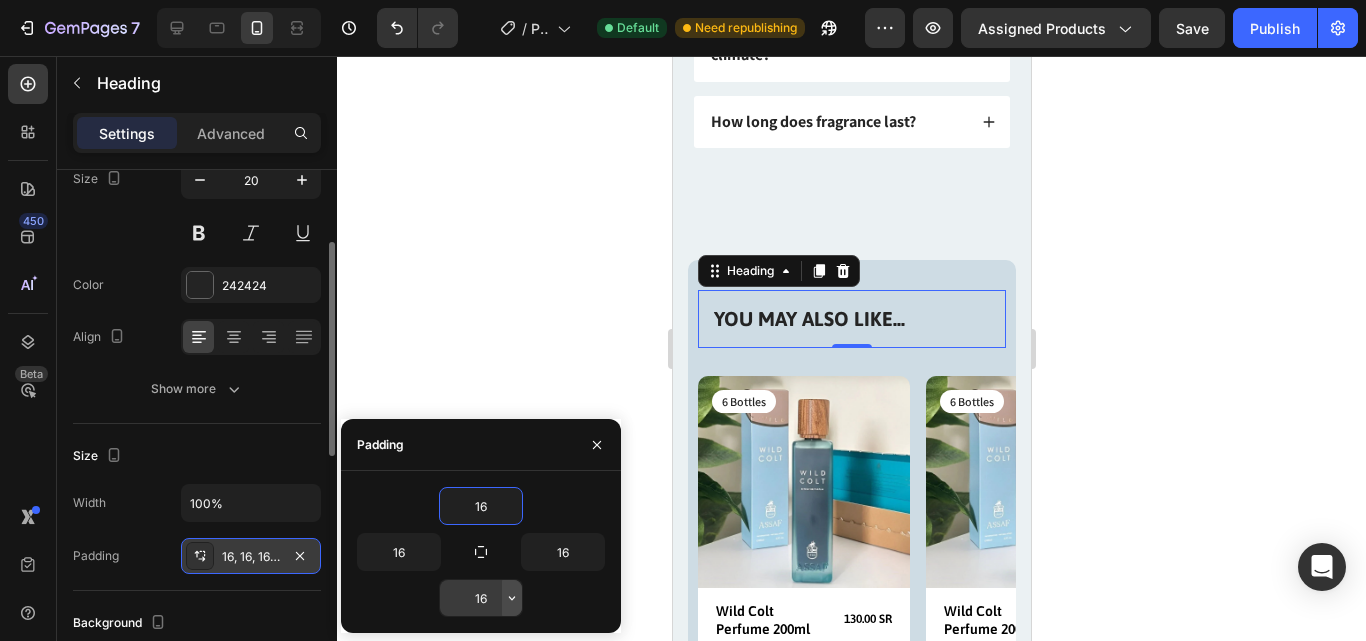 click 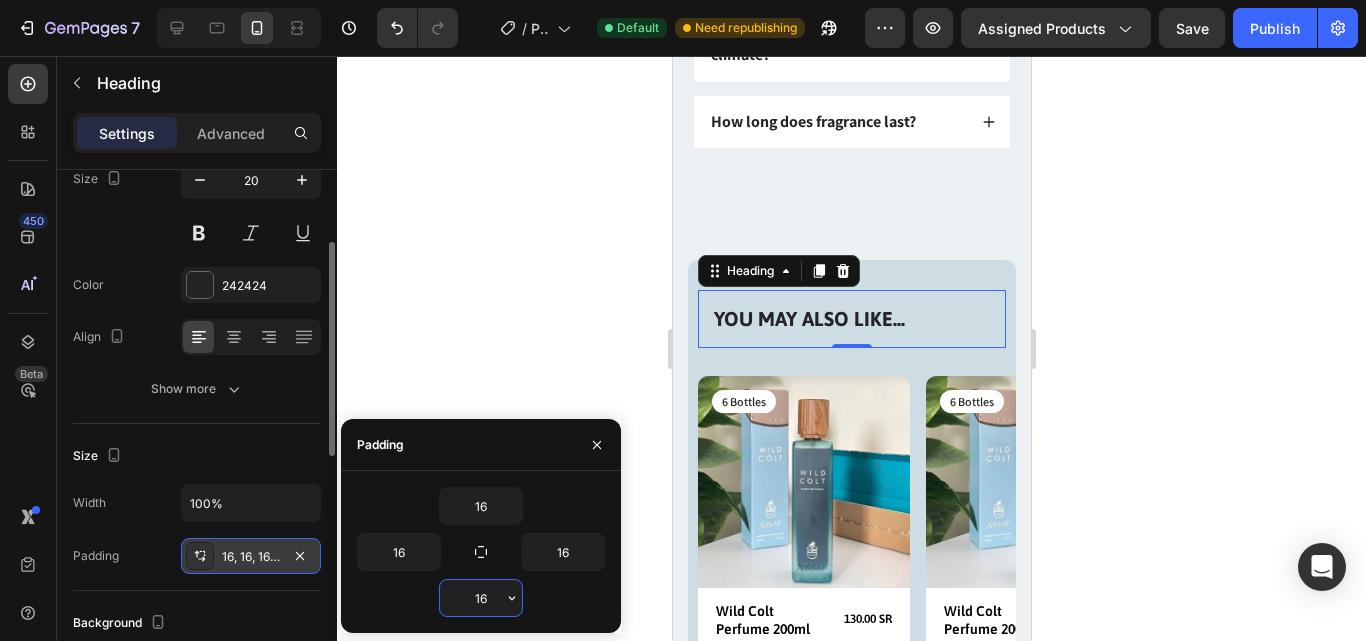 click on "16" at bounding box center (481, 598) 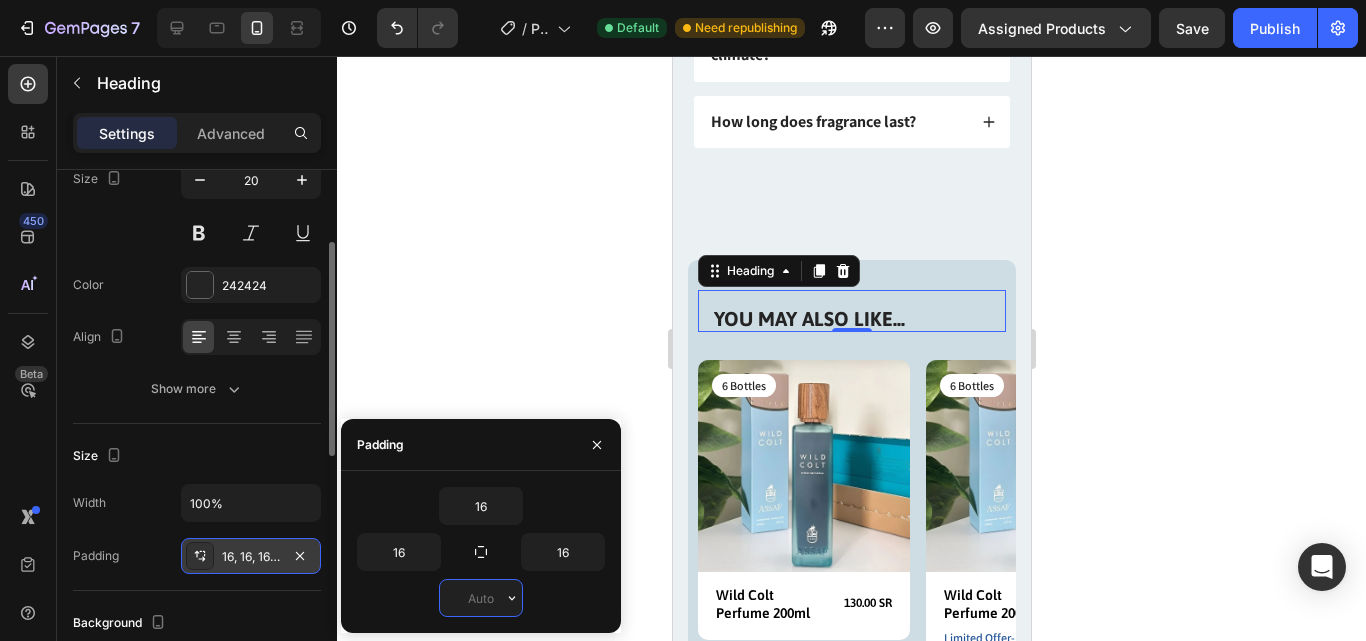 type on "6" 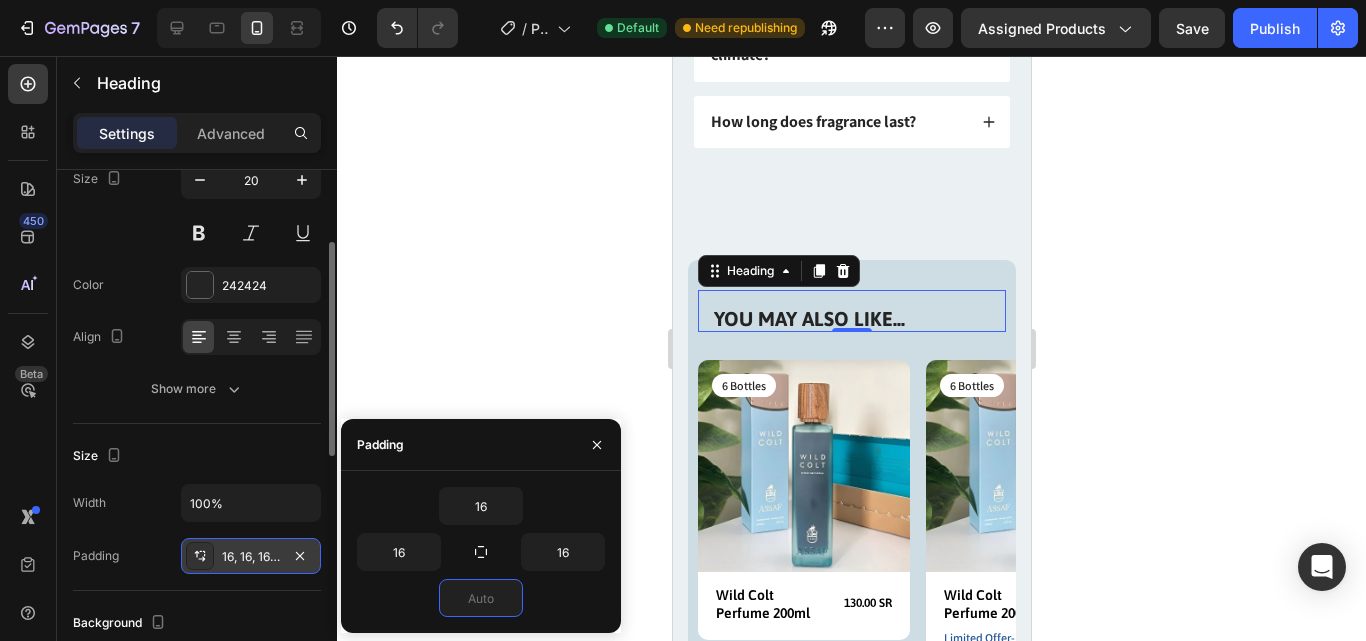 type on "6" 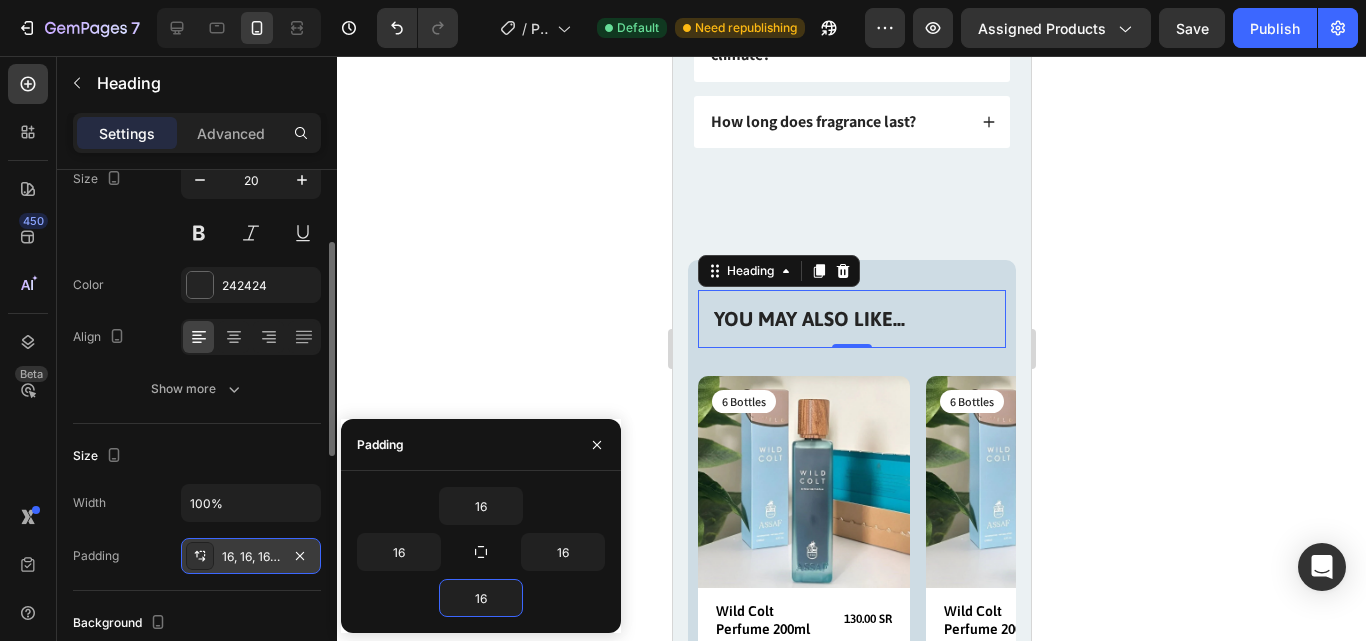 type on "1" 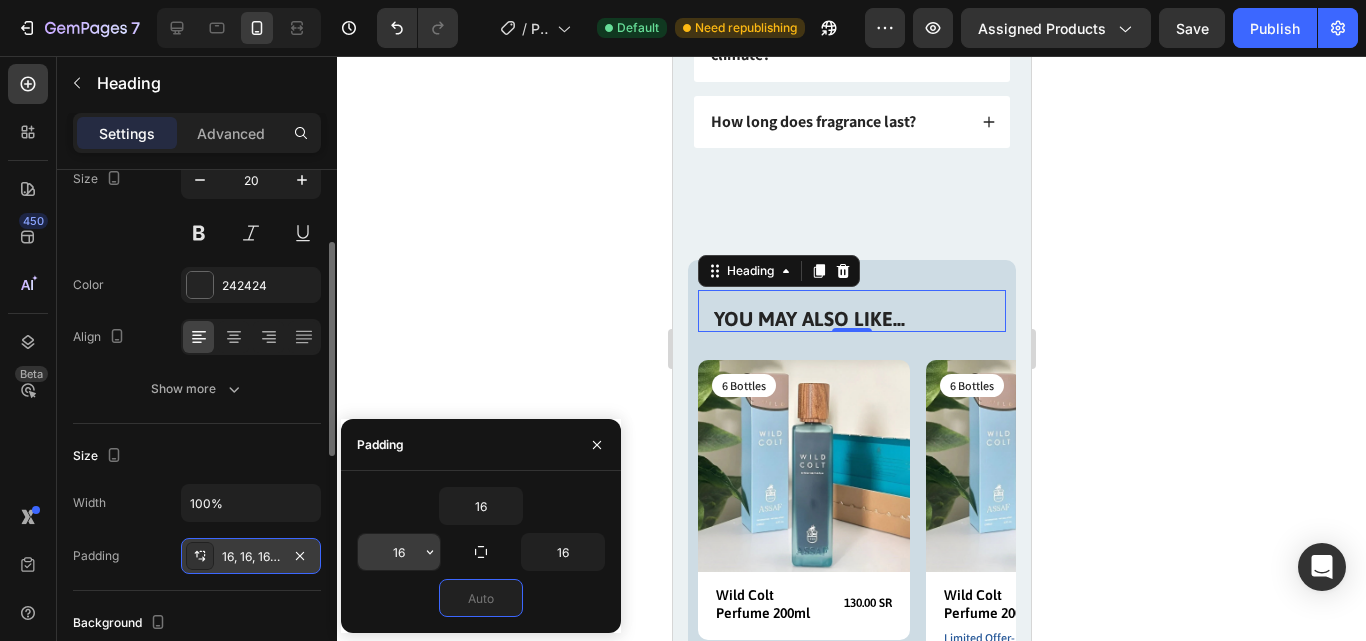 click on "16" at bounding box center [399, 552] 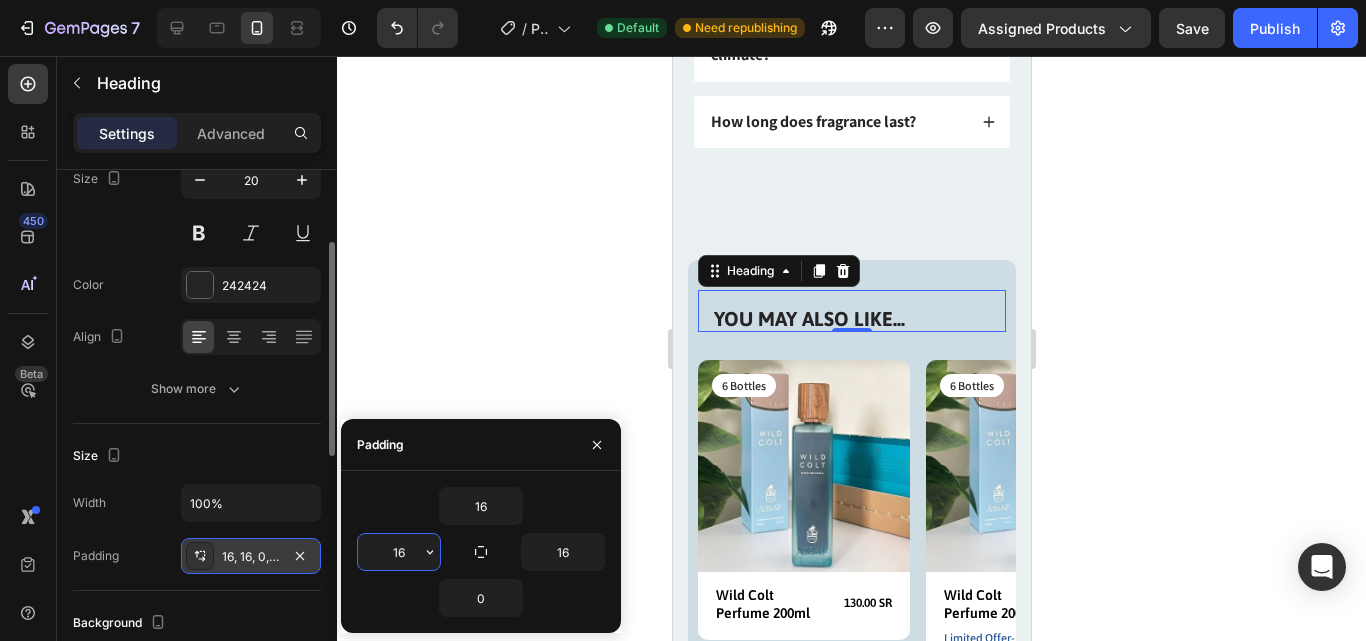 click on "16" at bounding box center (399, 552) 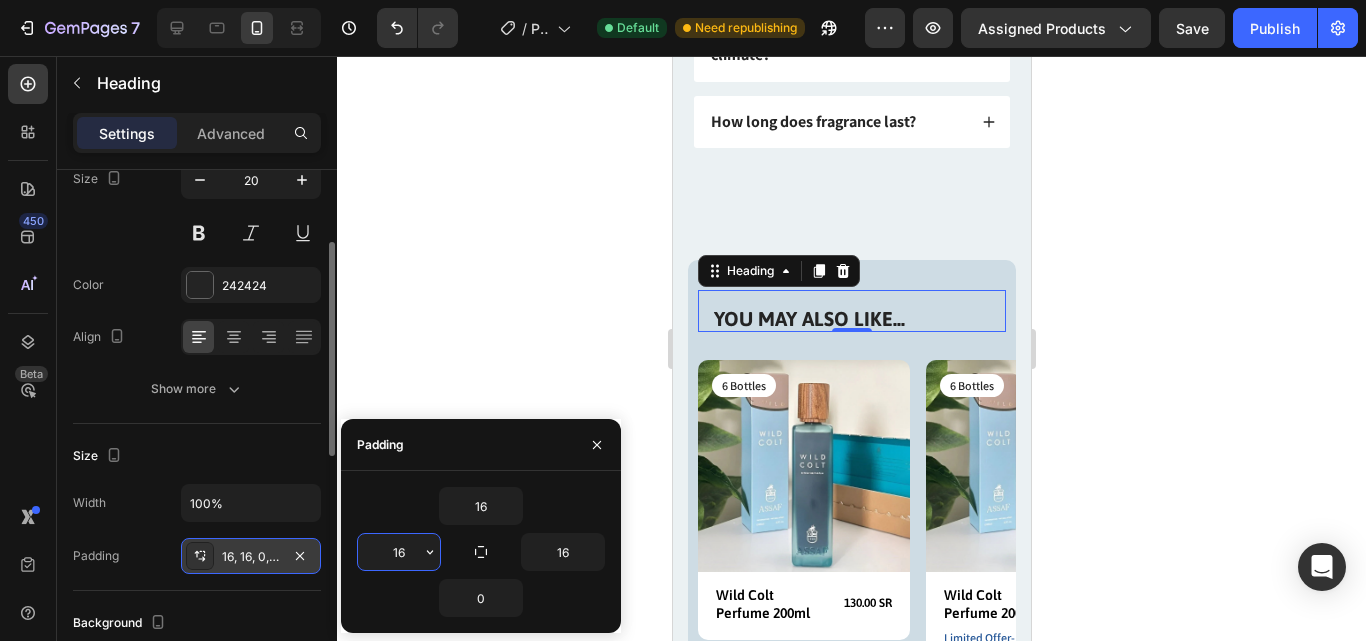 type on "1" 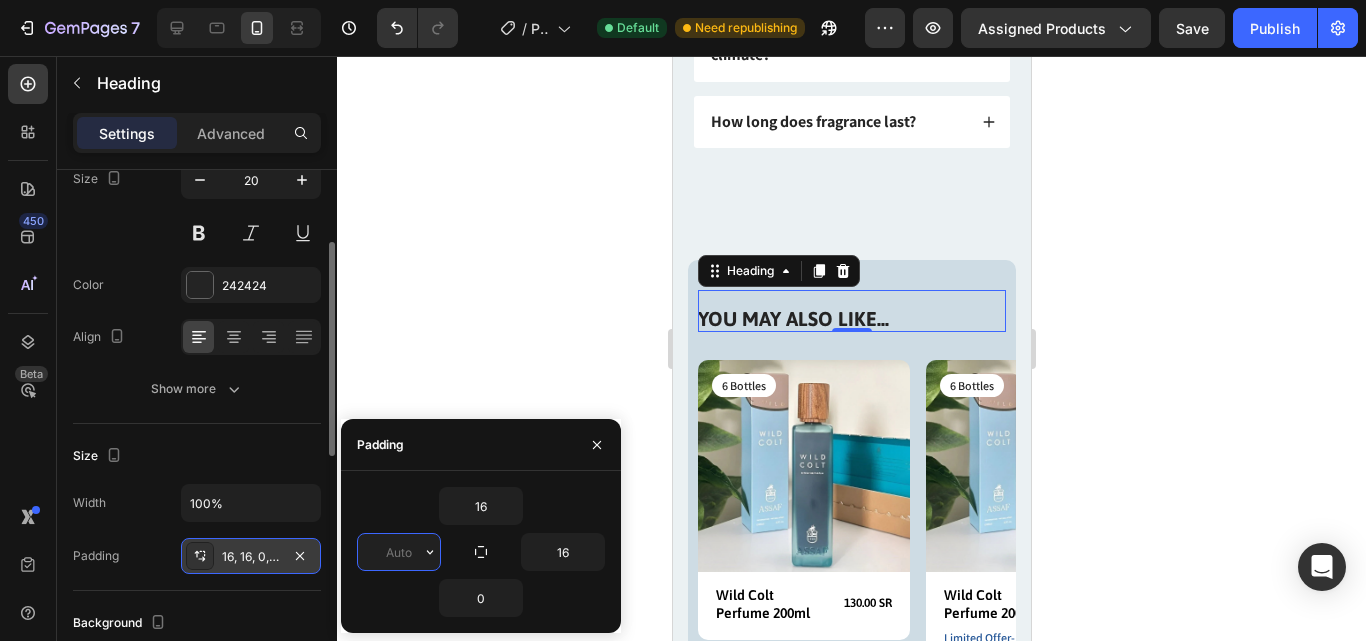 type on "6" 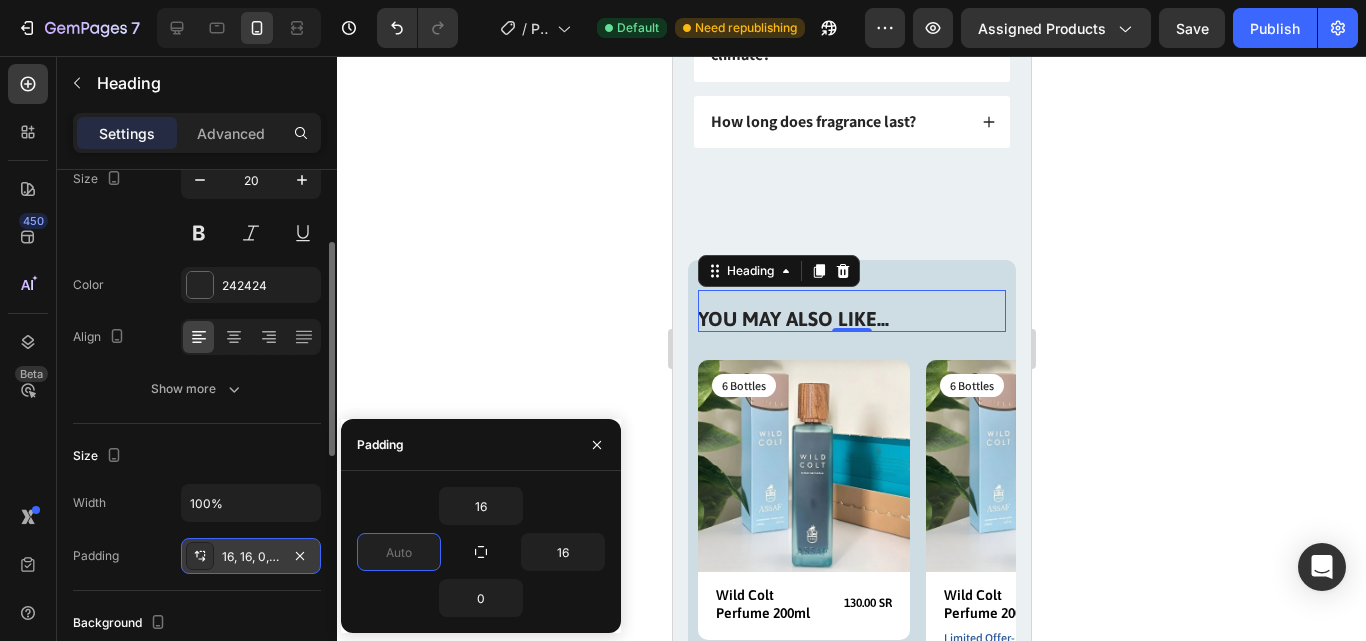 type on "8" 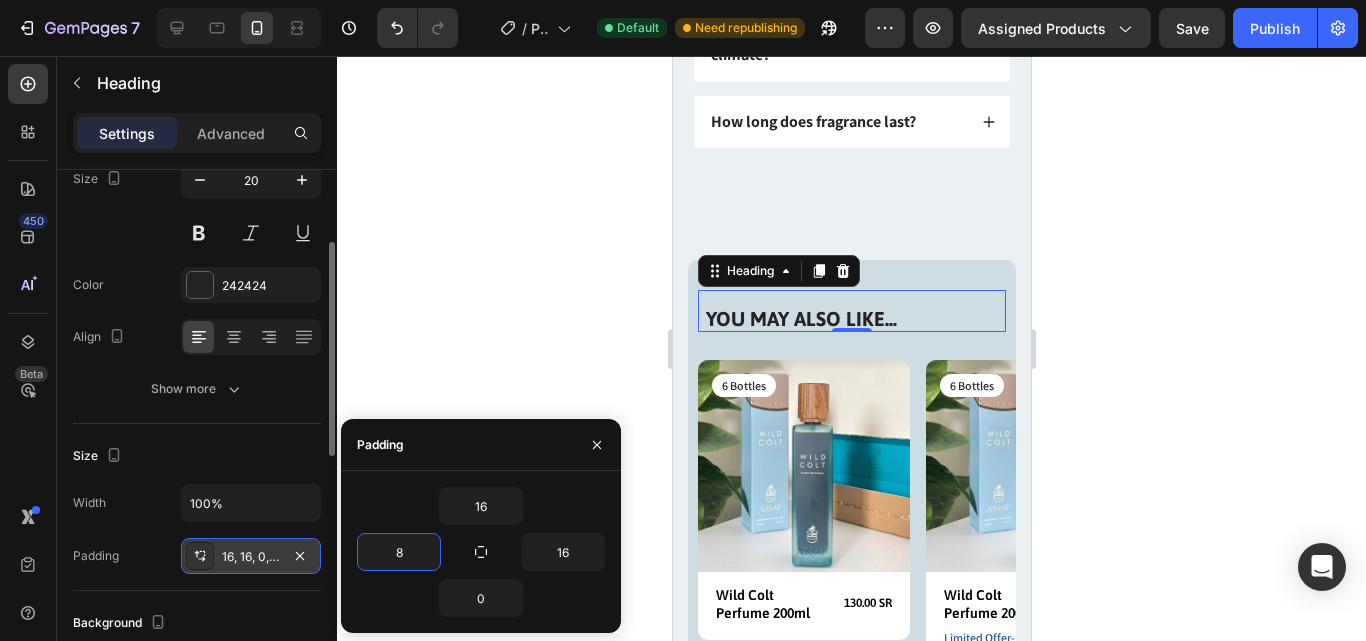 click 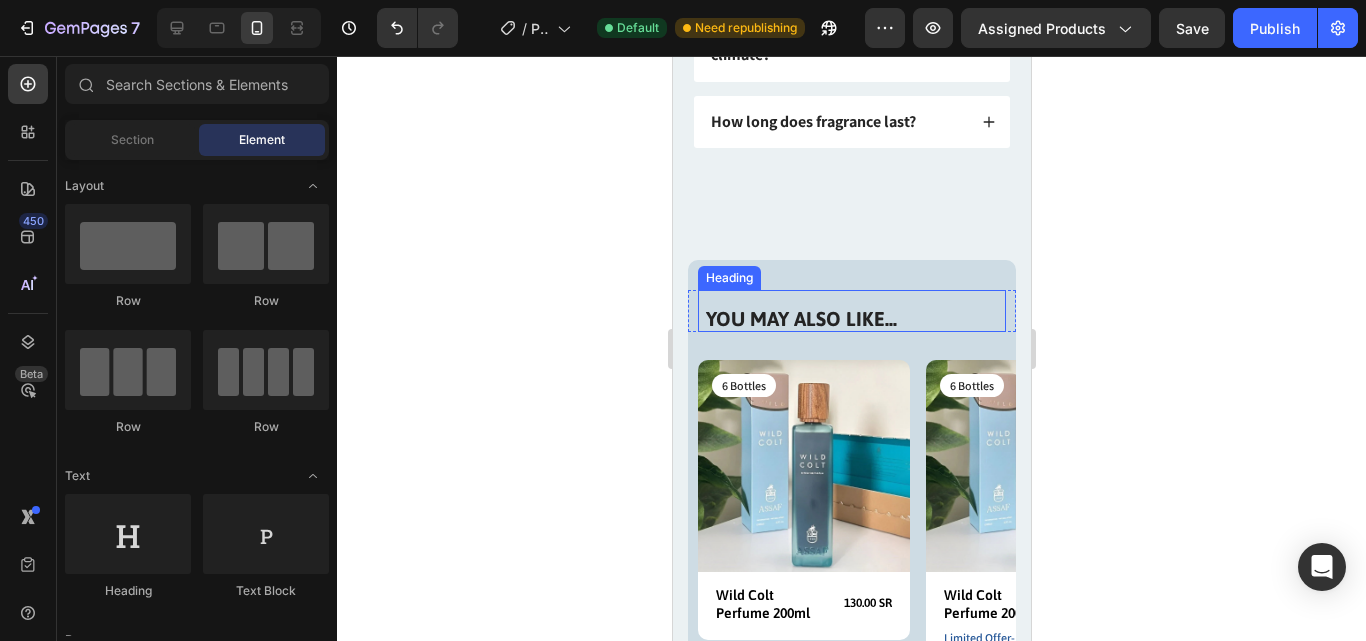 click on "YOU MAY ALSO LIKE..." at bounding box center (851, 311) 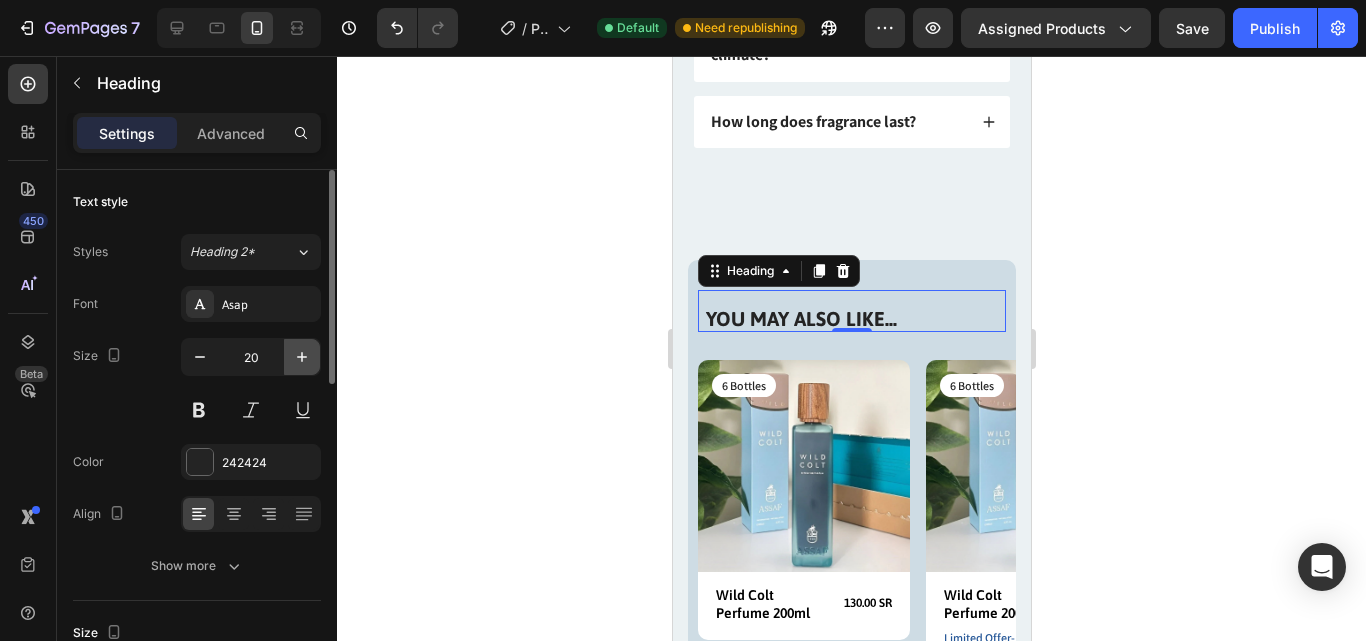 click 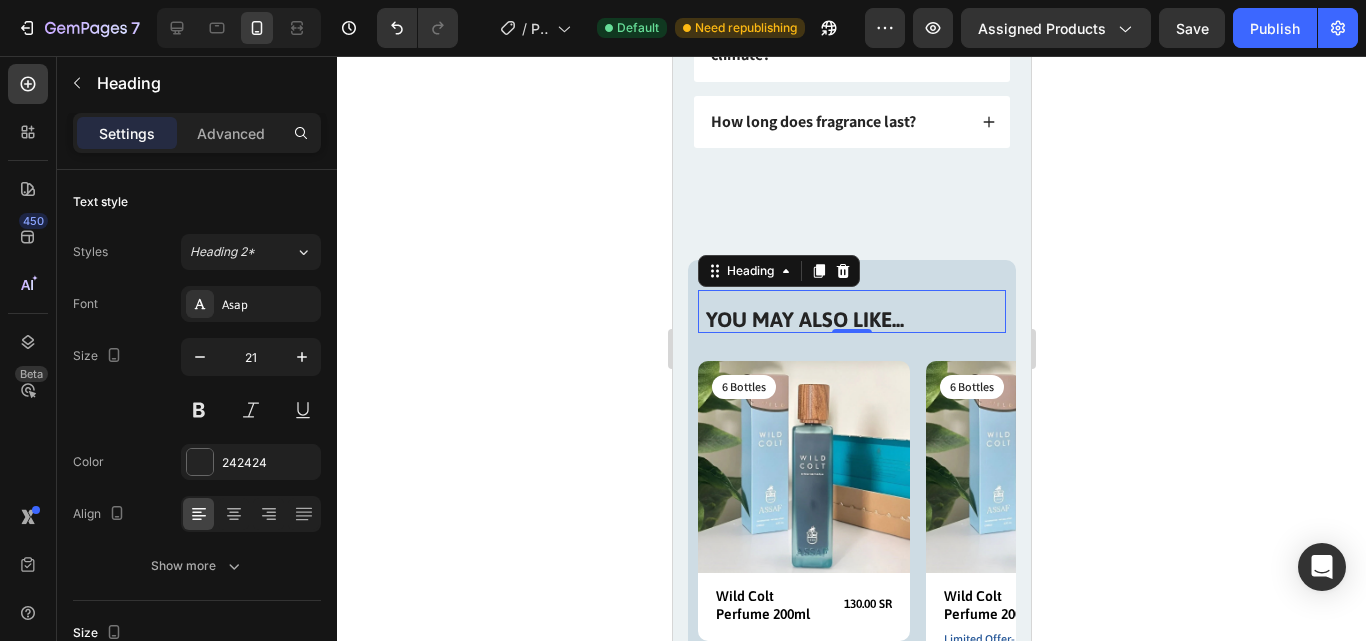 click 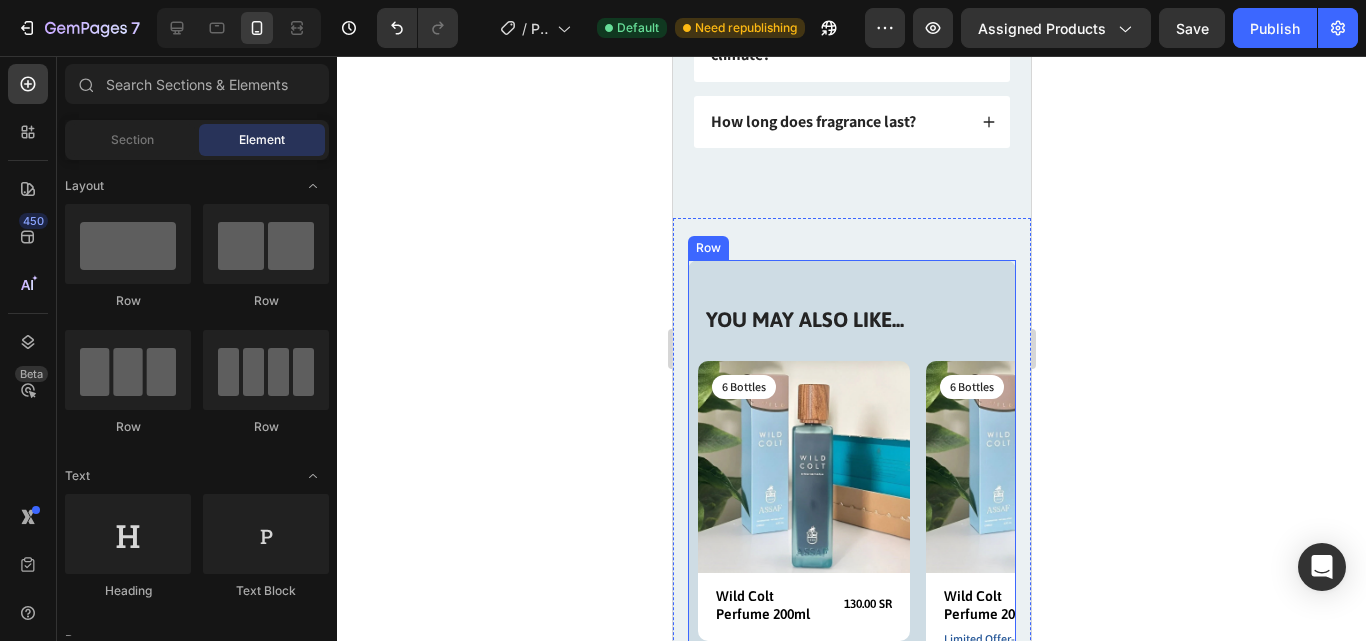 click on "YOU MAY ALSO LIKE... Heading Row Product Images 6 Bottles Text Block Row Wild Colt Perfume 200ml Product Title 130.00 SR Product Price Product Price Row Row Product Product Images 6 Bottles Text Block Row Wild Colt Perfume 200ml Product Title 130.00 SR Product Price Product Price Row Limited Offer- Free Shipping Text Block Row Product Product Images 6 Bottles Text Block Row Wild Colt Perfume 200ml Product Title 130.00 SR Product Price Product Price Row consectetur elit Text Block Row Product Product Images 6 Bottles Text Block Row Wild Colt Perfume 200ml Product Title 130.00 SR Product Price Product Price Row consectetur elit Text Block Row Product Product Images 6 Bottles Text Block Row Wild Colt Perfume 200ml Product Title 130.00 SR Product Price Product Price Row consectetur elit Text Block Row Product Carousel Row" at bounding box center [851, 469] 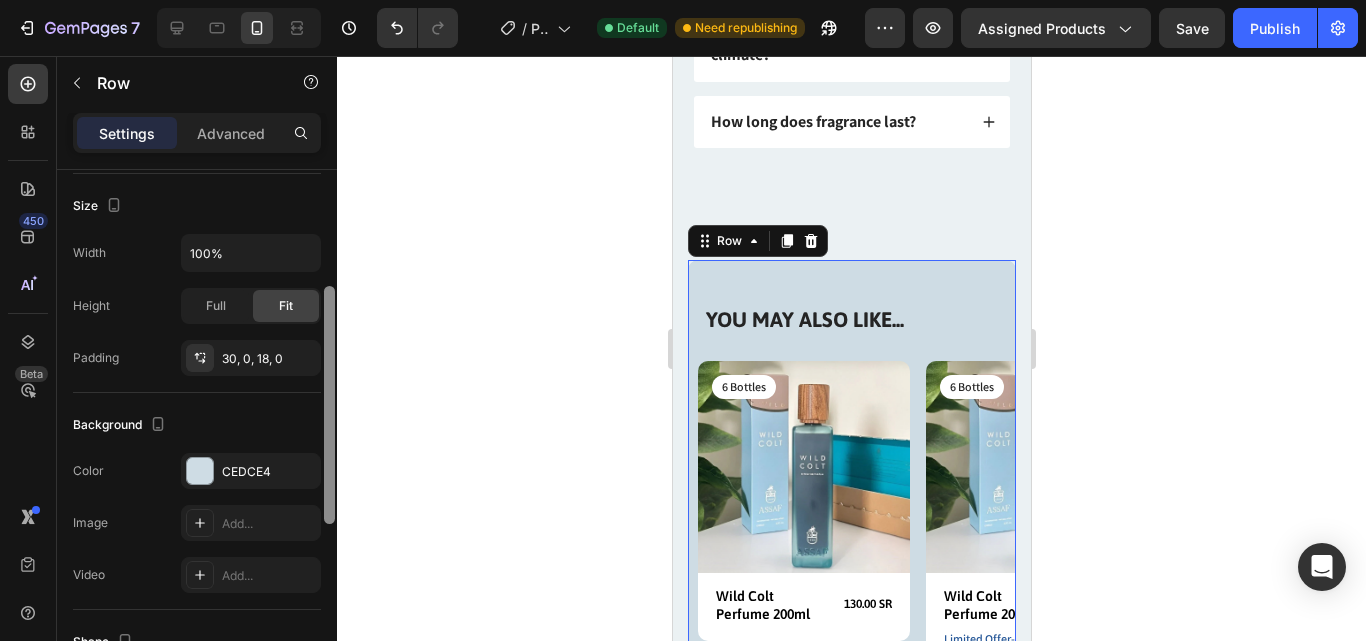 scroll, scrollTop: 338, scrollLeft: 0, axis: vertical 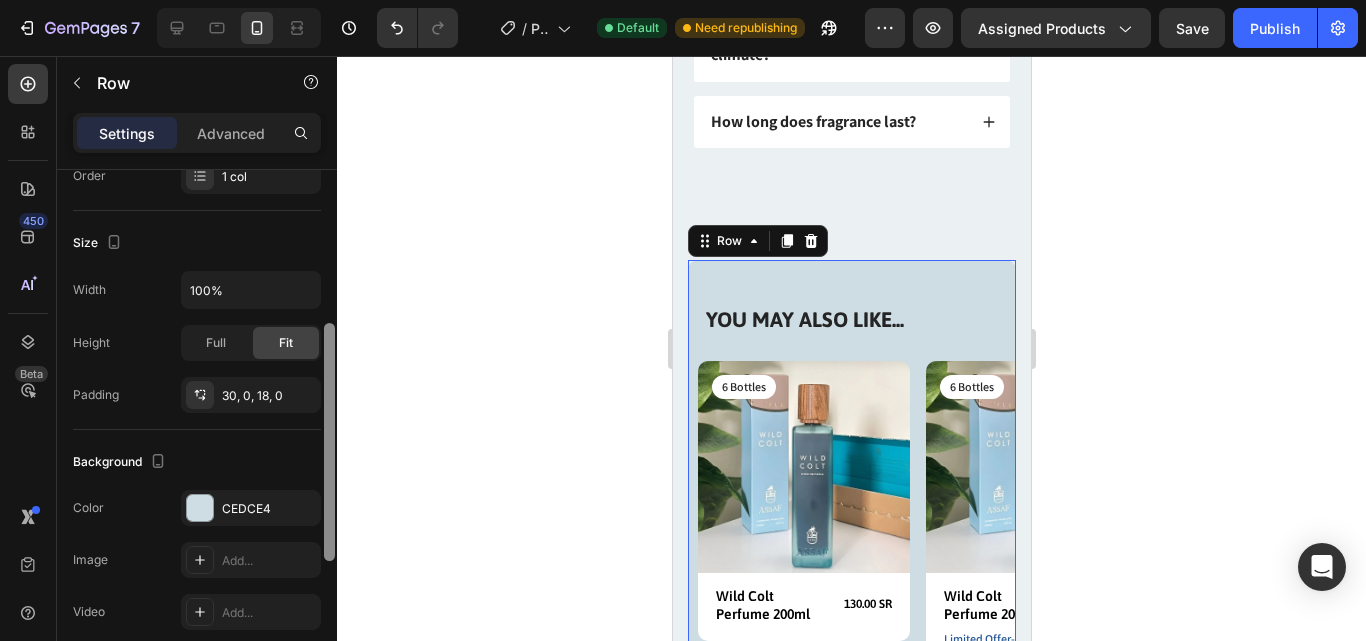 drag, startPoint x: 331, startPoint y: 258, endPoint x: 326, endPoint y: 411, distance: 153.08168 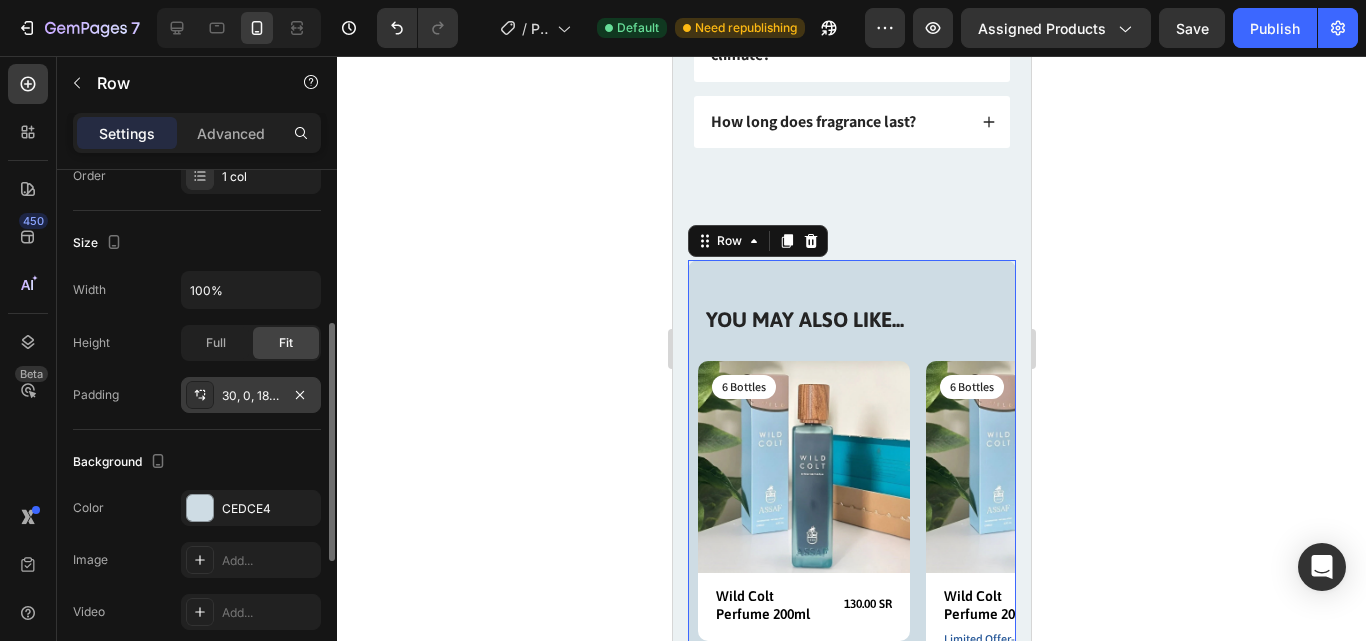 click on "30, 0, 18, 0" at bounding box center (251, 396) 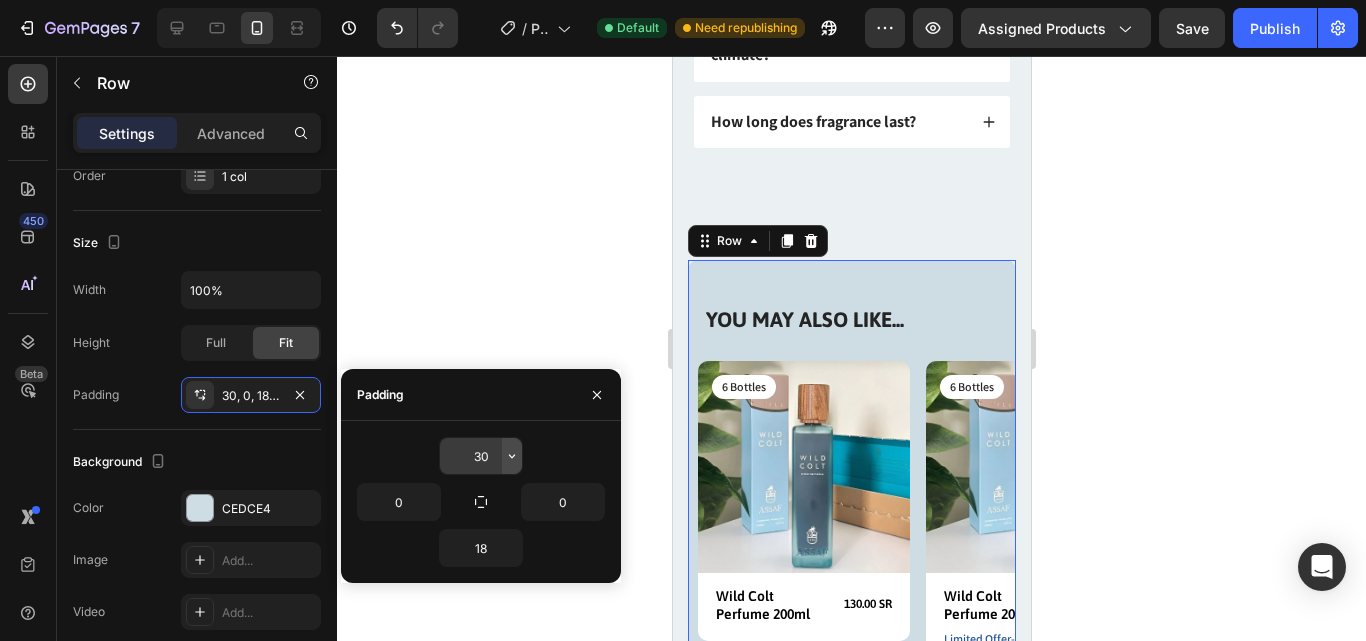 click 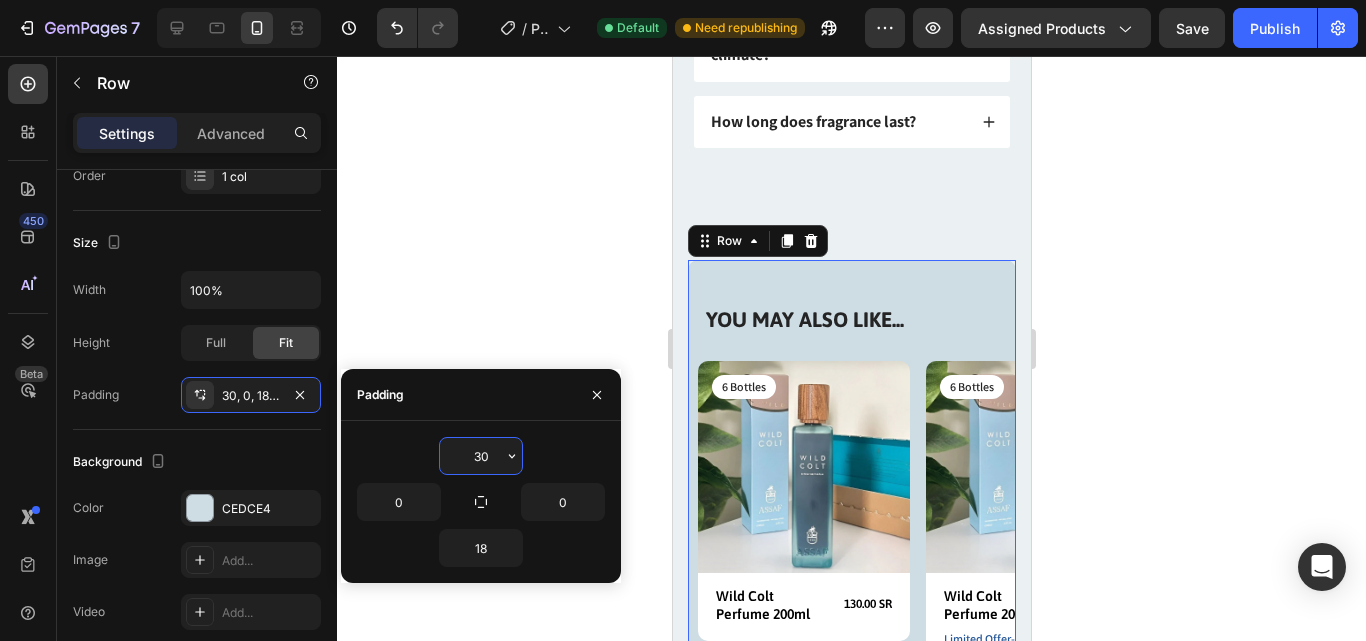 click on "30" at bounding box center (481, 456) 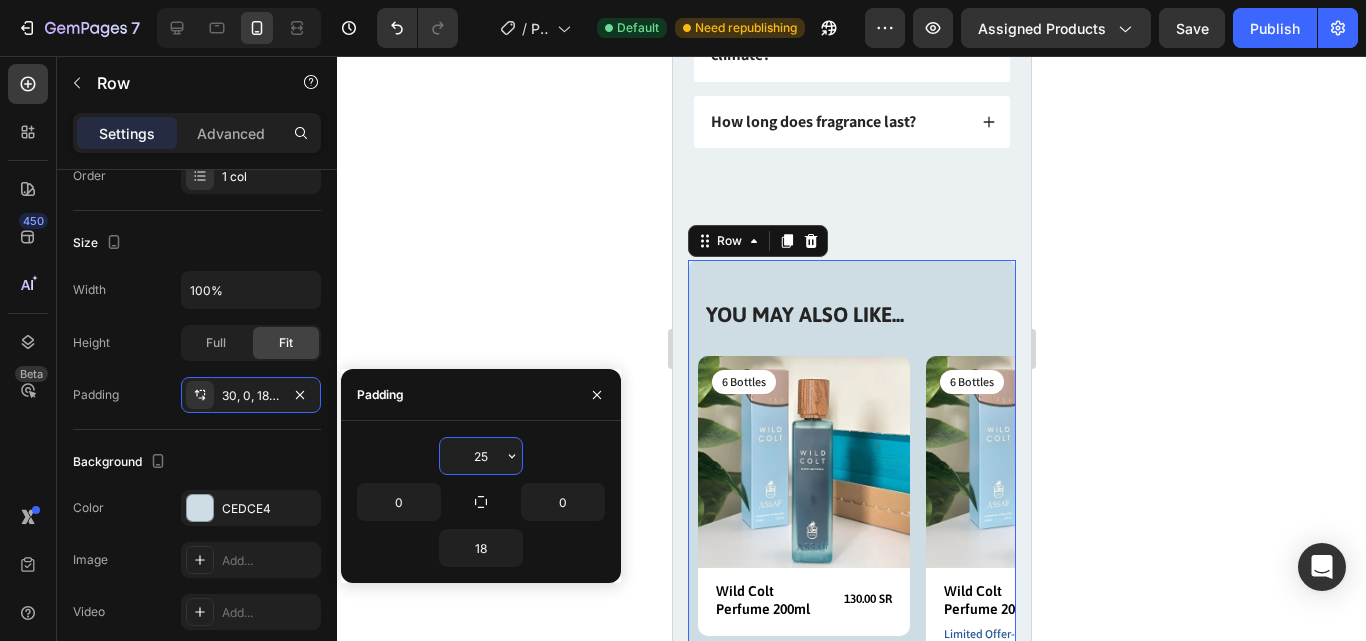 type on "2" 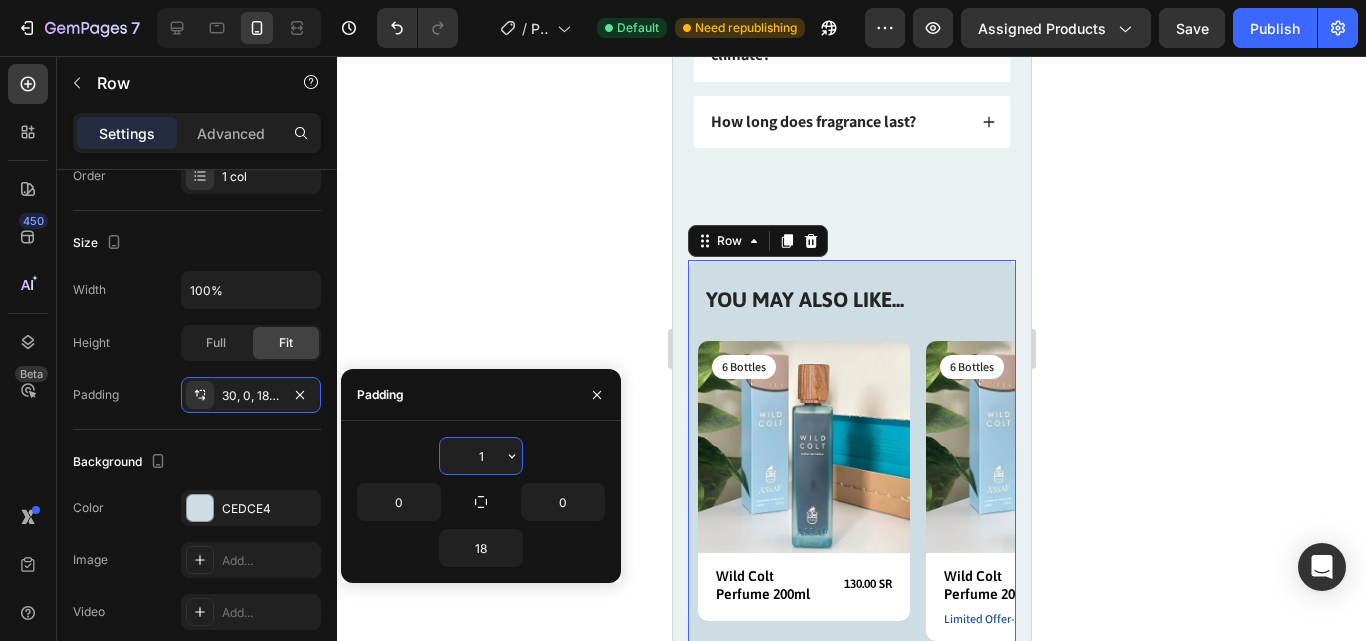 type on "15" 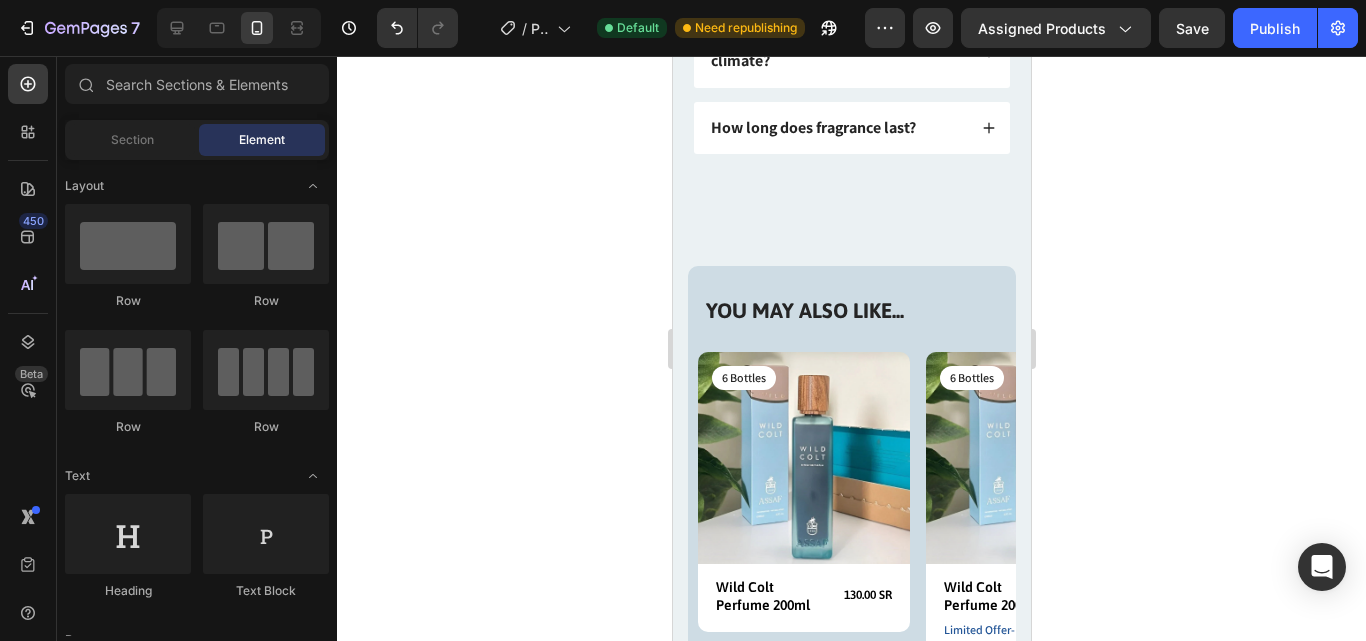 scroll, scrollTop: 2655, scrollLeft: 0, axis: vertical 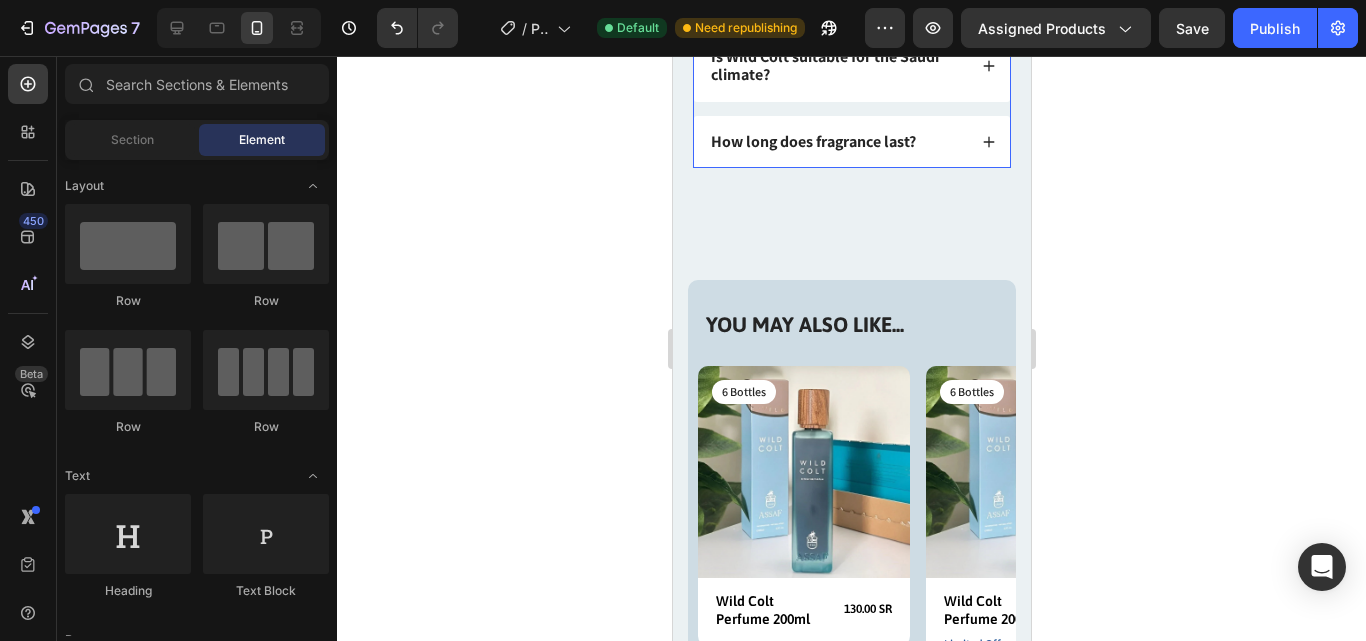 click on "How long does fragrance last?" at bounding box center [851, 142] 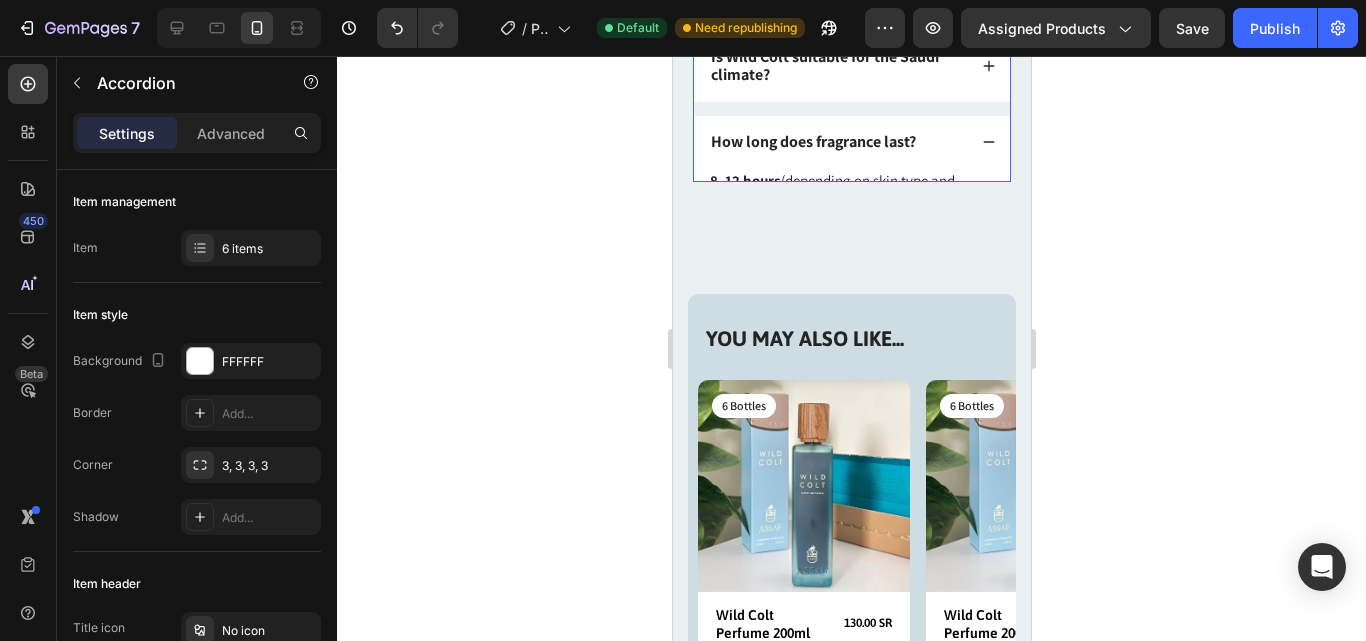 click on "How long does fragrance last?" at bounding box center [851, 142] 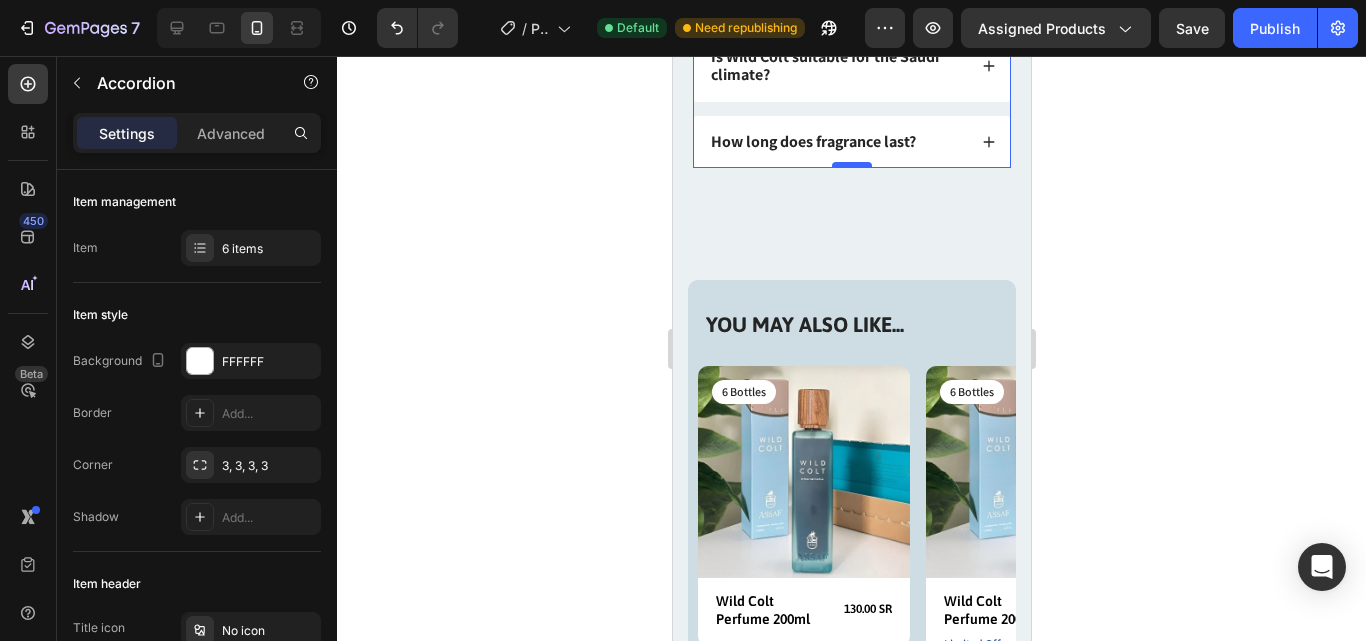click at bounding box center (851, 165) 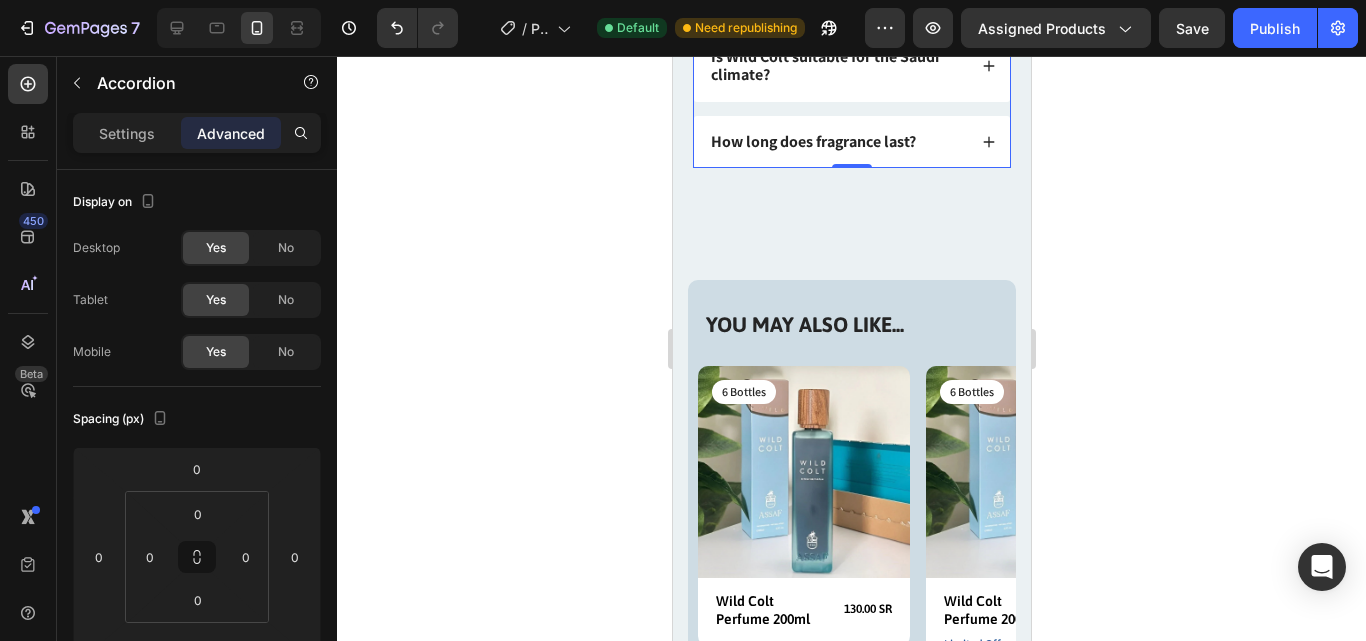 type on "100%" 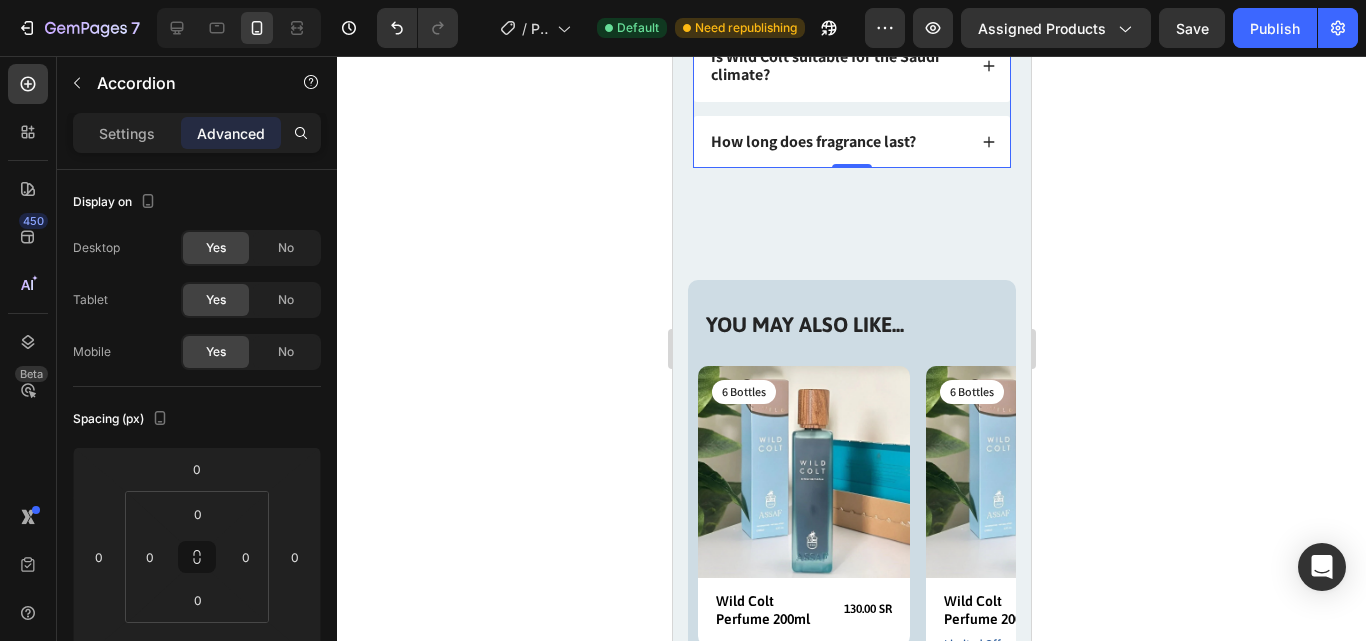 type on "100" 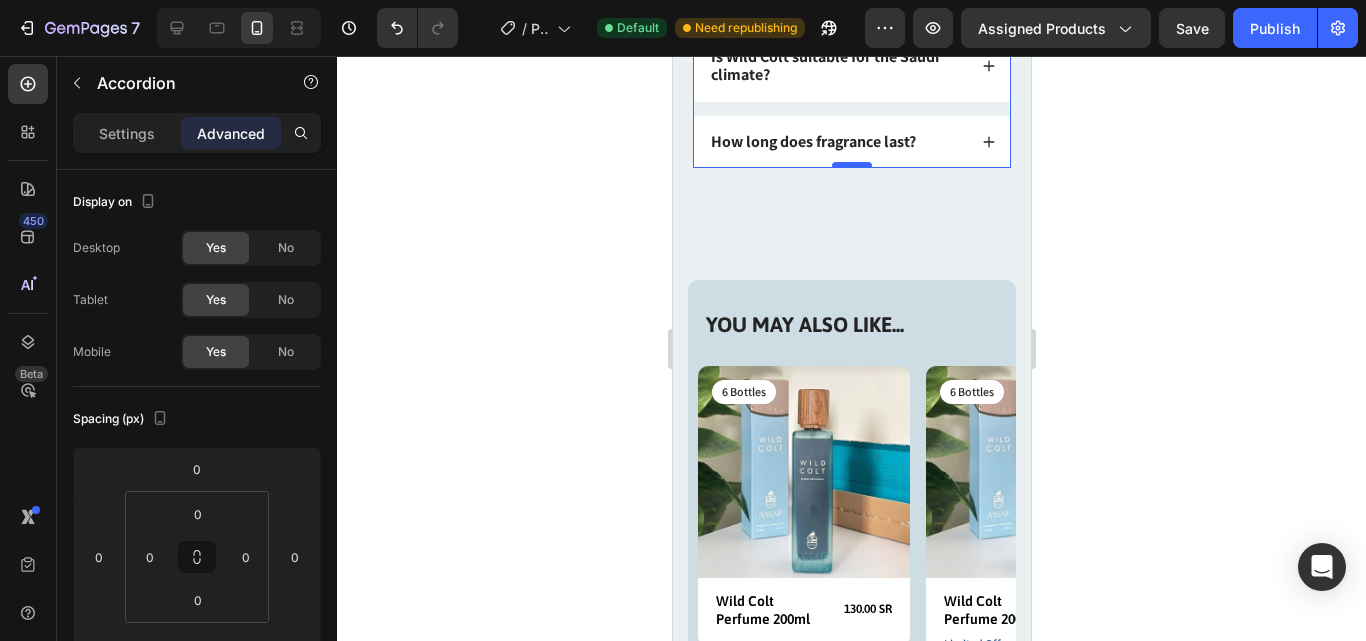 click at bounding box center [851, 165] 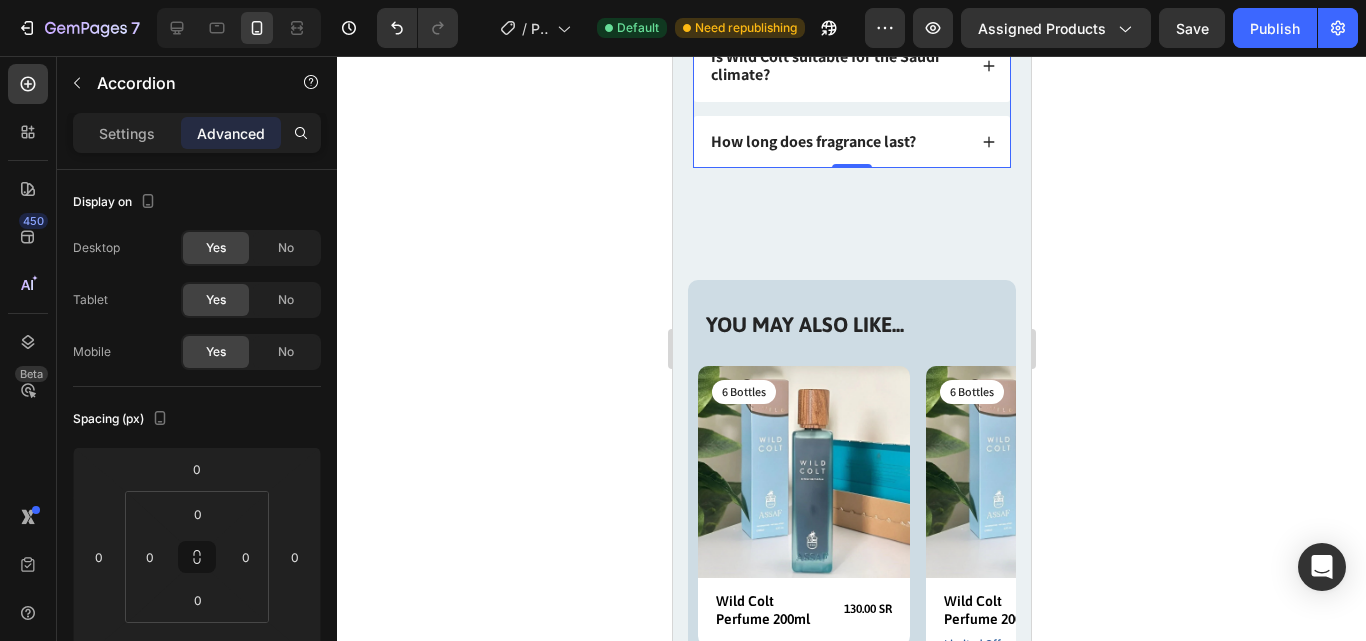 click 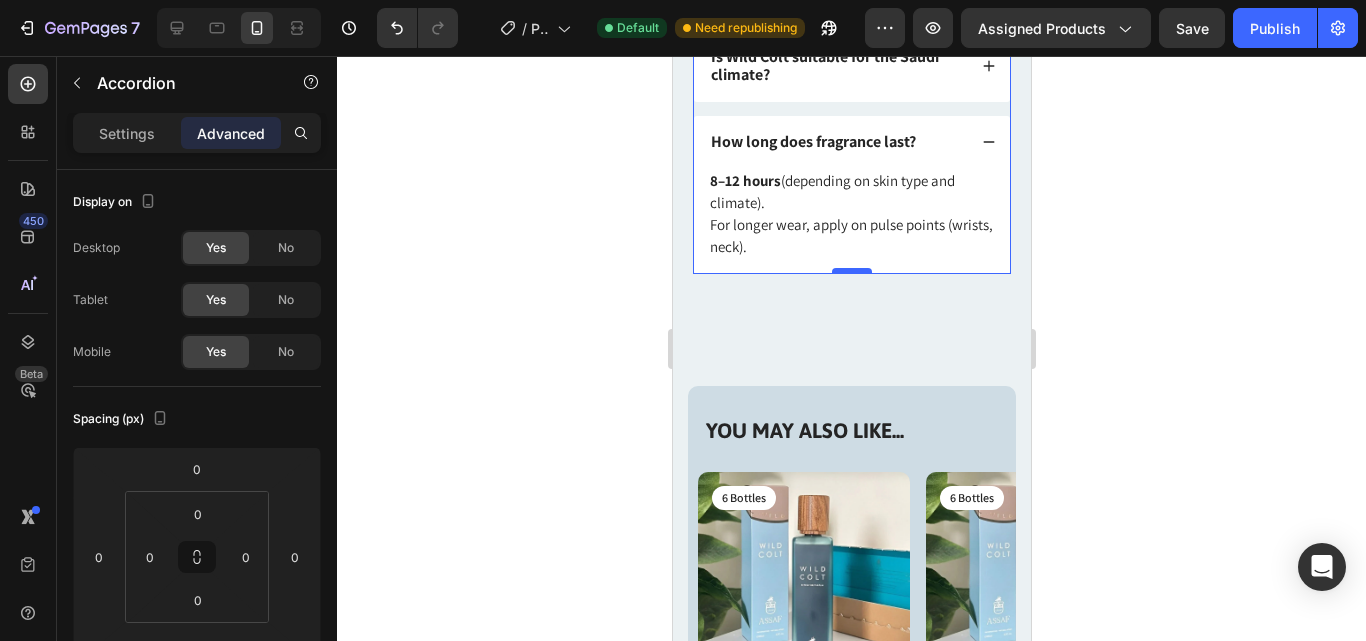 click at bounding box center [851, 271] 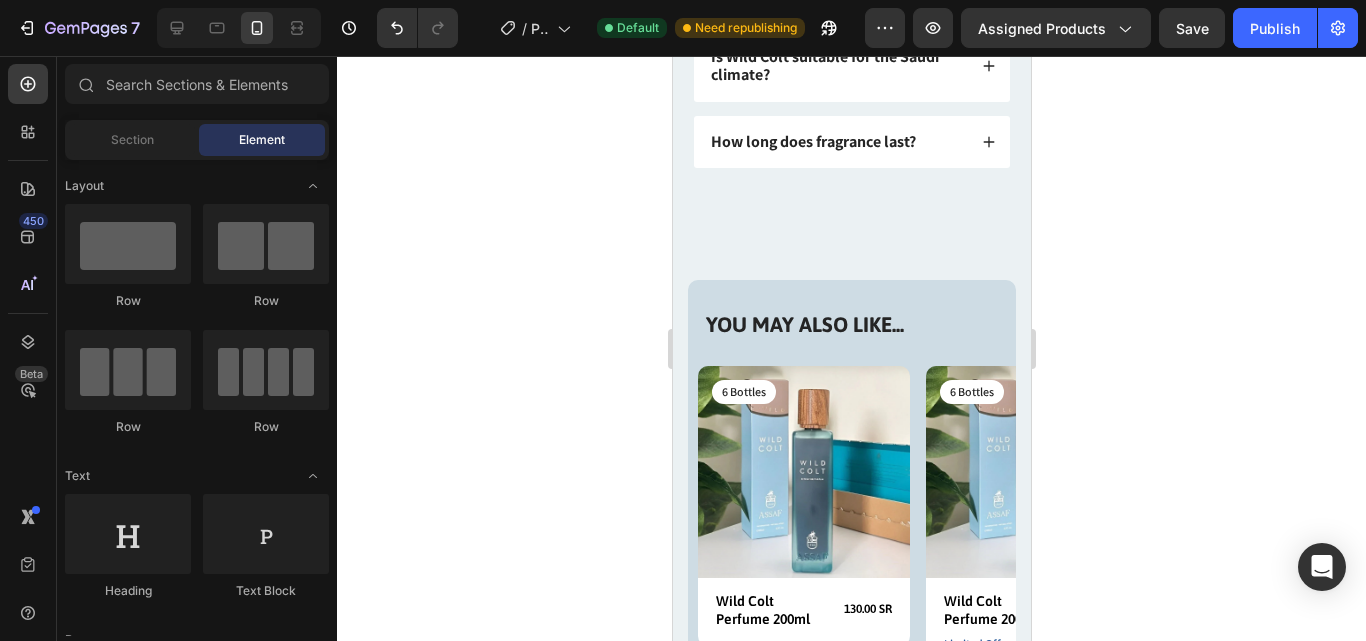 scroll, scrollTop: 2750, scrollLeft: 0, axis: vertical 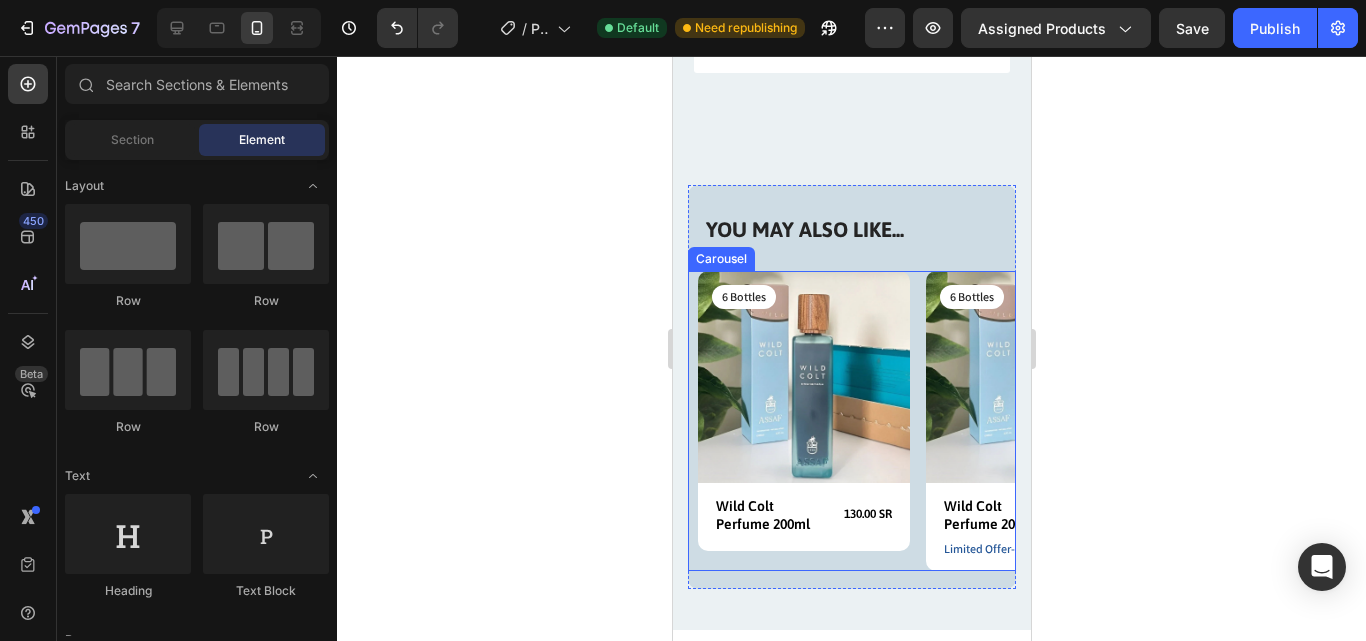 click on "Product Images 6 Bottles Text Block Row Wild Colt Perfume 200ml Product Title 130.00 SR Product Price Product Price Row Row Product" at bounding box center [803, 421] 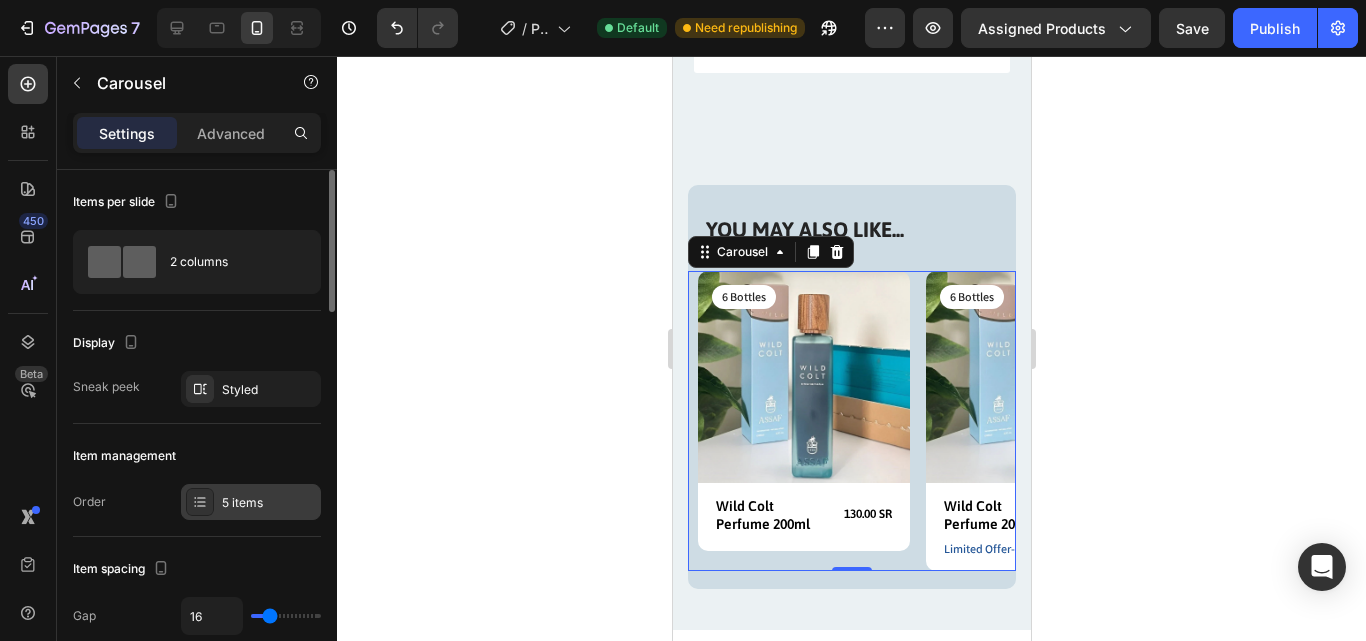 click on "5 items" at bounding box center [269, 503] 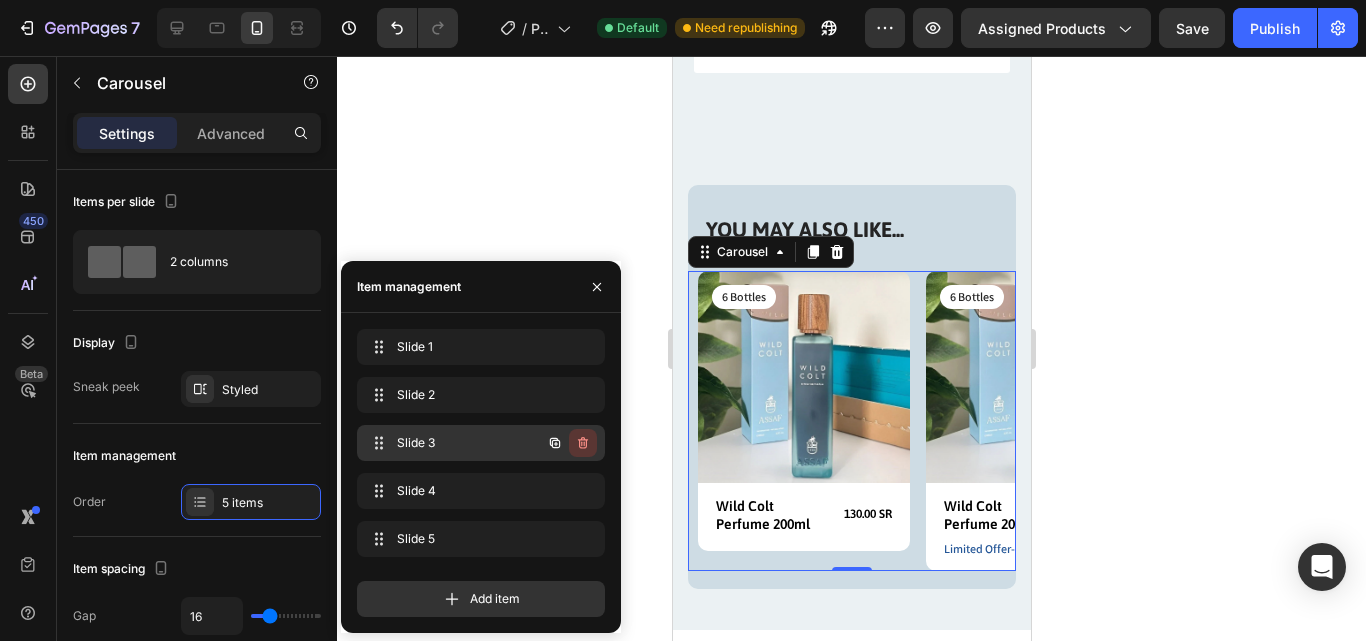 click 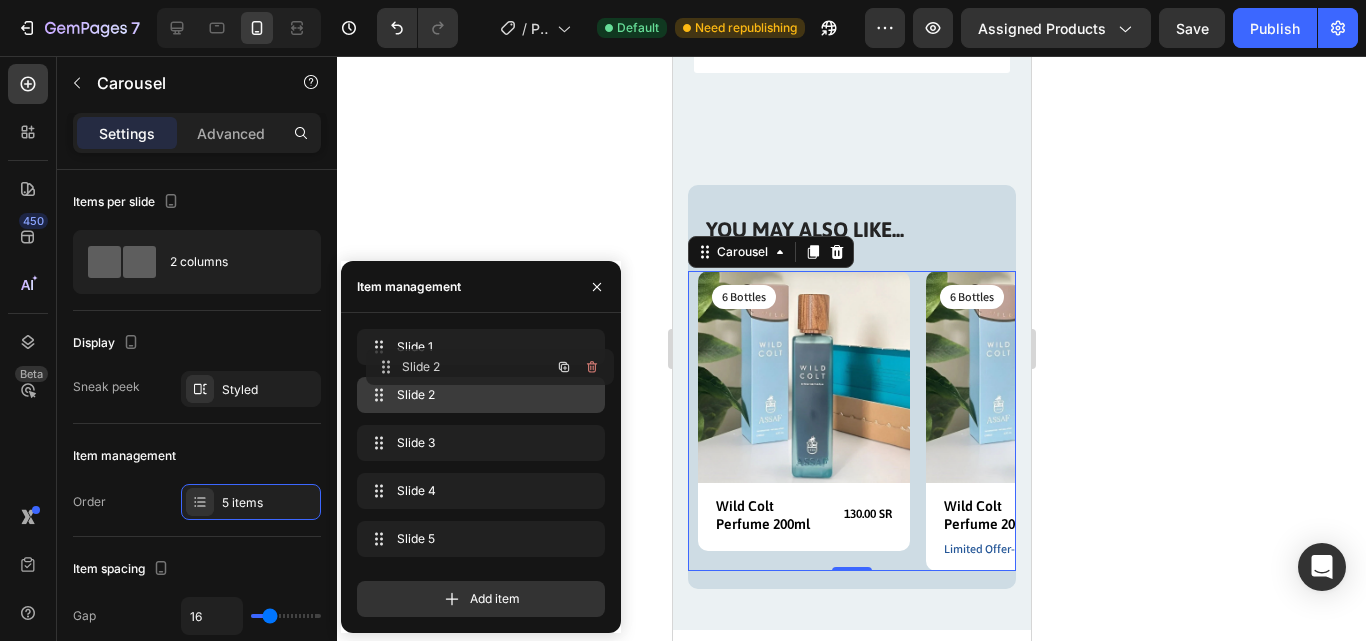 type 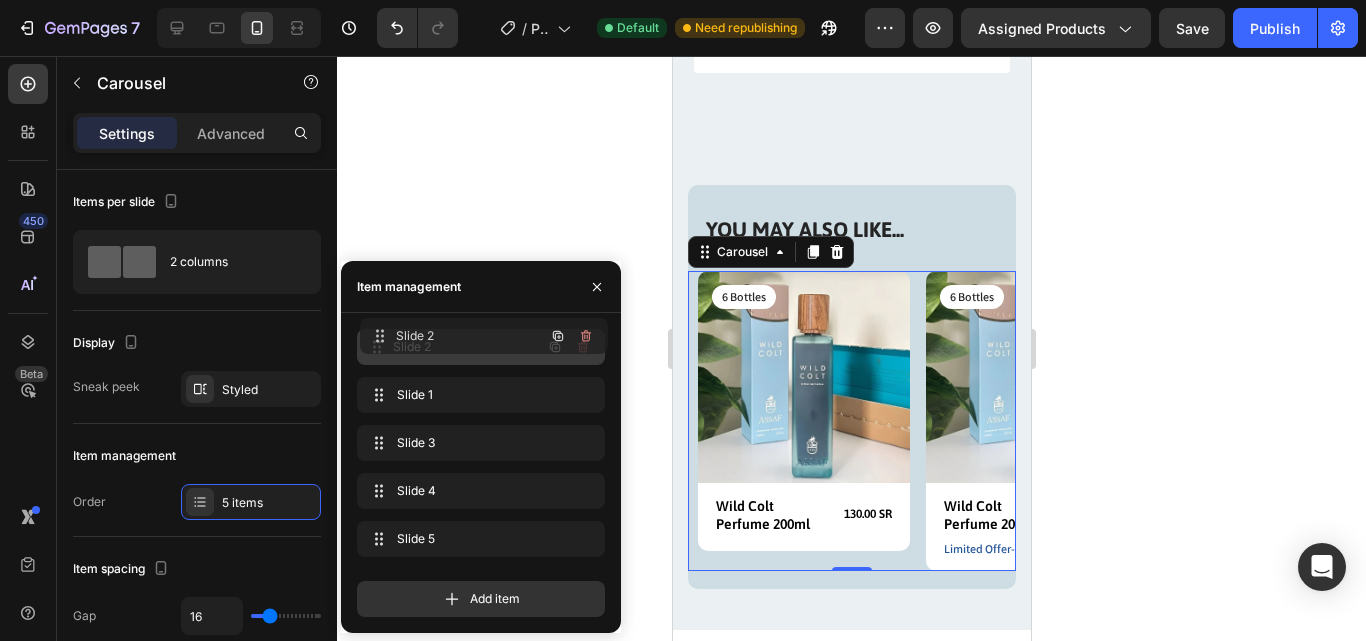 drag, startPoint x: 387, startPoint y: 399, endPoint x: 390, endPoint y: 340, distance: 59.07622 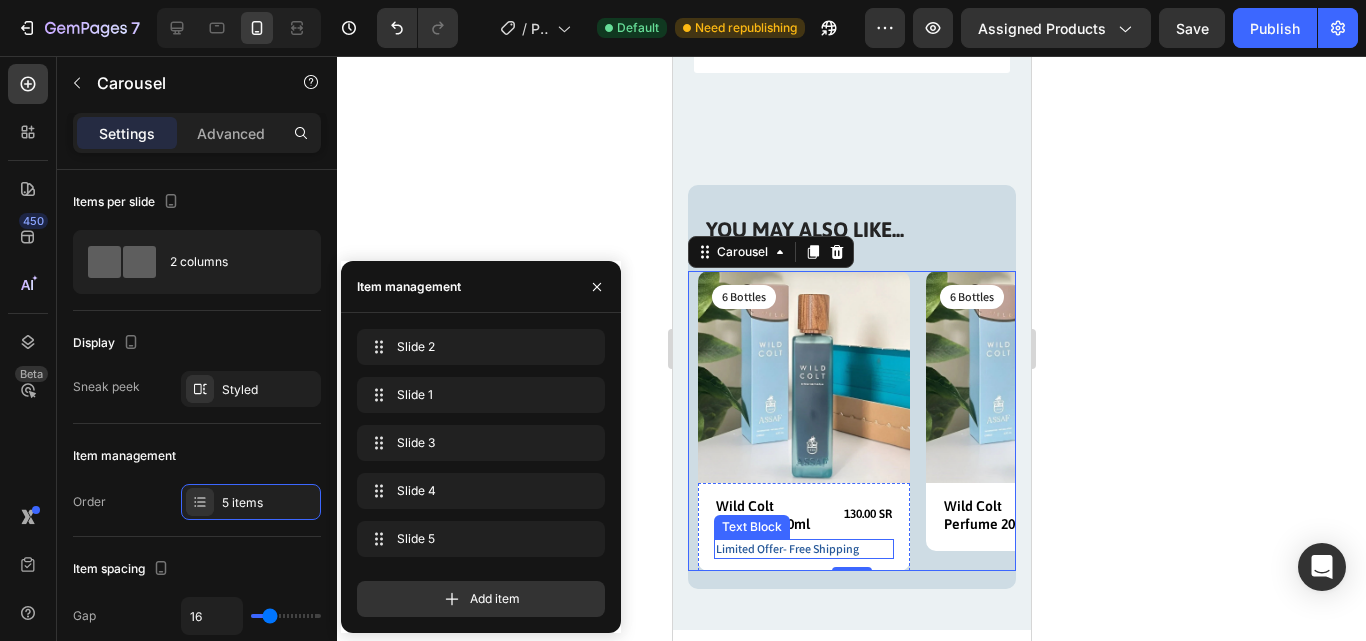 click on "Limited Offer- Free Shipping" at bounding box center (803, 549) 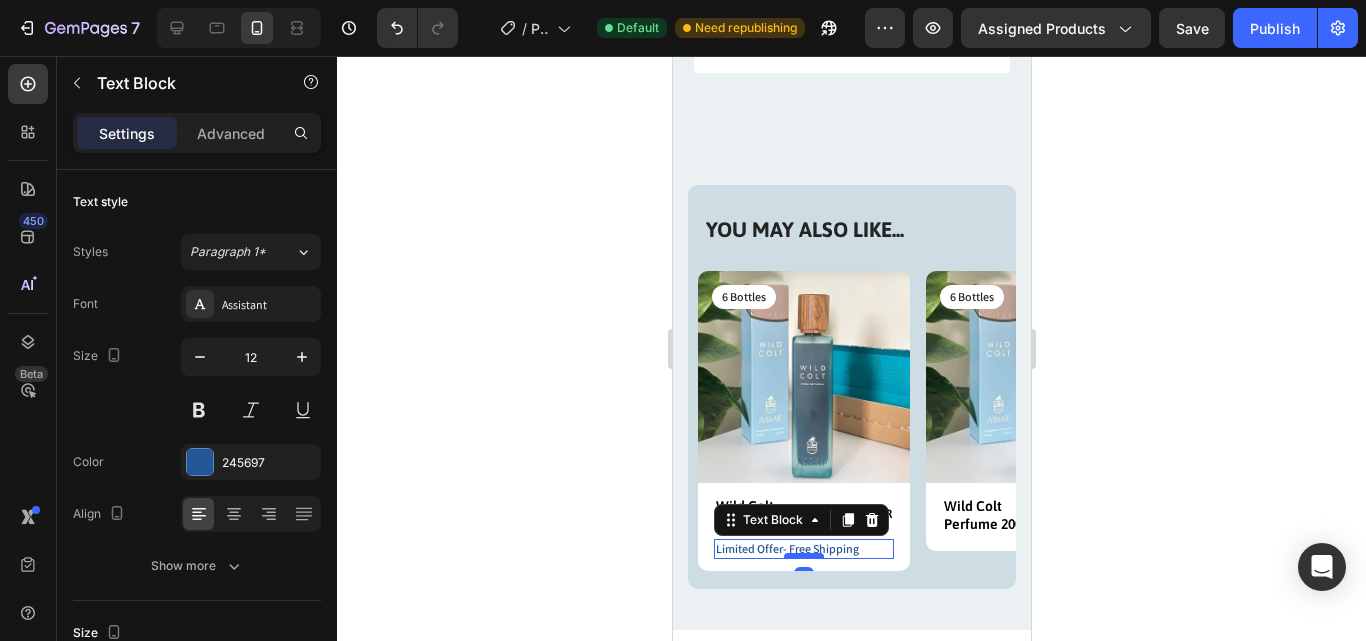 click at bounding box center [803, 556] 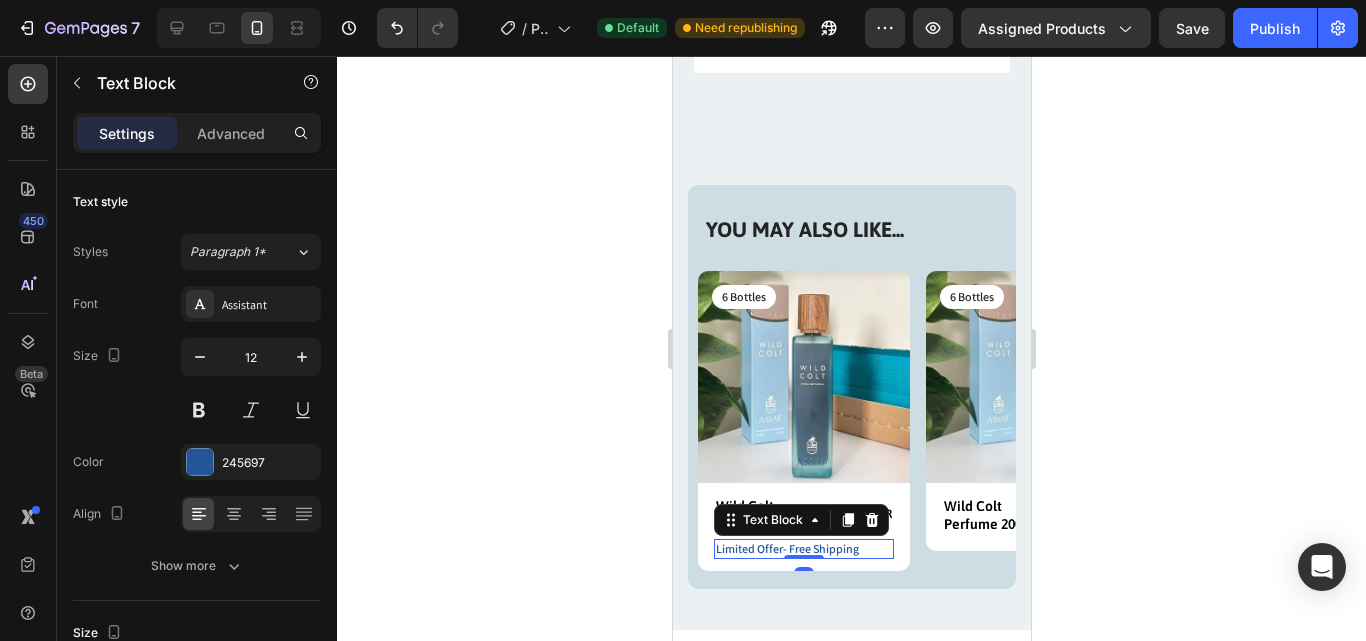 click on "Limited Offer- Free Shipping" at bounding box center [803, 549] 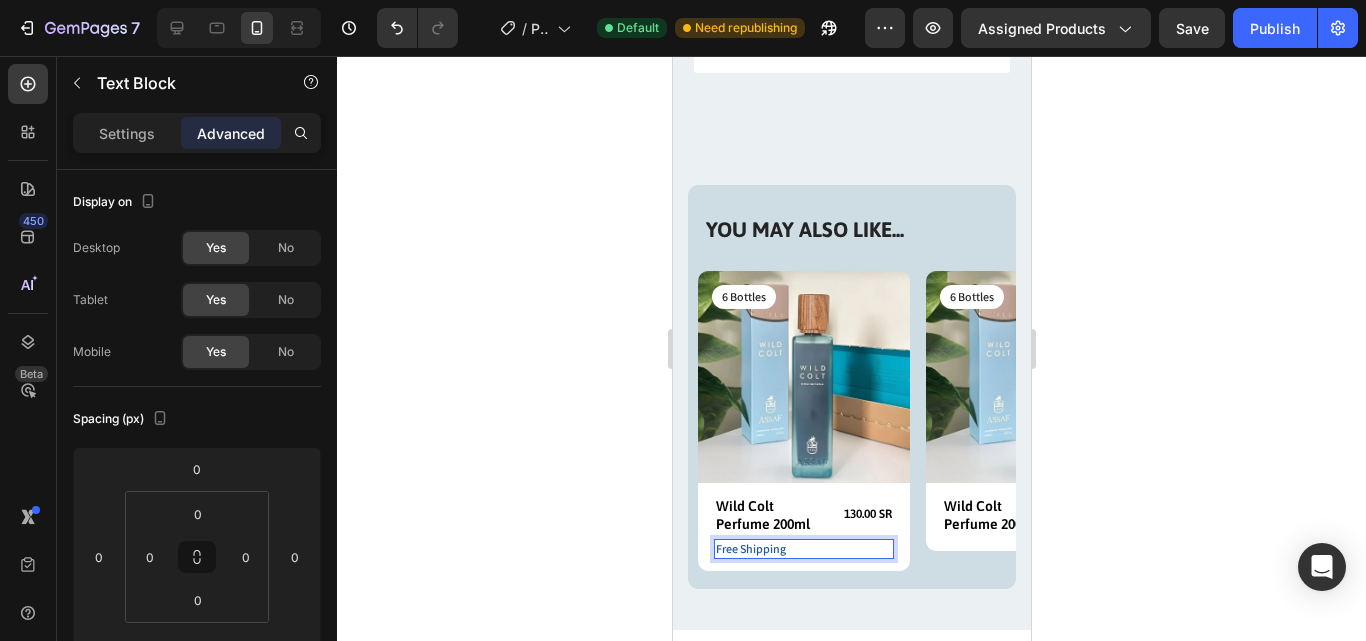 click 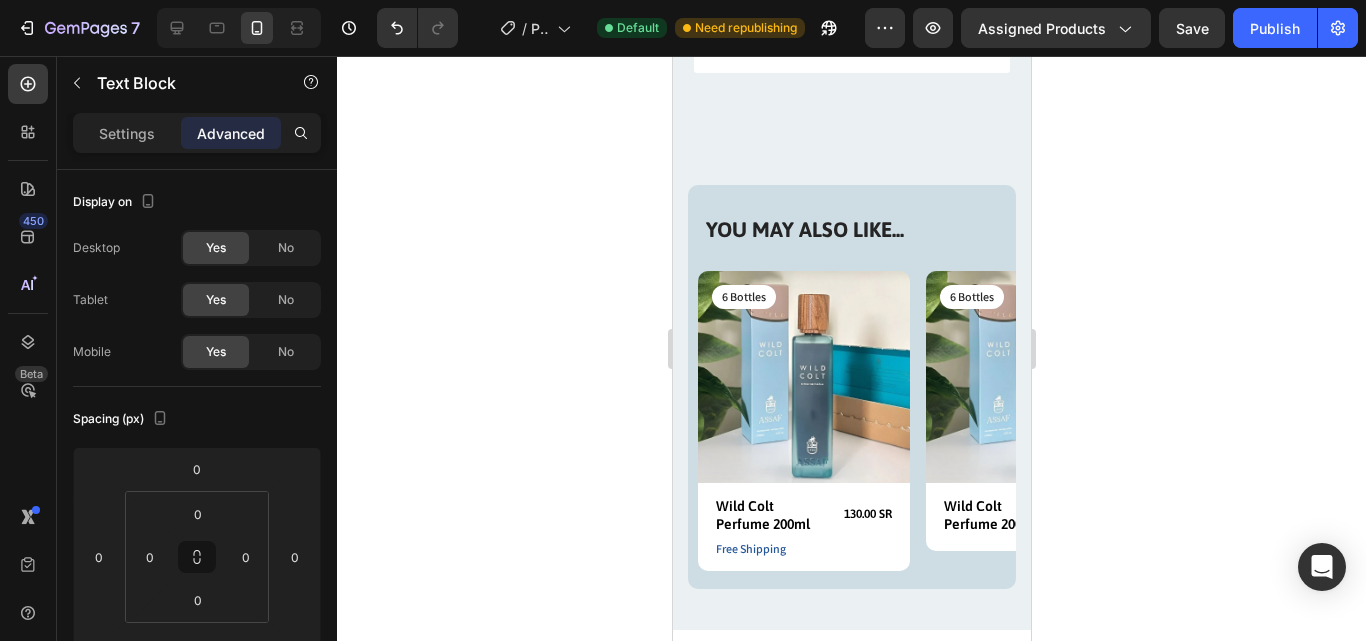 click 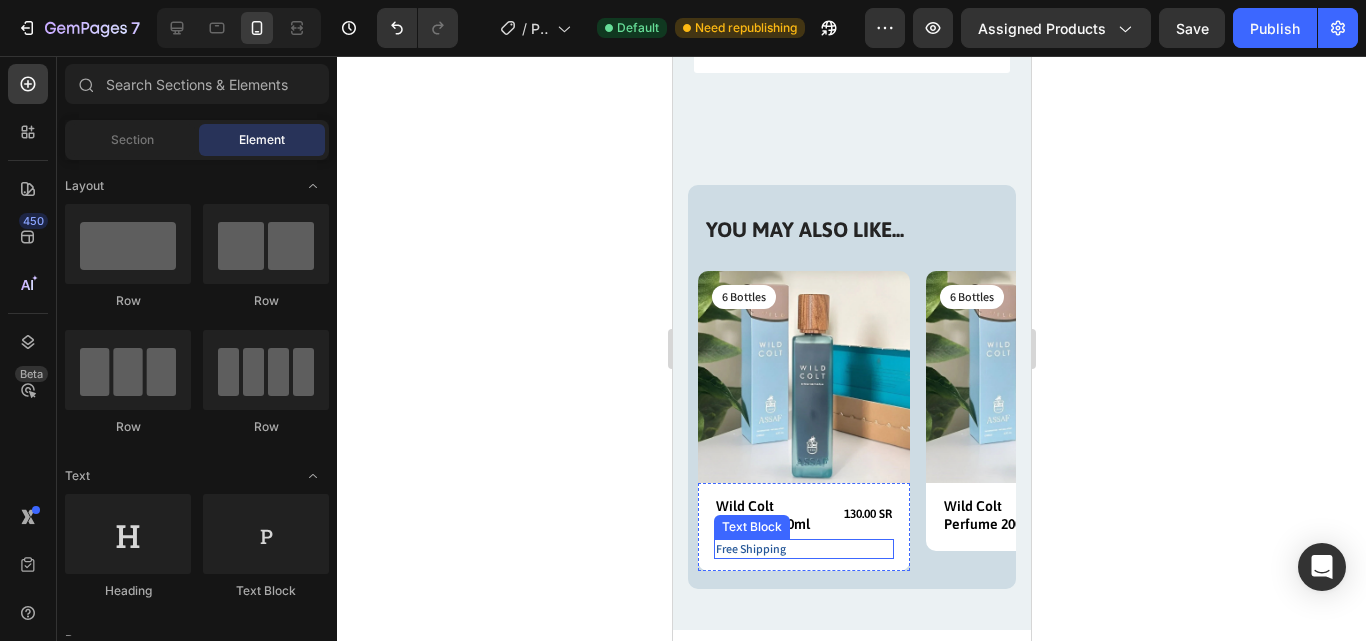 click on "Free Shipping" at bounding box center (803, 549) 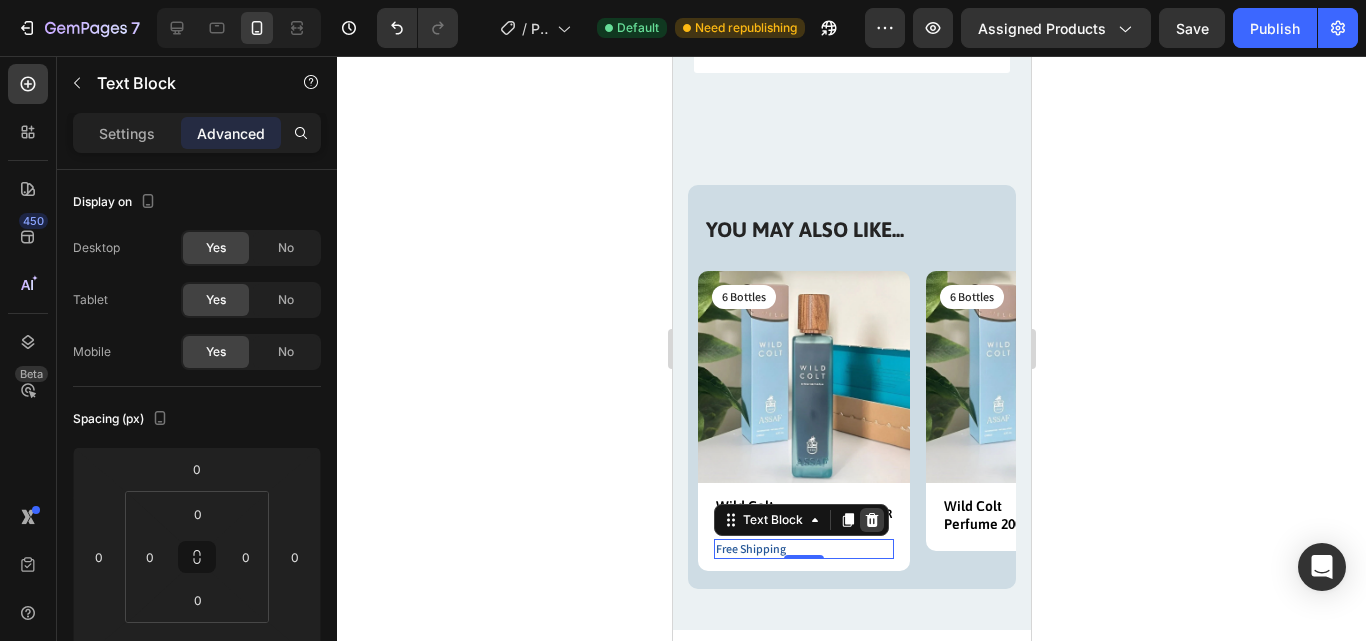 click 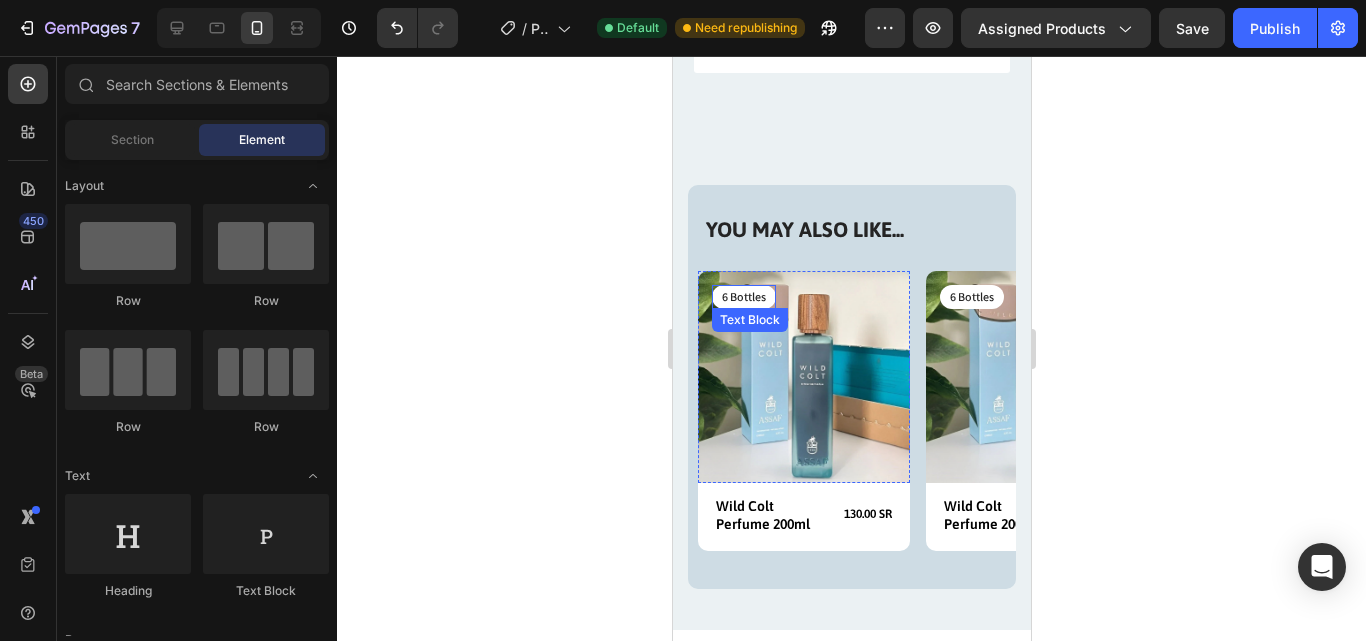 click on "6 Bottles" at bounding box center (743, 297) 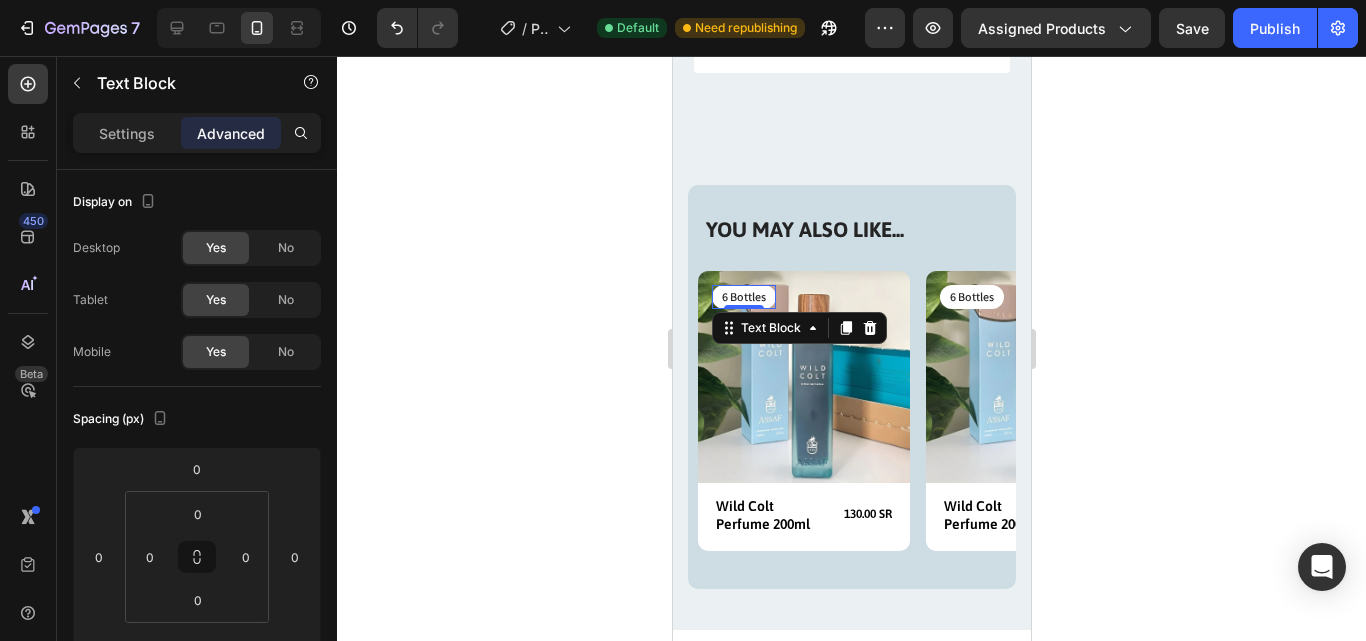 click 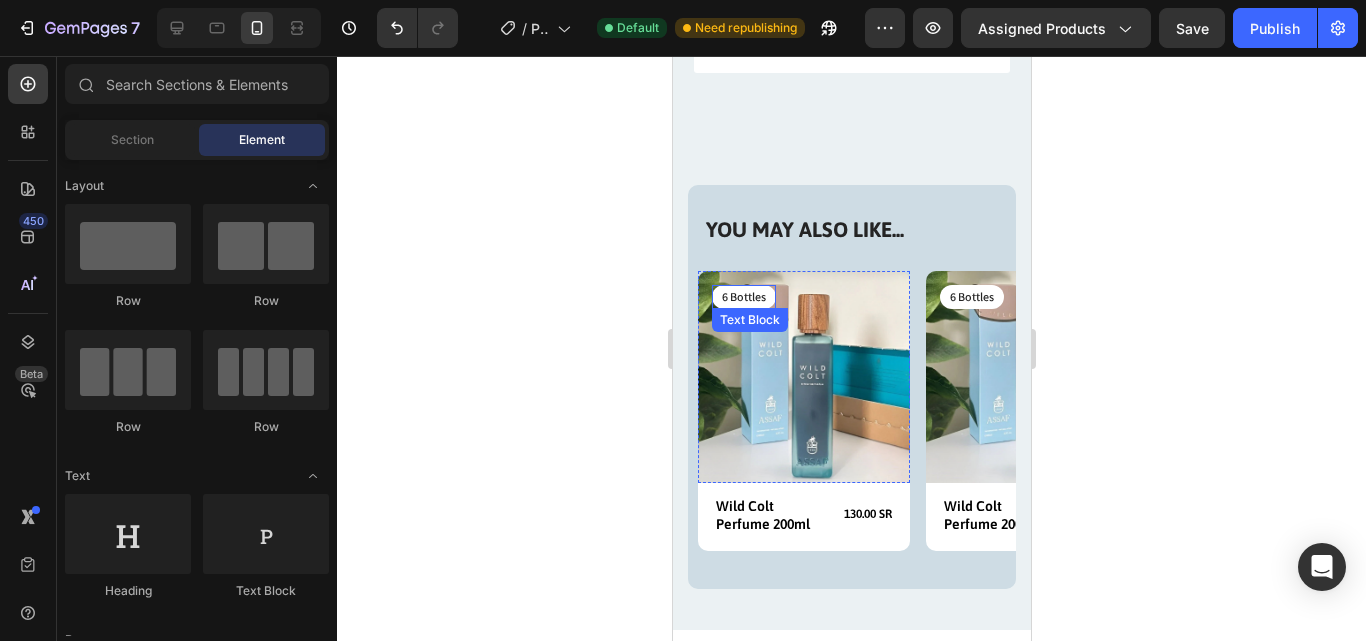 click on "6 Bottles" at bounding box center (743, 297) 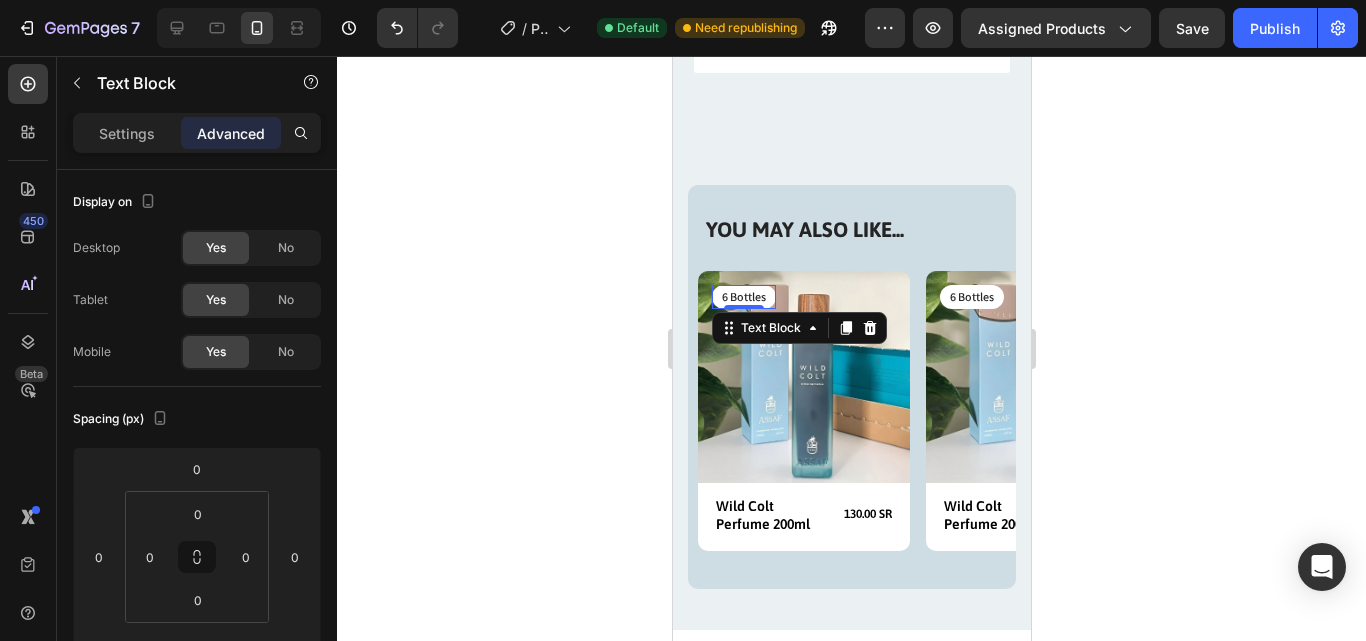 click 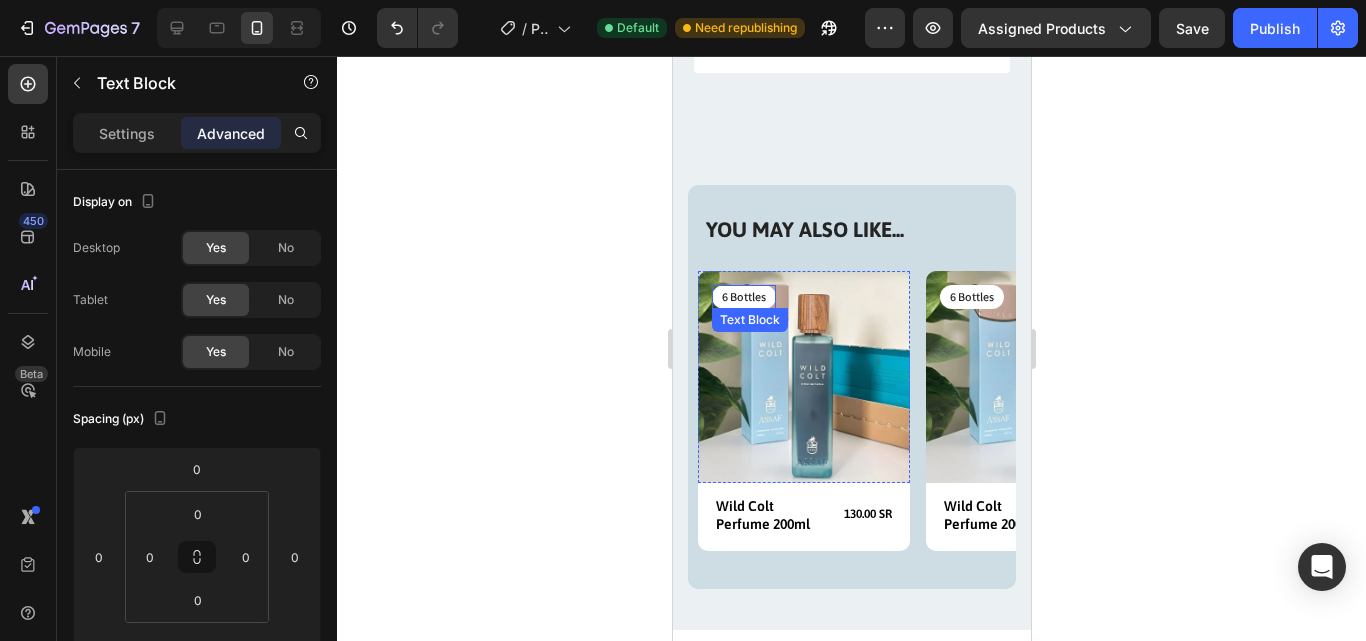 click on "6 Bottles" at bounding box center [743, 297] 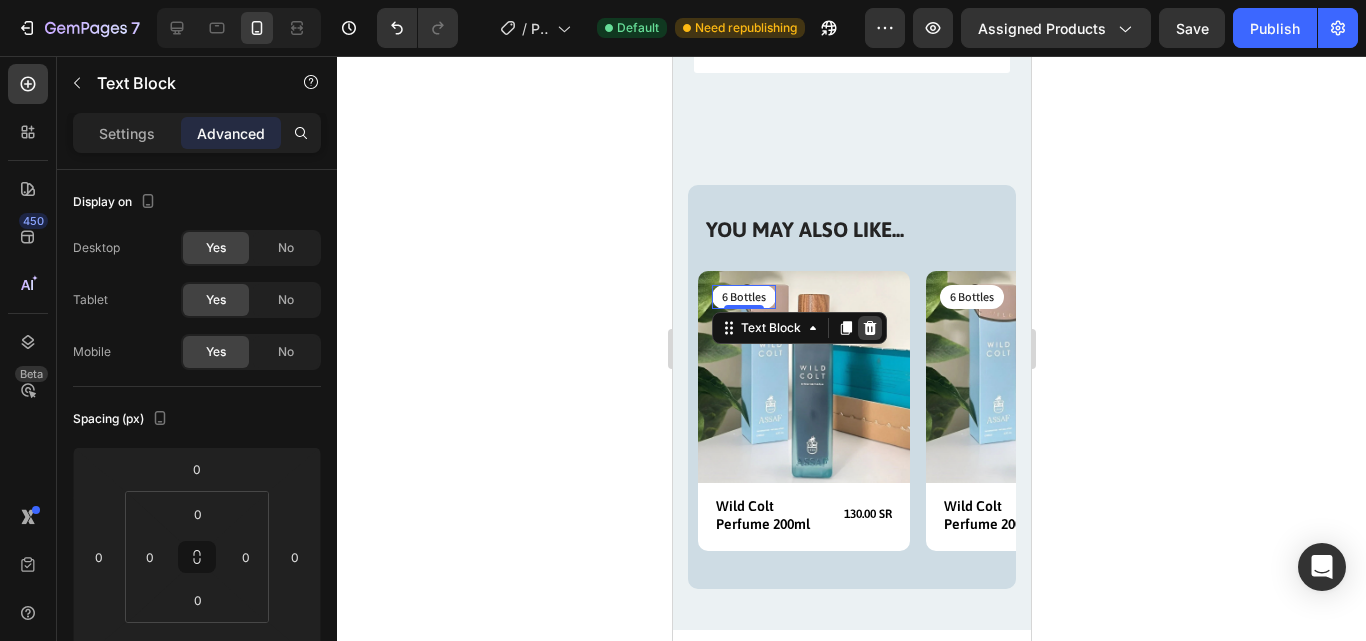 click 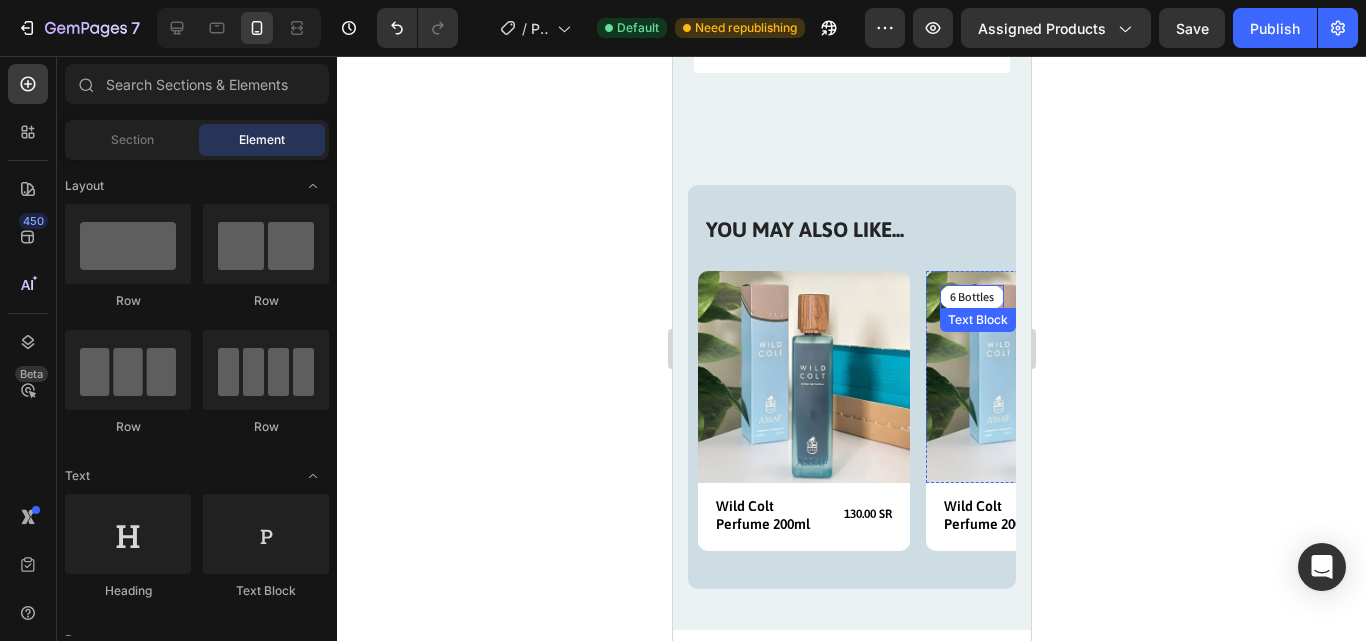click on "6 Bottles" at bounding box center (971, 297) 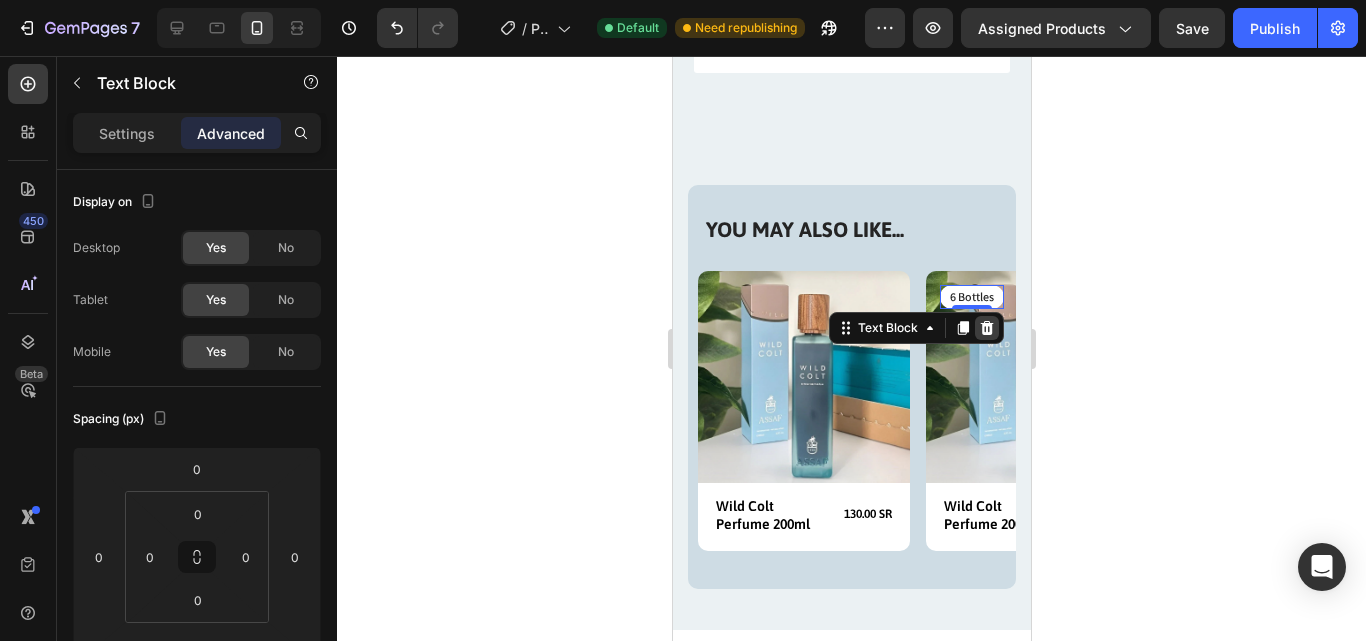 click 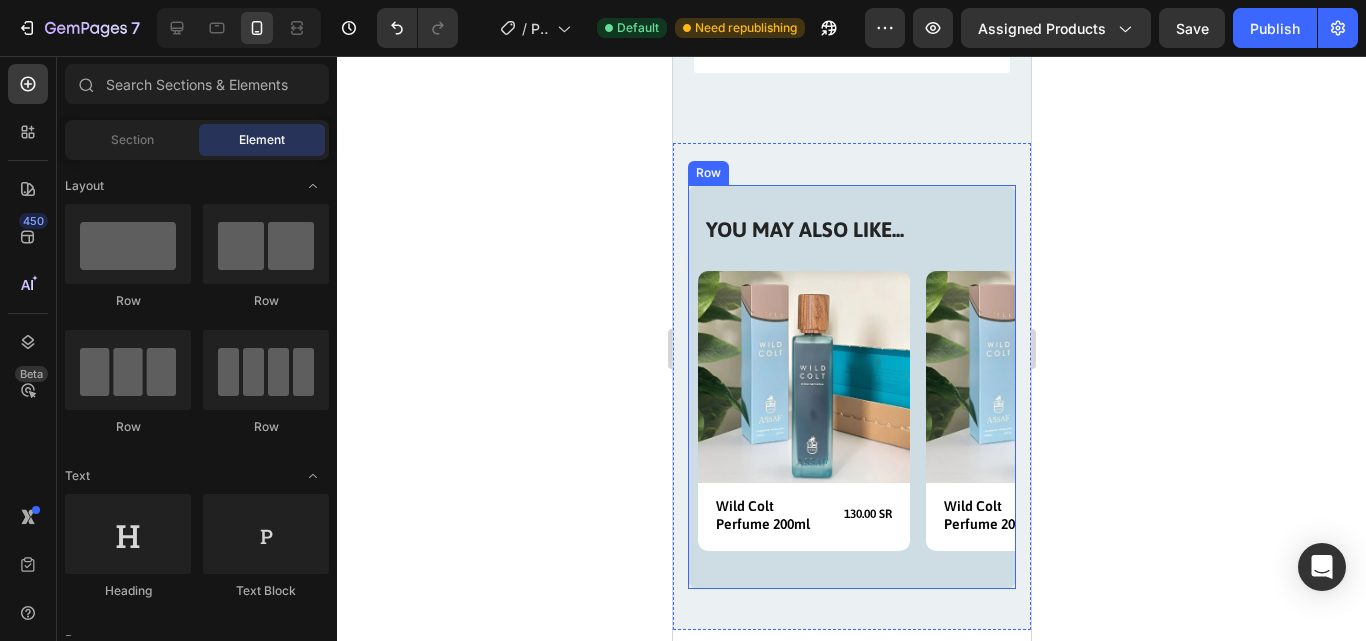 click on "YOU MAY ALSO LIKE... Heading Row Product Images Row Wild Colt Perfume 200ml Product Title 130.00 SR Product Price Product Price Row Row Product Product Images Row Wild Colt Perfume 200ml Product Title 130.00 SR Product Price Product Price Row Row Product Product Images 6 Bottles Text Block Row Wild Colt Perfume 200ml Product Title 130.00 SR Product Price Product Price Row consectetur elit Text Block Row Product Product Images 6 Bottles Text Block Row Wild Colt Perfume 200ml Product Title 130.00 SR Product Price Product Price Row consectetur elit Text Block Row Product Product Images 6 Bottles Text Block Row Wild Colt Perfume 200ml Product Title 130.00 SR Product Price Product Price Row consectetur elit Text Block Row Product Carousel Row" at bounding box center (851, 387) 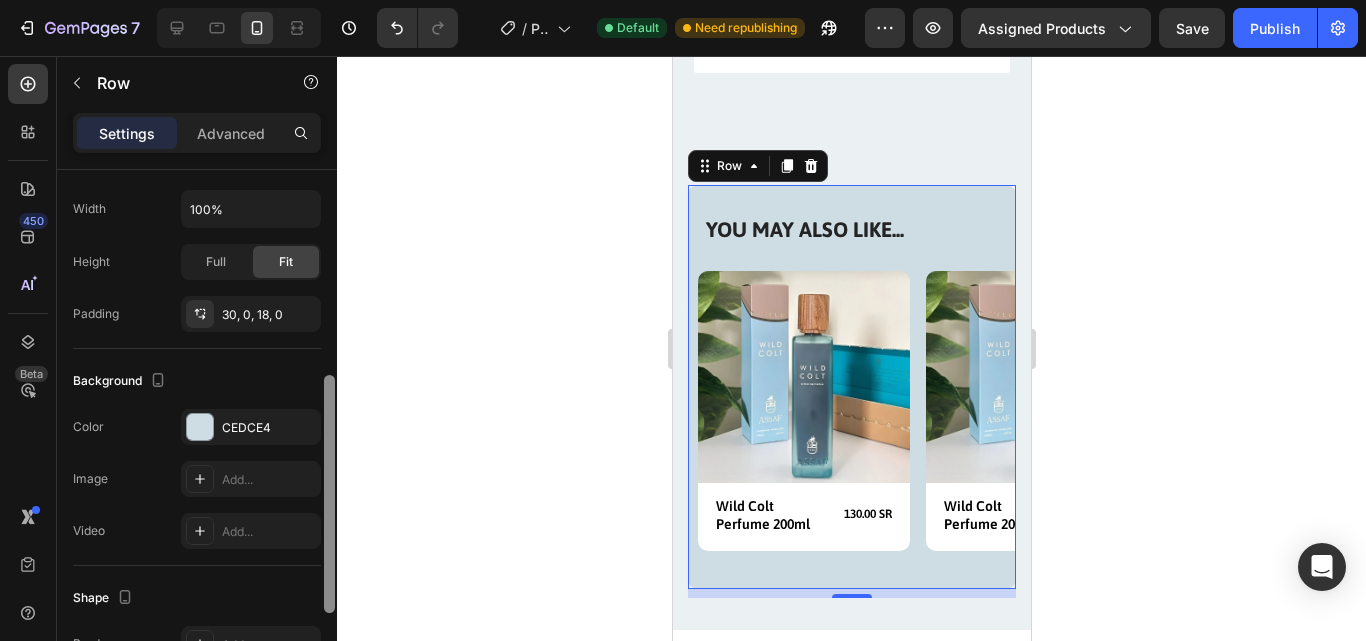 scroll, scrollTop: 430, scrollLeft: 0, axis: vertical 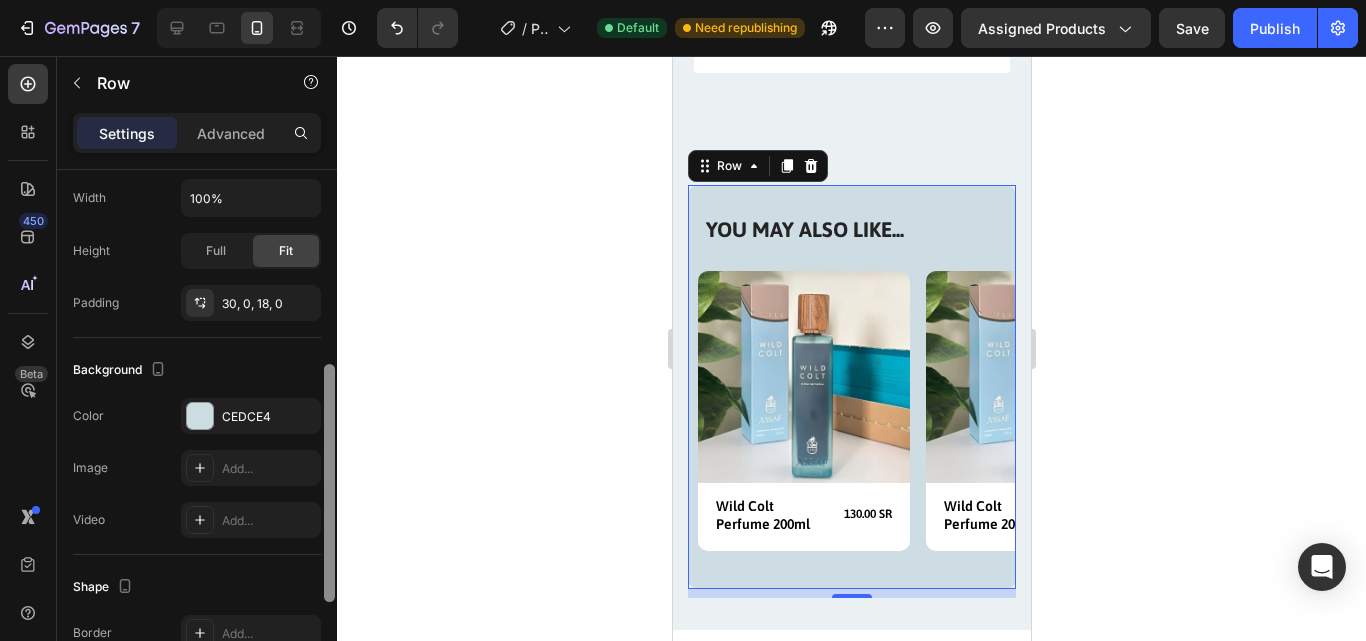 drag, startPoint x: 327, startPoint y: 350, endPoint x: 338, endPoint y: 545, distance: 195.31001 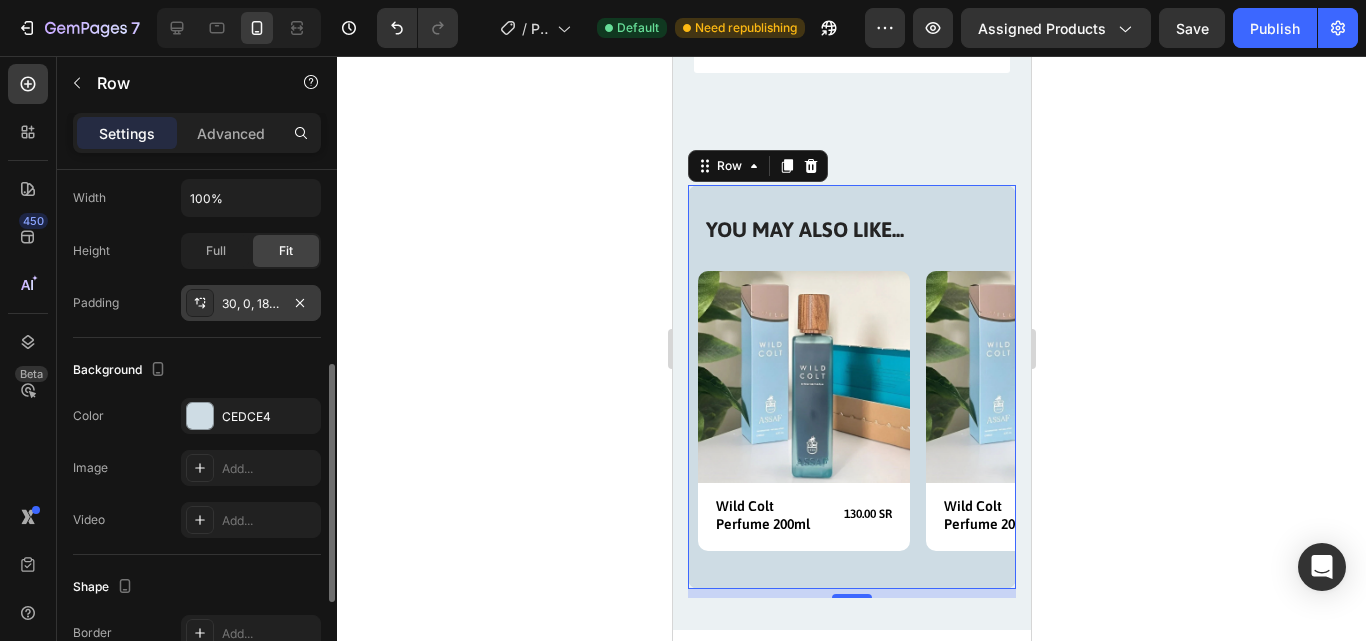 click on "30, 0, 18, 0" at bounding box center [251, 304] 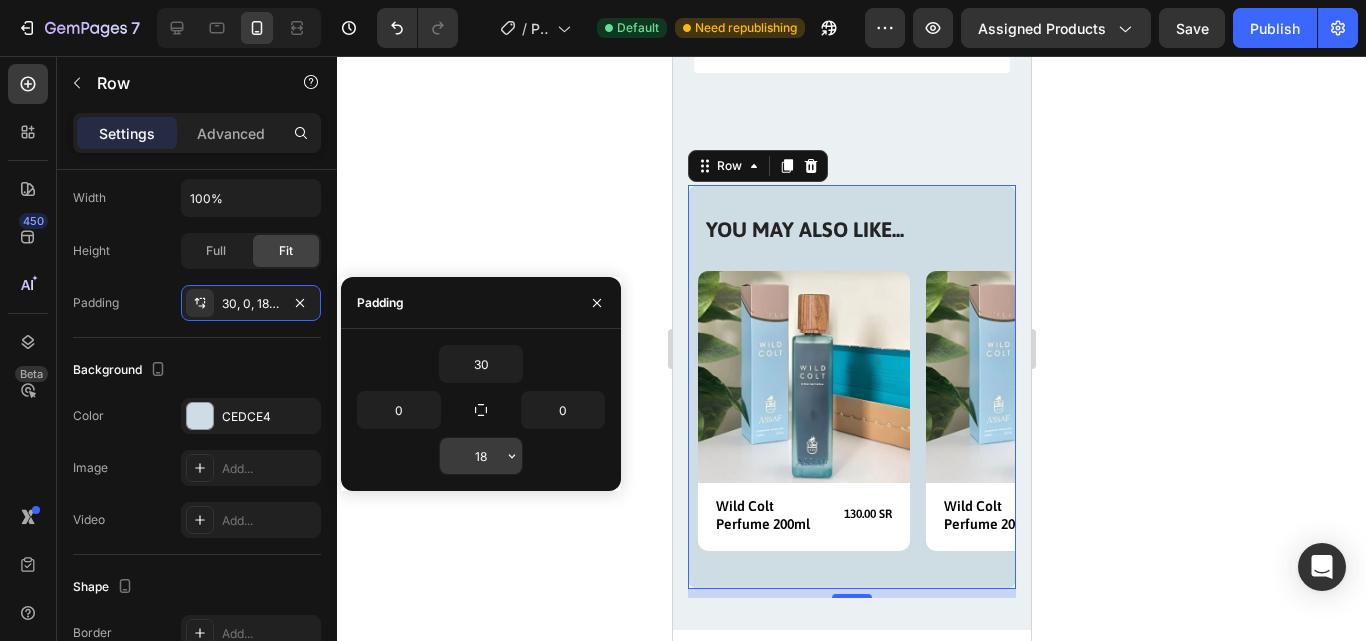 click on "18" at bounding box center (481, 456) 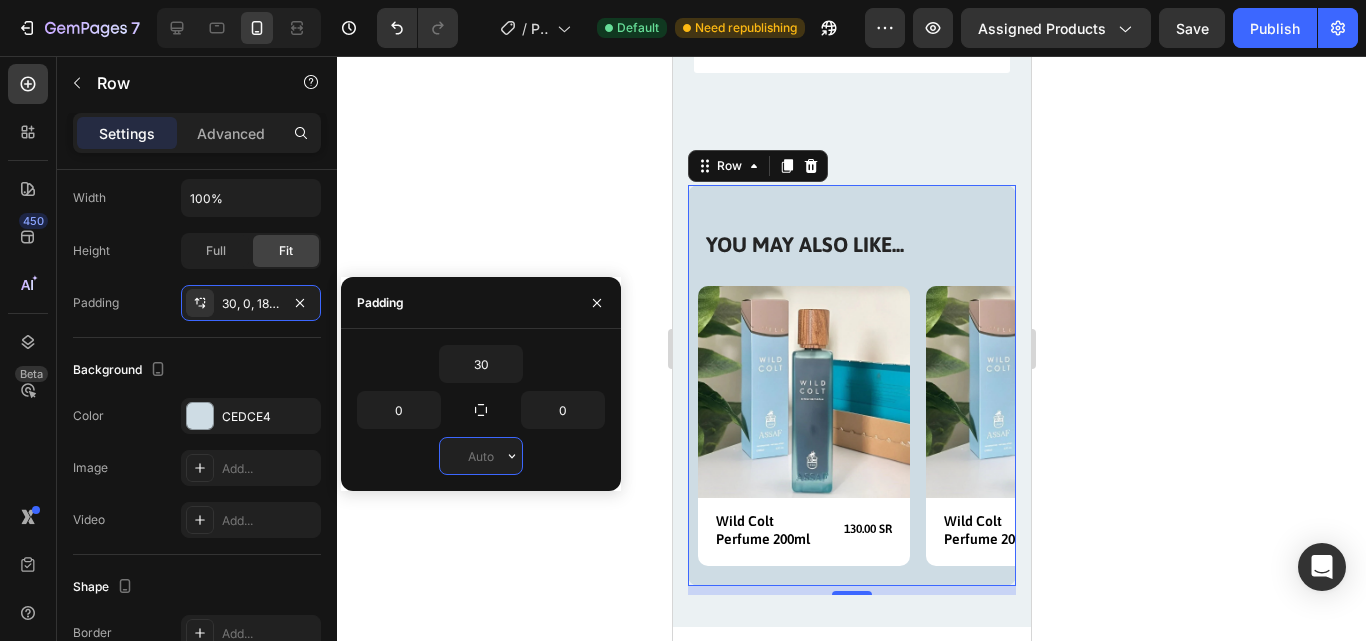 type on "8" 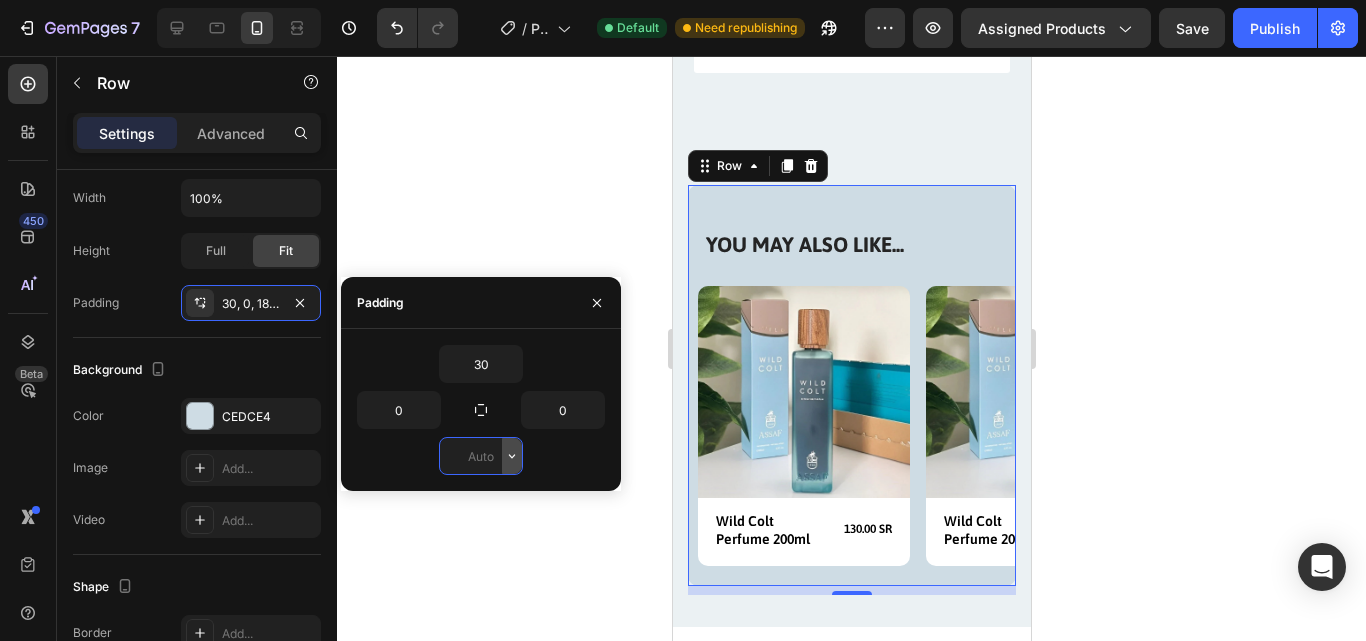 click 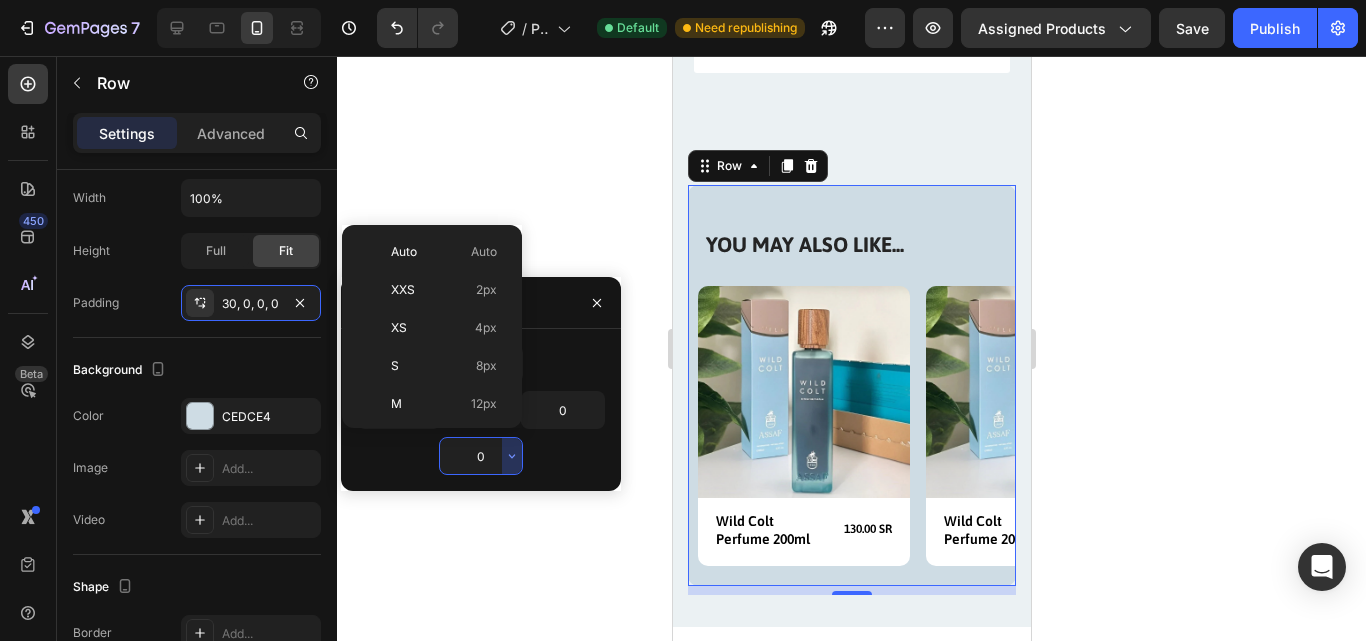 click on "0" at bounding box center (481, 456) 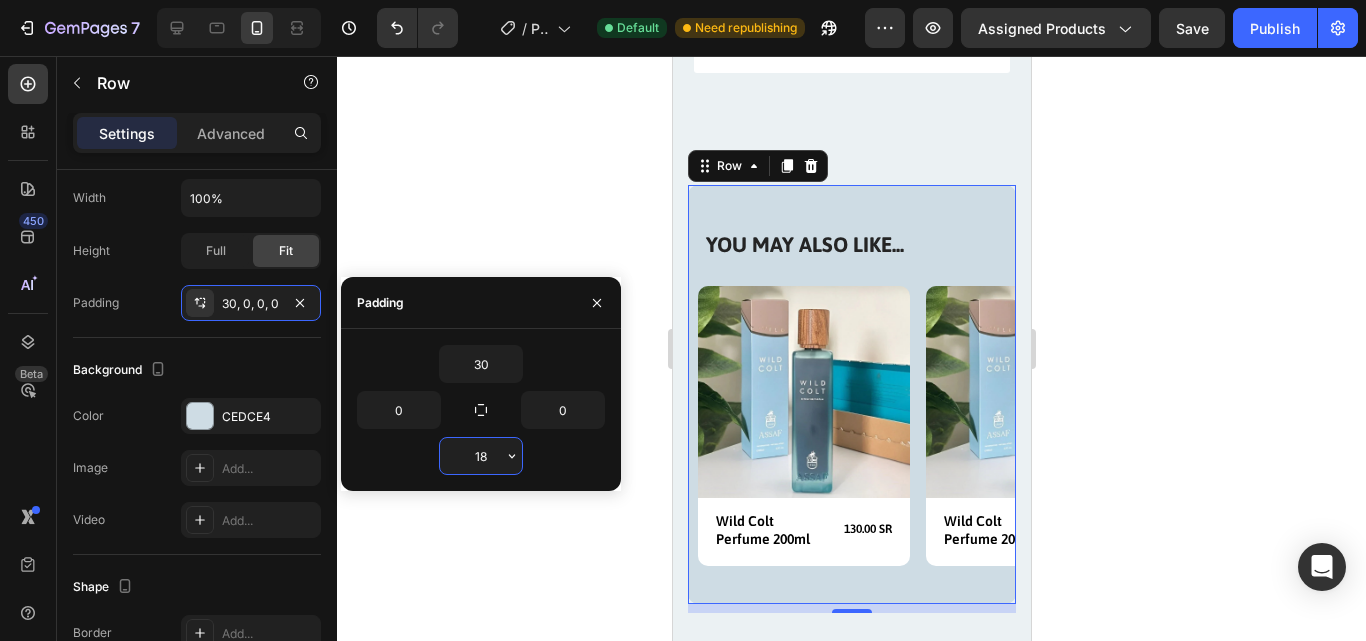 type on "1" 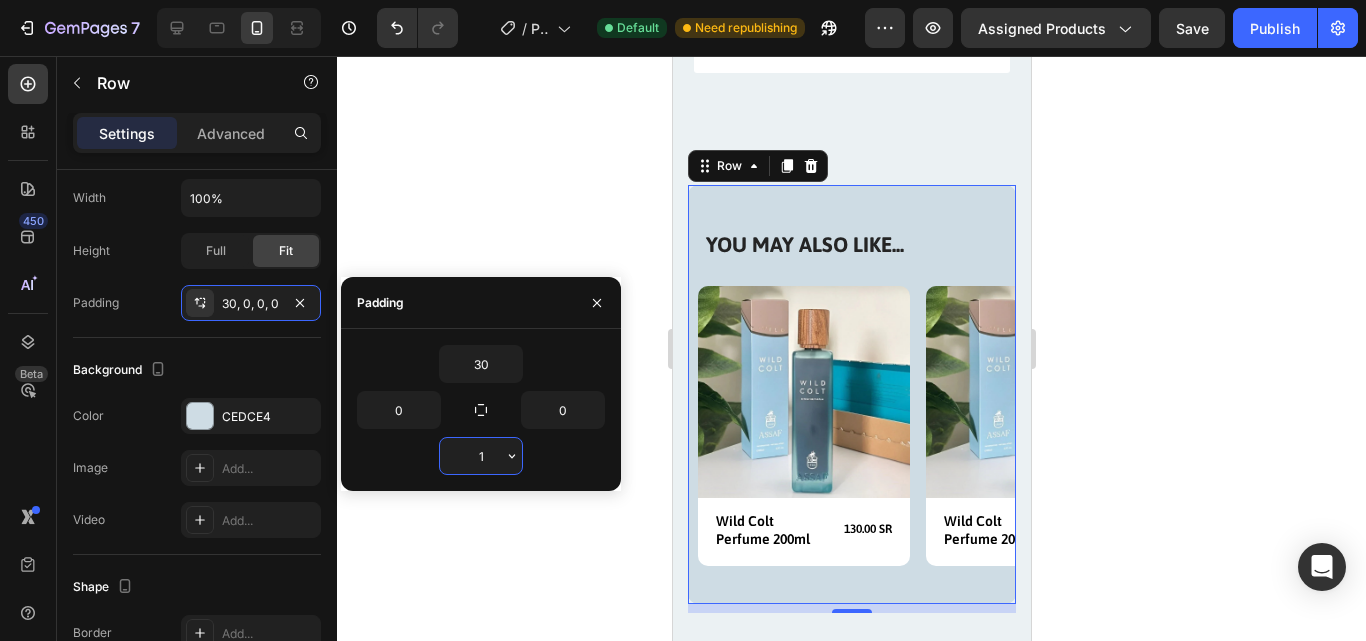 type 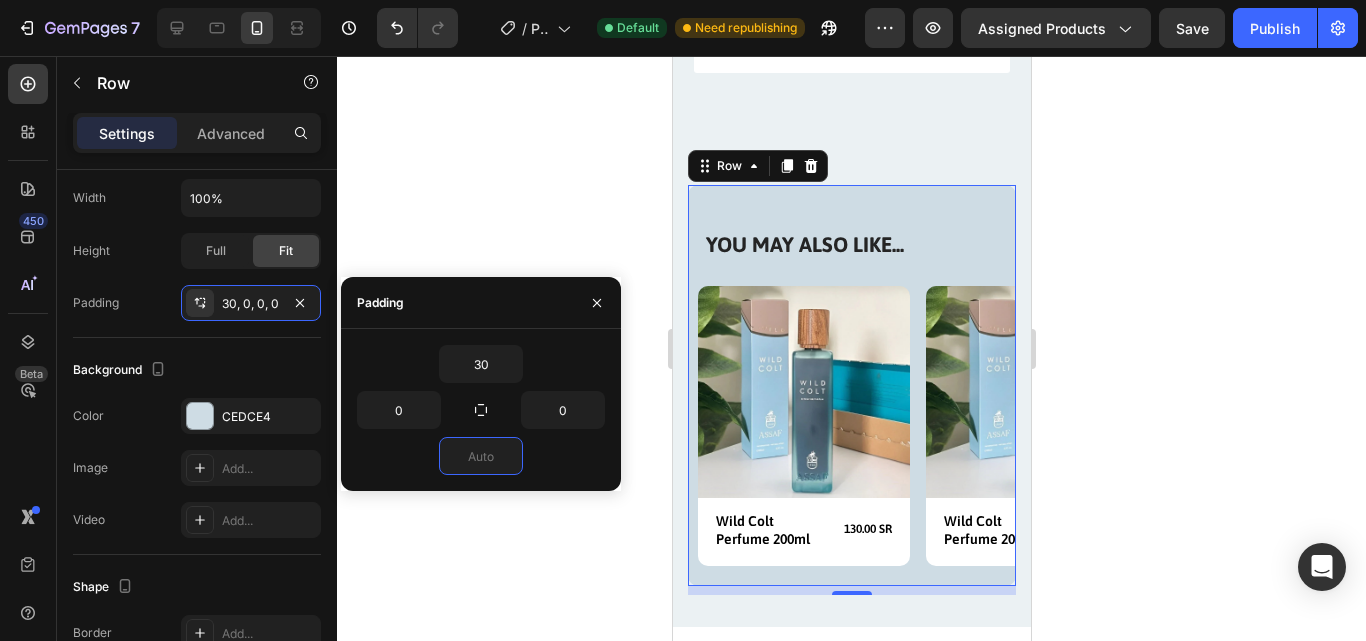 click 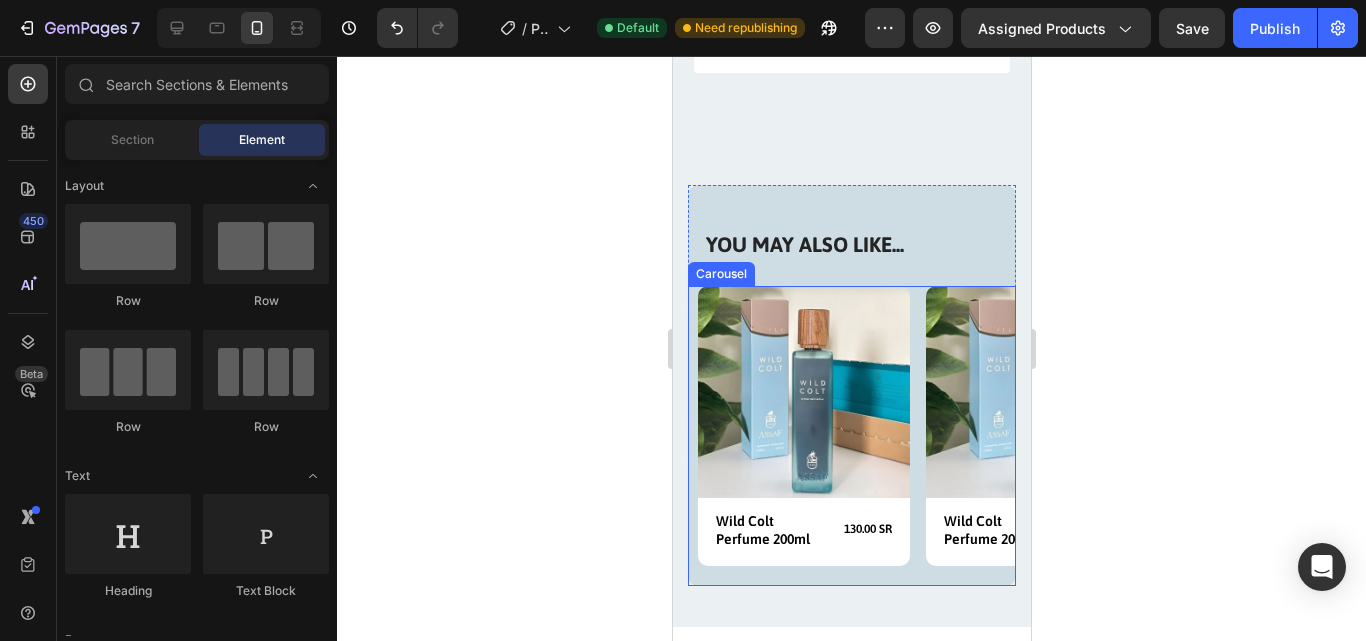 click on "Product Images Row Wild Colt Perfume 200ml Product Title 130.00 SR Product Price Product Price Row Row Product" at bounding box center (803, 436) 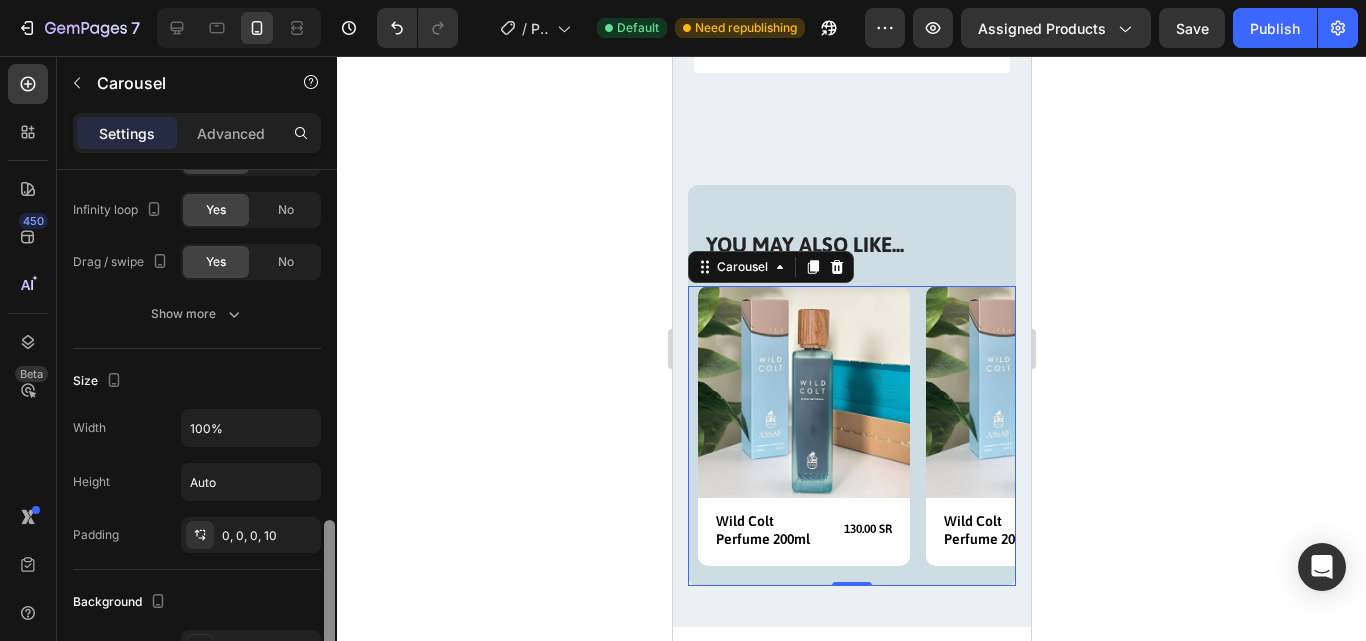 scroll, scrollTop: 1041, scrollLeft: 0, axis: vertical 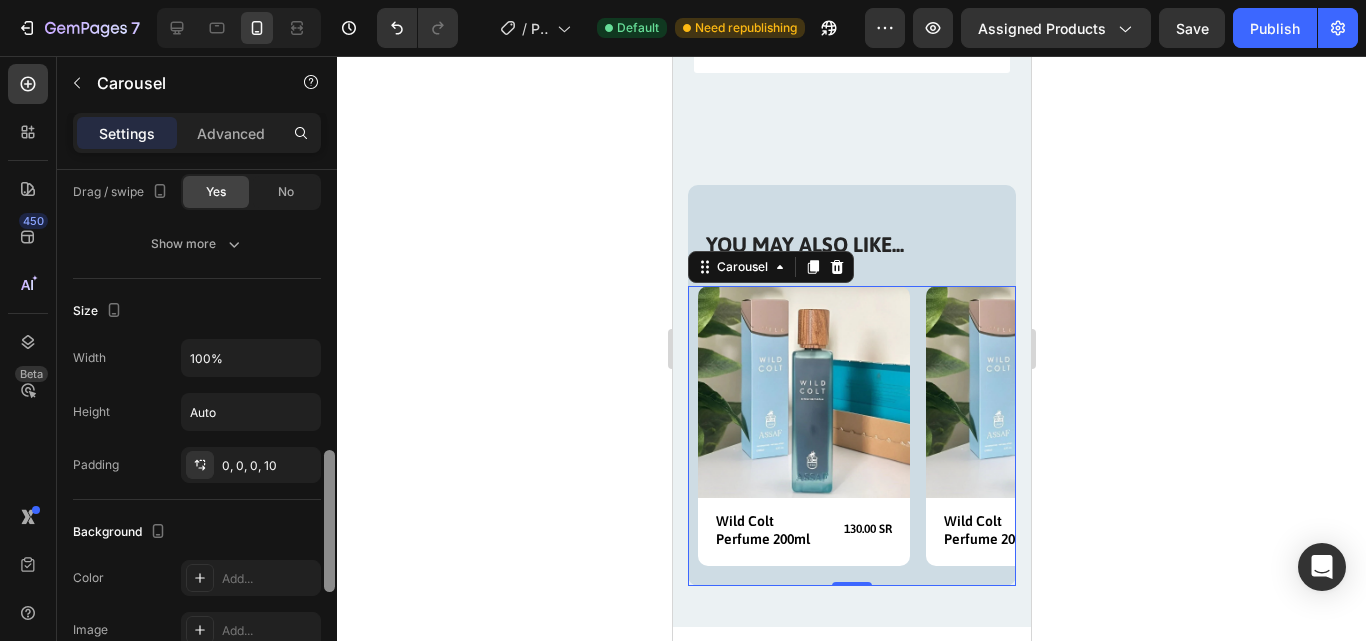 drag, startPoint x: 327, startPoint y: 284, endPoint x: 375, endPoint y: 565, distance: 285.07016 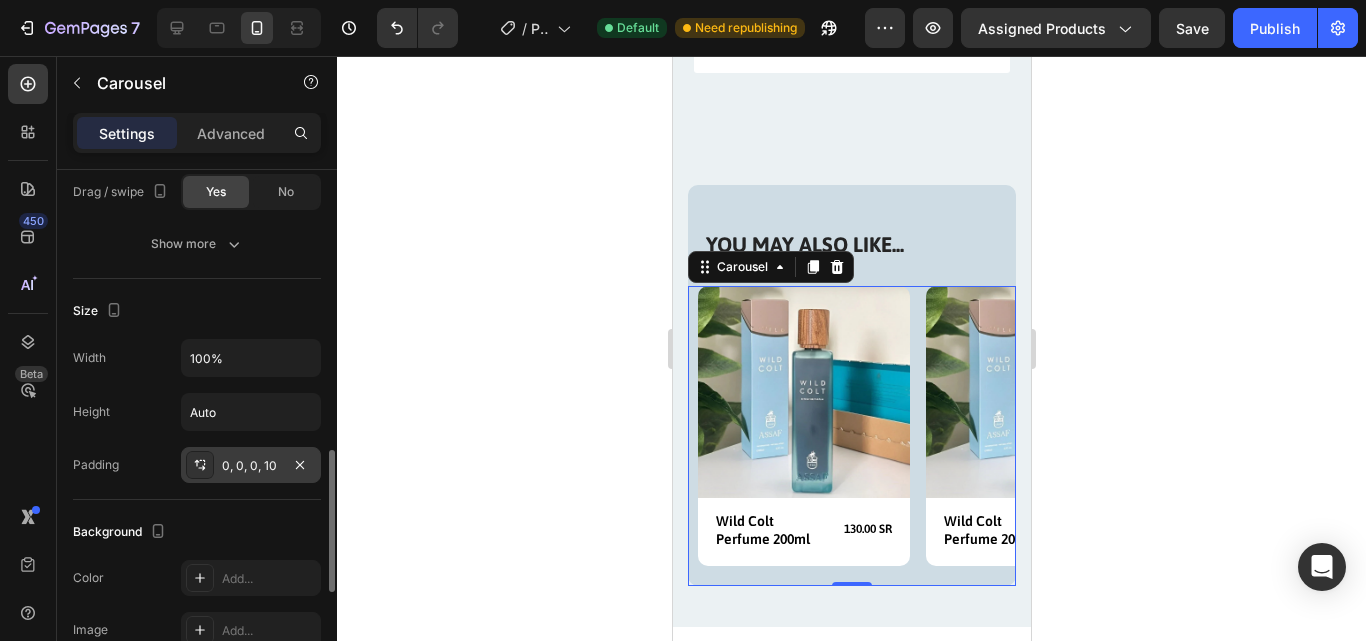 click on "0, 0, 0, 10" at bounding box center (251, 466) 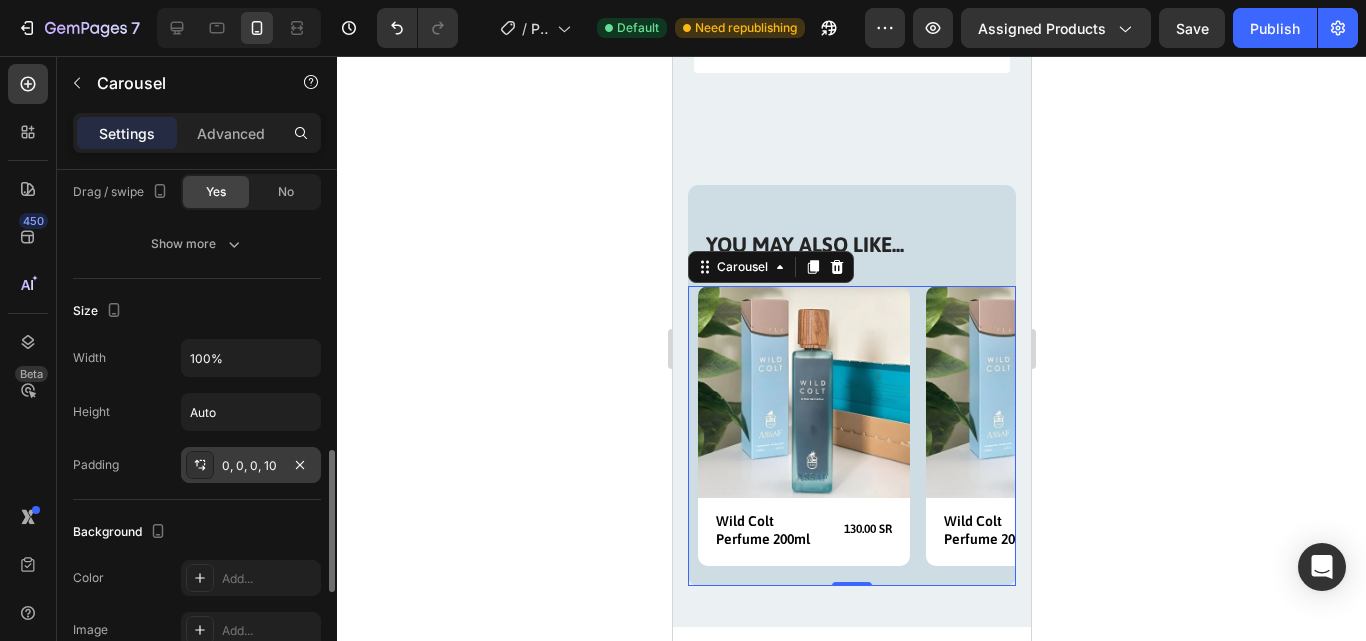 click on "0, 0, 0, 10" at bounding box center [251, 466] 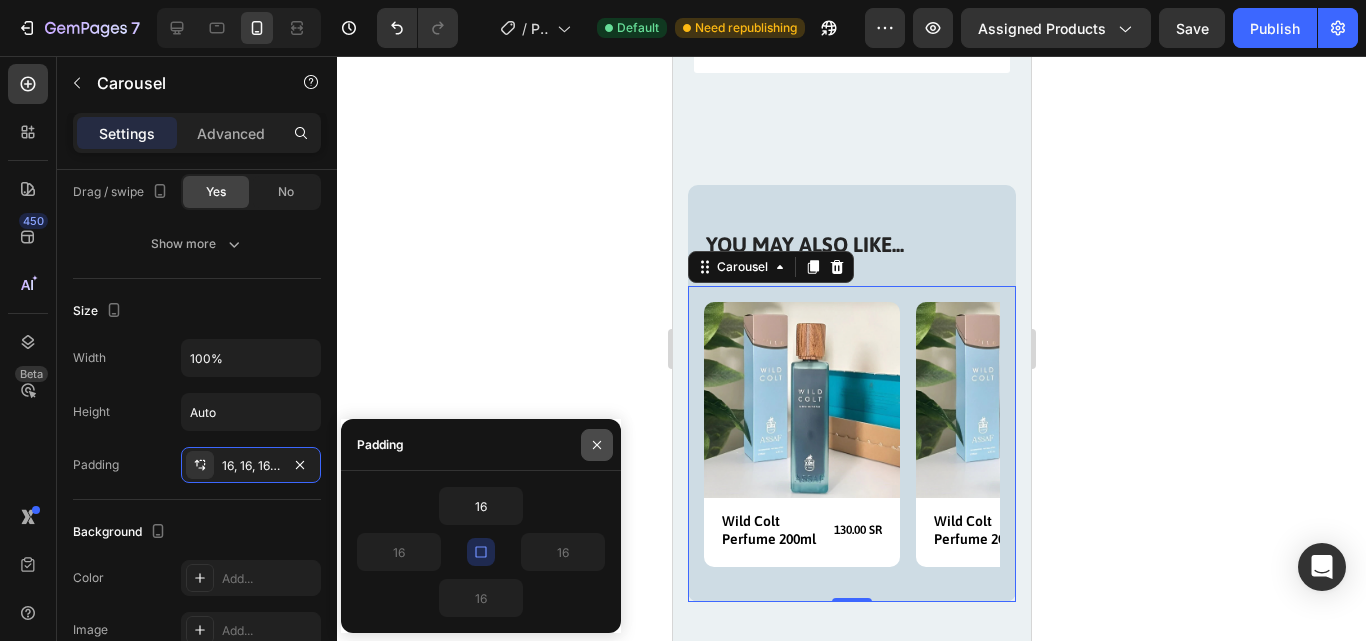 click at bounding box center (597, 445) 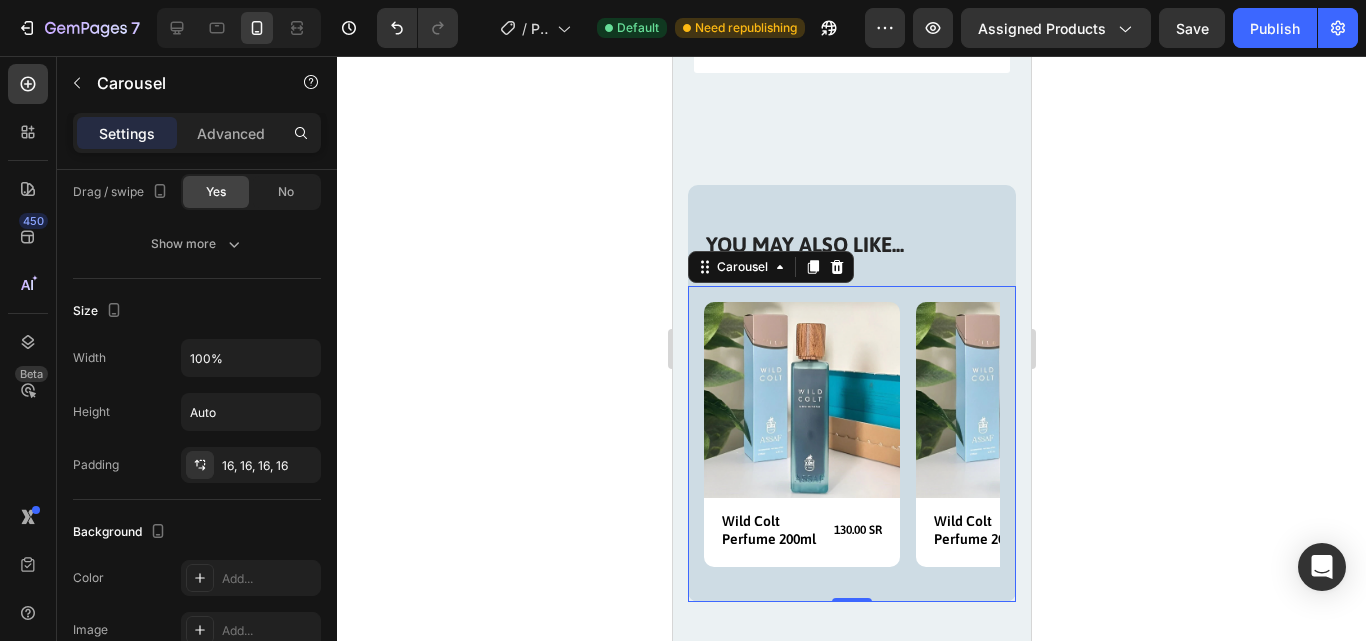 click on "Product Images Row Wild Colt Perfume 200ml Product Title 130.00 SR Product Price Product Price Row Row Product Product Images Row Wild Colt Perfume 200ml Product Title 130.00 SR Product Price Product Price Row Row Product Product Images 6 Bottles Text Block Row Wild Colt Perfume 200ml Product Title 130.00 SR Product Price Product Price Row consectetur elit Text Block Row Product Product Images 6 Bottles Text Block Row Wild Colt Perfume 200ml Product Title 130.00 SR Product Price Product Price Row consectetur elit Text Block Row Product Product Images 6 Bottles Text Block Row Wild Colt Perfume 200ml Product Title 130.00 SR Product Price Product Price Row consectetur elit Text Block Row Product Carousel   0" at bounding box center (851, 444) 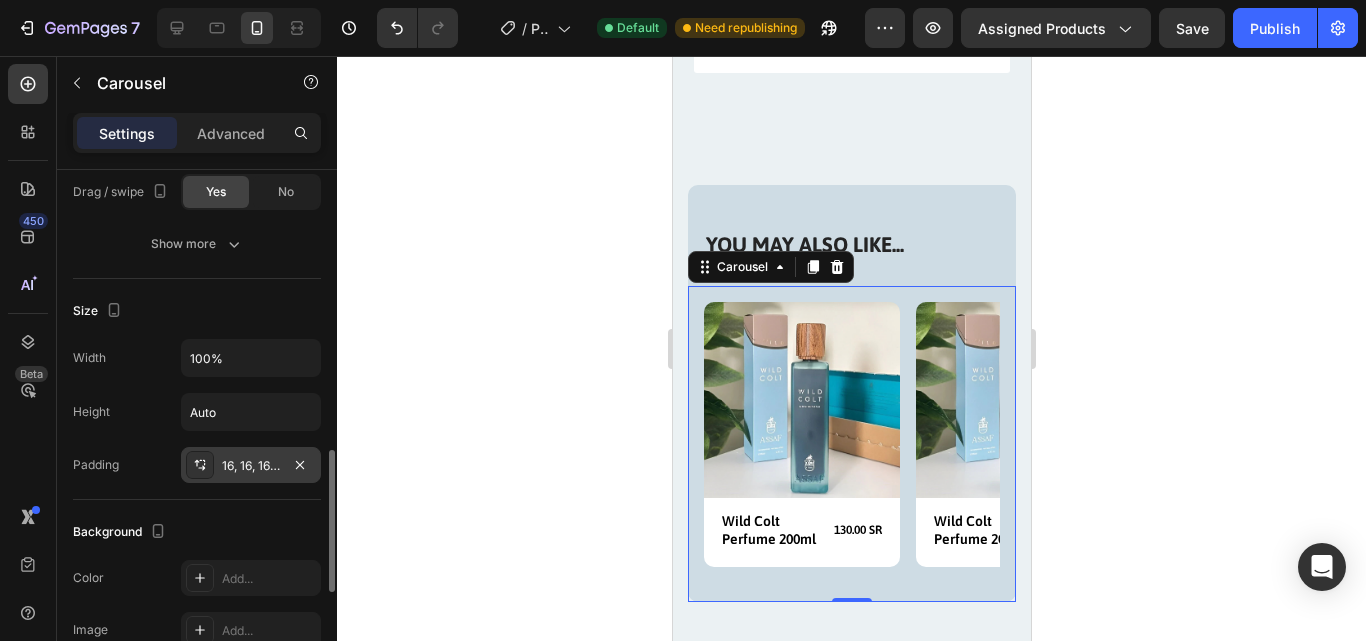 click on "16, 16, 16, 16" at bounding box center (251, 465) 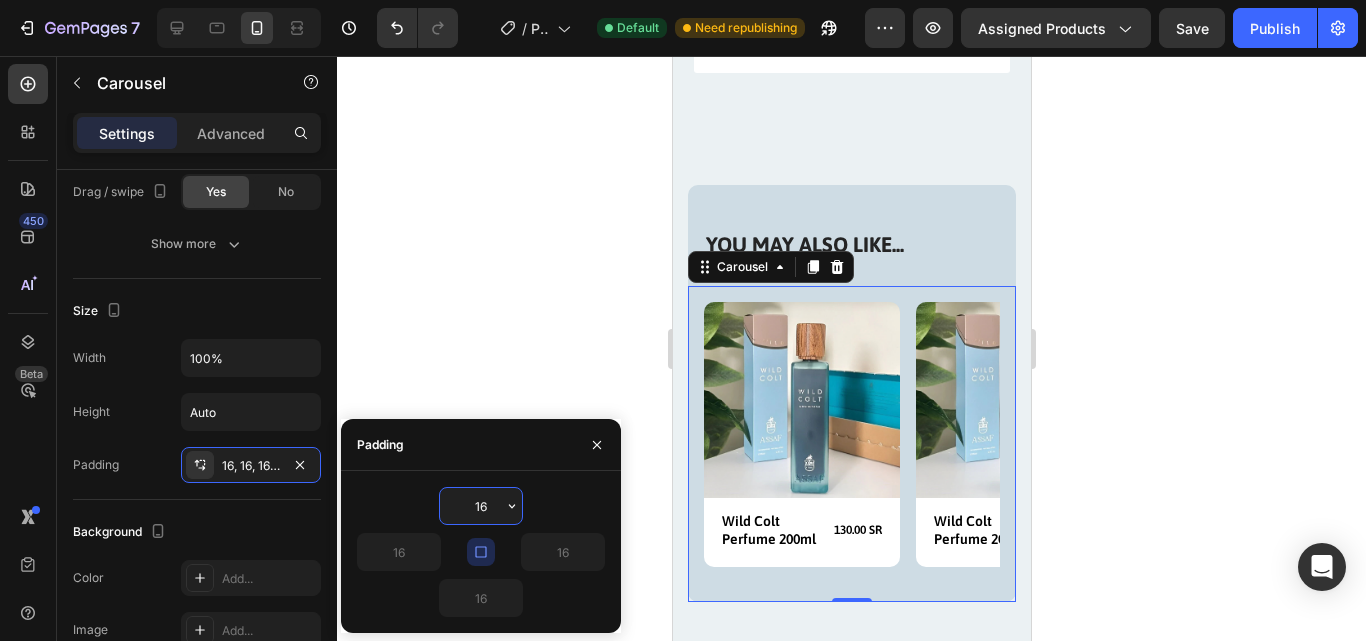 click 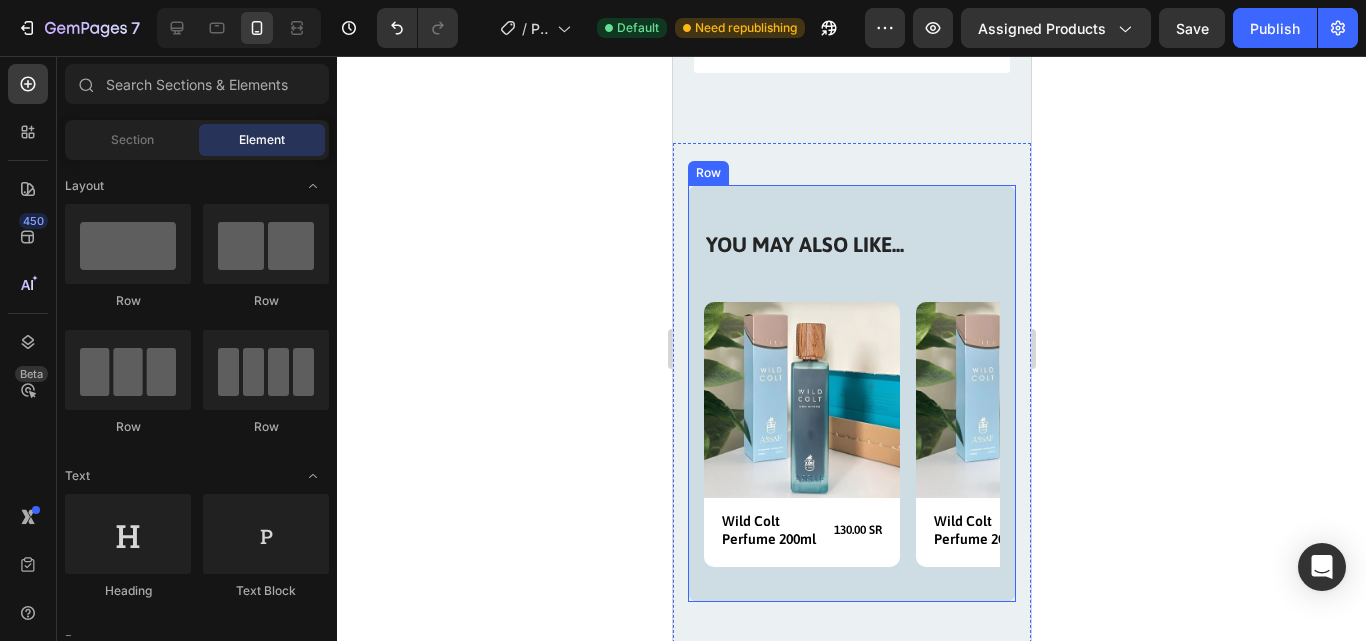 click on "YOU MAY ALSO LIKE... Heading Row Product Images Row Wild Colt Perfume 200ml Product Title 130.00 SR Product Price Product Price Row Row Product Product Images Row Wild Colt Perfume 200ml Product Title 130.00 SR Product Price Product Price Row Row Product Product Images 6 Bottles Text Block Row Wild Colt Perfume 200ml Product Title 130.00 SR Product Price Product Price Row consectetur elit Text Block Row Product Product Images 6 Bottles Text Block Row Wild Colt Perfume 200ml Product Title 130.00 SR Product Price Product Price Row consectetur elit Text Block Row Product Product Images 6 Bottles Text Block Row Wild Colt Perfume 200ml Product Title 130.00 SR Product Price Product Price Row consectetur elit Text Block Row Product Carousel Row" at bounding box center [851, 393] 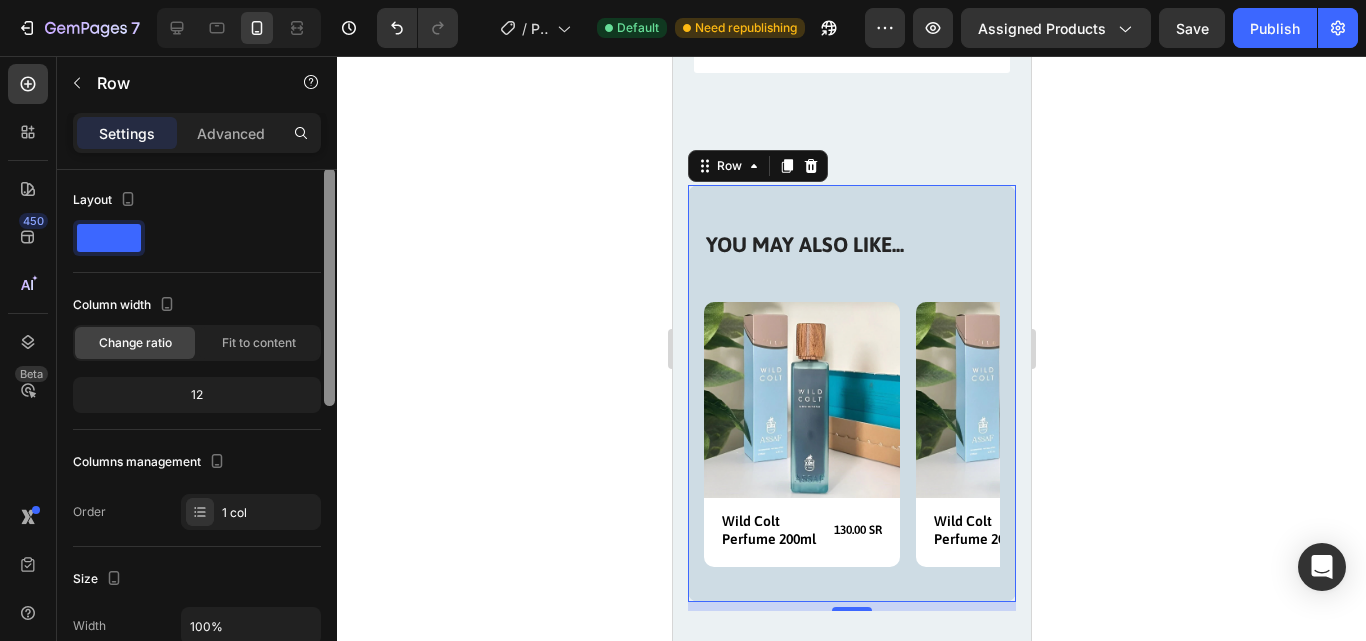 scroll, scrollTop: 0, scrollLeft: 0, axis: both 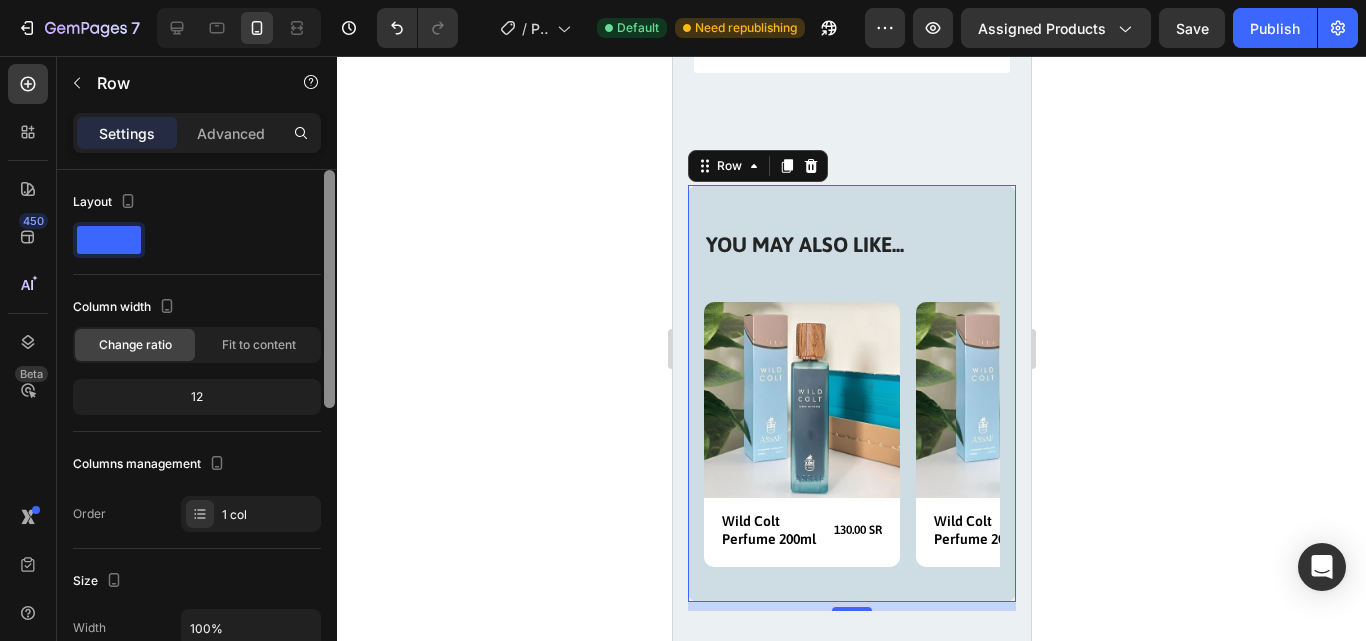 drag, startPoint x: 333, startPoint y: 289, endPoint x: 349, endPoint y: 280, distance: 18.35756 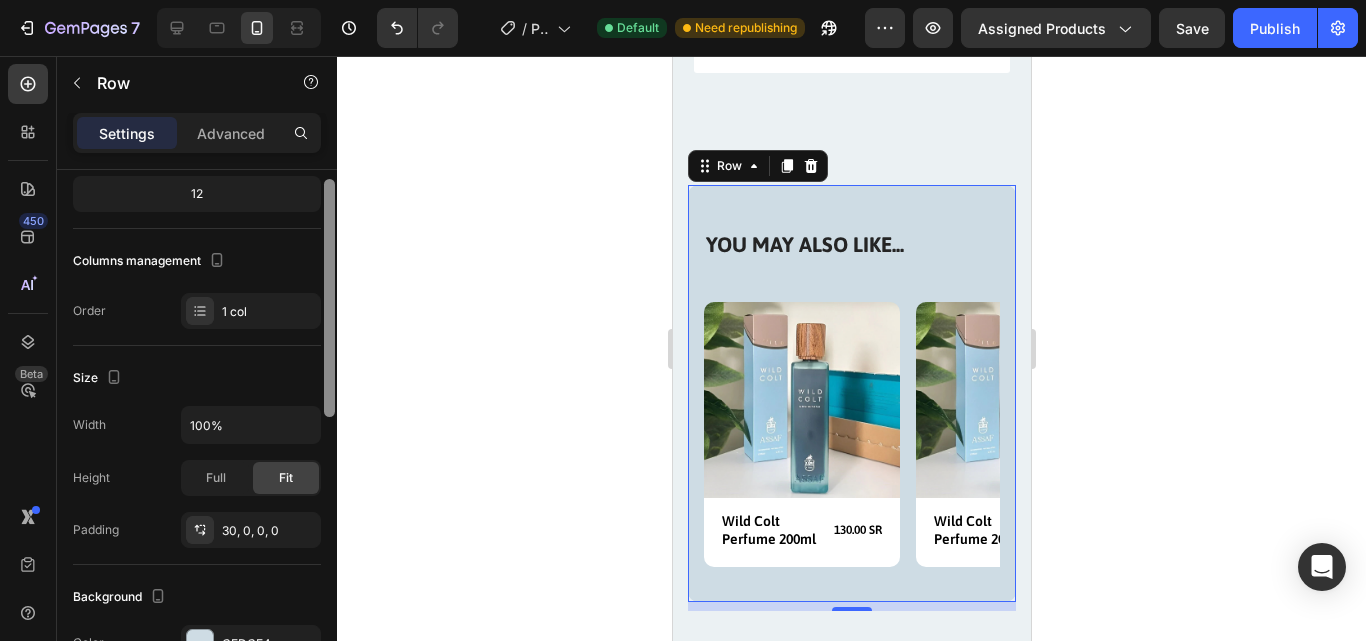 scroll, scrollTop: 0, scrollLeft: 0, axis: both 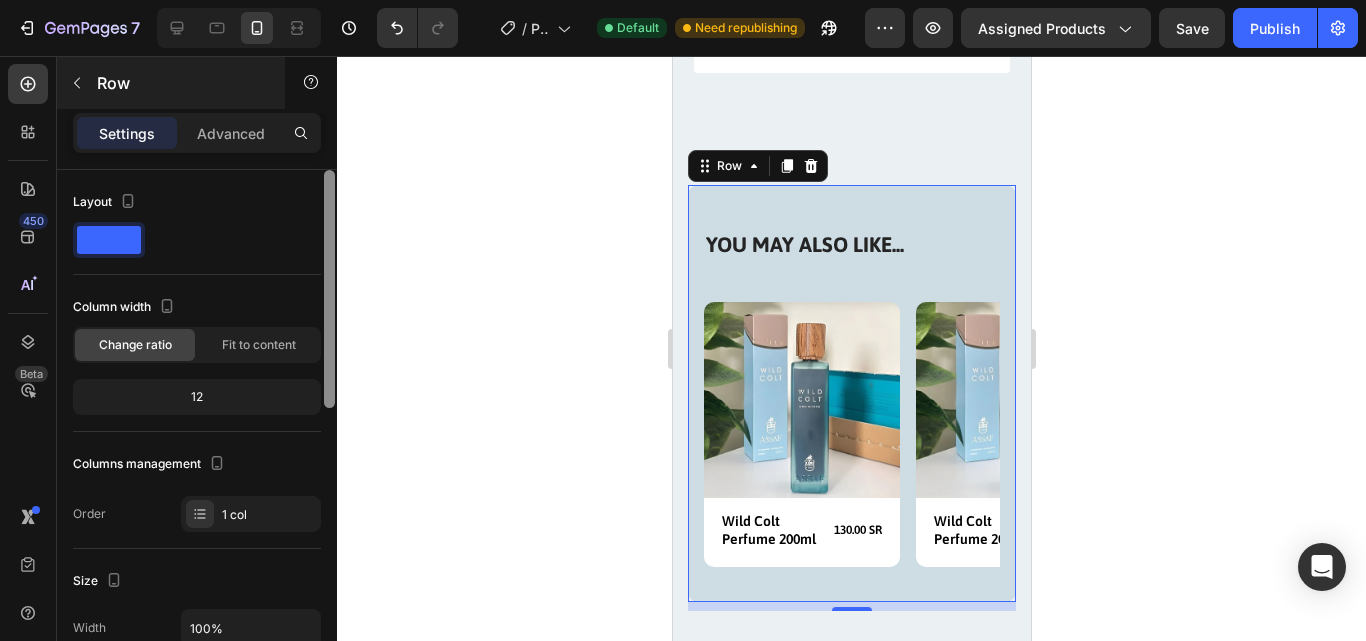 drag, startPoint x: 326, startPoint y: 293, endPoint x: 157, endPoint y: 76, distance: 275.04544 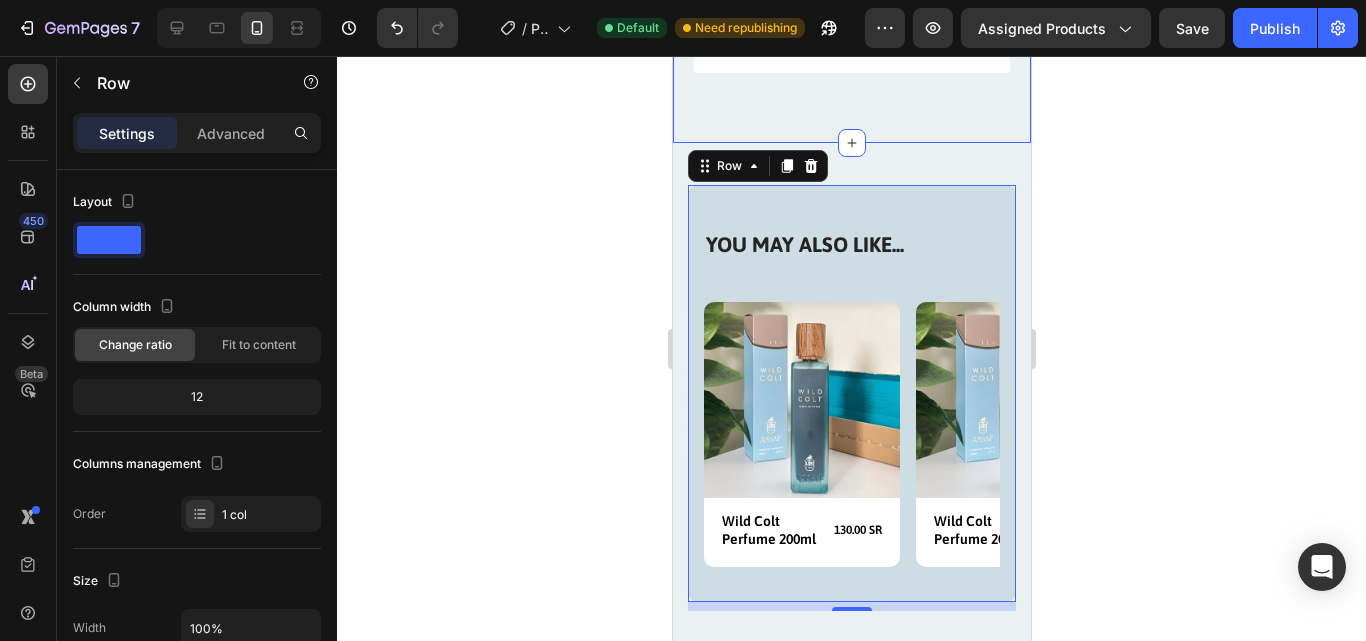 click on "FAQs Heading Got questions? We’ve got answer... Text Block
Is Wild Colt suitable for sensitive skin?
Is this wild colt perfume unisex?
Why Wild Colt different from other perfumes?
Does it come in different sizes?
Is Wild Colt suitable for the Saudi climate?
How long does fragrance last? Accordion Row Section 4" at bounding box center [851, -217] 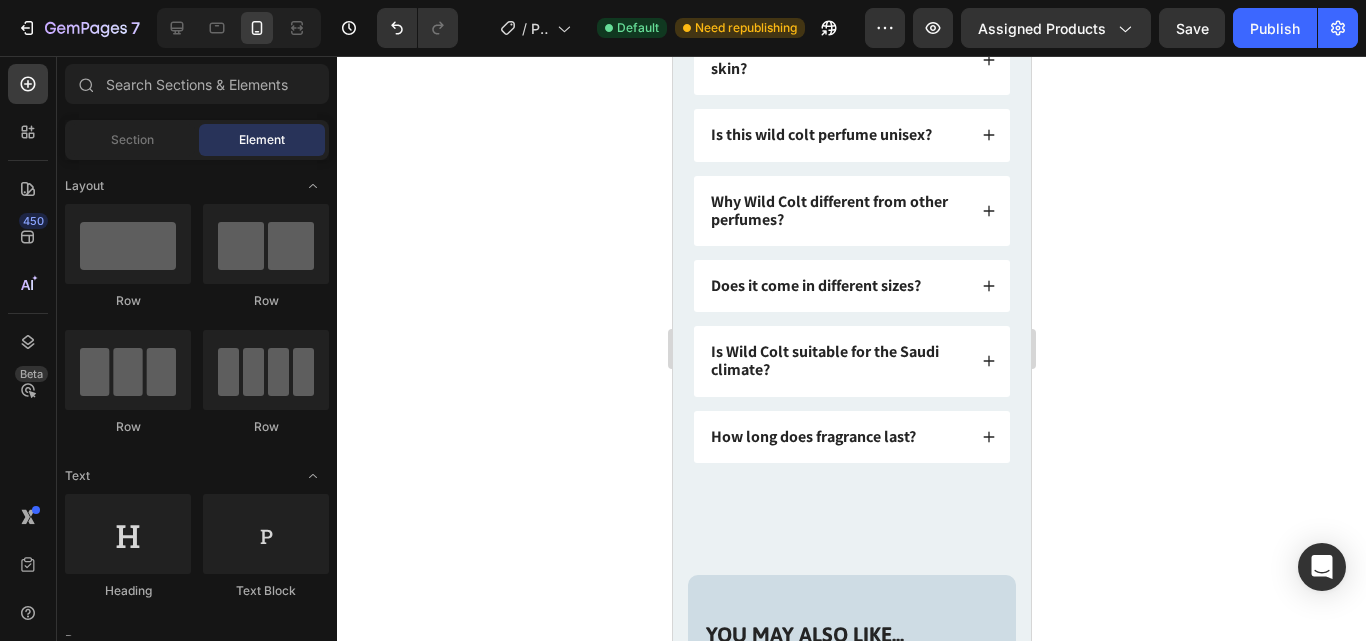 scroll, scrollTop: 2265, scrollLeft: 0, axis: vertical 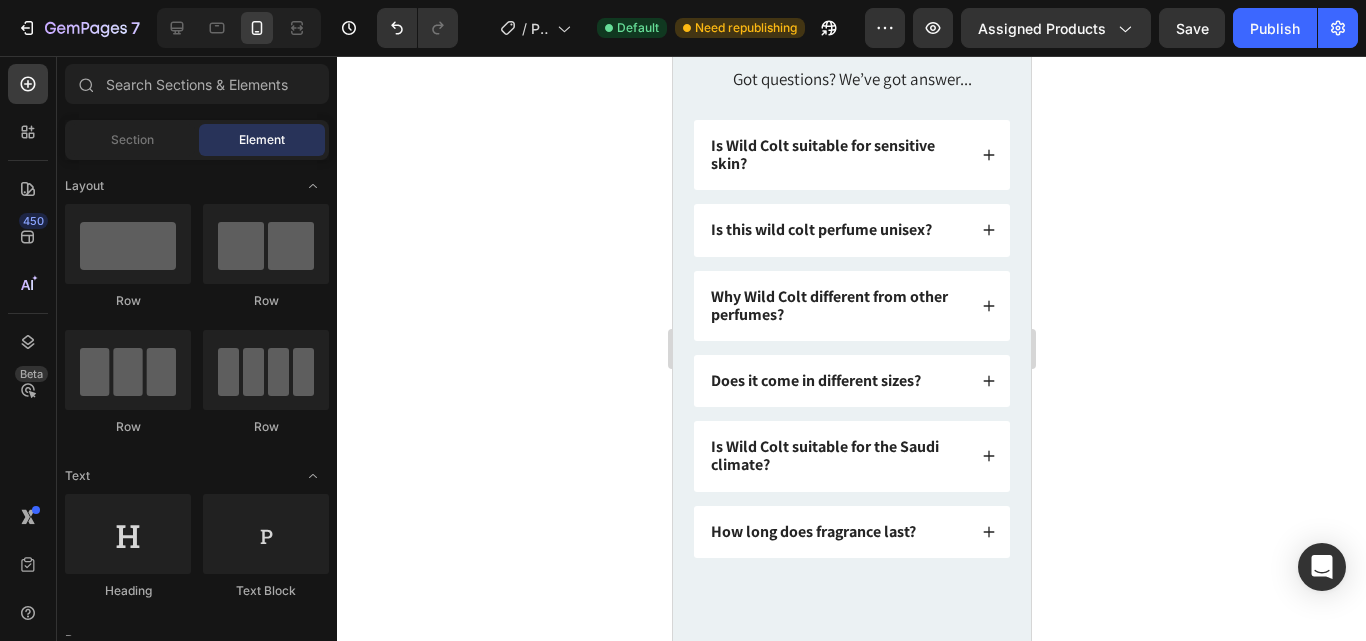 drag, startPoint x: 1024, startPoint y: 528, endPoint x: 1730, endPoint y: 385, distance: 720.33673 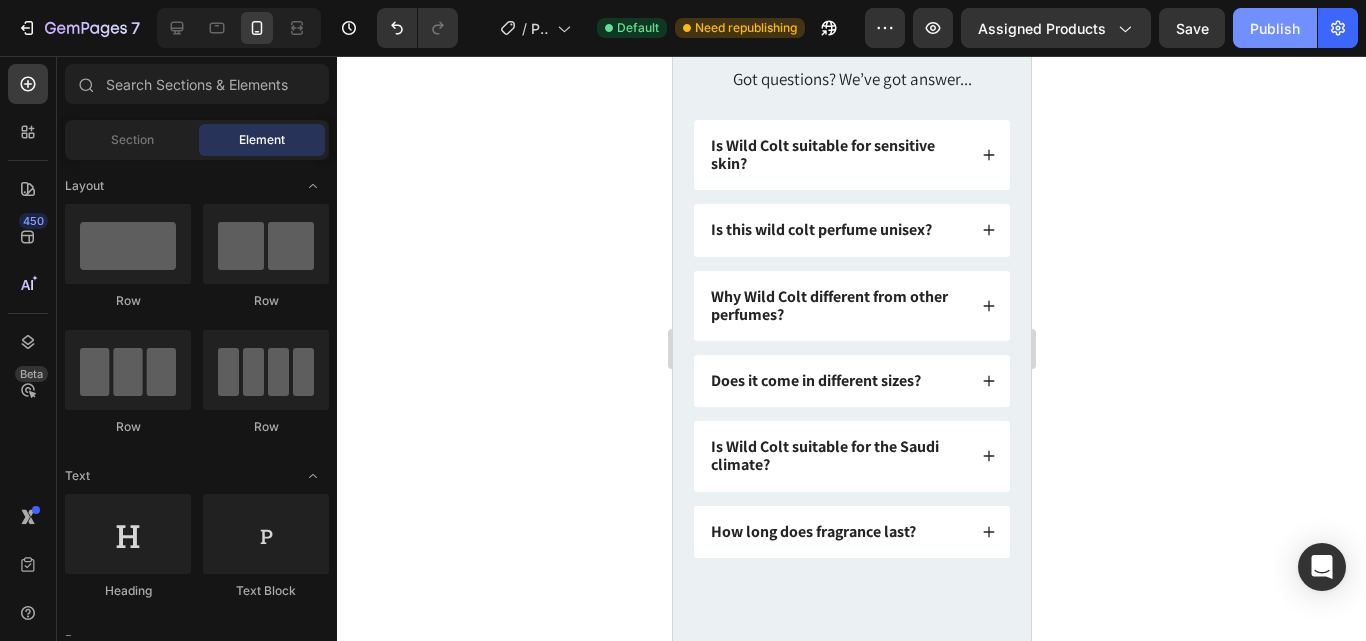click on "Publish" at bounding box center (1275, 28) 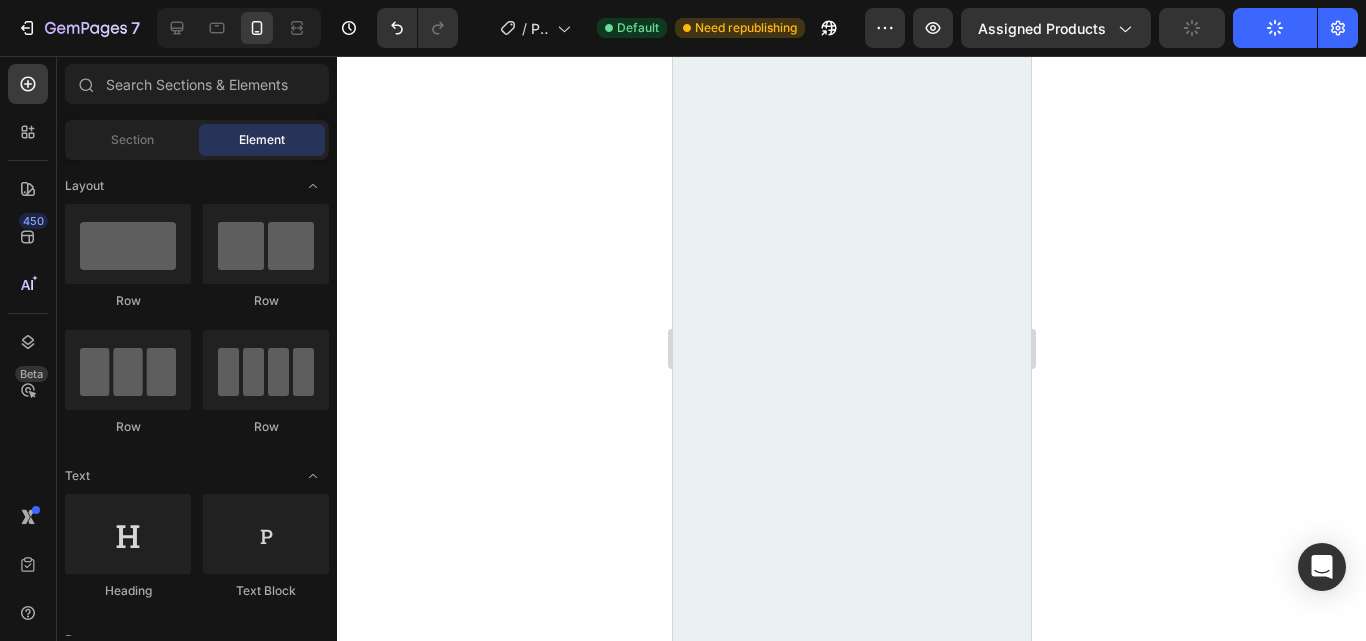scroll, scrollTop: 1388, scrollLeft: 0, axis: vertical 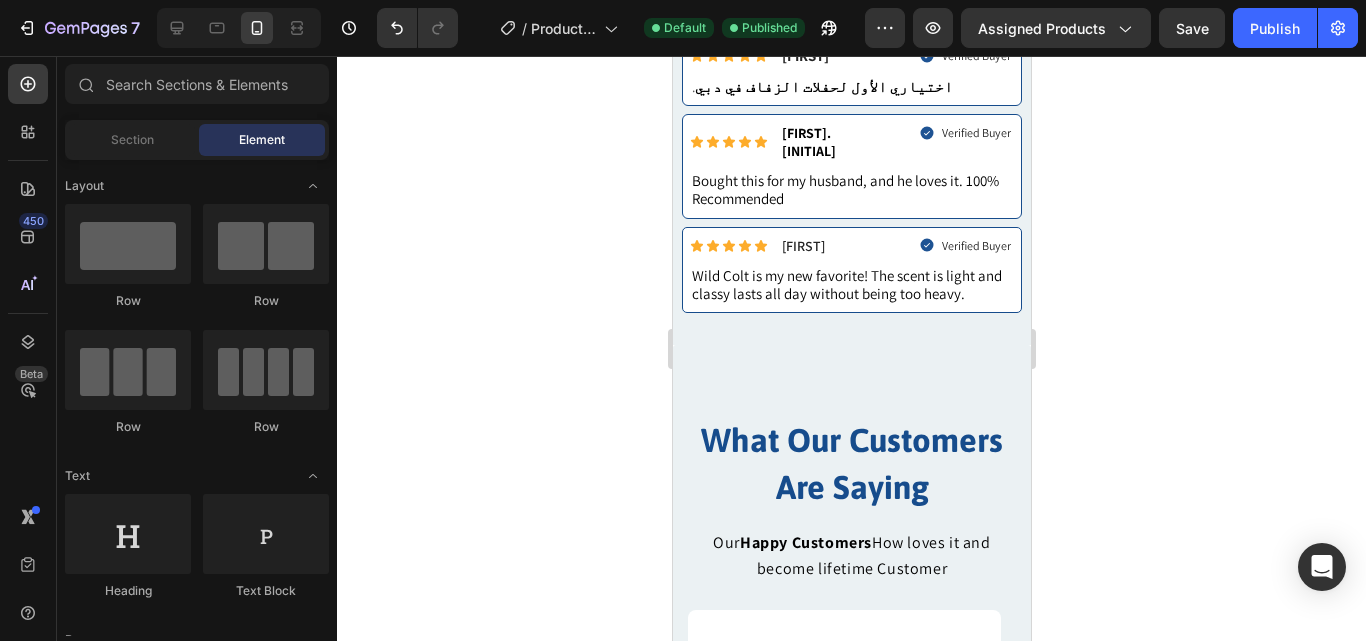 drag, startPoint x: 1020, startPoint y: 334, endPoint x: 1940, endPoint y: 78, distance: 954.9534 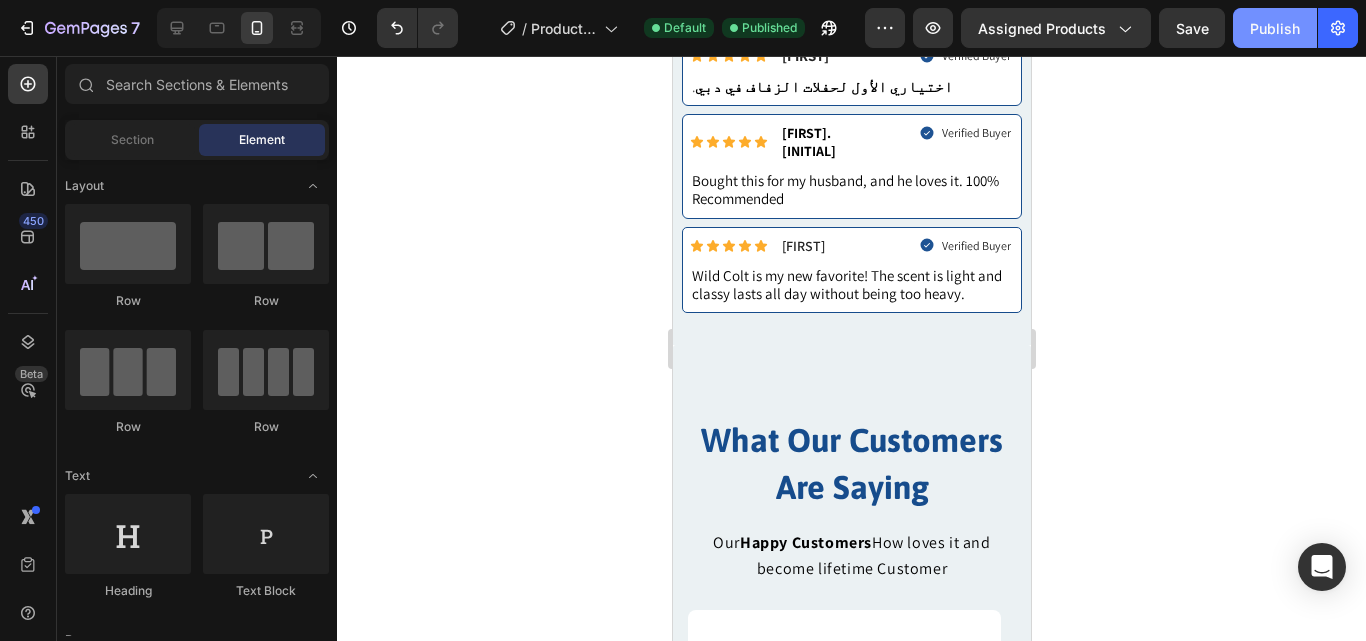 scroll, scrollTop: 1388, scrollLeft: 0, axis: vertical 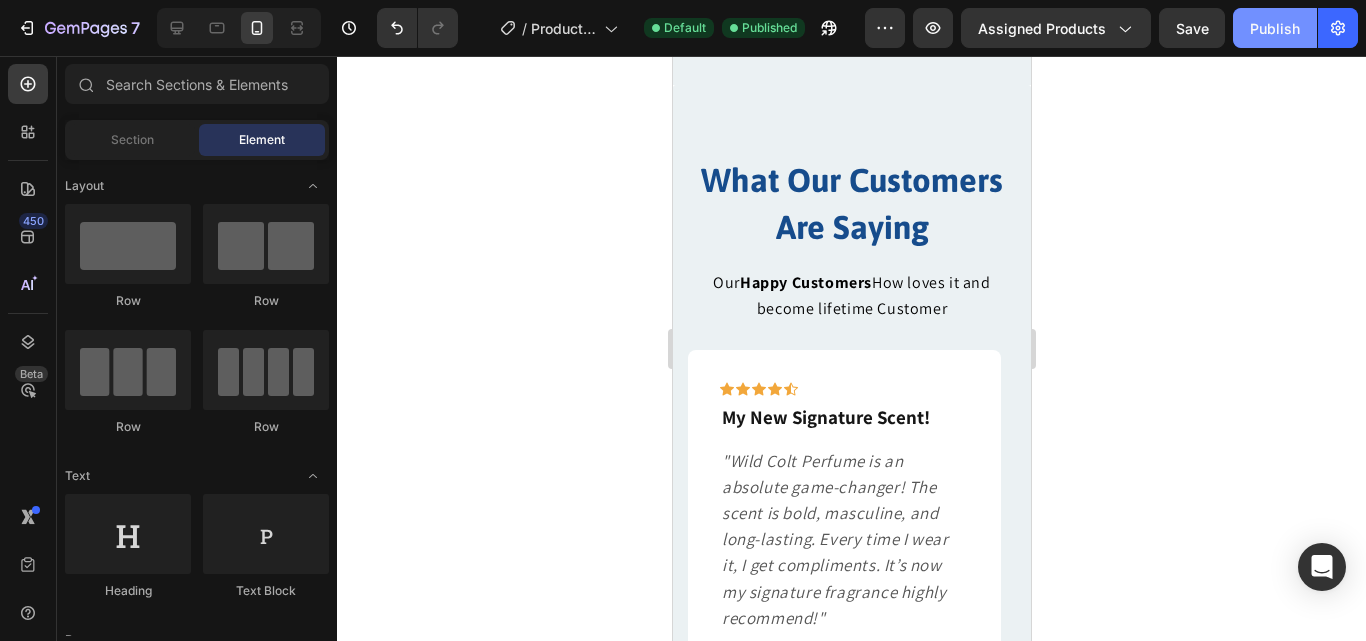 click on "Publish" at bounding box center (1275, 28) 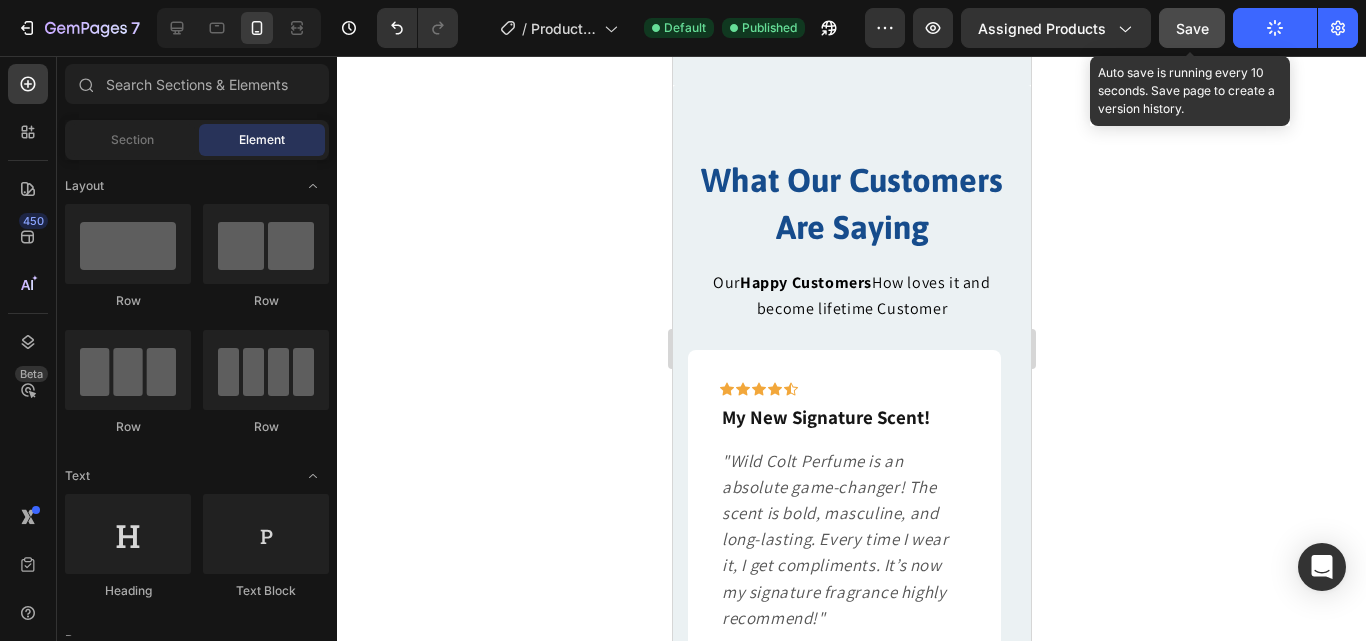 click on "Save" at bounding box center (1192, 28) 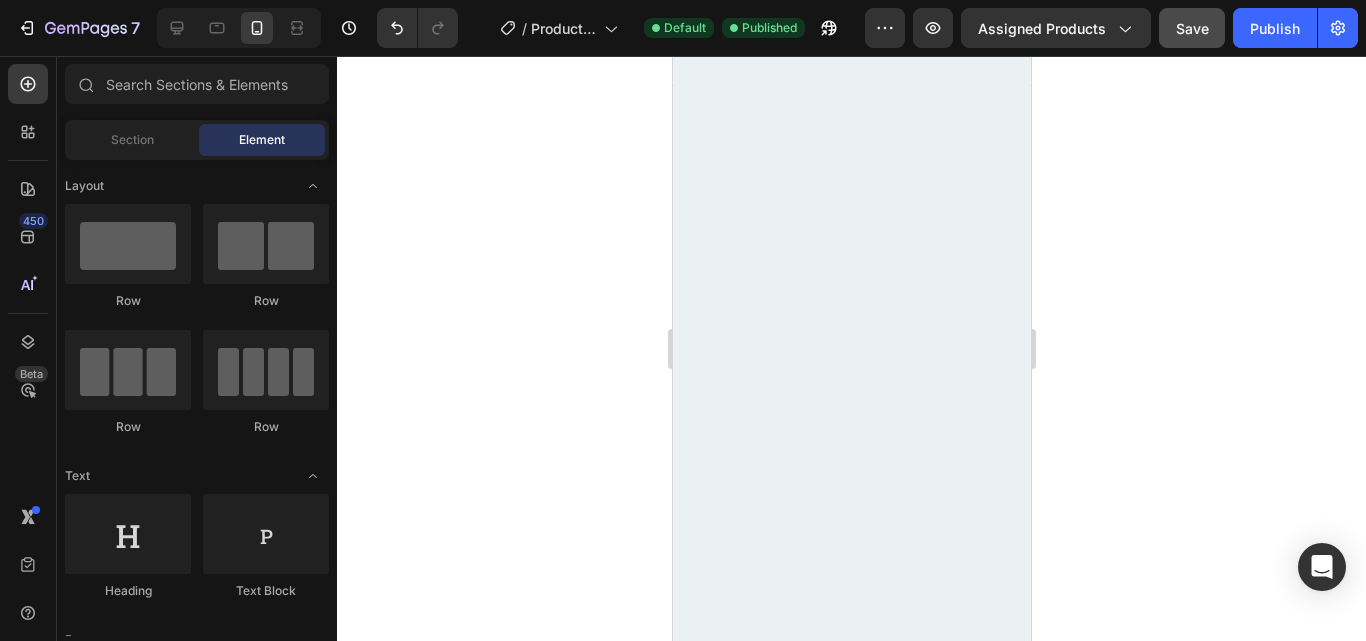 scroll, scrollTop: 286, scrollLeft: 0, axis: vertical 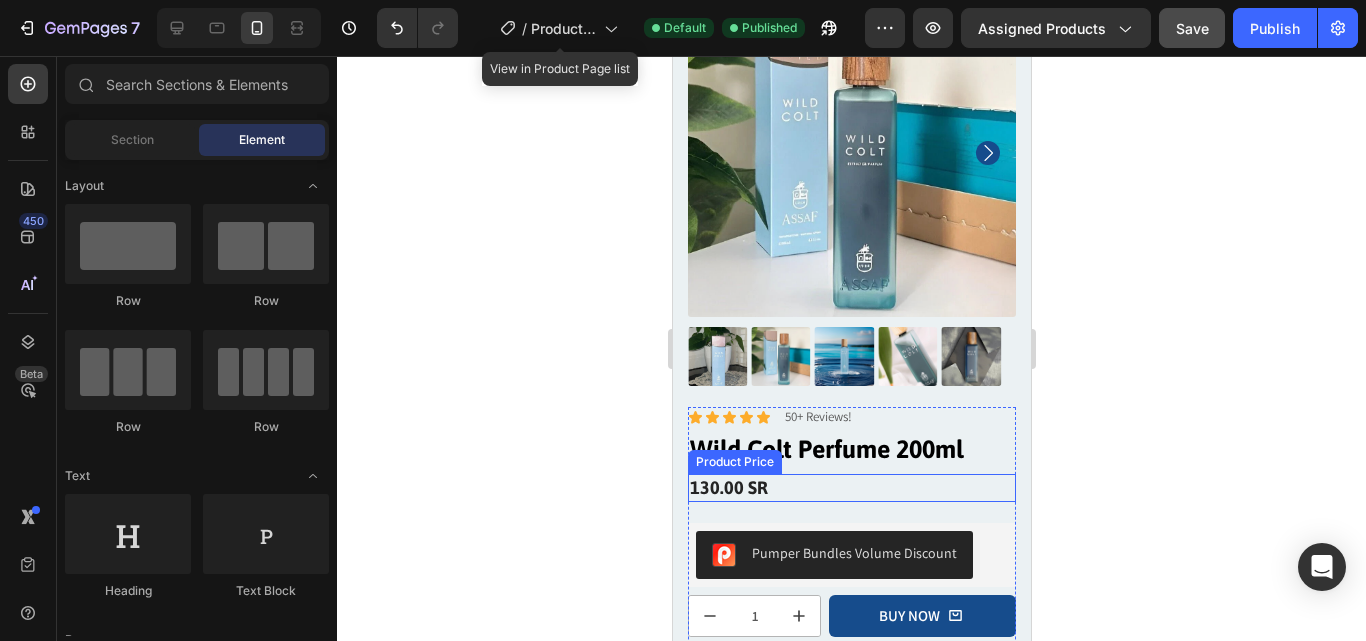 click on "130.00 SR" at bounding box center [851, 487] 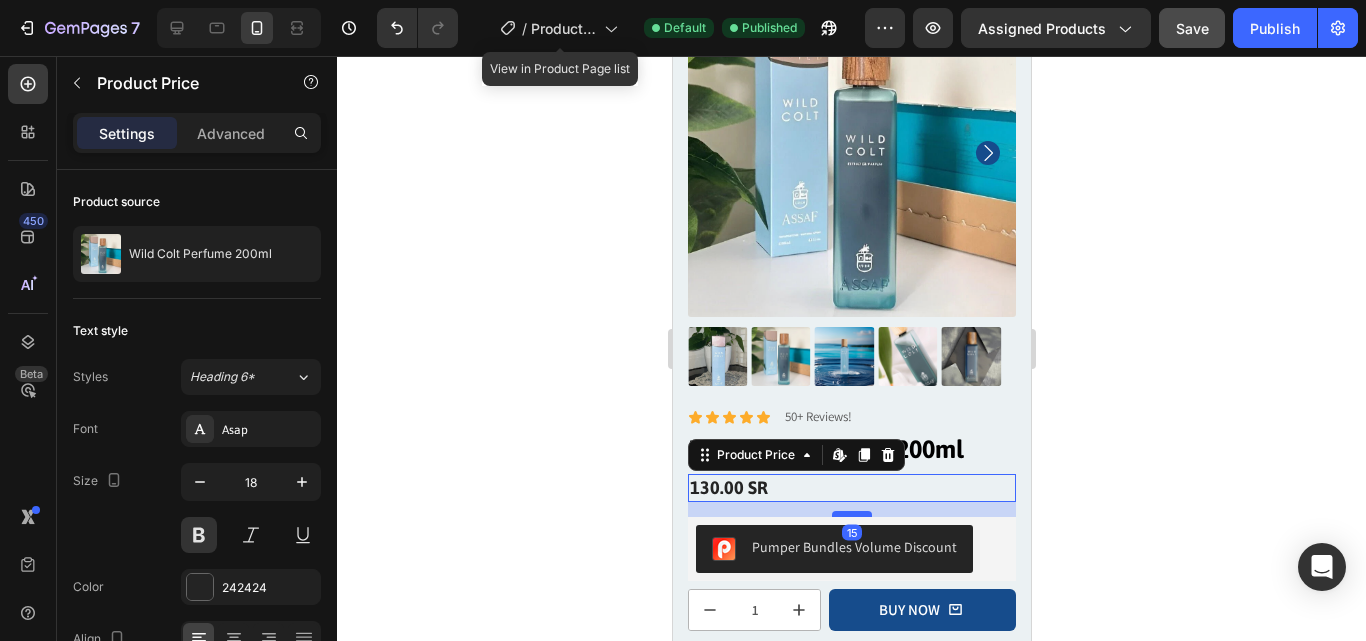 click at bounding box center (851, 514) 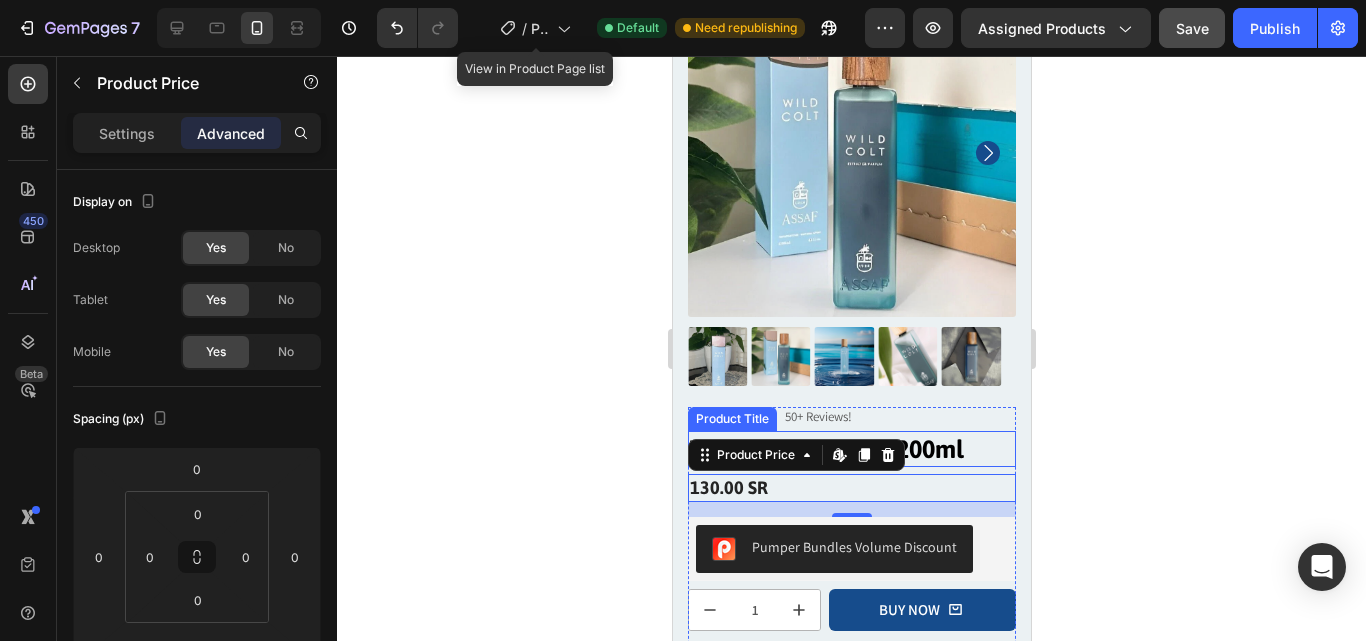 click on "Wild Colt Perfume 200ml" at bounding box center [851, 449] 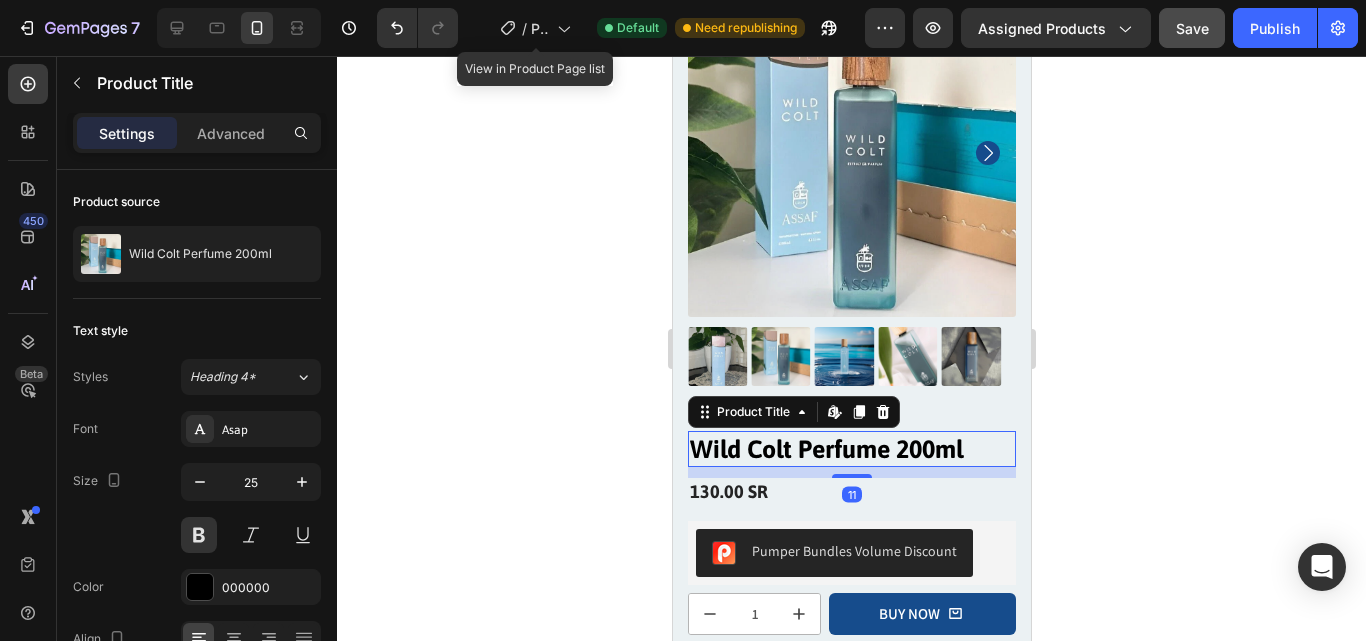 click at bounding box center (851, 476) 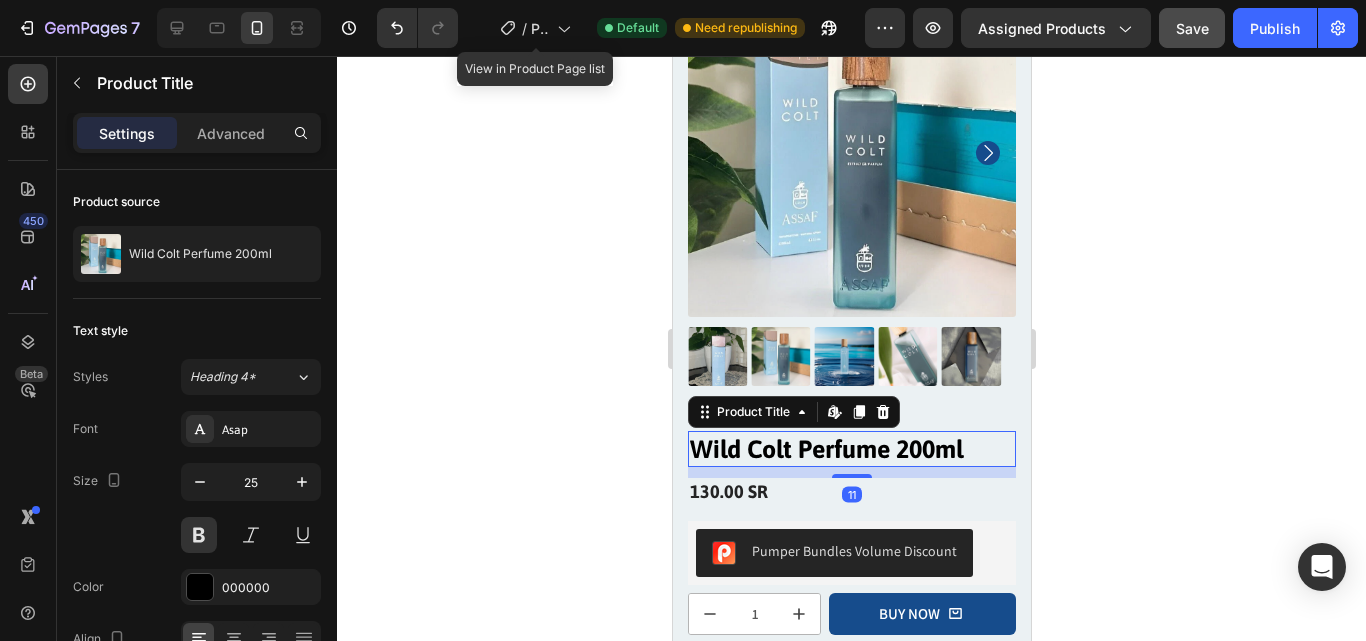 click 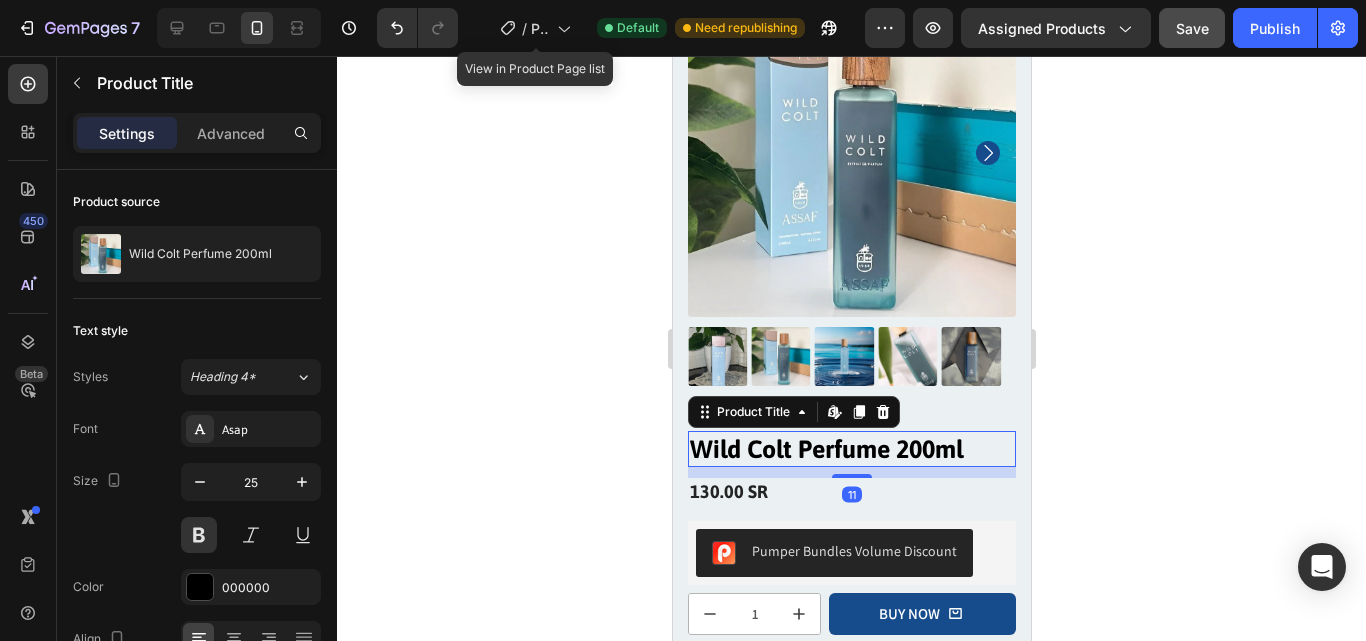 click on "130.00 SR" at bounding box center (851, 491) 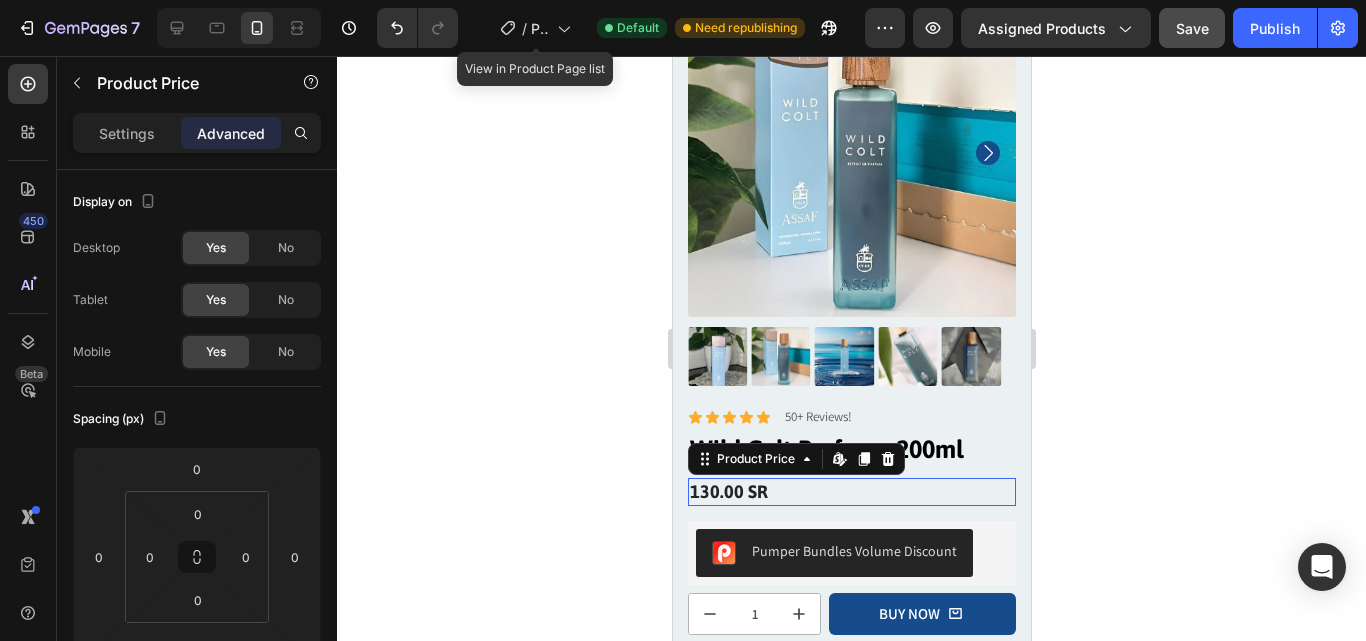 click on "130.00 SR" at bounding box center (851, 491) 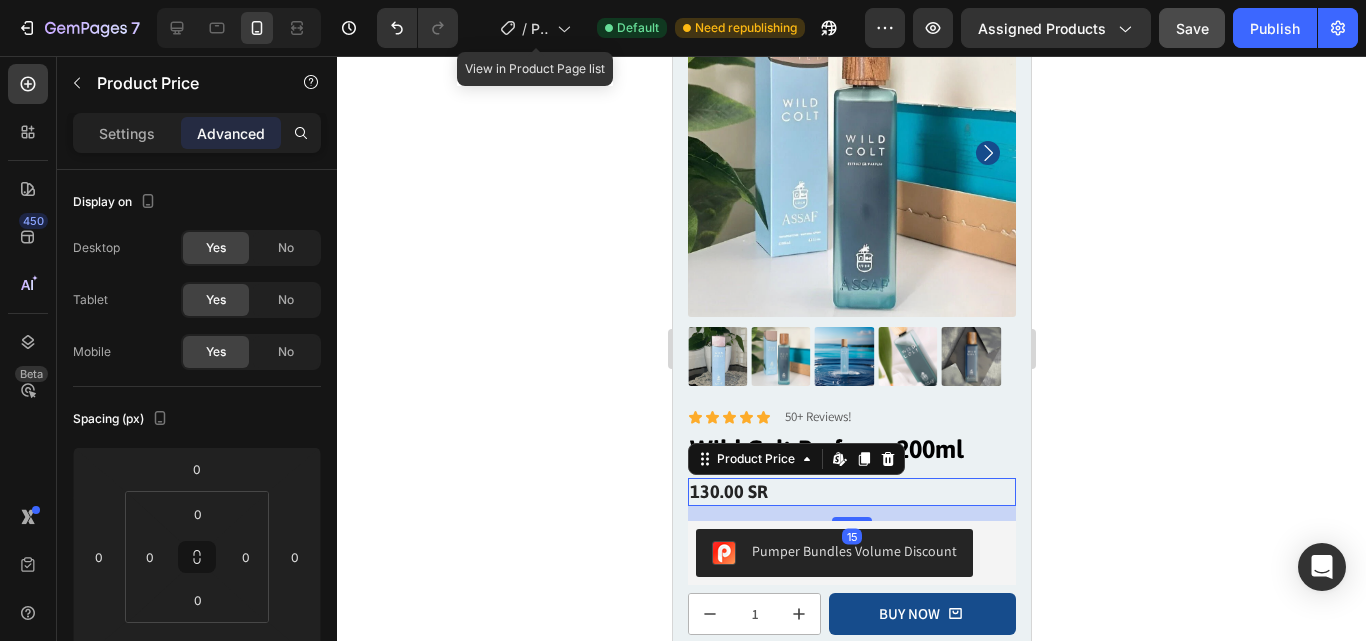 click on "130.00 SR" at bounding box center (851, 491) 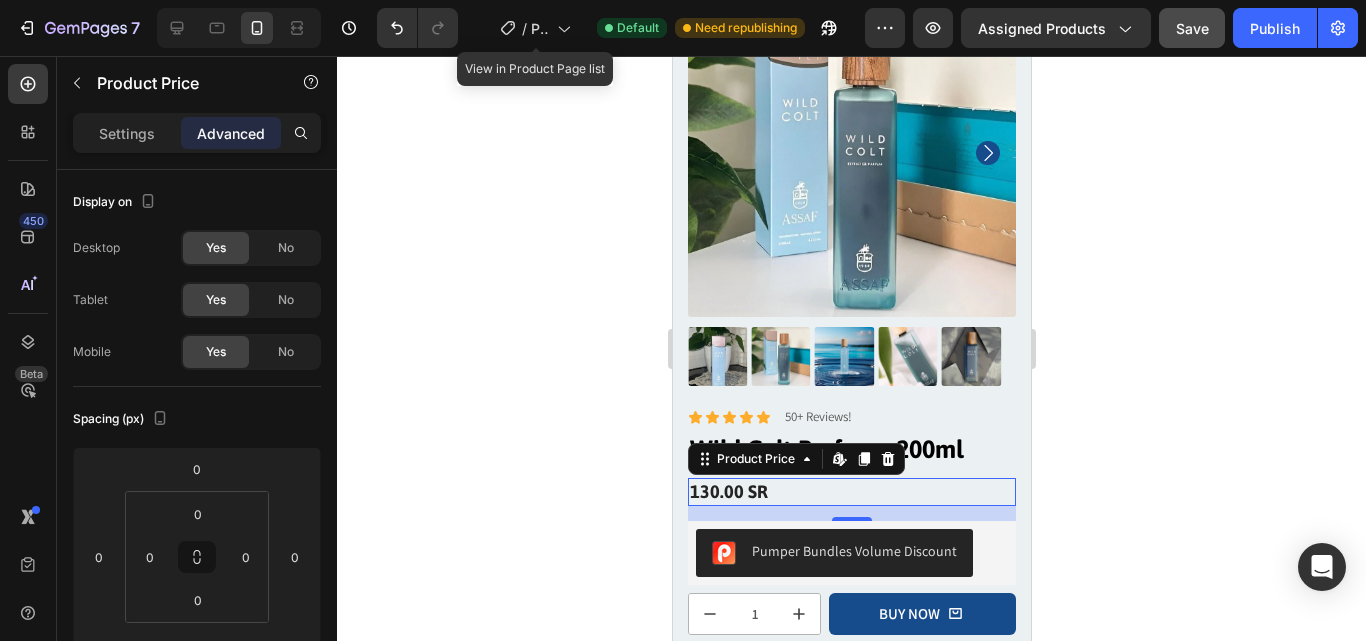 click on "130.00 SR" at bounding box center (851, 491) 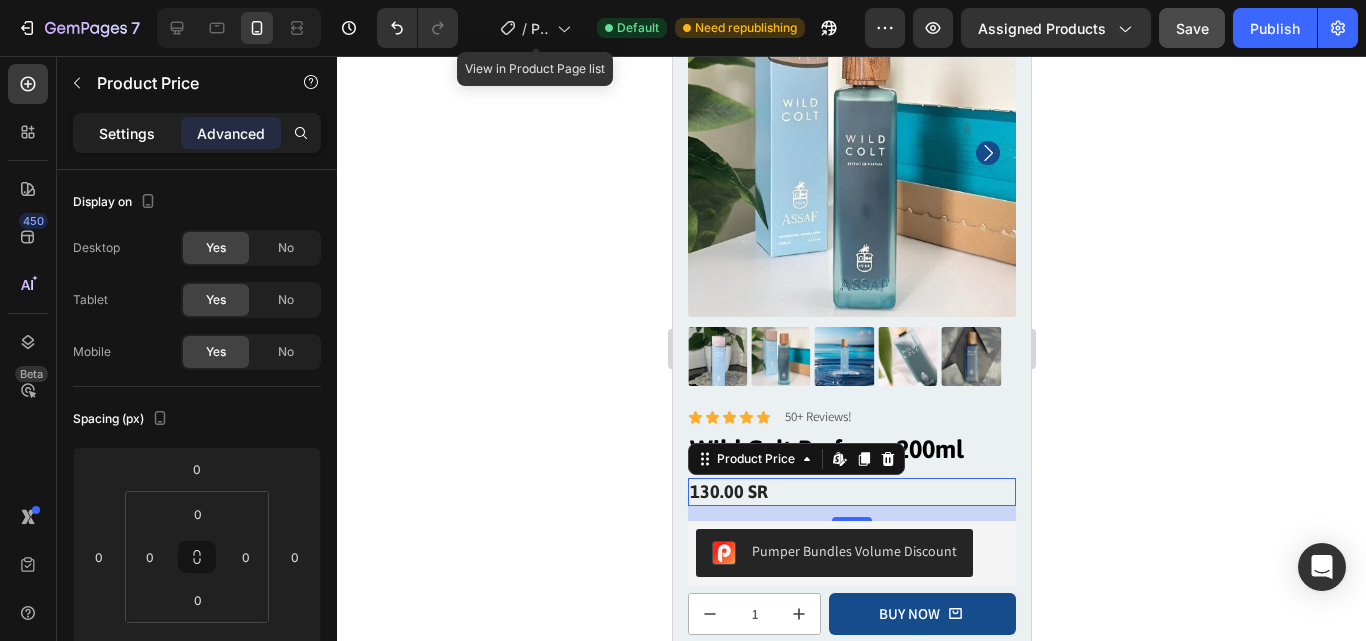 click on "Settings" at bounding box center (127, 133) 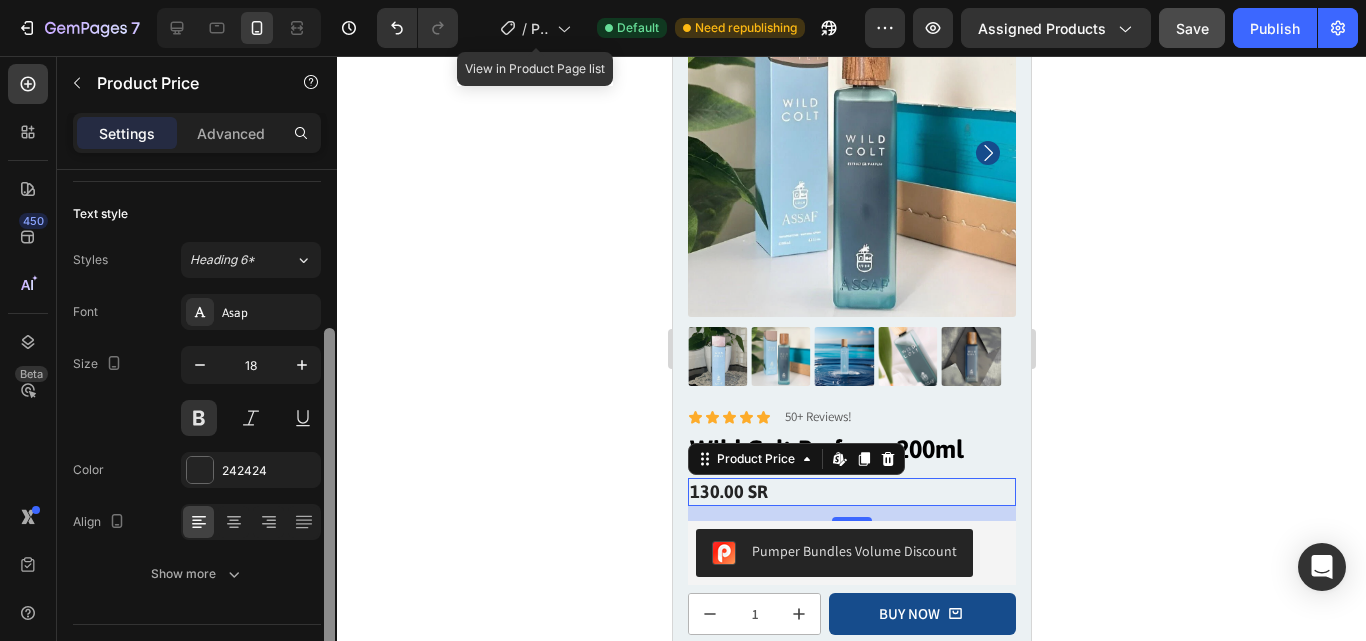 scroll, scrollTop: 156, scrollLeft: 0, axis: vertical 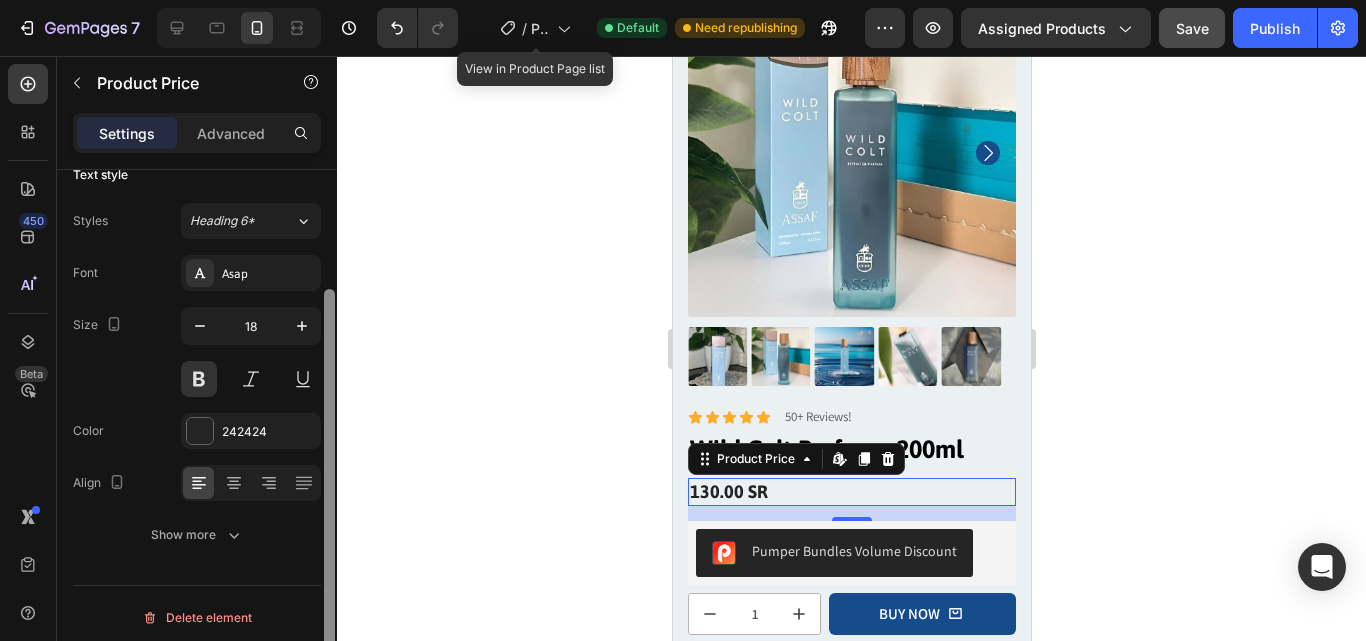 drag, startPoint x: 328, startPoint y: 196, endPoint x: 322, endPoint y: 316, distance: 120.14991 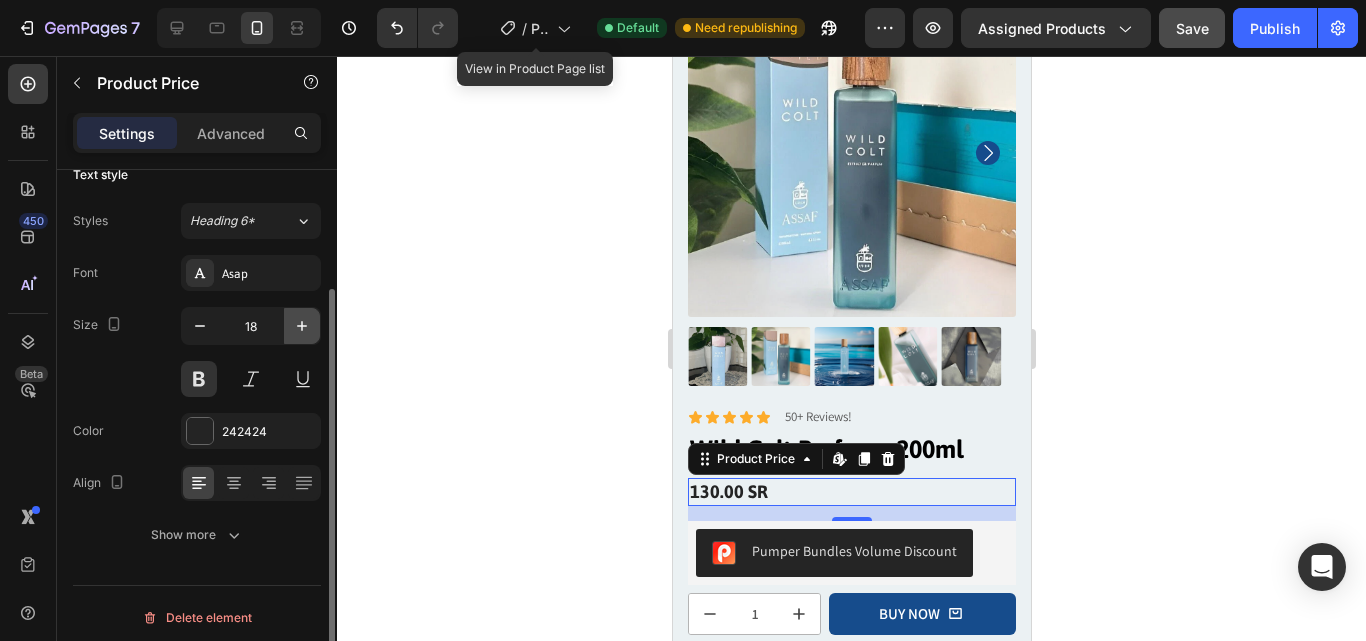 click 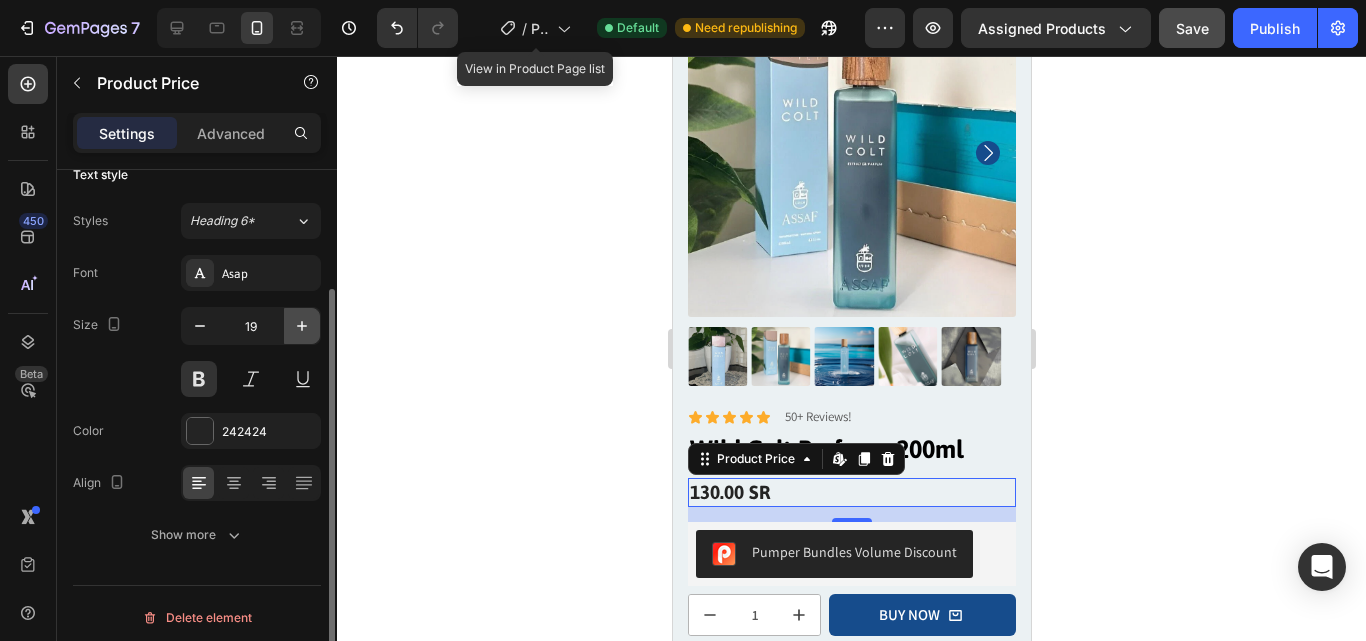 click 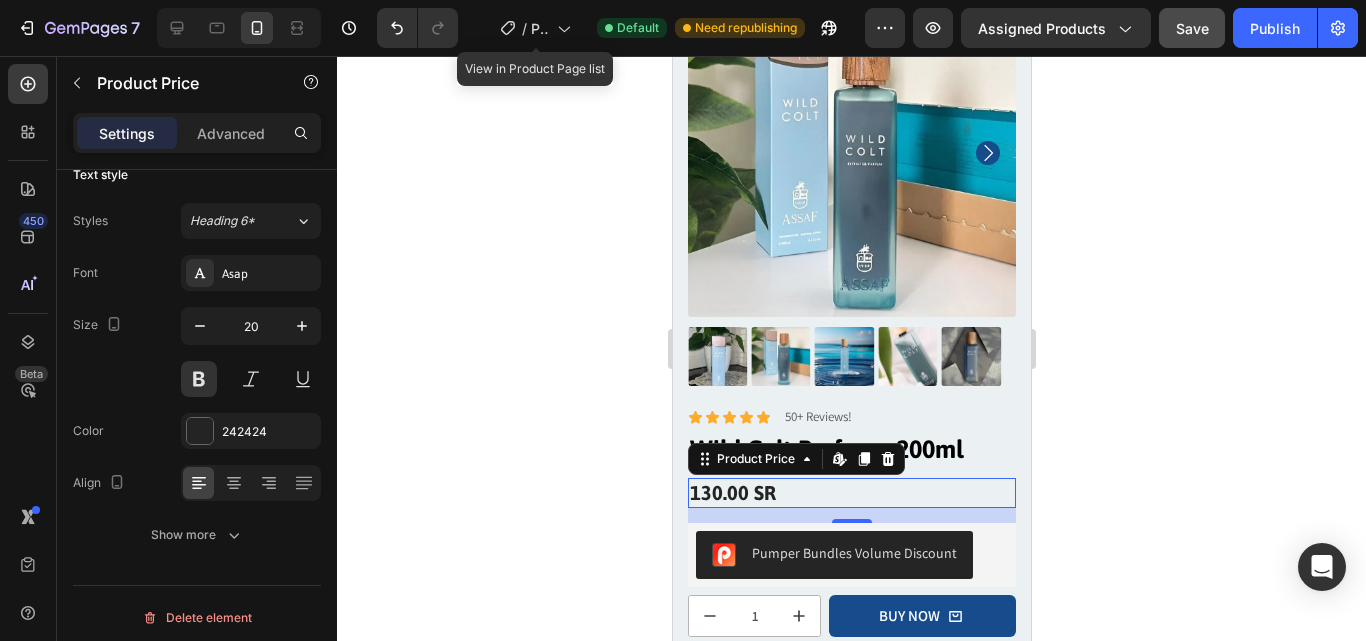 click 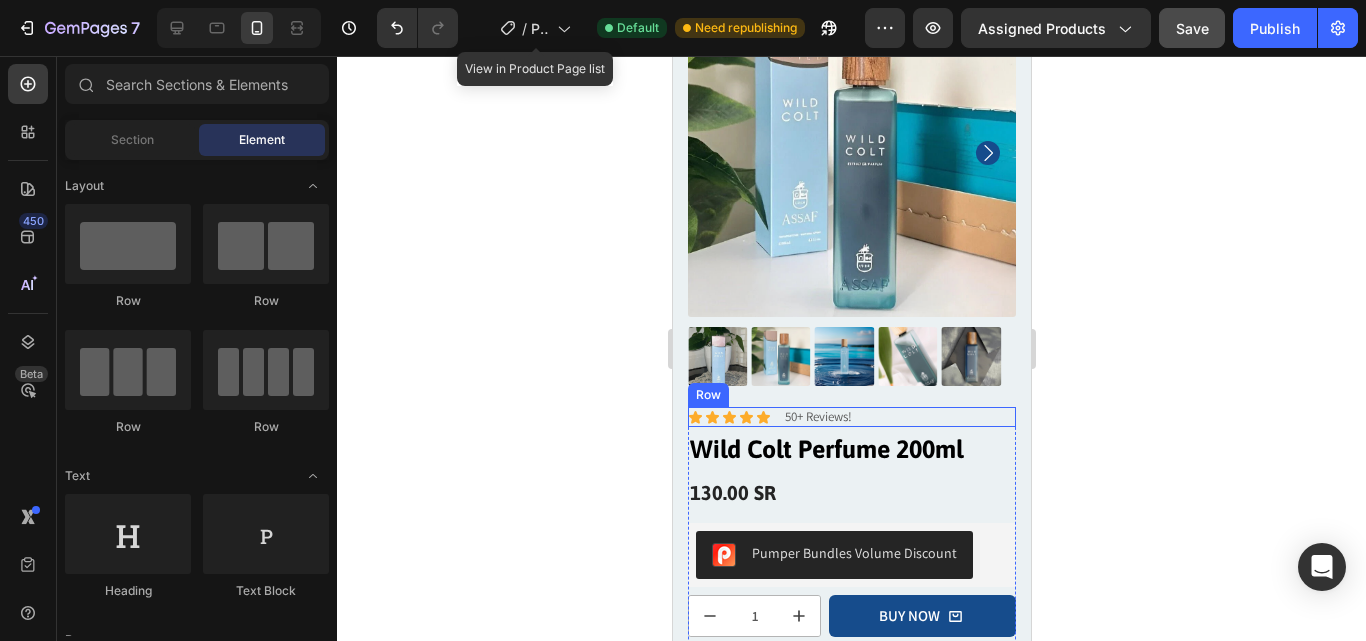 click on "Icon Icon Icon Icon Icon Icon List 50+ Reviews! Text Block Row" at bounding box center (851, 417) 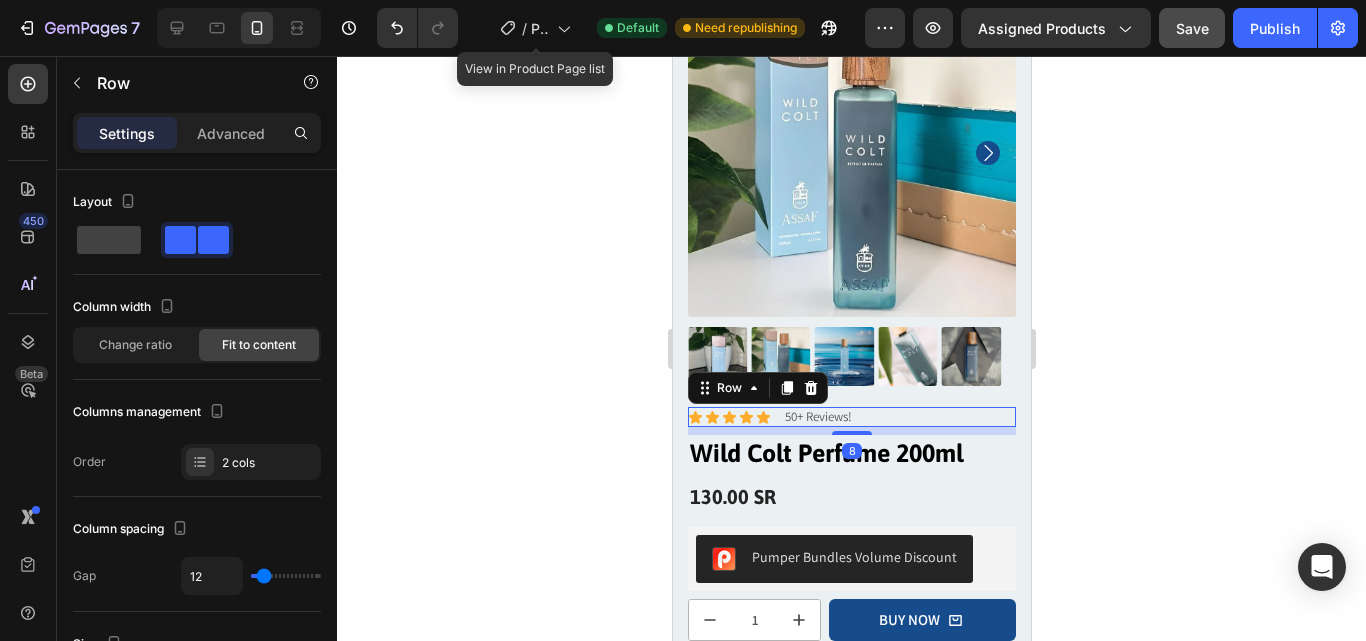 click at bounding box center (851, 433) 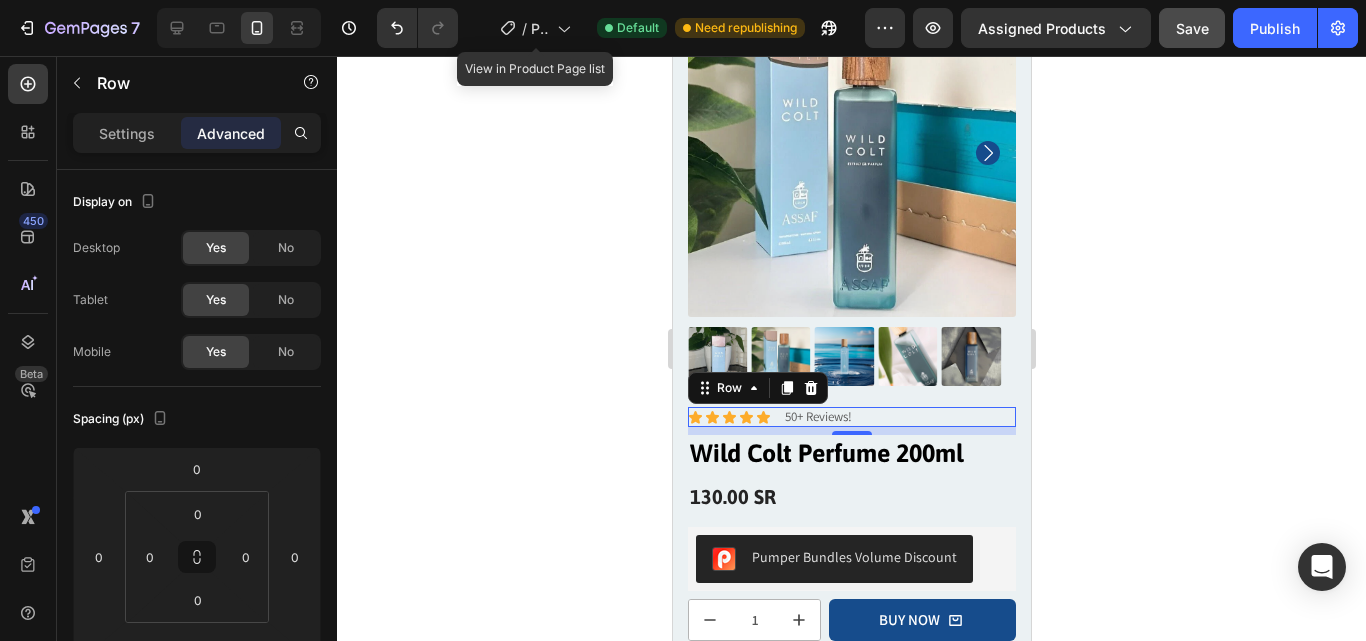 click on "Icon Icon Icon Icon Icon Icon List 50+ Reviews! Text Block Row   8" at bounding box center (851, 417) 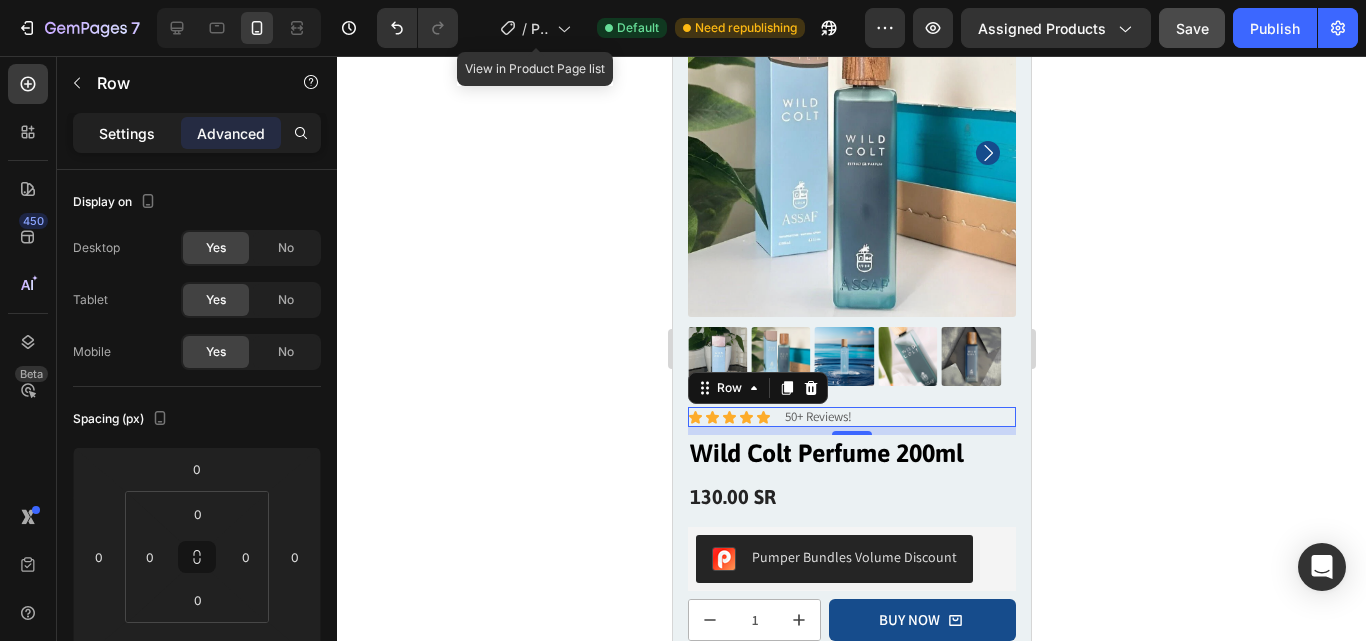 click on "Settings" at bounding box center (127, 133) 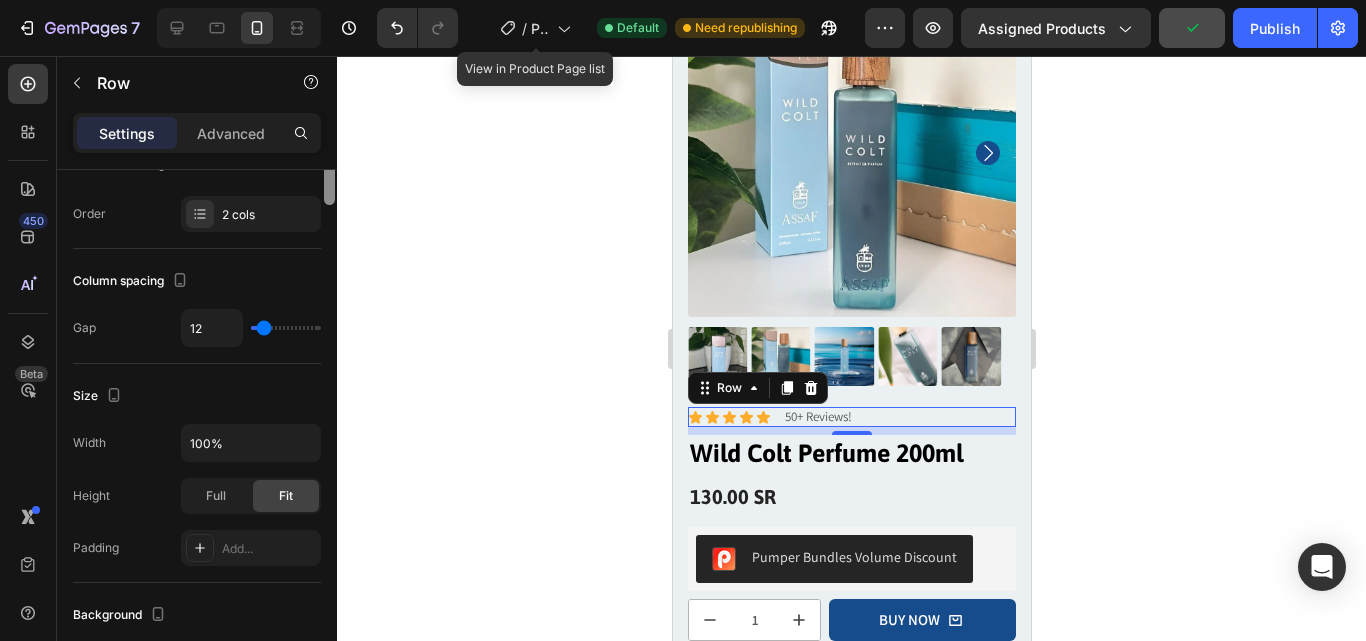 scroll, scrollTop: 61, scrollLeft: 0, axis: vertical 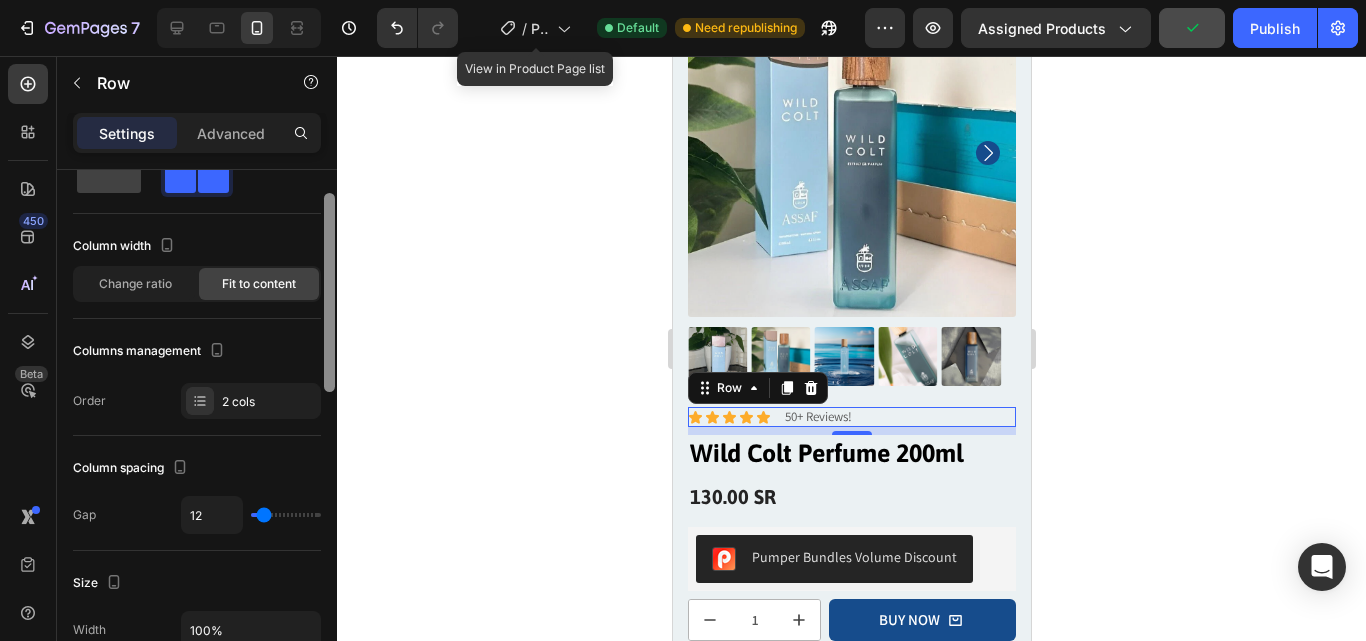 drag, startPoint x: 328, startPoint y: 323, endPoint x: 321, endPoint y: 346, distance: 24.04163 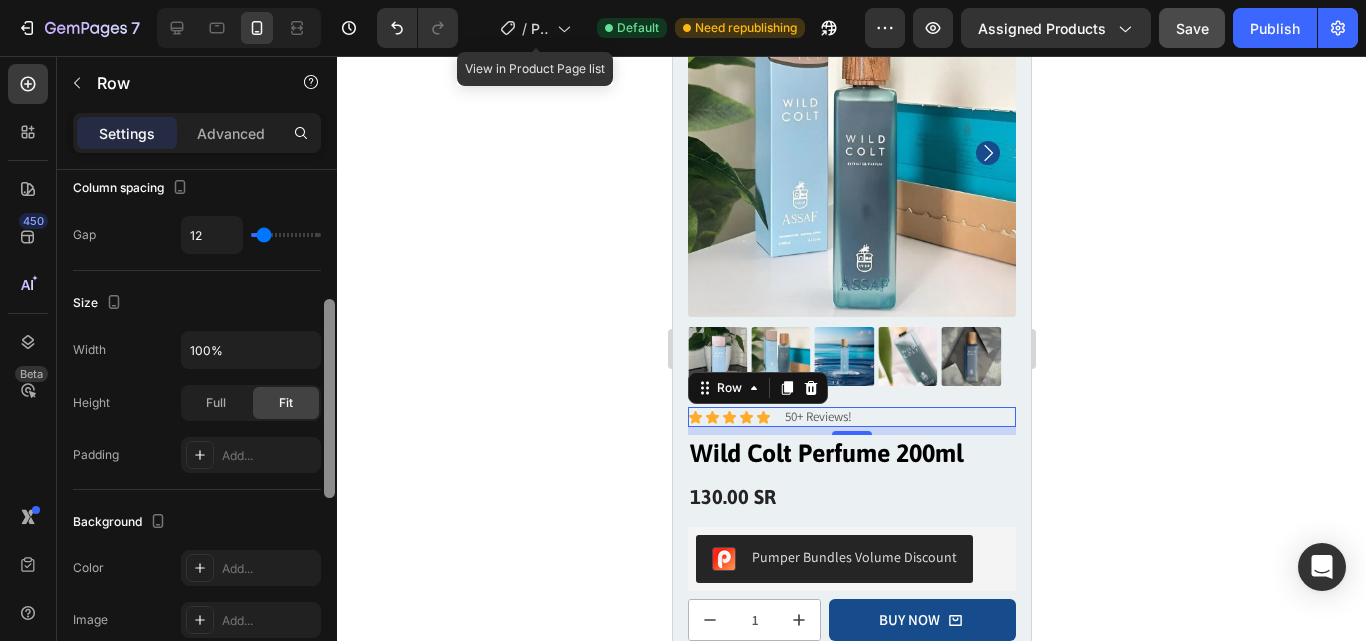 scroll, scrollTop: 349, scrollLeft: 0, axis: vertical 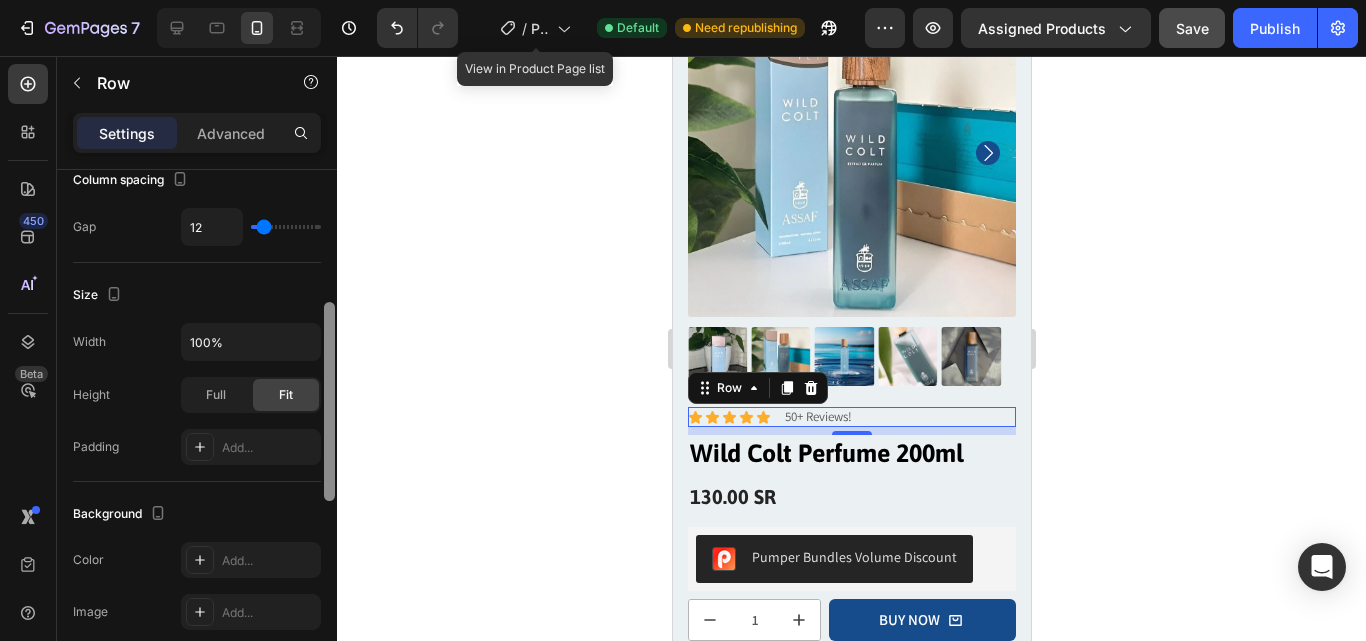drag, startPoint x: 329, startPoint y: 330, endPoint x: 337, endPoint y: 439, distance: 109.29318 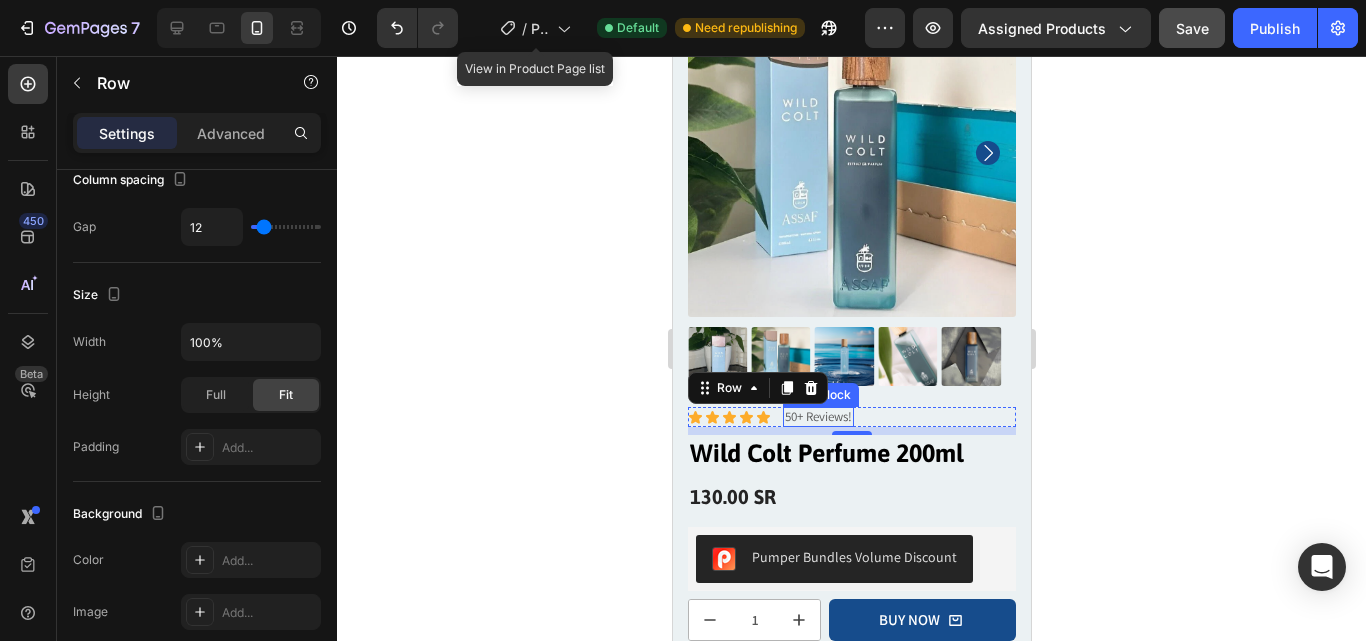 click on "50+ Reviews!" at bounding box center [817, 416] 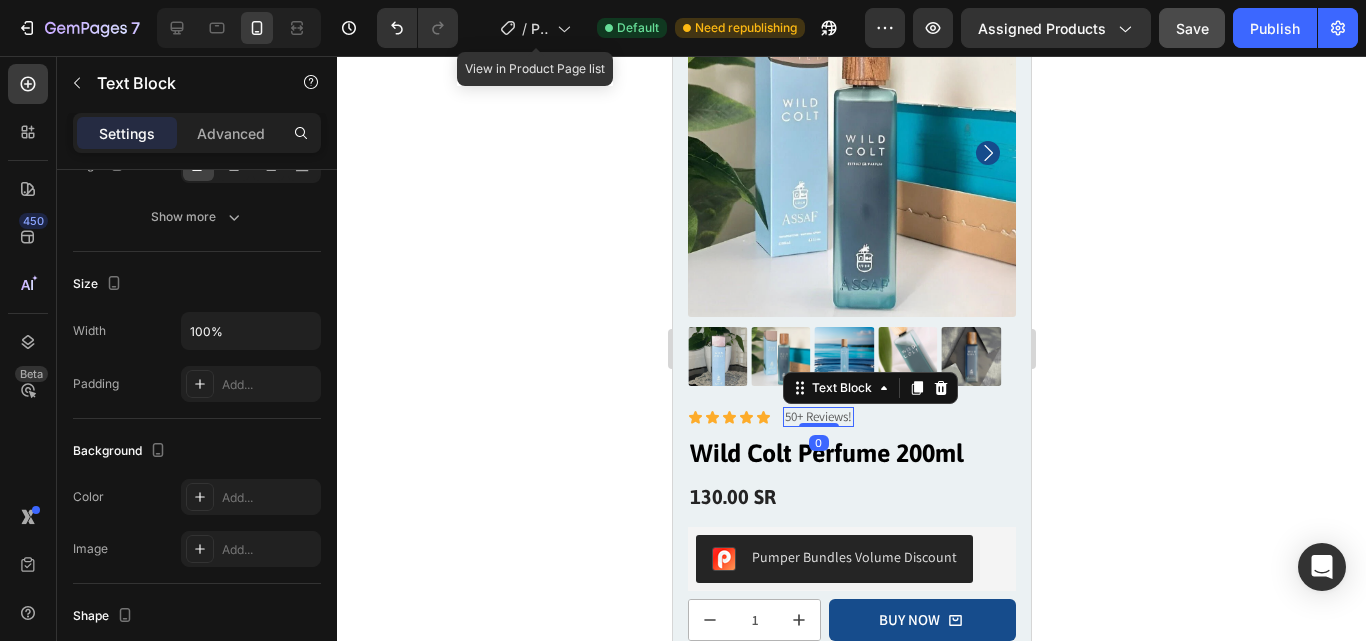scroll, scrollTop: 0, scrollLeft: 0, axis: both 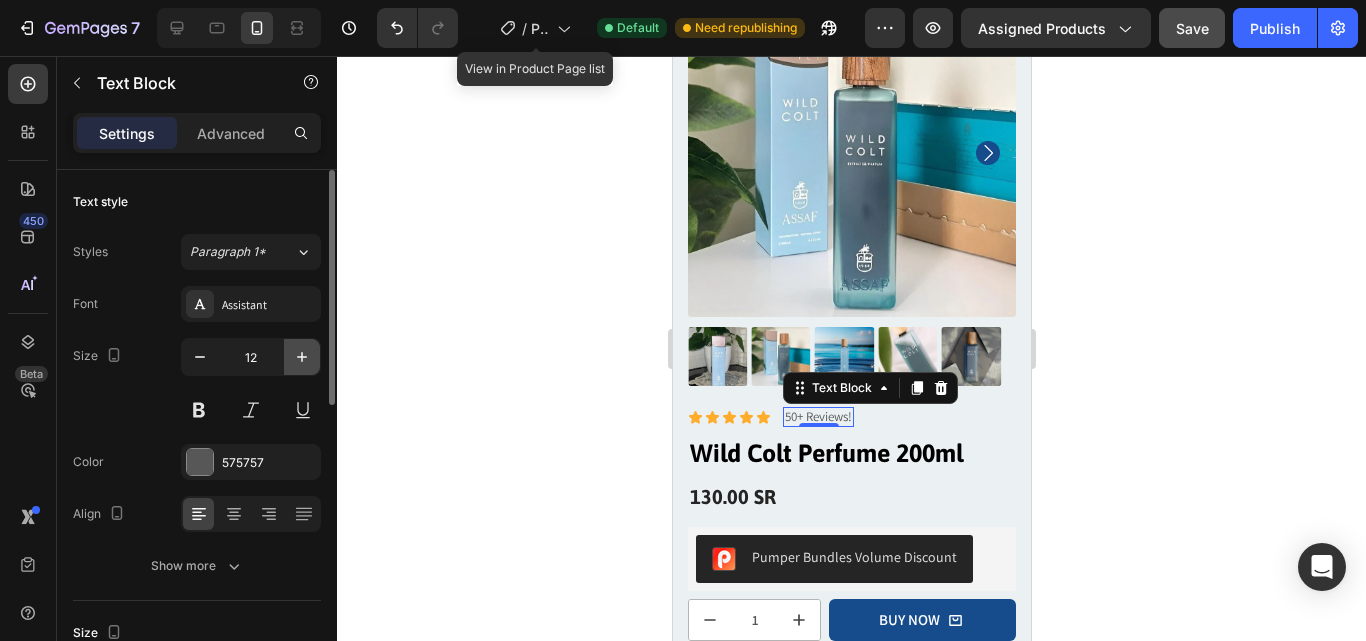 click 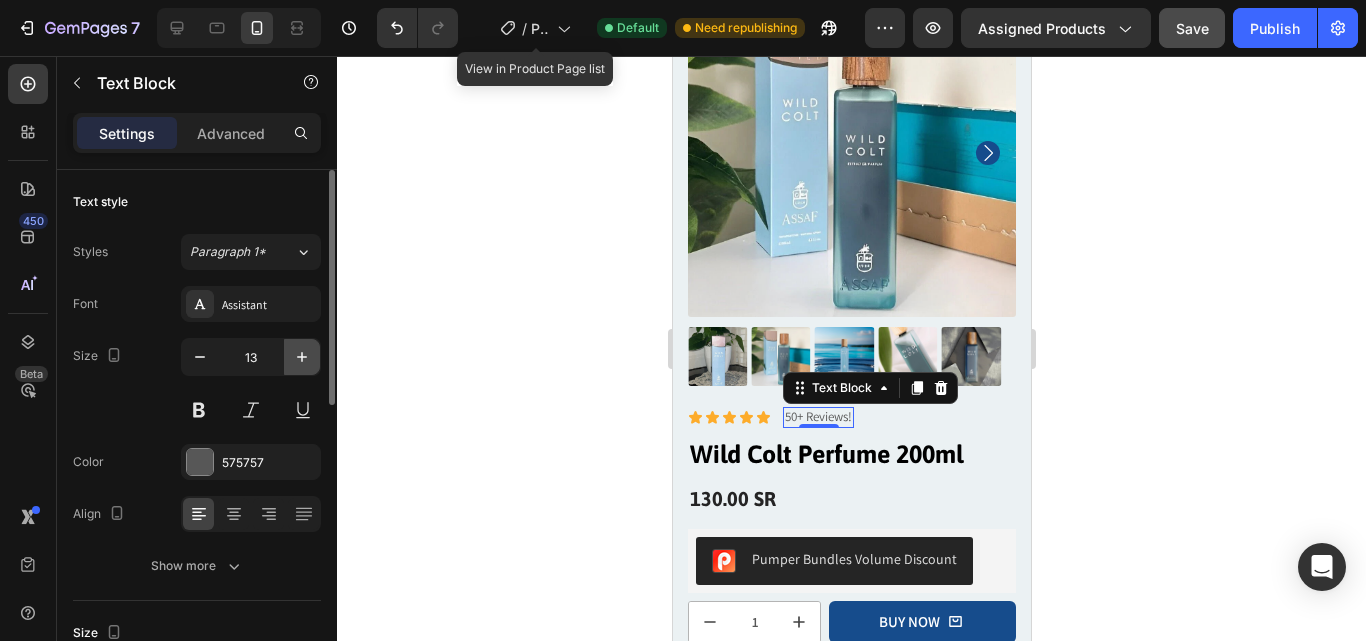 click 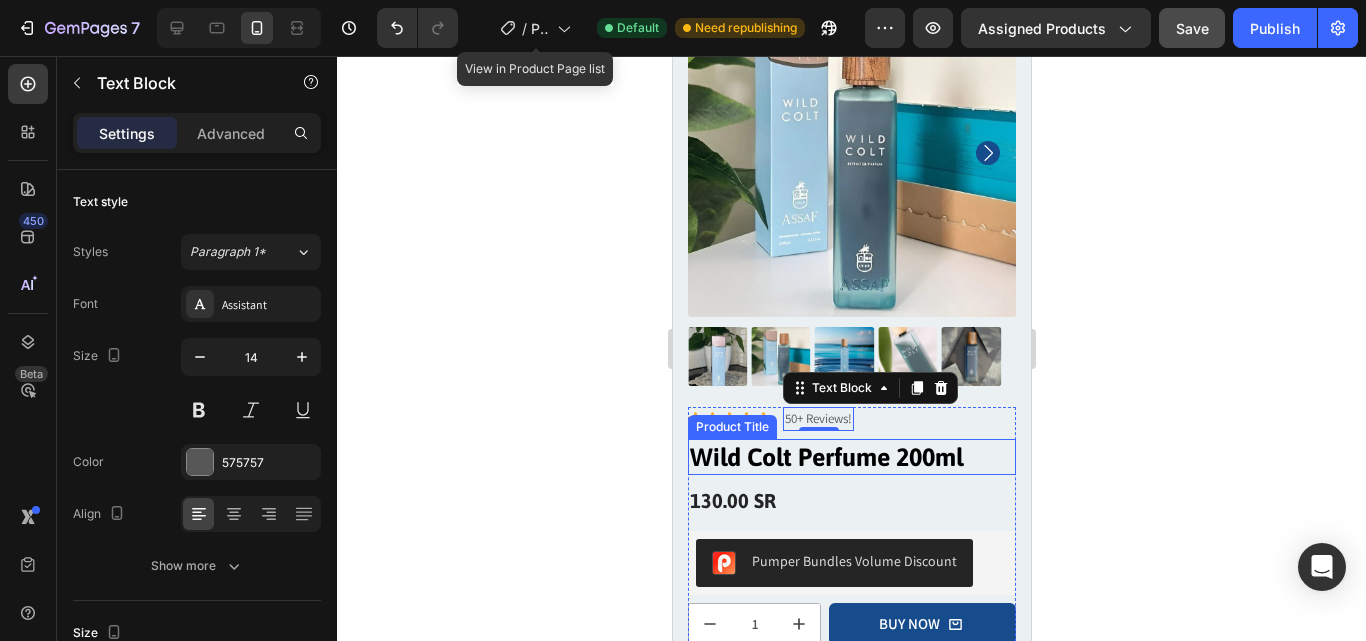 click on "Product Title" at bounding box center (731, 427) 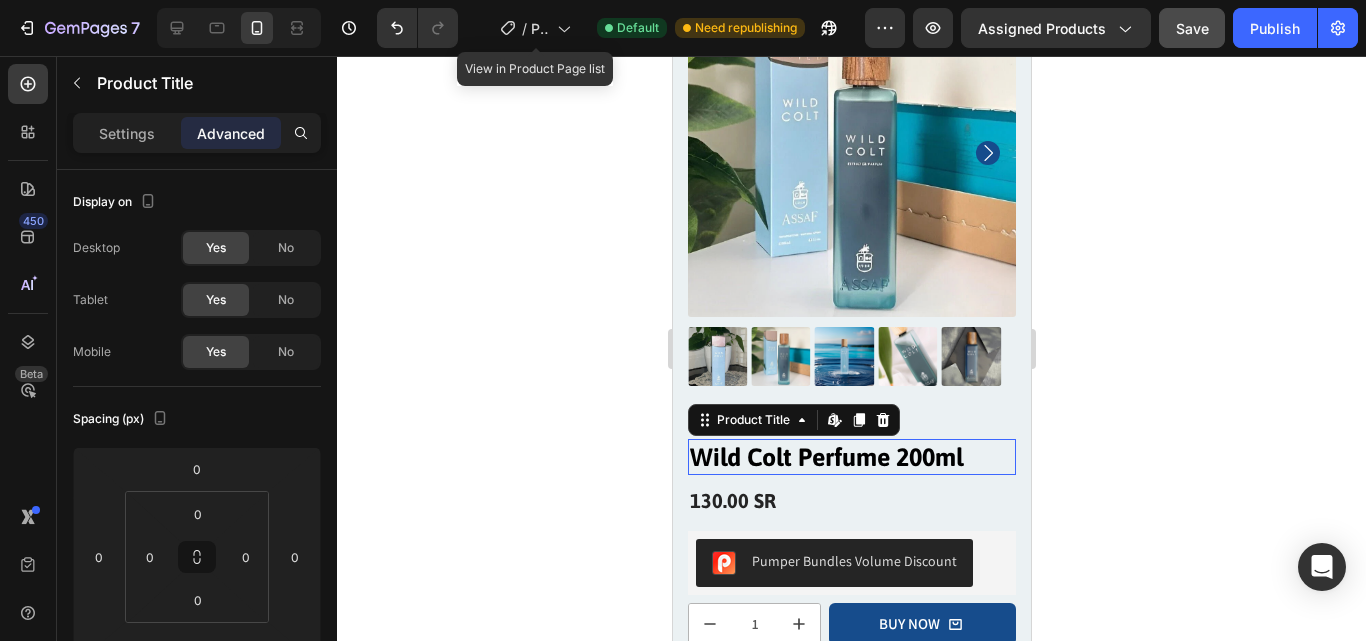 click 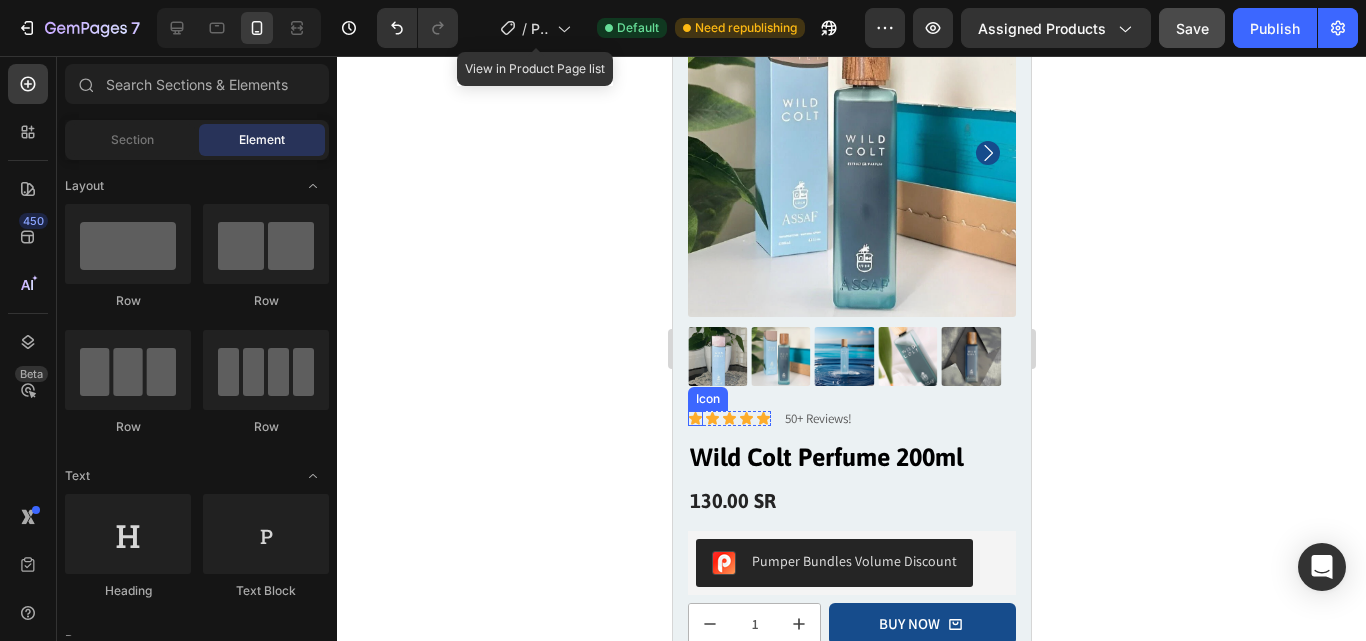 click 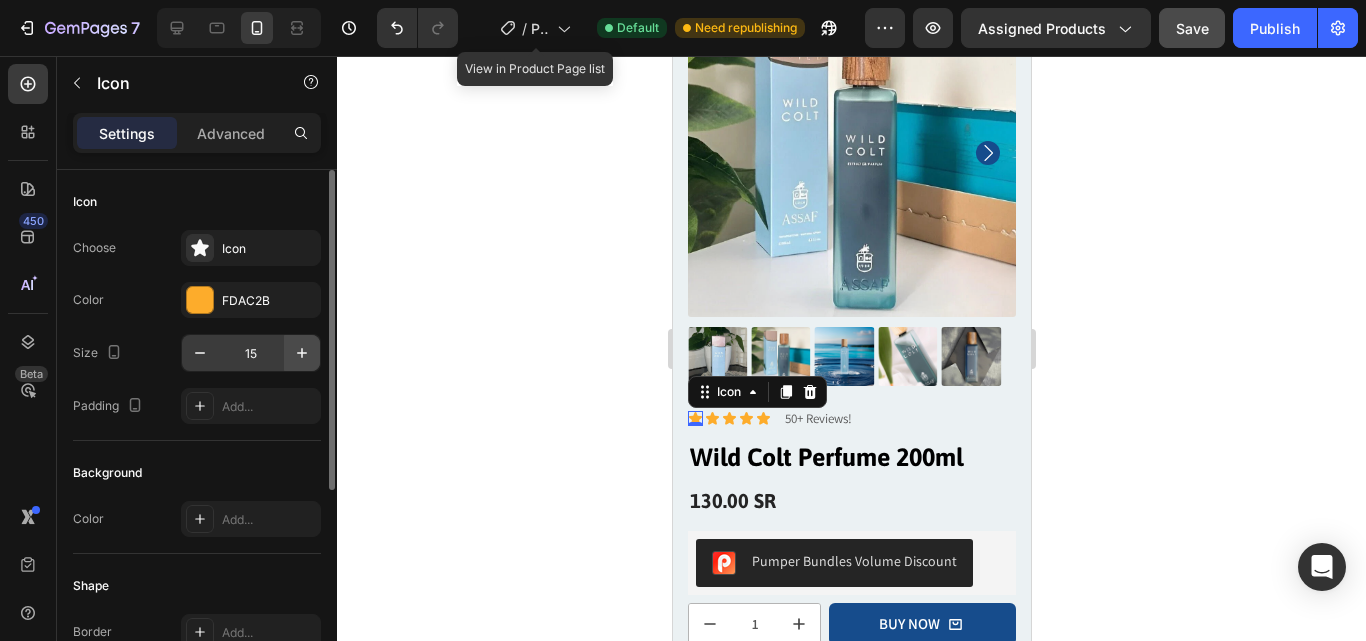 click 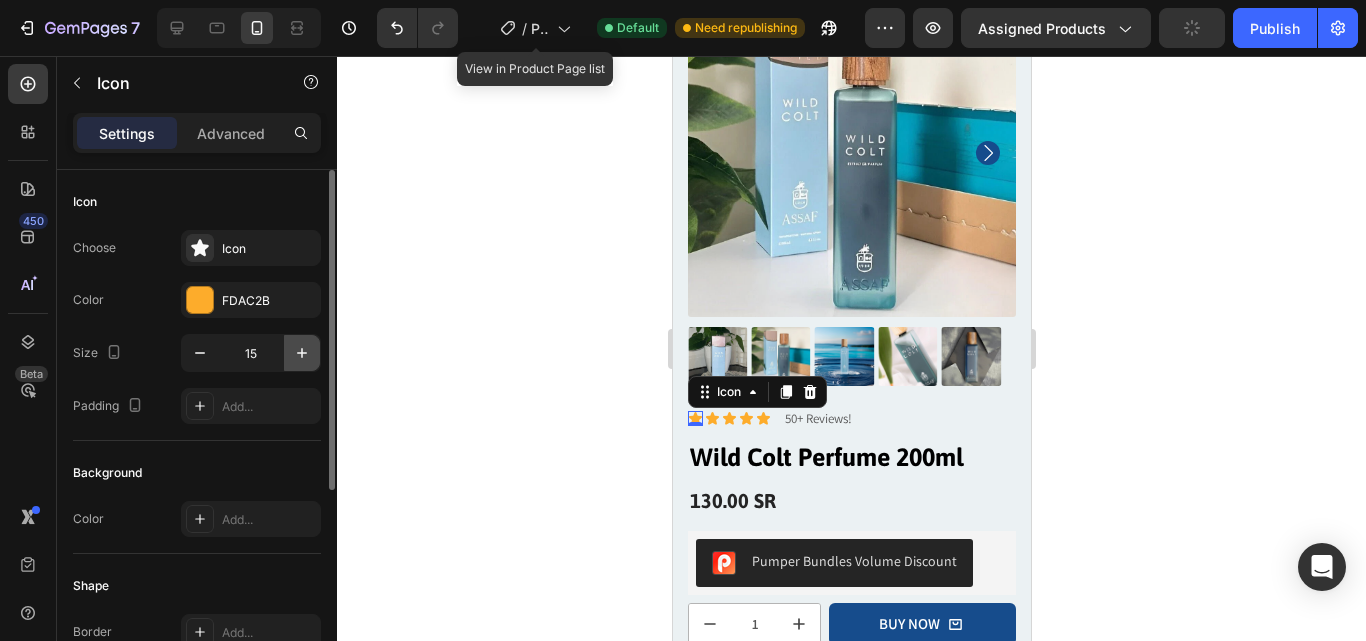 type on "16" 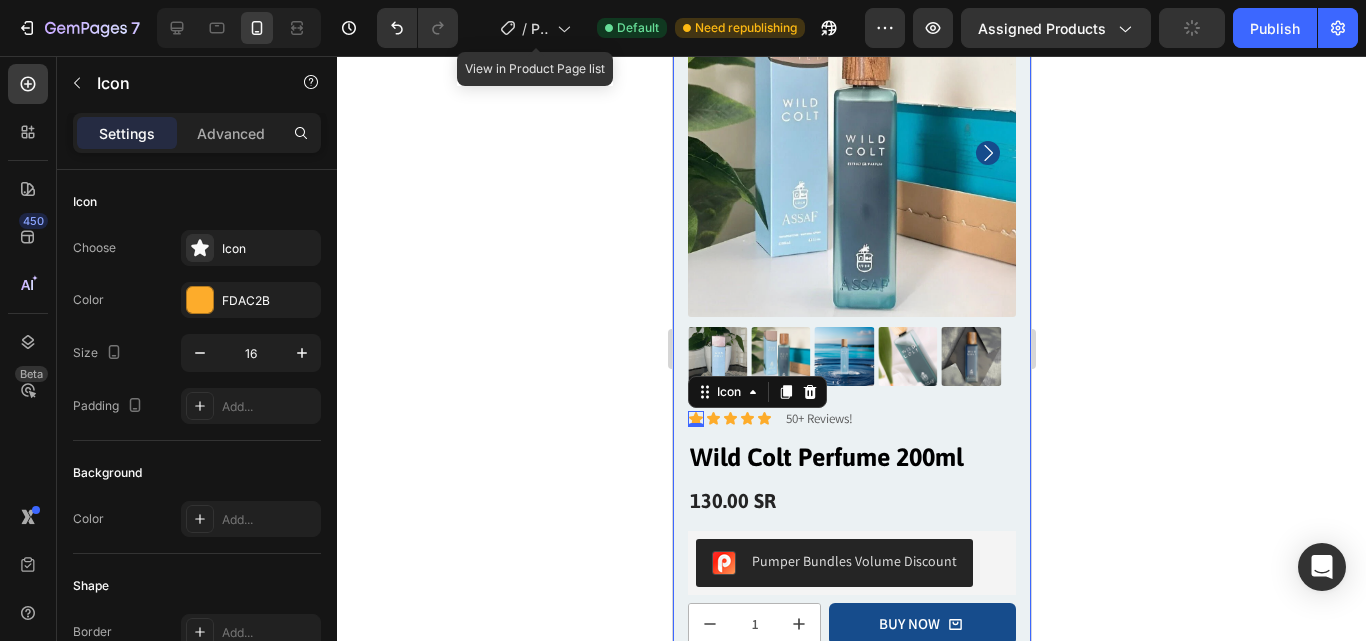 click 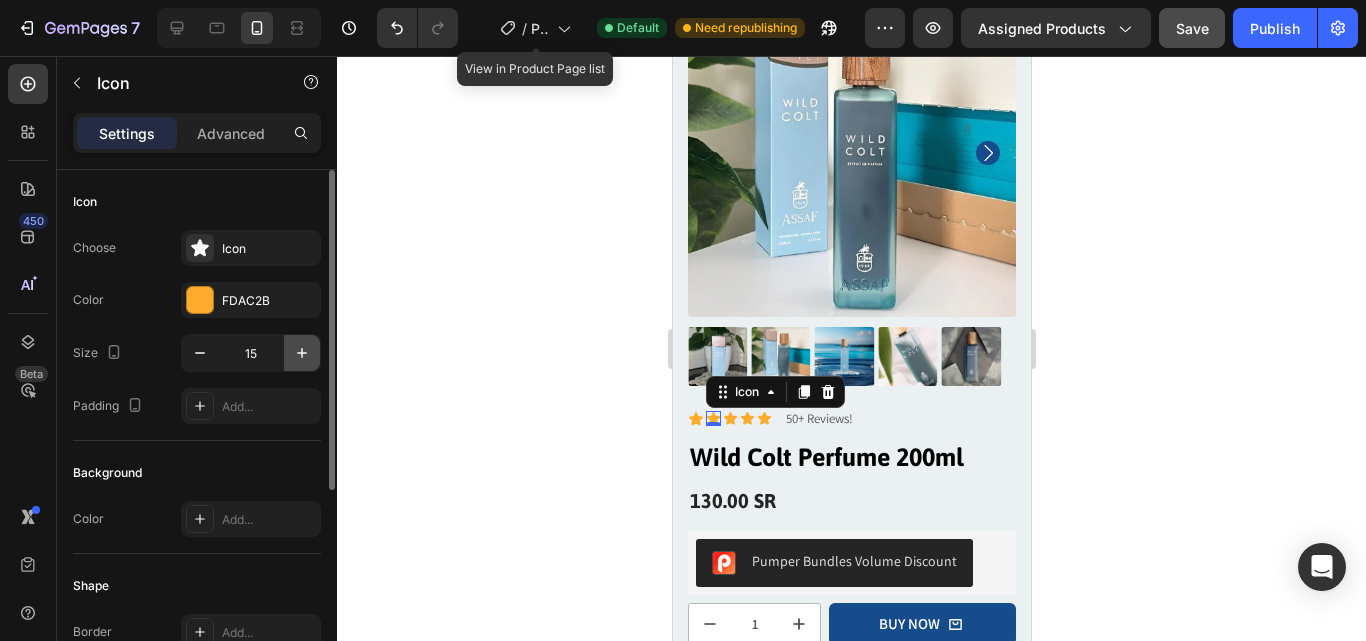 click 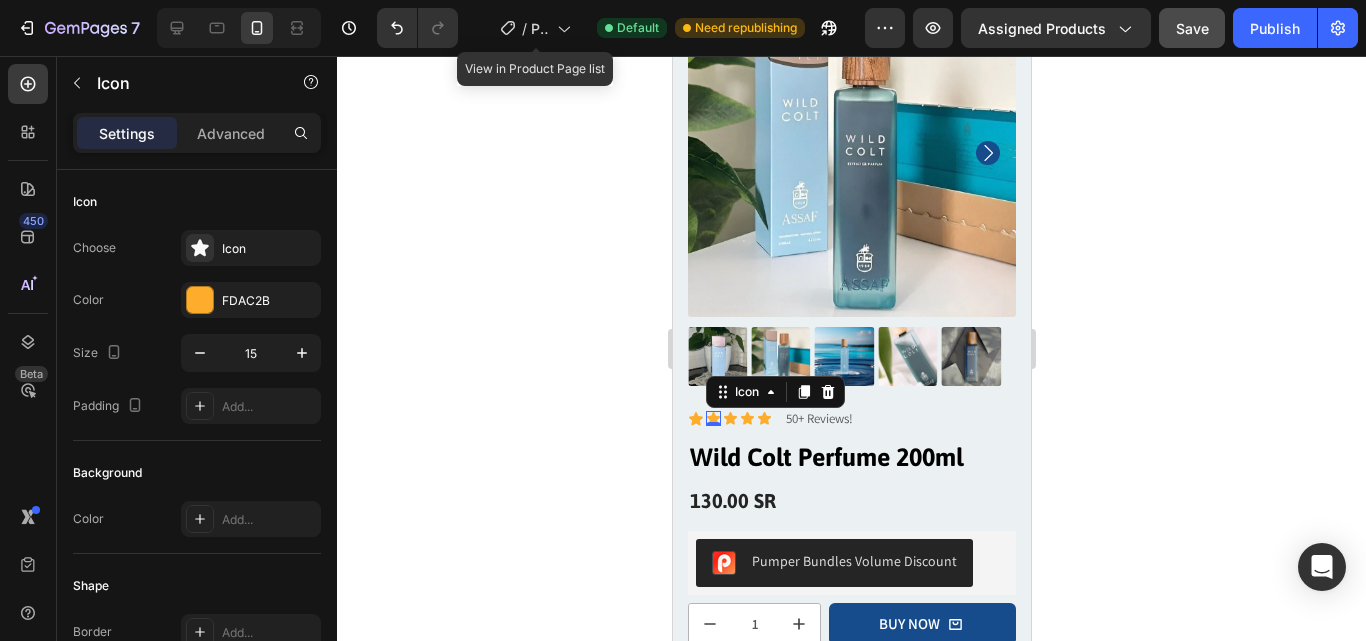type on "16" 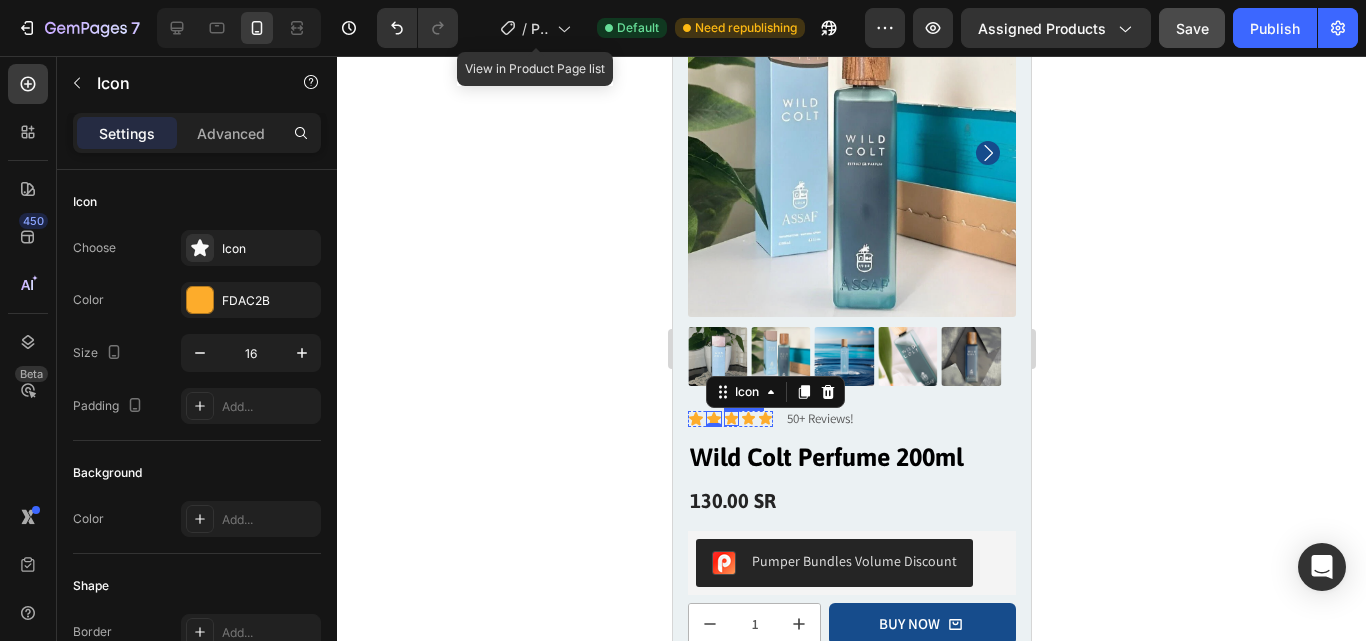 click 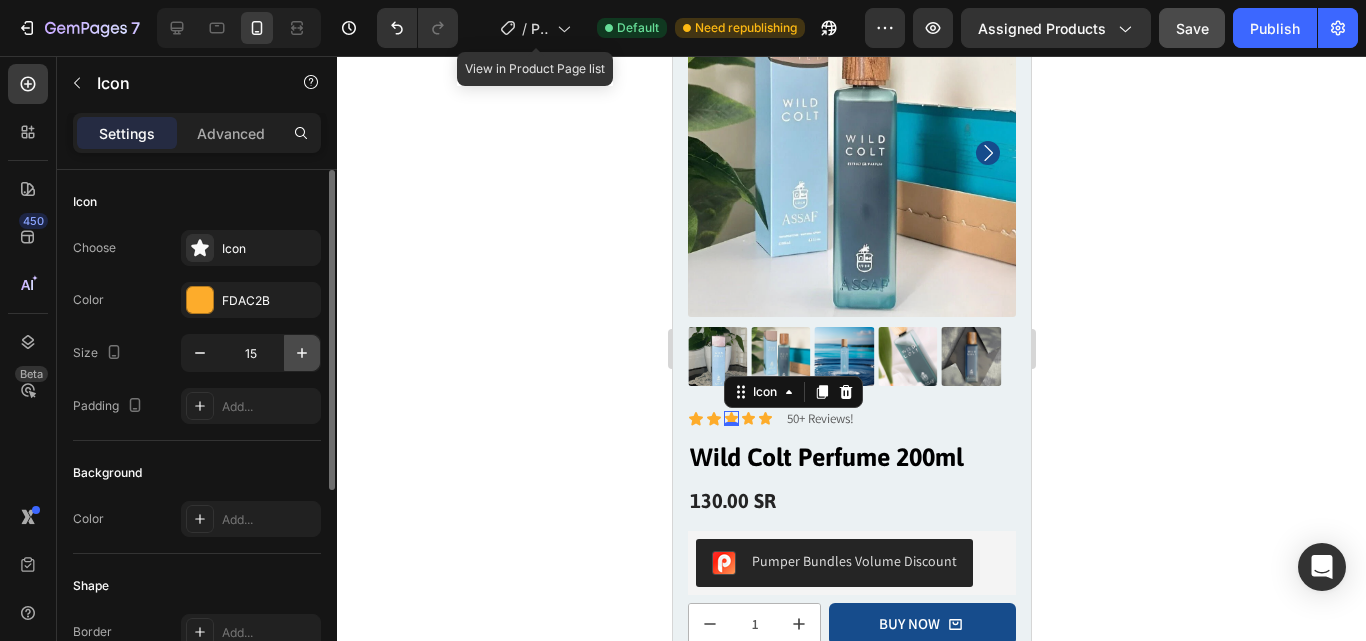 click 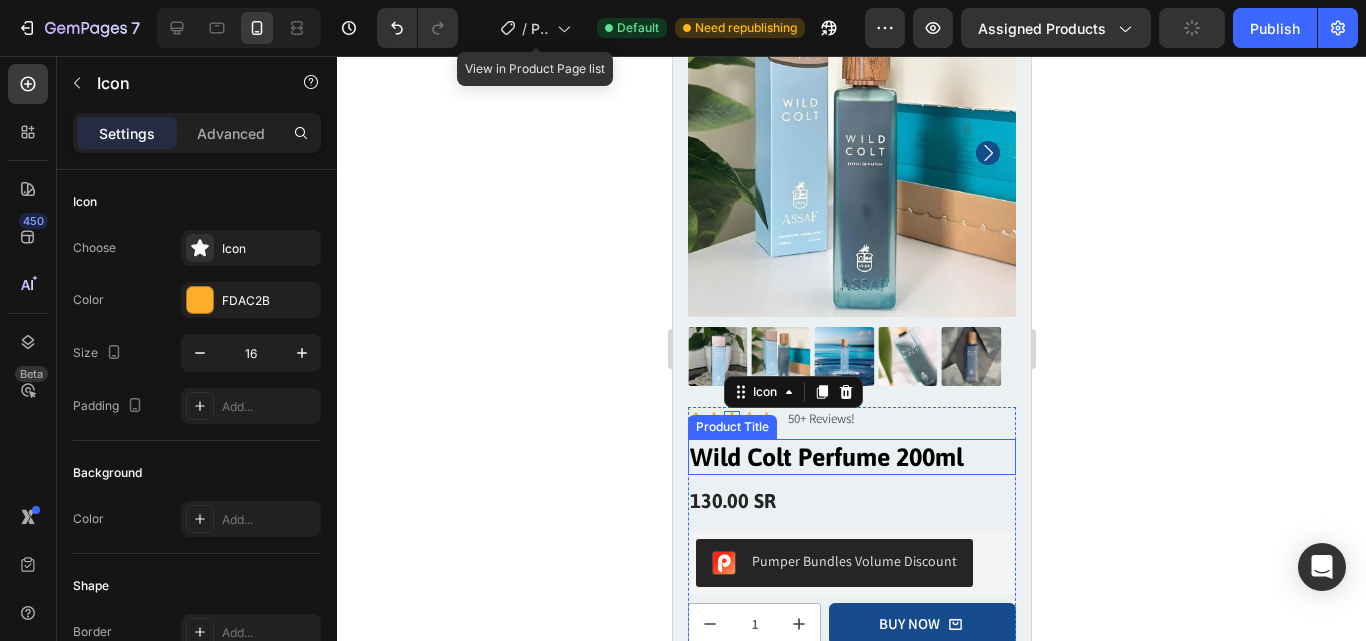 click on "Product Title" at bounding box center [731, 427] 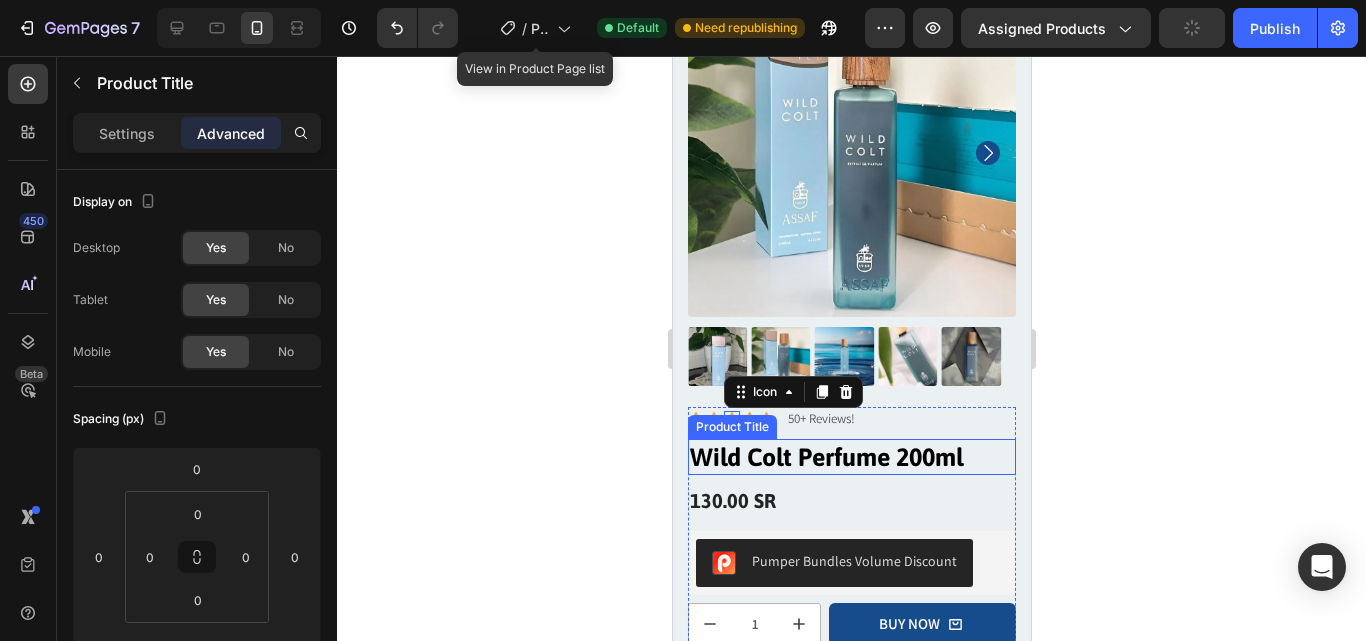 click on "50+ Reviews!" at bounding box center [820, 418] 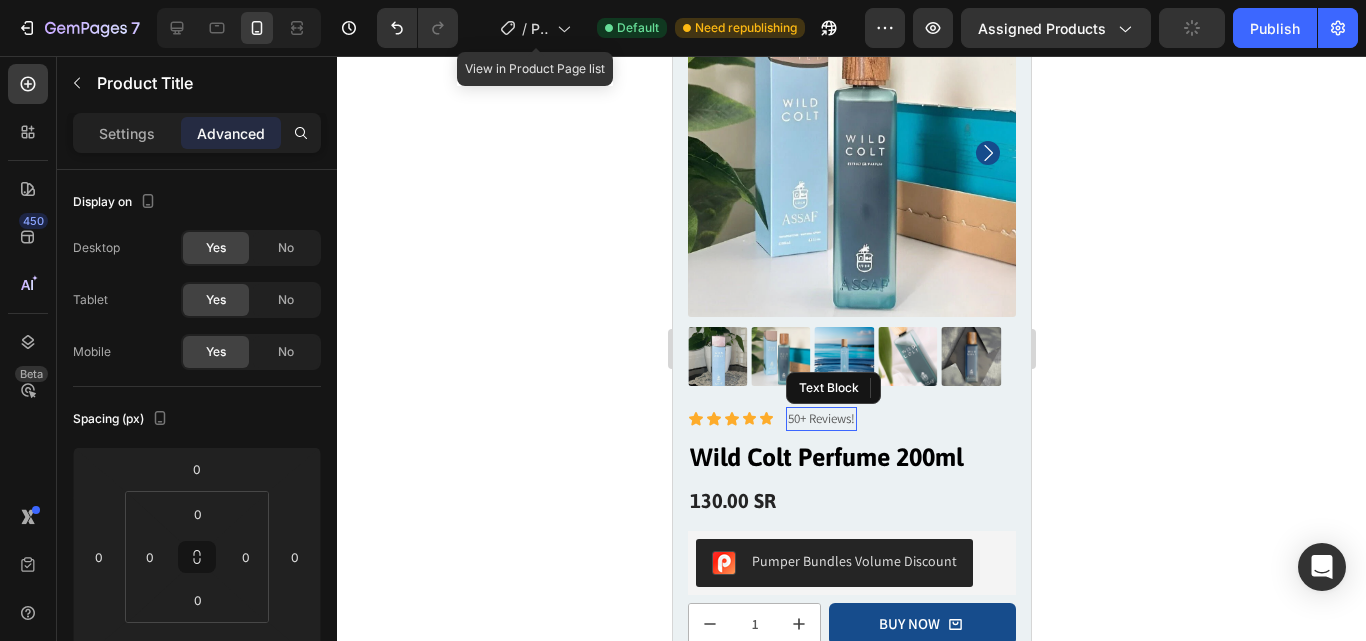 click on "50+ Reviews!" at bounding box center [820, 418] 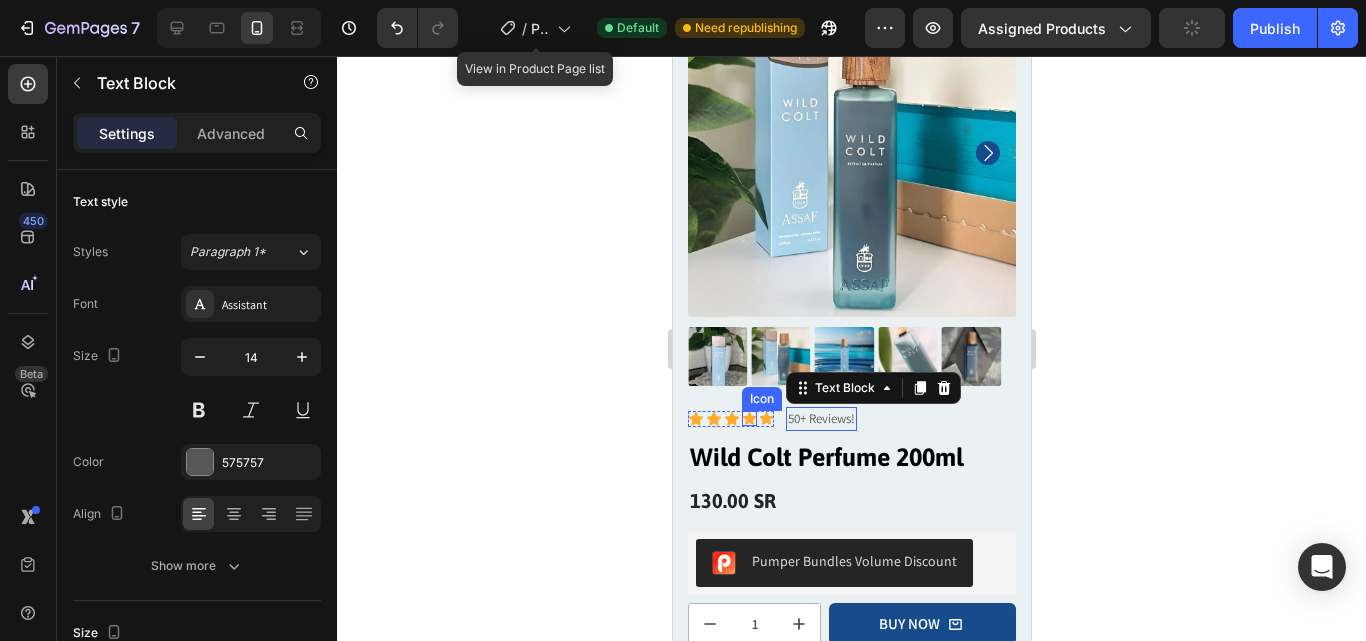 click 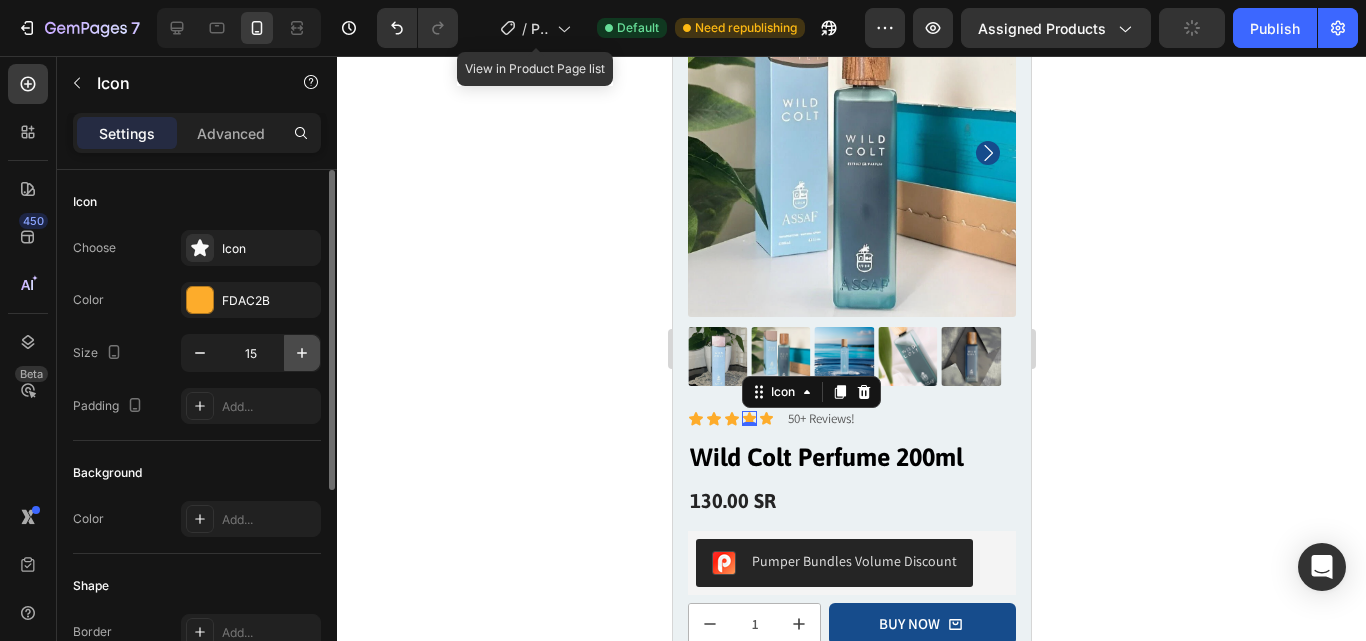 click 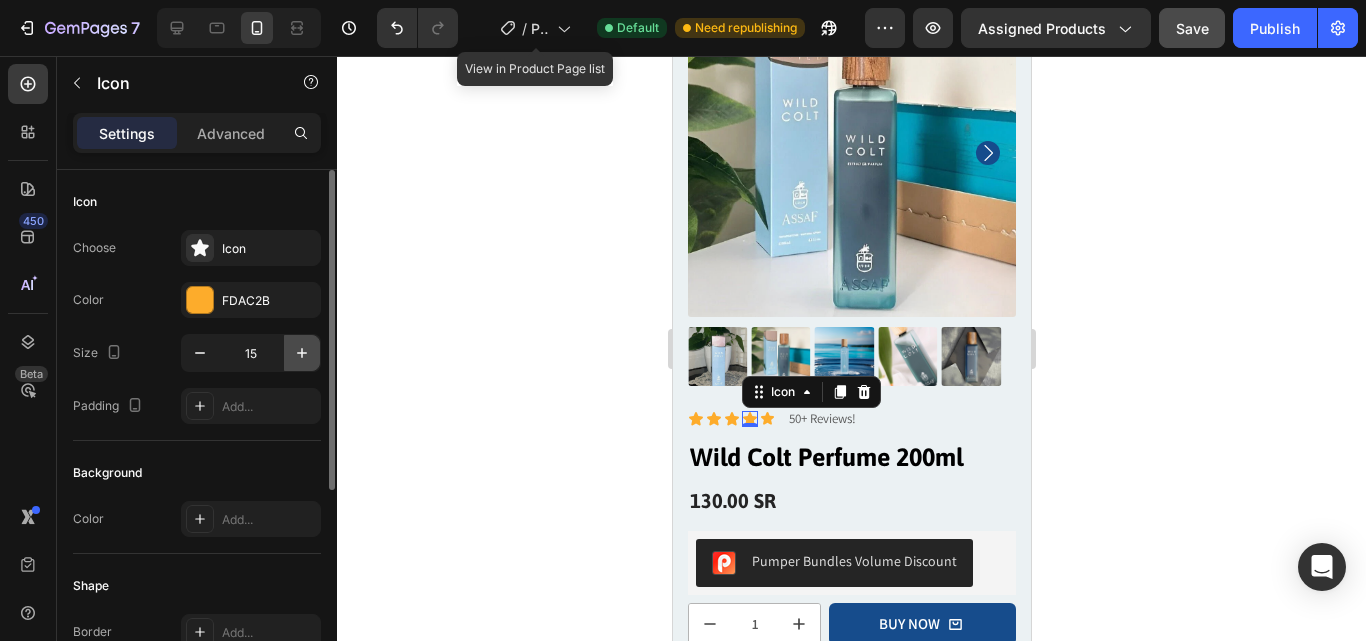 type on "16" 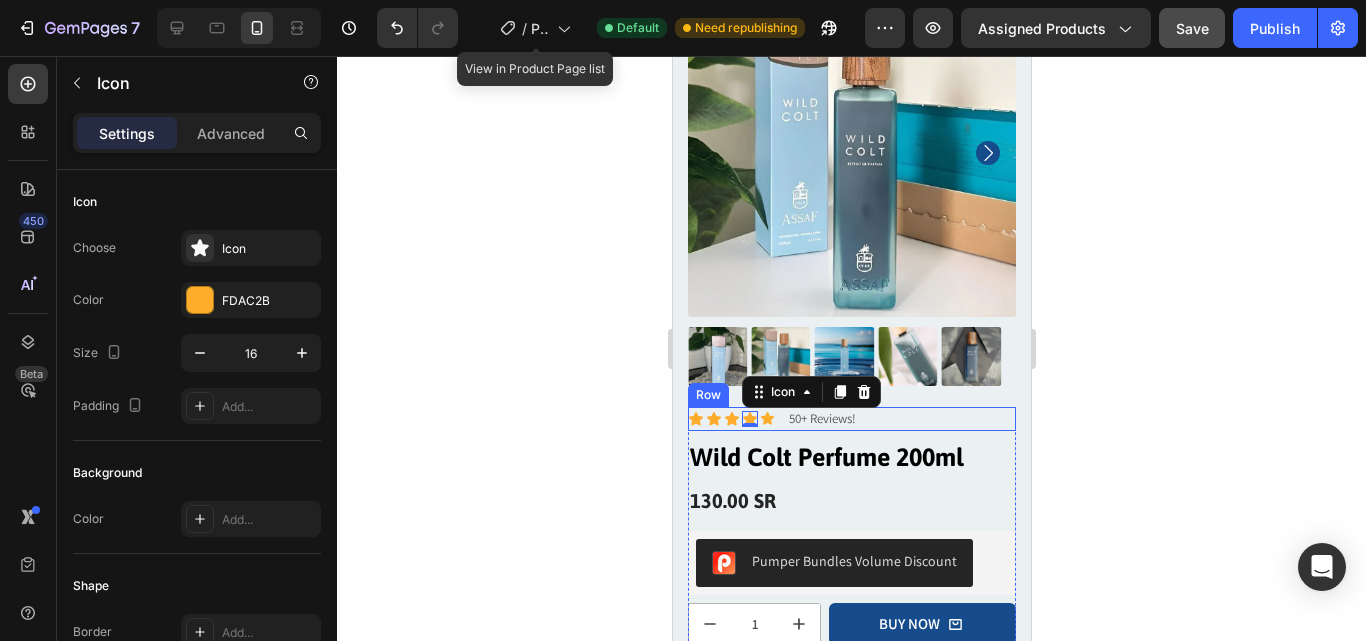 click 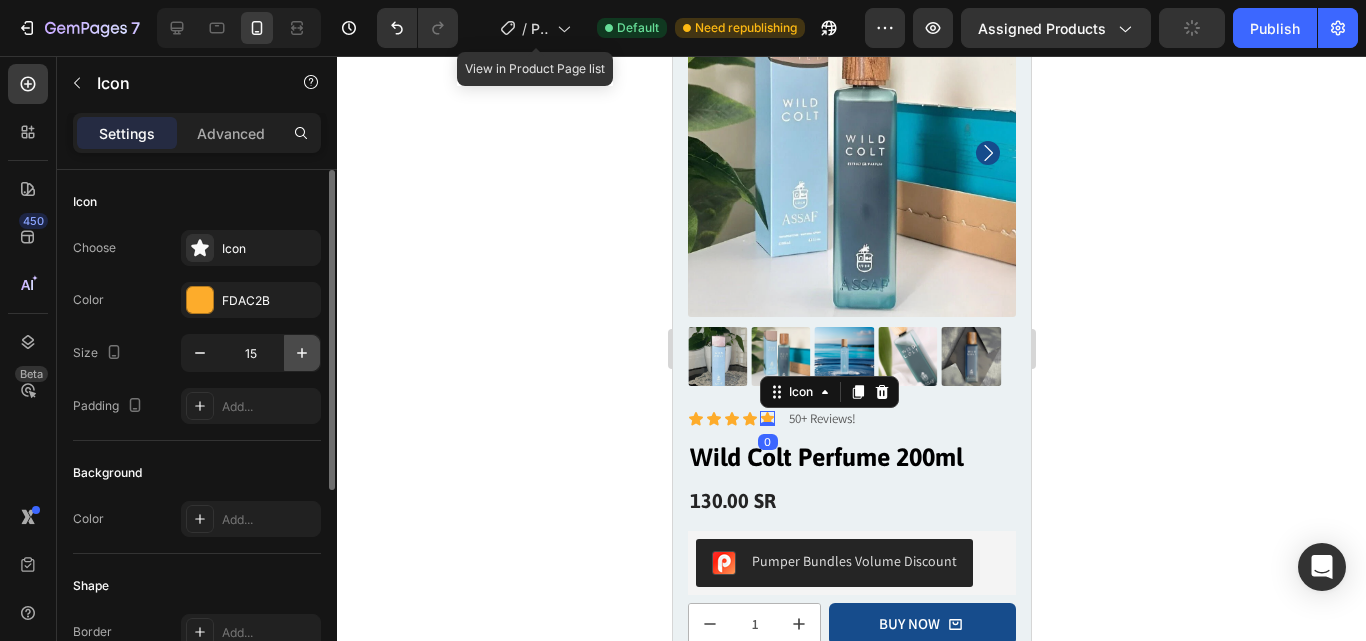 click 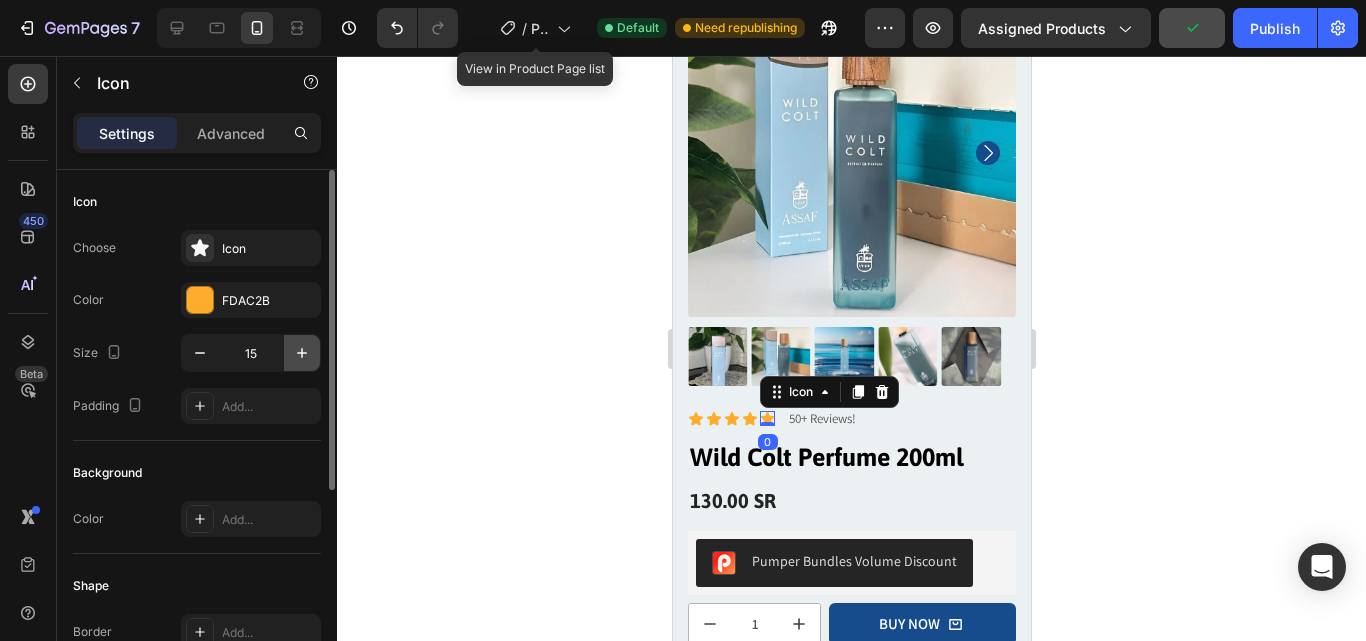 type on "16" 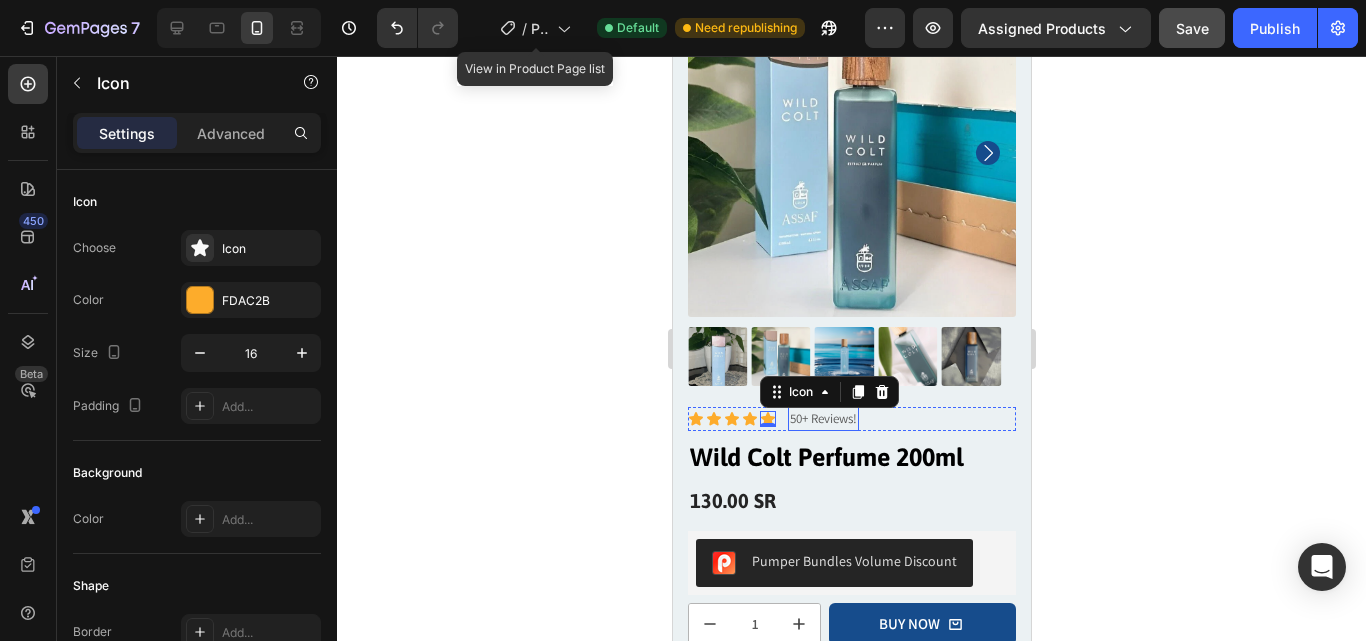 click on "50+ Reviews!" at bounding box center [822, 418] 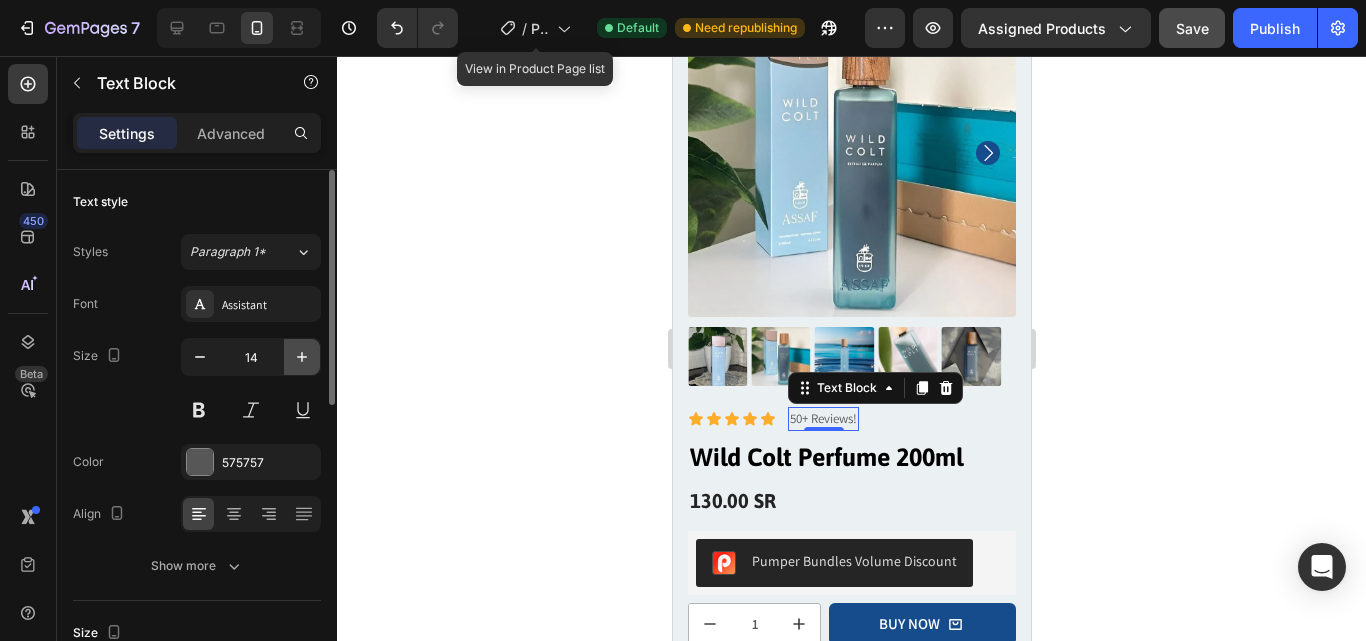 click 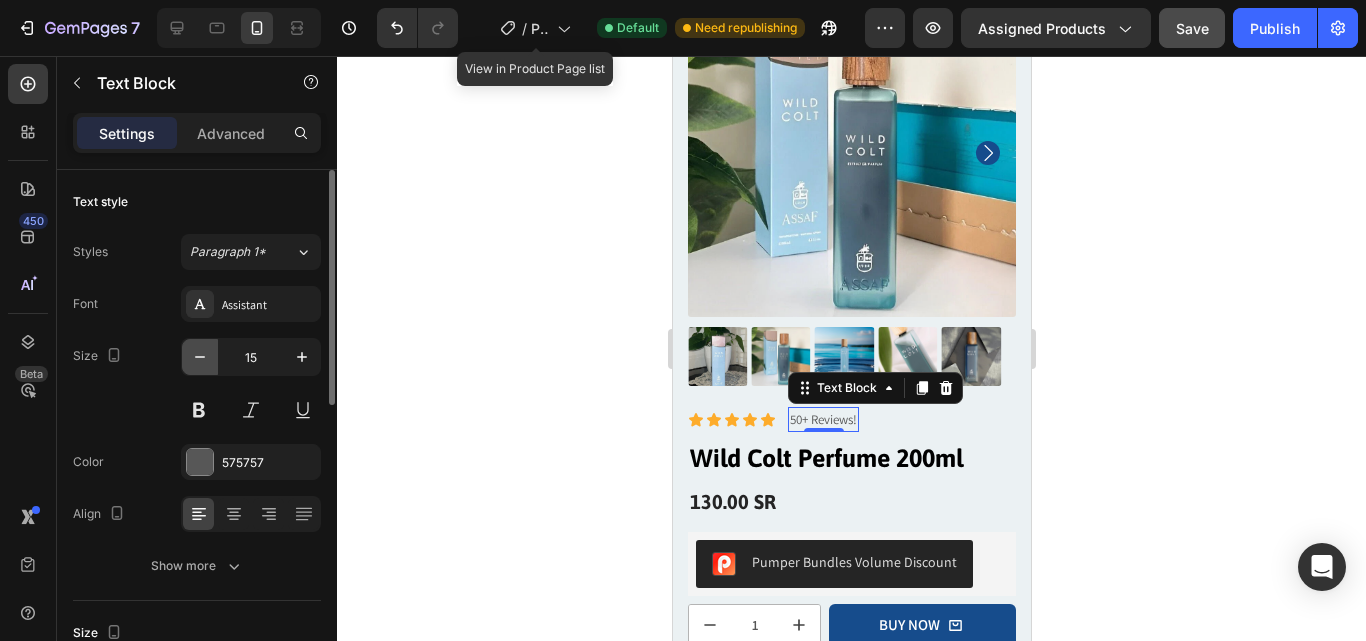 click at bounding box center (200, 357) 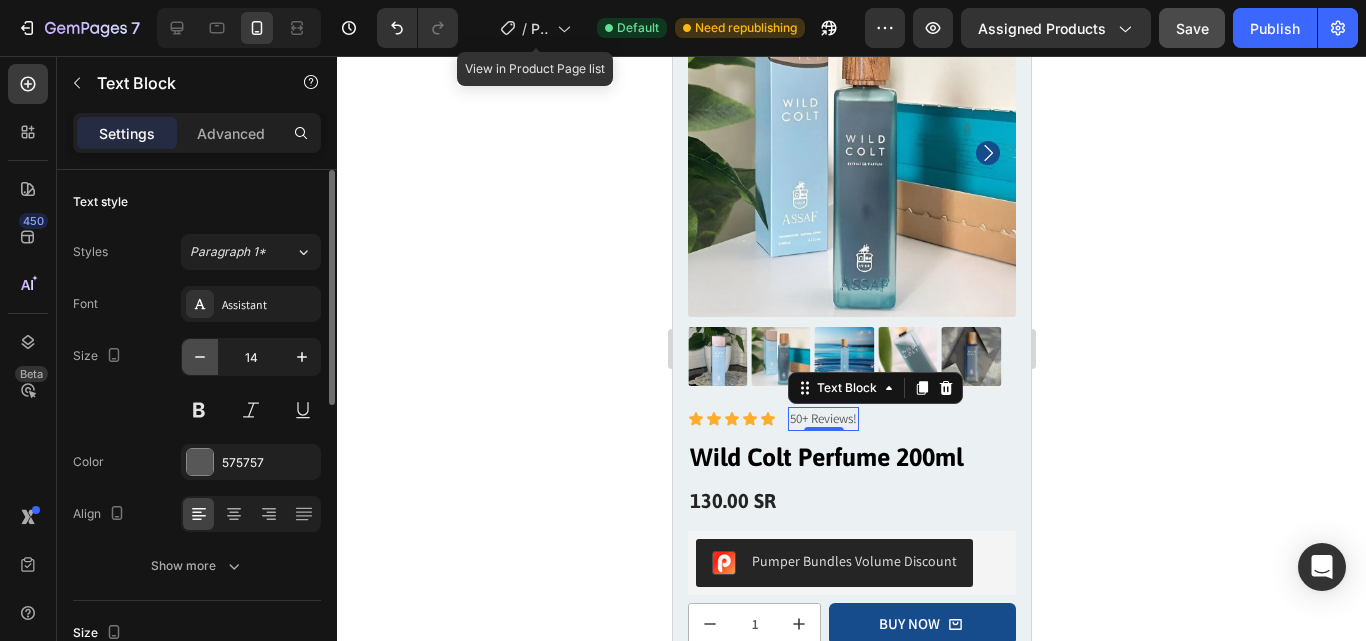 click at bounding box center [200, 357] 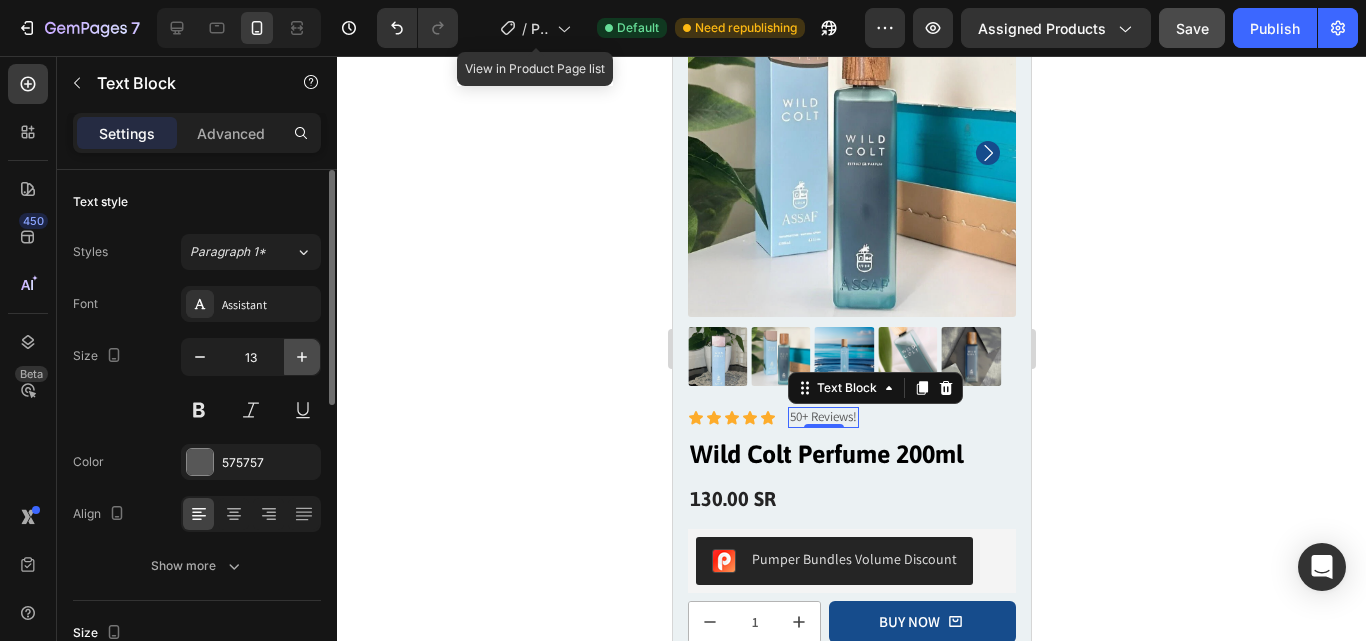 click 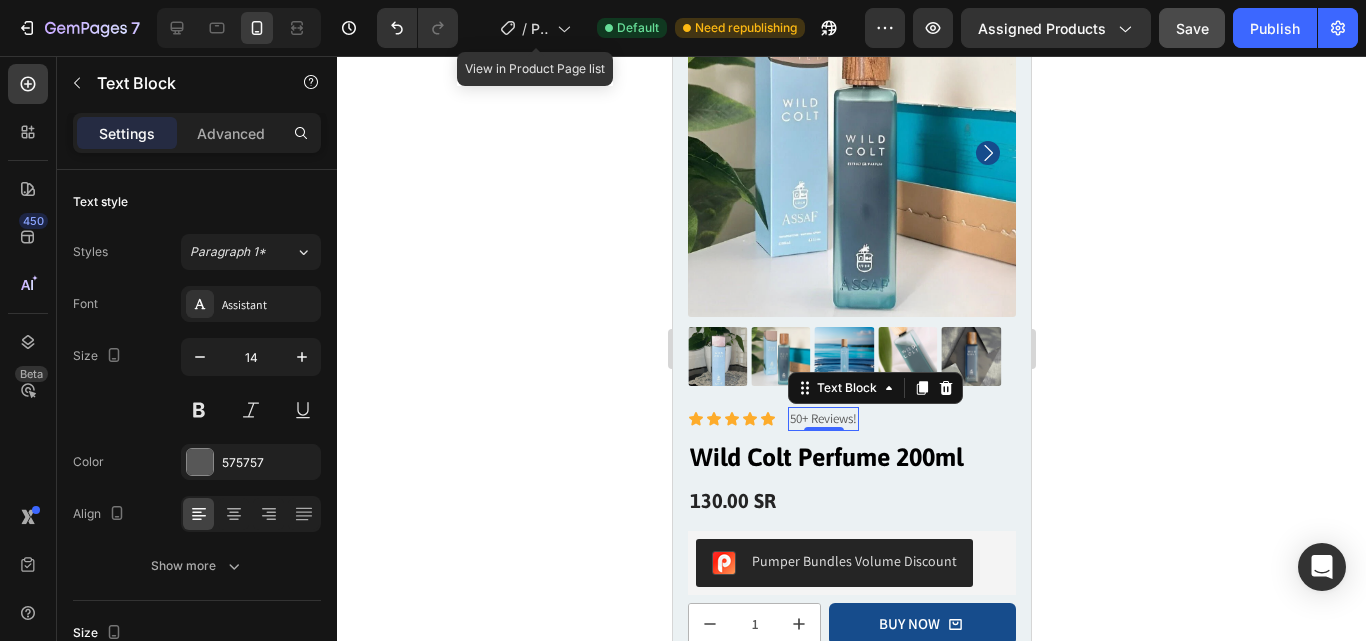 click 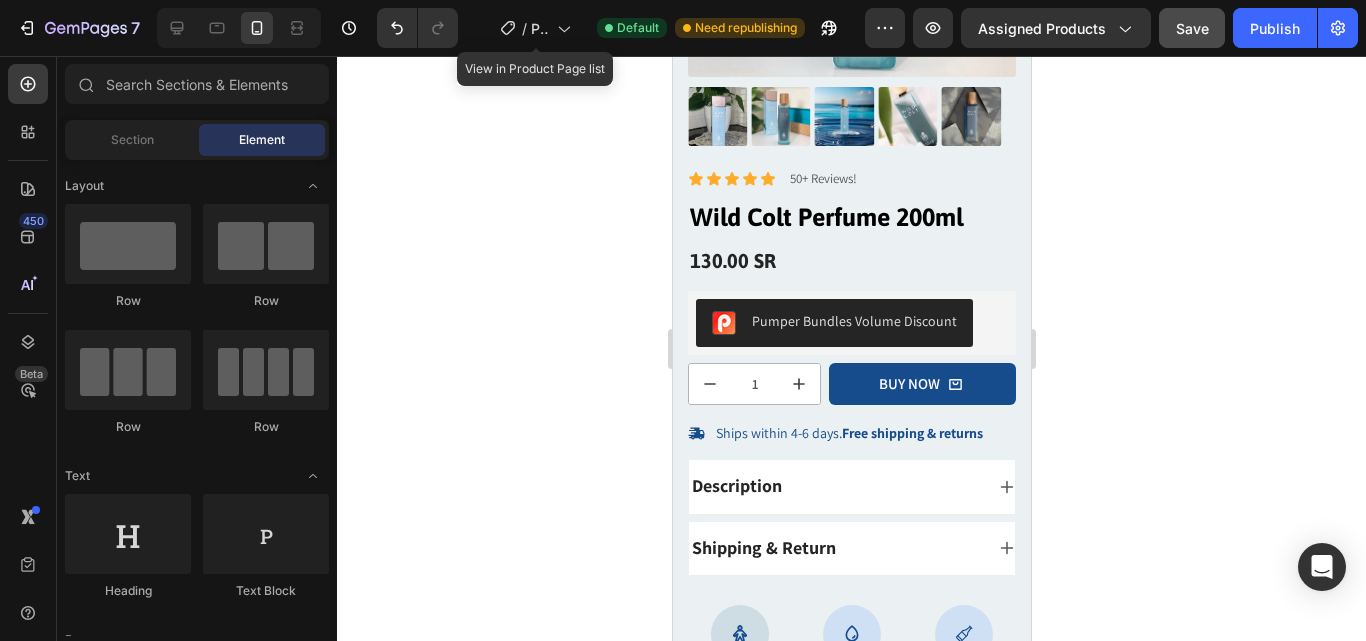 scroll, scrollTop: 362, scrollLeft: 0, axis: vertical 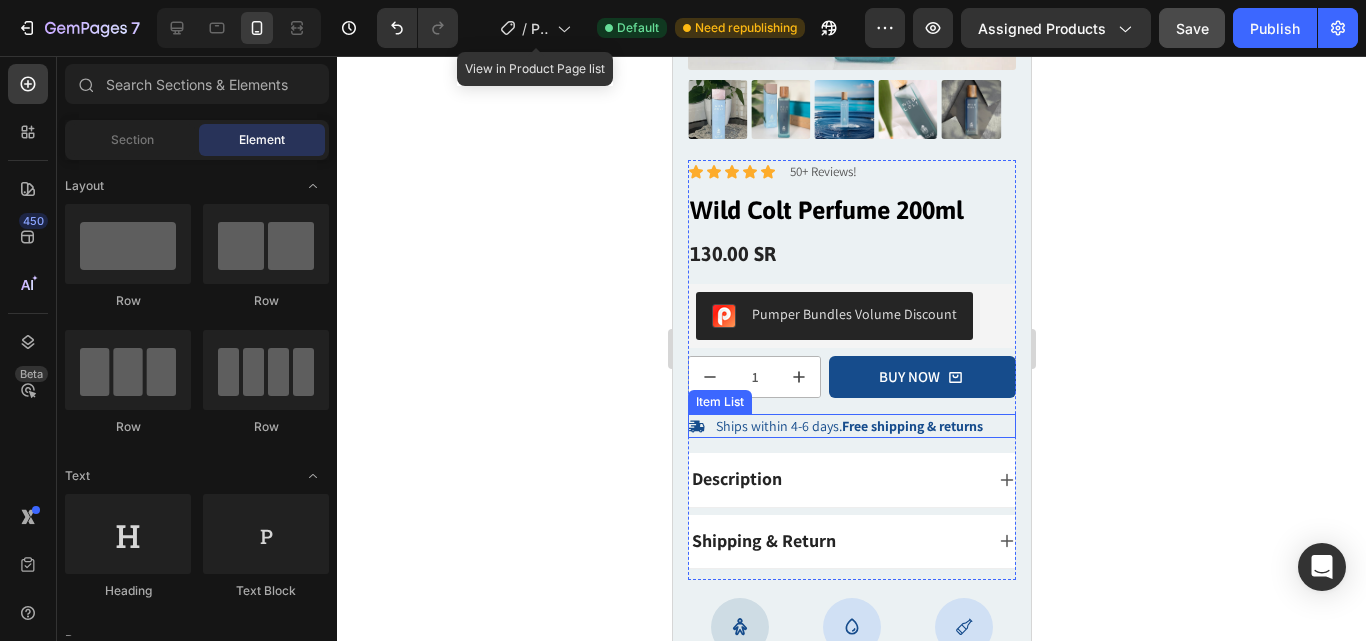 click on "Ships within 4-6 days.  Free shipping & returns" at bounding box center (848, 426) 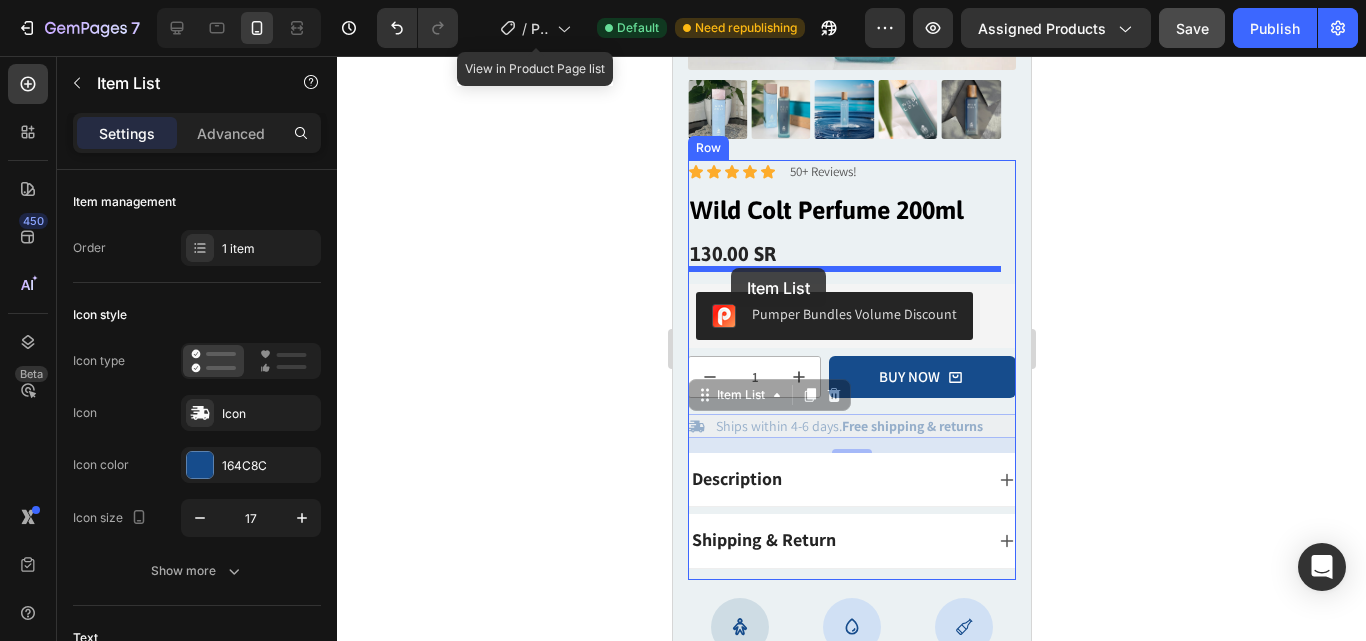 drag, startPoint x: 702, startPoint y: 382, endPoint x: 730, endPoint y: 268, distance: 117.388245 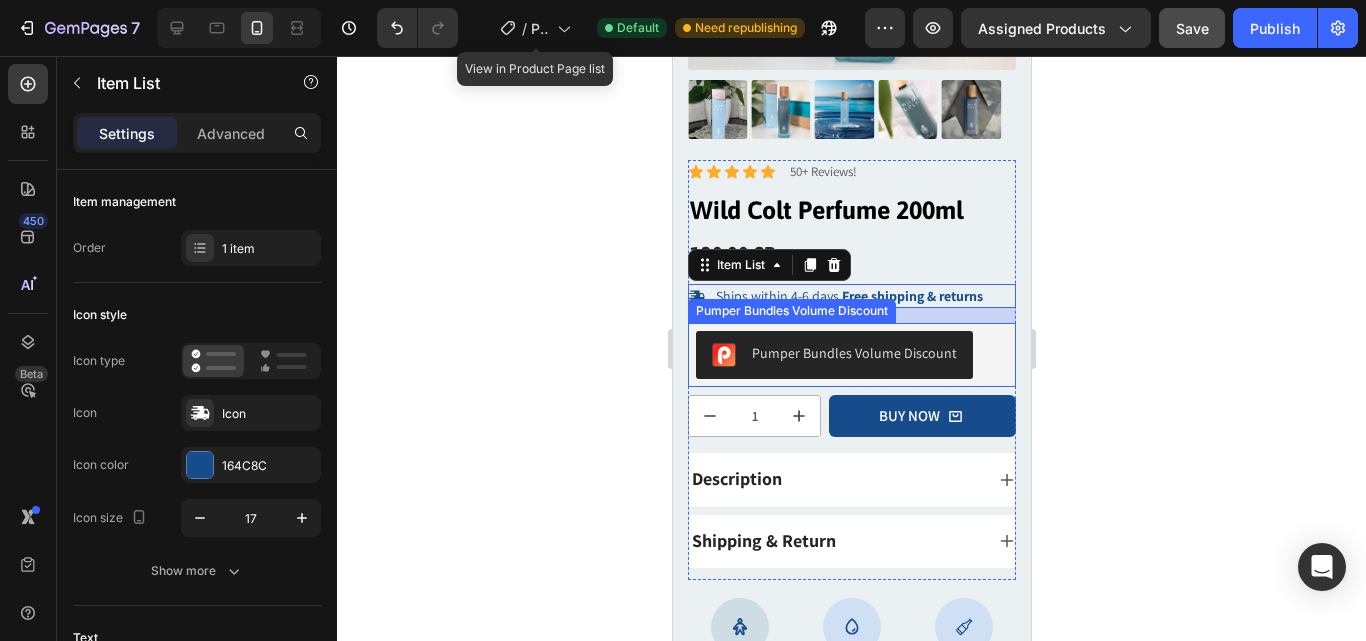 click 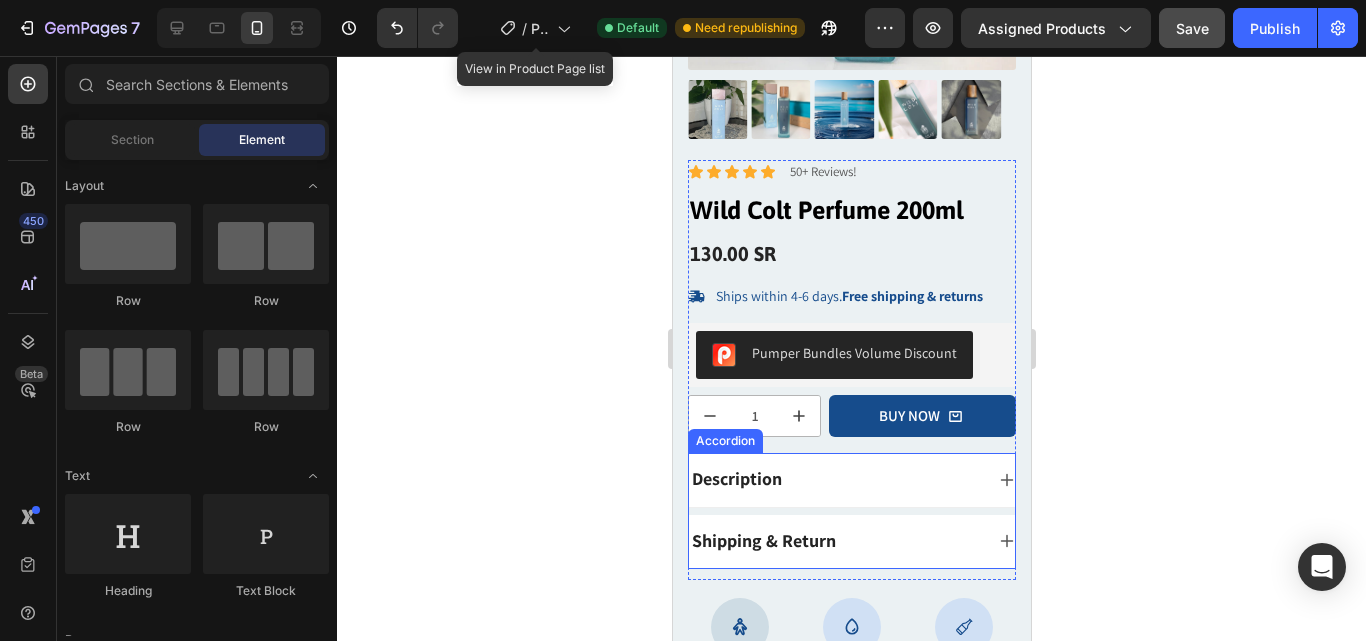 click on "Description" at bounding box center (851, 479) 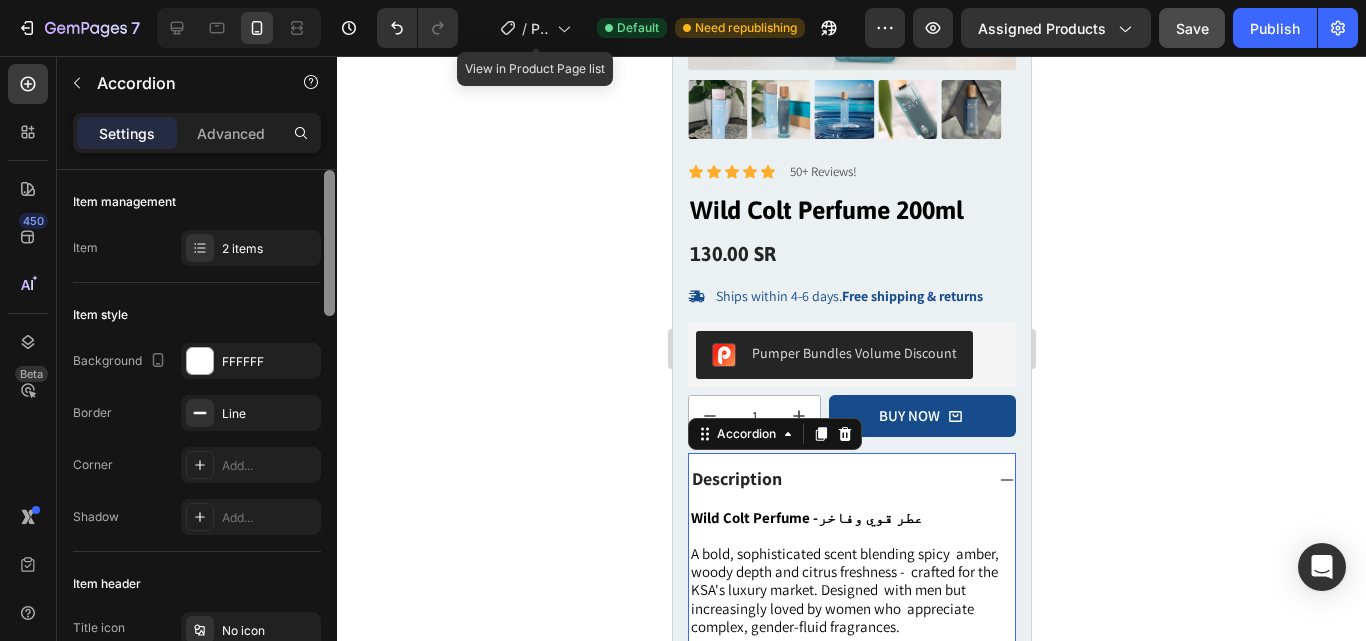 drag, startPoint x: 328, startPoint y: 240, endPoint x: 326, endPoint y: 196, distance: 44.04543 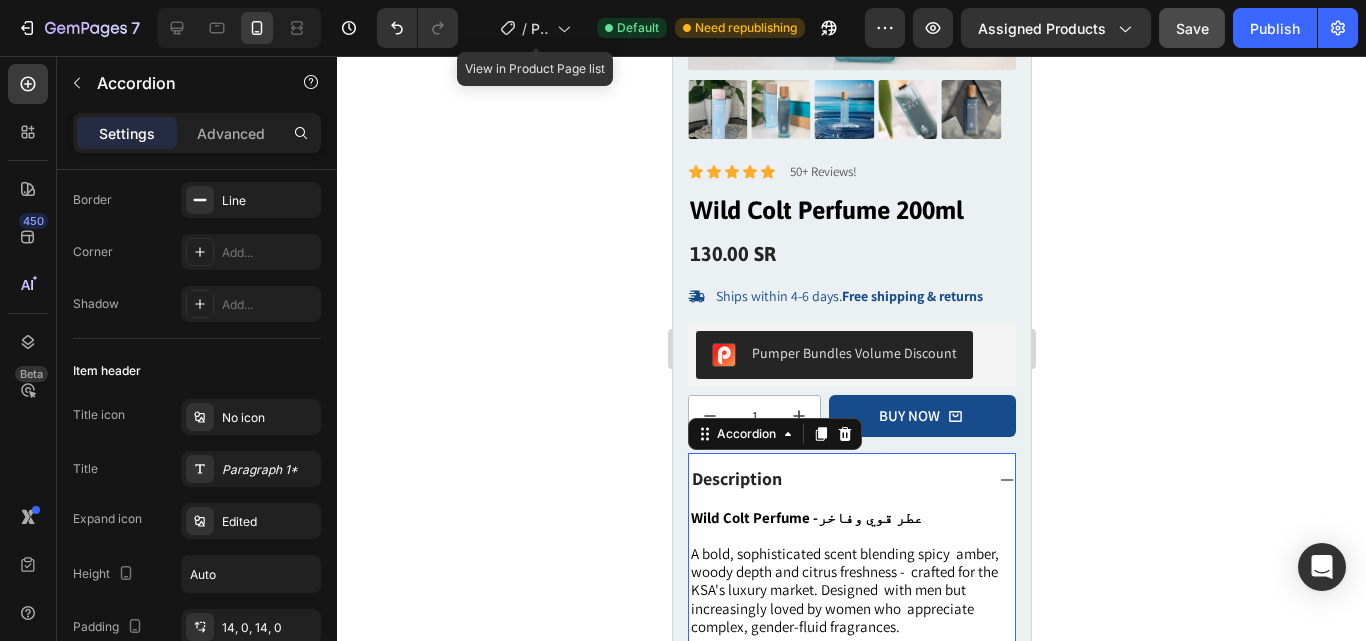 scroll, scrollTop: 0, scrollLeft: 0, axis: both 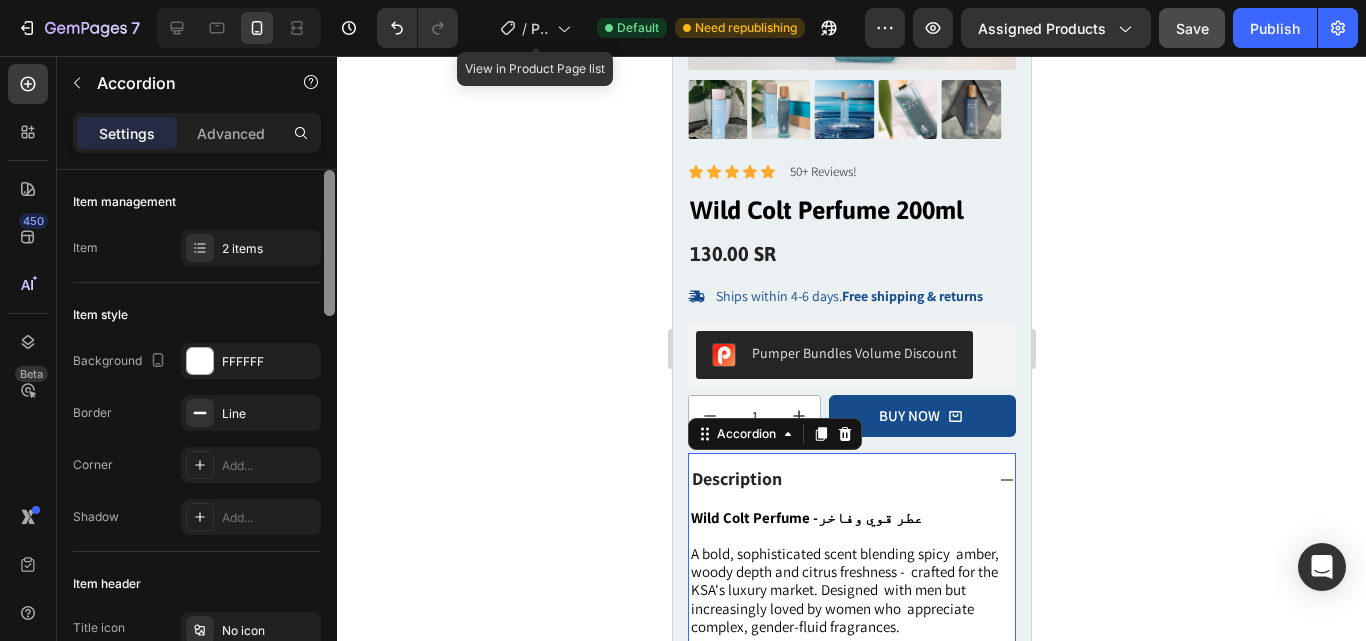 drag, startPoint x: 330, startPoint y: 243, endPoint x: 360, endPoint y: 55, distance: 190.37857 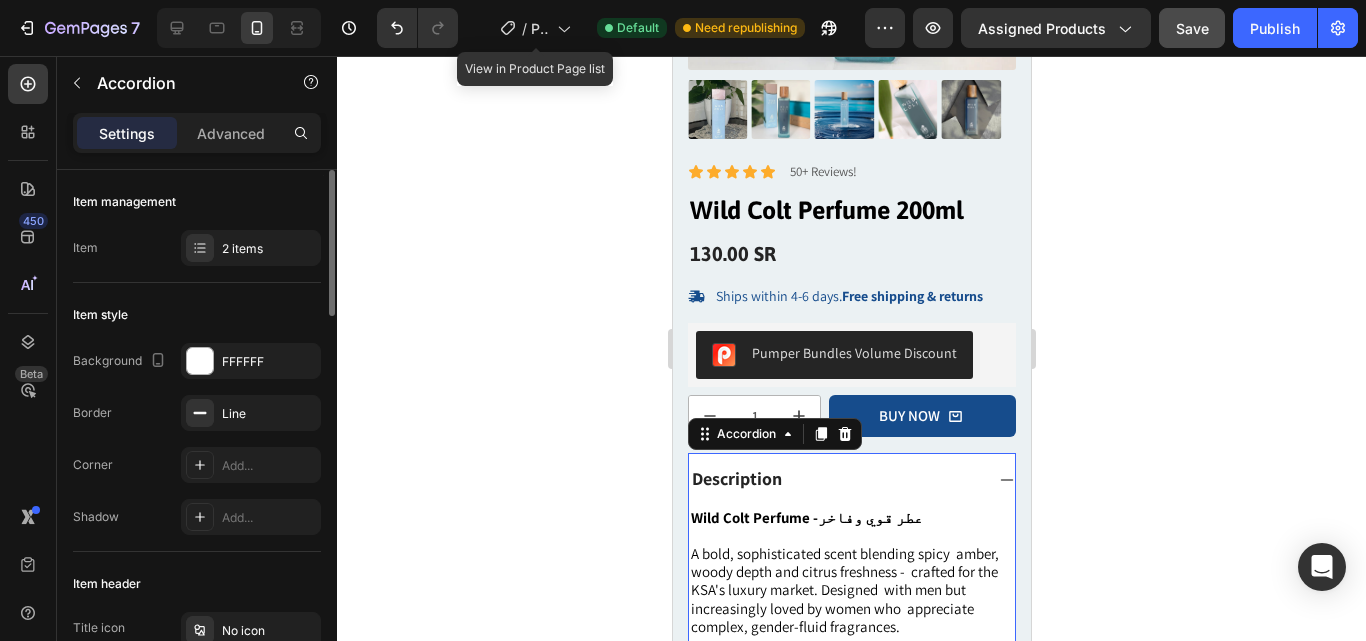 click 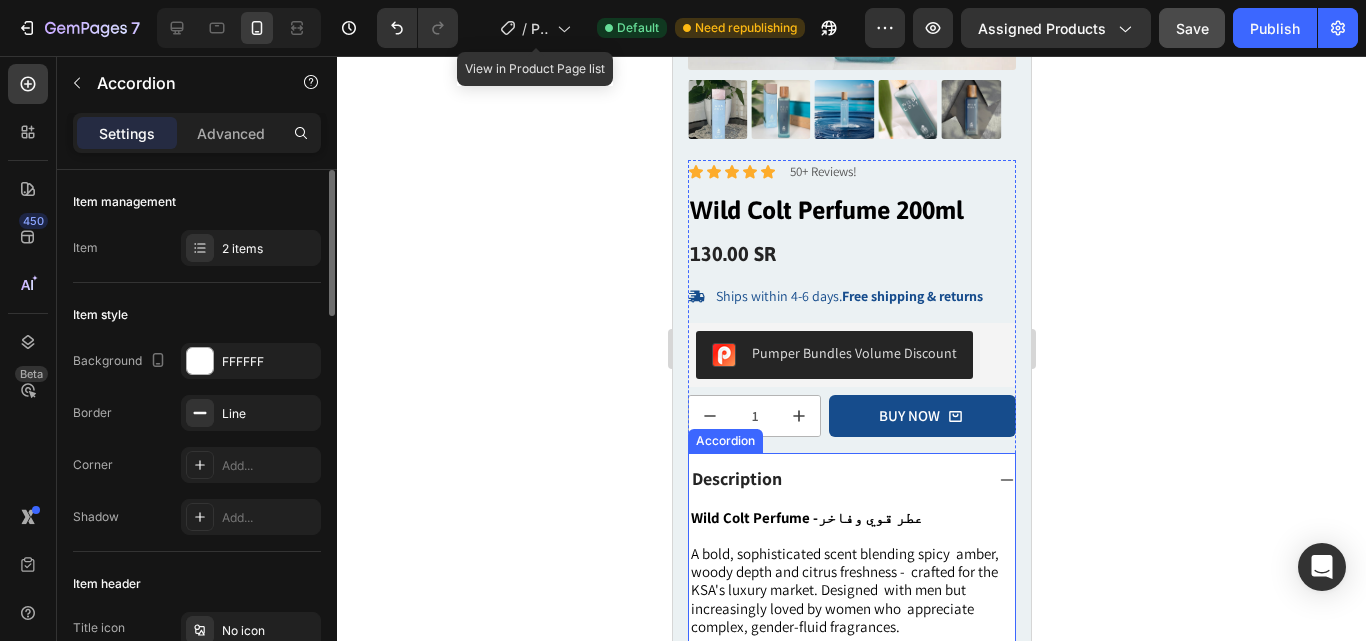 click 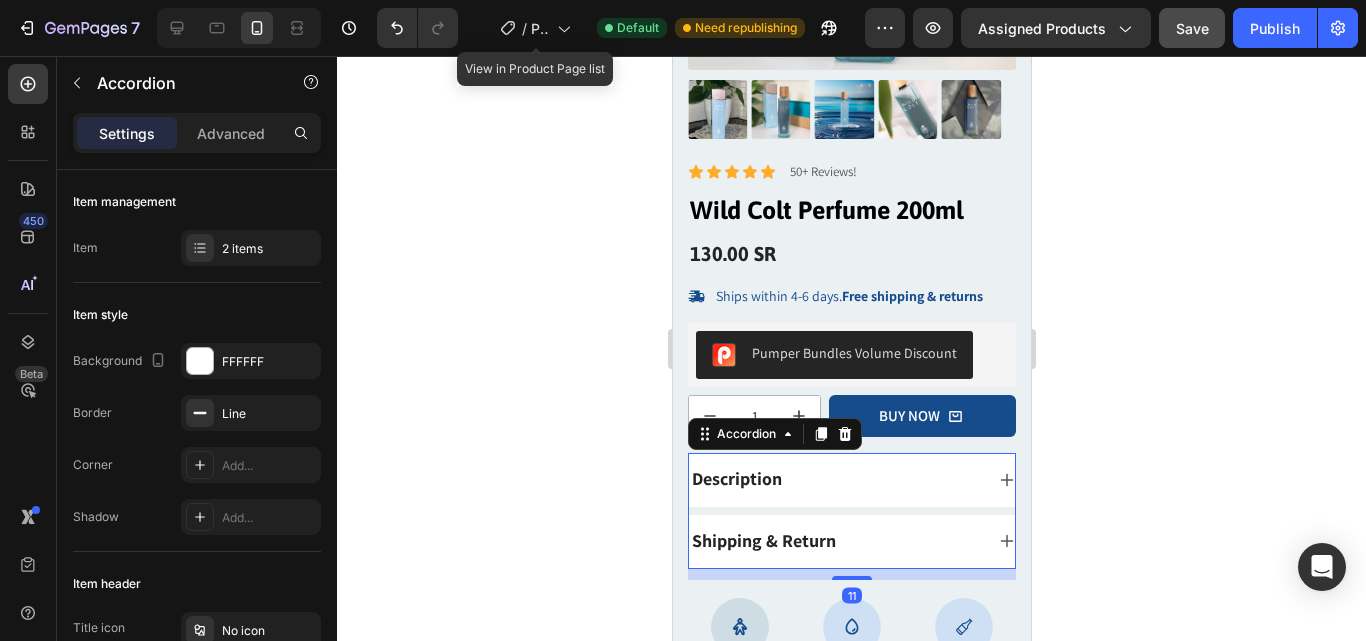 click on "Description" at bounding box center [736, 478] 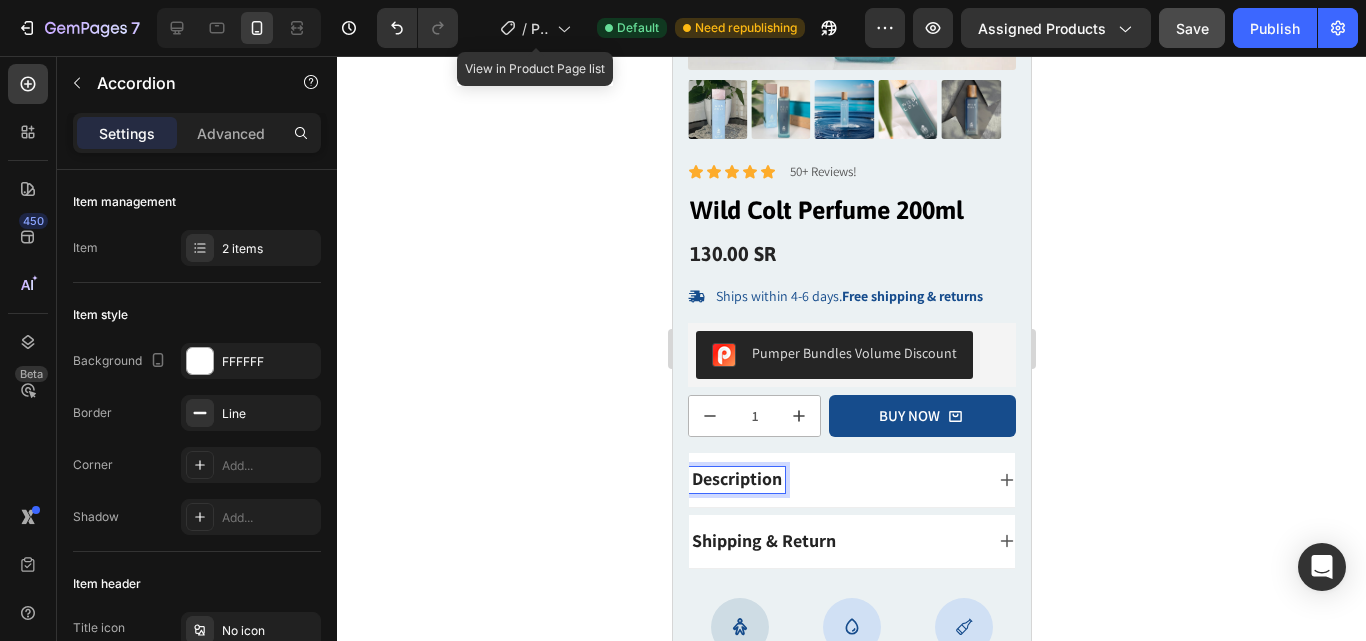 click on "Description" at bounding box center (736, 478) 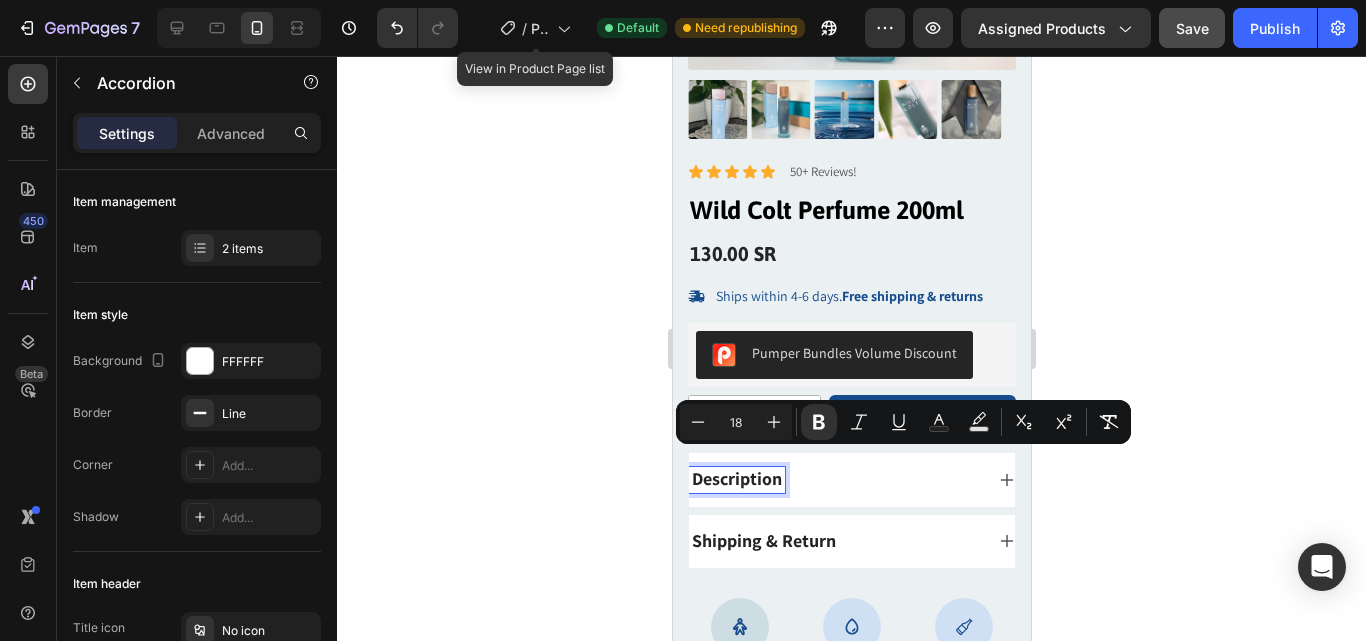 drag, startPoint x: 697, startPoint y: 470, endPoint x: 764, endPoint y: 470, distance: 67 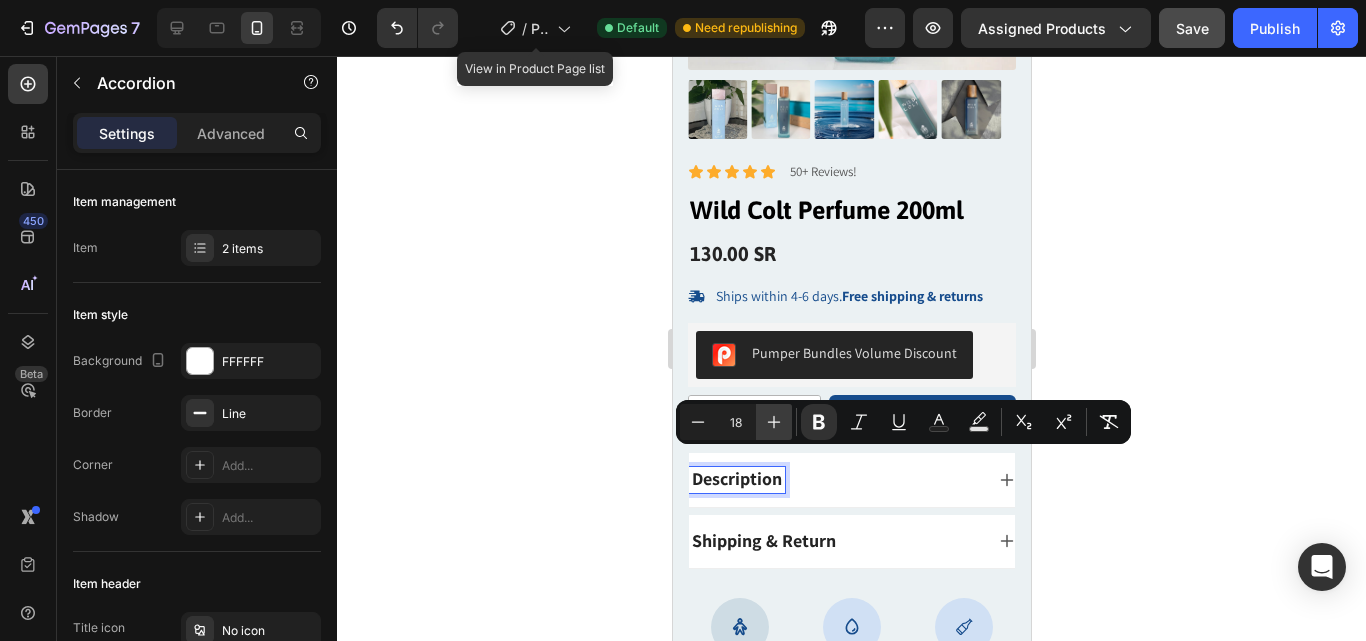 click 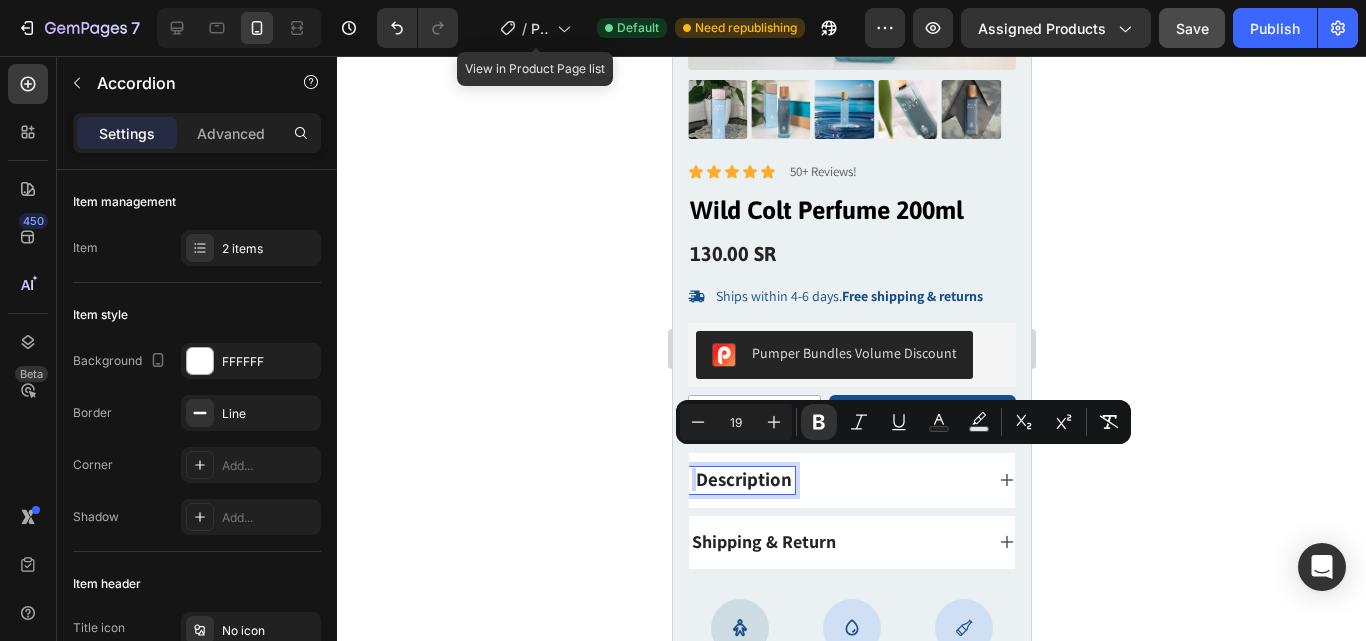 click on "Shipping & Return" at bounding box center [763, 541] 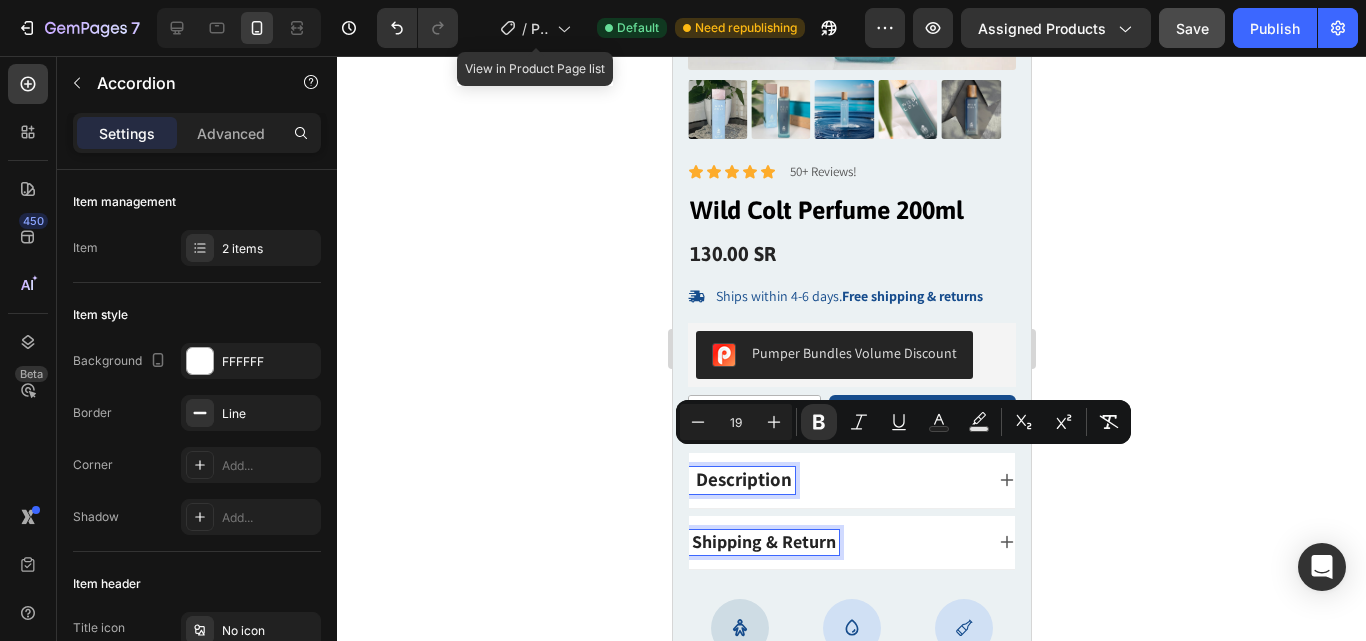 click on "Shipping & Return" at bounding box center [763, 541] 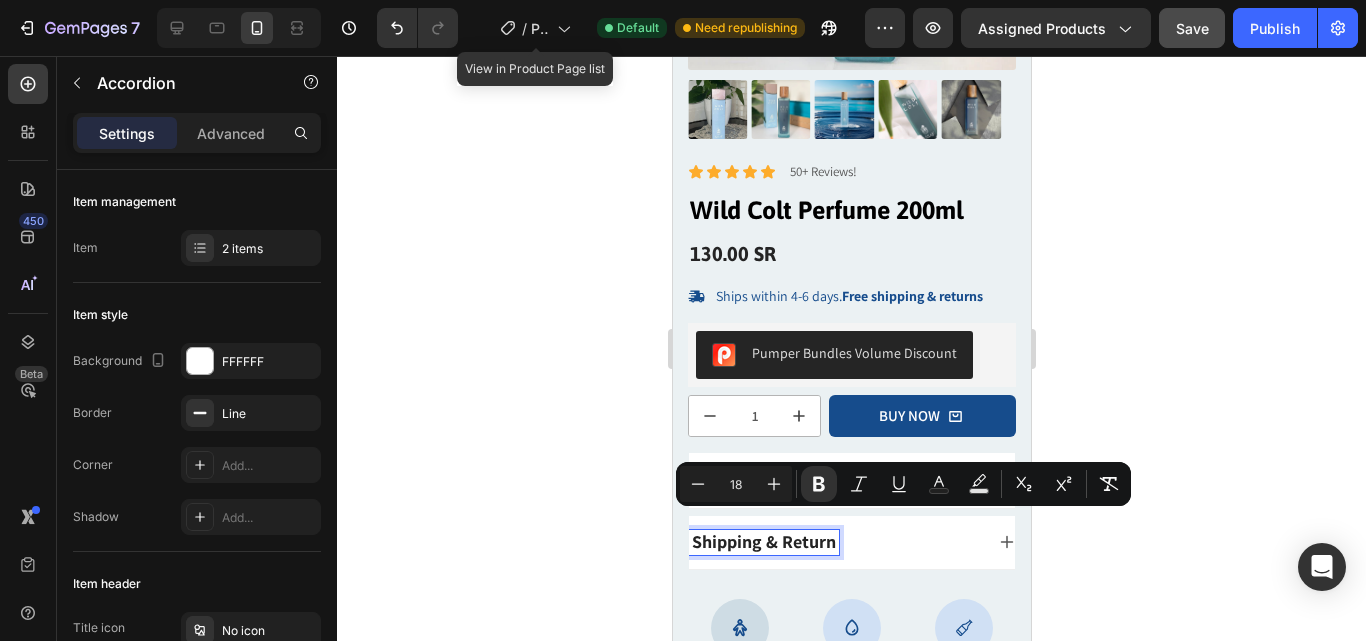 drag, startPoint x: 697, startPoint y: 531, endPoint x: 847, endPoint y: 523, distance: 150.21318 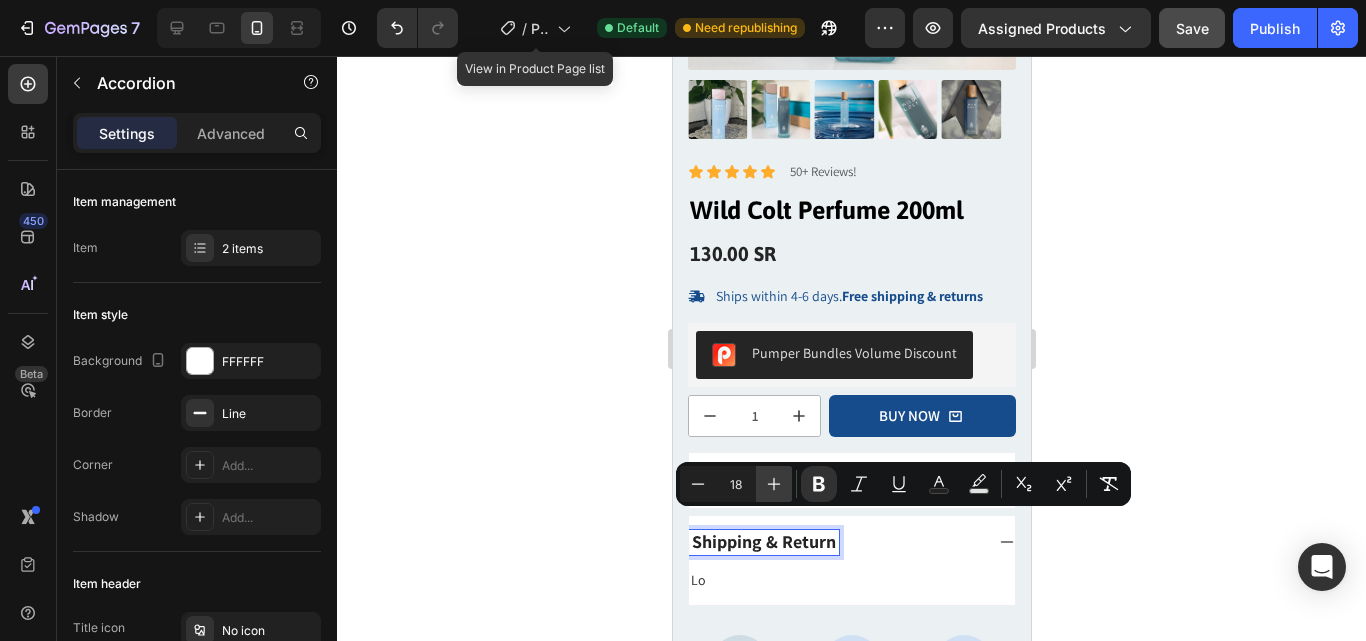 click 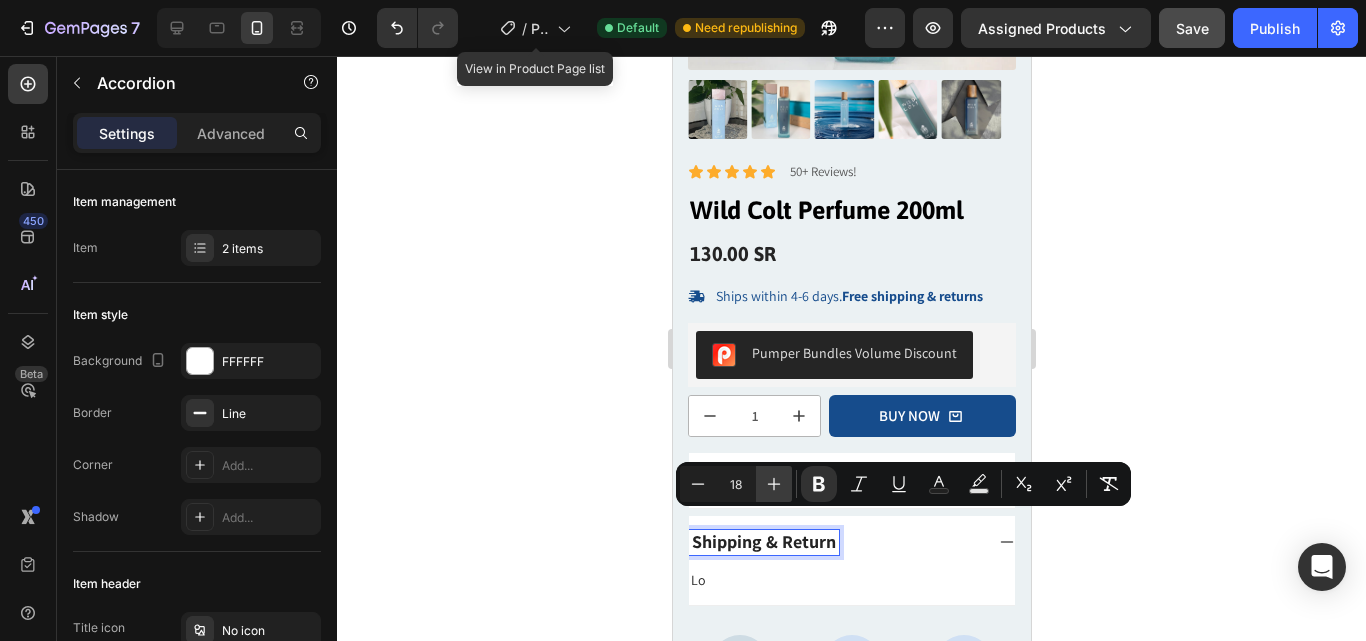 type on "19" 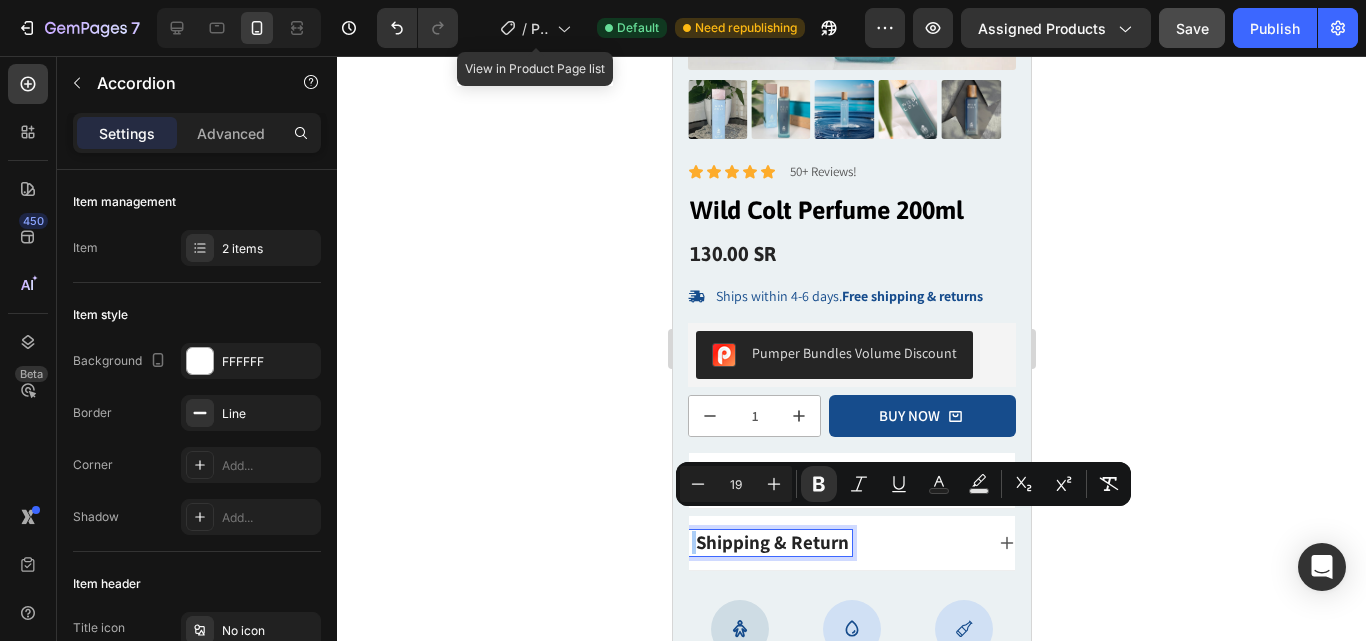 click 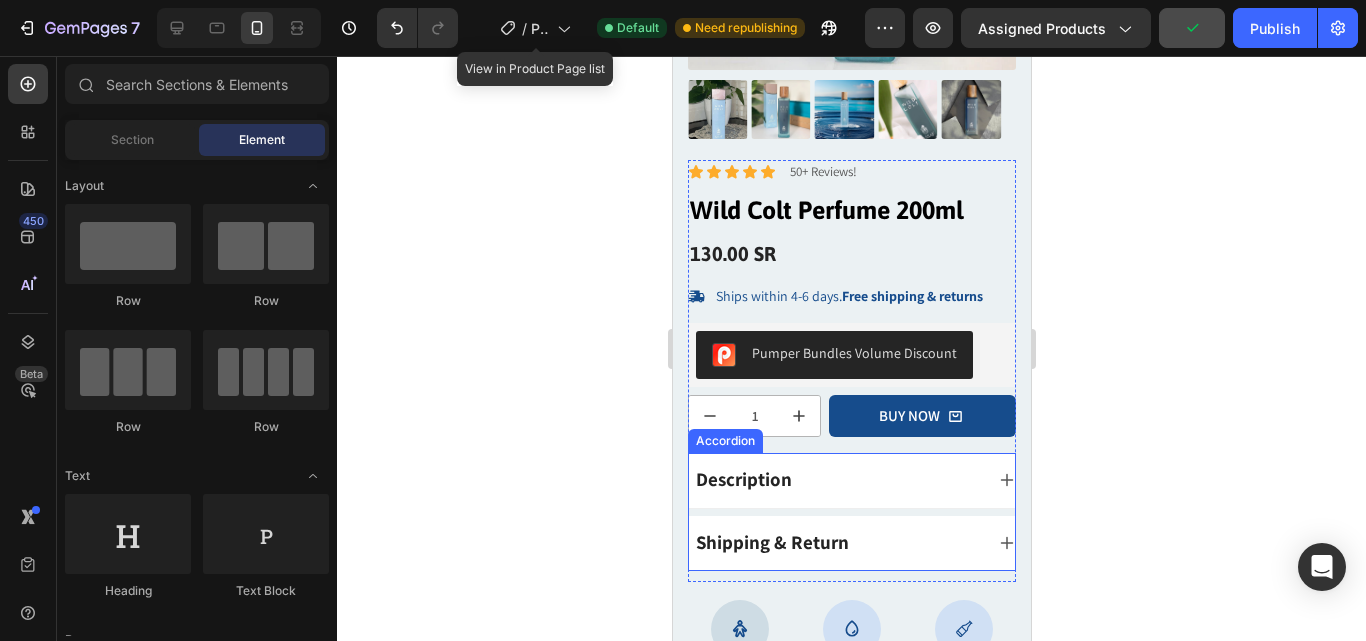 click on "Shipping & Return" at bounding box center (851, 543) 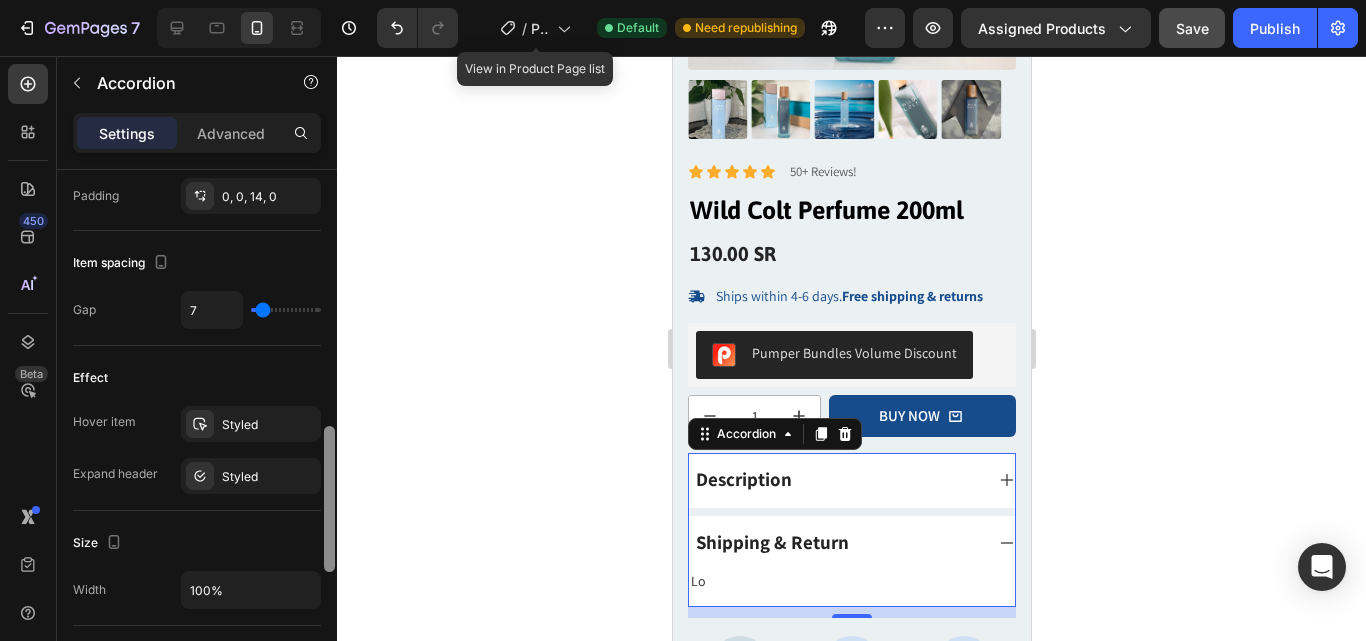 scroll, scrollTop: 875, scrollLeft: 0, axis: vertical 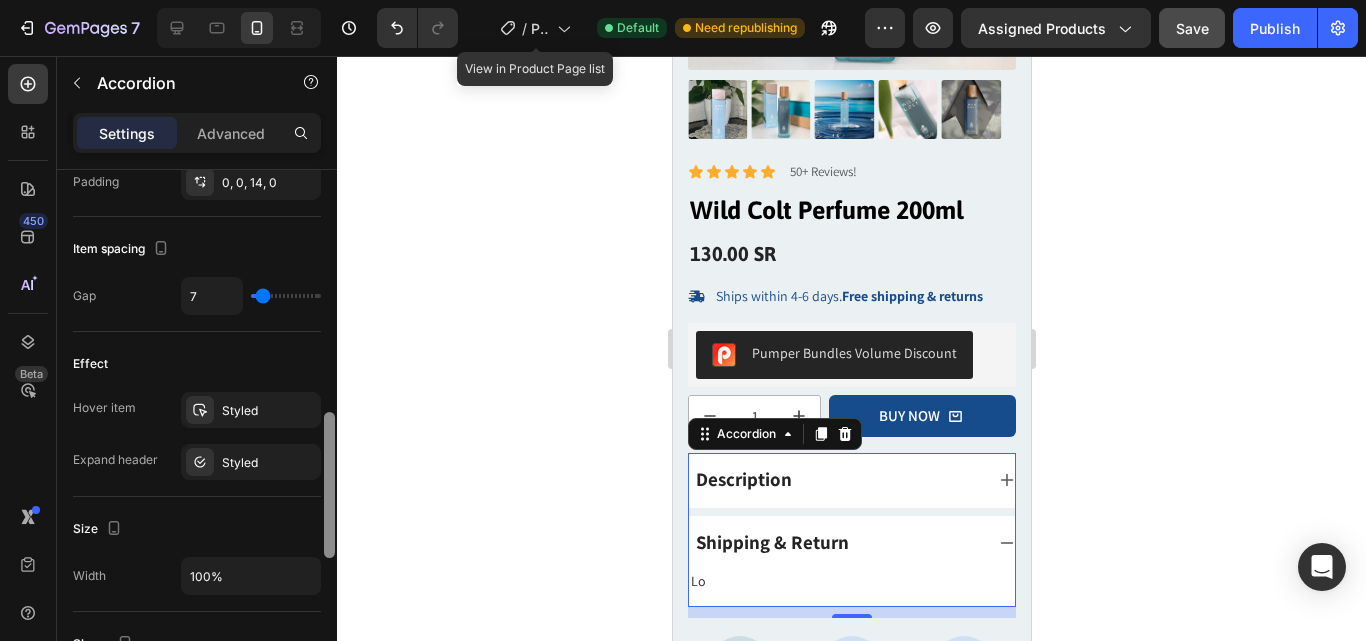 drag, startPoint x: 326, startPoint y: 307, endPoint x: 331, endPoint y: 550, distance: 243.05144 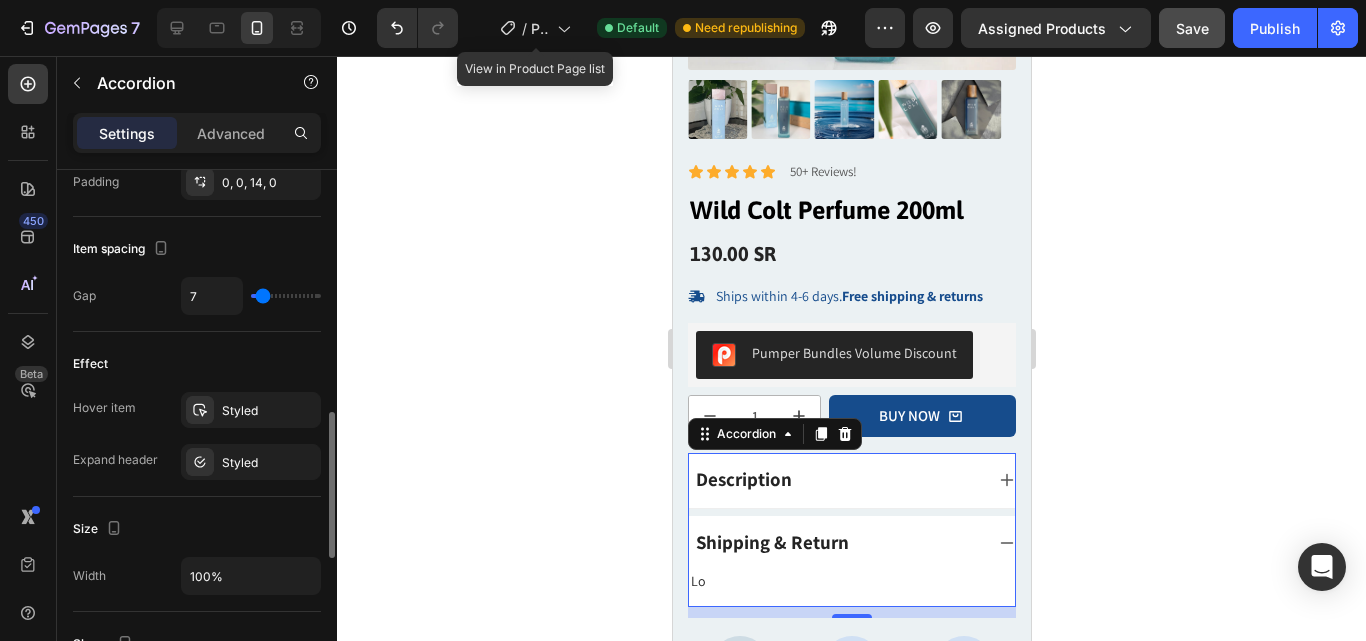 type on "13" 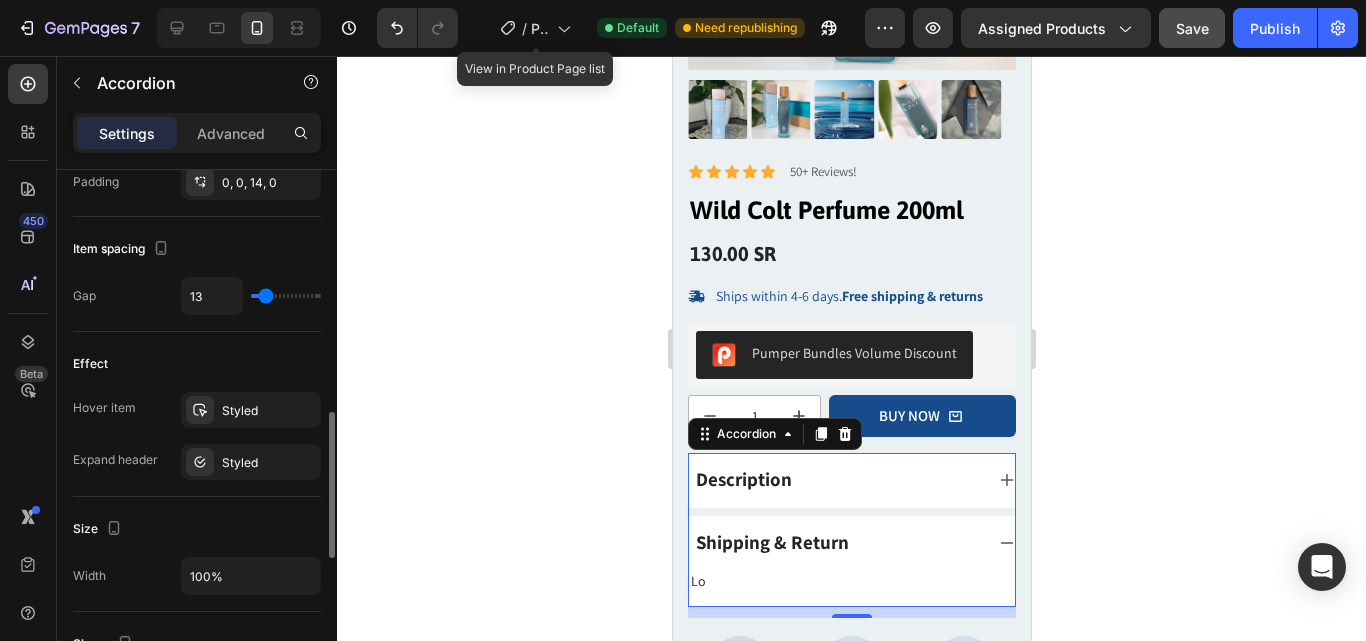 type on "33" 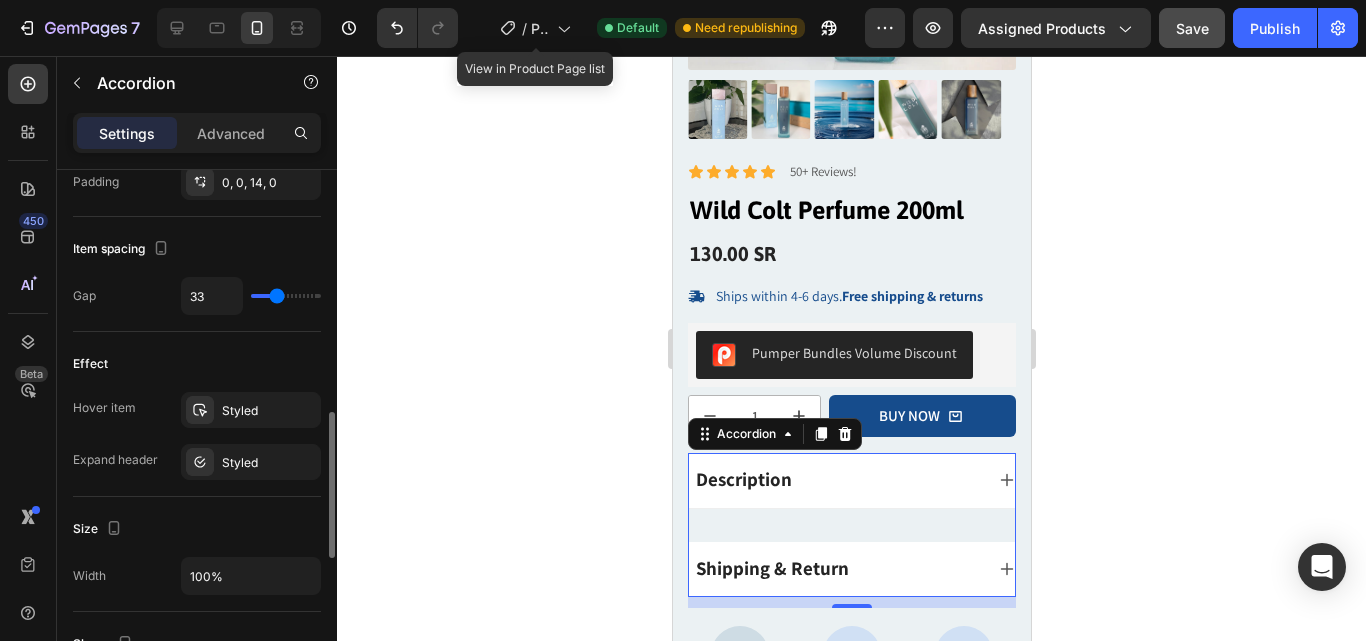 type on "24" 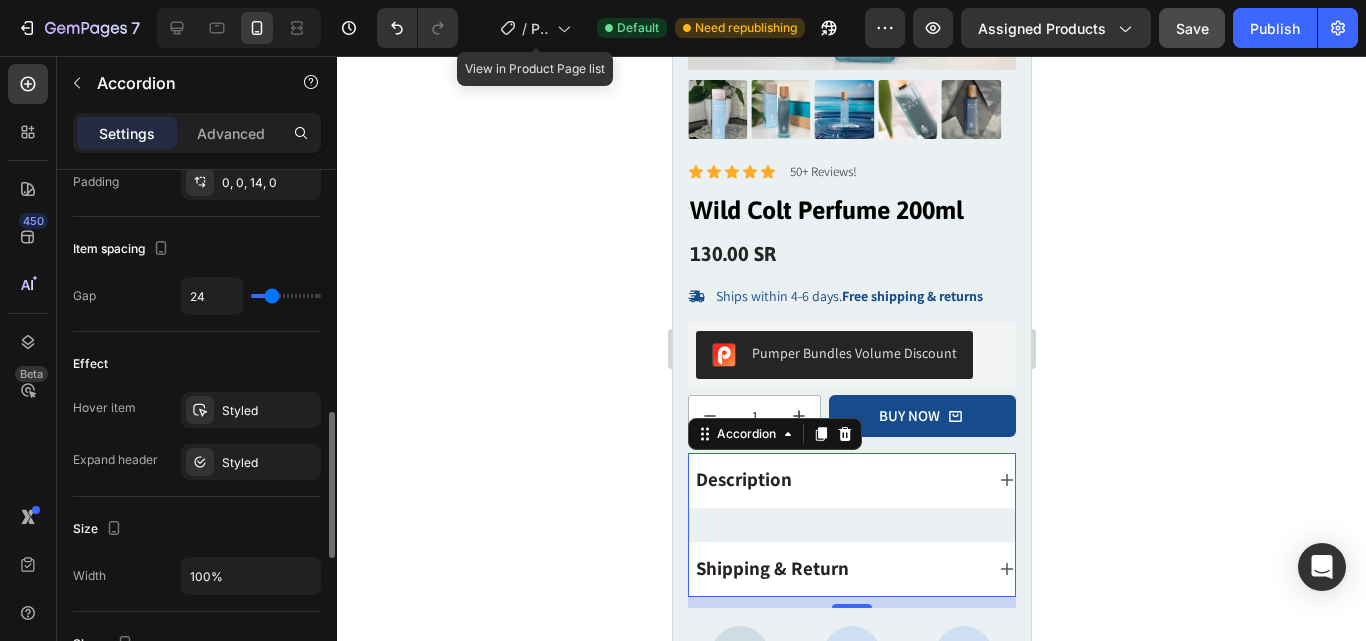 type on "19" 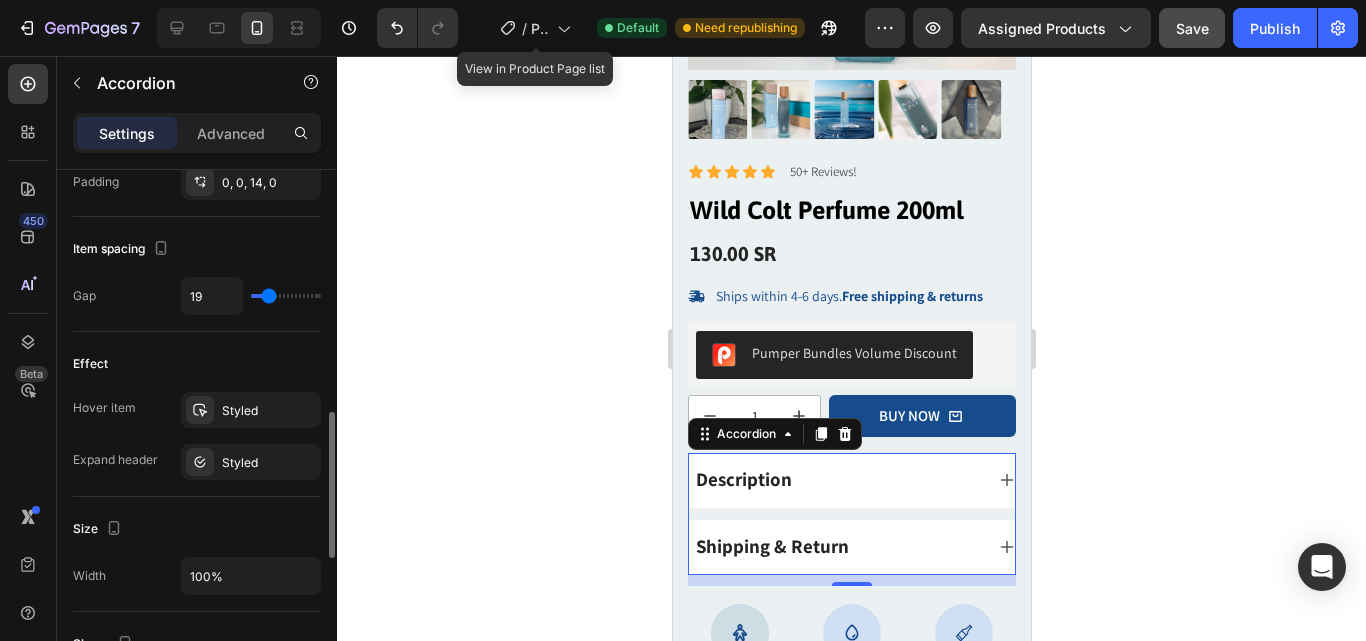 type on "11" 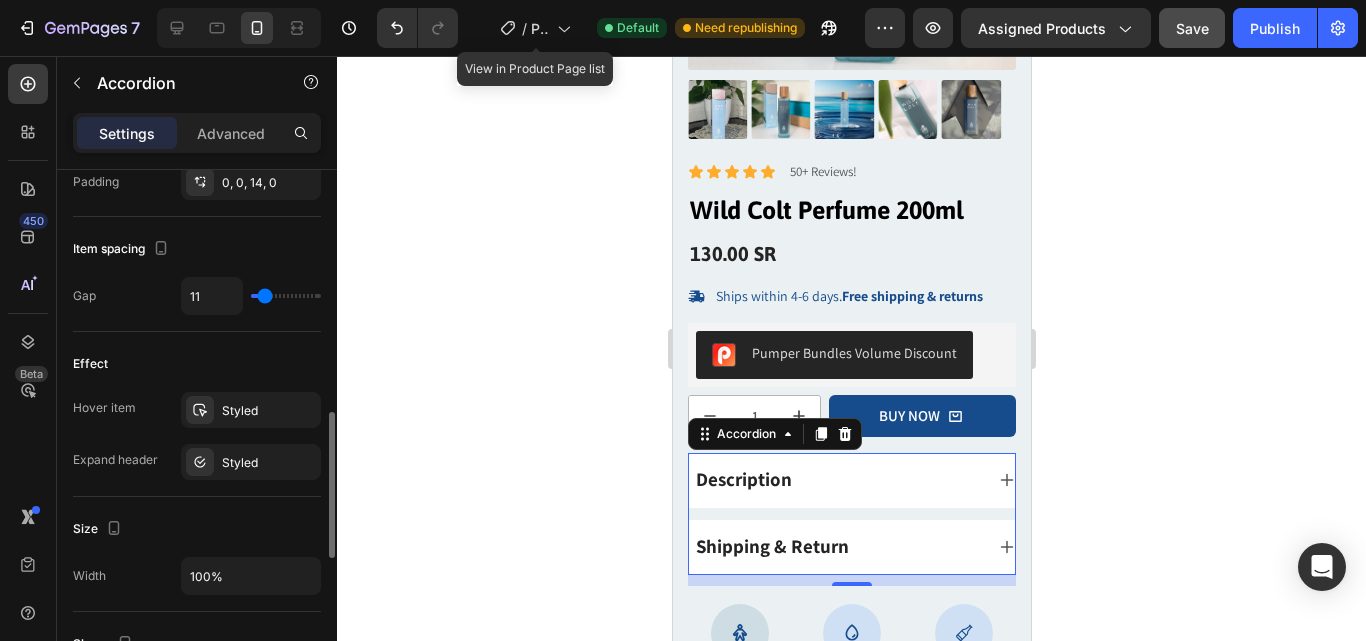 type on "4" 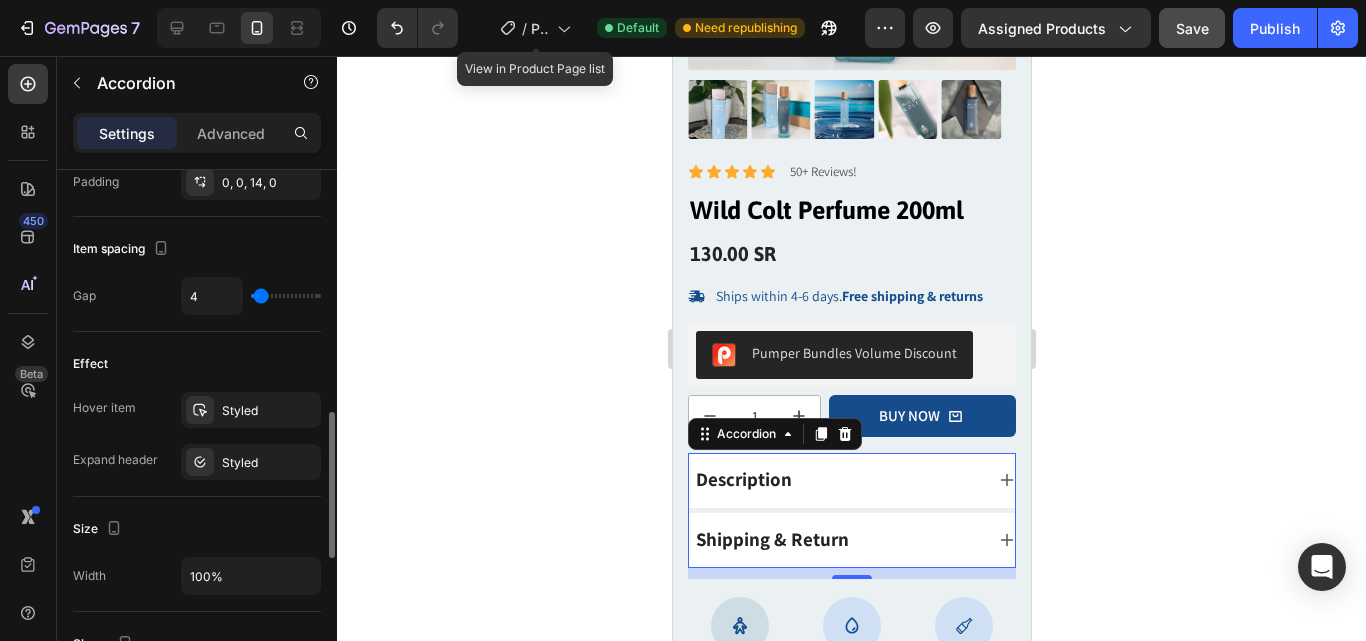 type on "7" 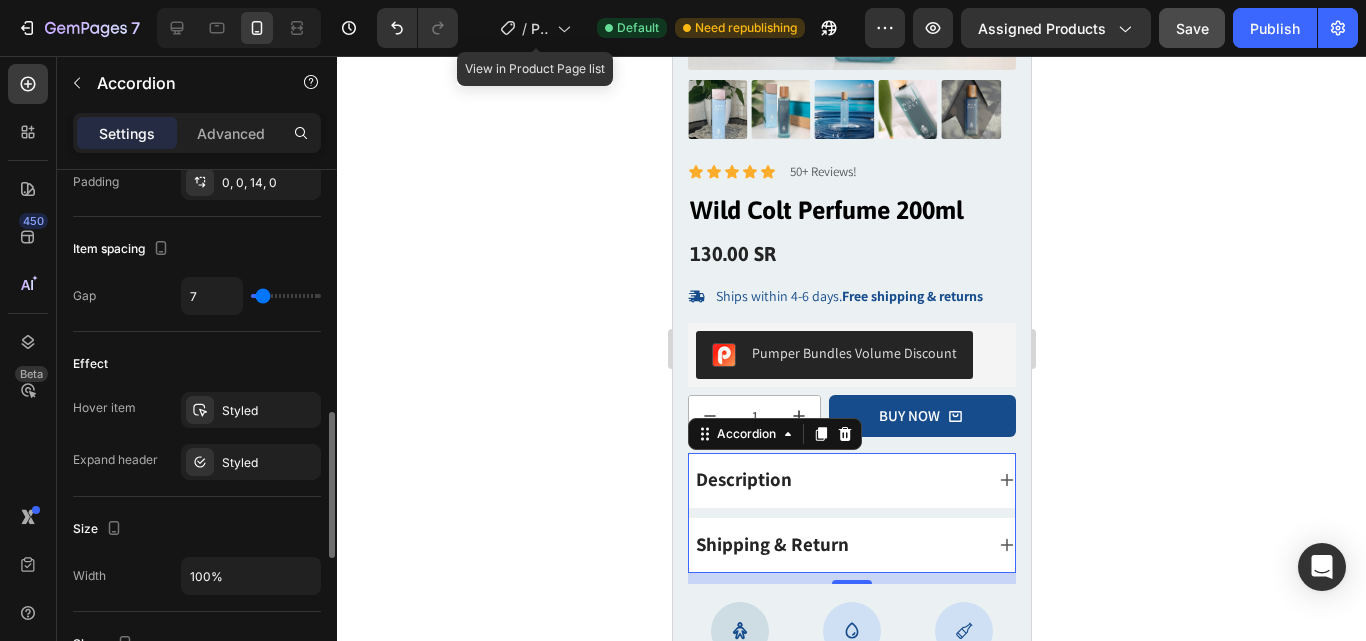 type on "9" 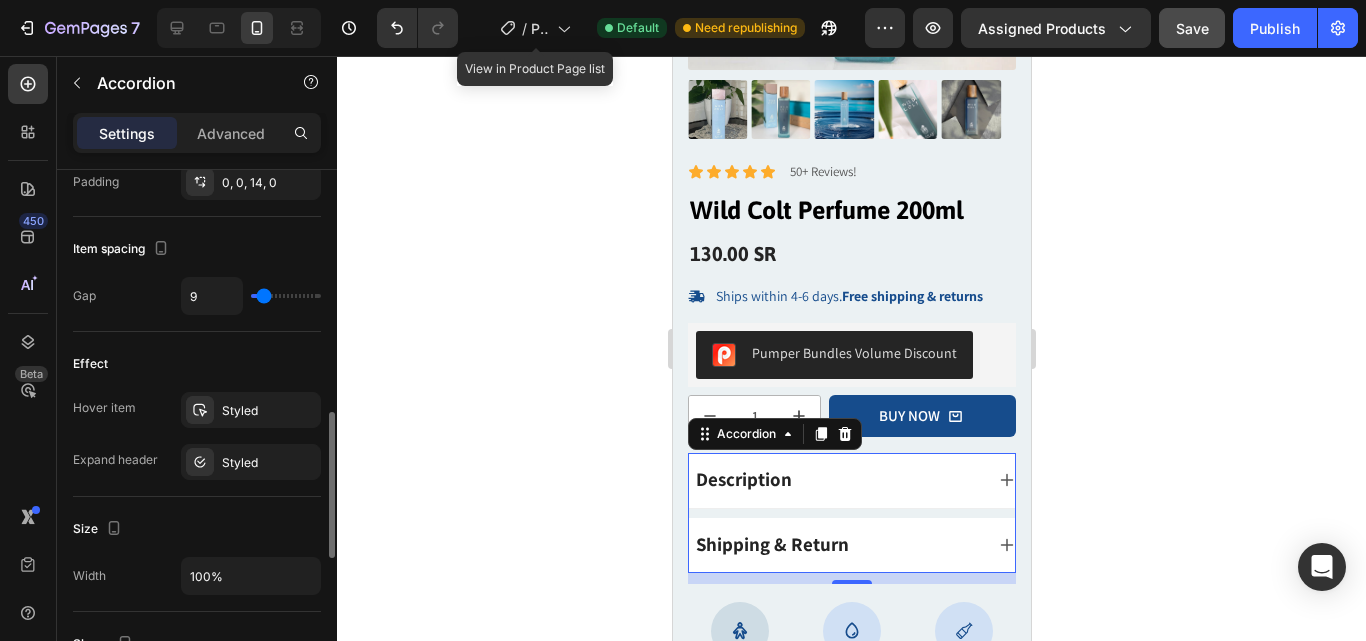 type on "7" 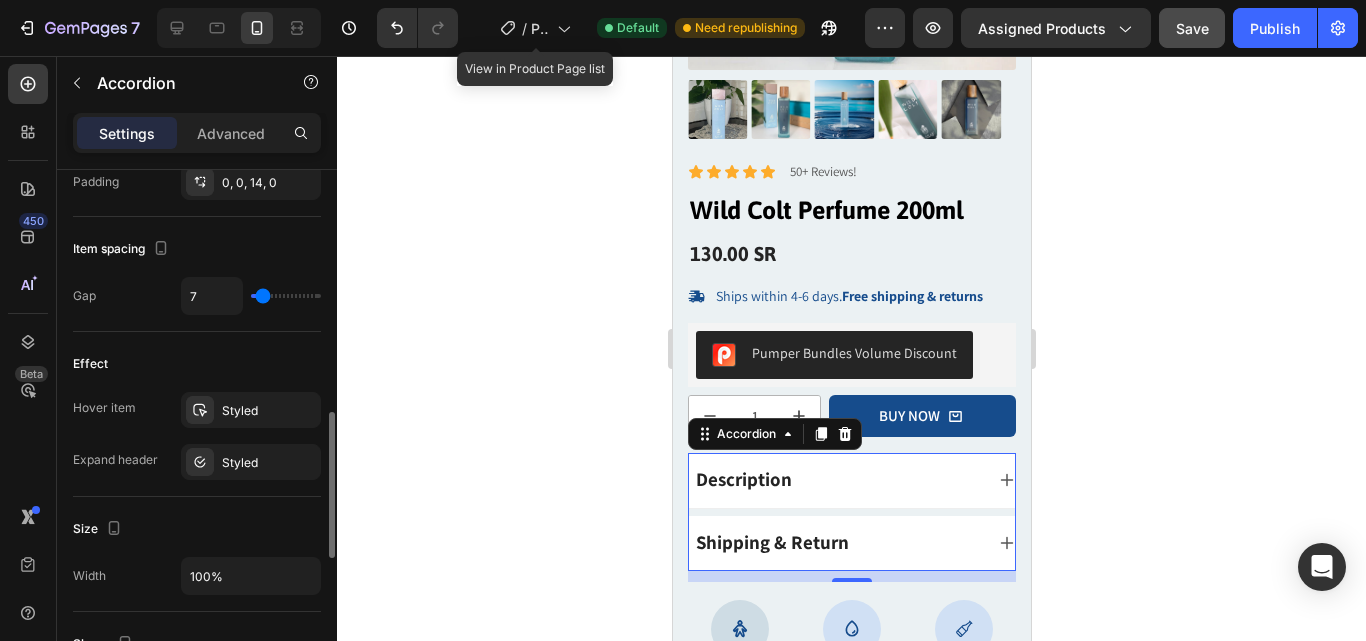 type on "6" 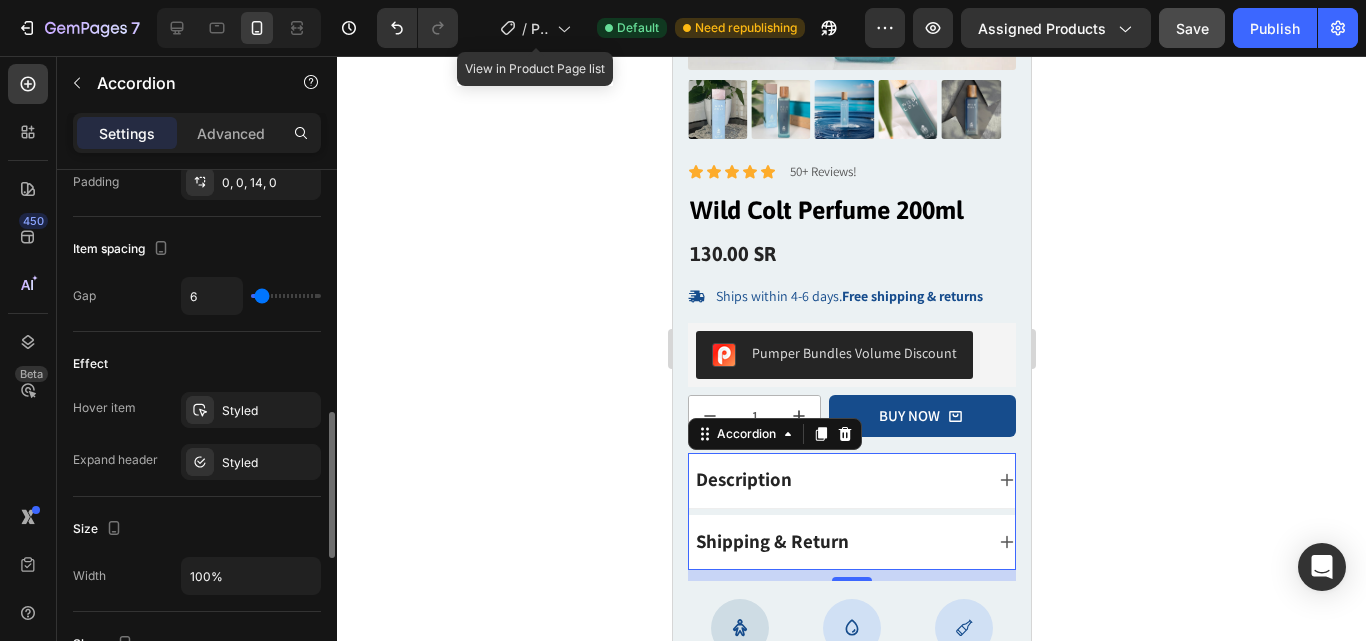type on "7" 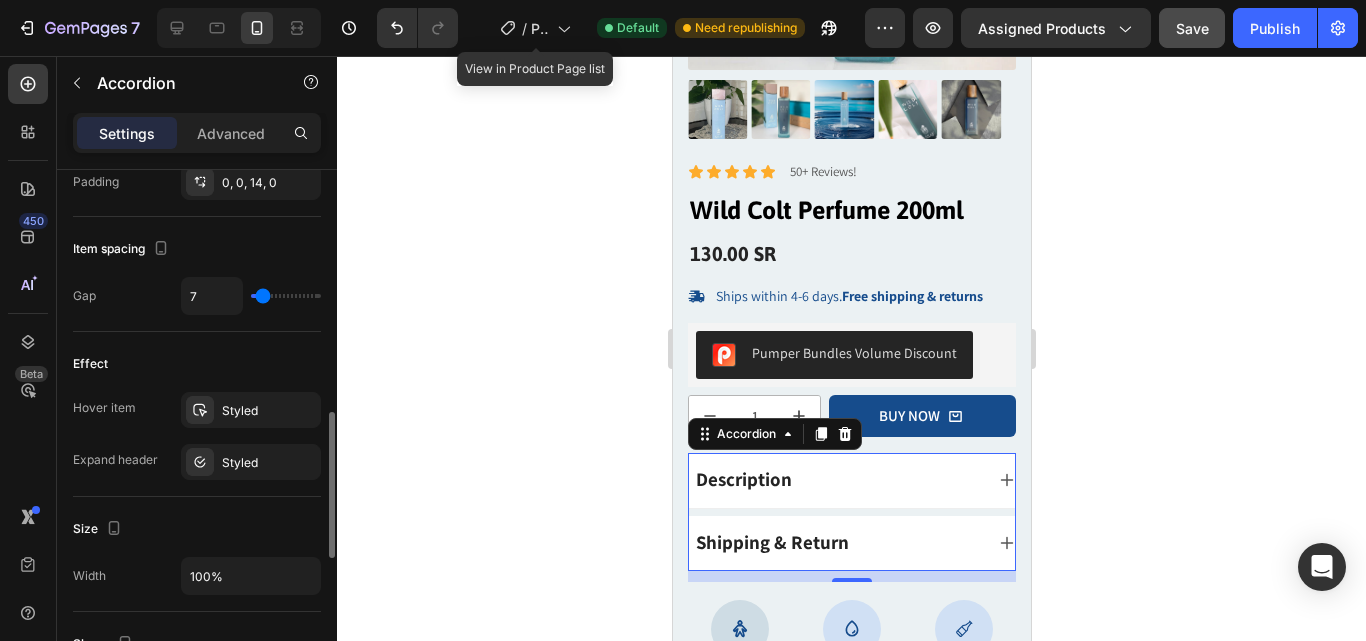 click at bounding box center (286, 296) 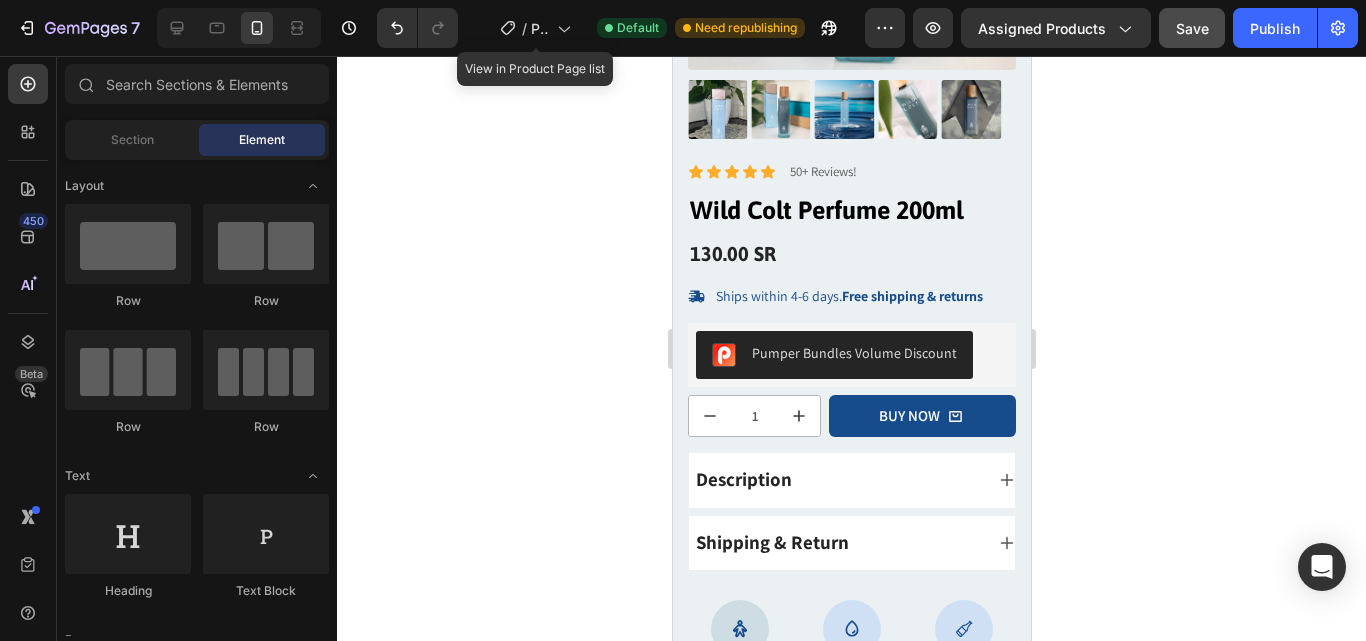 scroll, scrollTop: 397, scrollLeft: 0, axis: vertical 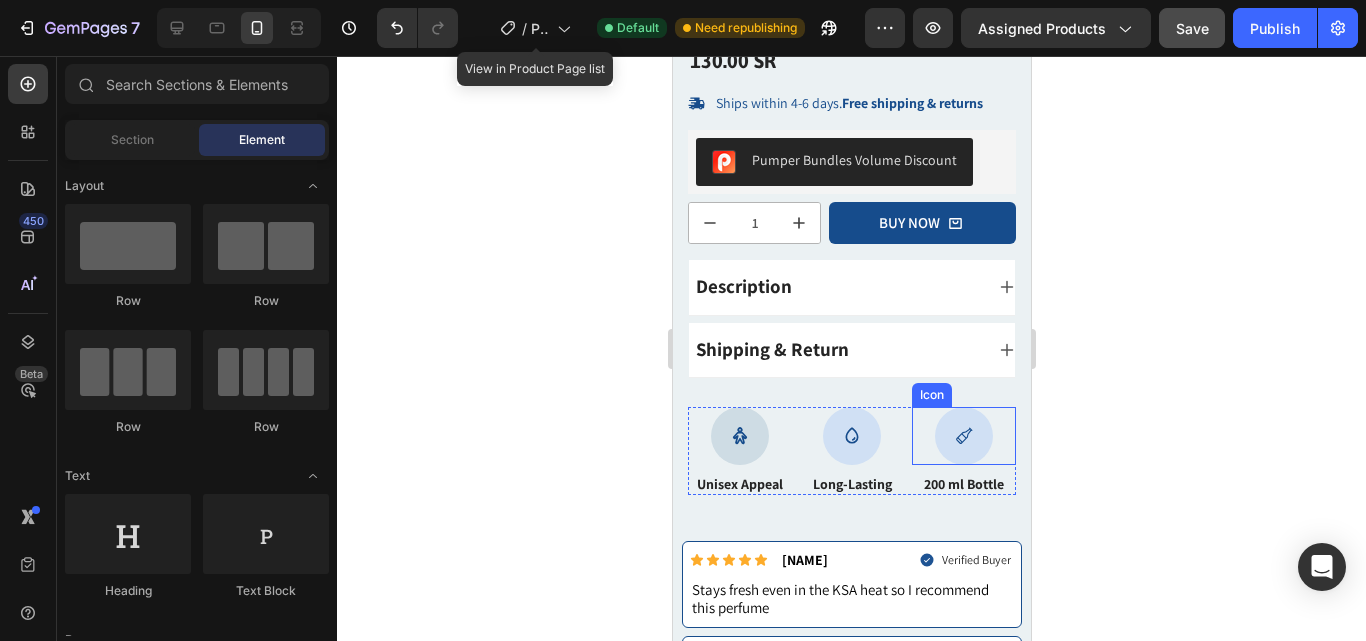 click on "Icon" at bounding box center (963, 436) 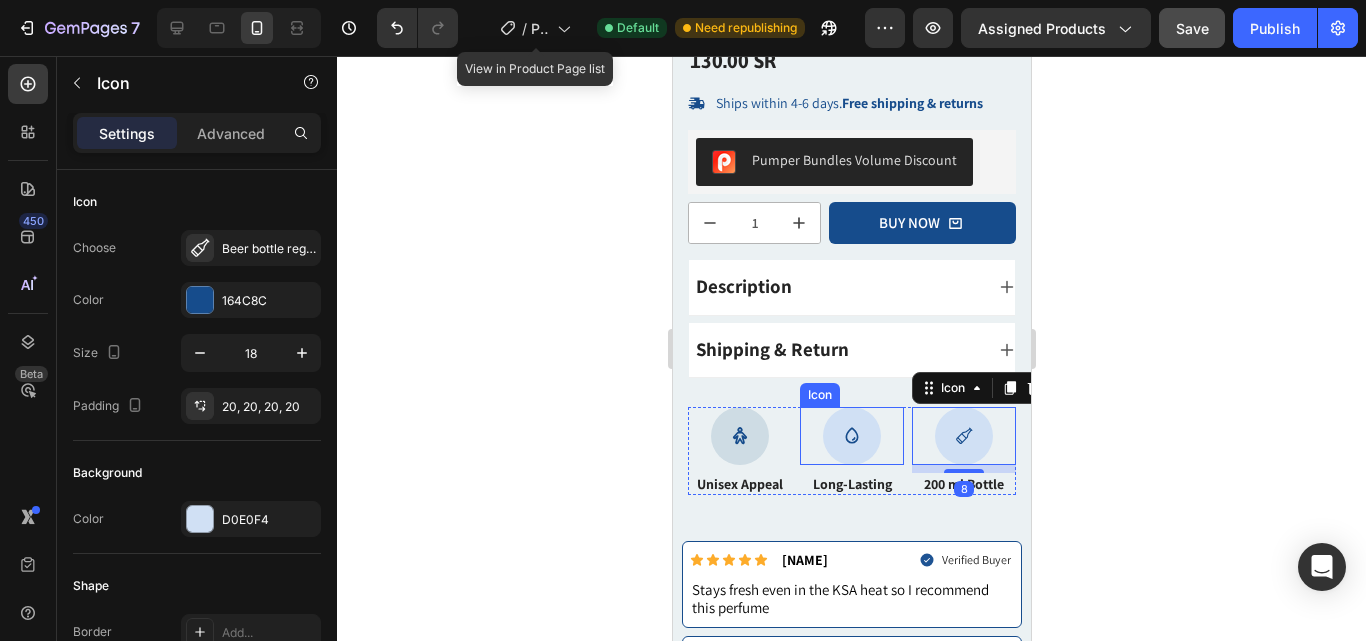 click at bounding box center (851, 436) 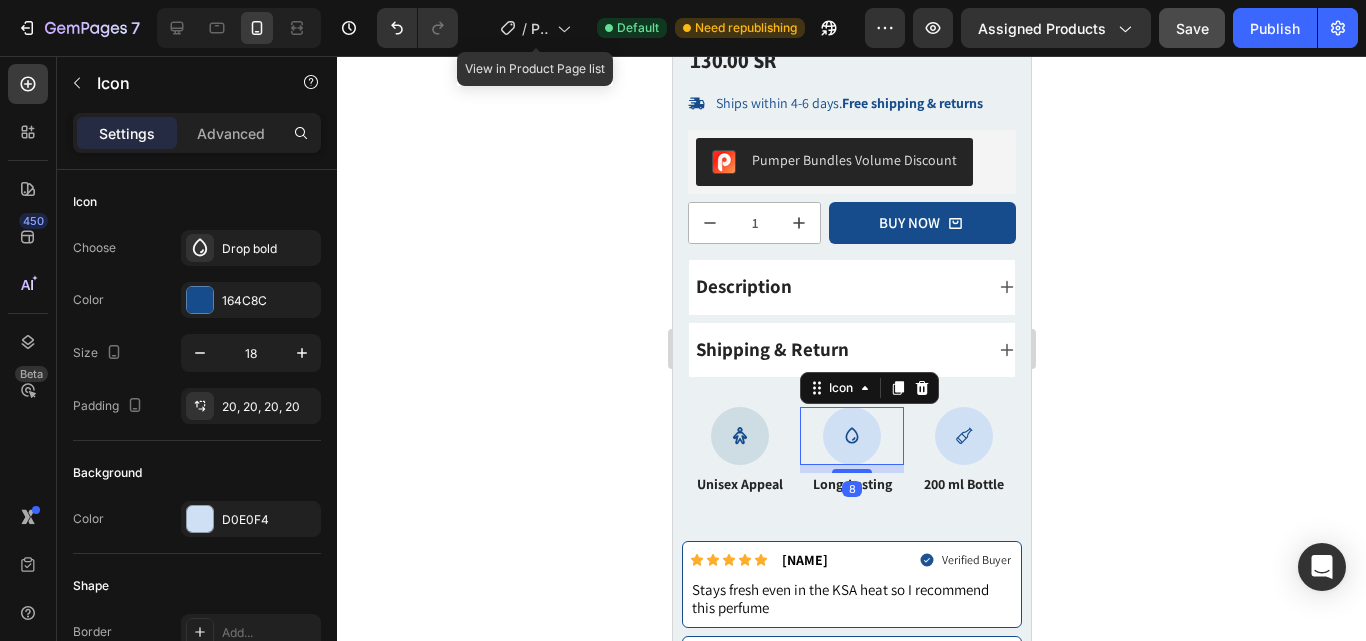 scroll, scrollTop: 343, scrollLeft: 0, axis: vertical 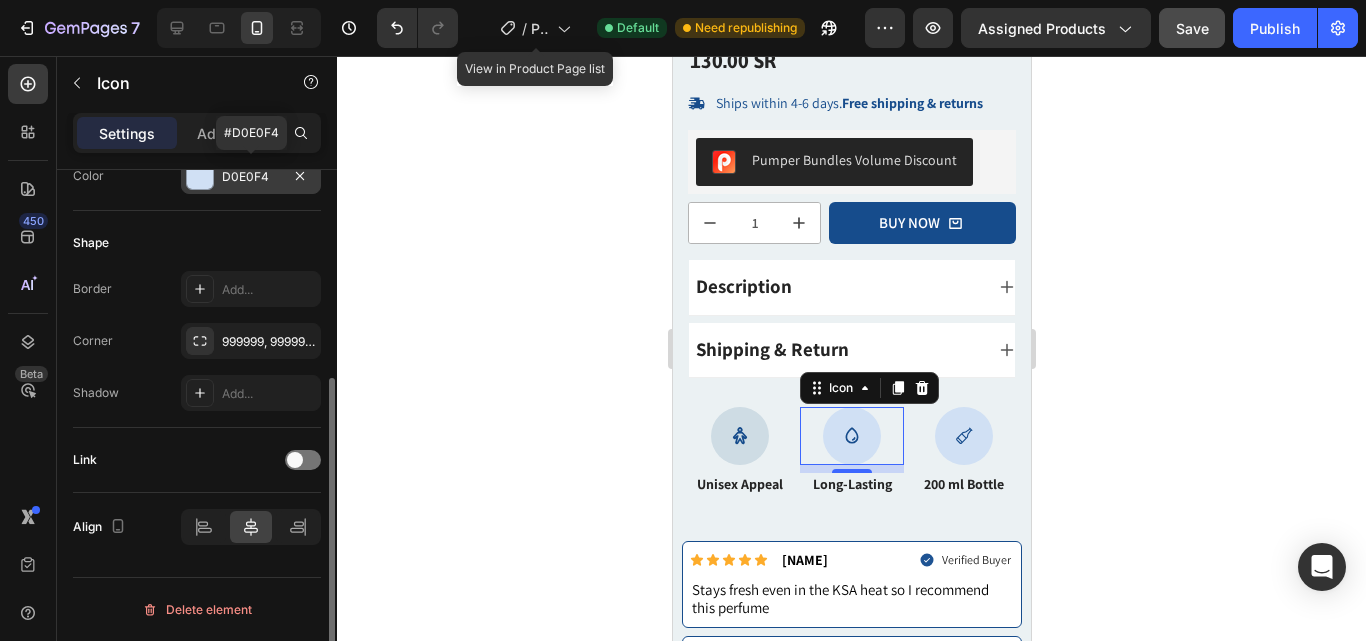click on "D0E0F4" at bounding box center (251, 177) 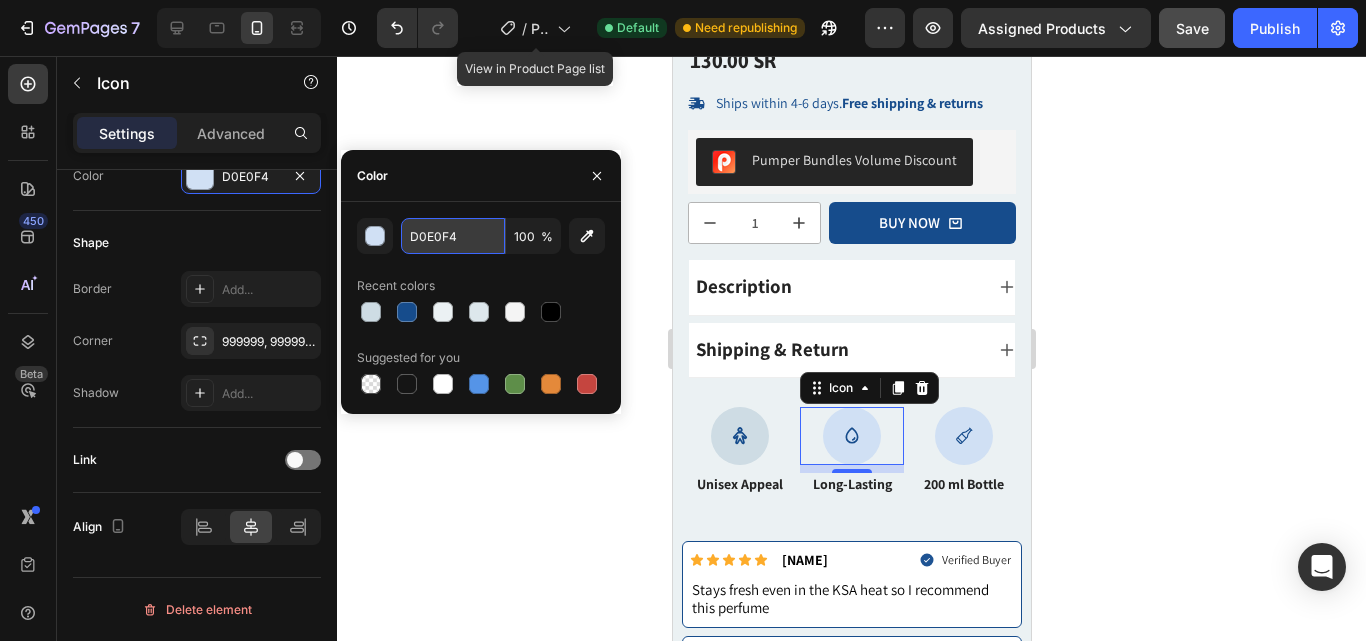 click on "D0E0F4" at bounding box center (453, 236) 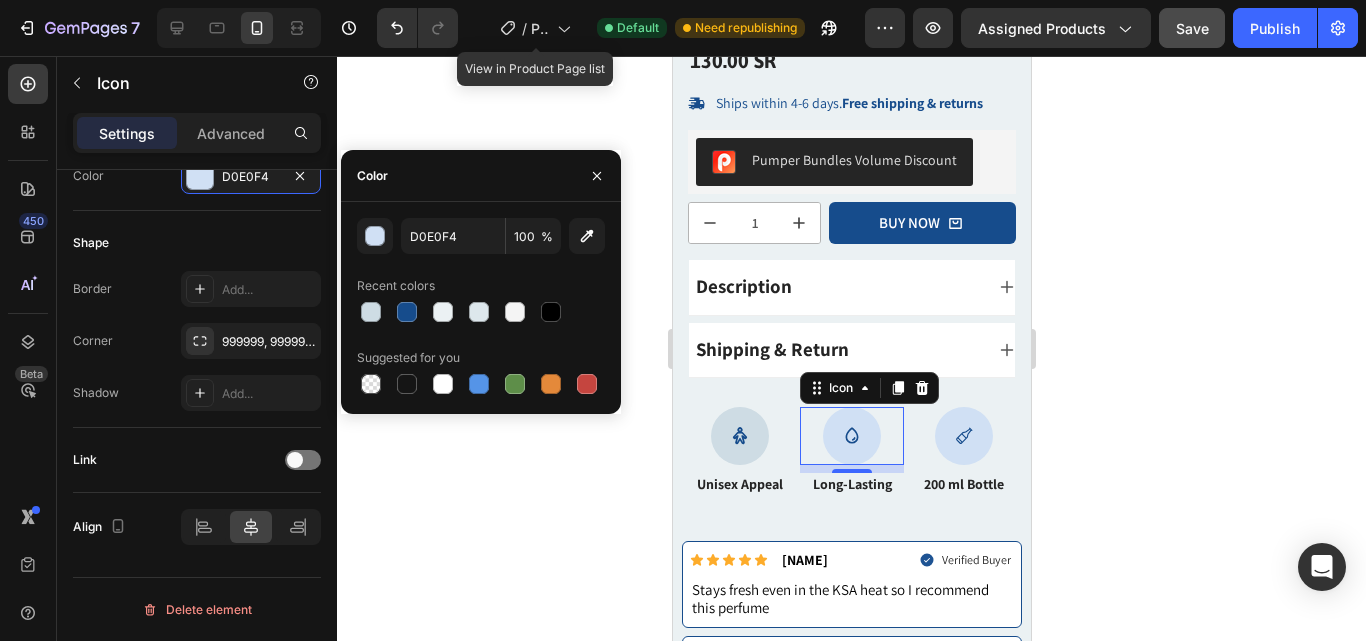 click 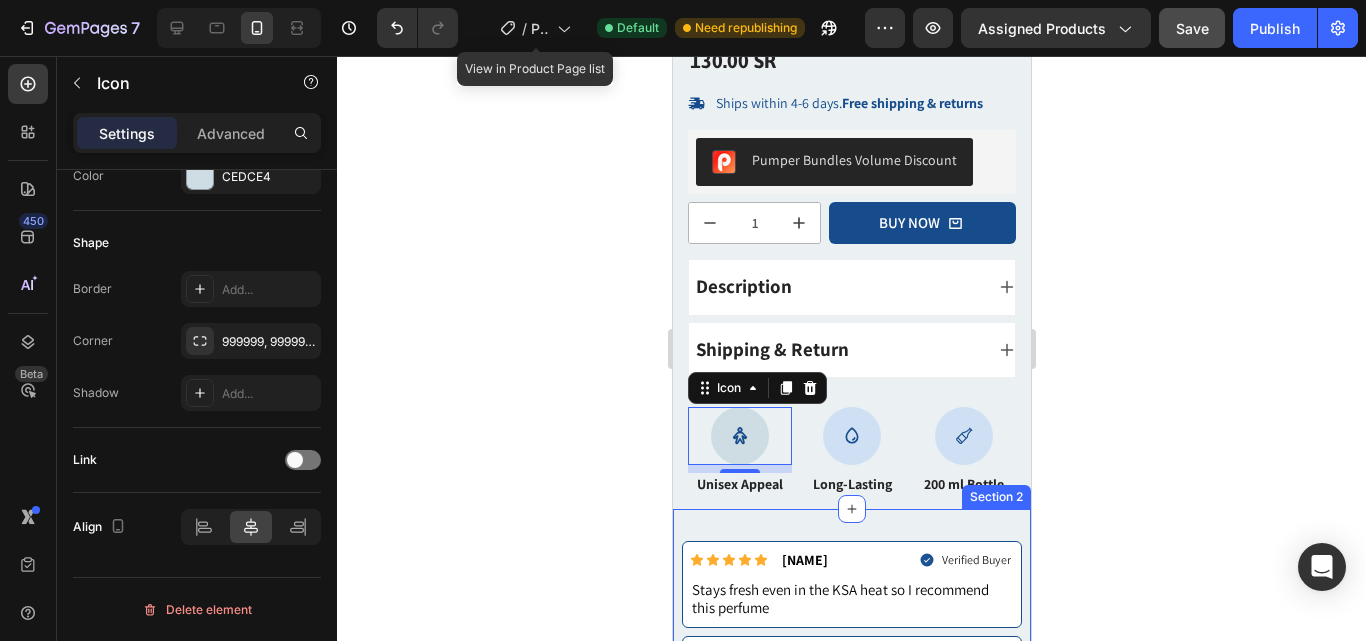 click 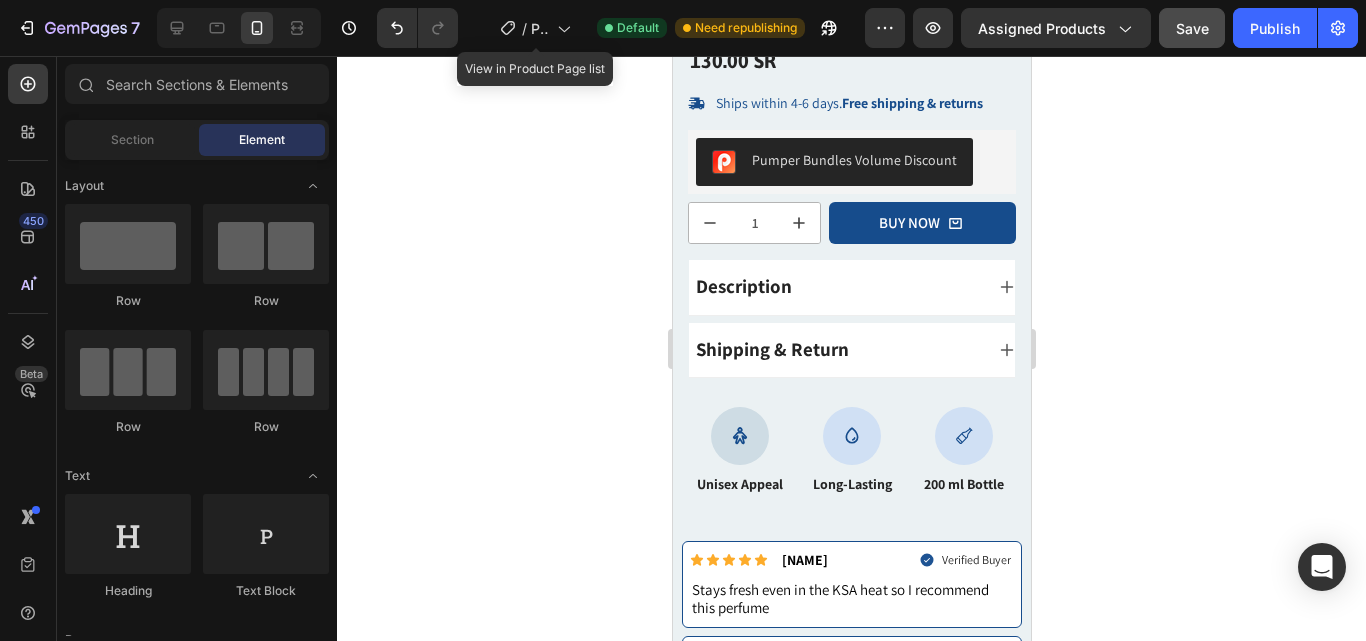 click 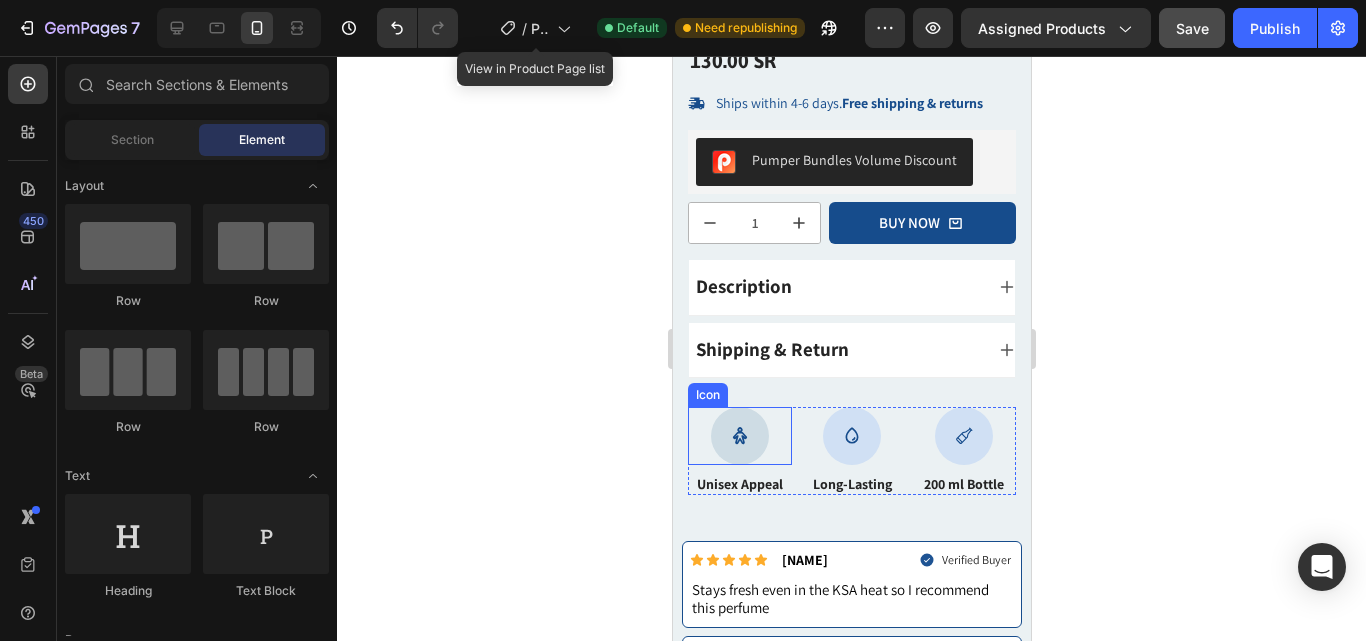 click at bounding box center [739, 436] 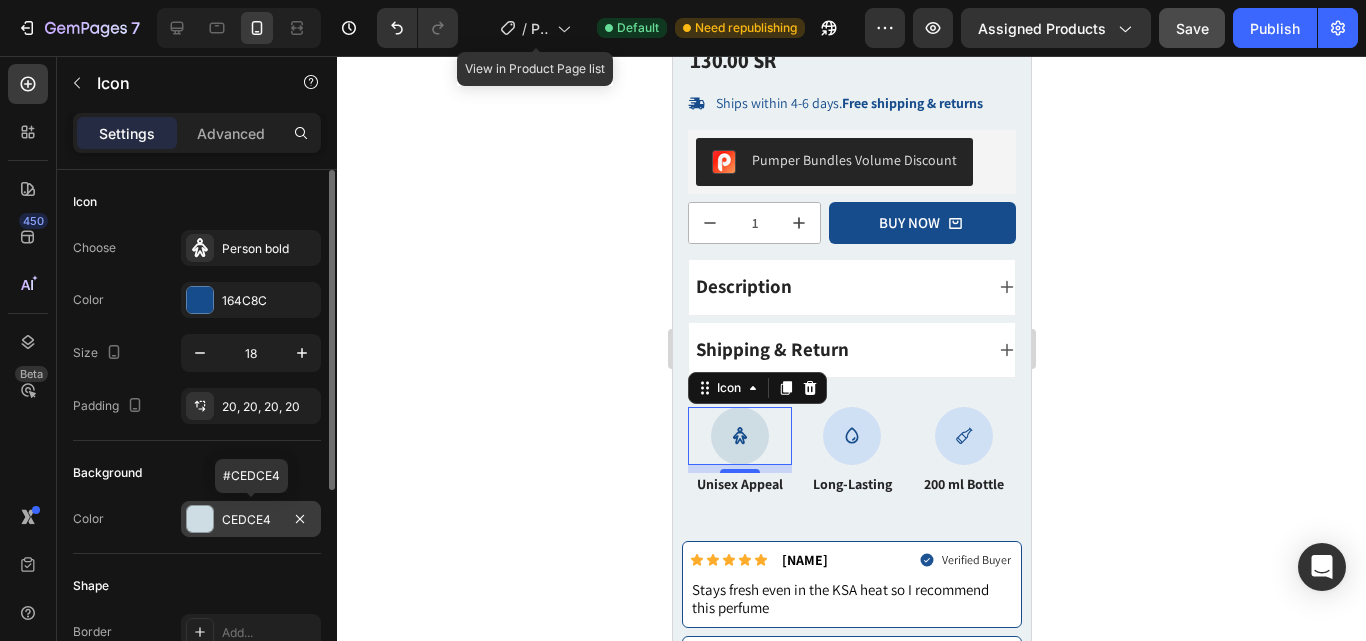 click on "CEDCE4" at bounding box center (251, 519) 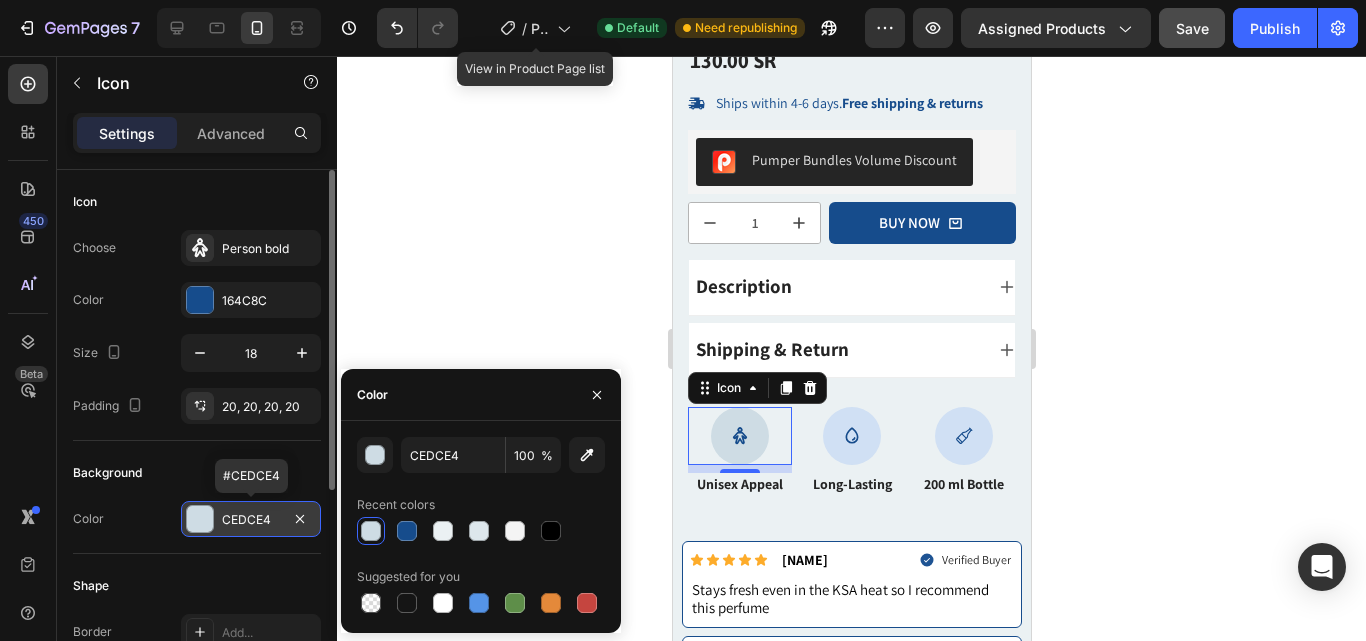 click on "CEDCE4" at bounding box center (251, 520) 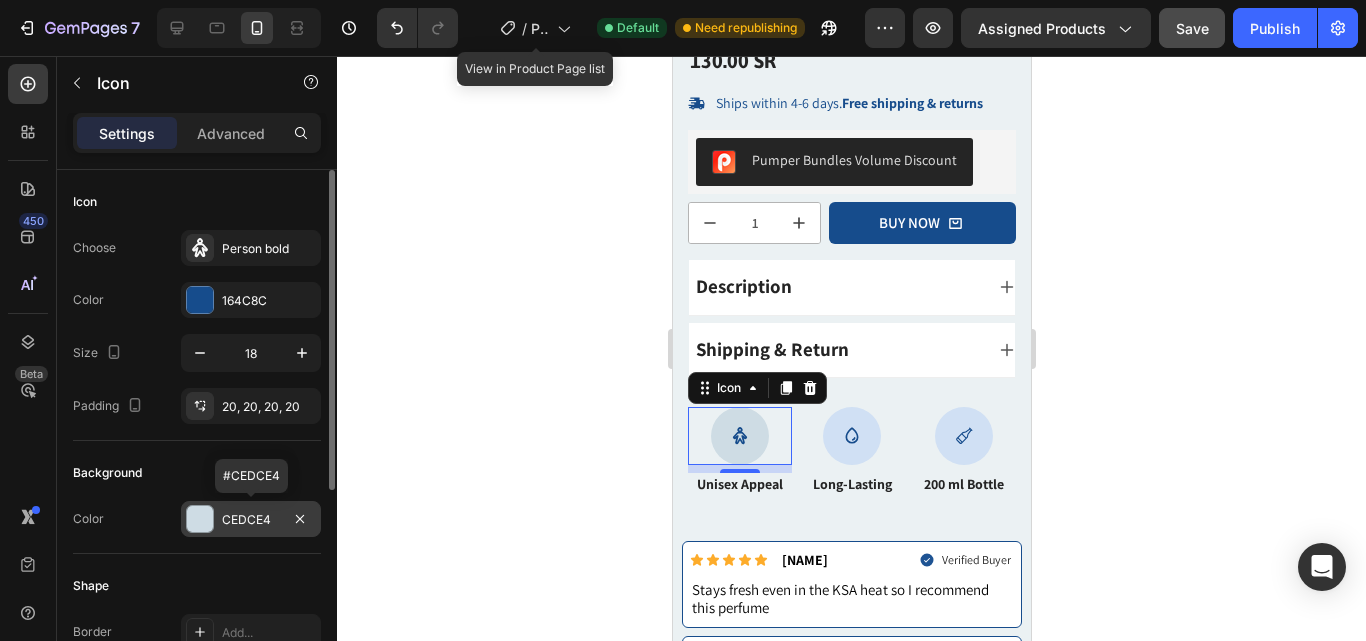 click on "CEDCE4" at bounding box center (251, 520) 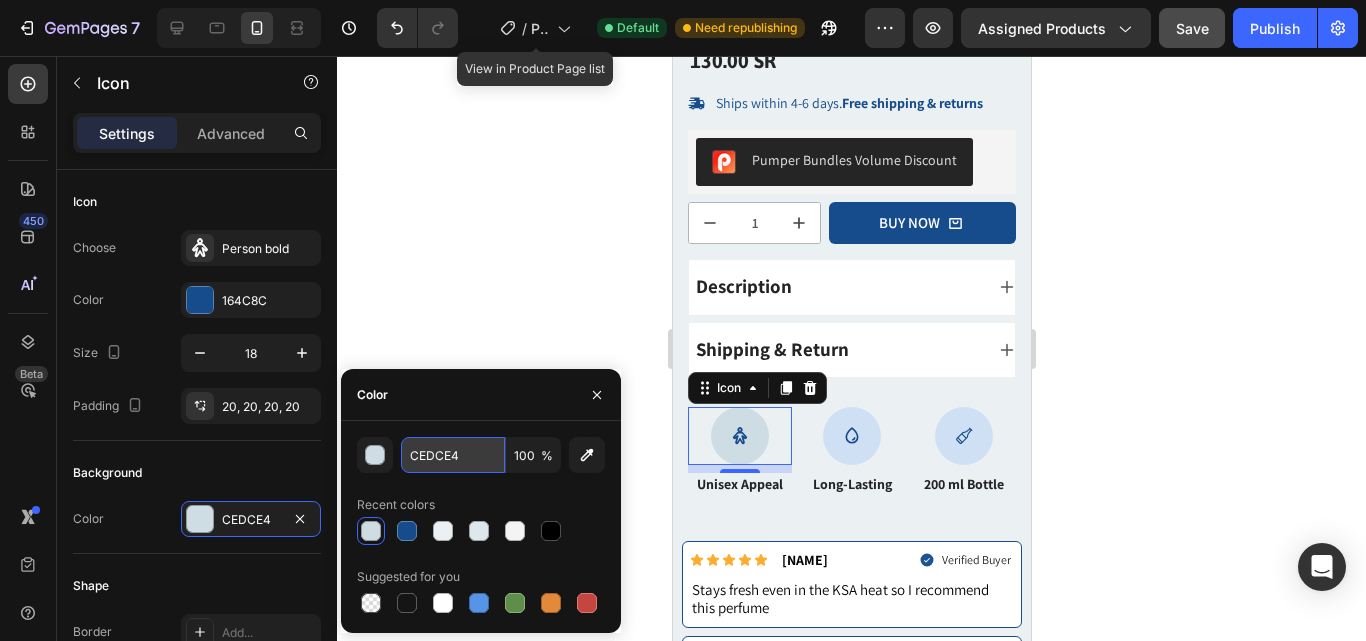 click on "CEDCE4" at bounding box center (453, 455) 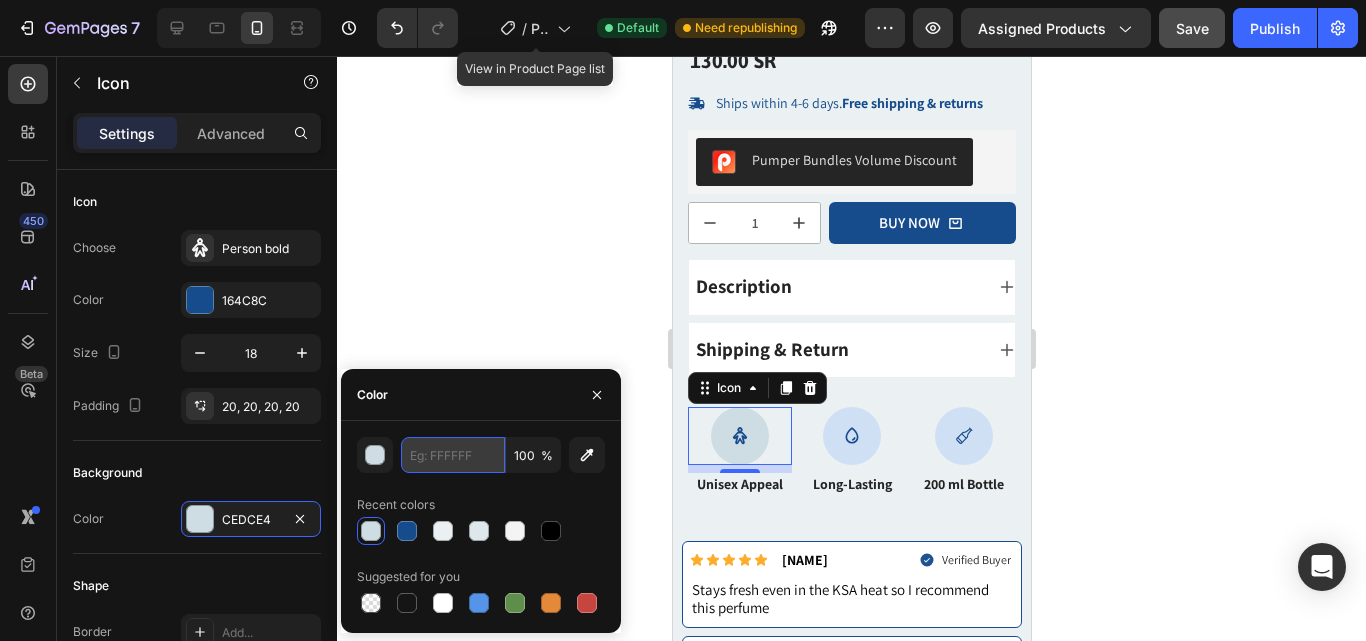 paste on "D0E0F4" 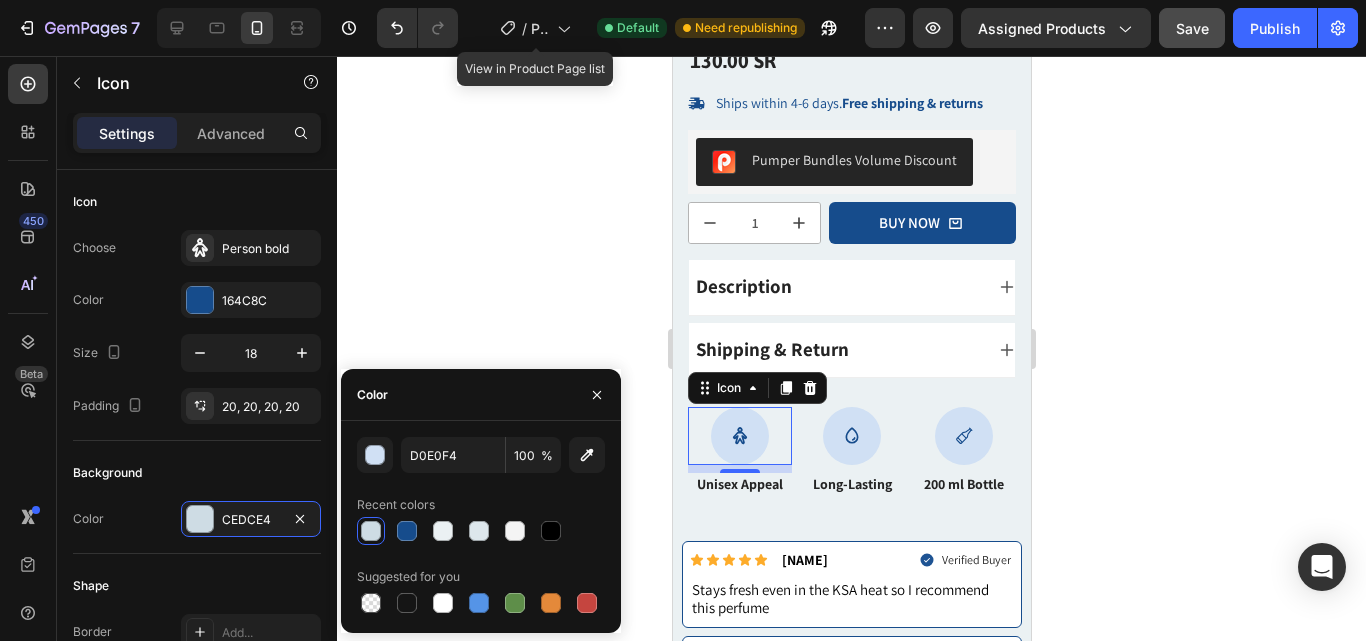 click 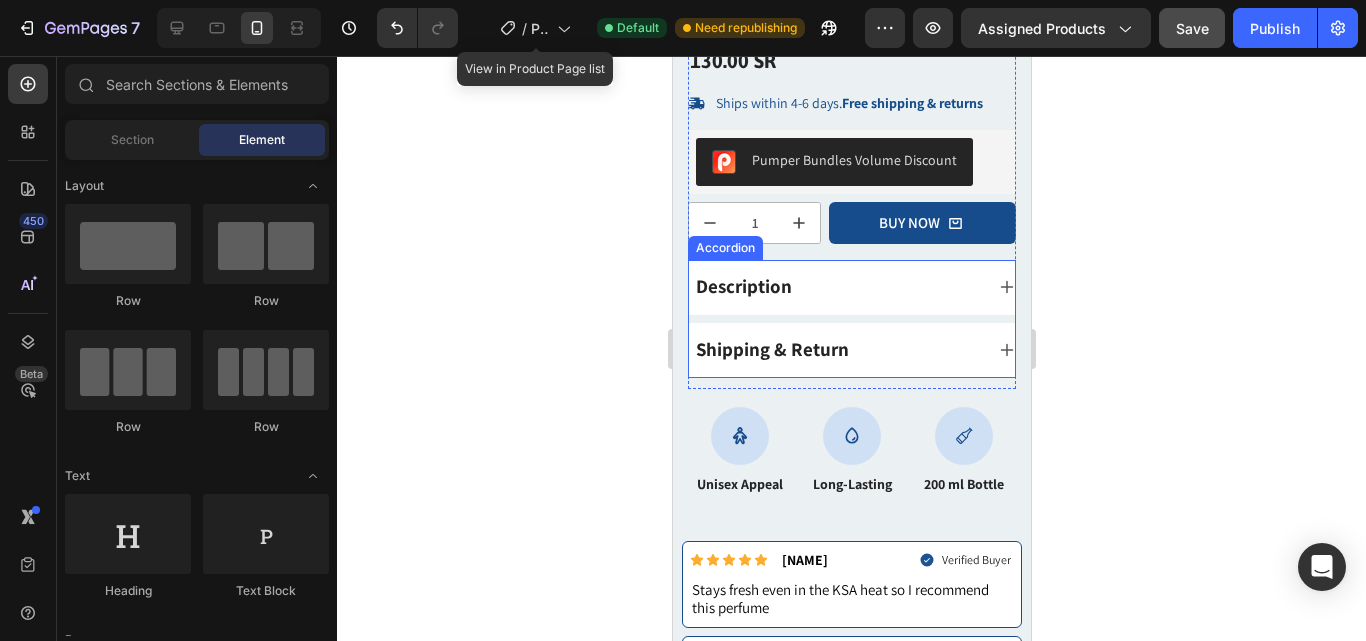 click on "Save" at bounding box center (1192, 28) 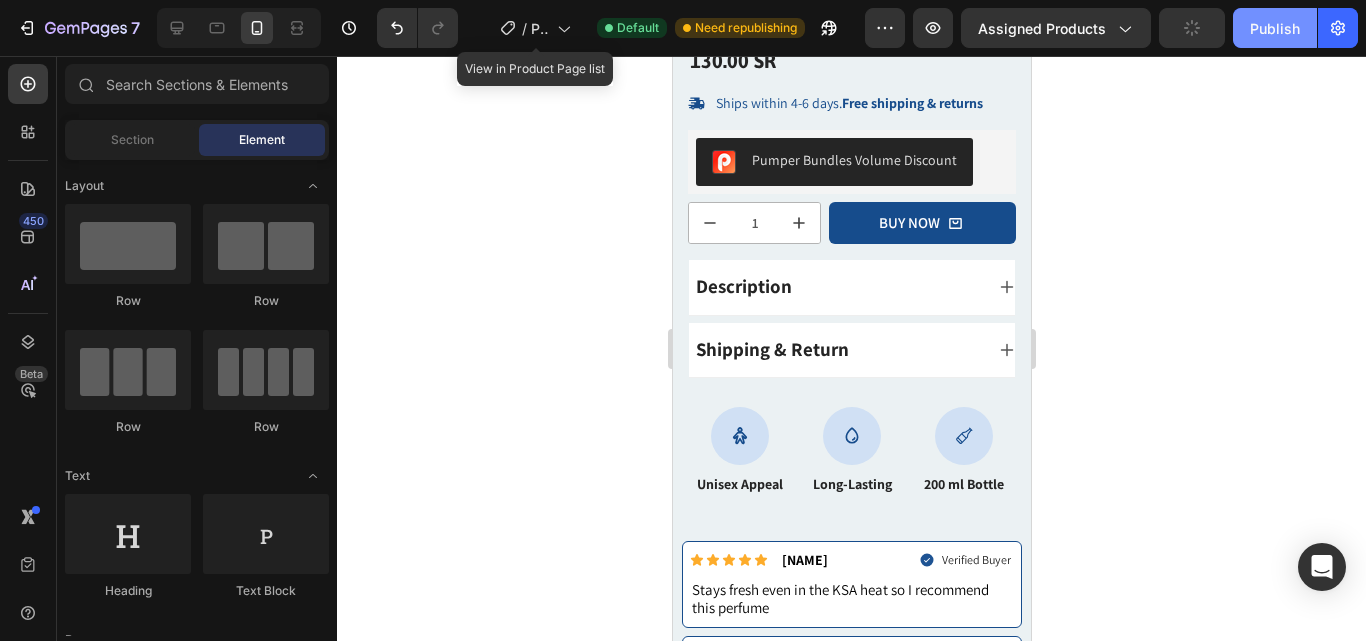 click on "Publish" at bounding box center (1275, 28) 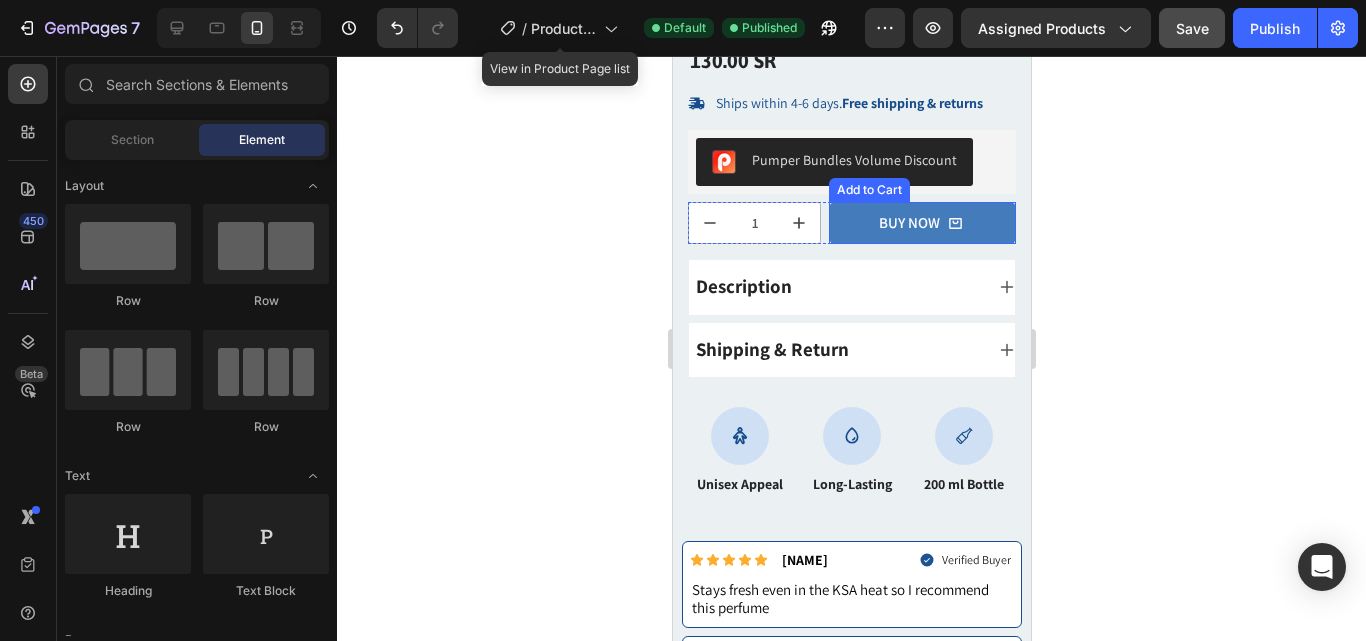 click on "BUY NOW" at bounding box center (921, 223) 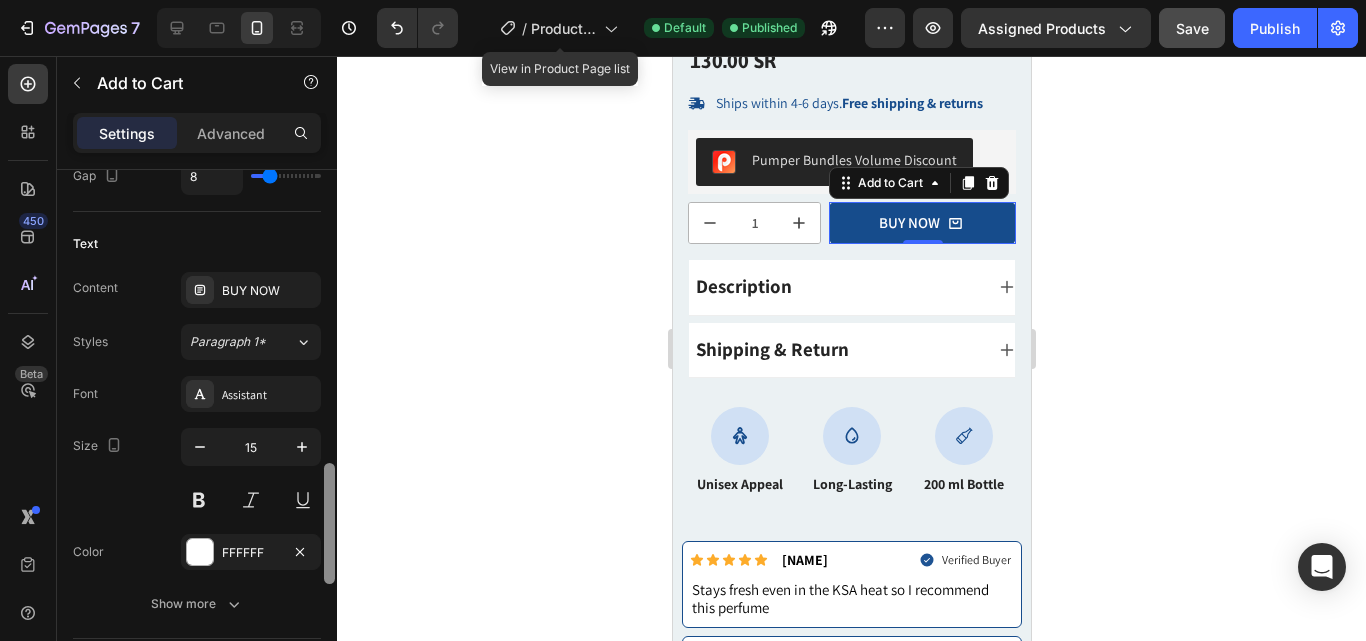 scroll, scrollTop: 1072, scrollLeft: 0, axis: vertical 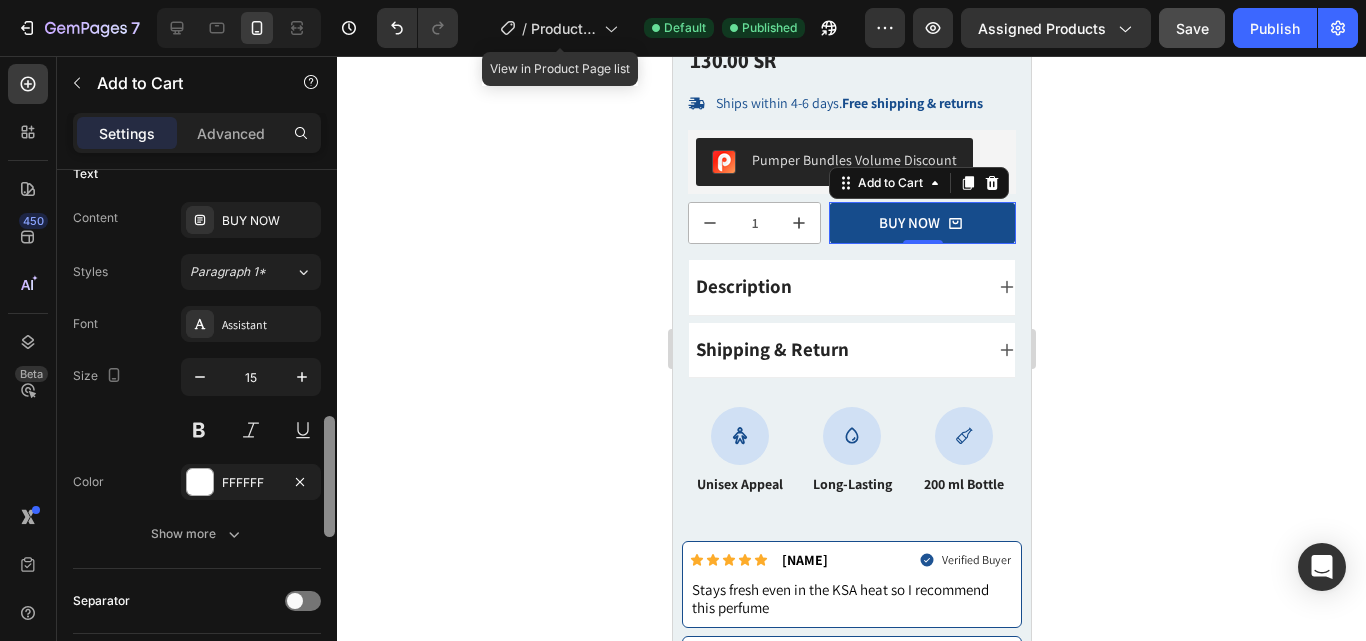 drag, startPoint x: 329, startPoint y: 224, endPoint x: 319, endPoint y: 470, distance: 246.20317 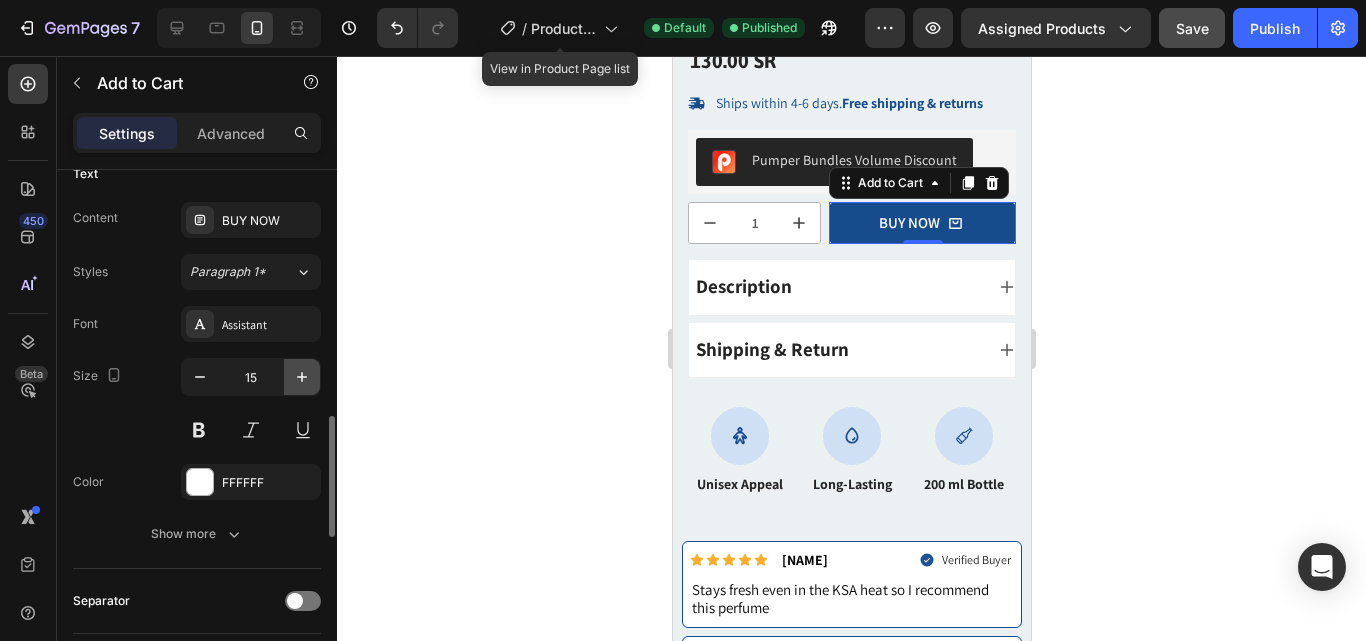 click 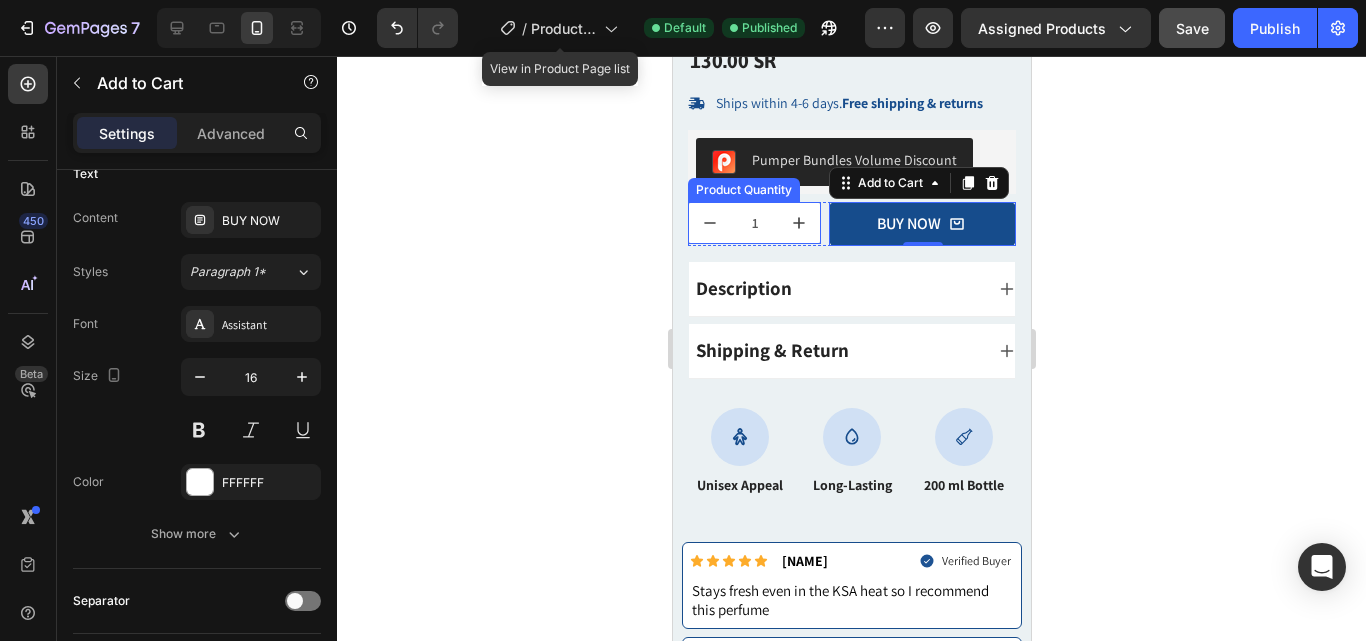 click at bounding box center (798, 223) 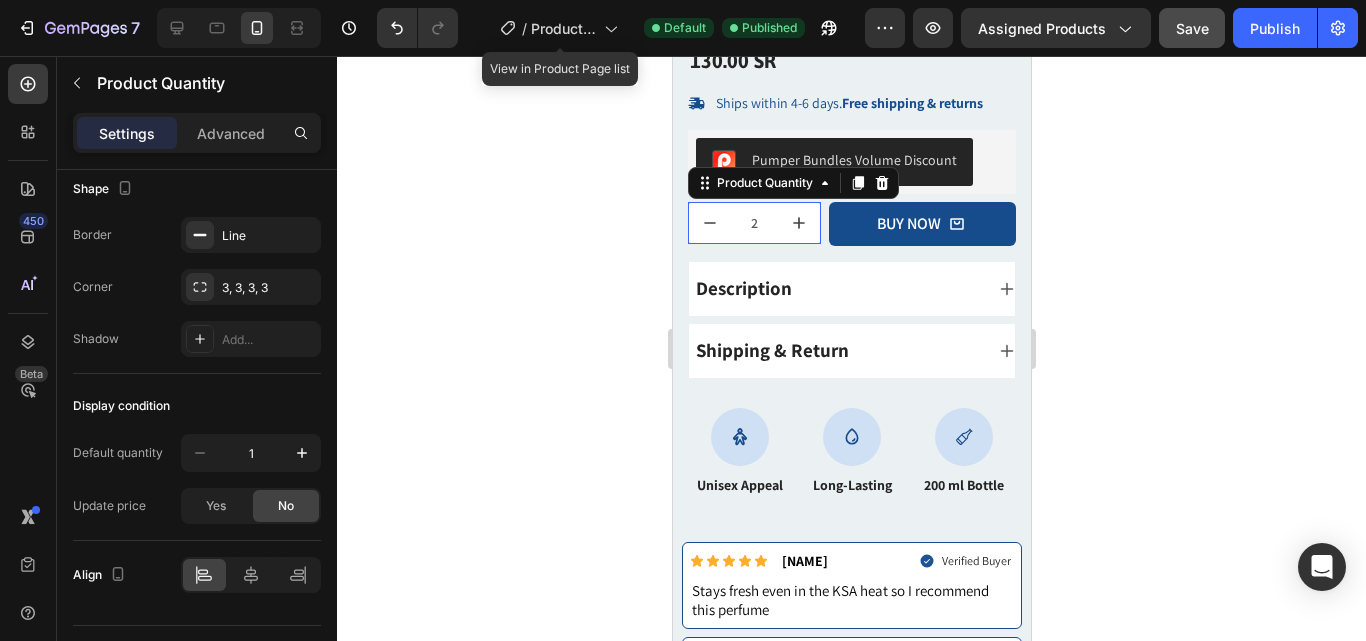 type on "2" 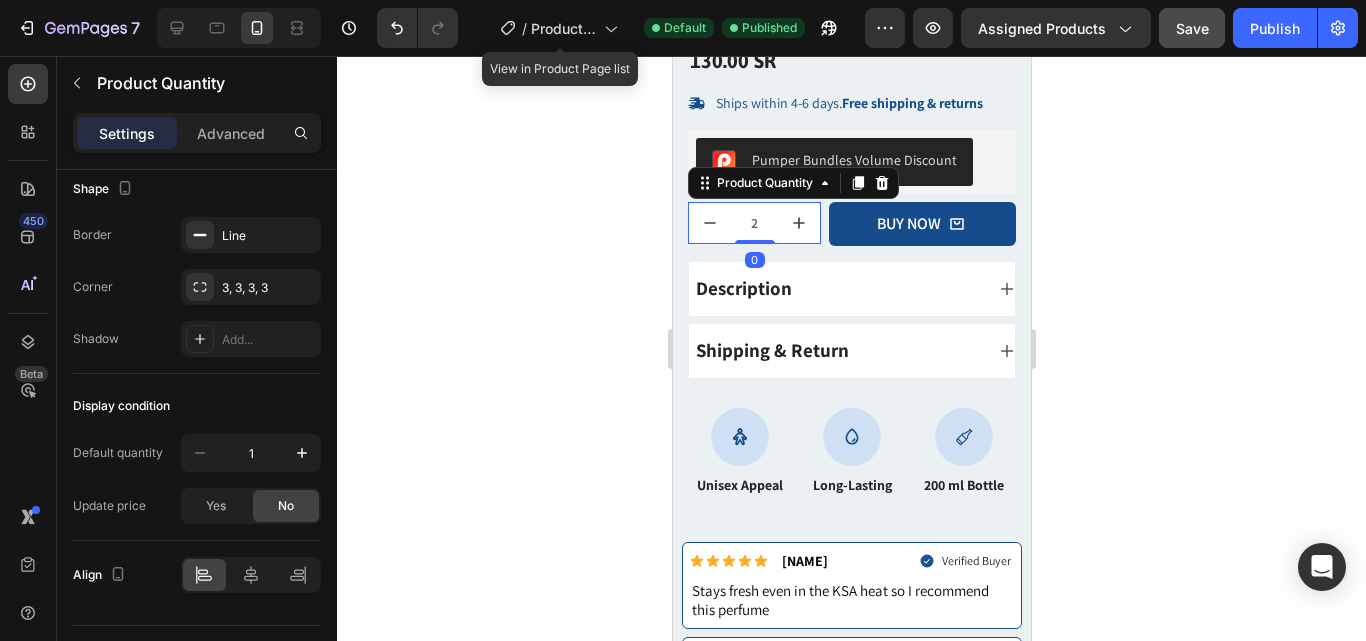 scroll, scrollTop: 0, scrollLeft: 0, axis: both 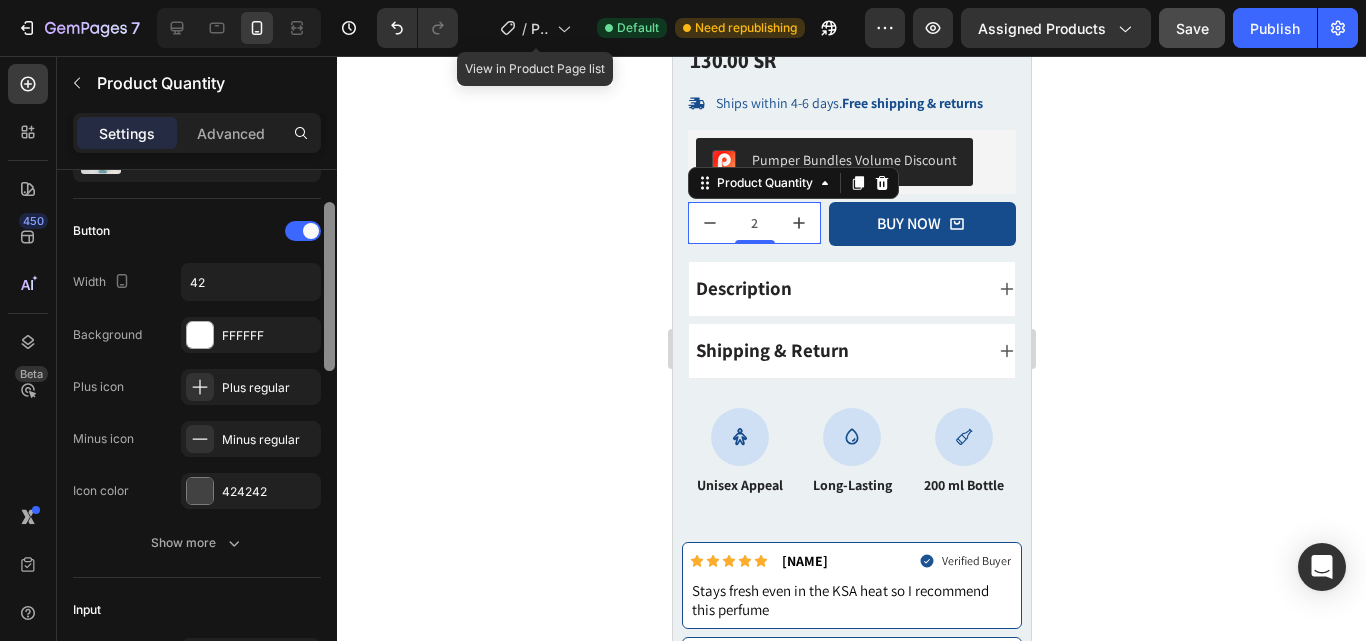 drag, startPoint x: 332, startPoint y: 296, endPoint x: 349, endPoint y: 328, distance: 36.23534 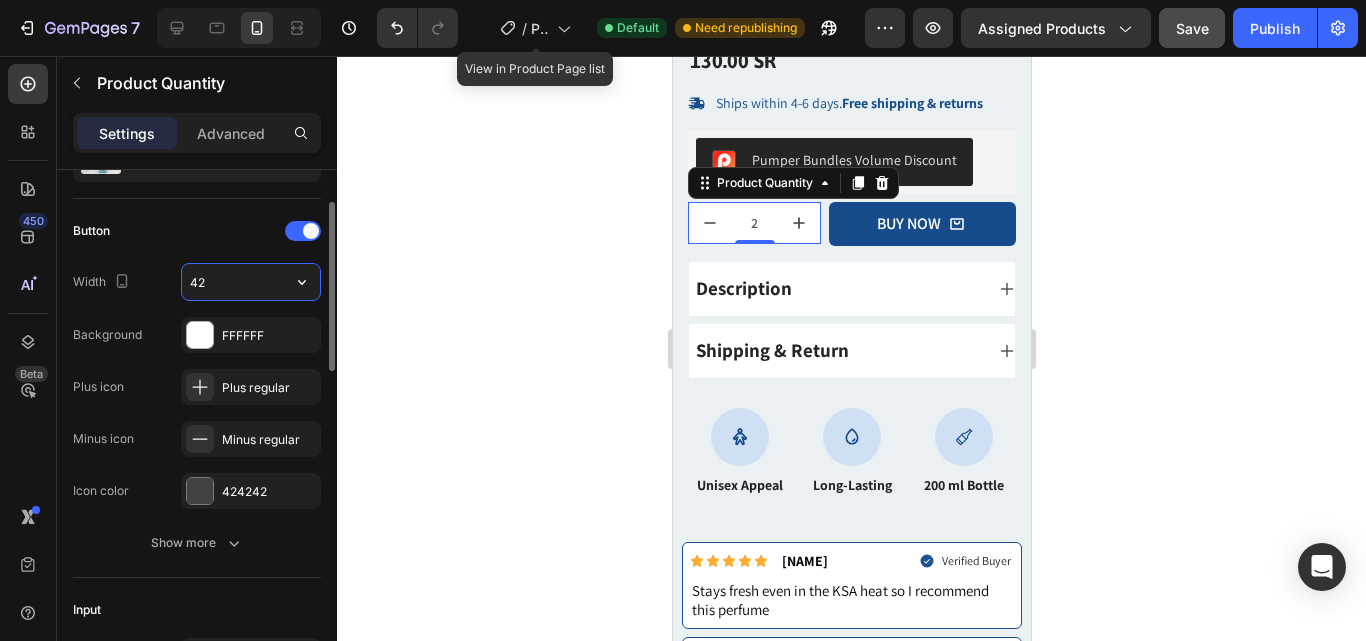 click on "42" at bounding box center (251, 282) 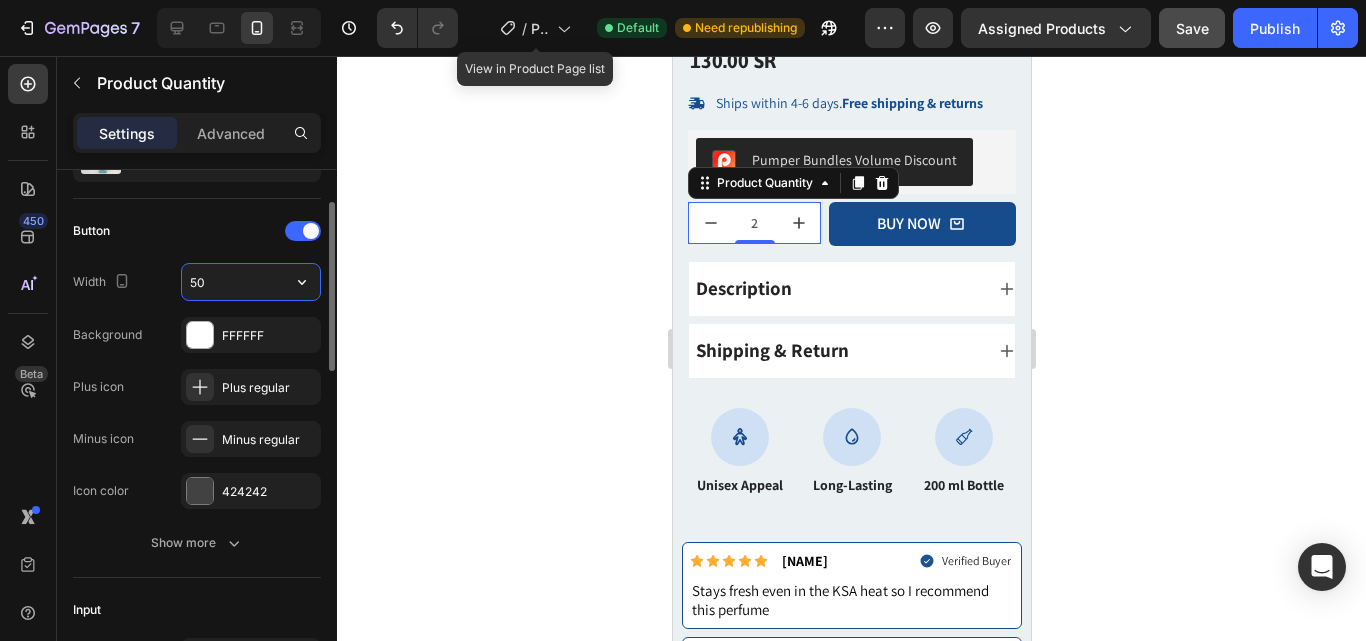 type on "5" 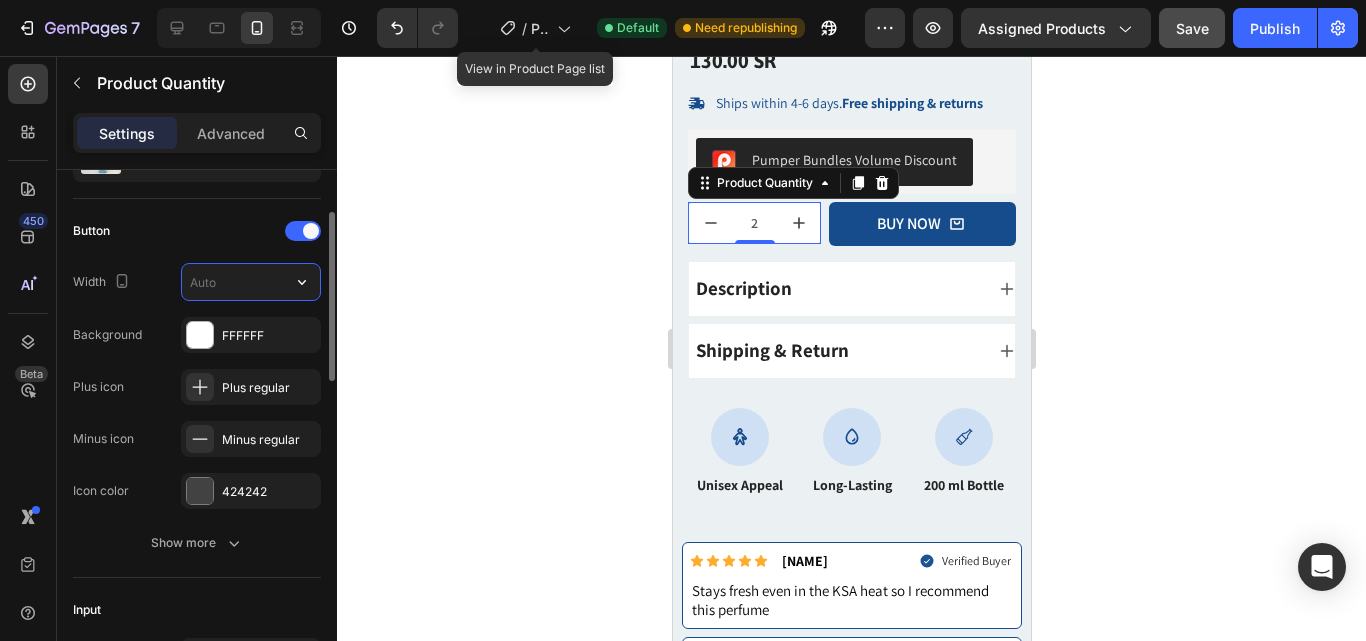 scroll, scrollTop: 0, scrollLeft: 0, axis: both 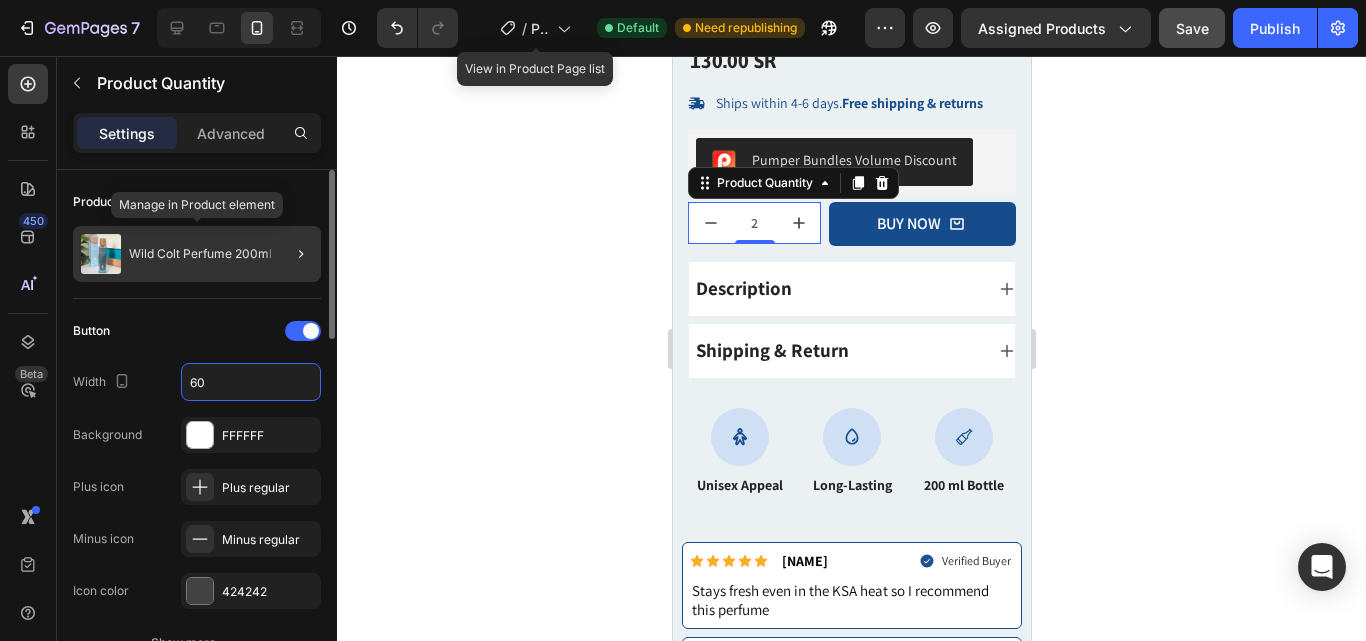 type on "6" 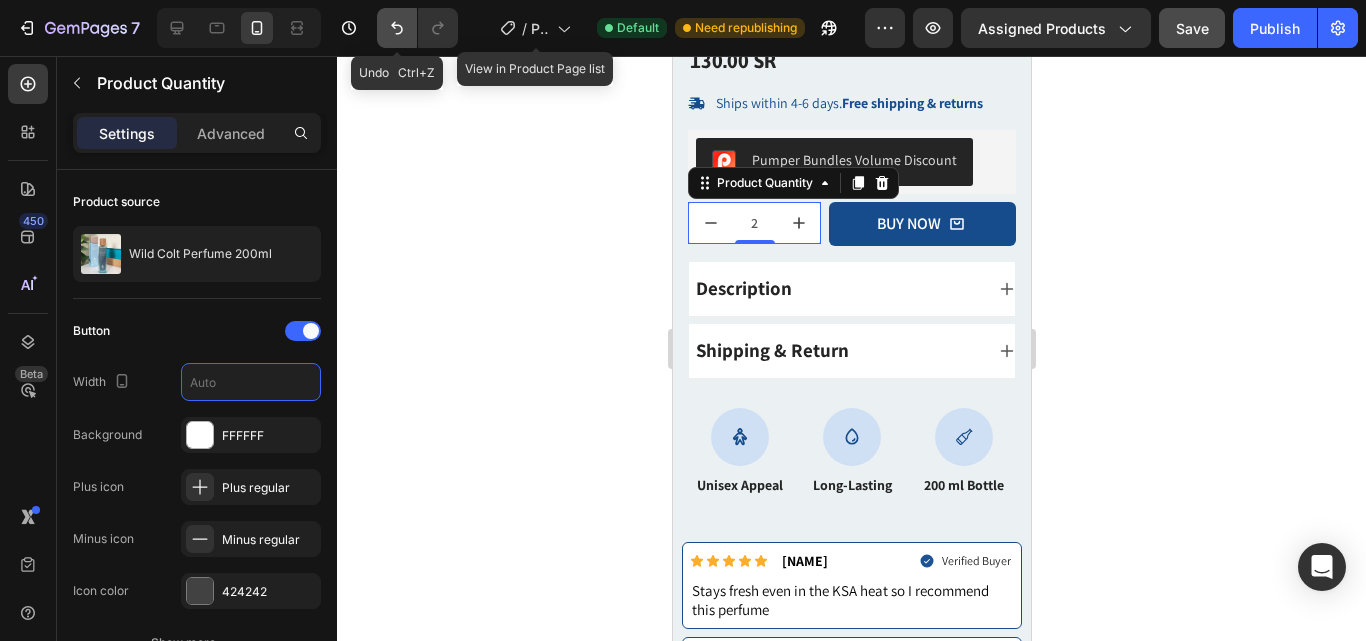 click 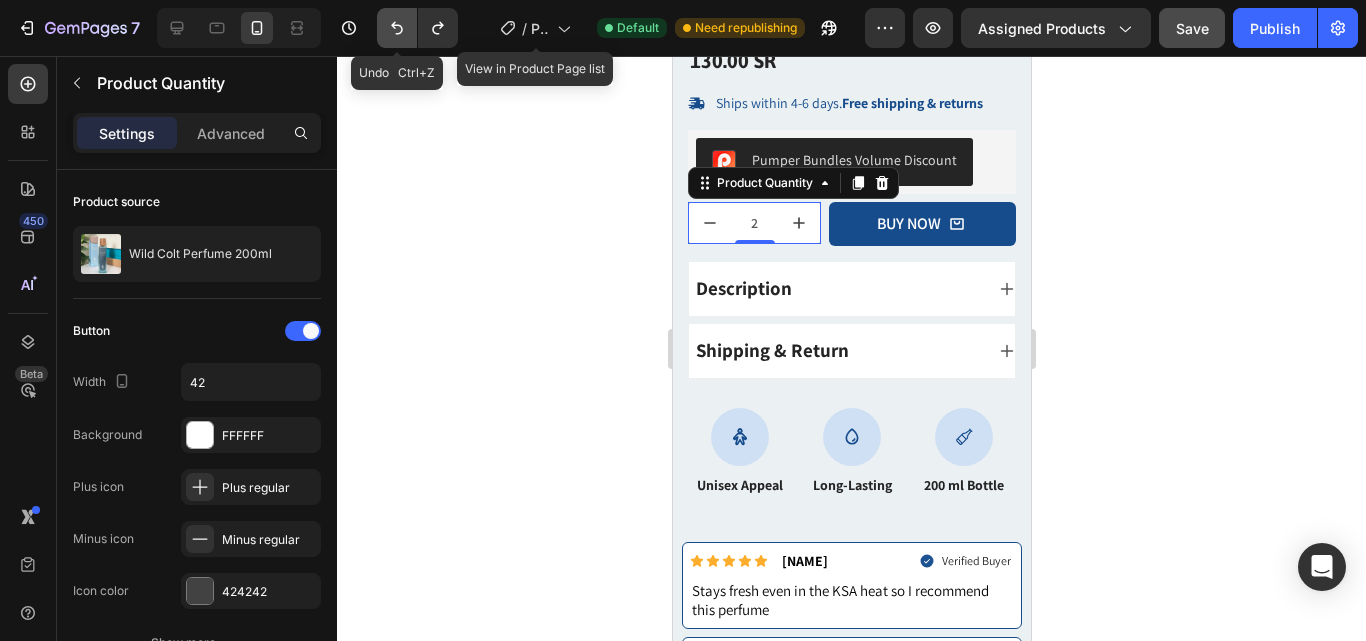 click 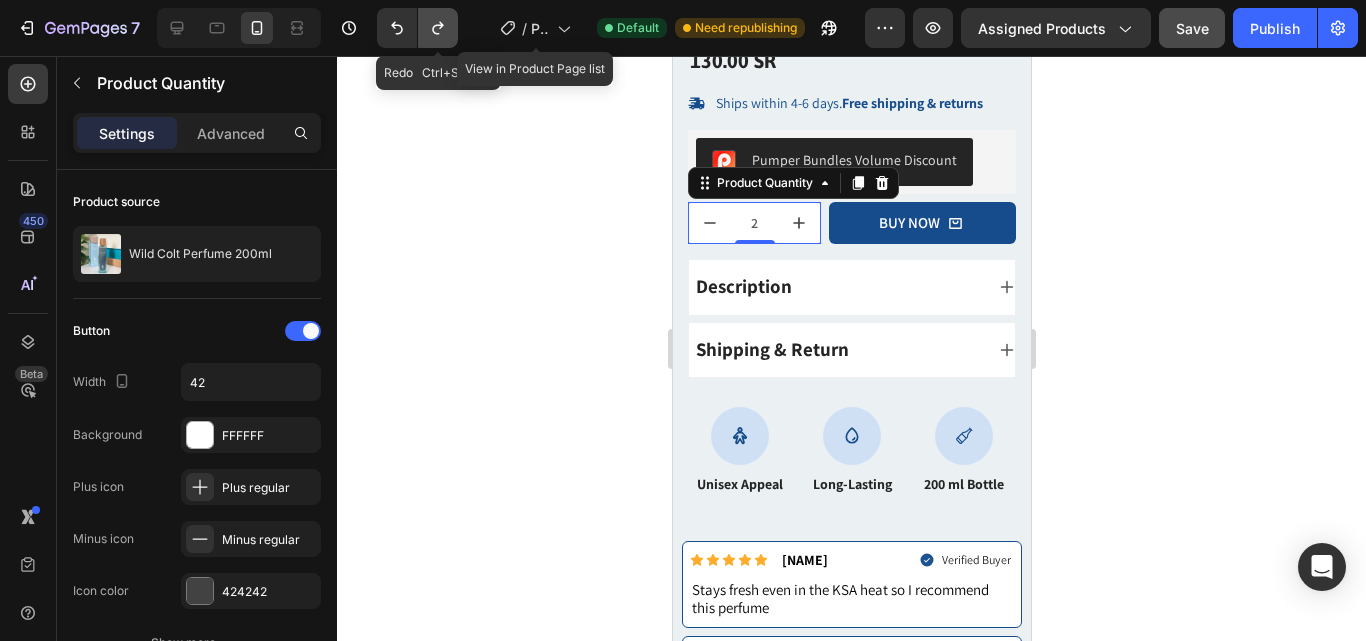 click 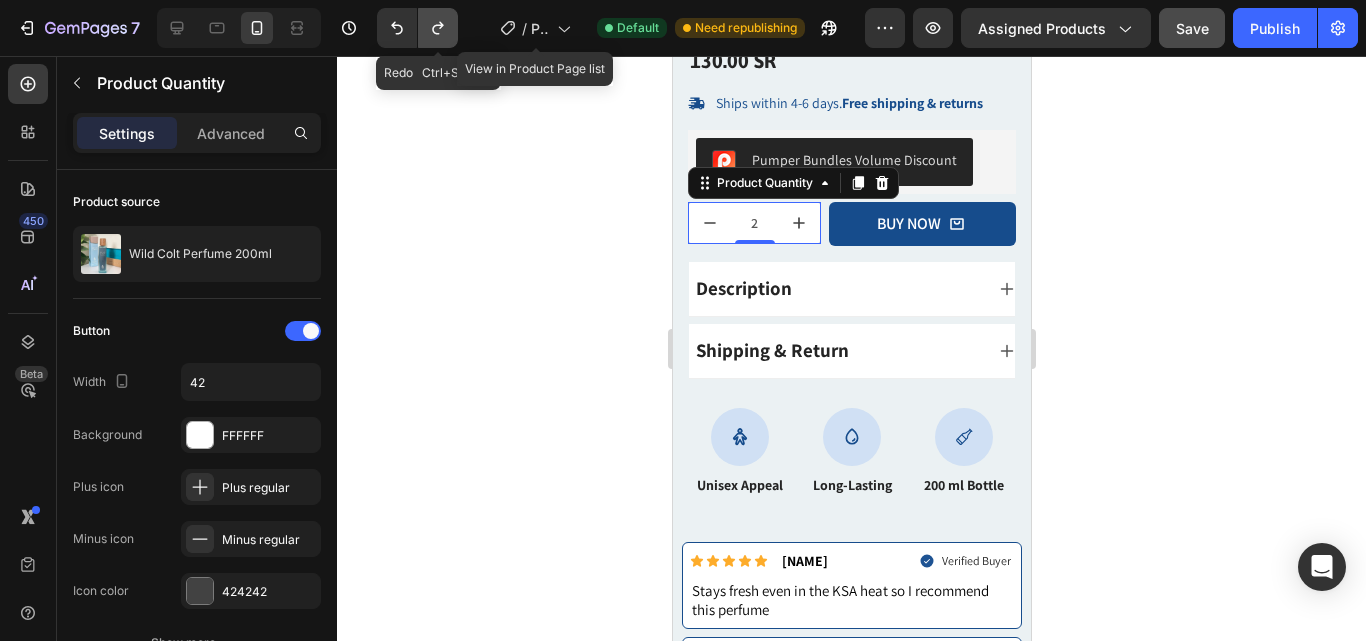 click 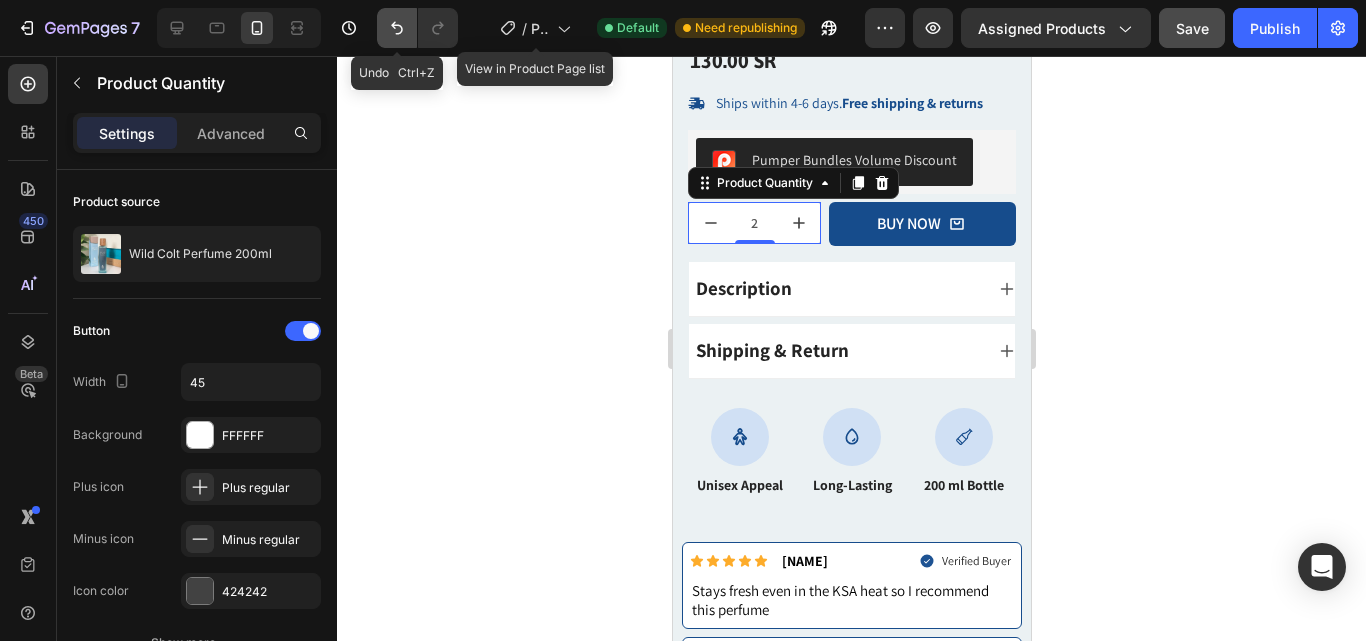 click 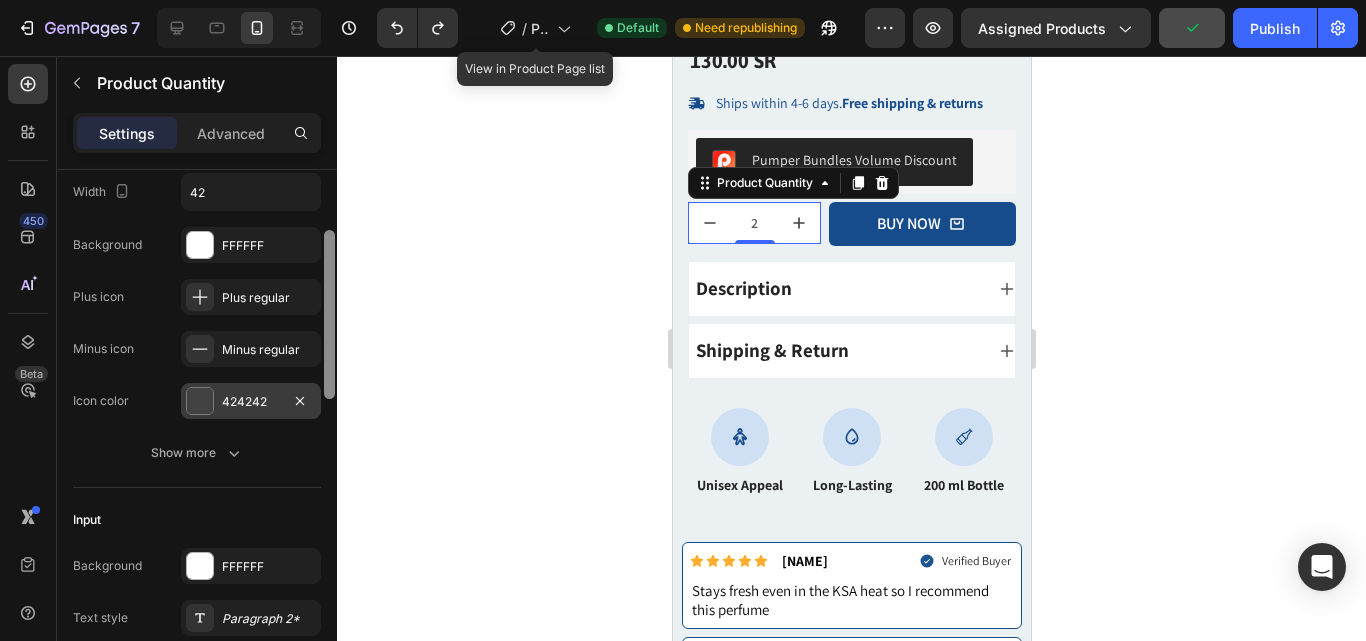 scroll, scrollTop: 215, scrollLeft: 0, axis: vertical 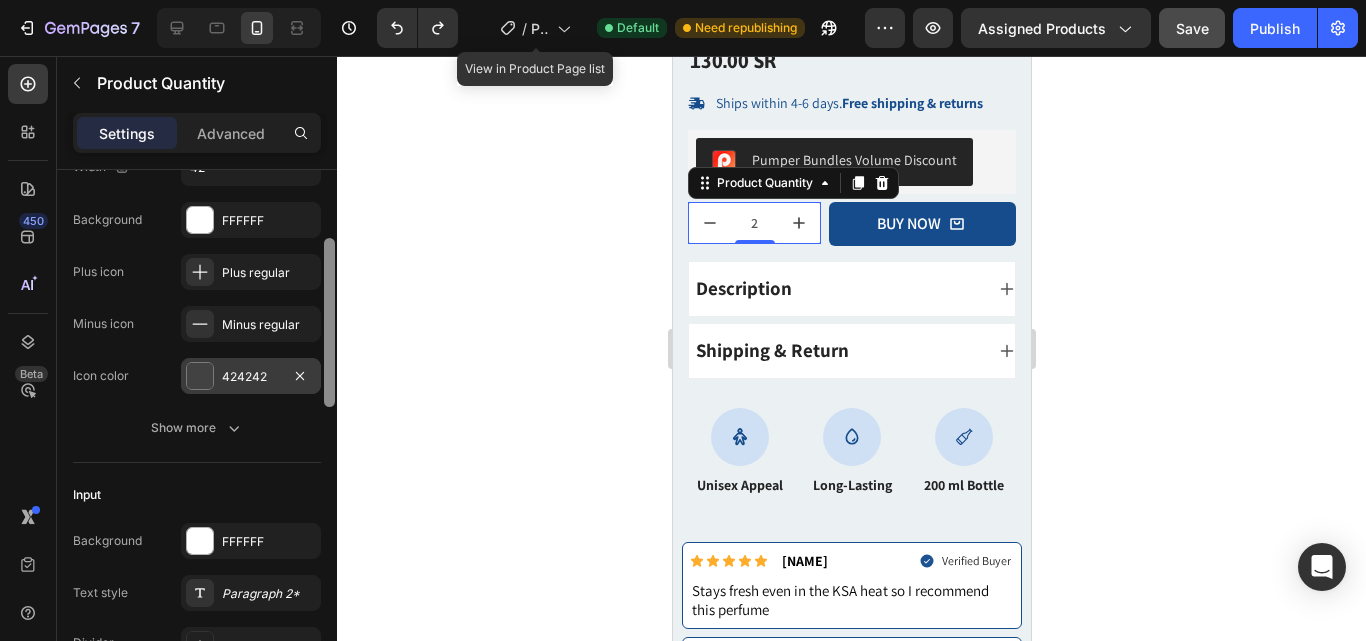drag, startPoint x: 334, startPoint y: 318, endPoint x: 224, endPoint y: 387, distance: 129.84991 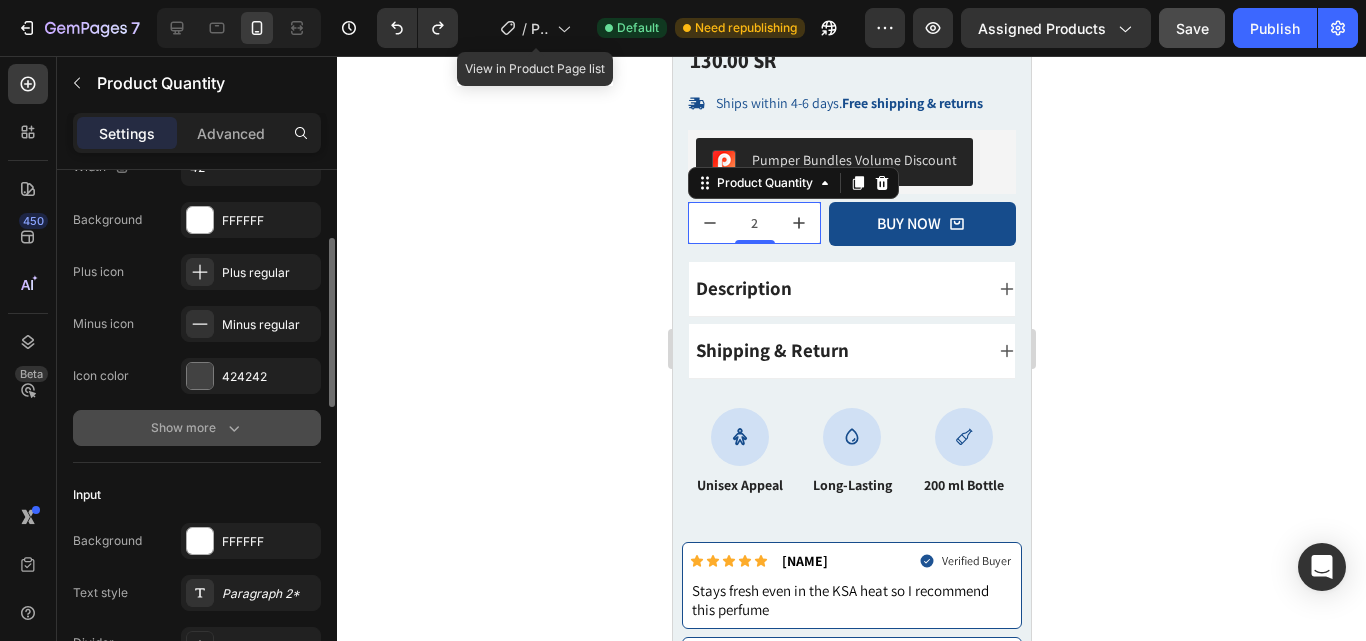 click 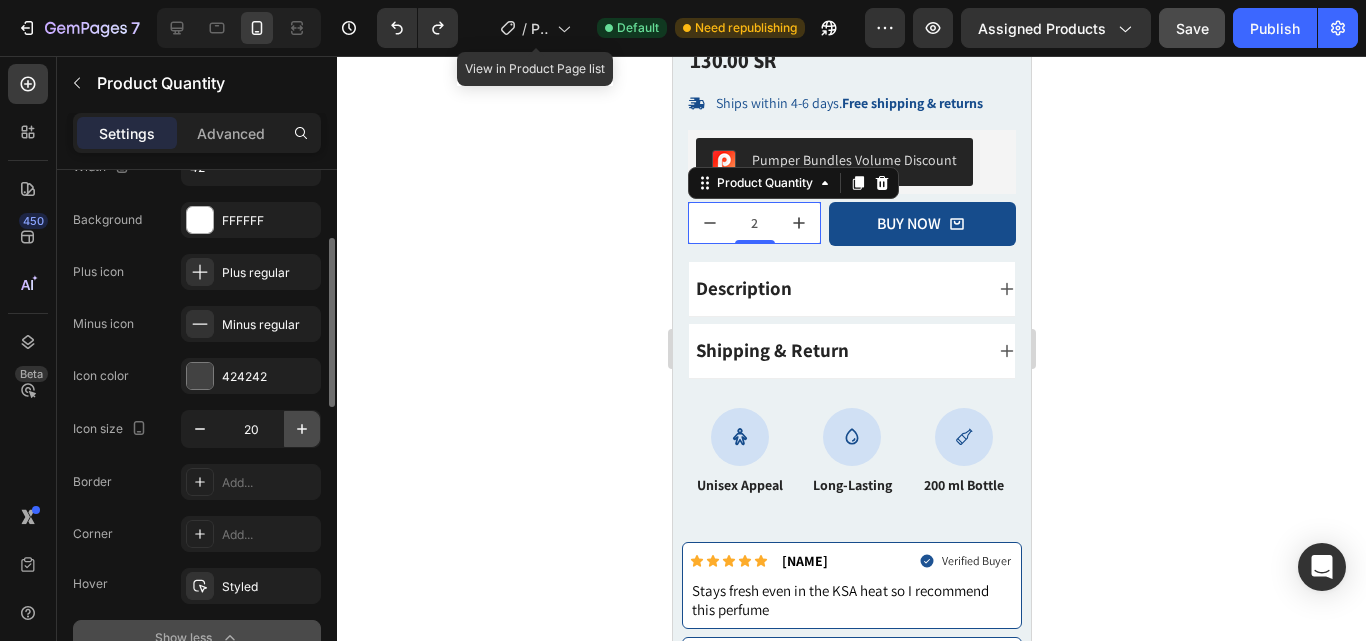 click 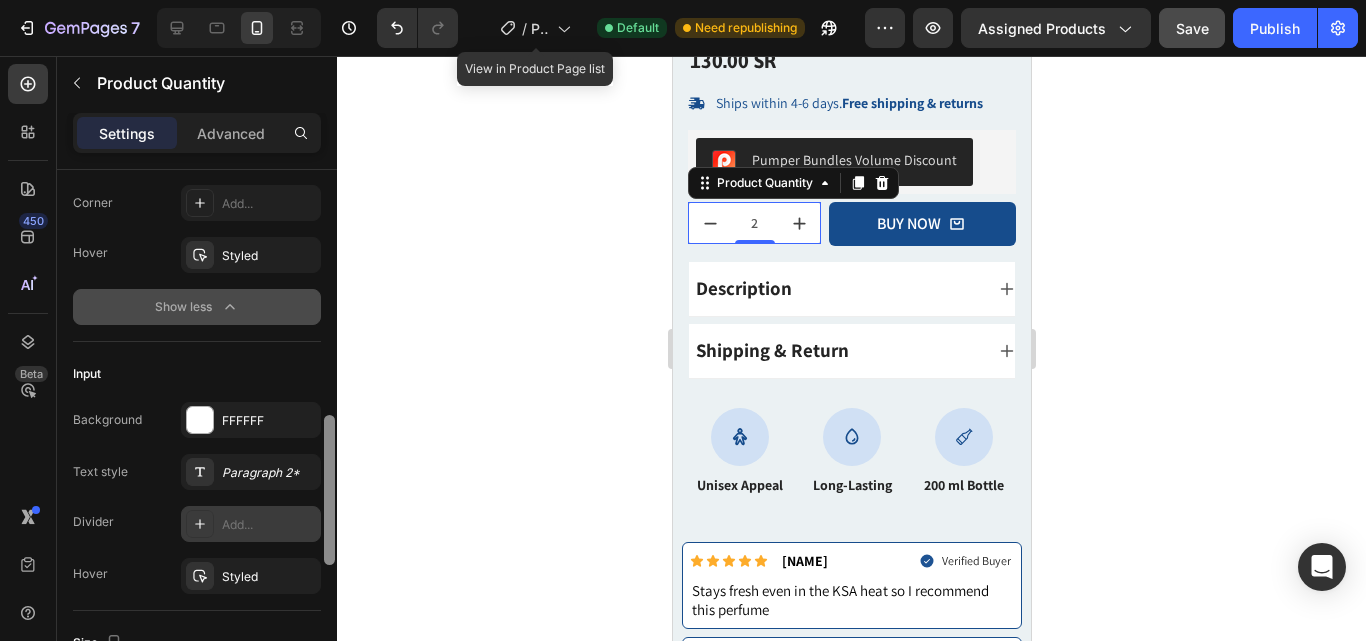 scroll, scrollTop: 616, scrollLeft: 0, axis: vertical 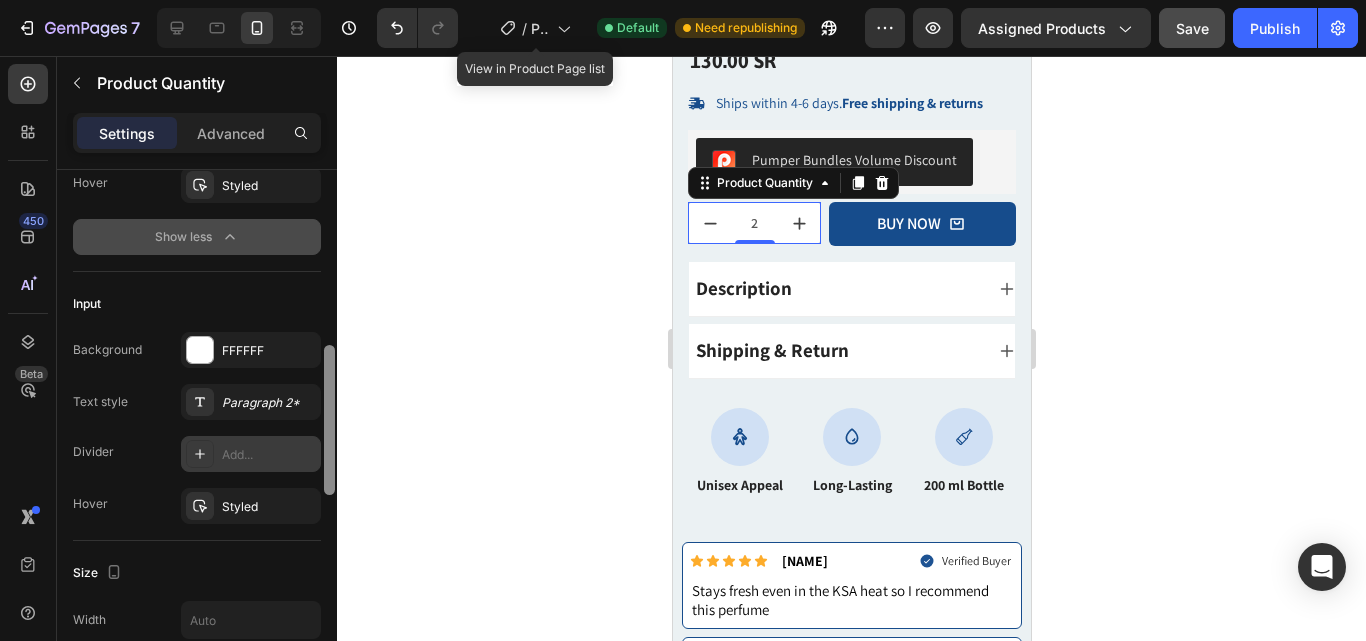 drag, startPoint x: 334, startPoint y: 359, endPoint x: 309, endPoint y: 473, distance: 116.70904 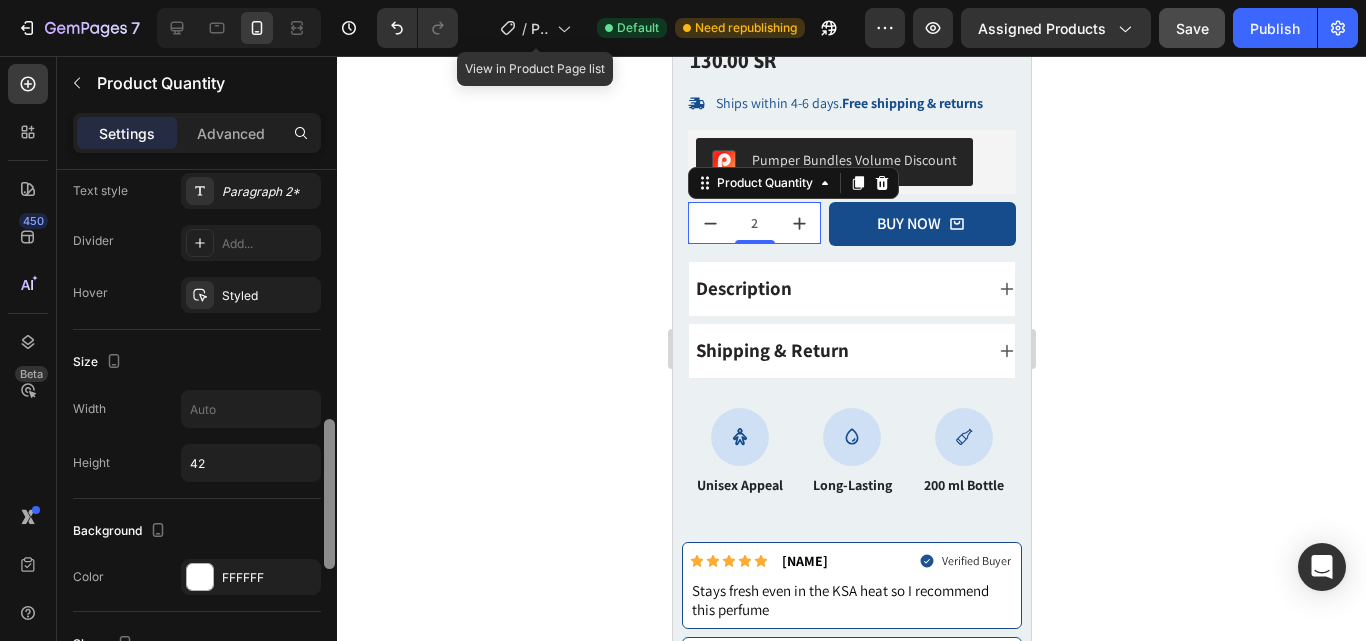 scroll, scrollTop: 838, scrollLeft: 0, axis: vertical 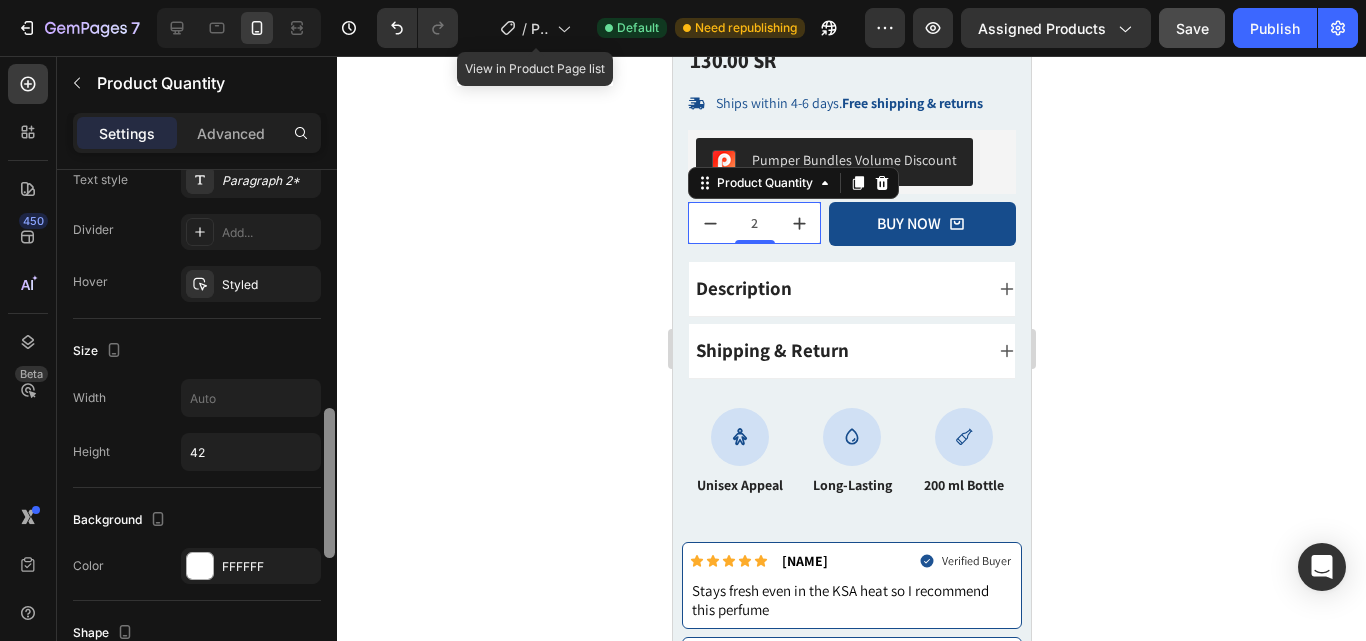 drag, startPoint x: 331, startPoint y: 460, endPoint x: 328, endPoint y: 523, distance: 63.07139 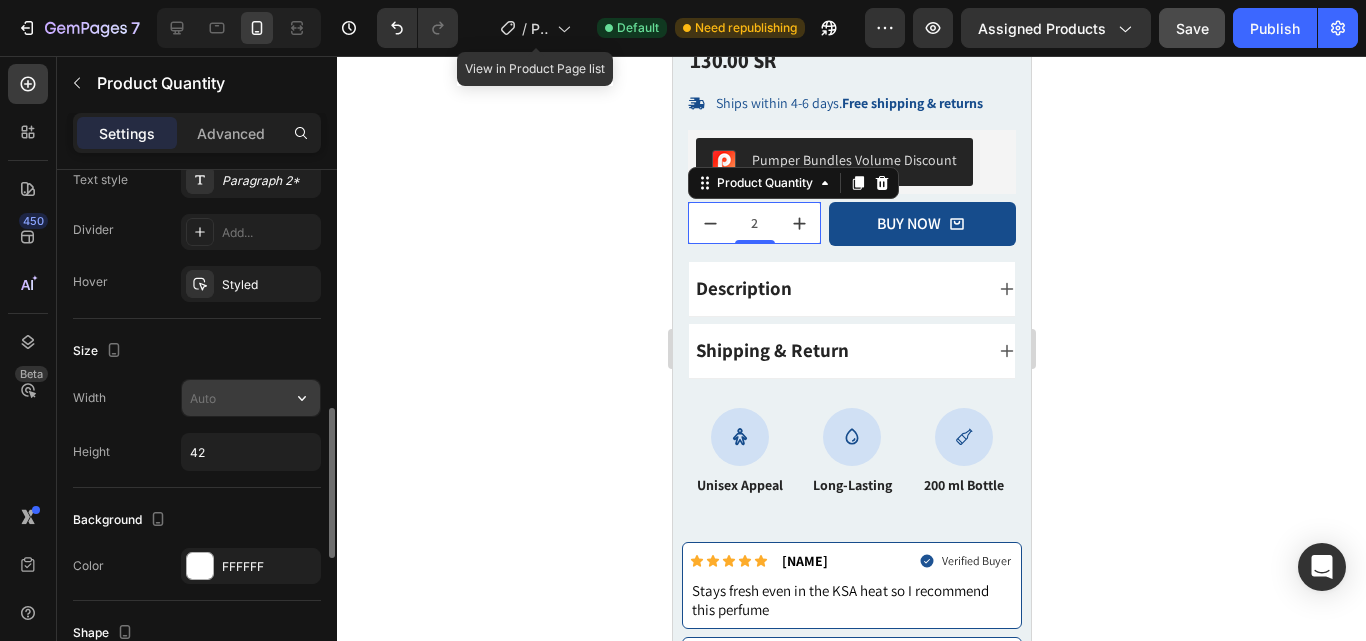 click at bounding box center [251, 398] 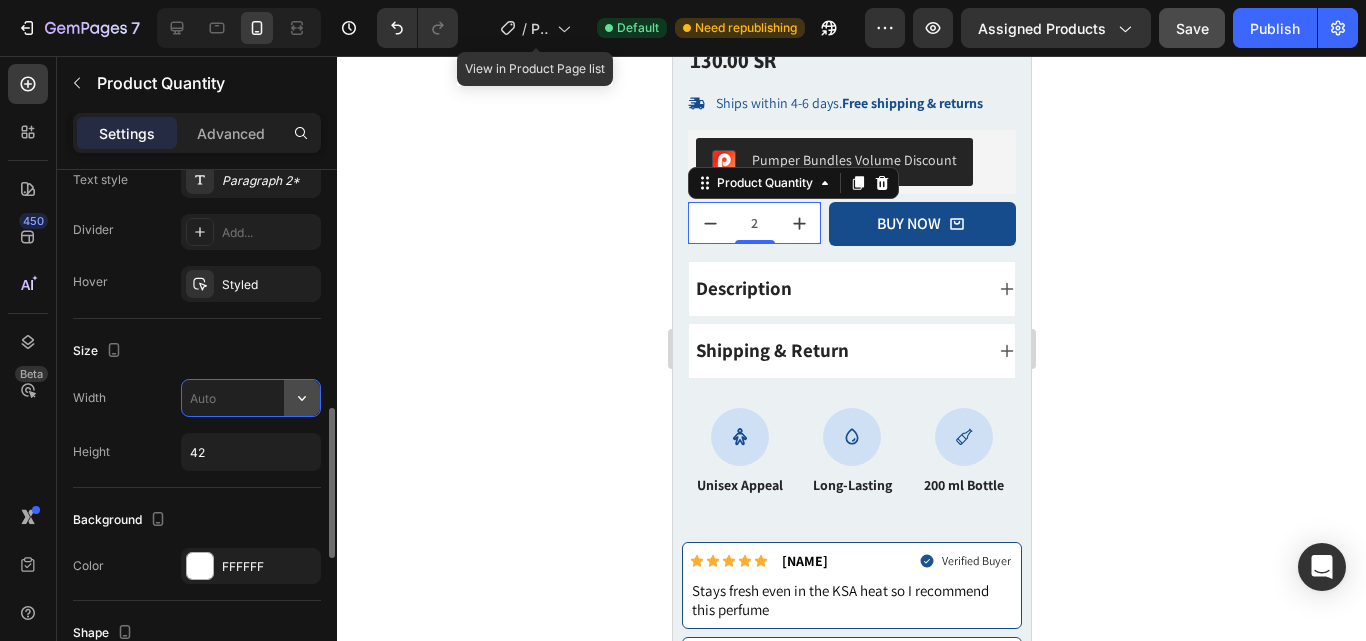 click 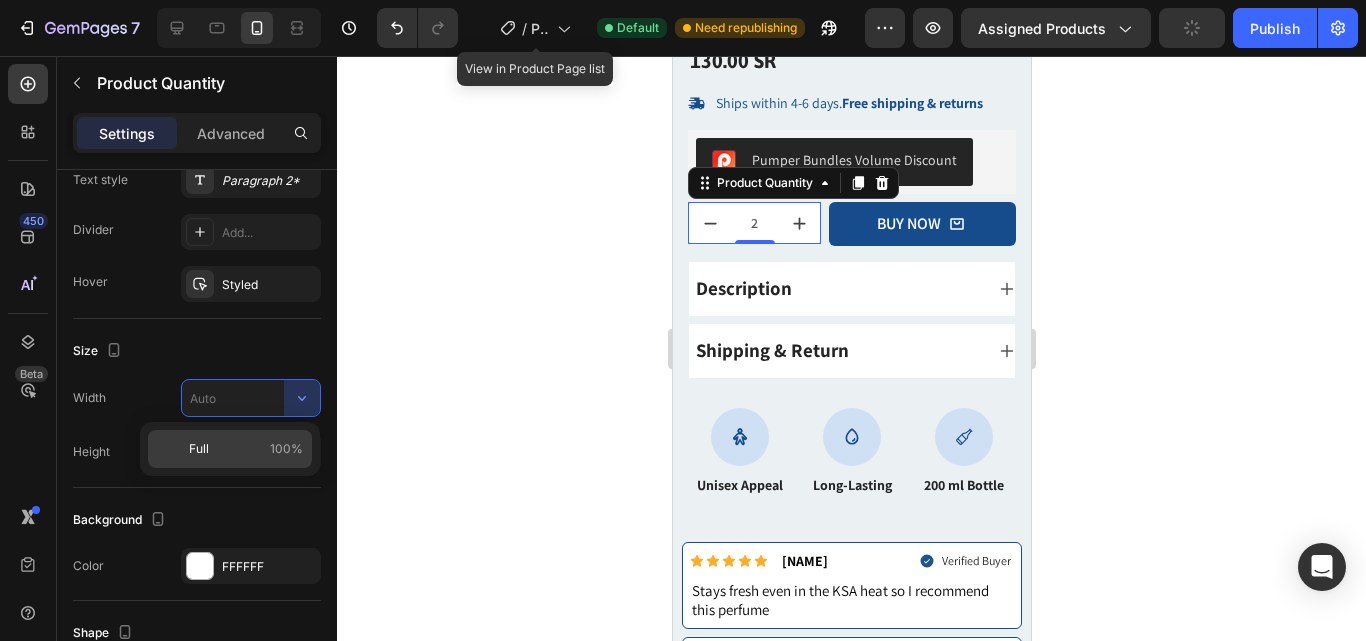 click on "Full 100%" at bounding box center (246, 449) 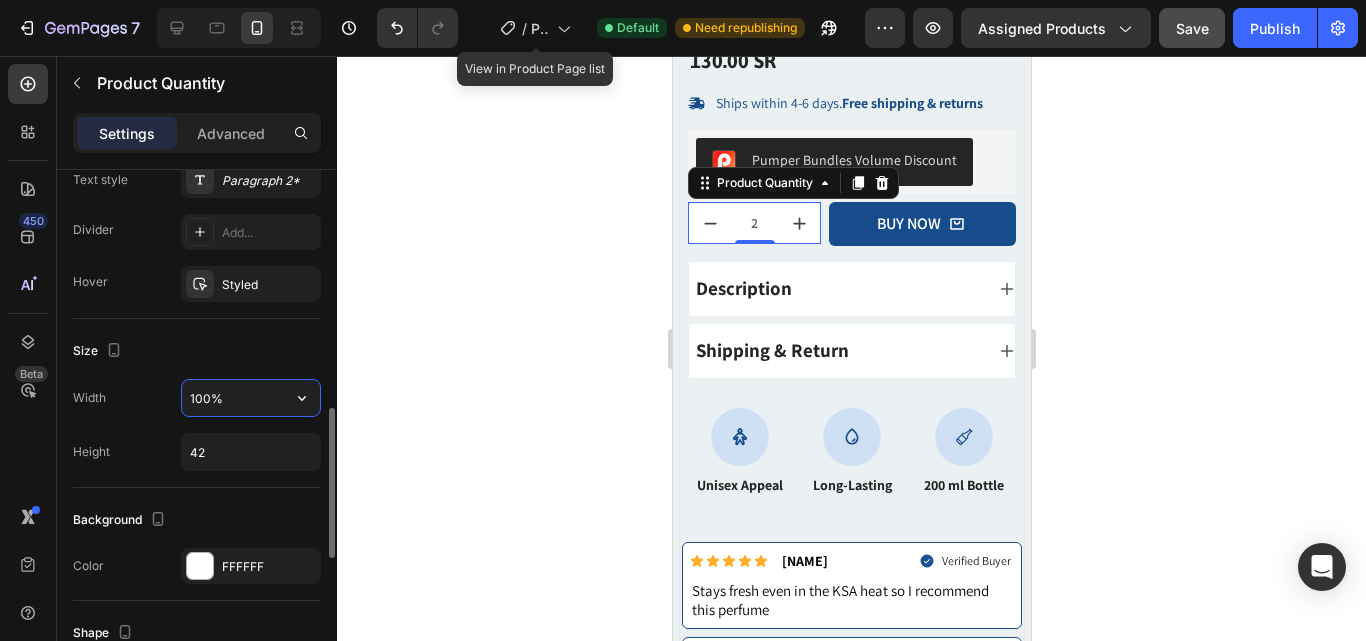 click on "100%" at bounding box center [251, 398] 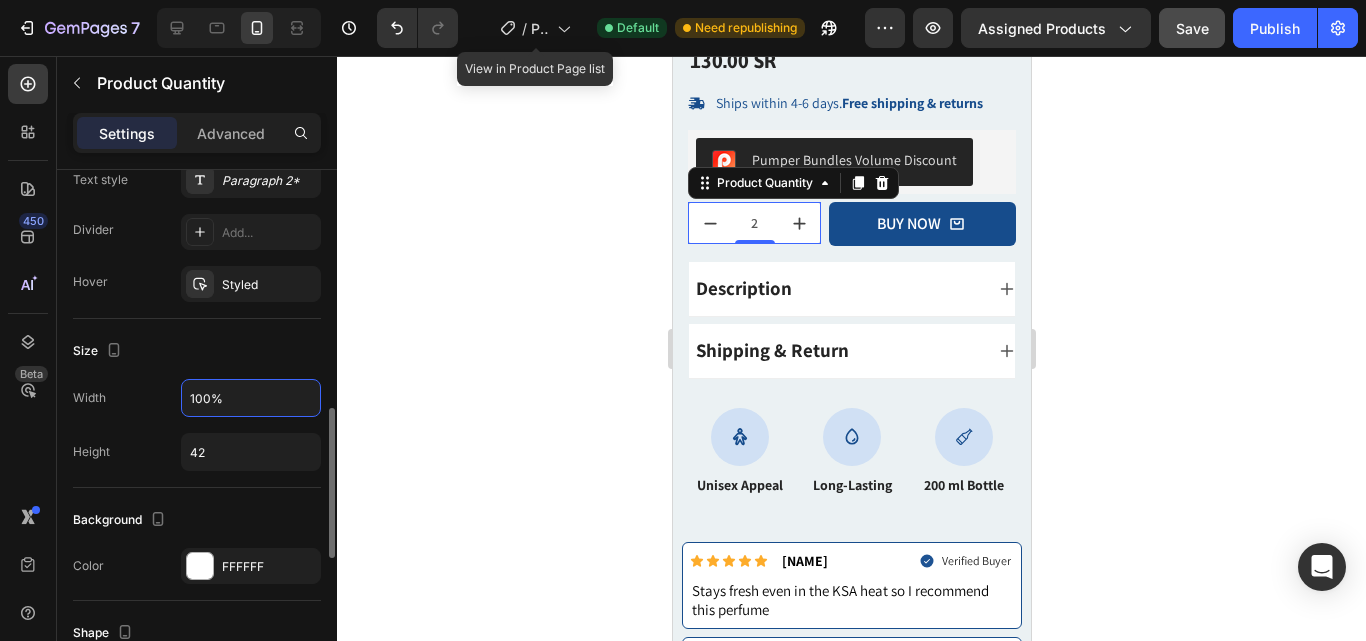 click on "Size" at bounding box center (197, 351) 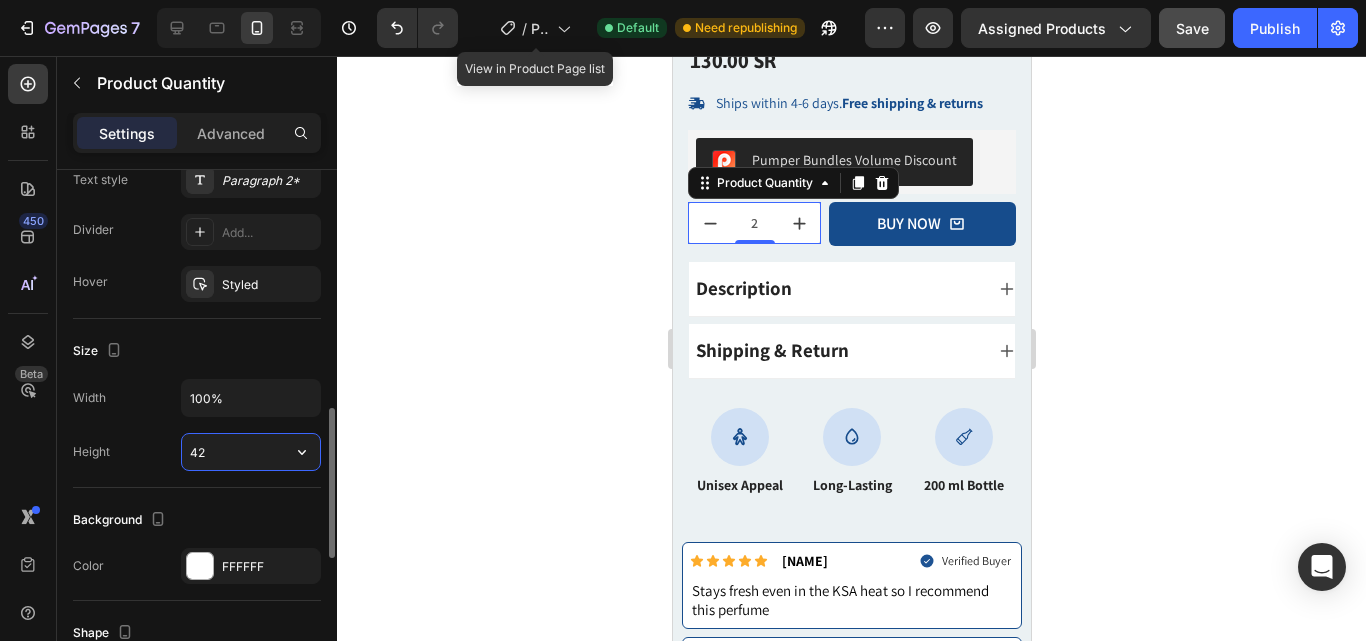 click on "42" at bounding box center [251, 452] 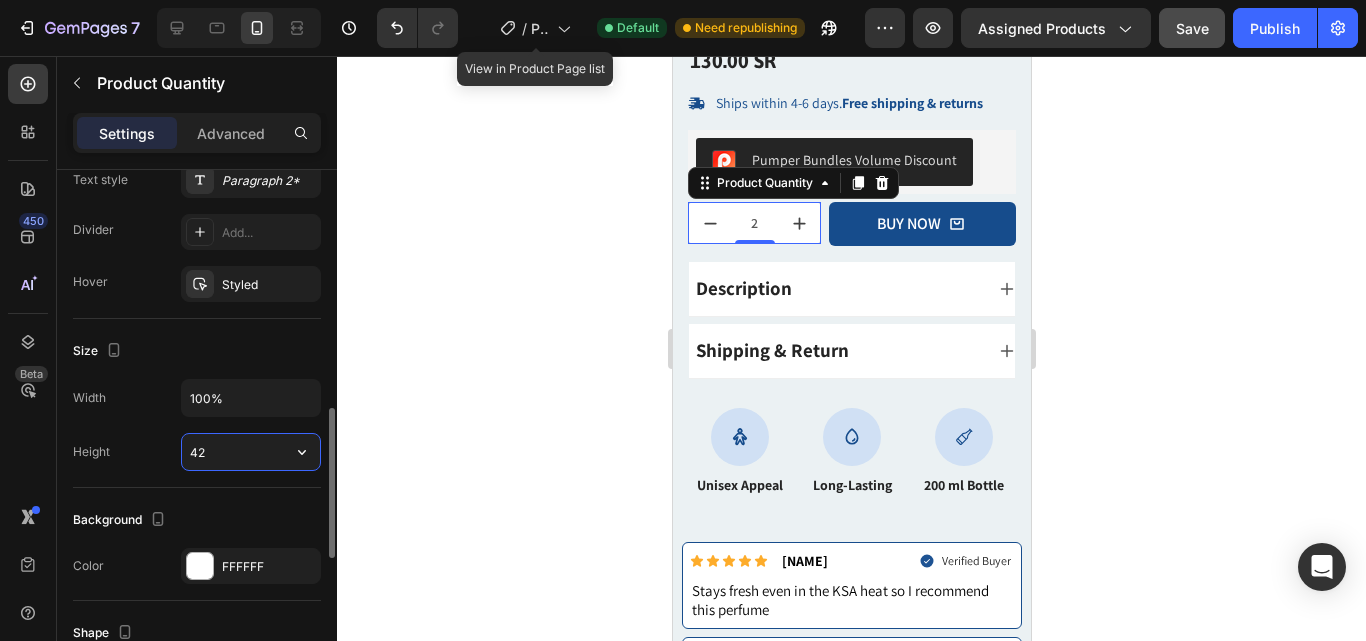 click on "42" at bounding box center (251, 452) 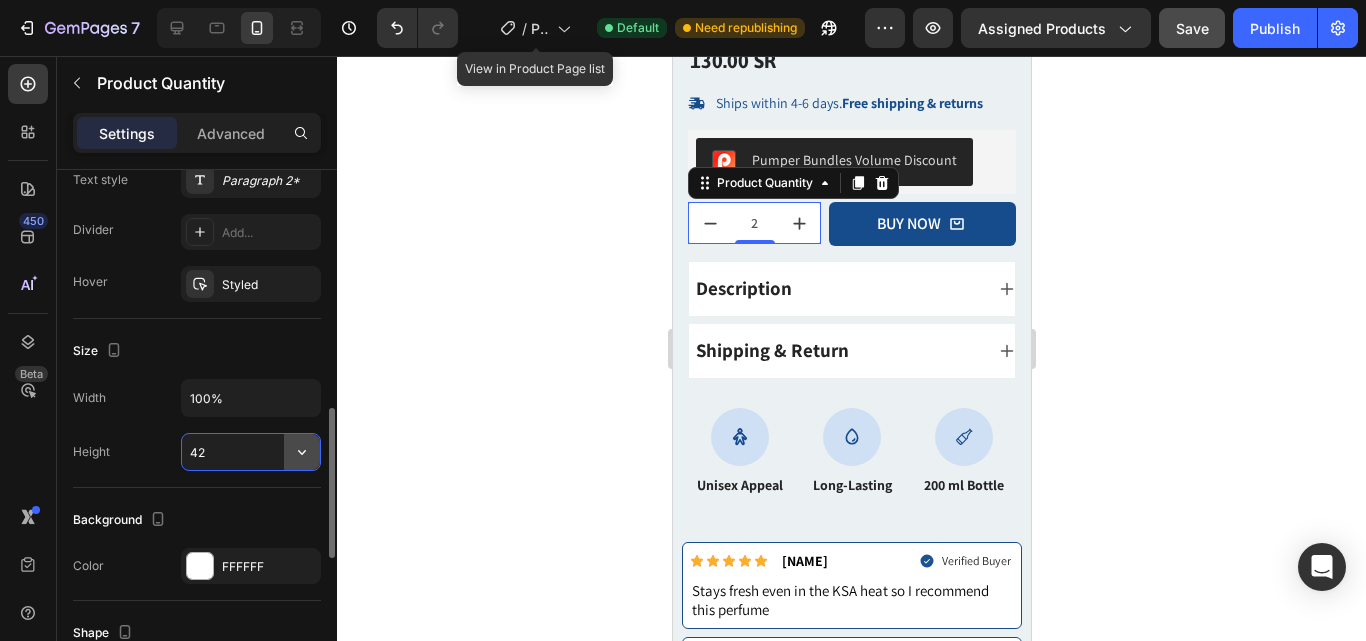click 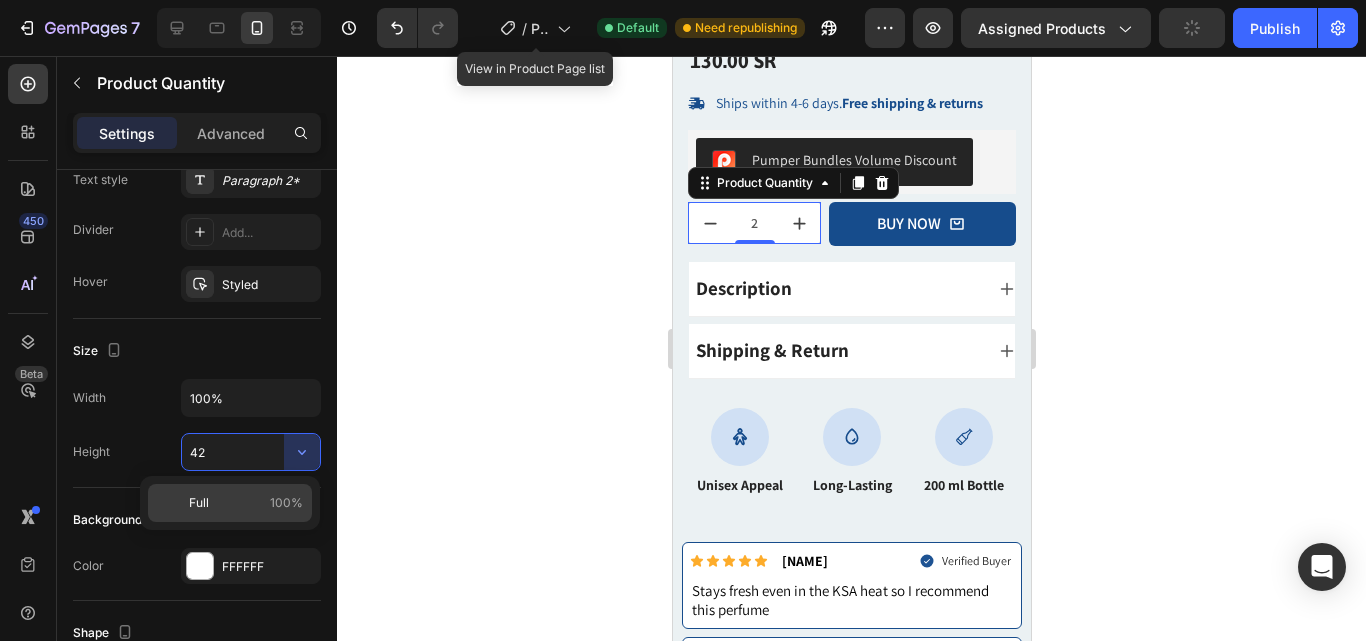 click on "Full 100%" at bounding box center [246, 503] 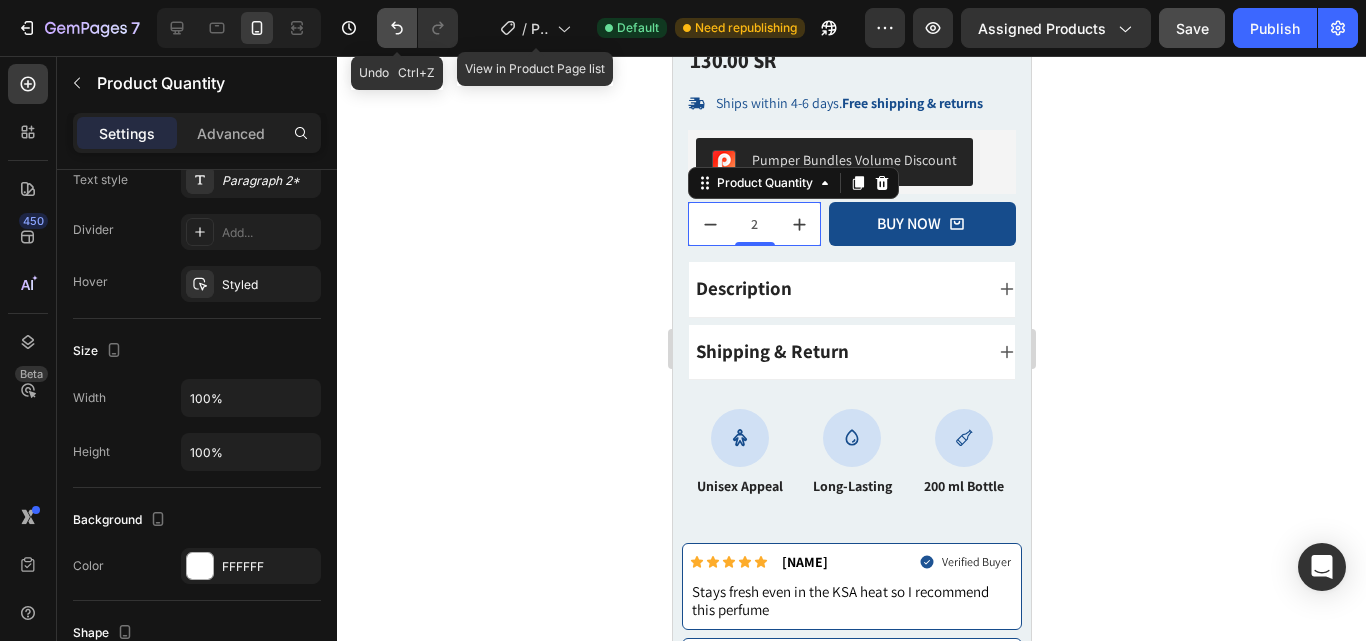 click 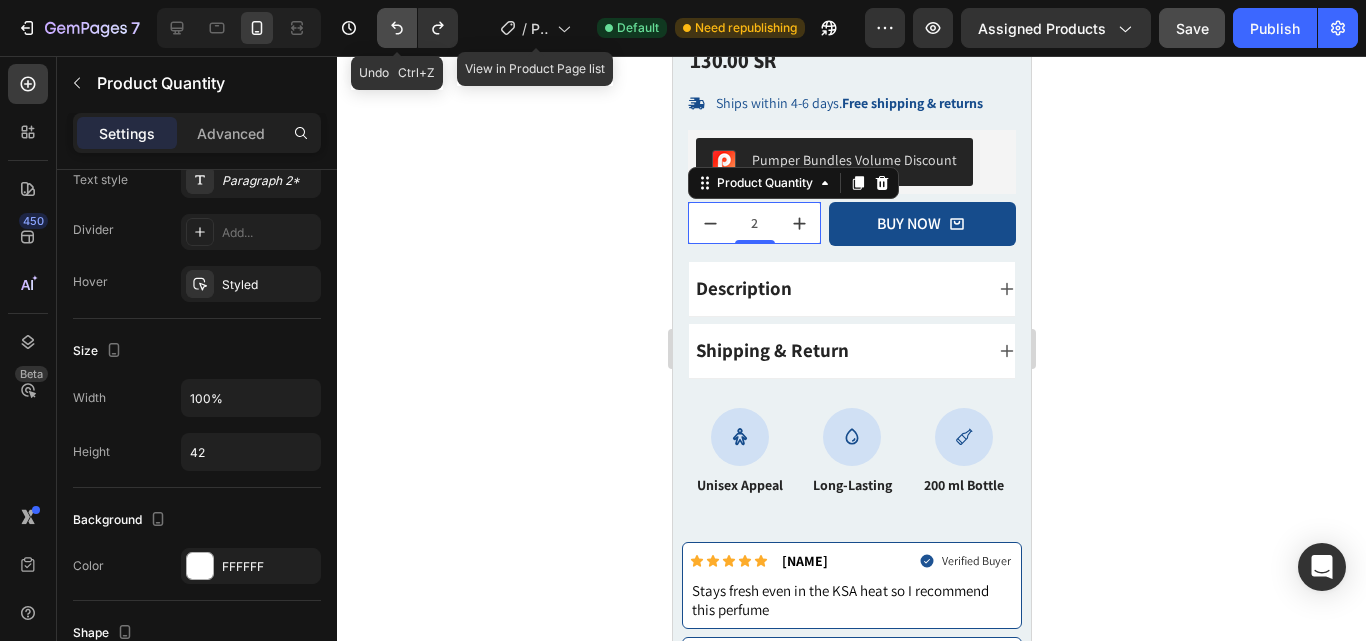click 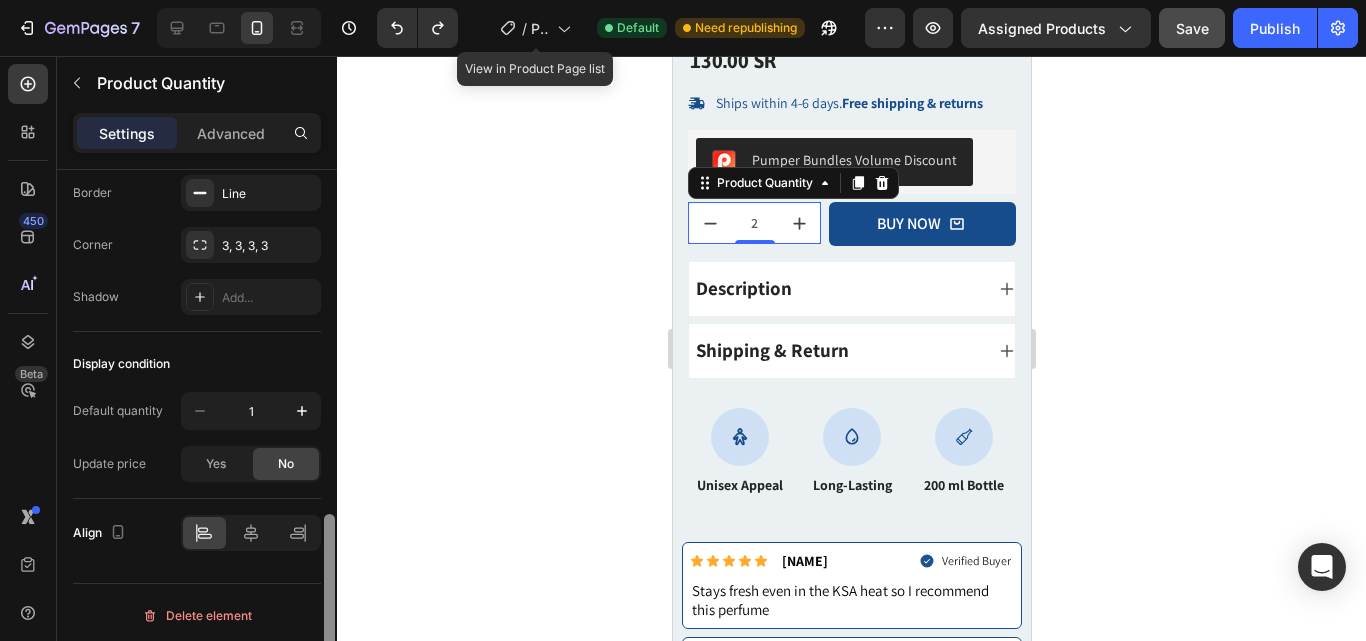 scroll, scrollTop: 1299, scrollLeft: 0, axis: vertical 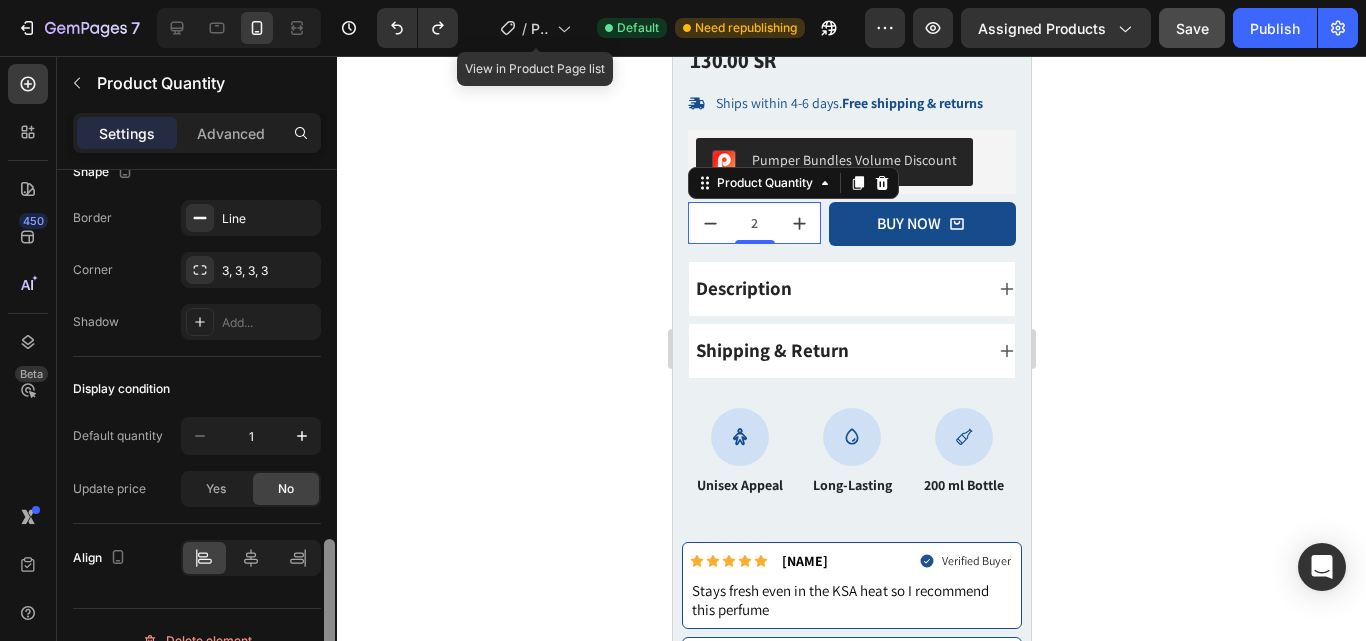 drag, startPoint x: 325, startPoint y: 464, endPoint x: 316, endPoint y: 595, distance: 131.30879 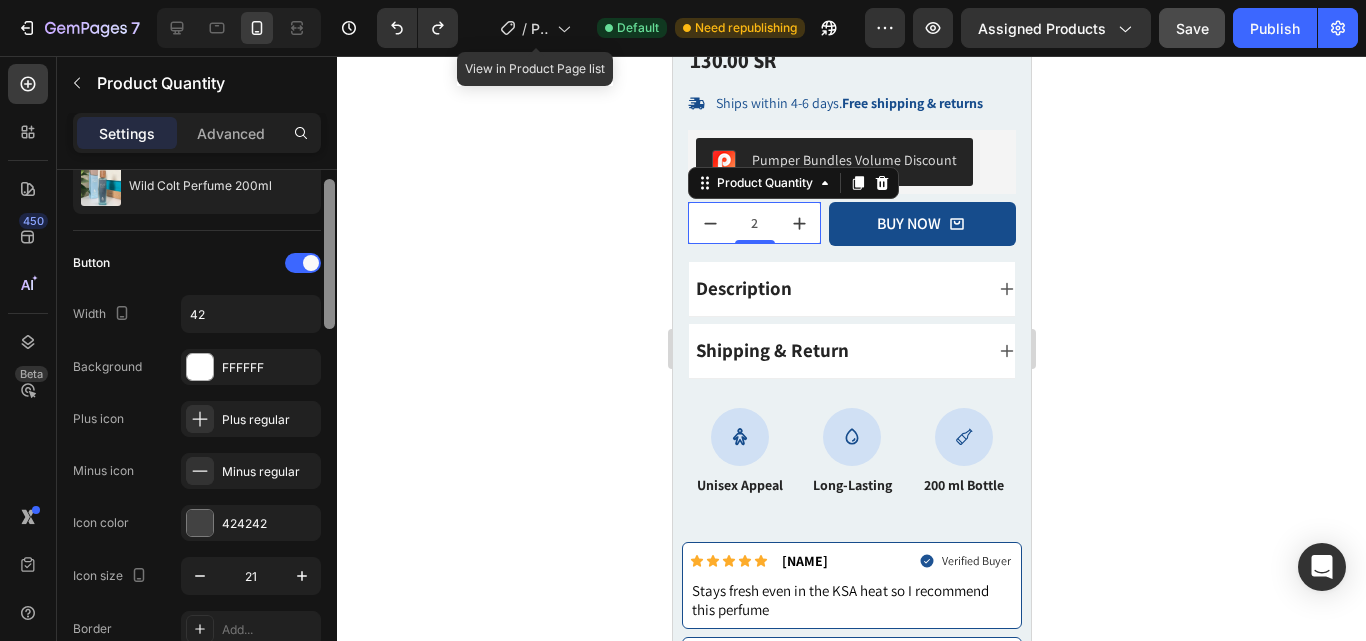 scroll, scrollTop: 0, scrollLeft: 0, axis: both 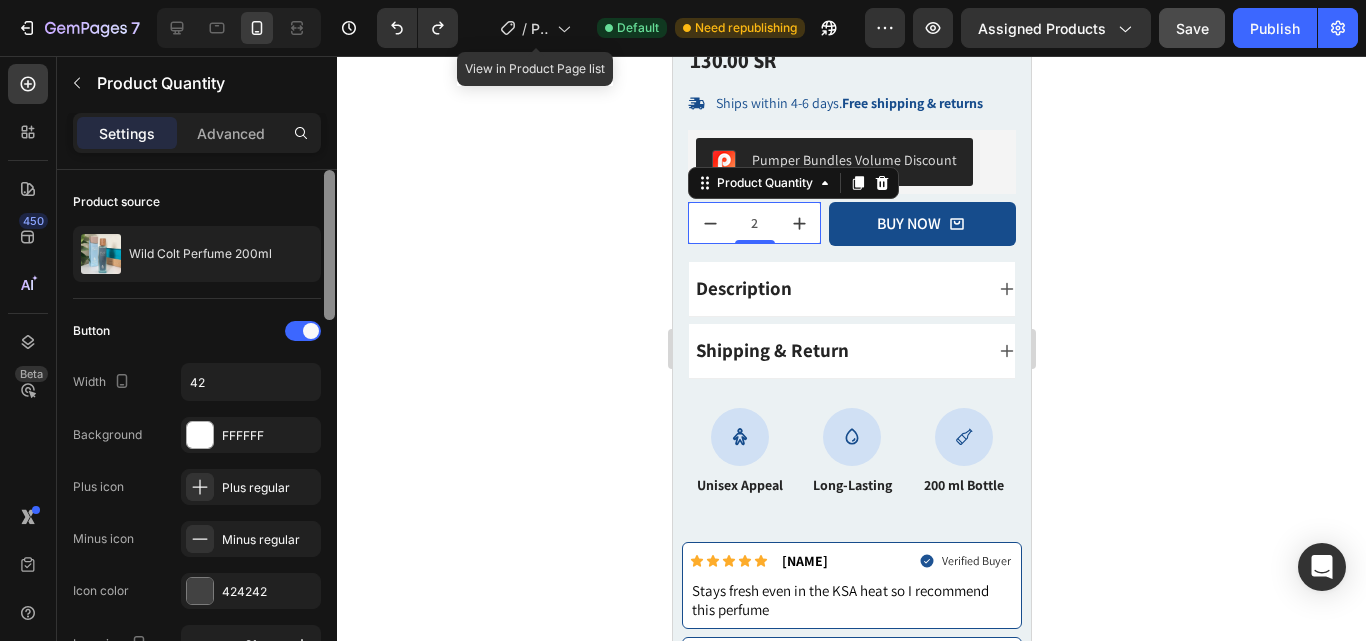 drag, startPoint x: 329, startPoint y: 559, endPoint x: 358, endPoint y: 112, distance: 447.93973 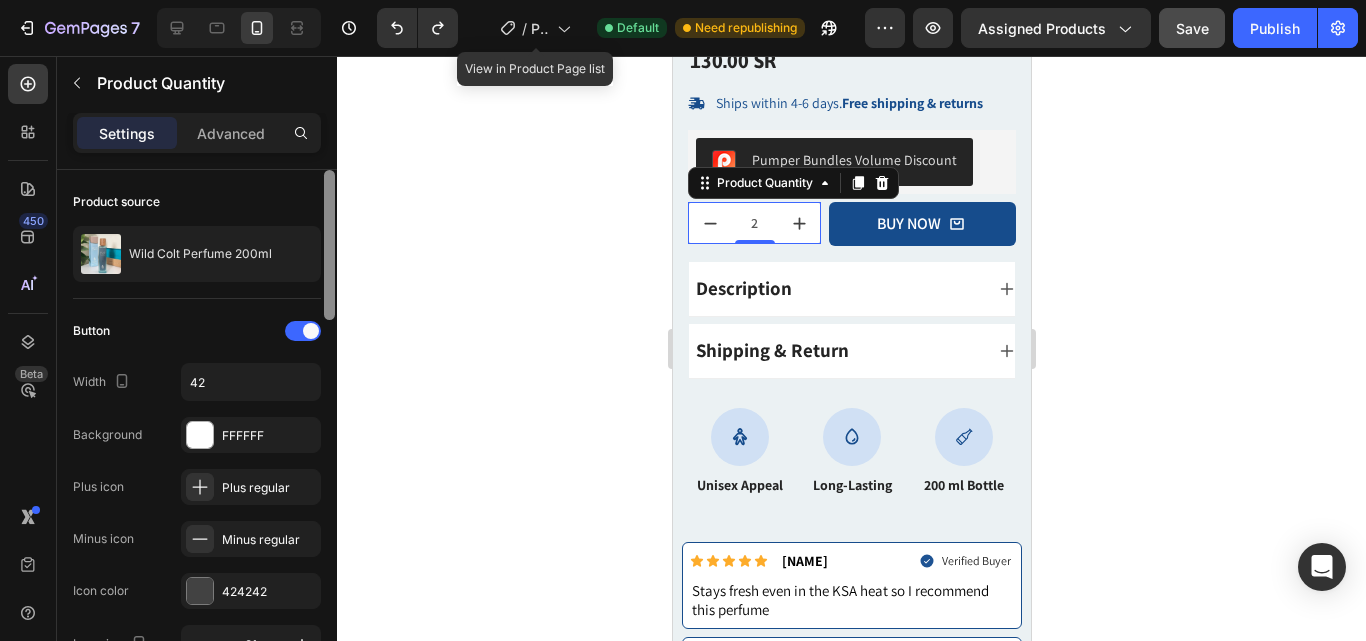 click on "7   /  Product Page - Aug 2, 12:53:36 View in Product Page list Default Need republishing Preview Assigned Products  Save   Publish  450 Beta Sections(18) Elements(84) Section Element Hero Section Product Detail Brands Trusted Badges Guarantee Product Breakdown How to use Testimonials Compare Bundle FAQs Social Proof Brand Story Product List Collection Blog List Contact Sticky Add to Cart Custom Footer Browse Library 450 Layout
Row
Row
Row
Row Text
Heading
Text Block Button
Button
Button Media
Image
Image" 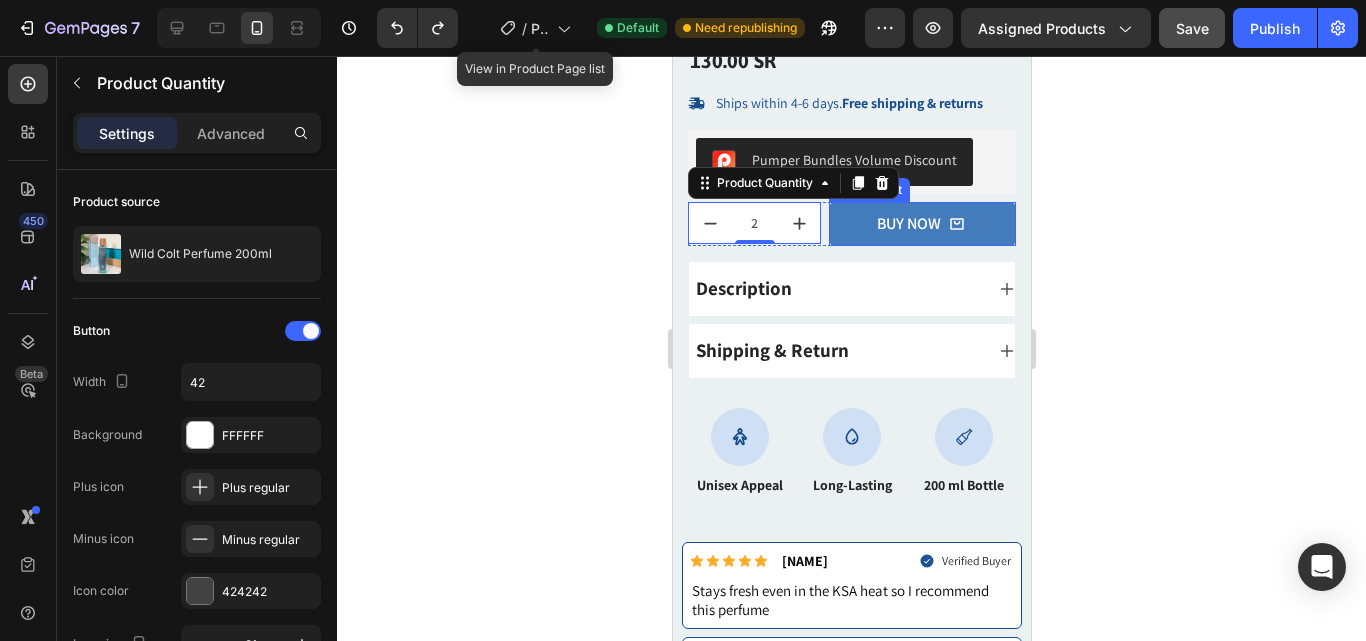 click on "BUY NOW" at bounding box center [921, 223] 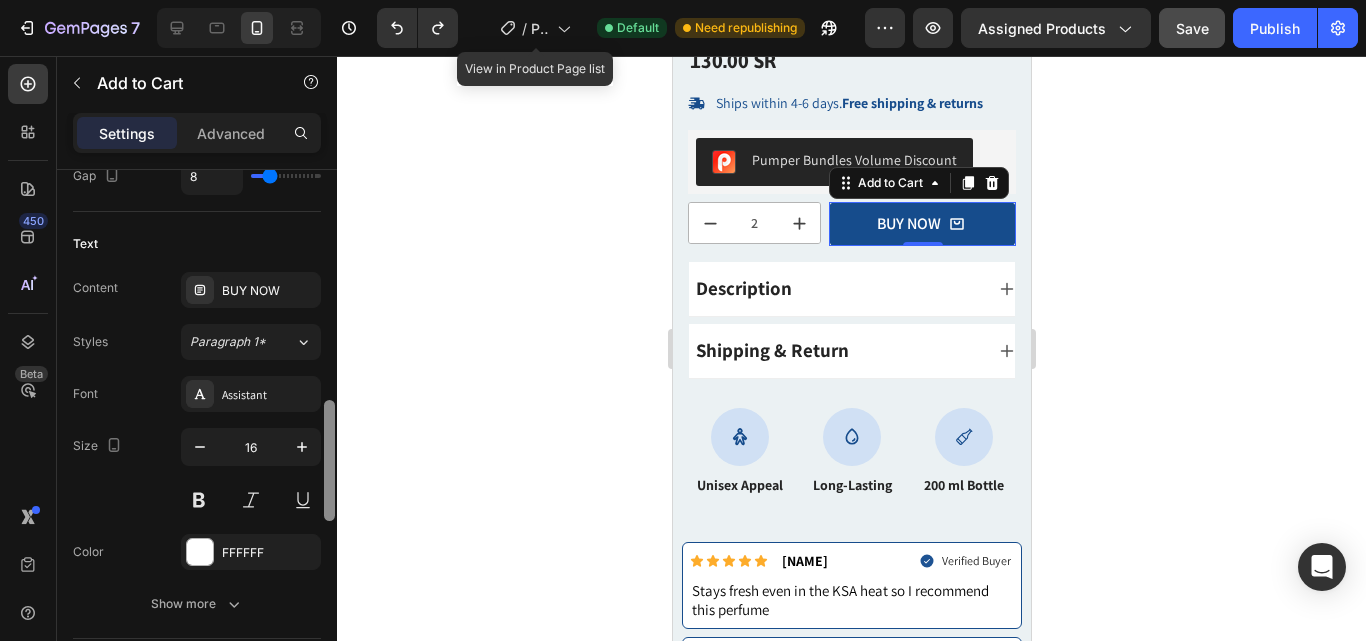 scroll, scrollTop: 1006, scrollLeft: 0, axis: vertical 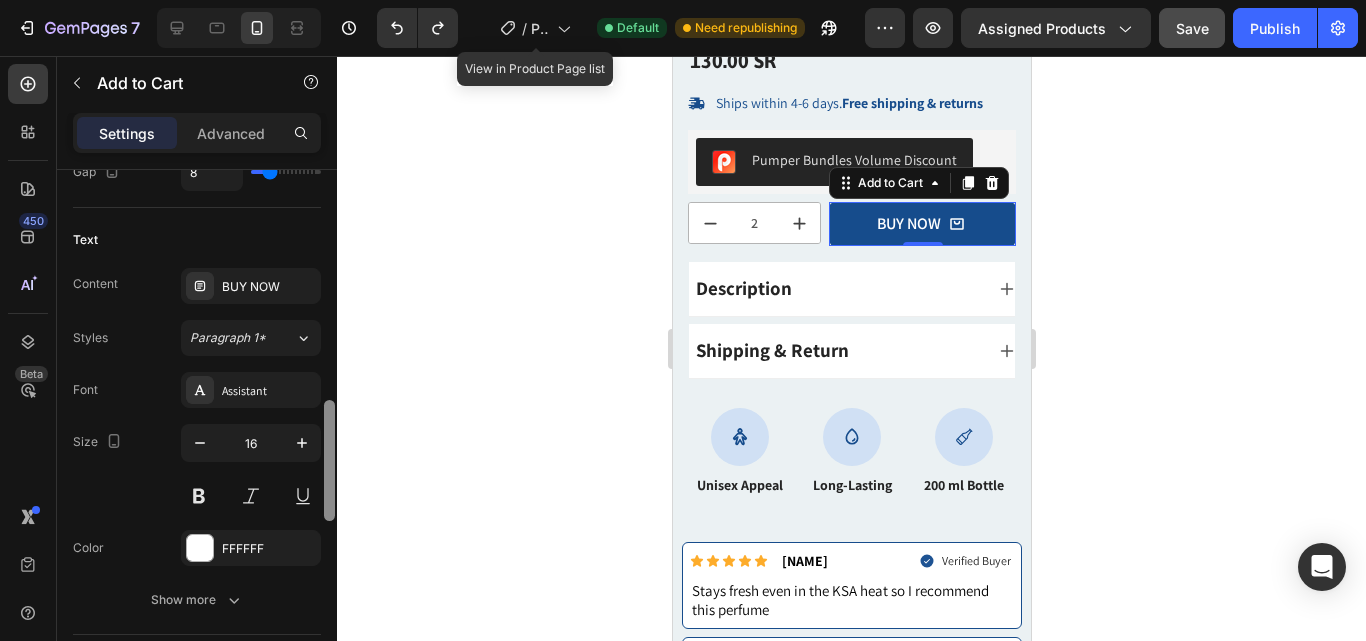 drag, startPoint x: 329, startPoint y: 253, endPoint x: 346, endPoint y: 484, distance: 231.6247 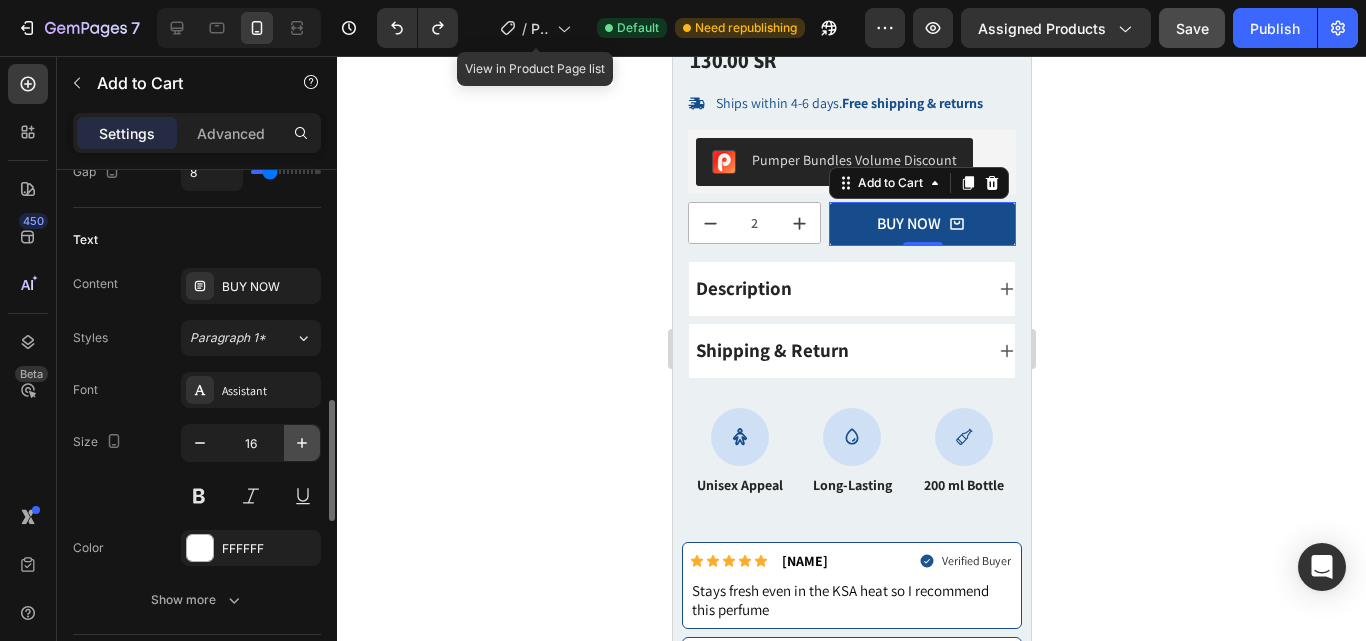 click 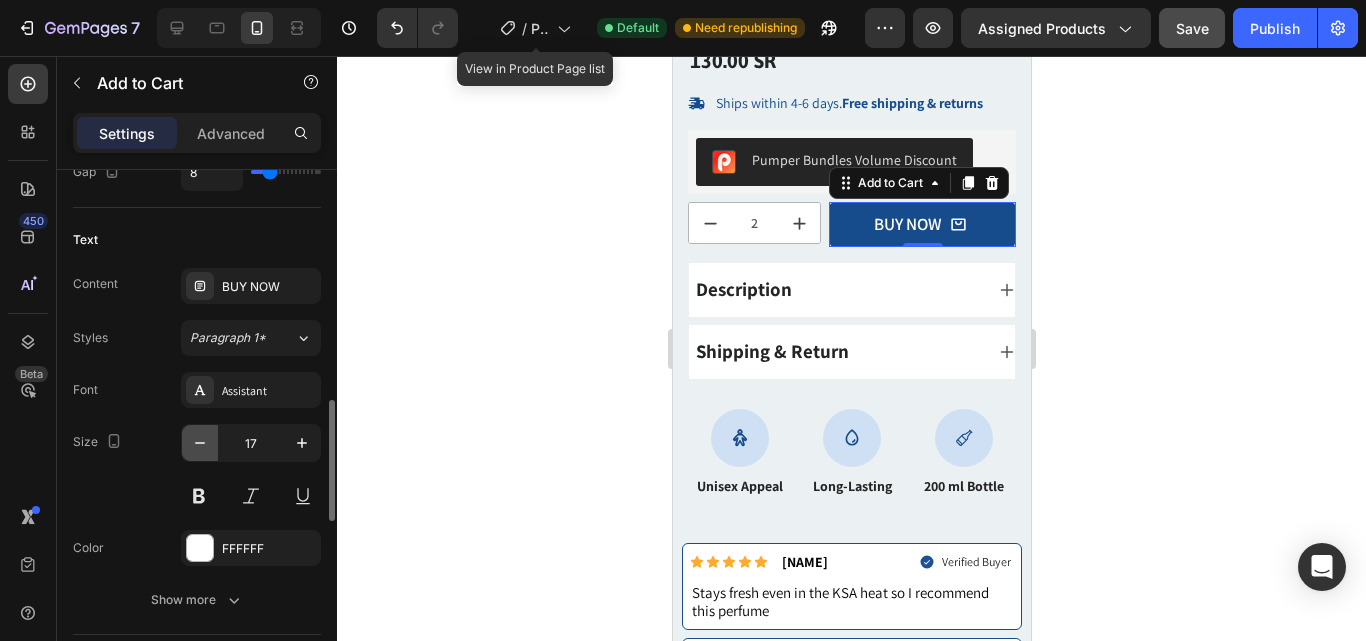 click at bounding box center [200, 443] 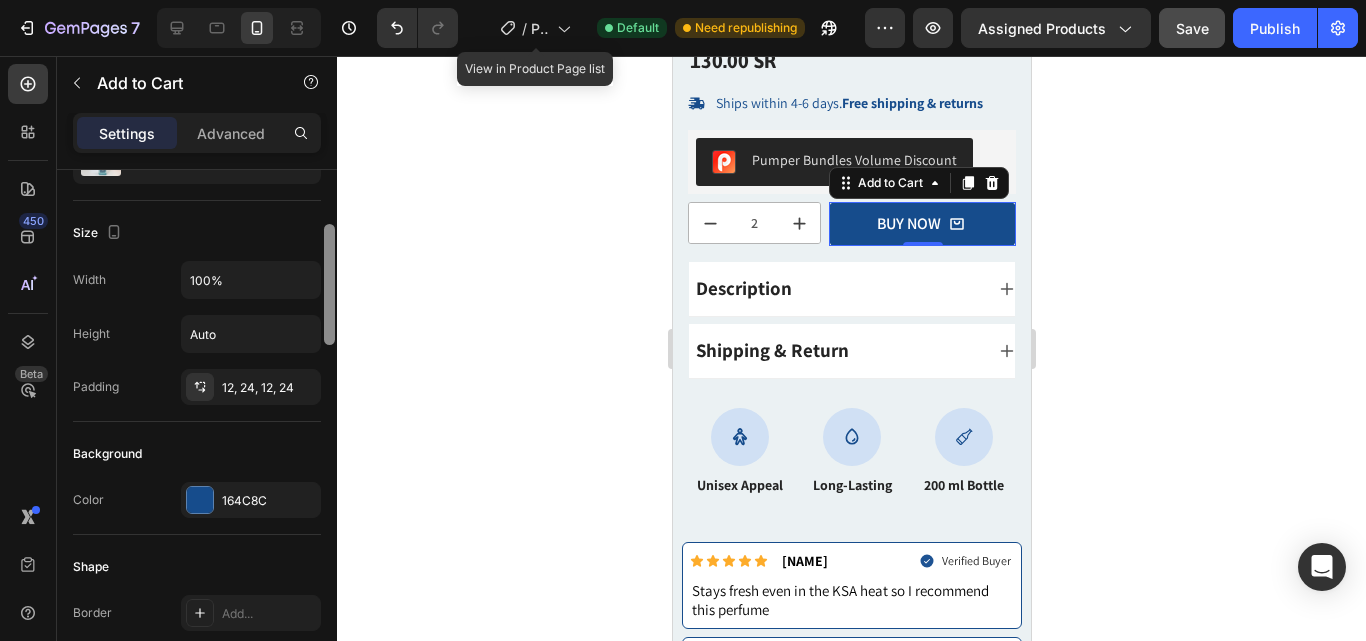 scroll, scrollTop: 248, scrollLeft: 0, axis: vertical 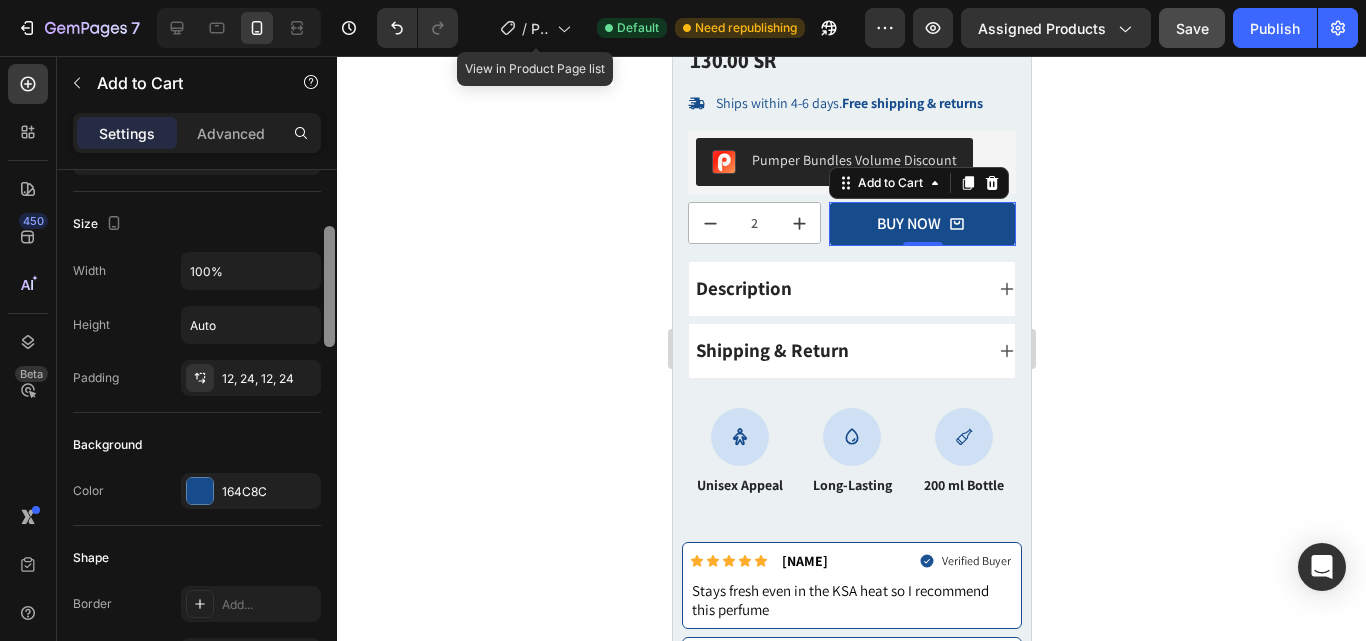 drag, startPoint x: 334, startPoint y: 441, endPoint x: 333, endPoint y: 267, distance: 174.00287 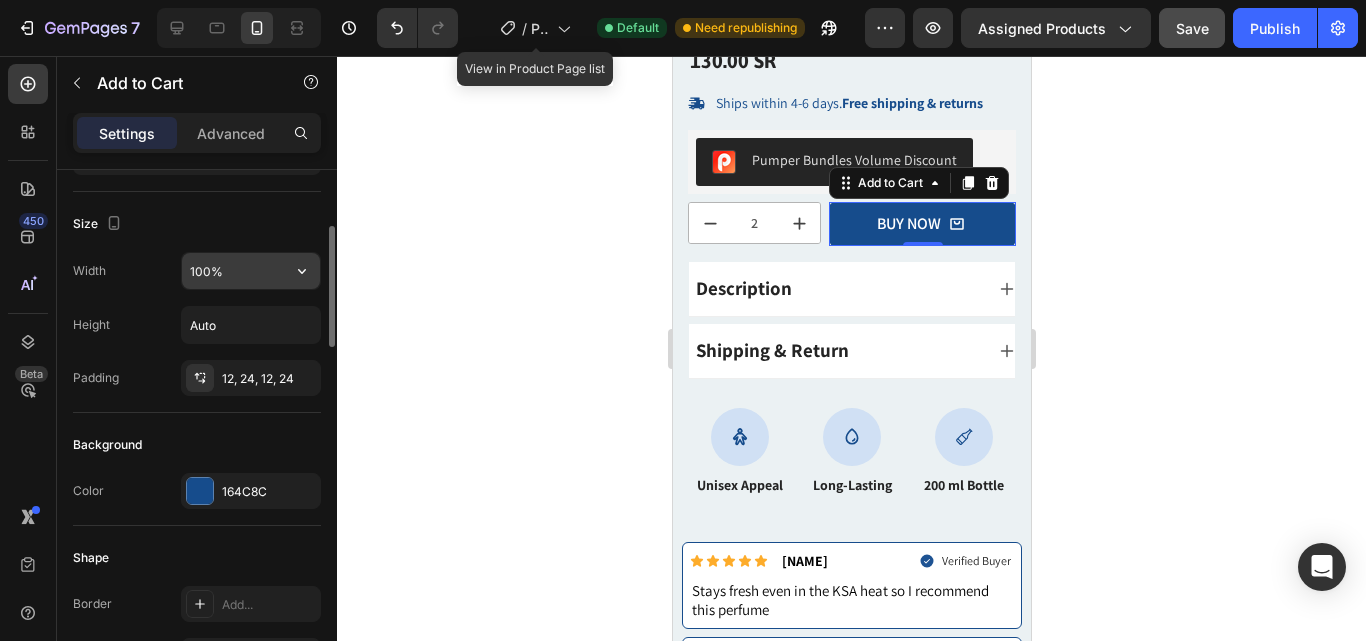 click on "100%" at bounding box center [251, 271] 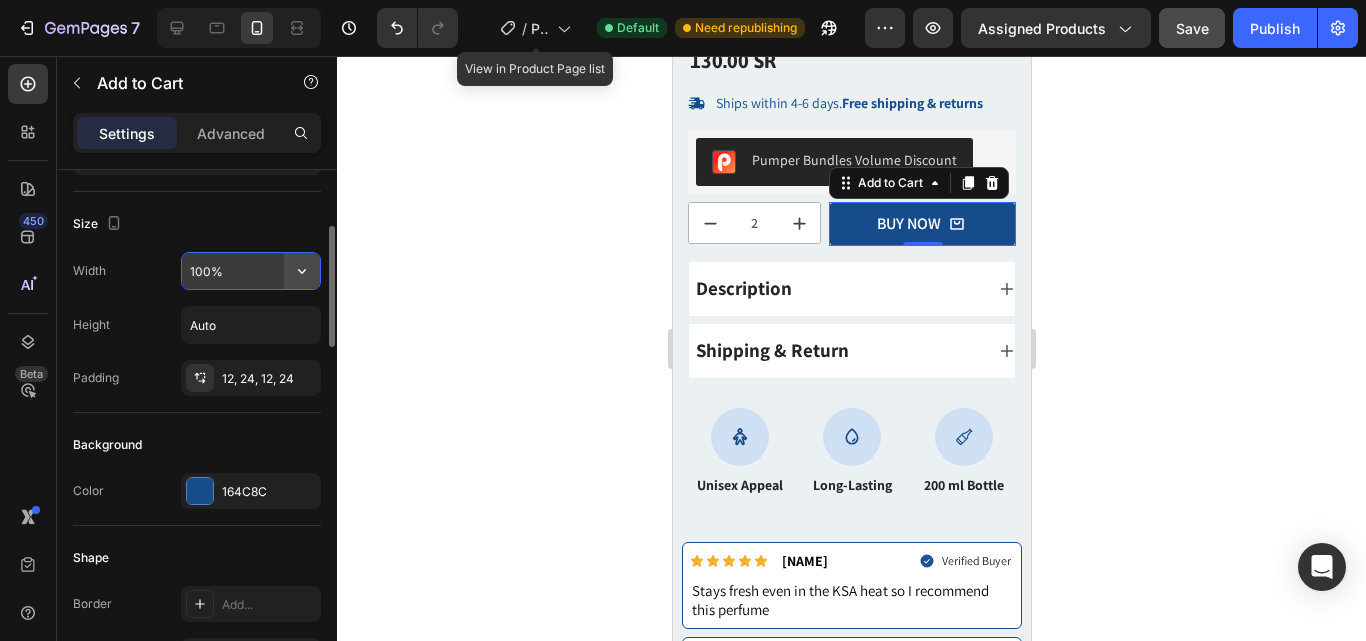 click 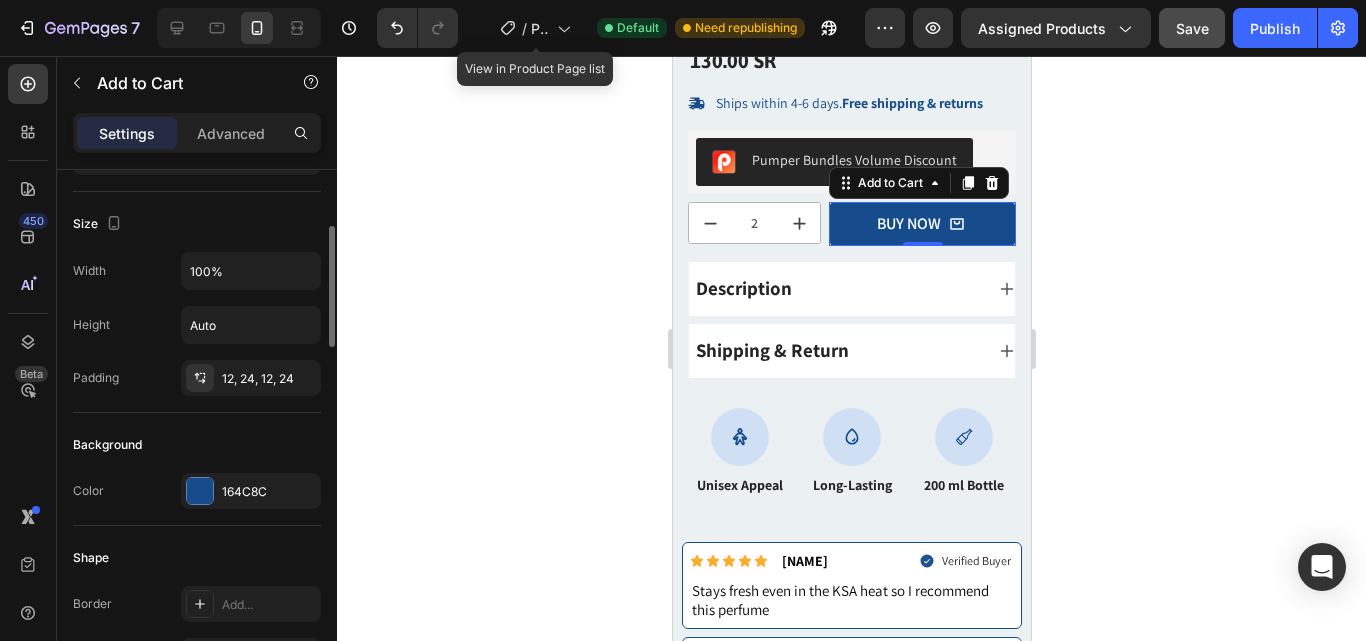 click on "Size" at bounding box center (197, 224) 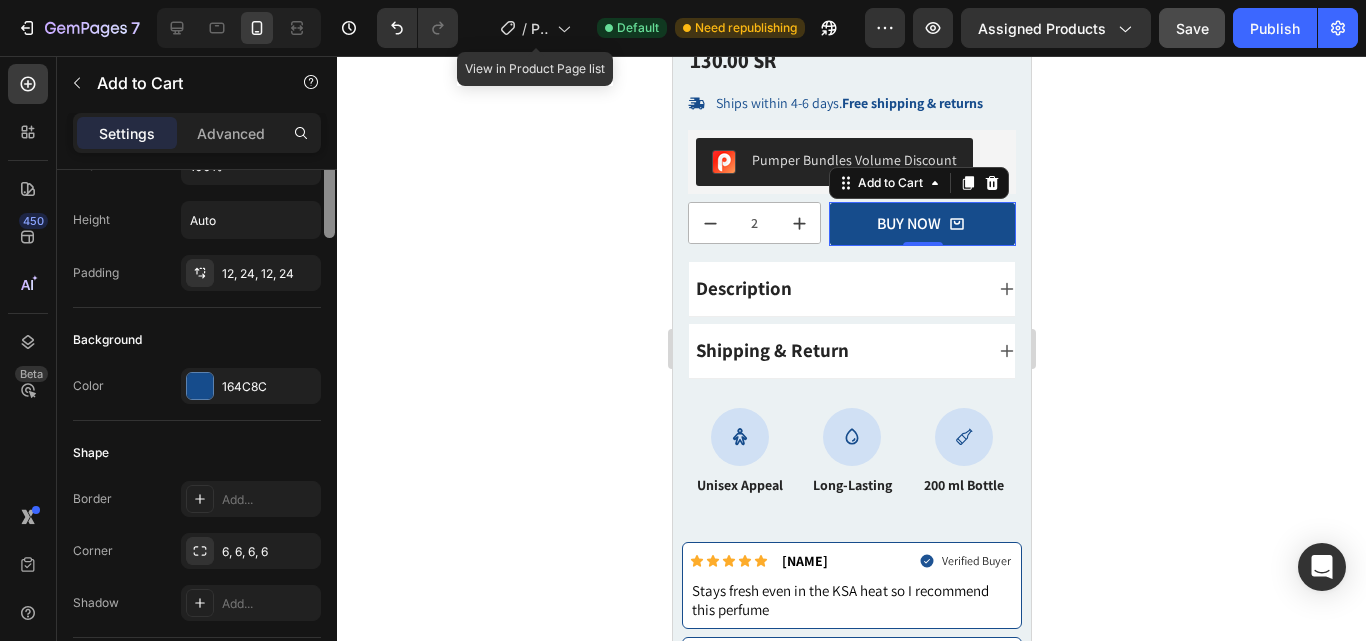 scroll, scrollTop: 244, scrollLeft: 0, axis: vertical 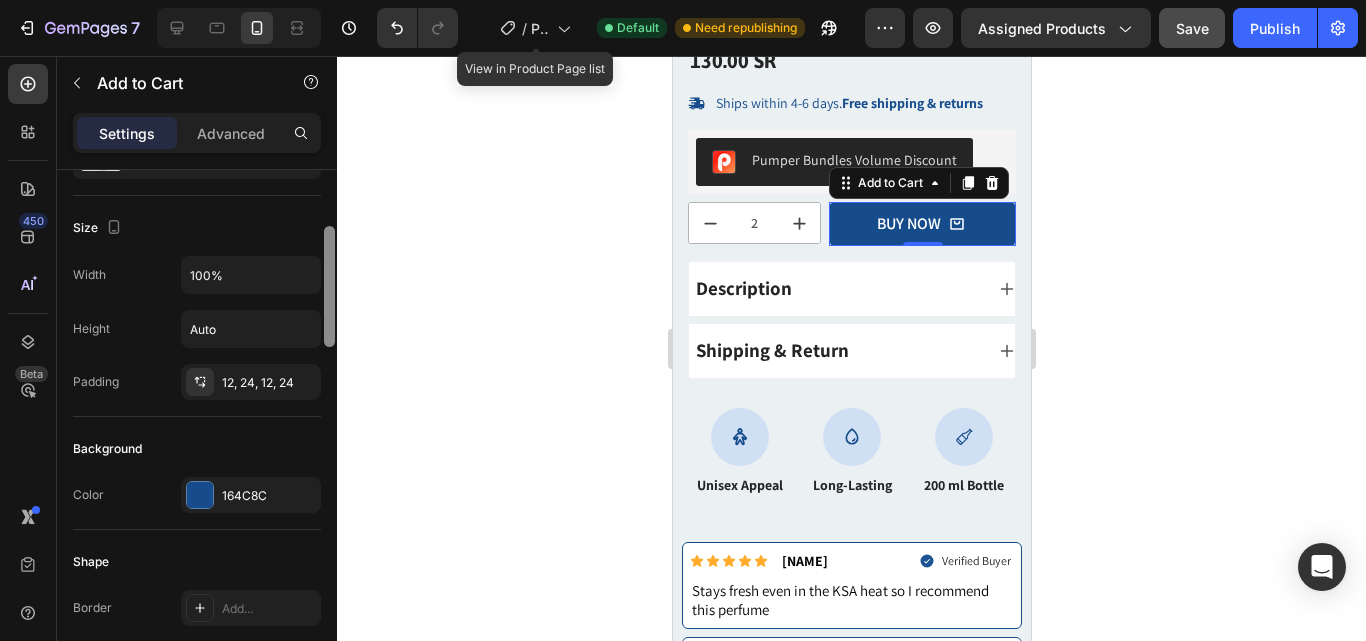 click on "Layout Product source Wild Colt Perfume 200ml Size Width 100% Height Auto Padding 12, 24, 12, 24 Background Color 164C8C Shape Border Add... Corner 6, 6, 6, 6 Shadow Add... Icon Icon
Shopping bag bold Position Left Right Gap 8 Text Content BUY NOW  Styles Paragraph 1* Font Assistant Size 16 Color FFFFFF Show more Separator Price Effect Hover Styled Out of stock state Content Out of stock Background 164C8C Text color FFFFFF Show more Redirect to After click Go to checkout Align Delete element" at bounding box center [197, 434] 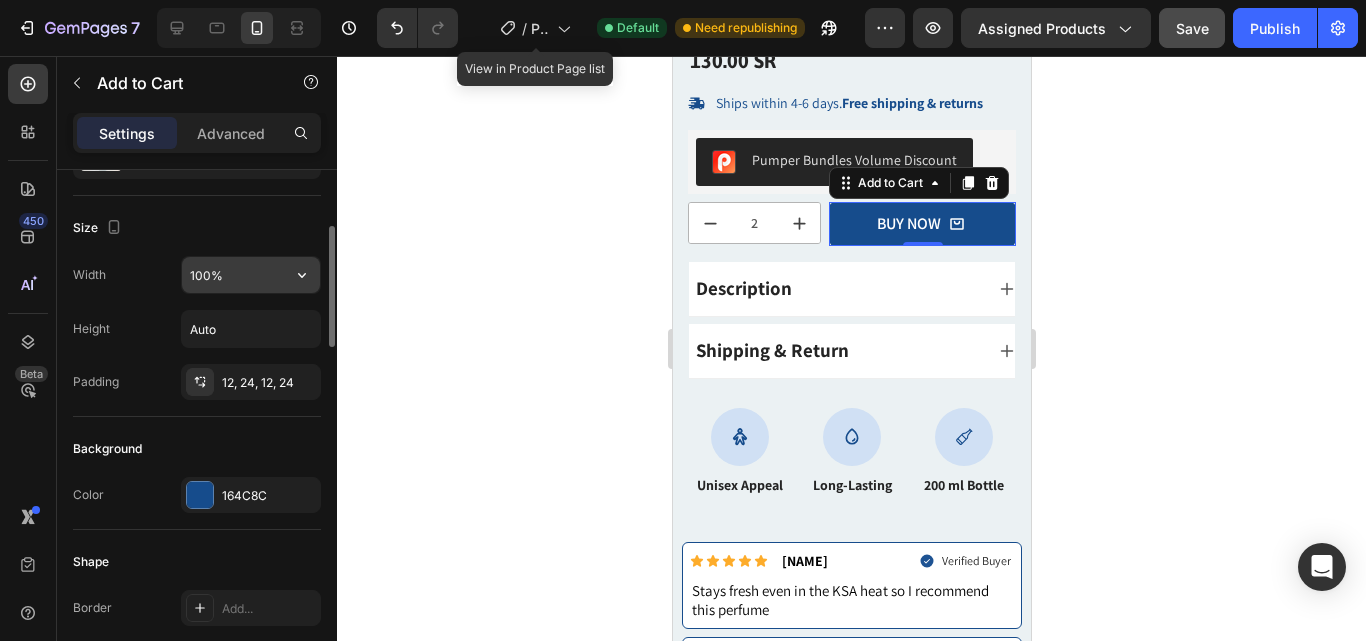 click on "100%" at bounding box center [251, 275] 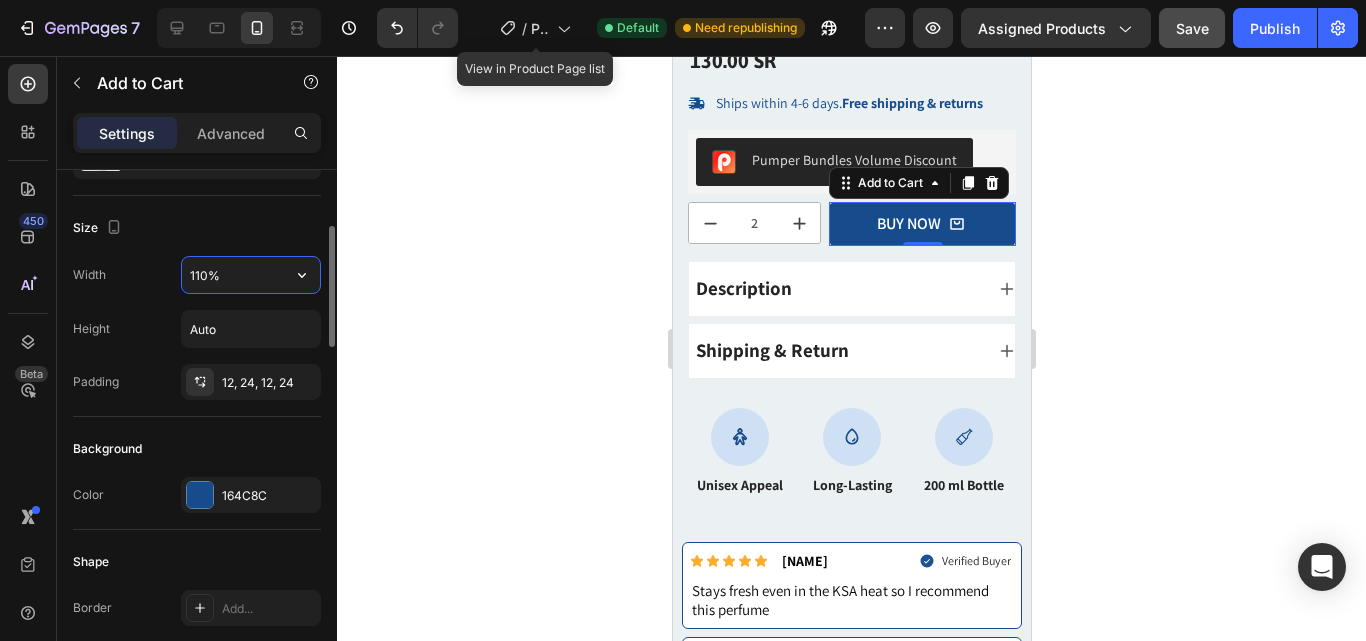 click on "110%" at bounding box center (251, 275) 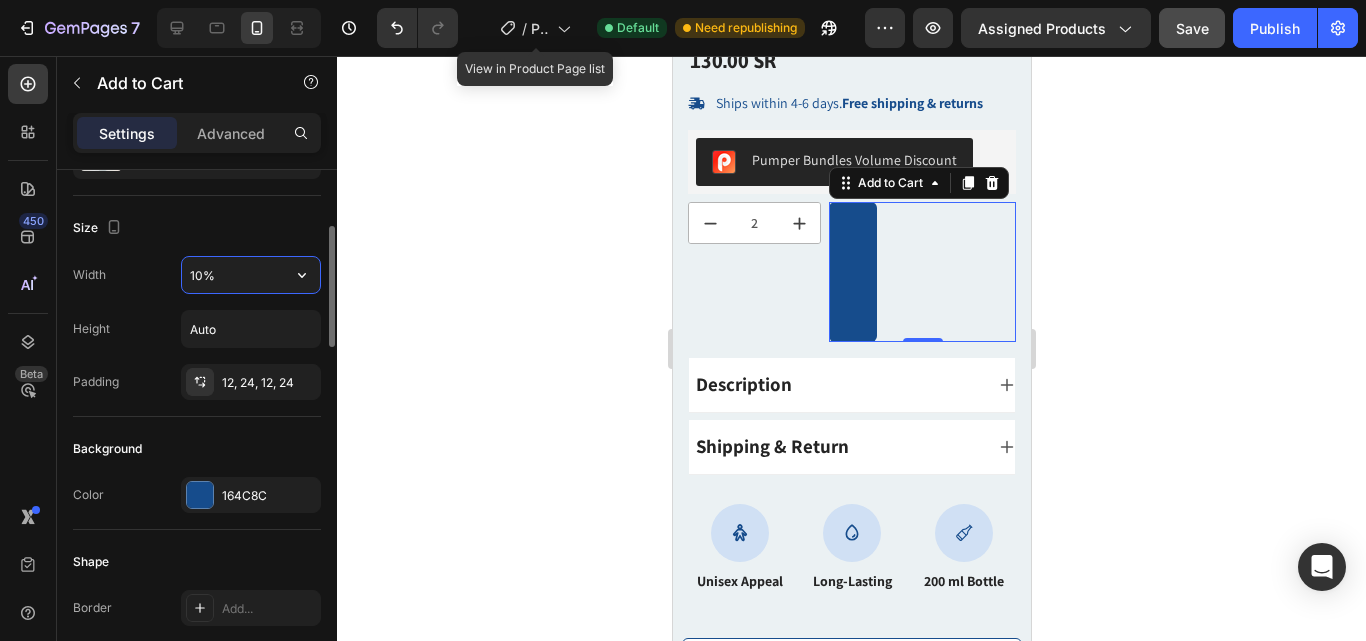 type on "100%" 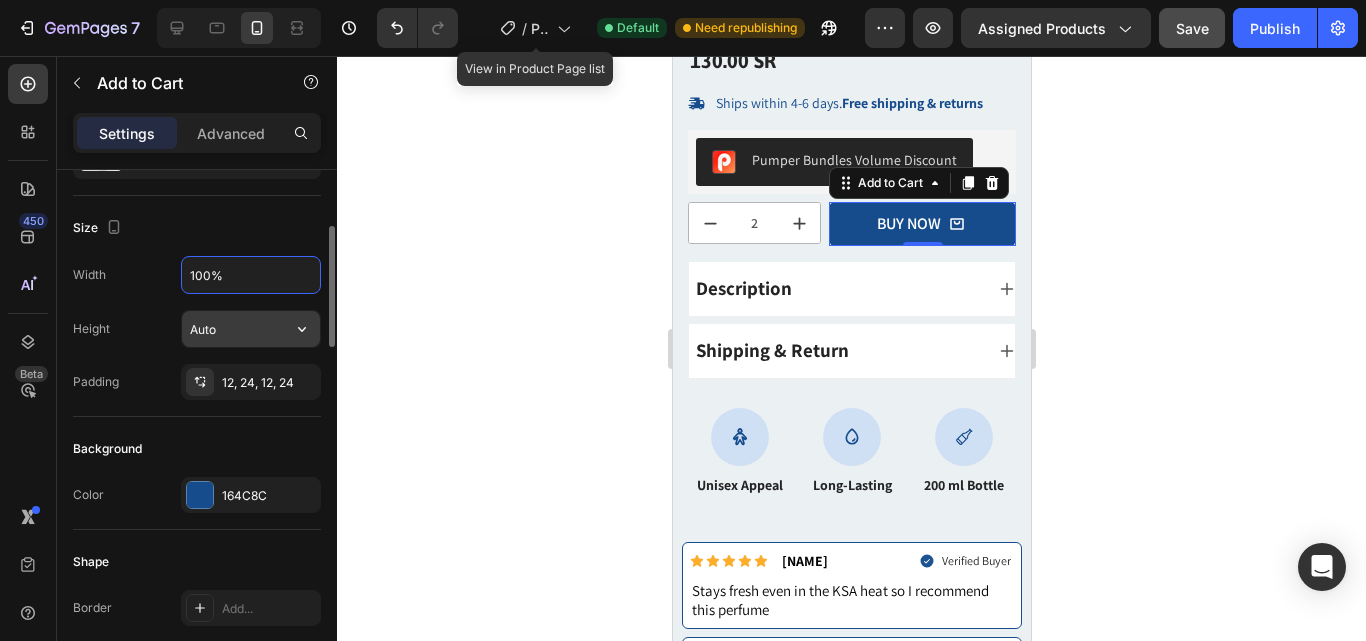 click on "Auto" at bounding box center (251, 329) 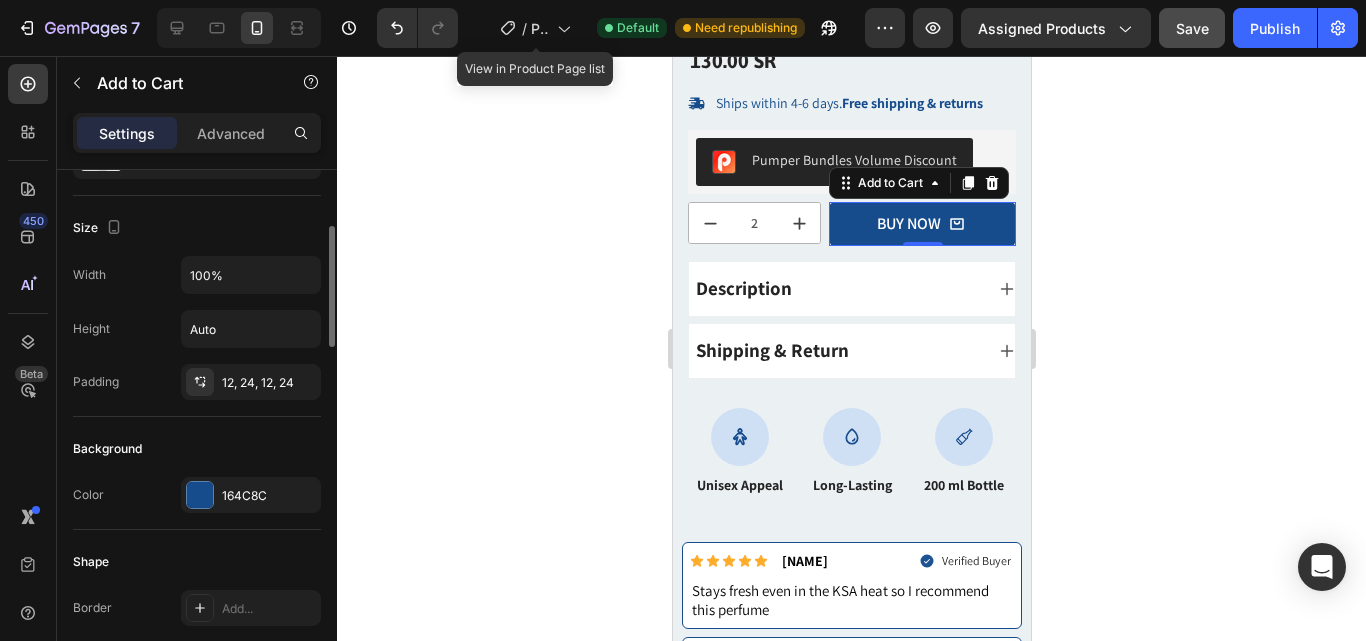 click on "Product source Wild Colt Perfume 200ml" 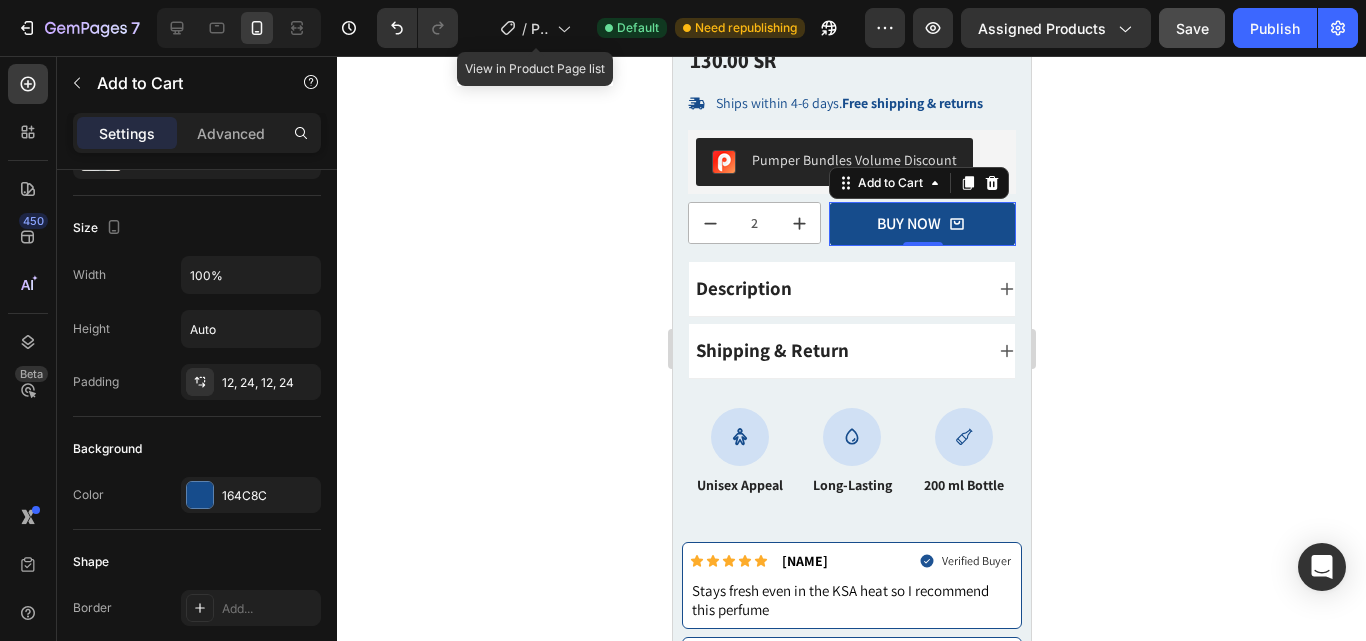 click 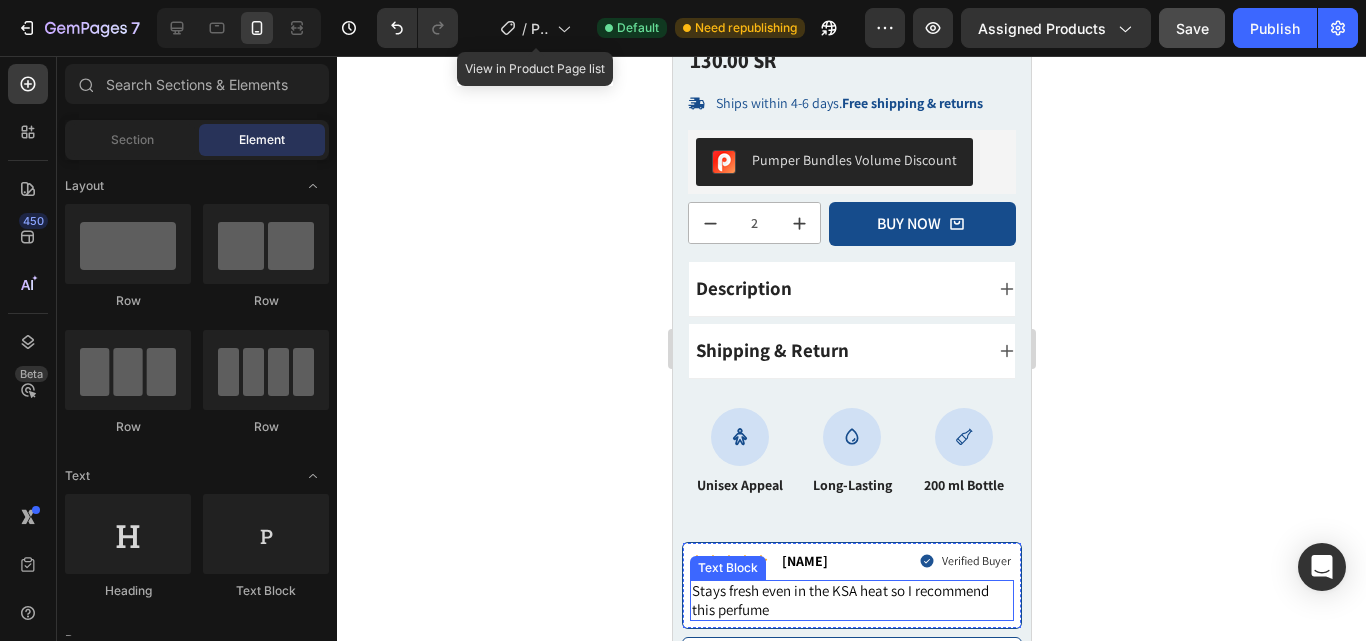 click on "Stays fresh even in the KSA heat so I recommend this perfume" at bounding box center [851, 600] 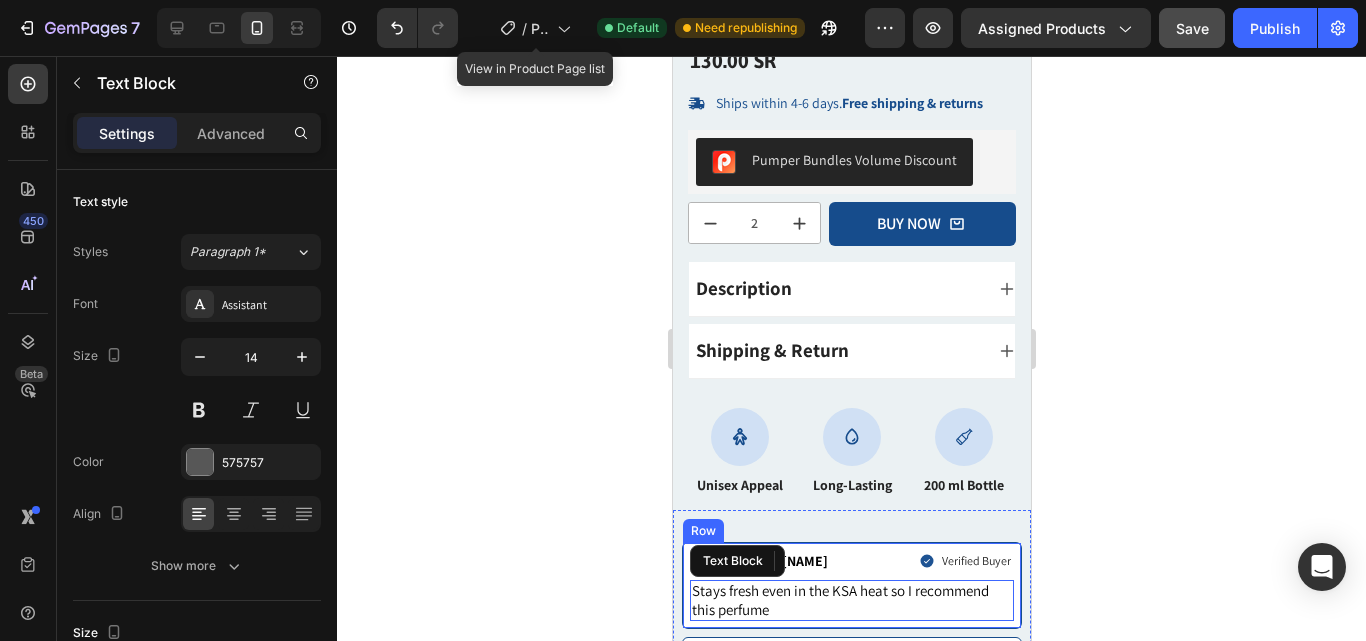click on "Icon Icon Icon Icon Icon Icon List [NAME] Text Block Row Verified Buyer Item List Row Stays fresh even in the KSA heat so I recommend this perfume Text Block Row" at bounding box center [851, 585] 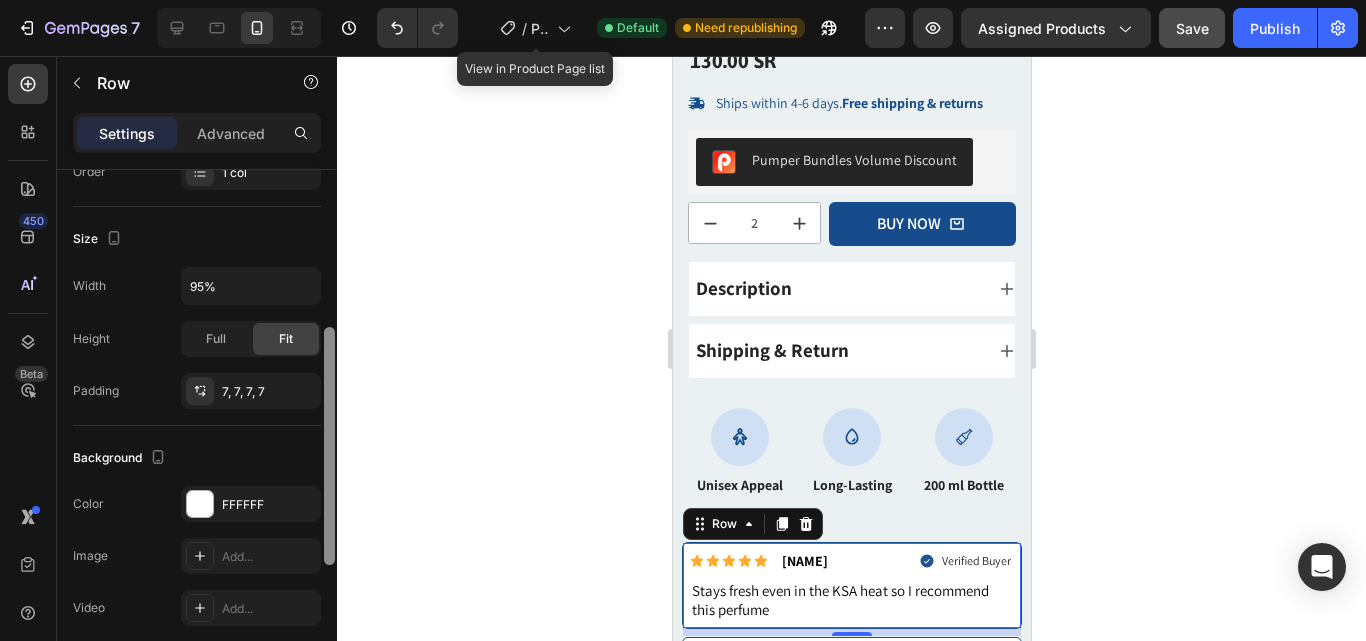 scroll, scrollTop: 349, scrollLeft: 0, axis: vertical 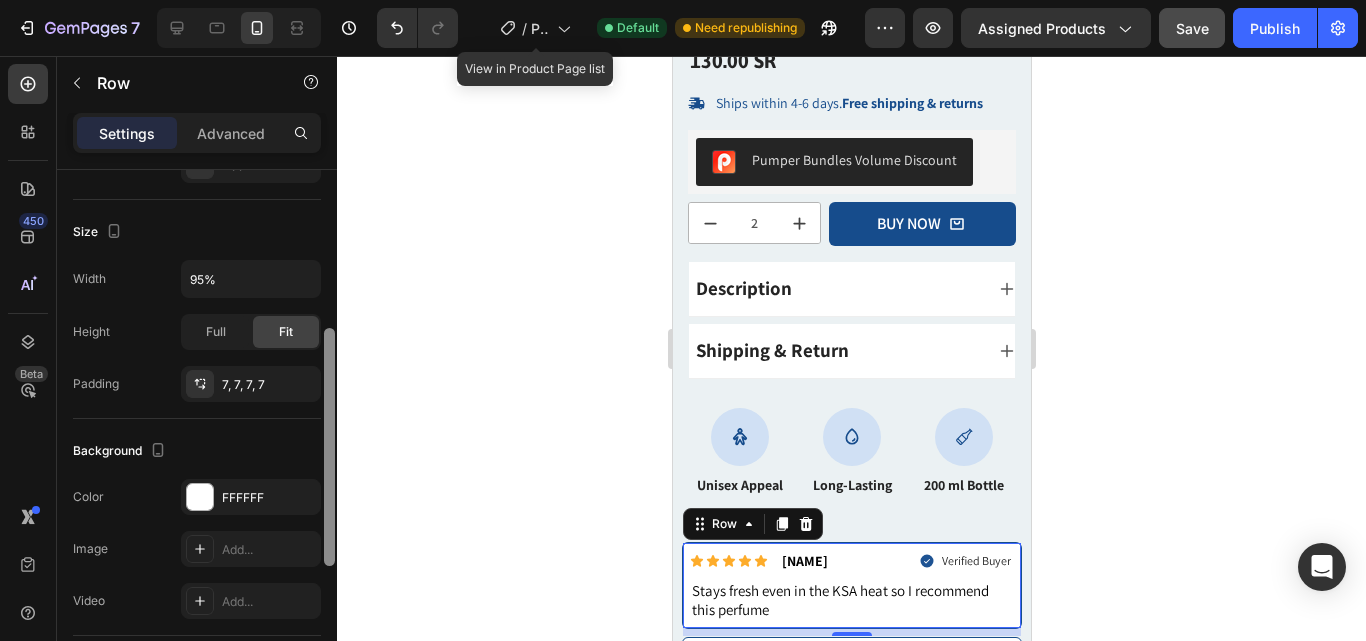drag, startPoint x: 325, startPoint y: 259, endPoint x: 327, endPoint y: 417, distance: 158.01266 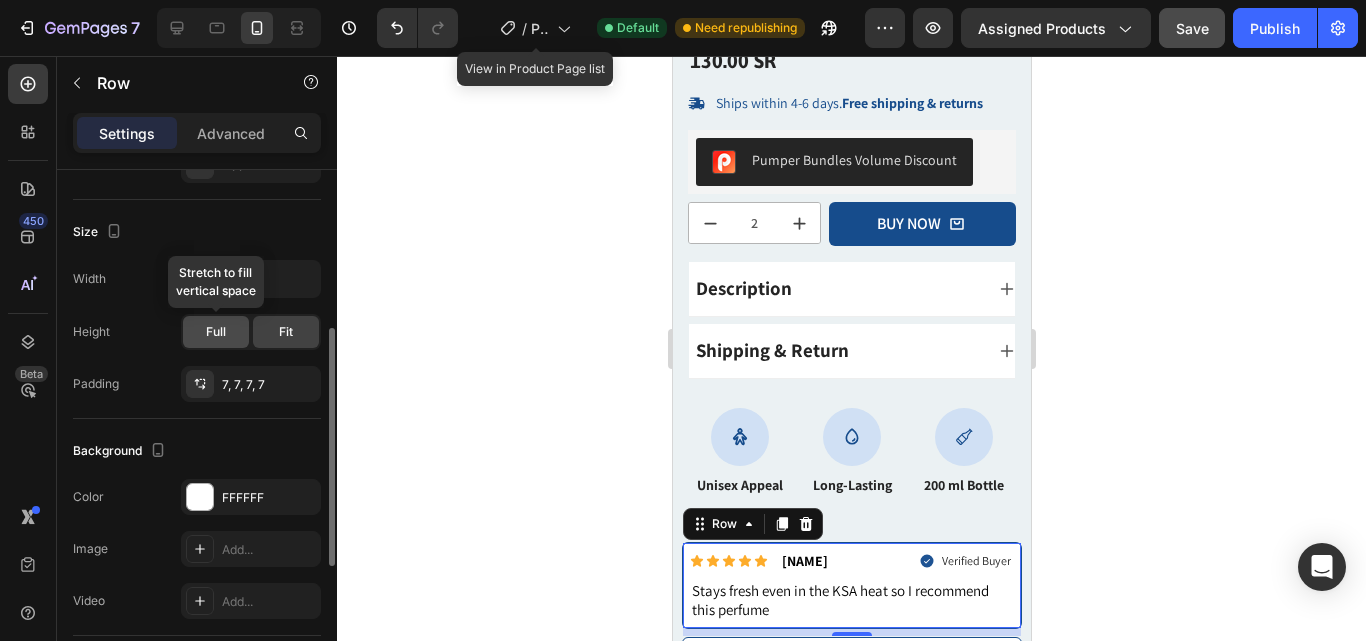 click on "Full" 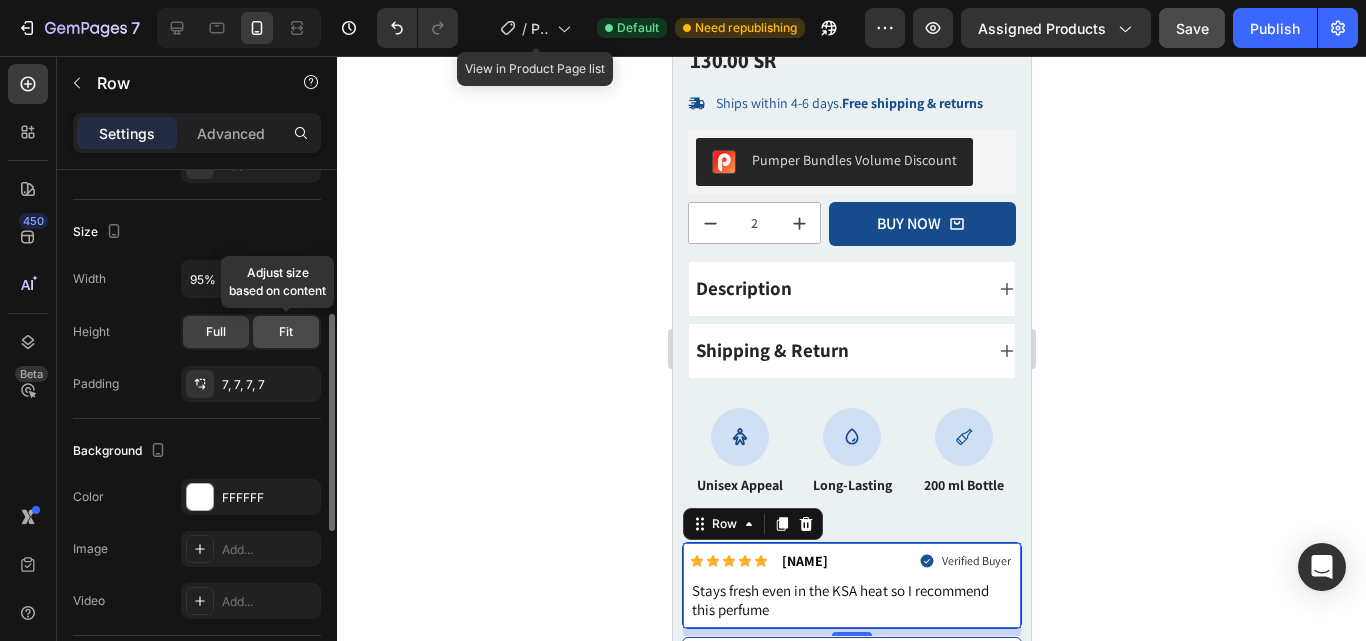 click on "Fit" 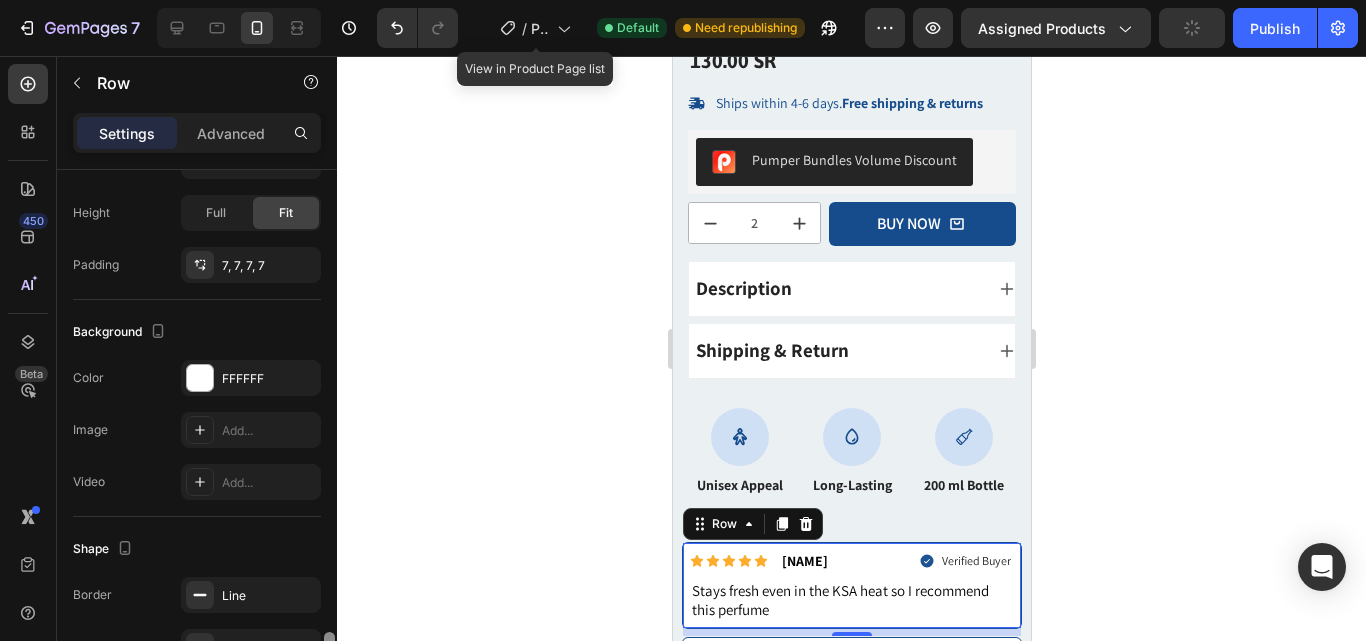 scroll, scrollTop: 640, scrollLeft: 0, axis: vertical 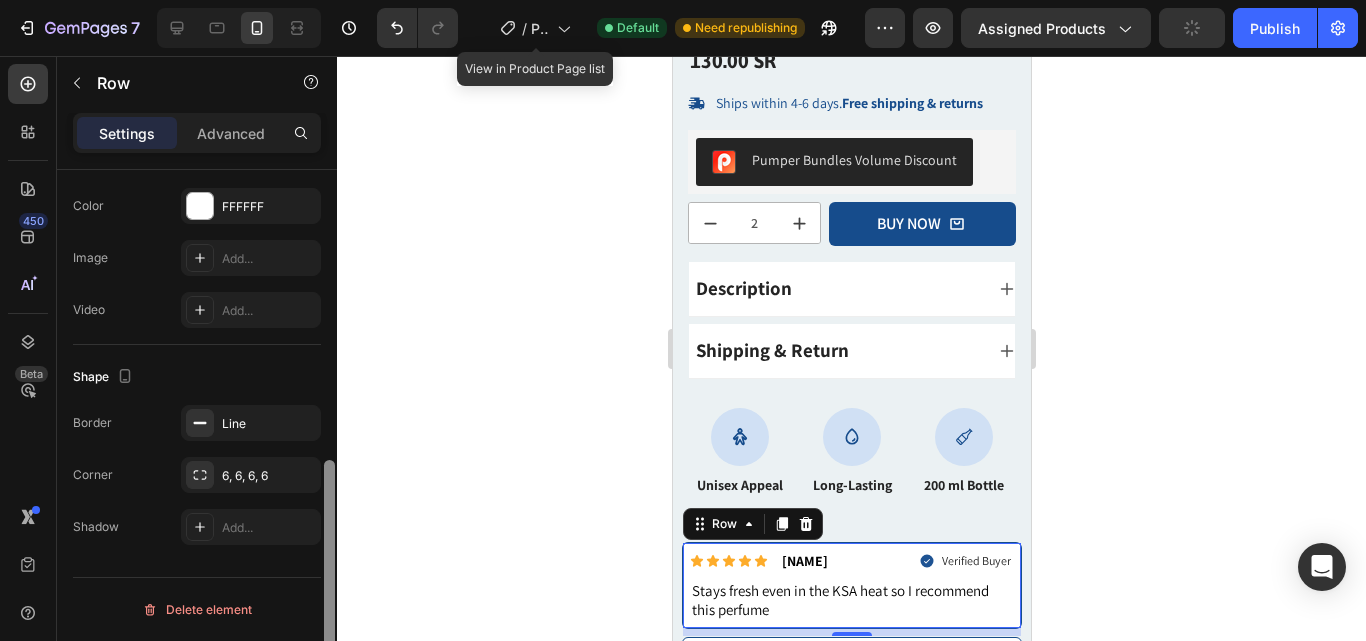 drag, startPoint x: 331, startPoint y: 393, endPoint x: 316, endPoint y: 550, distance: 157.71494 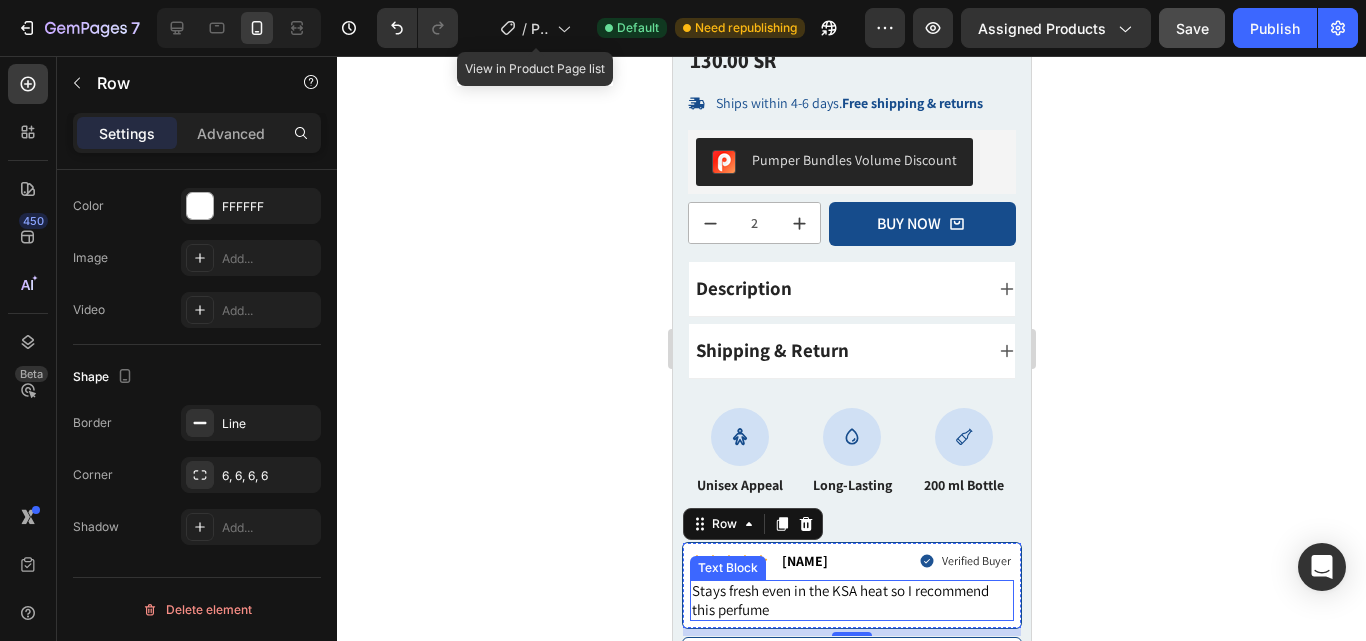 click on "Stays fresh even in the KSA heat so I recommend this perfume" at bounding box center (851, 600) 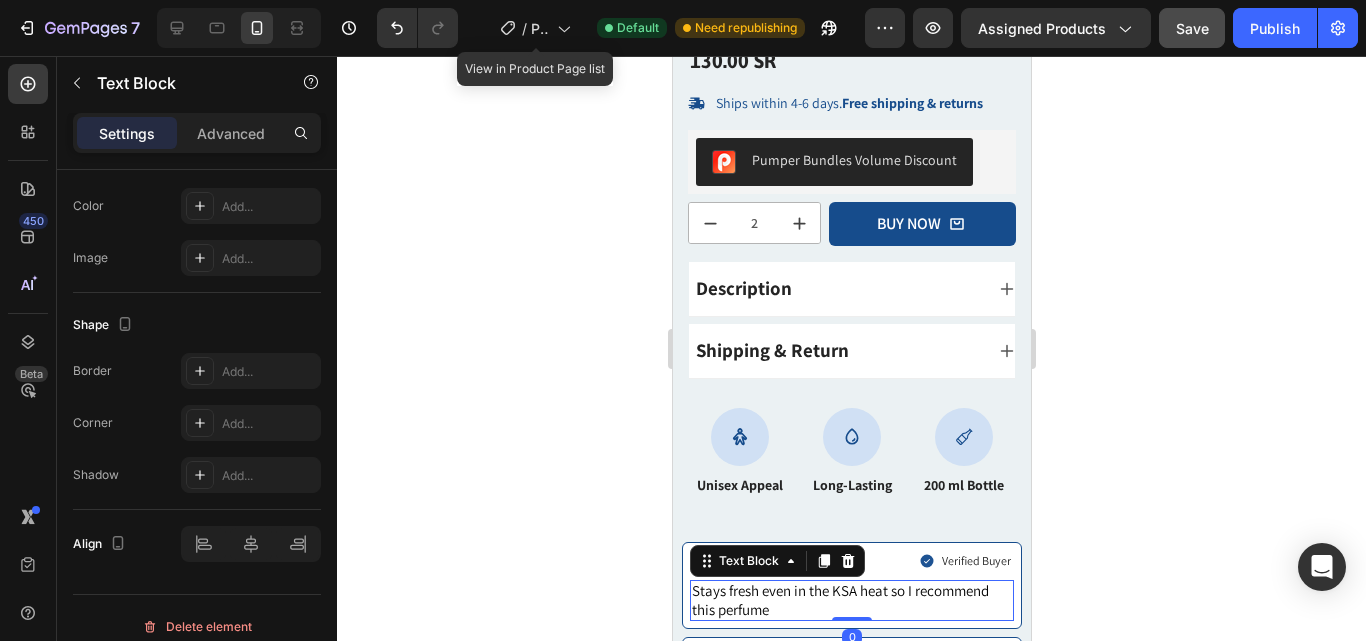 scroll, scrollTop: 0, scrollLeft: 0, axis: both 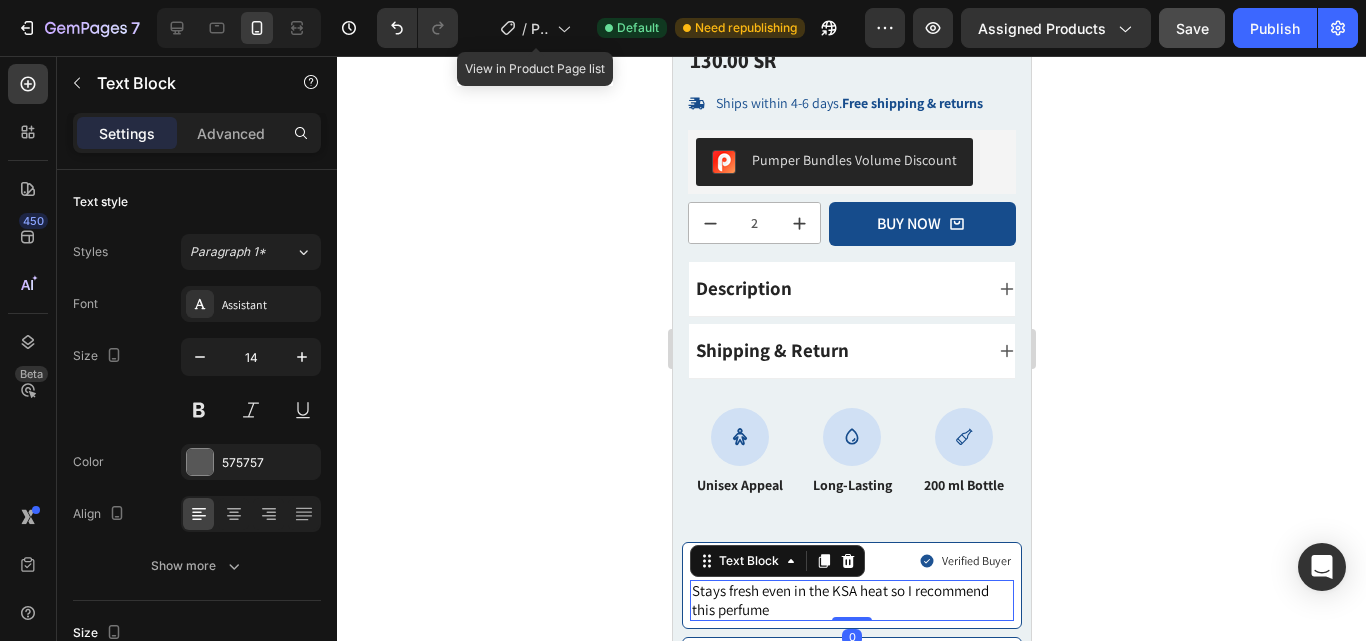 click on "Stays fresh even in the KSA heat so I recommend this perfume" at bounding box center (851, 600) 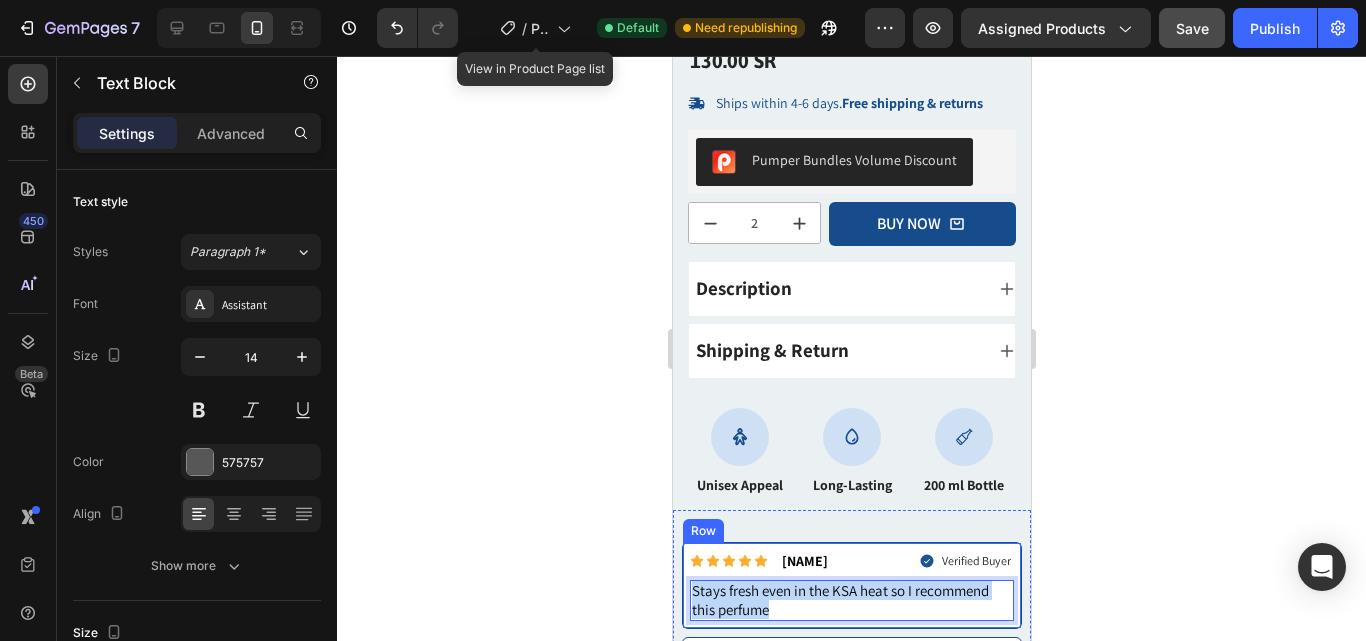 drag, startPoint x: 778, startPoint y: 597, endPoint x: 681, endPoint y: 553, distance: 106.51291 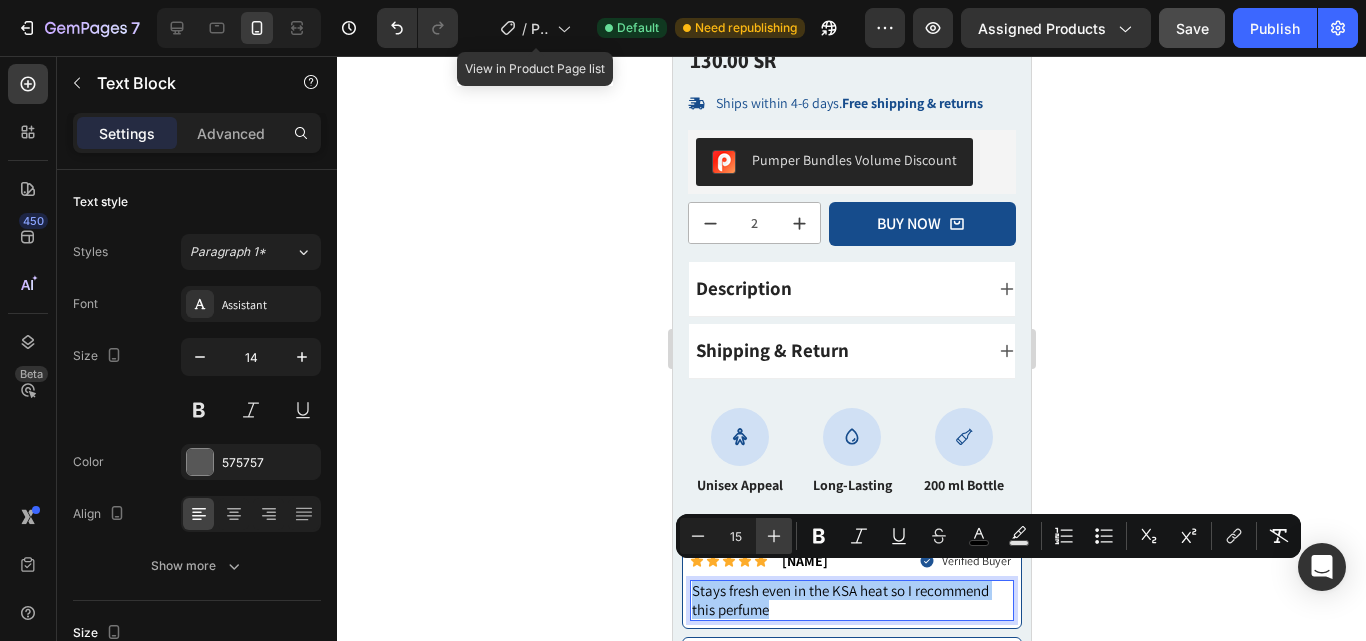 click 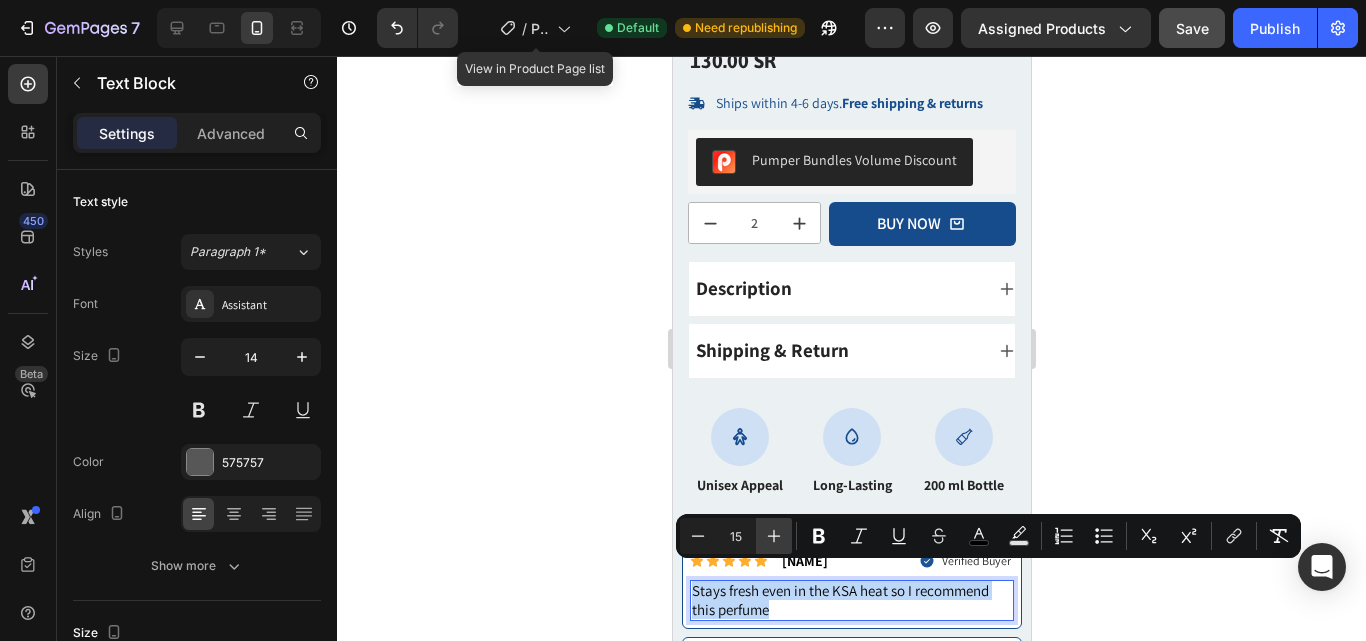 type on "16" 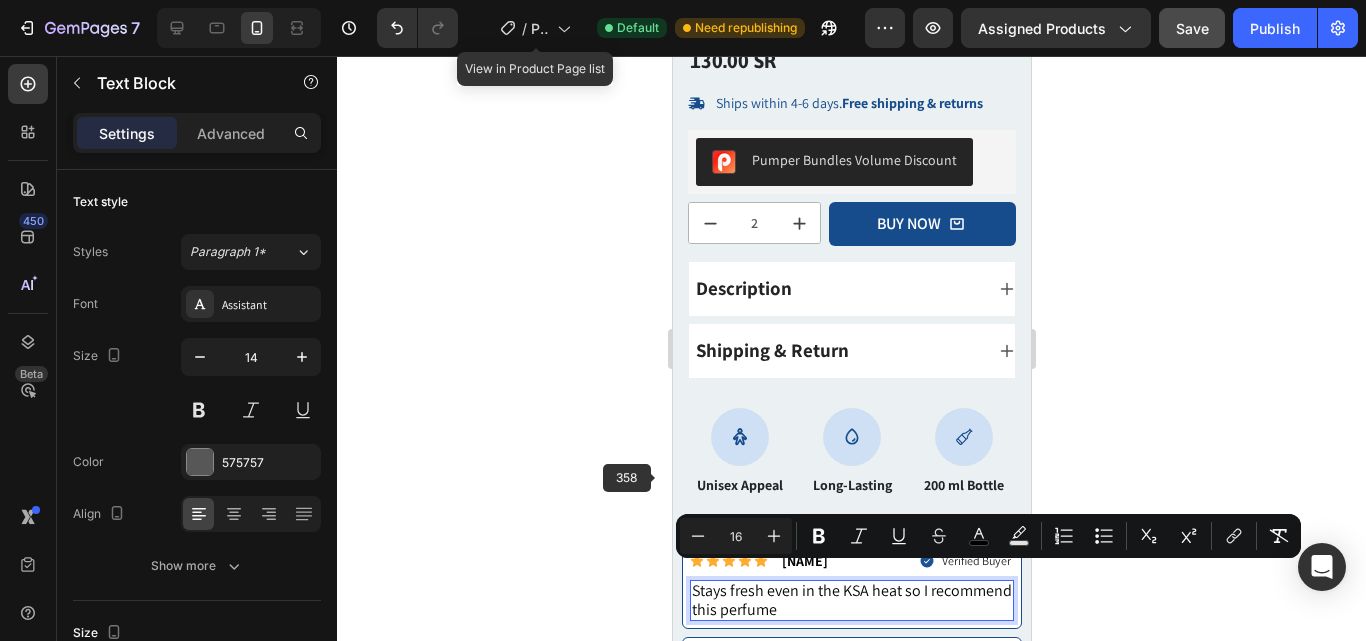 drag, startPoint x: 585, startPoint y: 433, endPoint x: 42, endPoint y: 452, distance: 543.33234 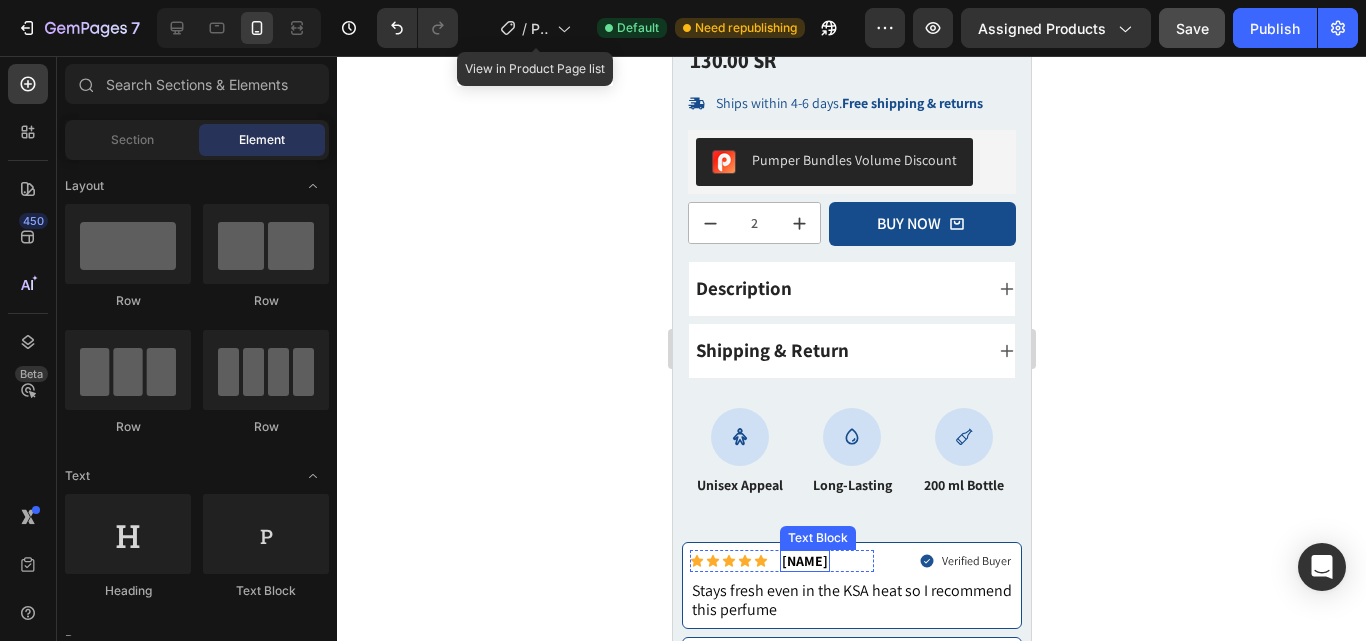 click on "[NAME]" at bounding box center (804, 561) 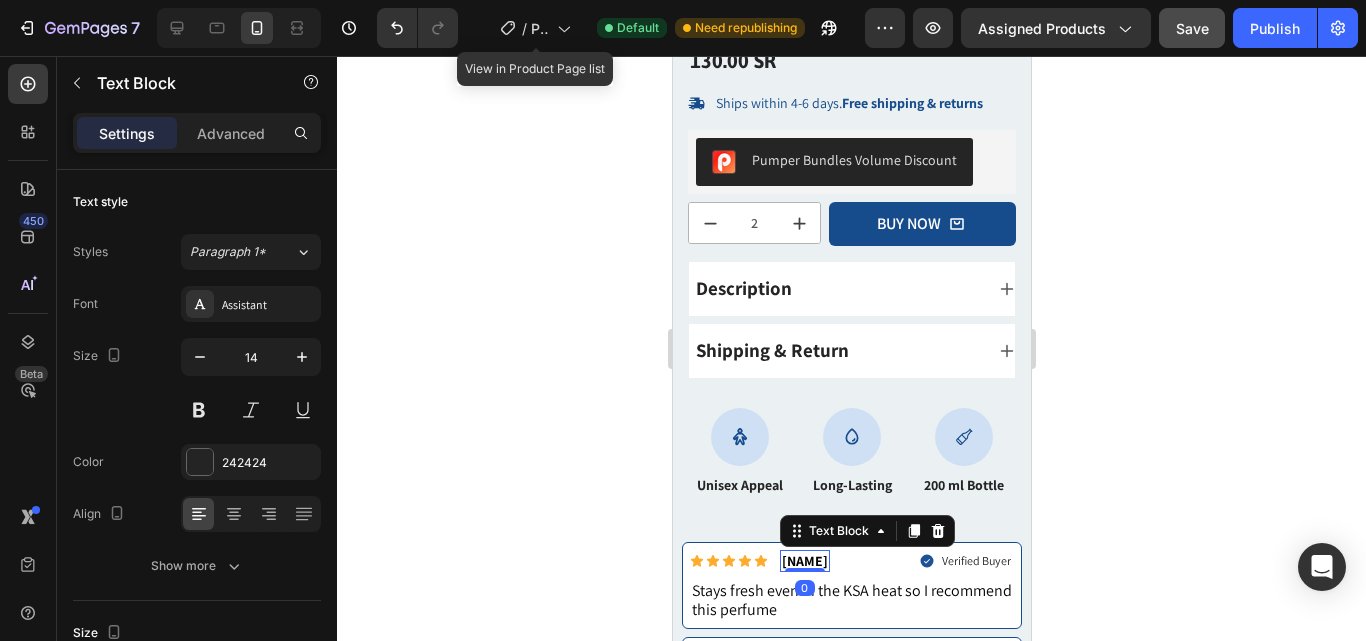 click on "[NAME]" at bounding box center [804, 561] 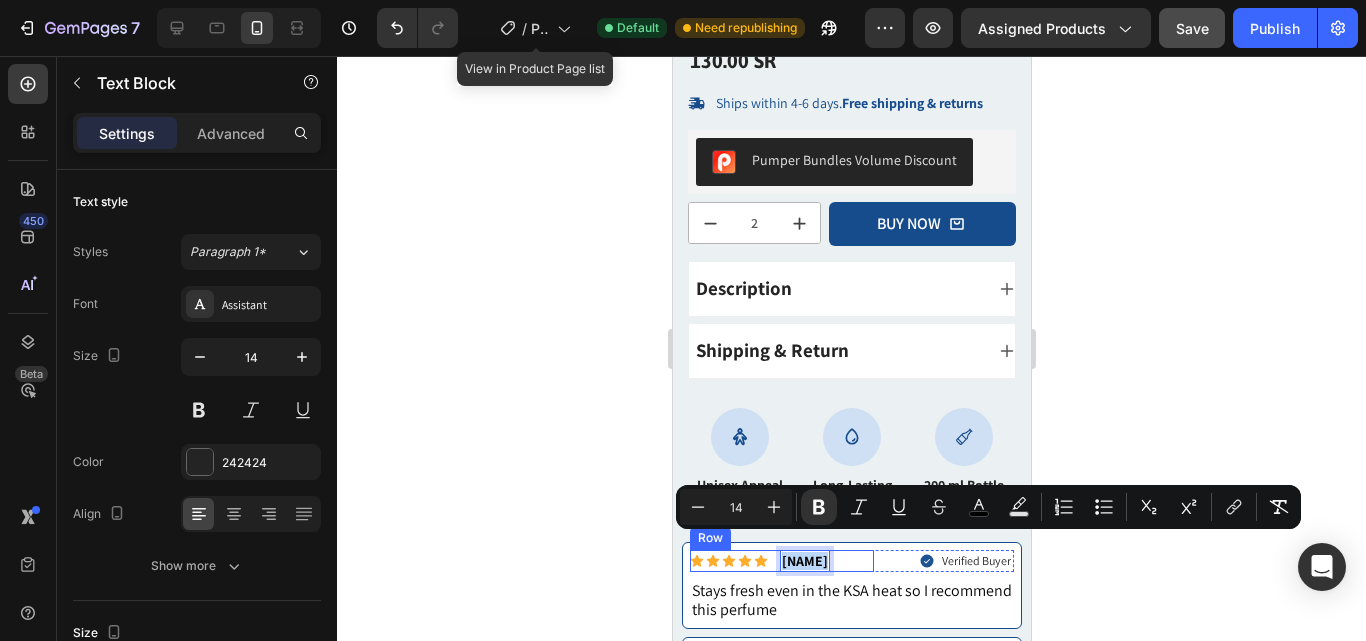 drag, startPoint x: 823, startPoint y: 549, endPoint x: 774, endPoint y: 547, distance: 49.0408 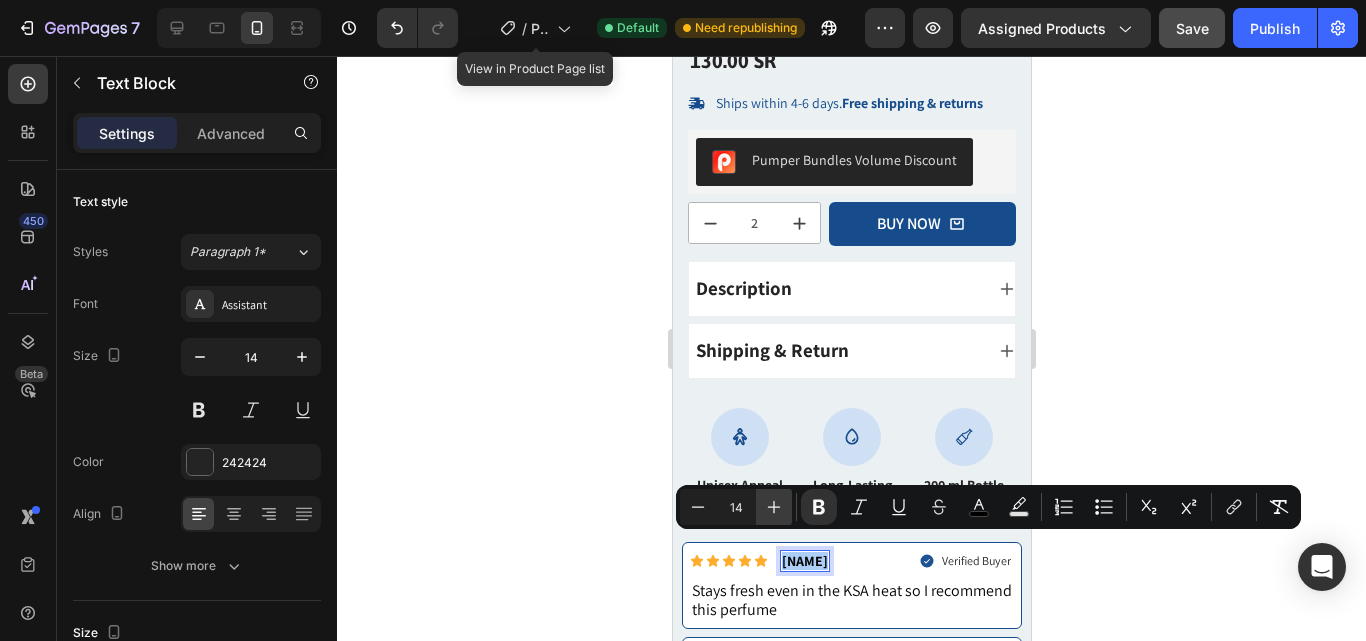 click 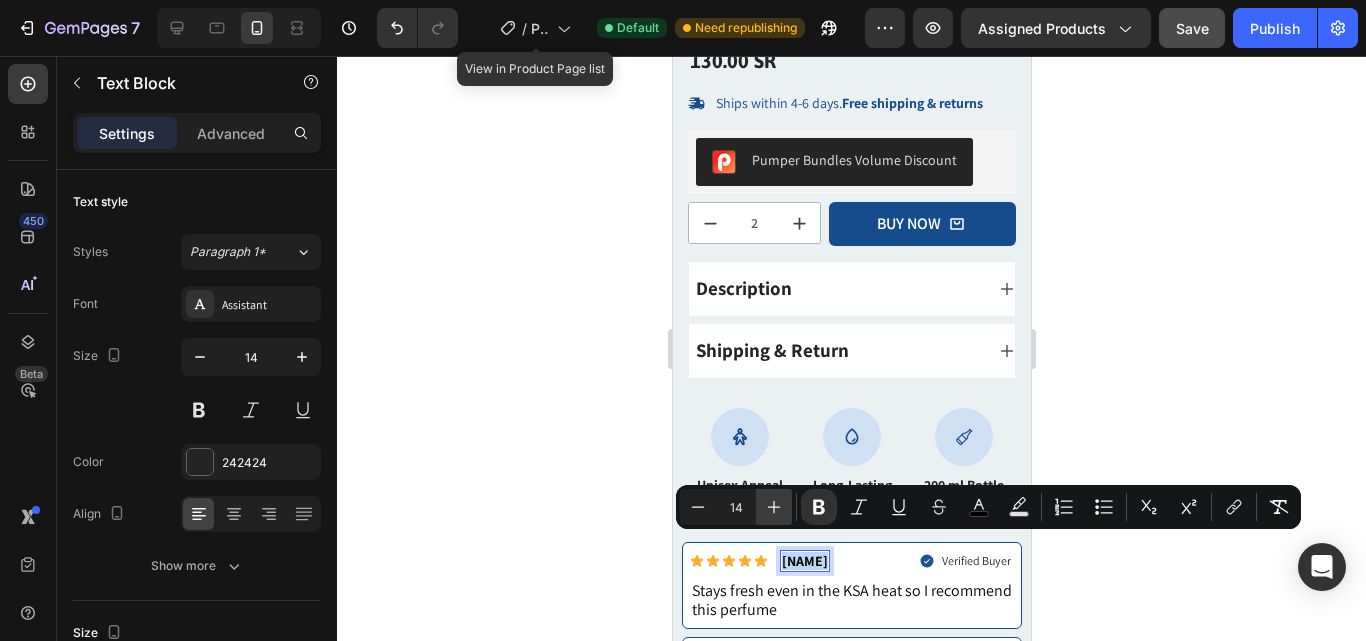 type on "15" 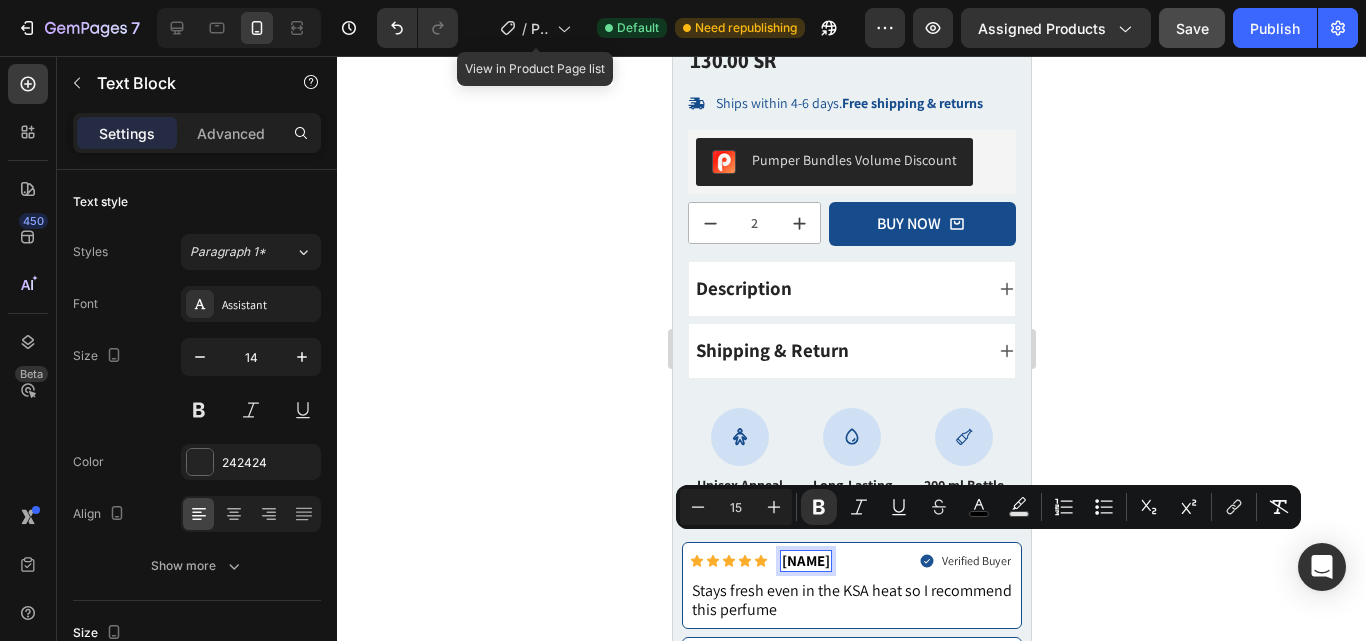 click 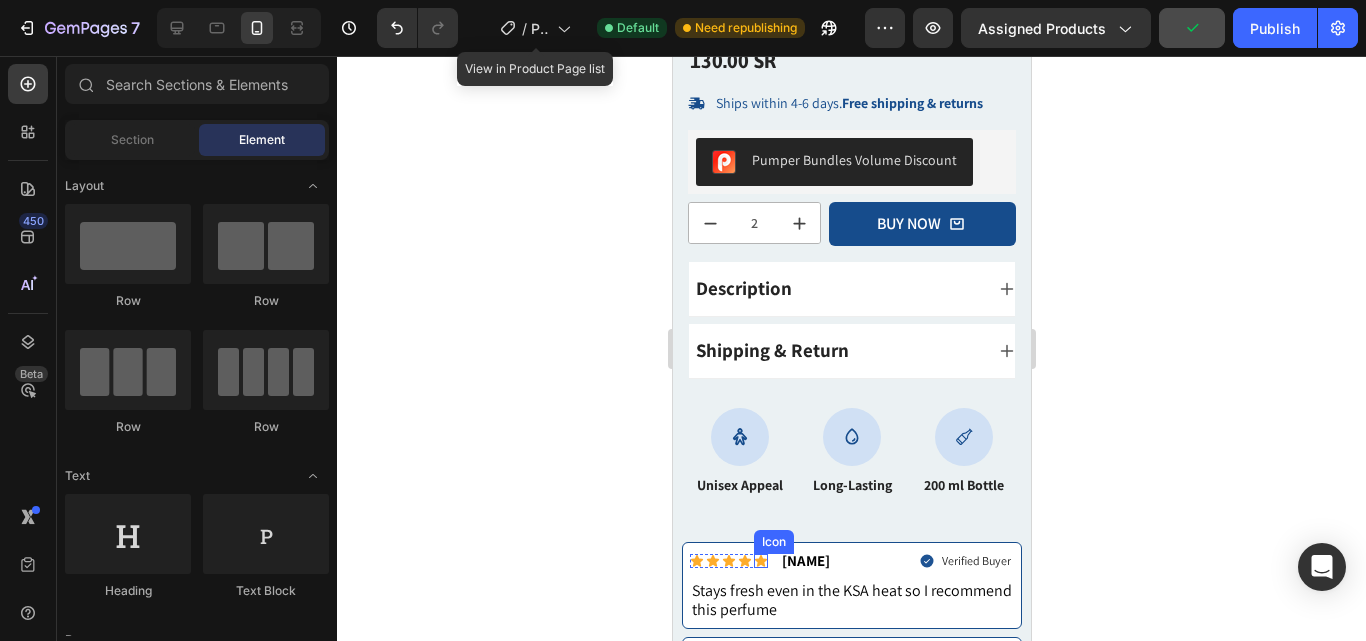 click 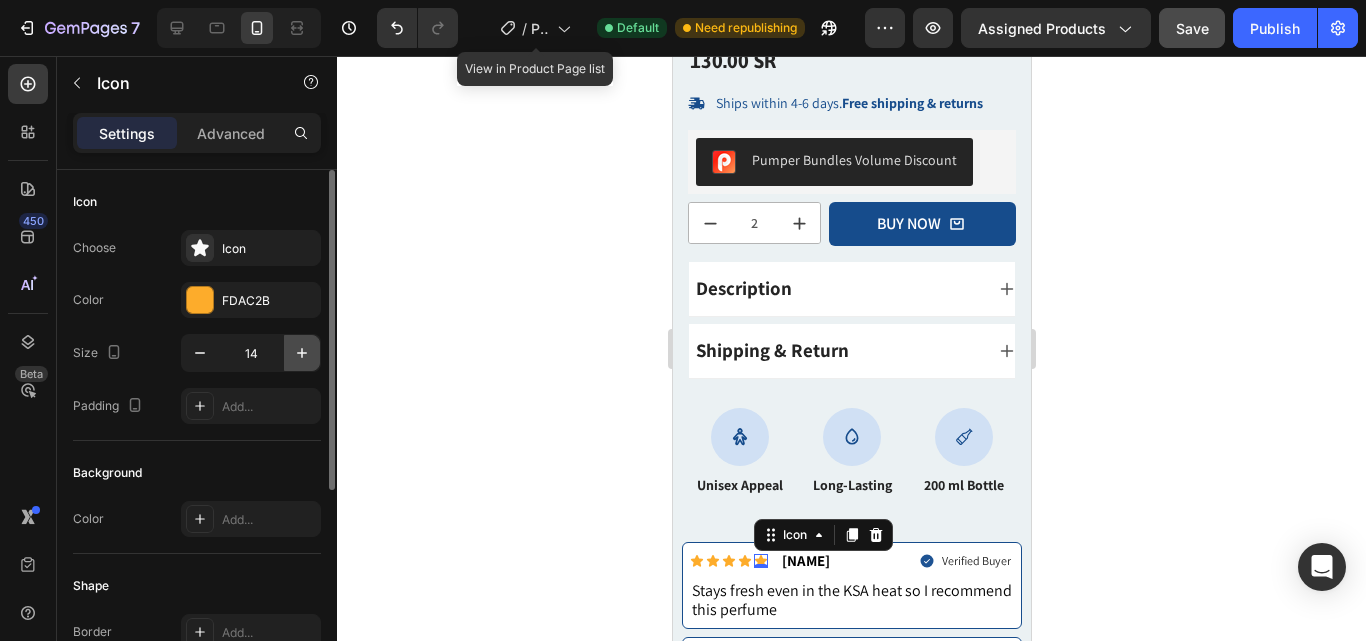 click at bounding box center (302, 353) 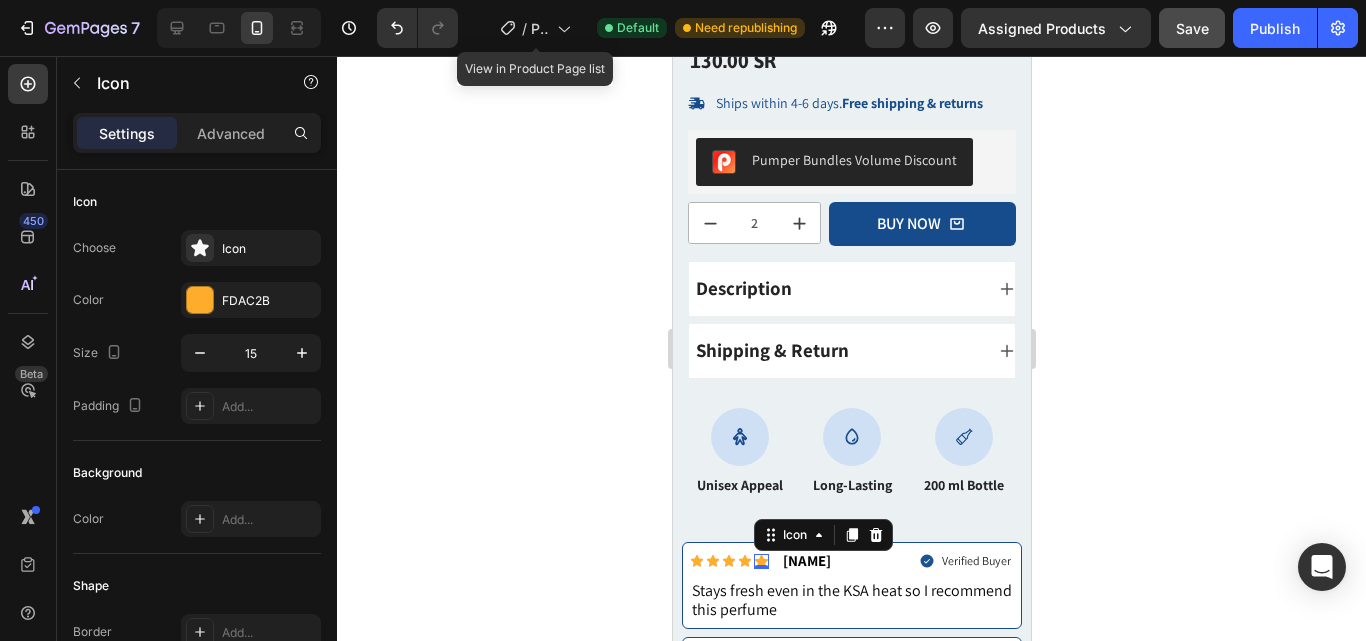click 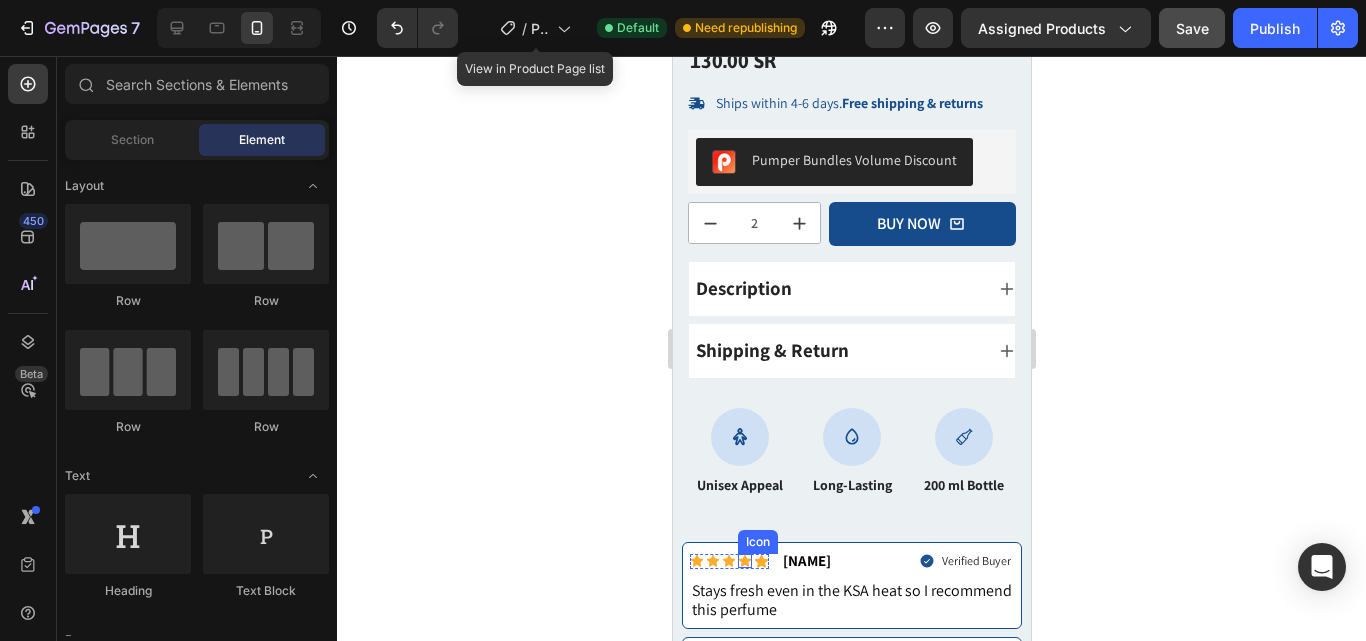click 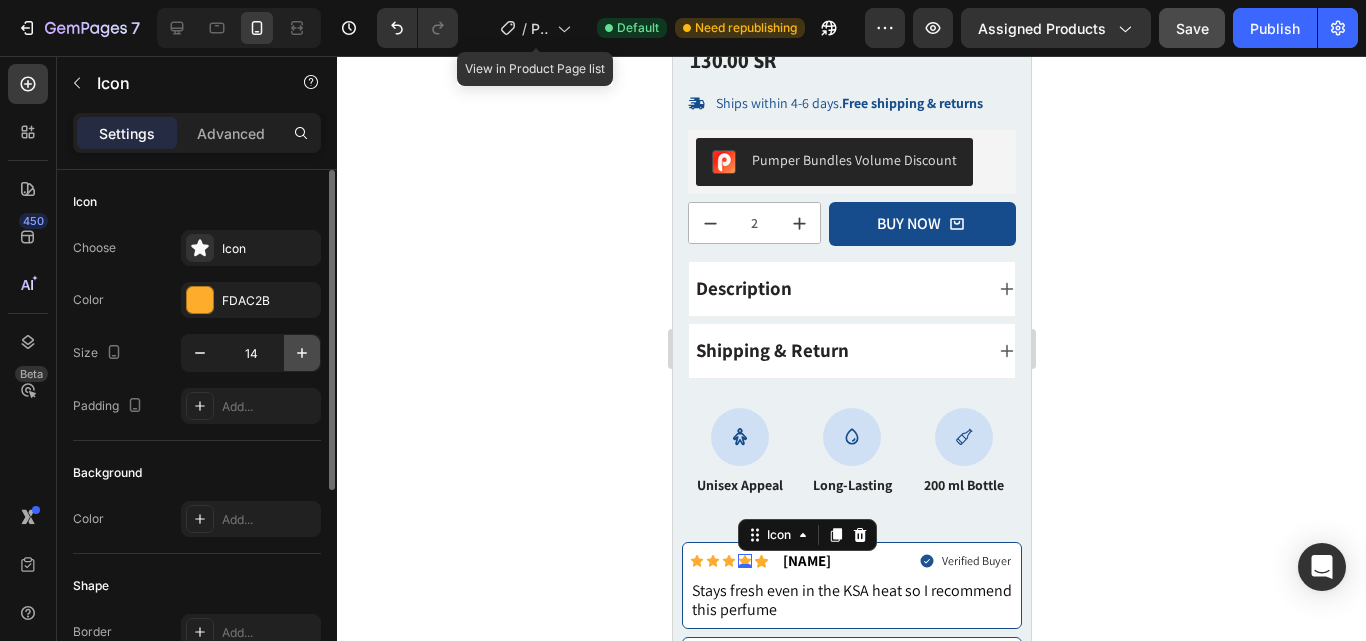 click at bounding box center [302, 353] 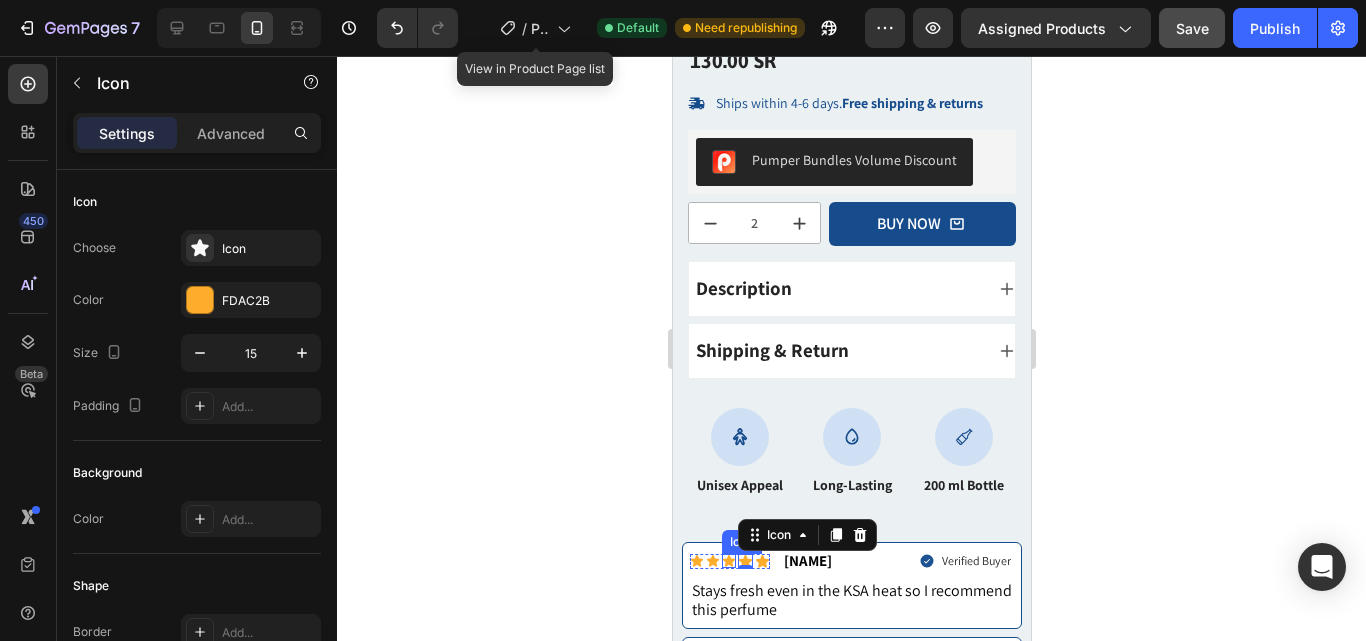 click 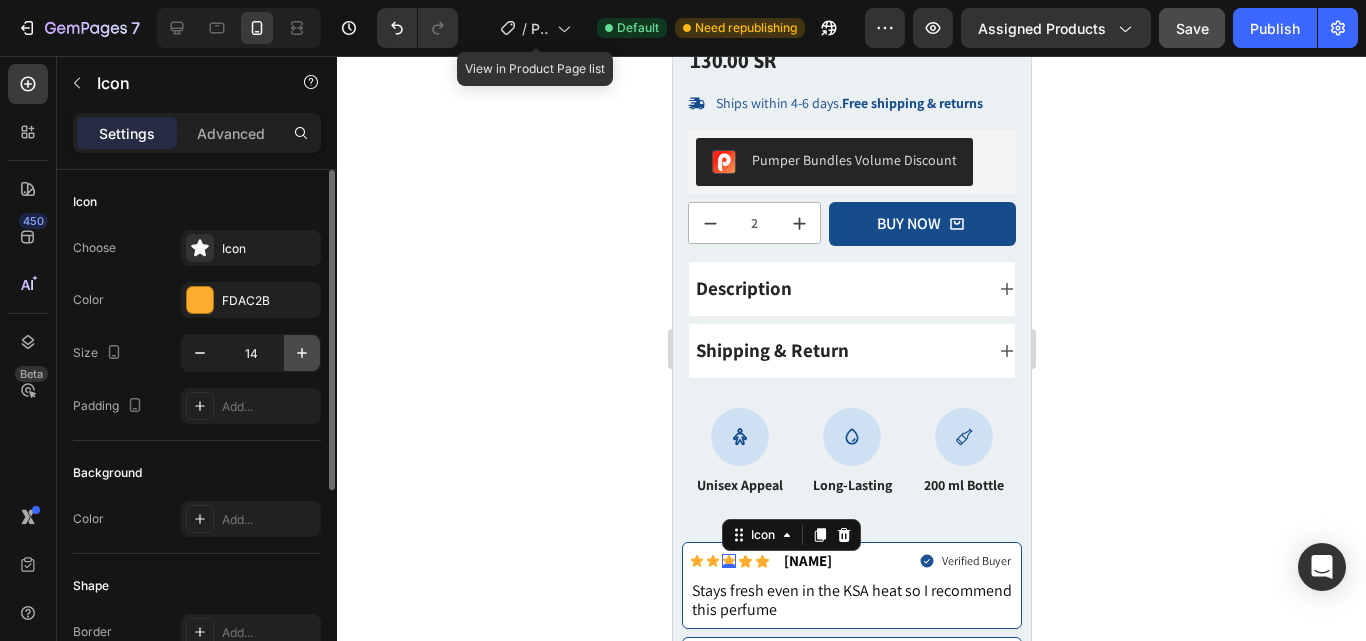 click 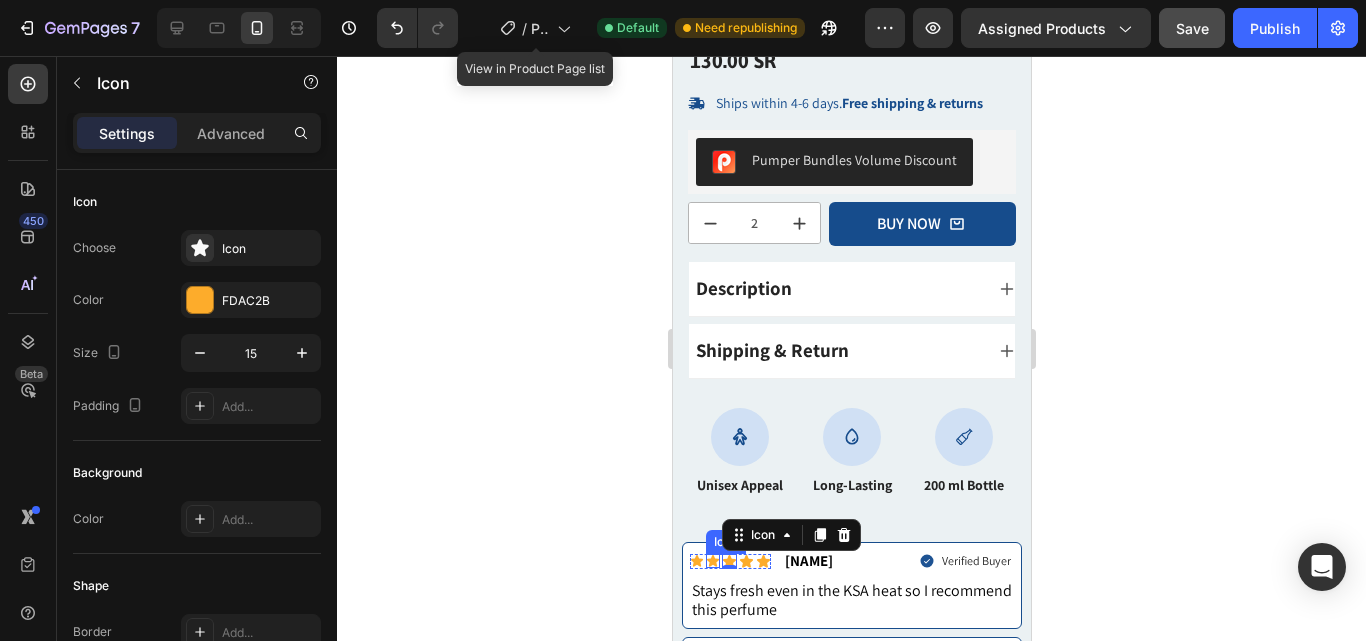 click 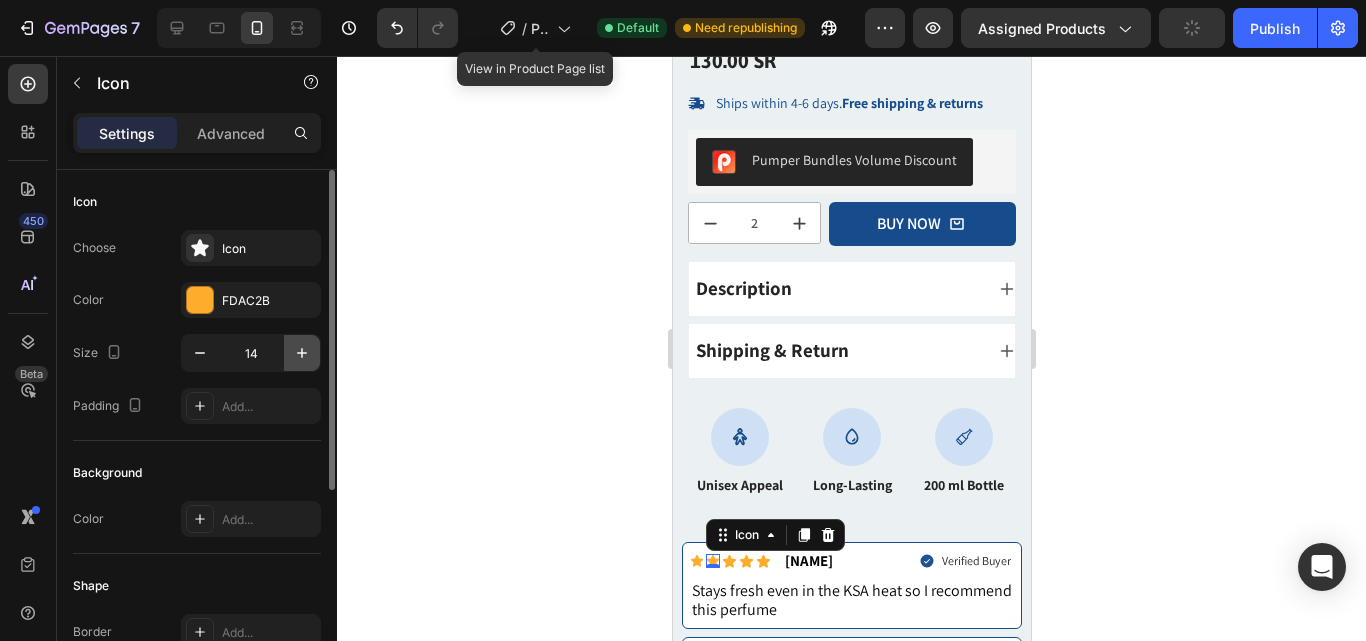 click 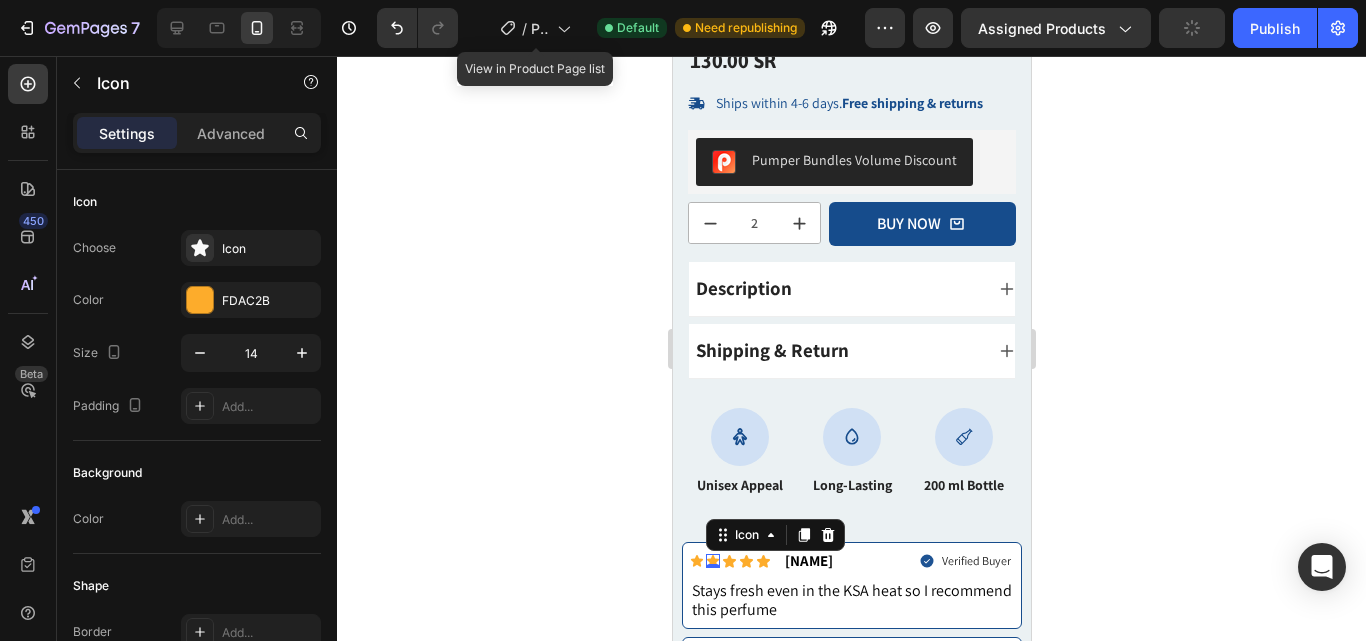 type on "15" 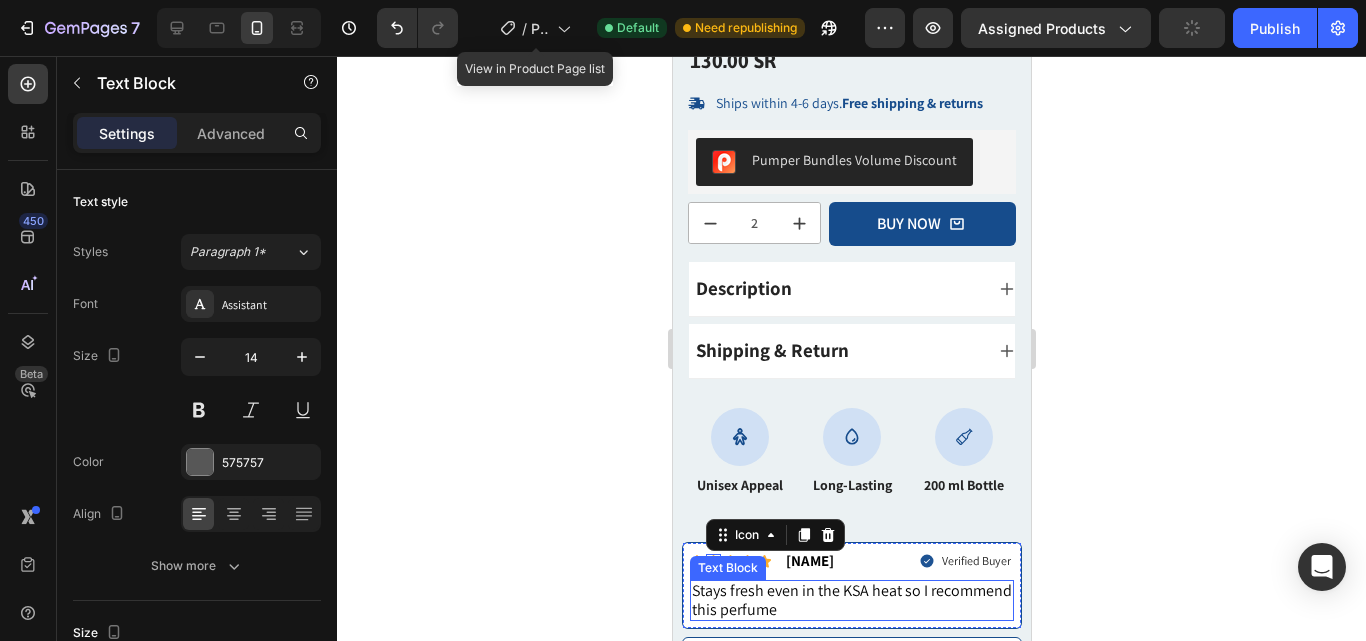 click on "Text Block" at bounding box center (727, 568) 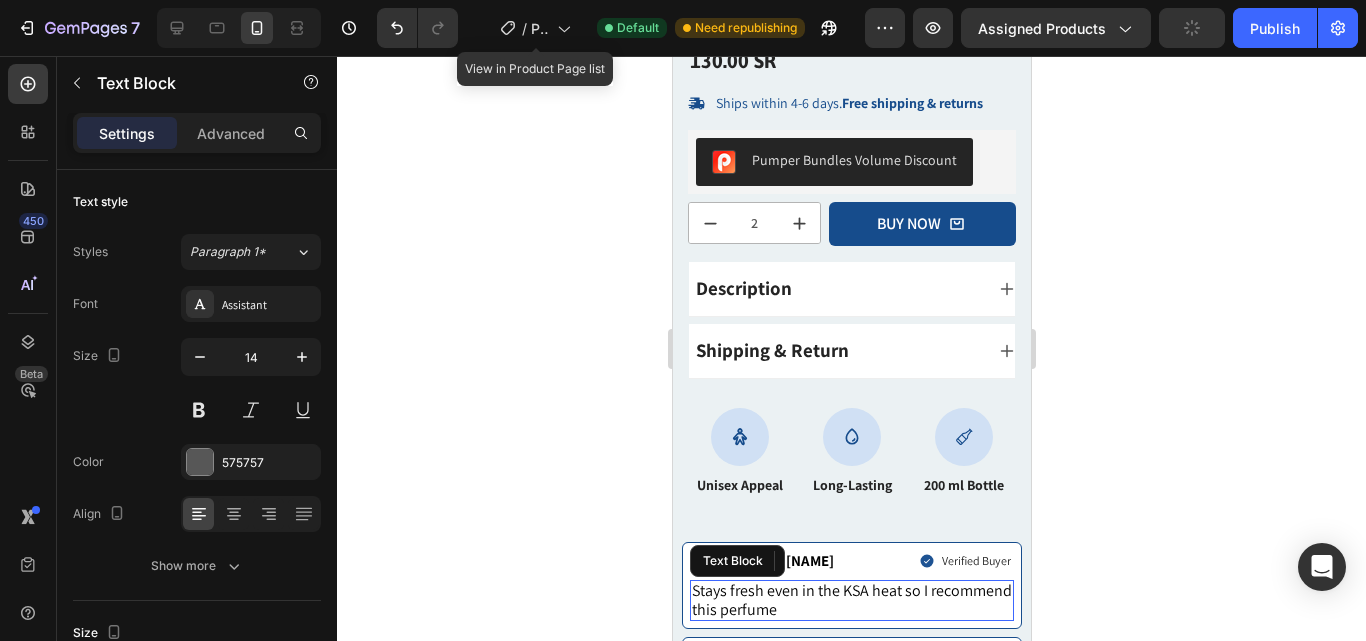 click 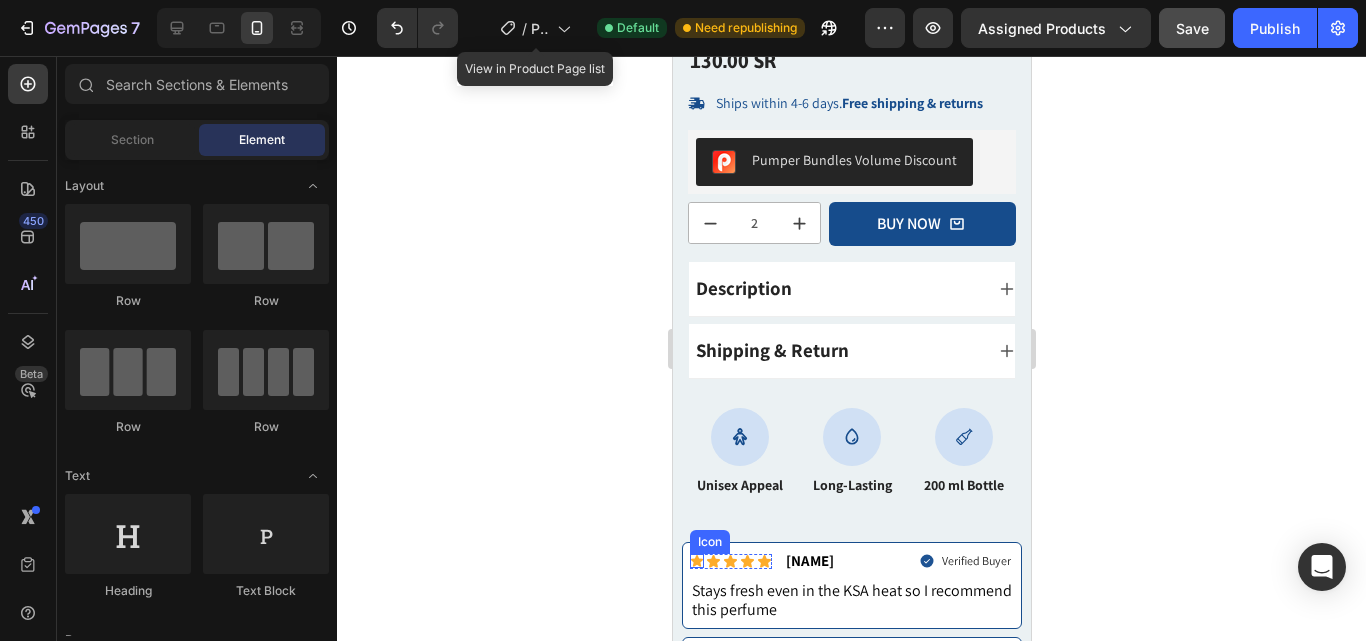 click 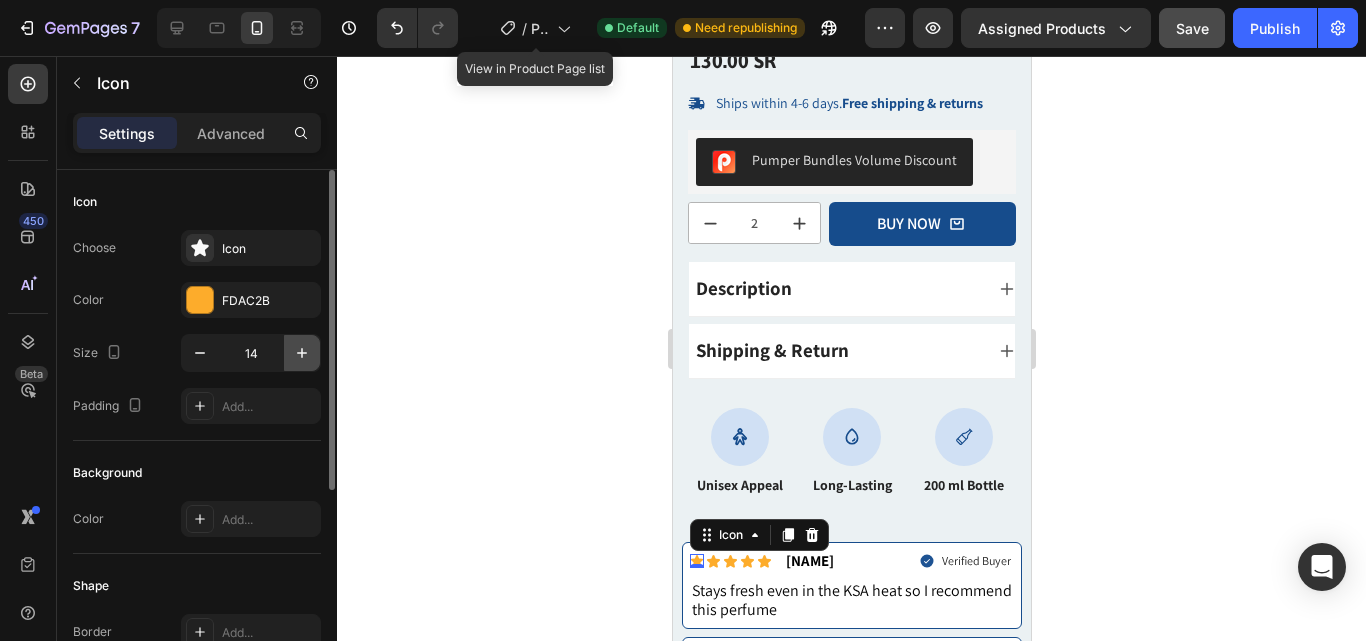 click 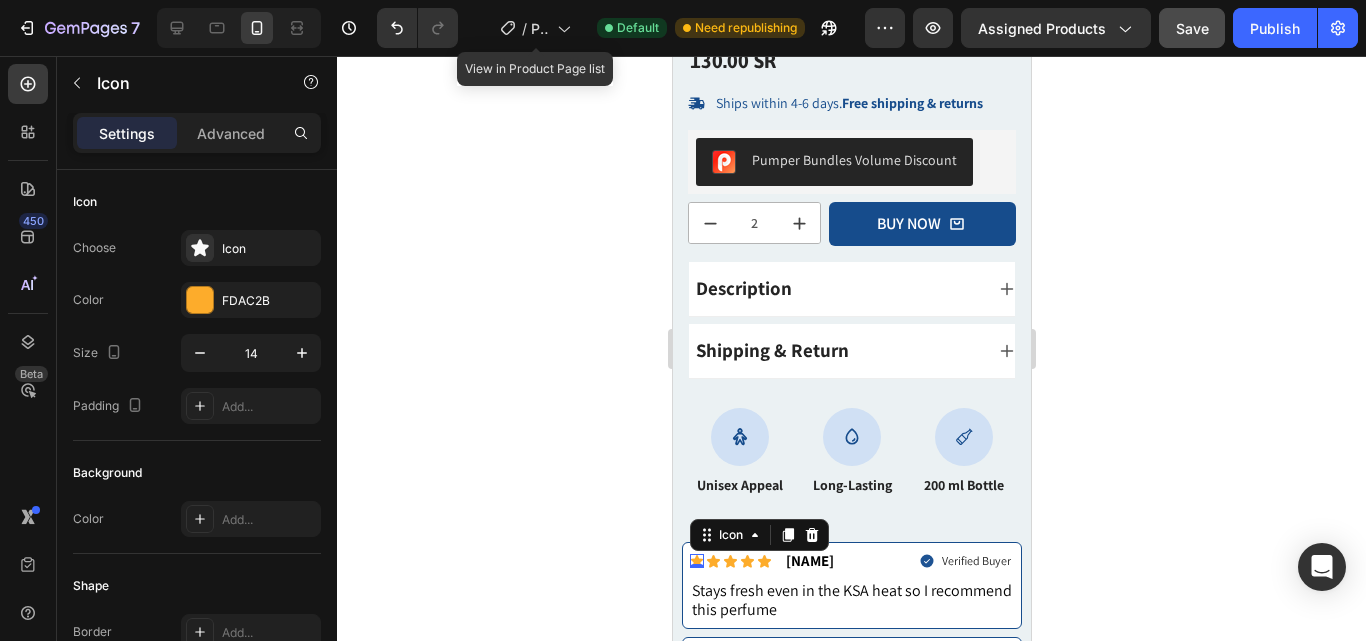 type on "15" 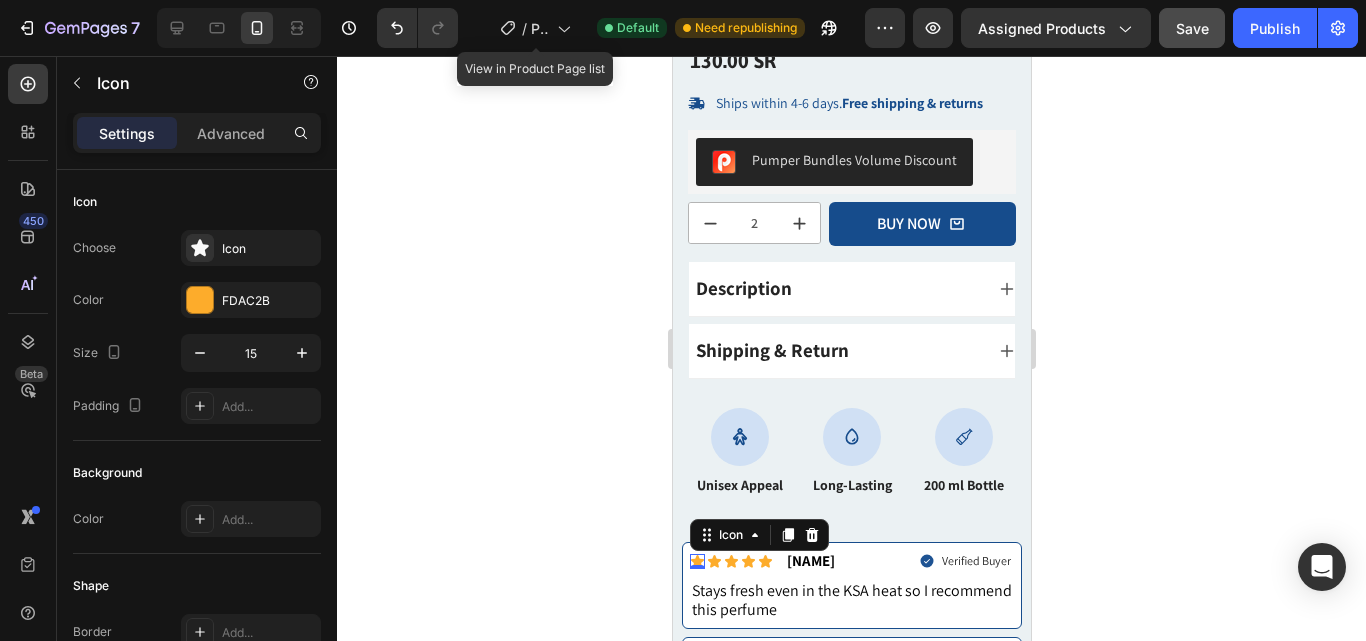 click 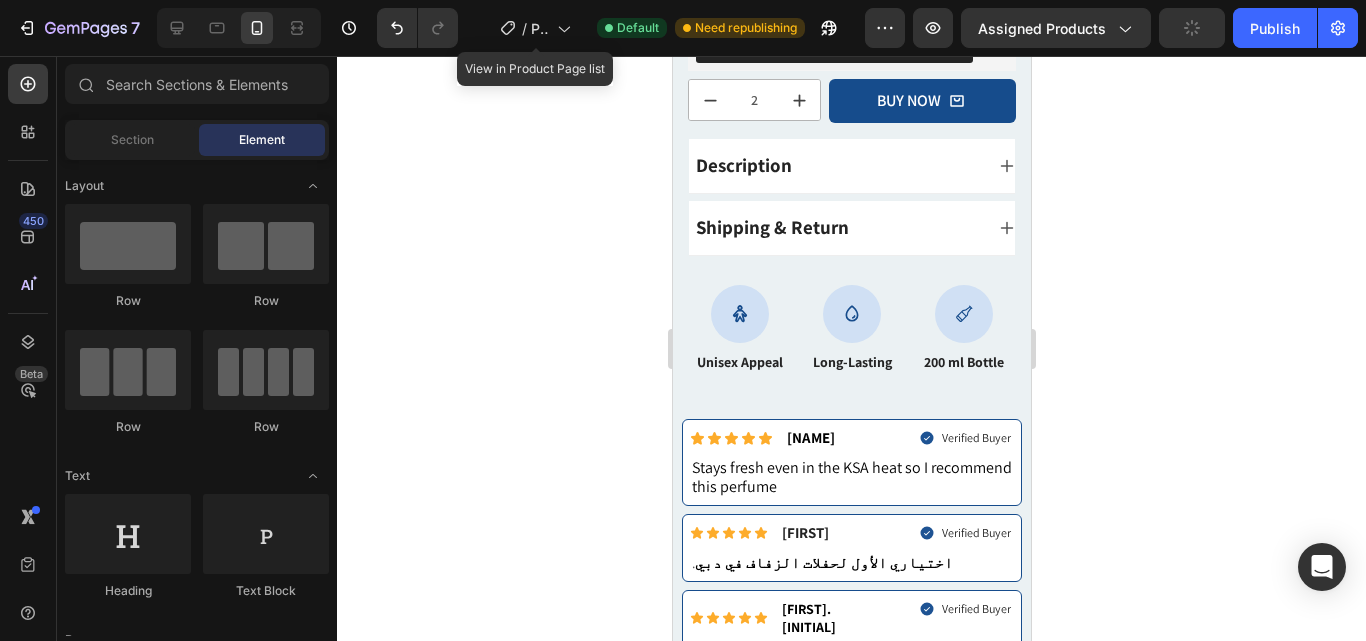 scroll, scrollTop: 822, scrollLeft: 0, axis: vertical 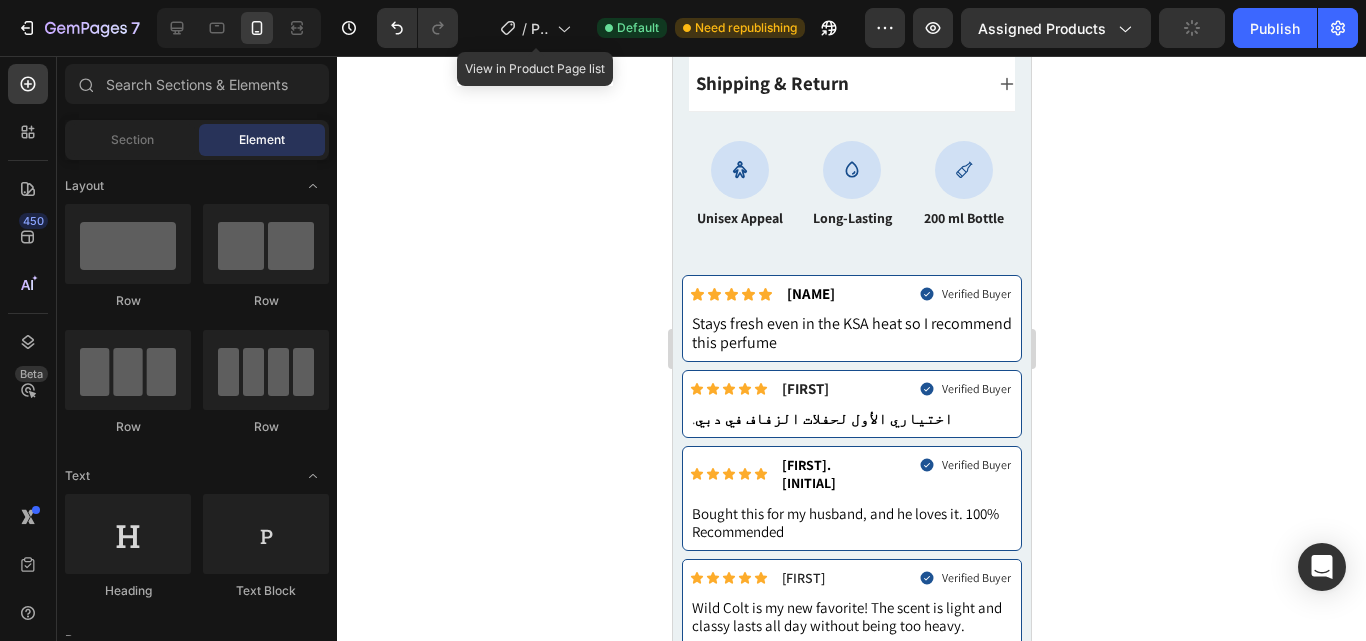 drag, startPoint x: 1025, startPoint y: 215, endPoint x: 1921, endPoint y: 530, distance: 949.75836 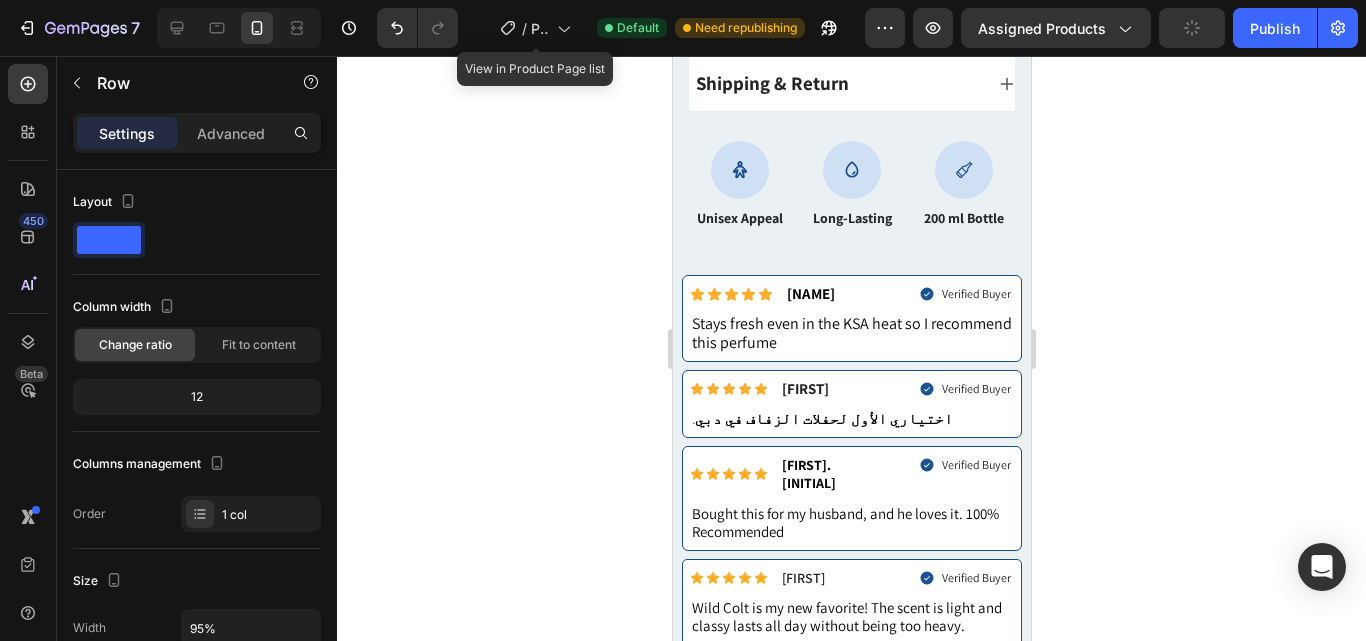 click on "Icon Icon Icon Icon Icon Icon List [FIRST] Text Block Row Verified Buyer Item List Row . اختياري الأول لحفلات الزفاف في دبي Text Block" at bounding box center [851, 404] 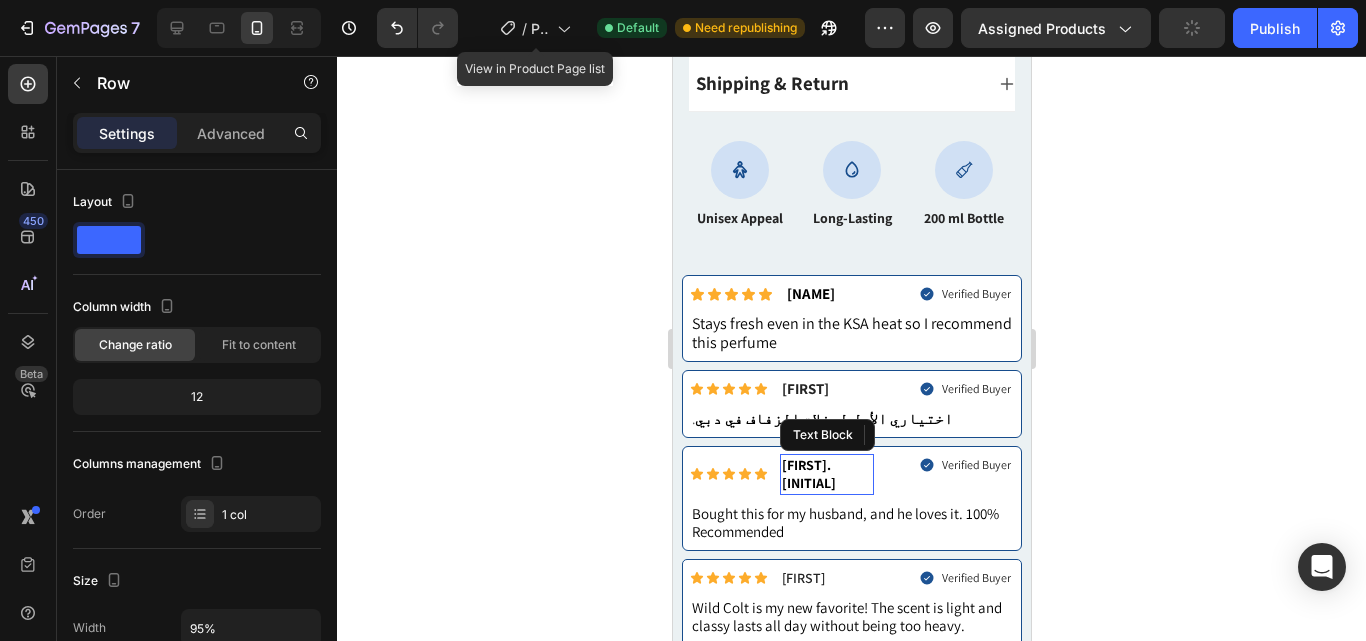 click on "[FIRST].[INITIAL]" at bounding box center (808, 474) 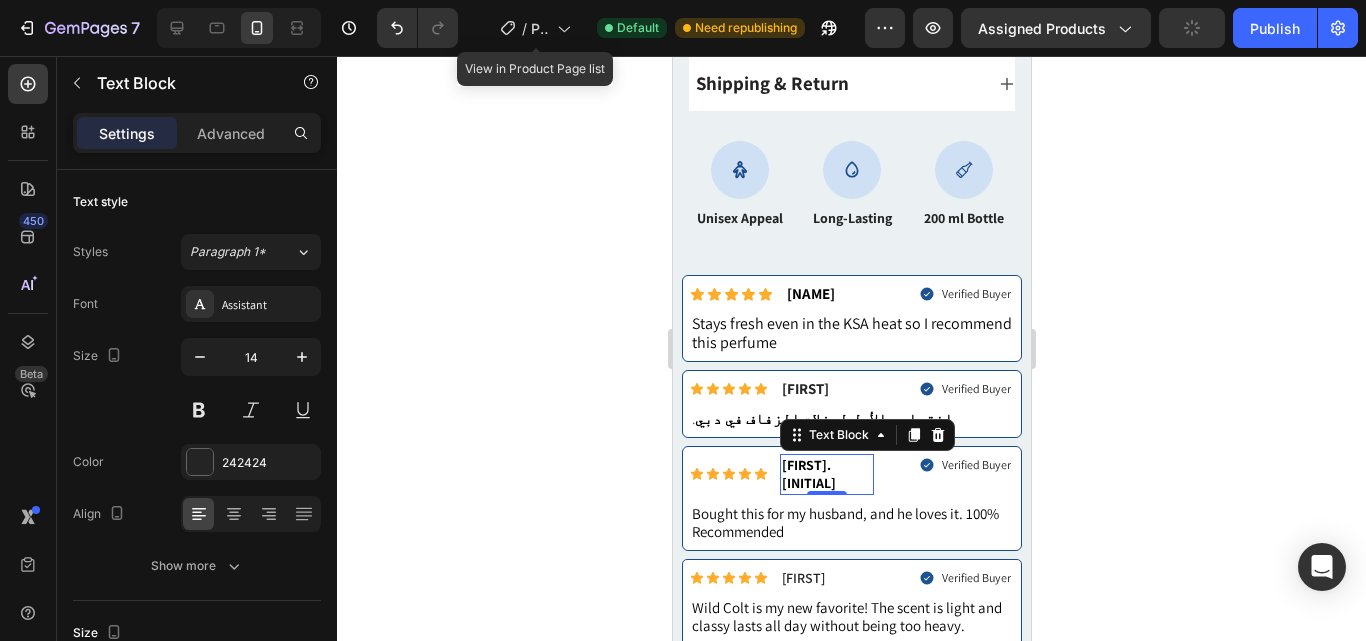 scroll, scrollTop: 919, scrollLeft: 0, axis: vertical 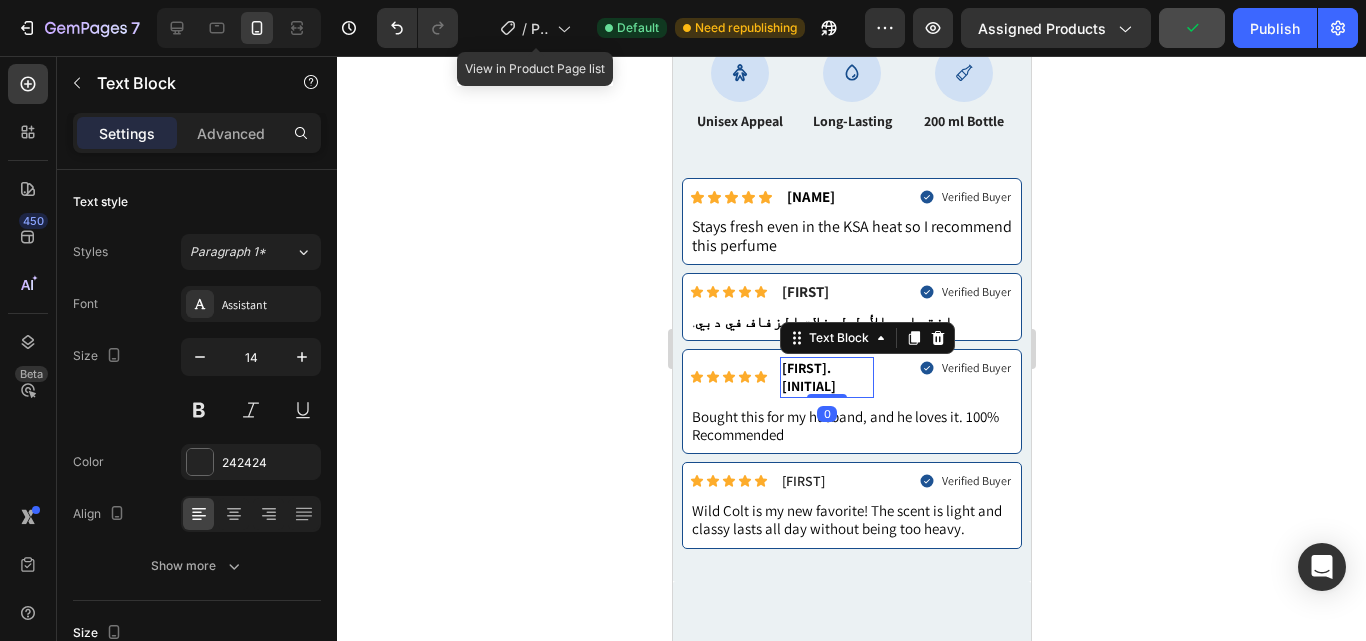 click on "[FIRST].[INITIAL]" at bounding box center (808, 377) 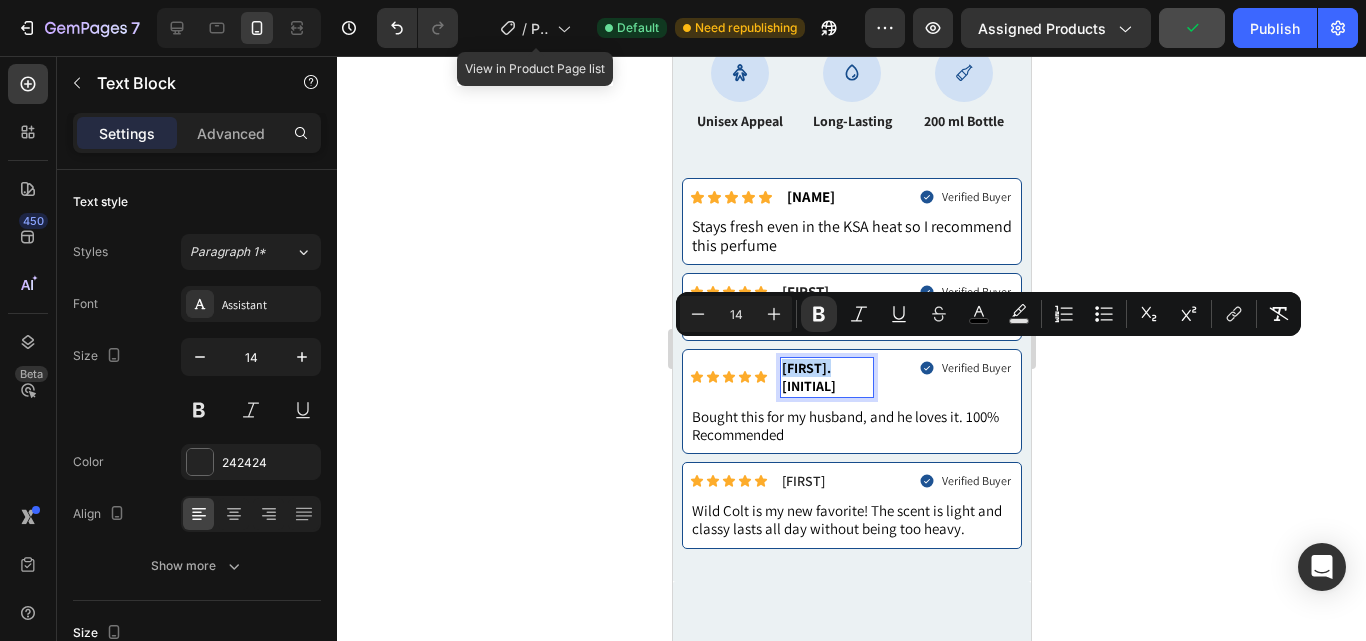 drag, startPoint x: 831, startPoint y: 354, endPoint x: 780, endPoint y: 349, distance: 51.24451 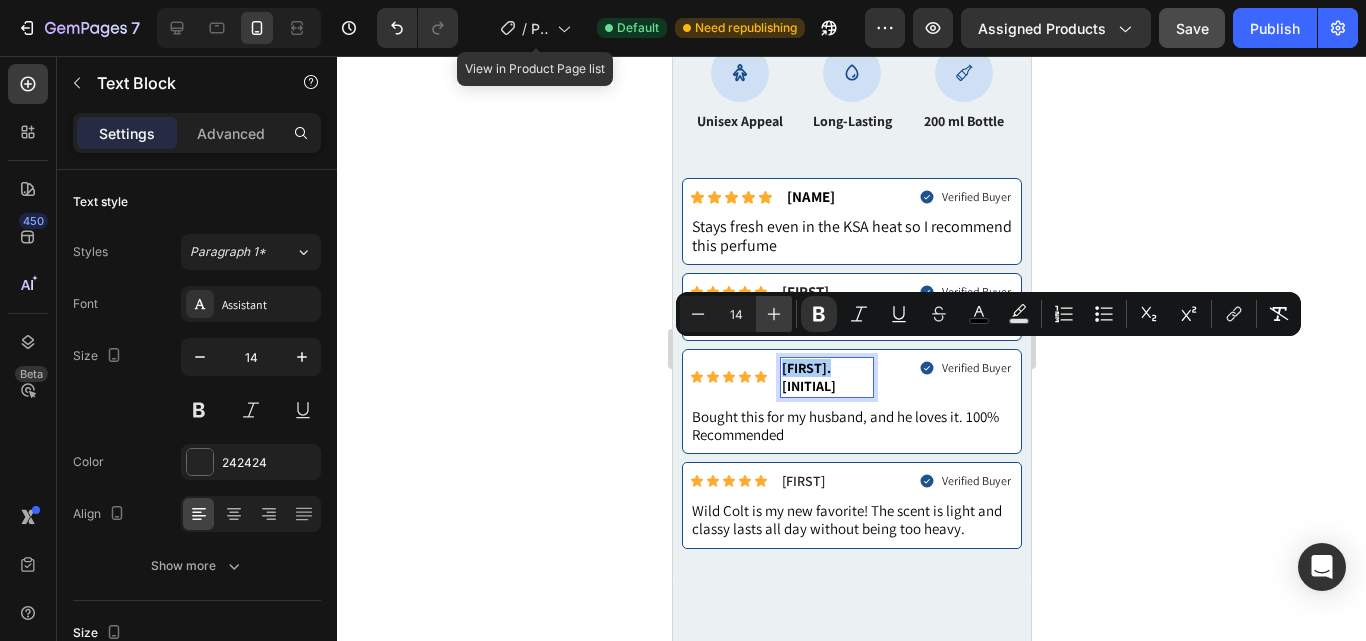 click 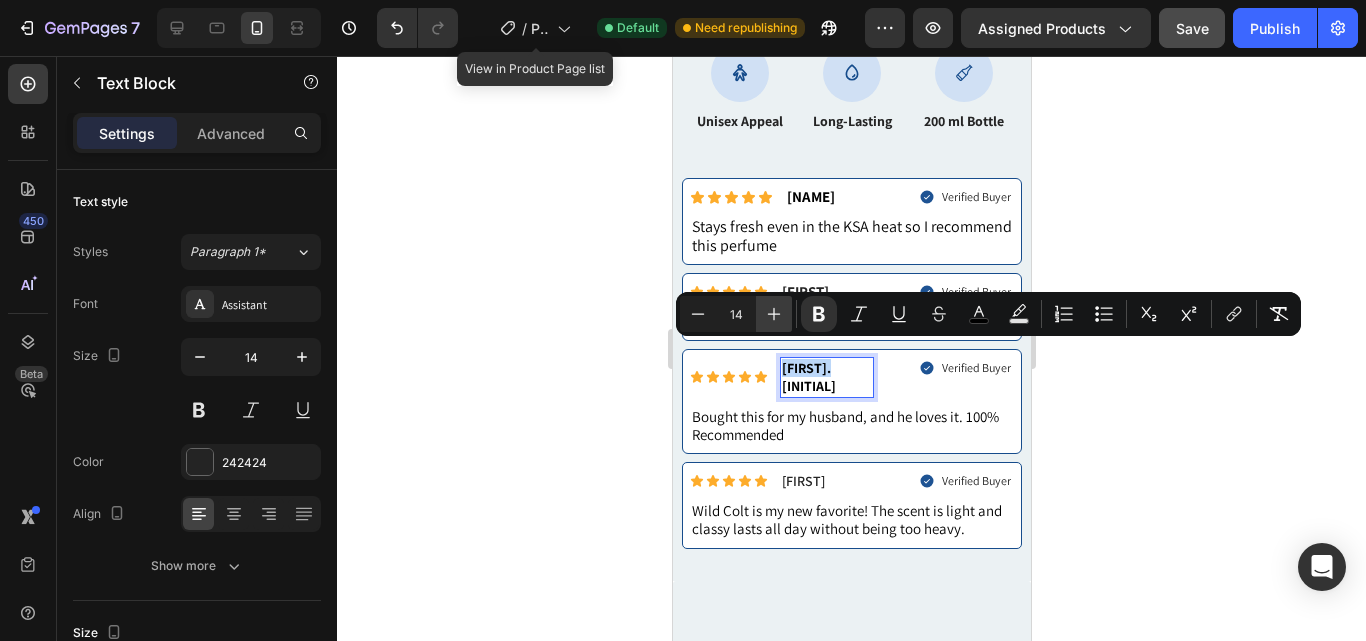 type on "15" 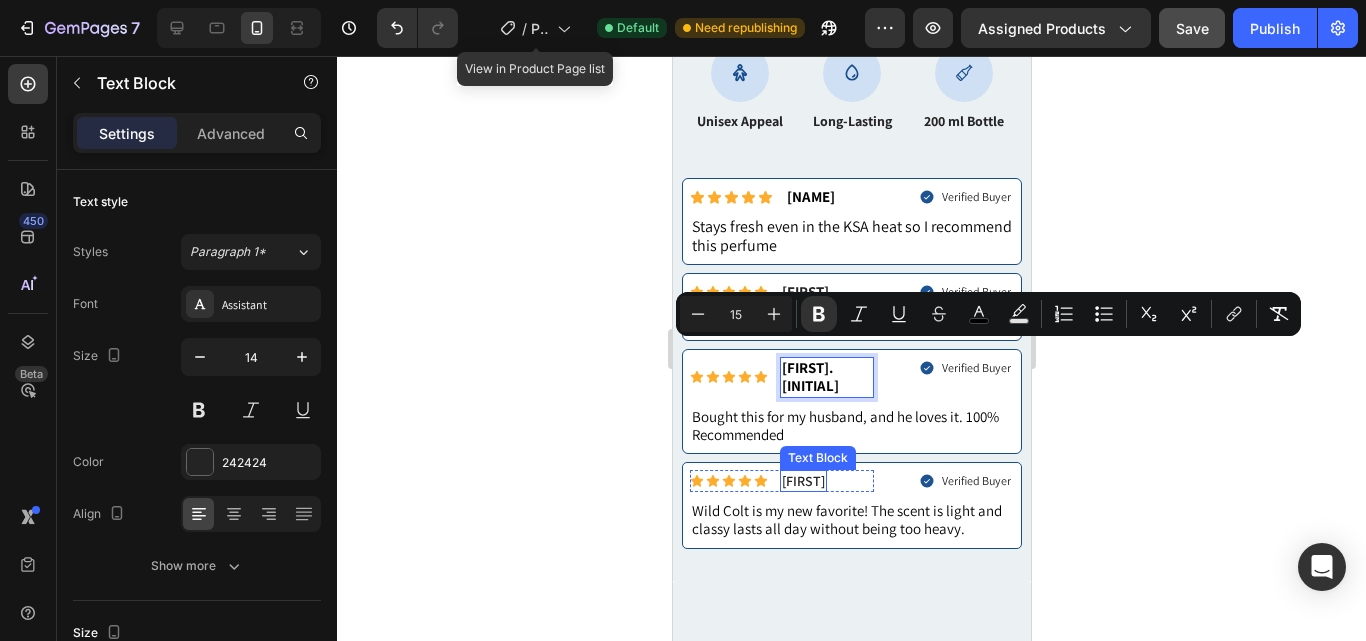 click on "[FIRST]" at bounding box center [802, 481] 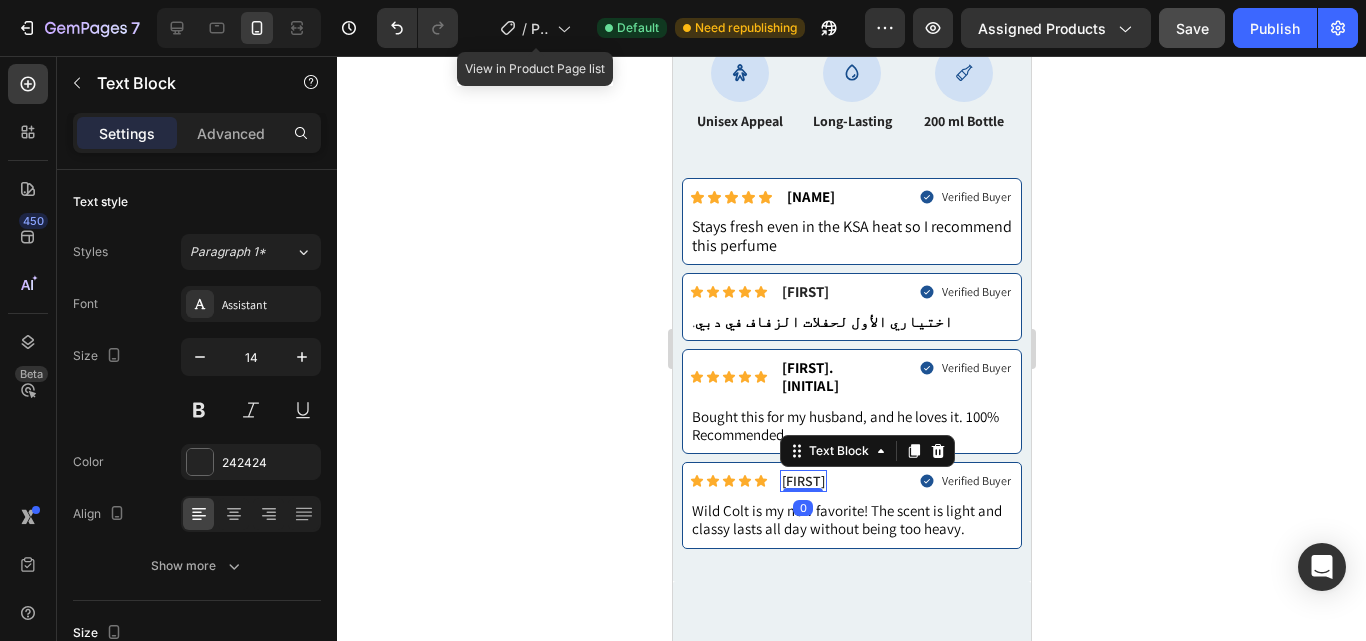 click on "[FIRST]" at bounding box center [802, 481] 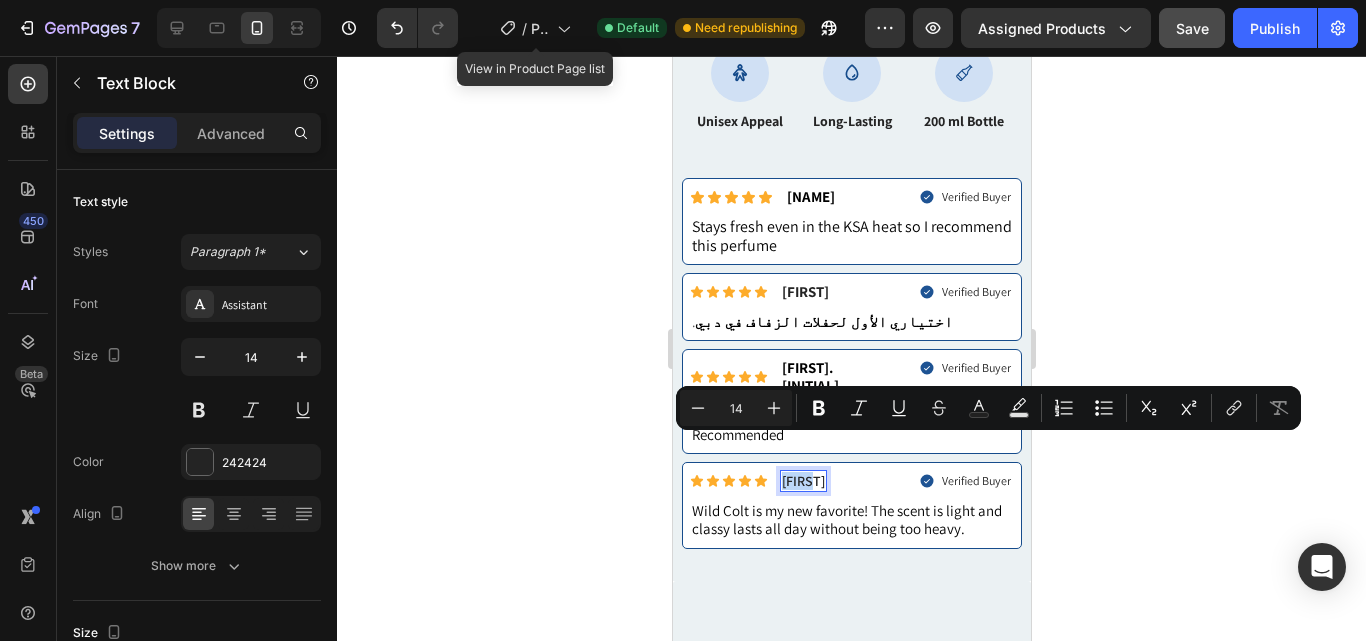 drag, startPoint x: 823, startPoint y: 453, endPoint x: 782, endPoint y: 449, distance: 41.19466 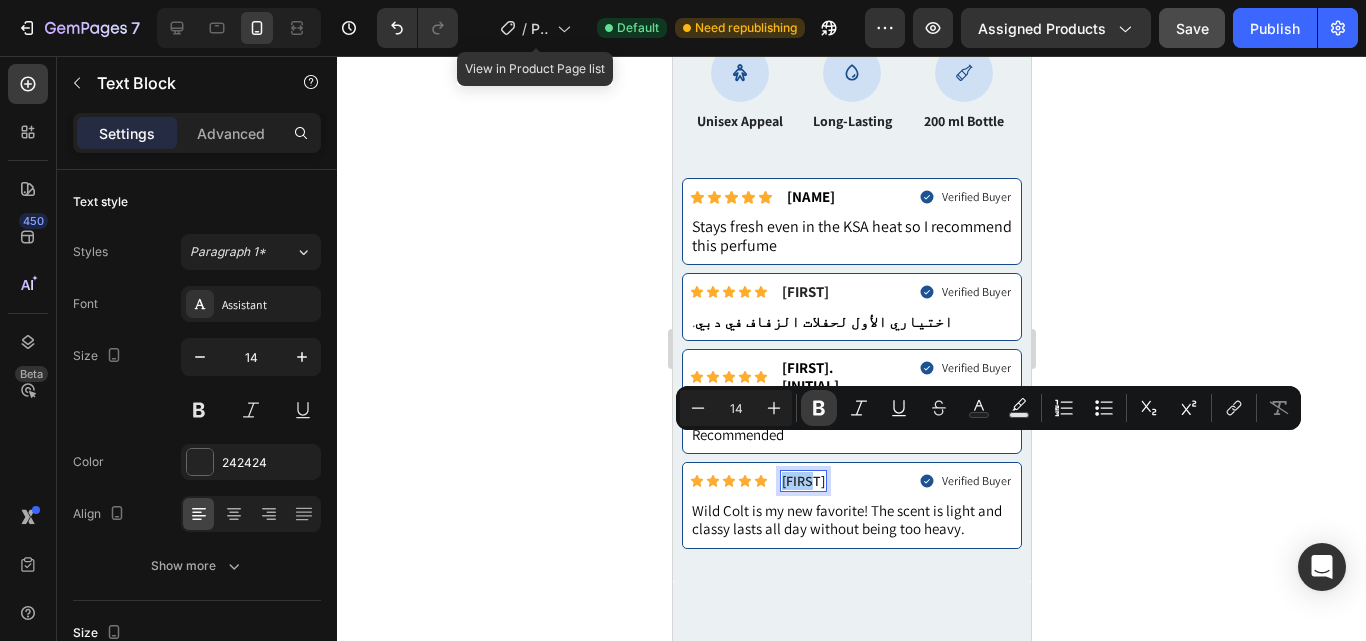 click 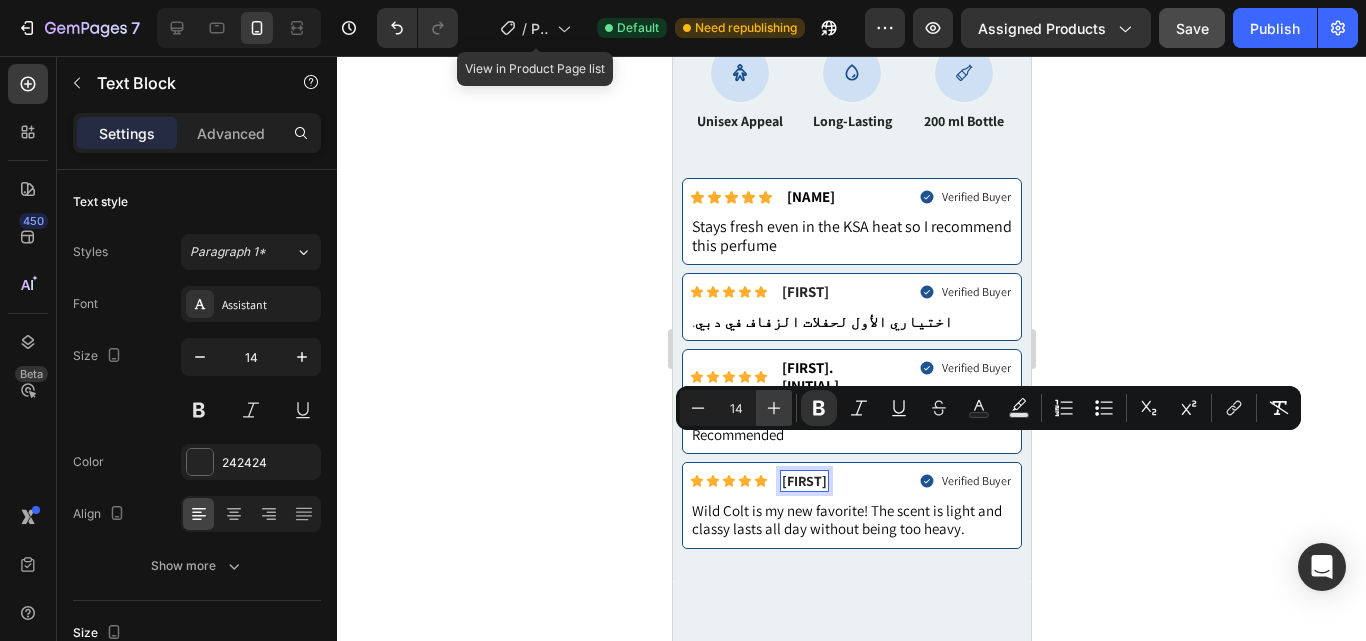 click on "Bought this for my husband, and he loves it. 100% Recommended" at bounding box center (844, 425) 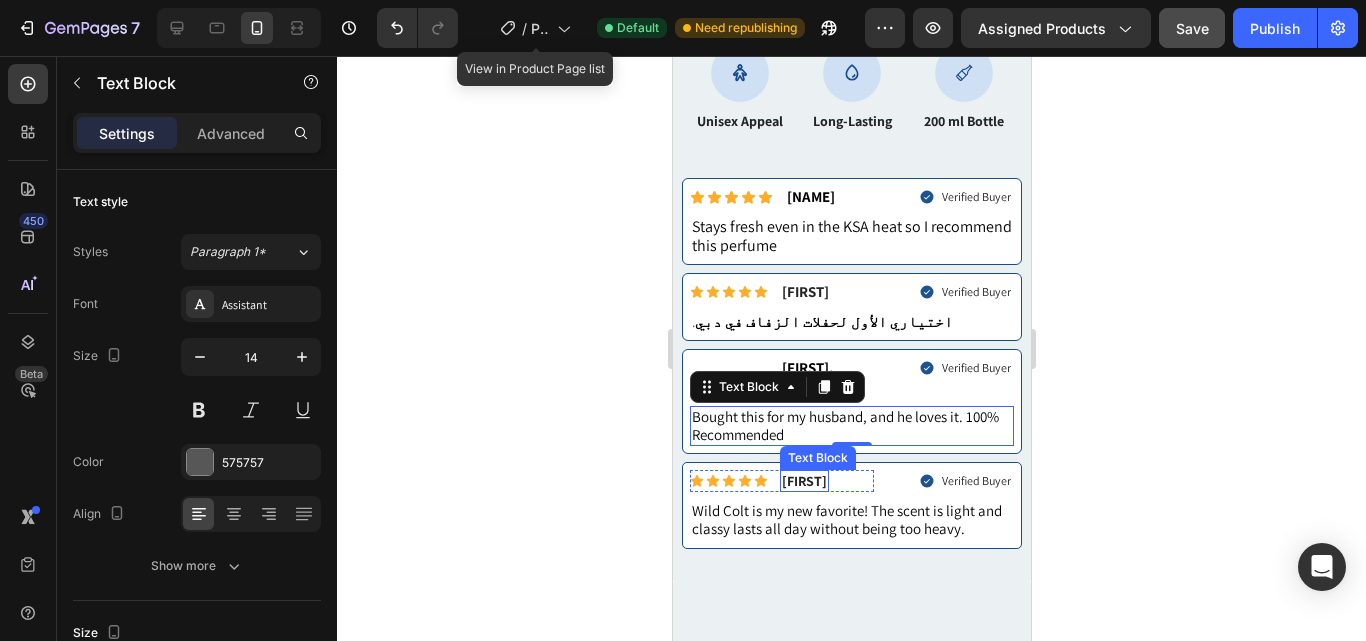 click on "[FIRST]" at bounding box center [803, 481] 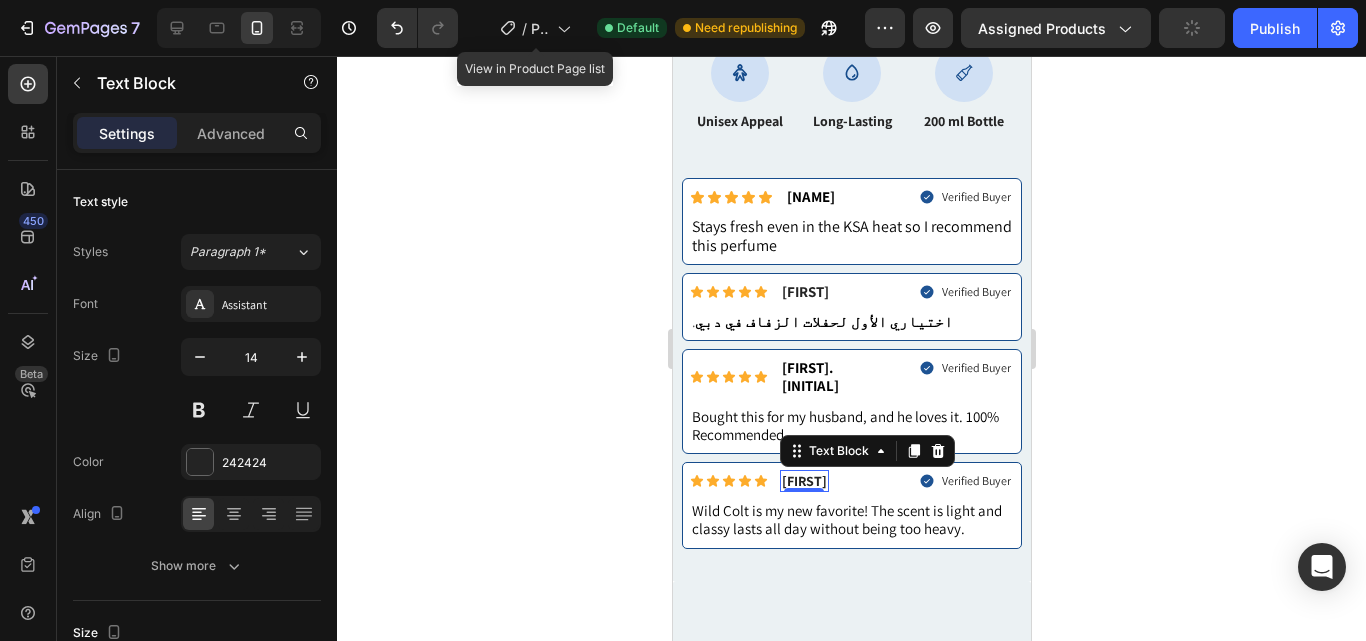 click on "[FIRST]" at bounding box center [803, 481] 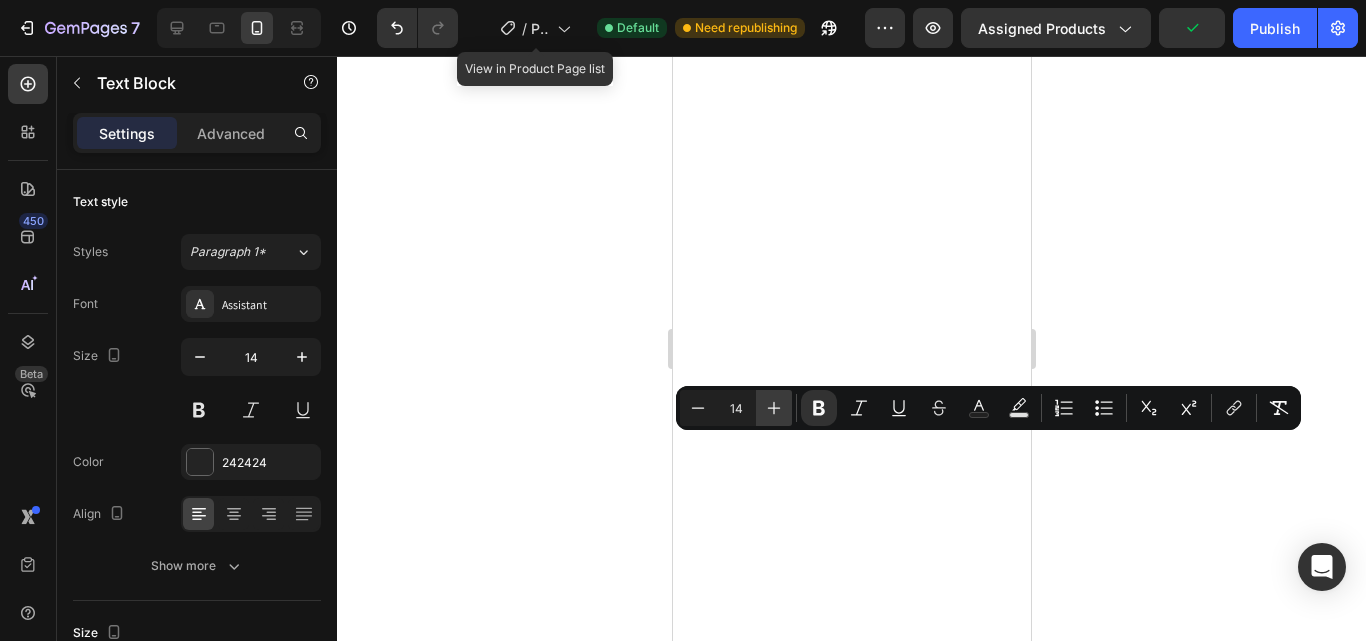 scroll, scrollTop: 0, scrollLeft: 0, axis: both 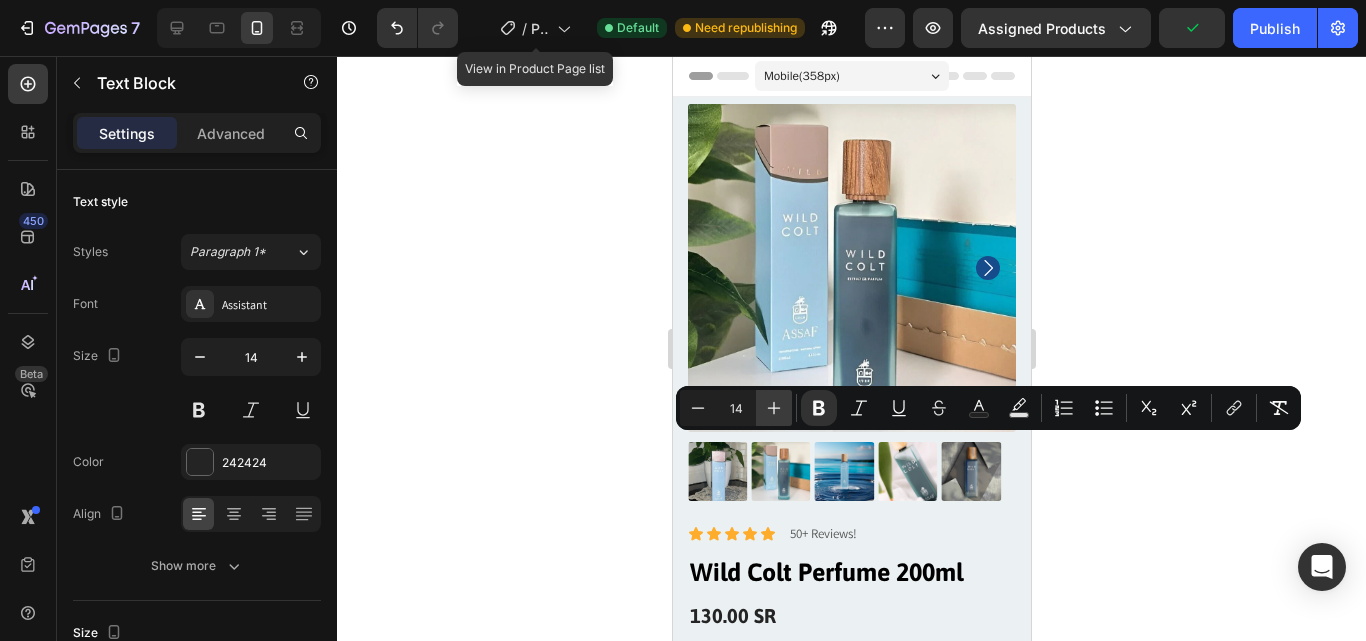 click 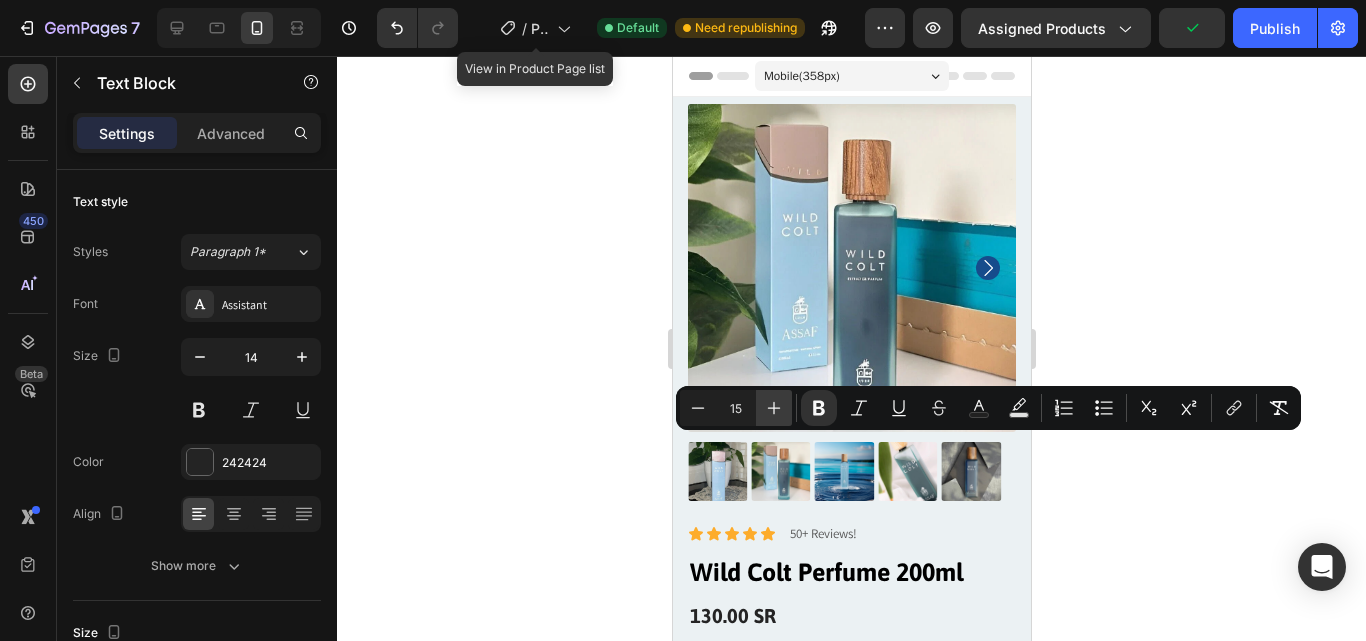 scroll, scrollTop: 0, scrollLeft: 0, axis: both 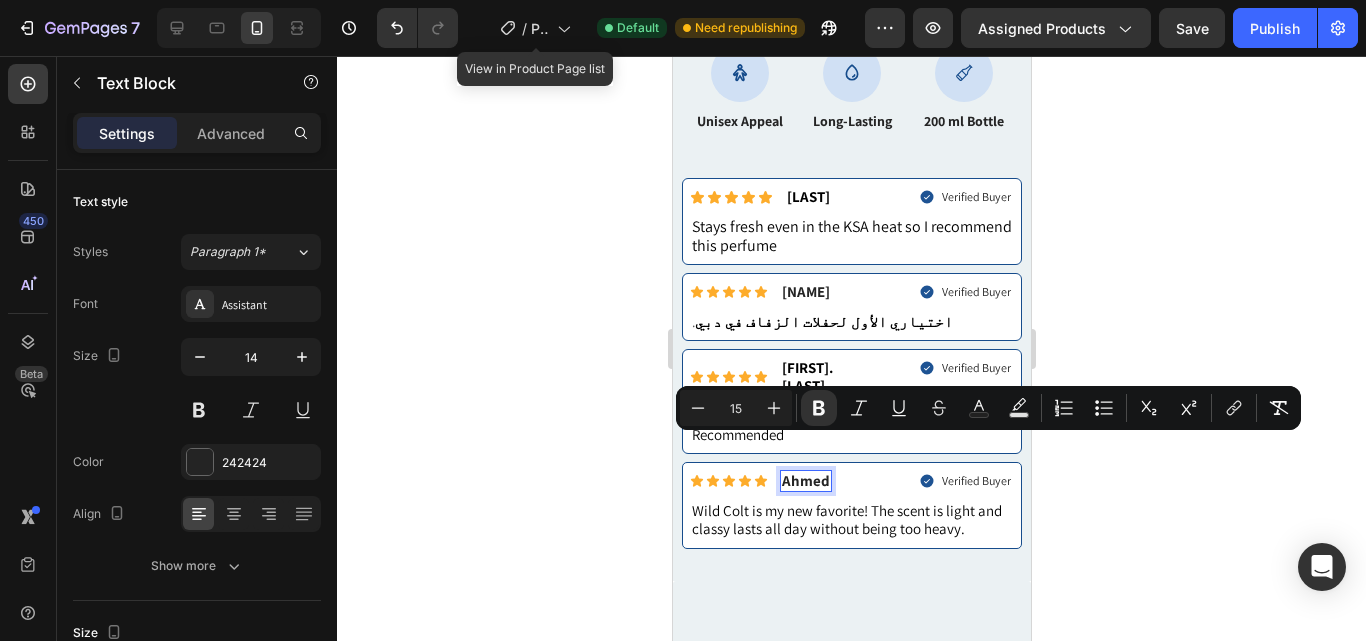 click 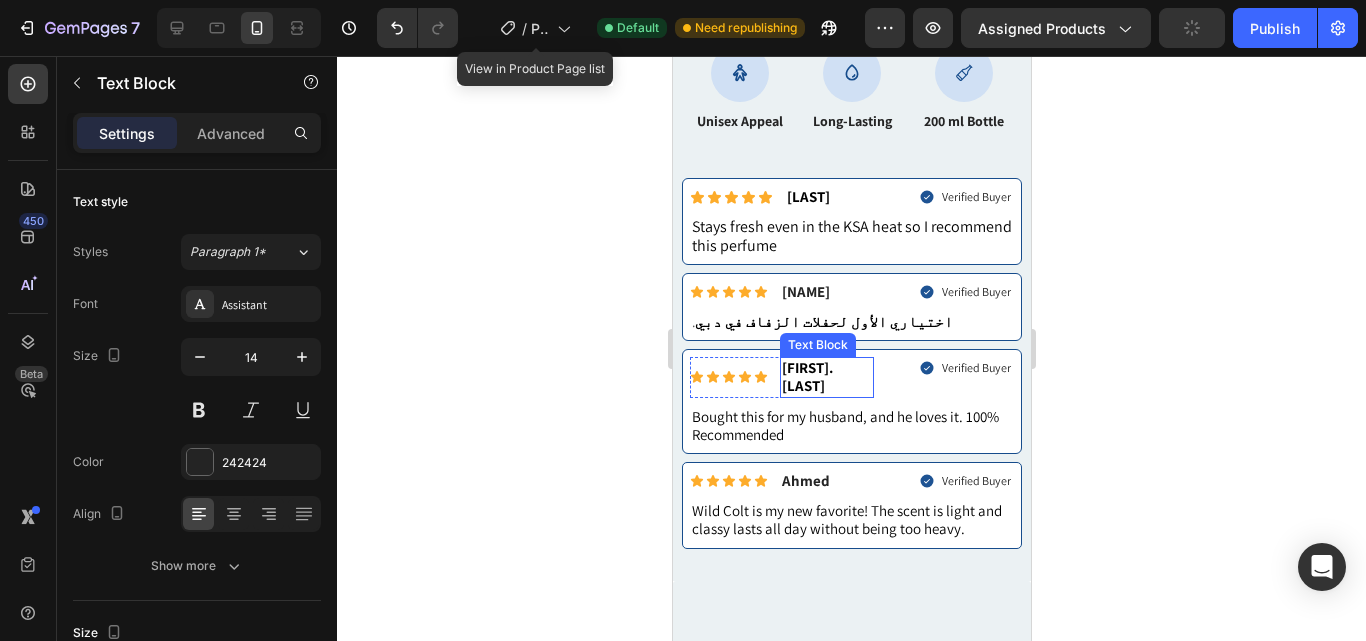 click on "[FIRST].[INITIAL]" at bounding box center (806, 376) 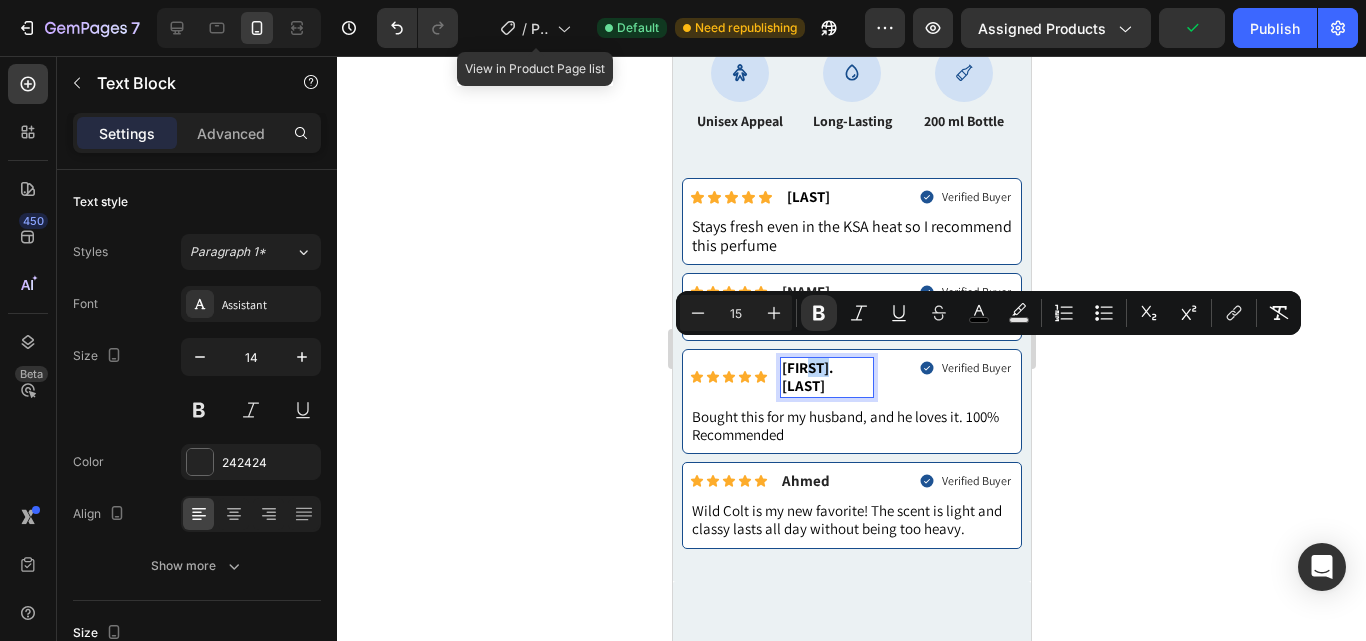 drag, startPoint x: 829, startPoint y: 351, endPoint x: 810, endPoint y: 351, distance: 19 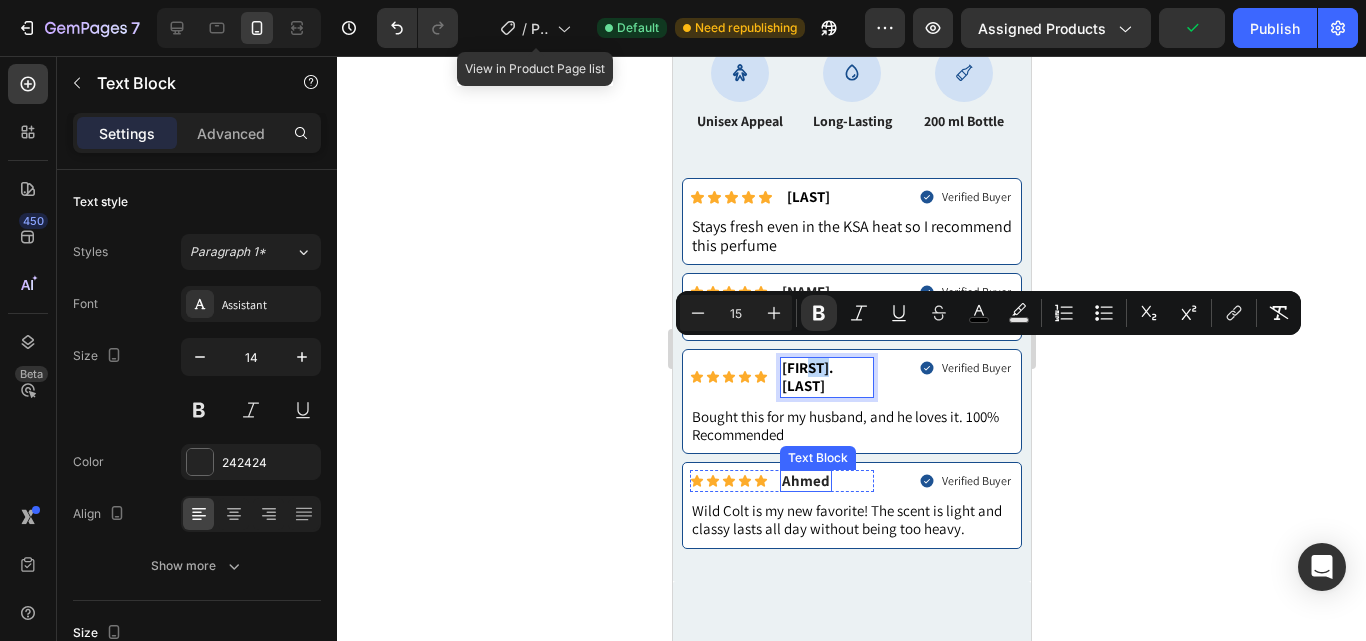 click on "[FIRST]" at bounding box center (805, 480) 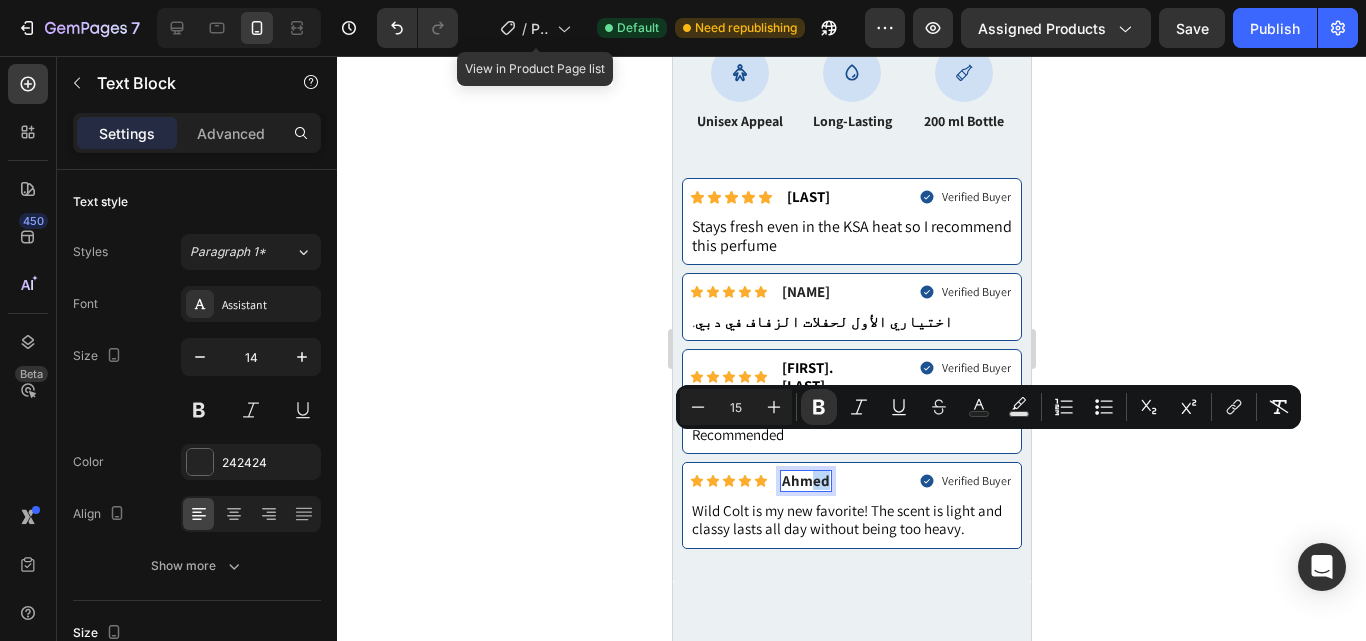 drag, startPoint x: 826, startPoint y: 451, endPoint x: 805, endPoint y: 451, distance: 21 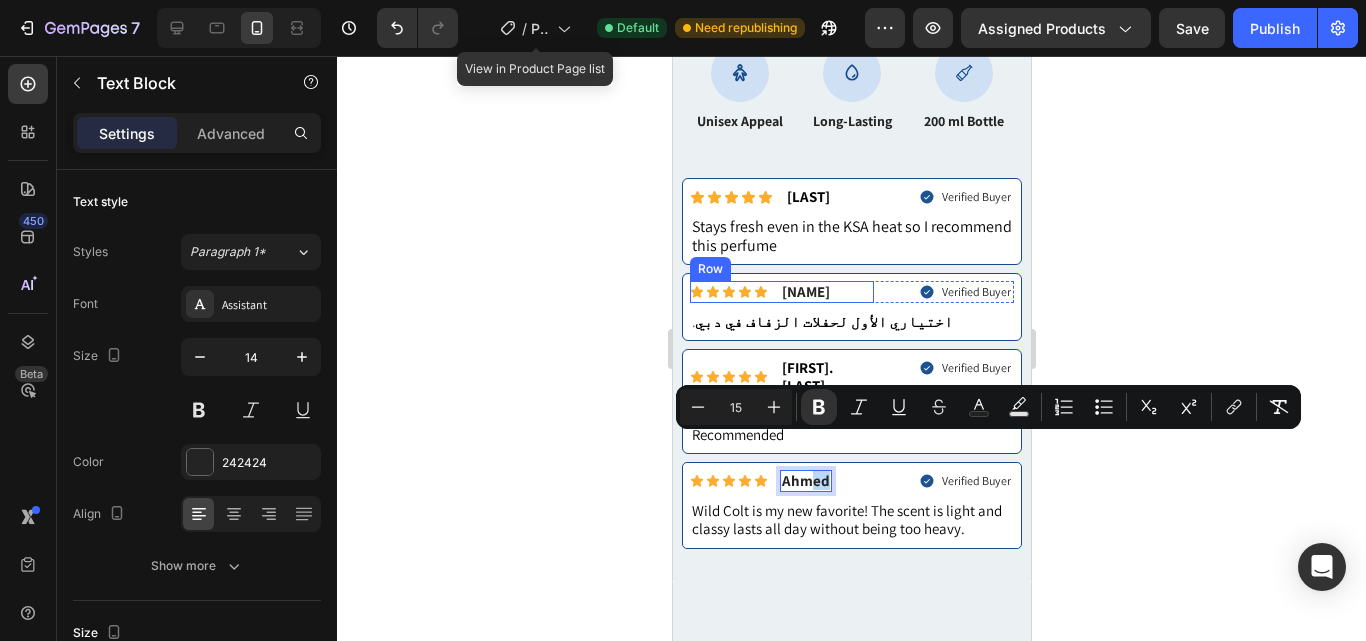 click on "Icon Icon Icon Icon Icon Icon List فاطمة Text Block Row" at bounding box center [781, 292] 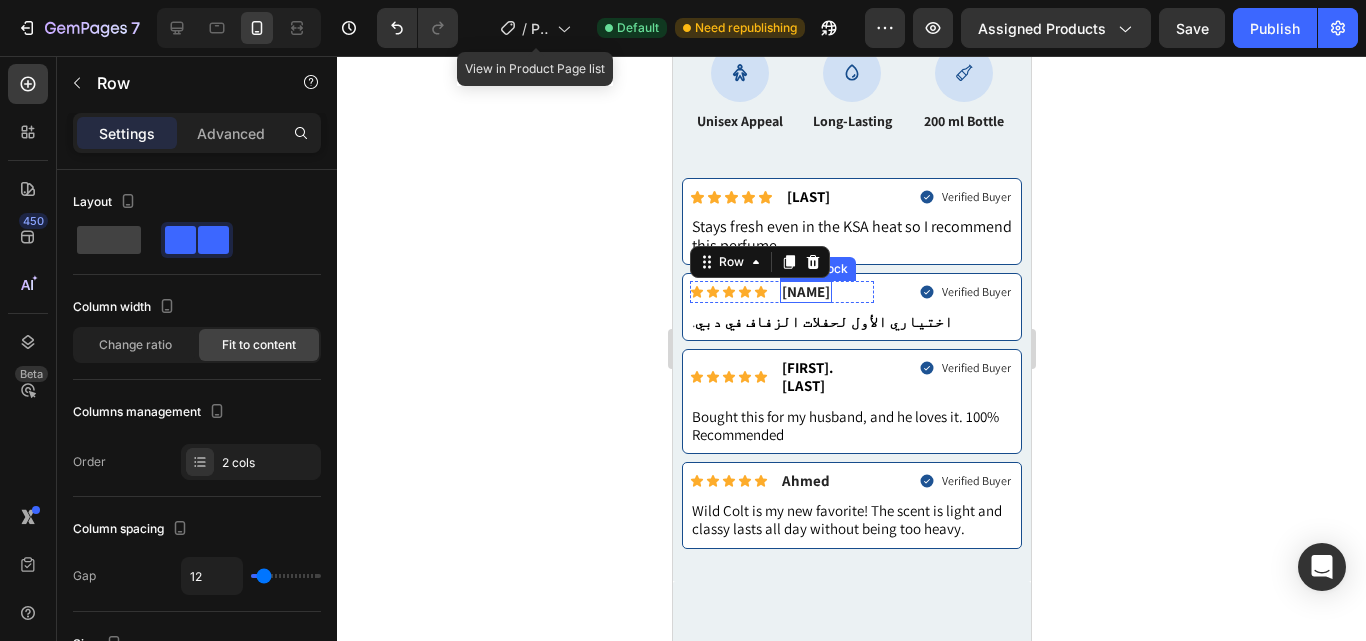 click on "[FIRST]" at bounding box center (805, 291) 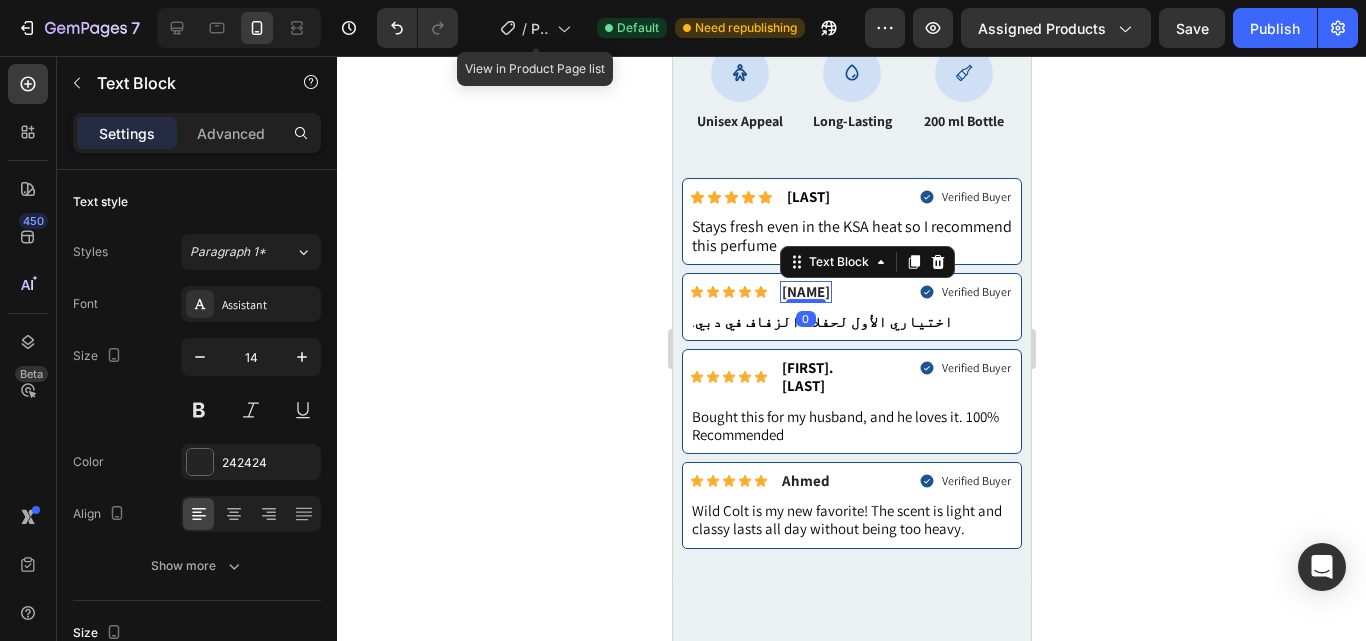 click on "[FIRST]" at bounding box center [805, 291] 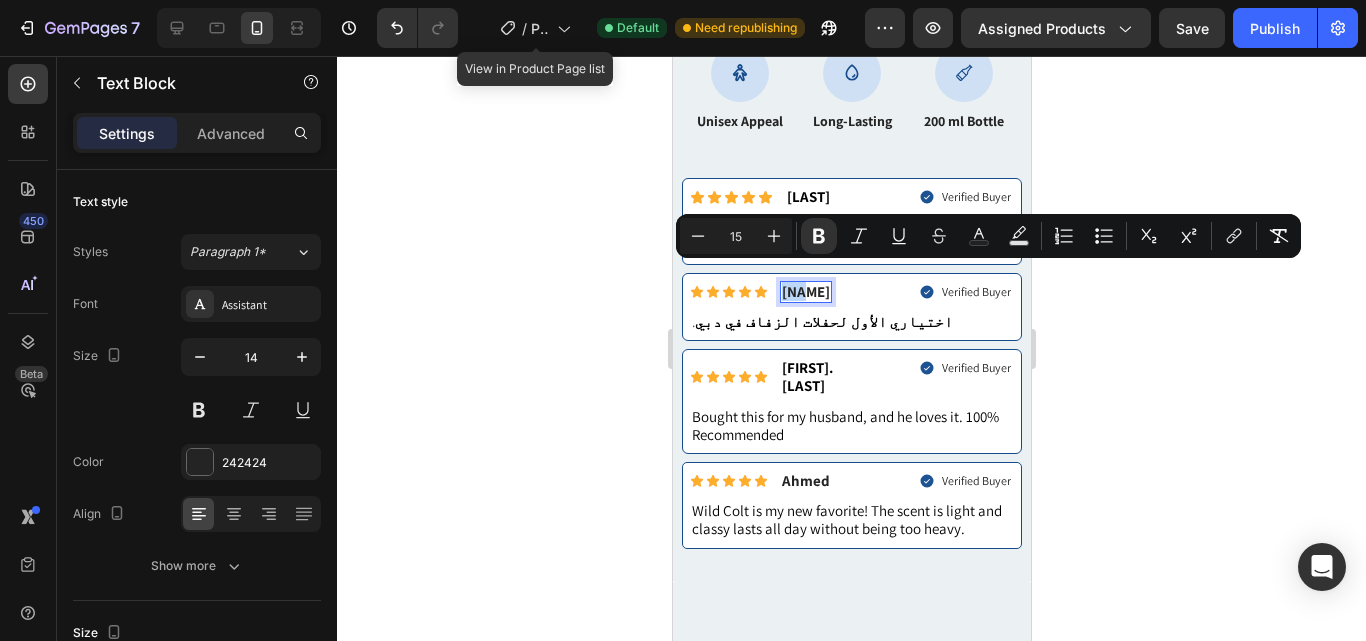 drag, startPoint x: 807, startPoint y: 279, endPoint x: 795, endPoint y: 279, distance: 12 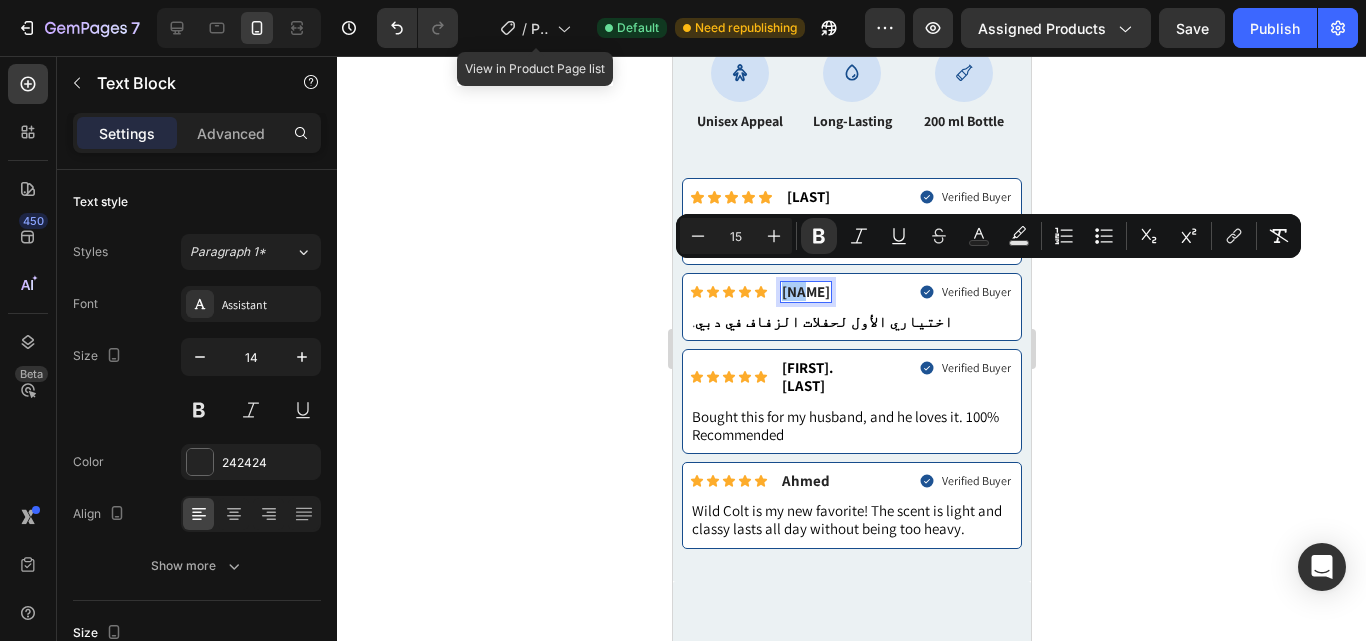 click 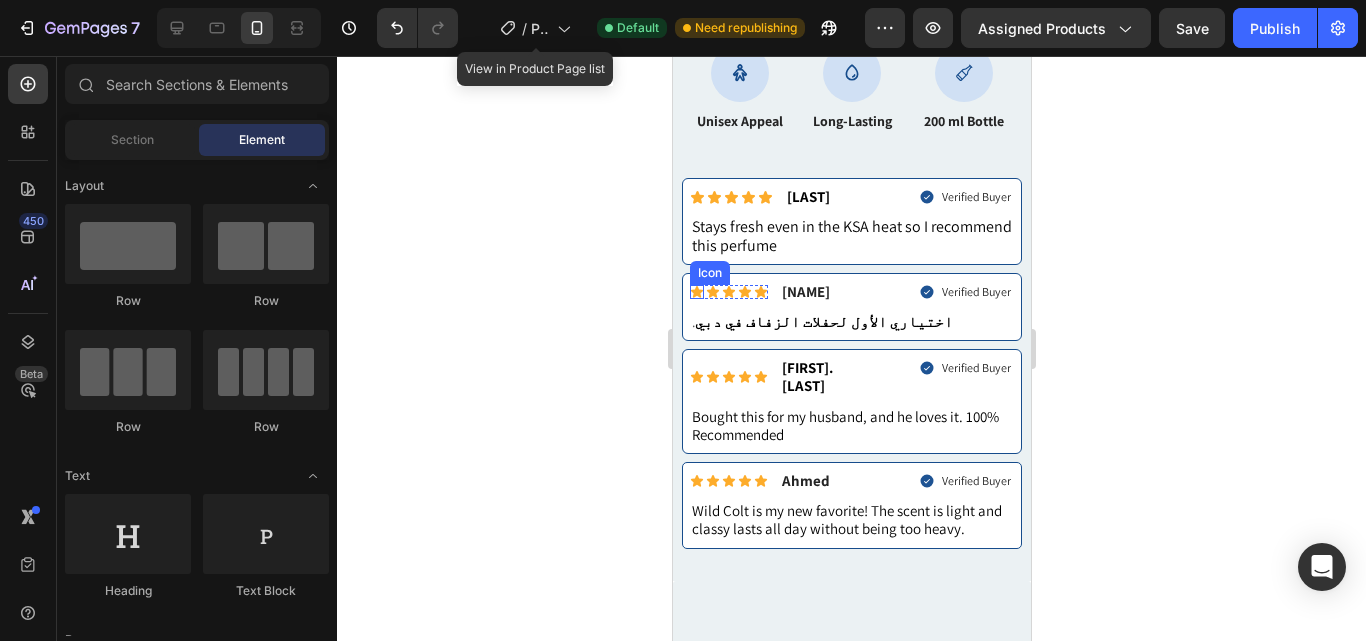 click 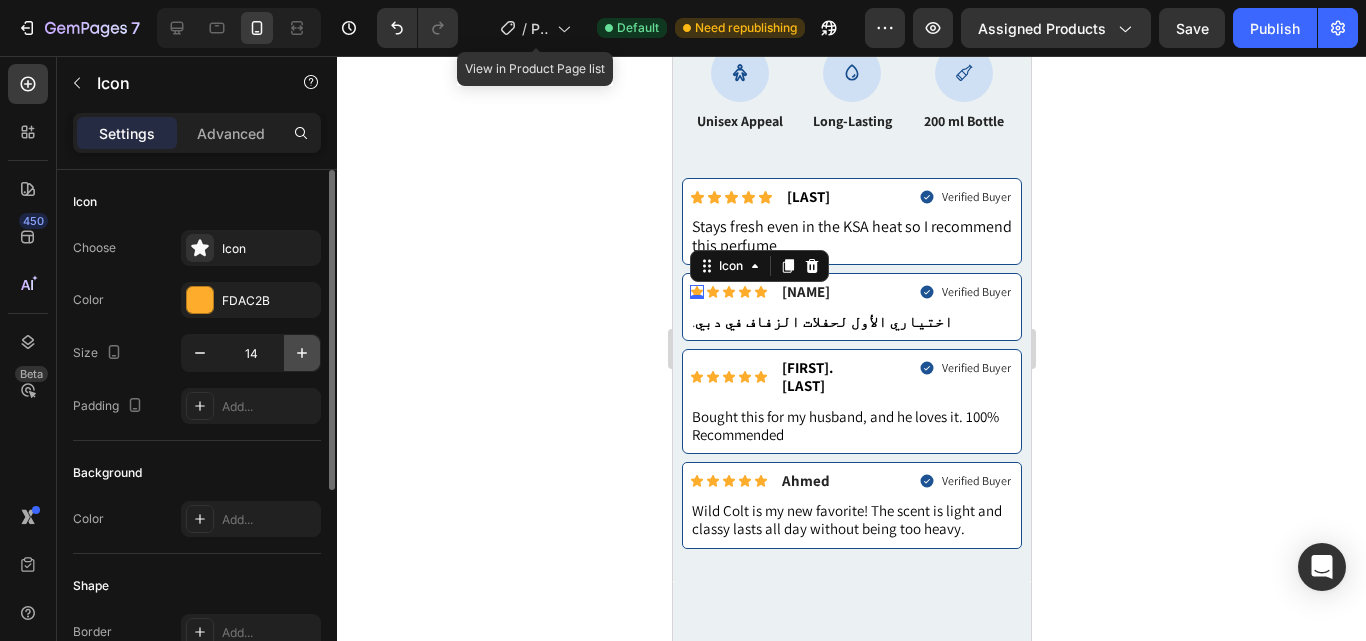 click 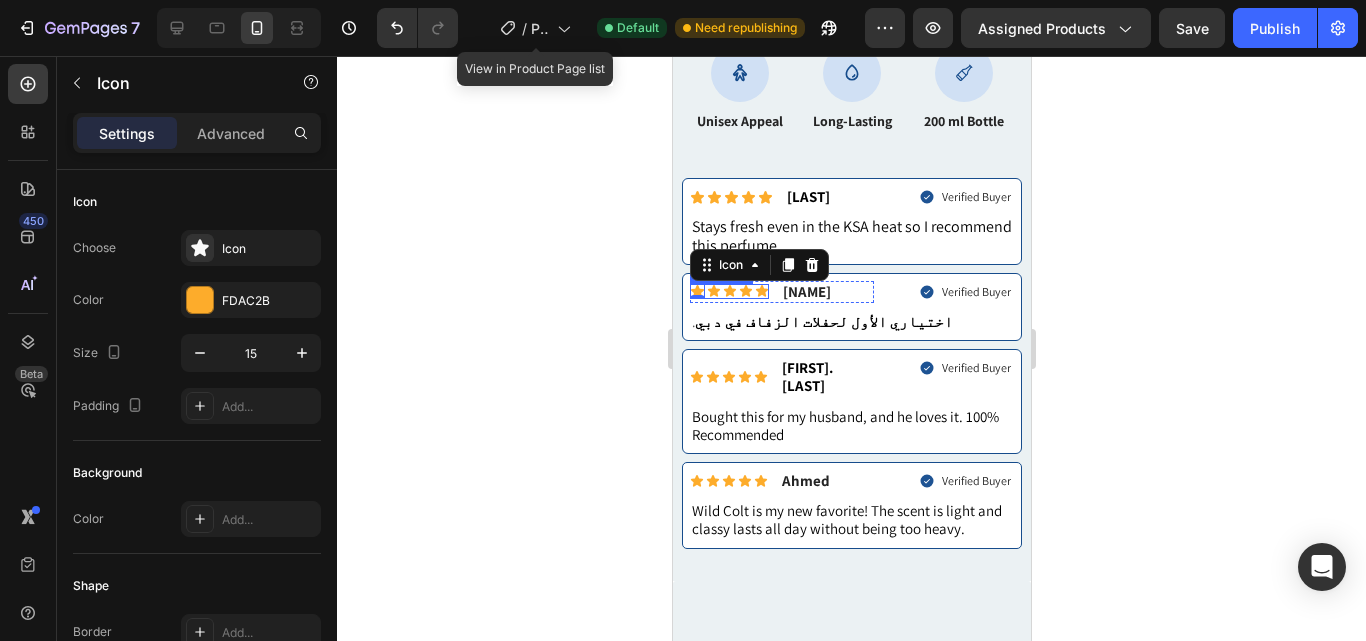 click on "Icon   0 Icon Icon Icon Icon" at bounding box center [728, 291] 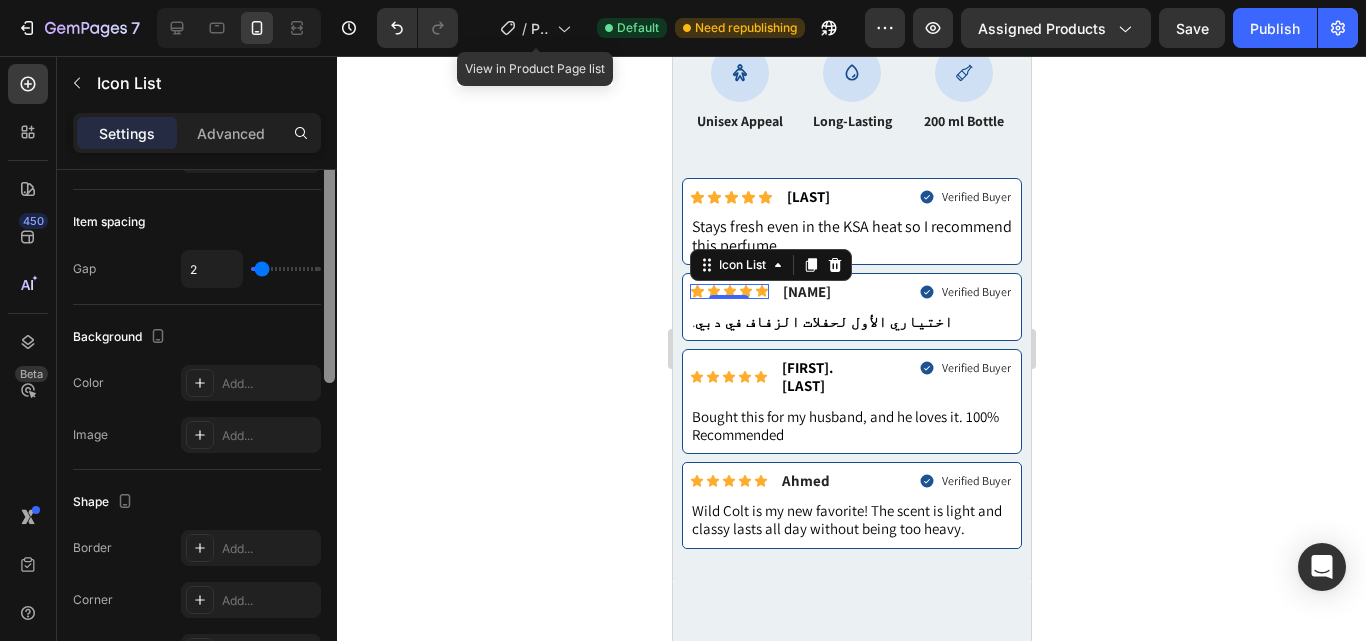 scroll, scrollTop: 0, scrollLeft: 0, axis: both 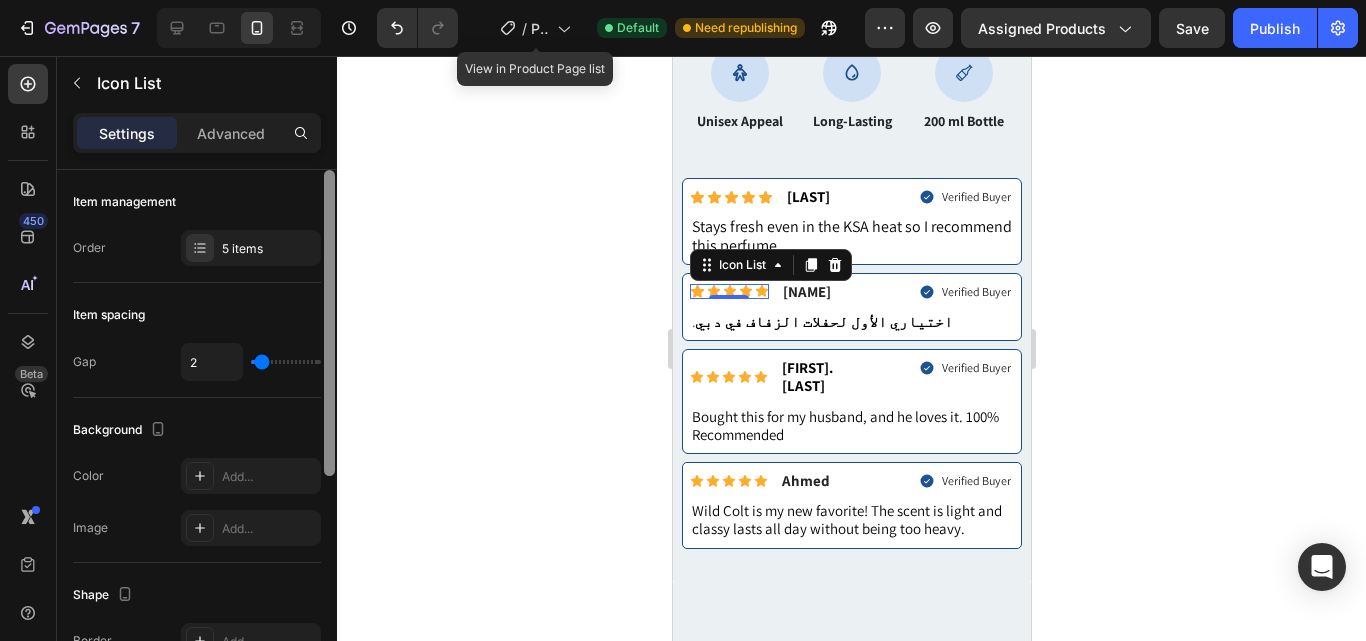 drag, startPoint x: 330, startPoint y: 336, endPoint x: 347, endPoint y: 265, distance: 73.00685 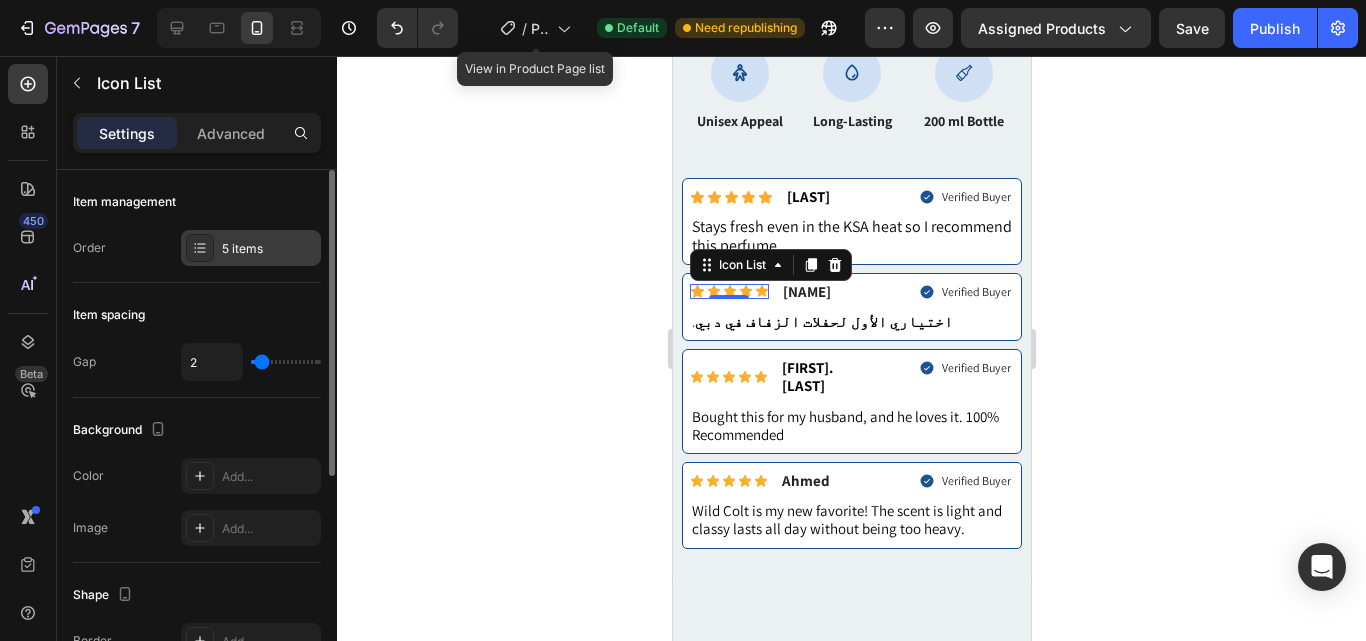 click on "5 items" at bounding box center [251, 248] 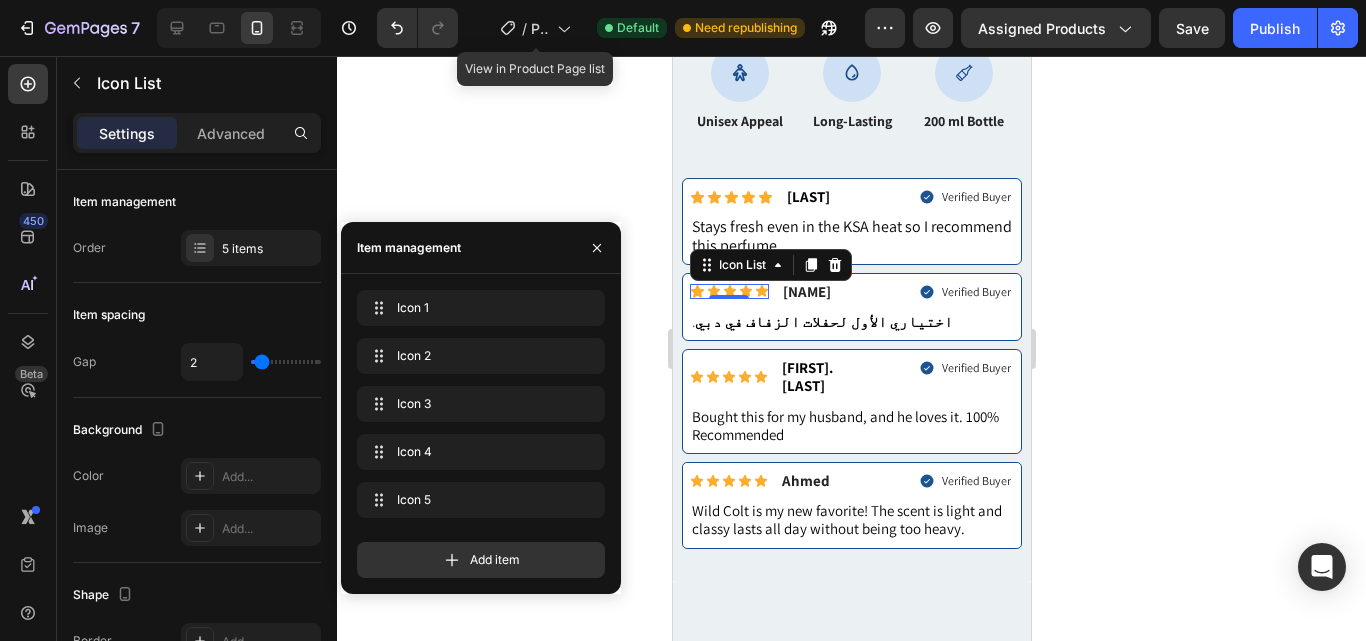 drag, startPoint x: 429, startPoint y: 200, endPoint x: 24, endPoint y: 233, distance: 406.34222 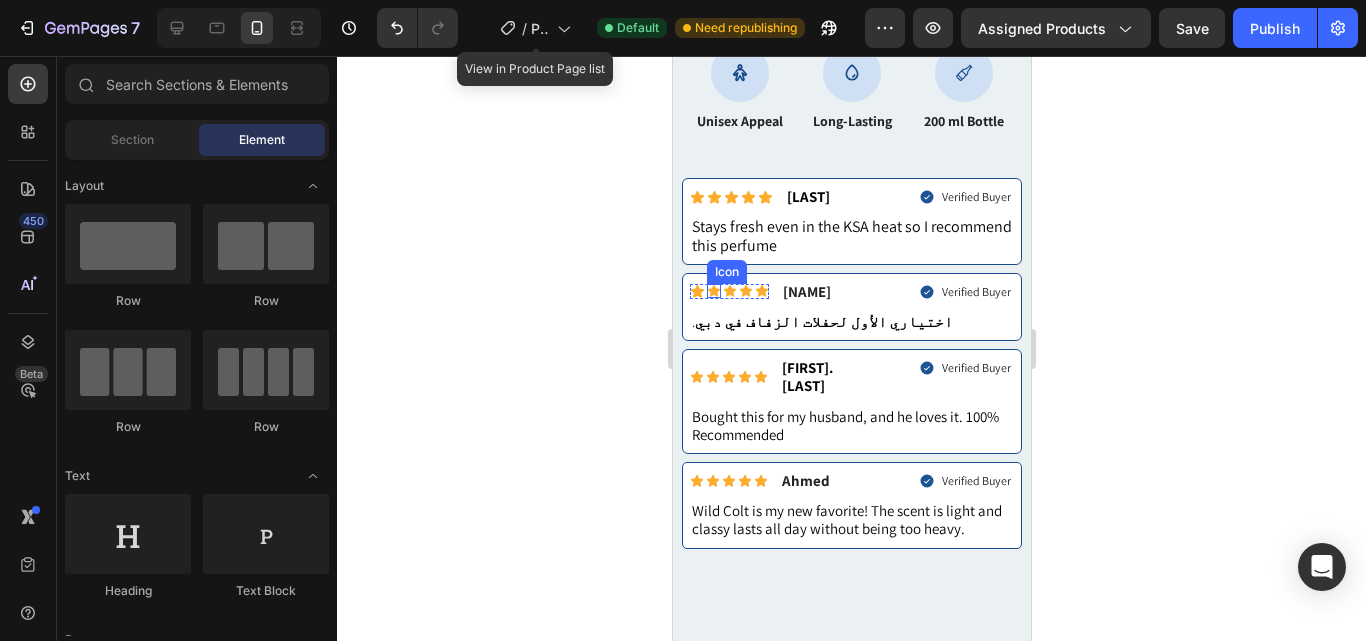 click 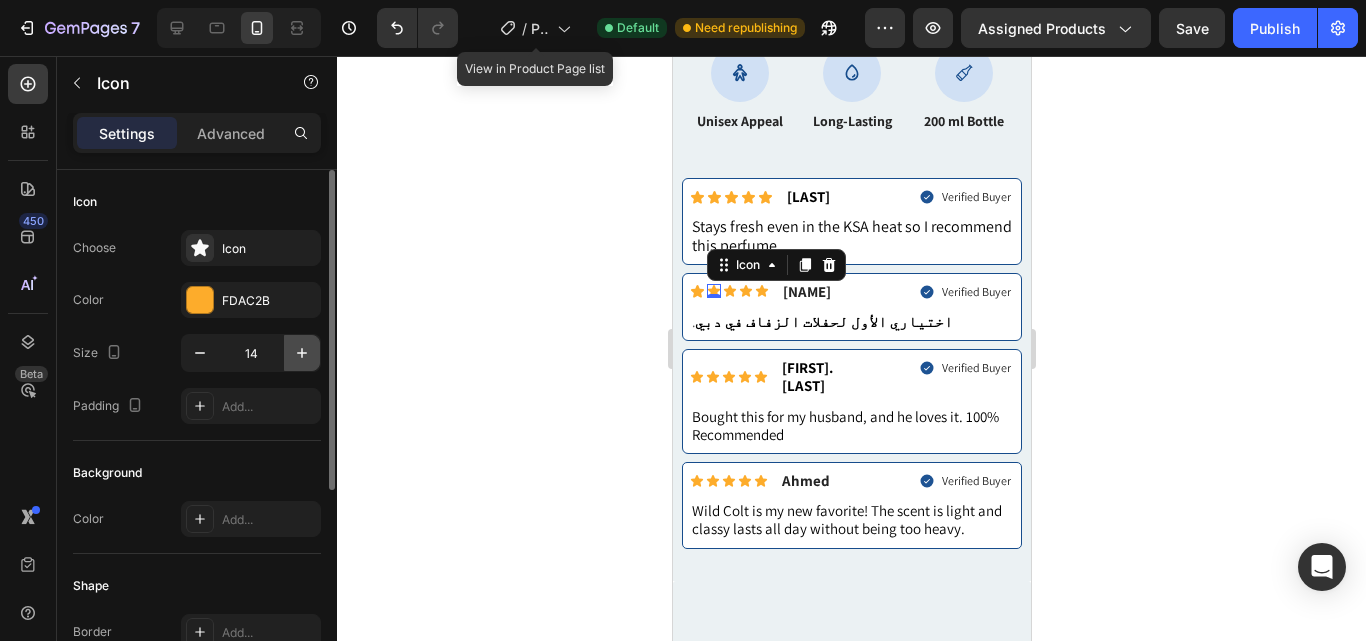 click 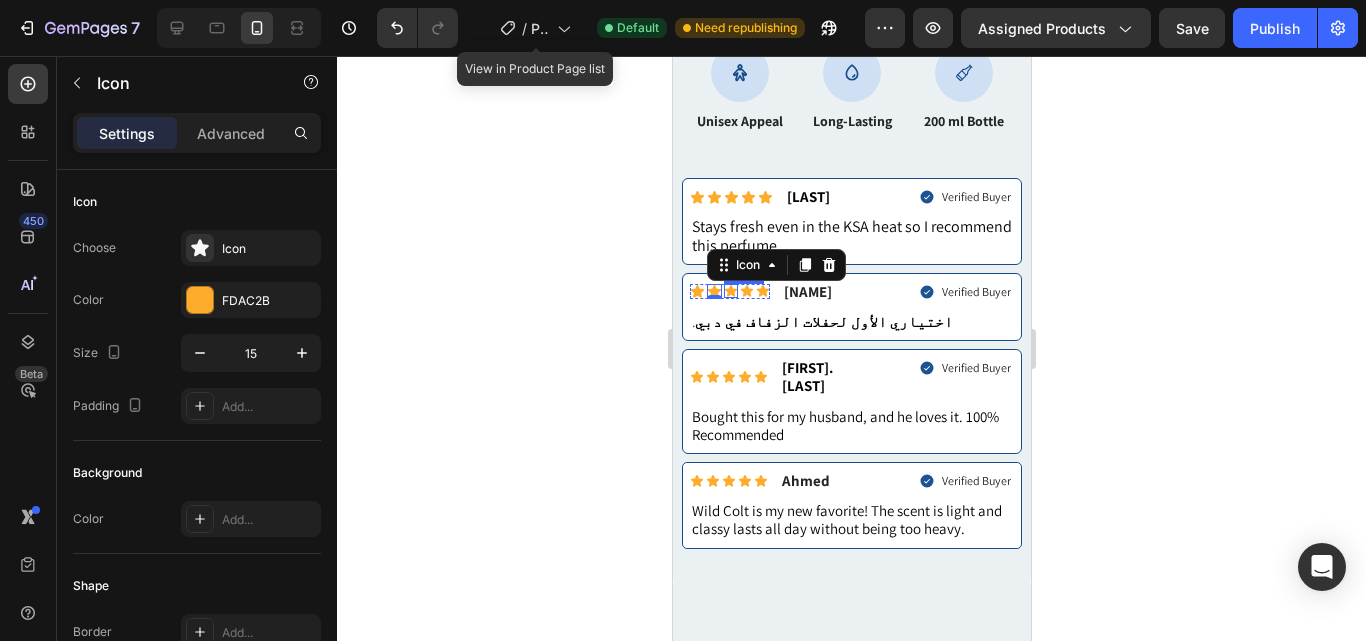 click 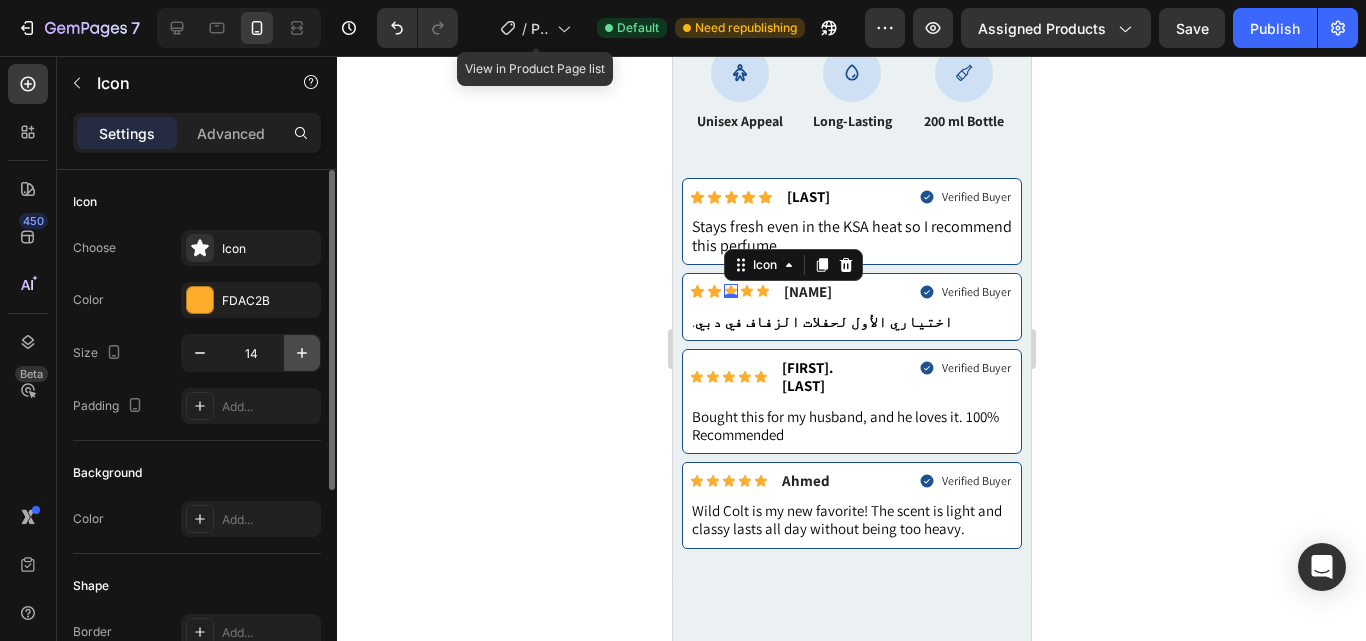 click 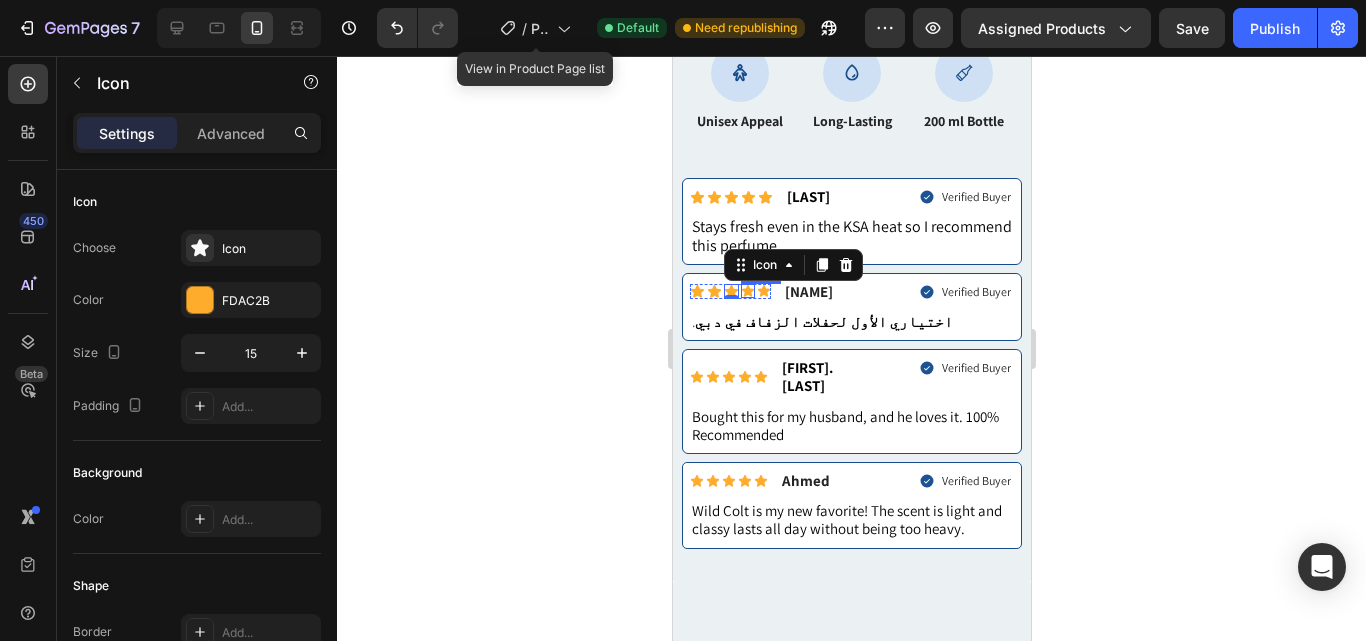 click 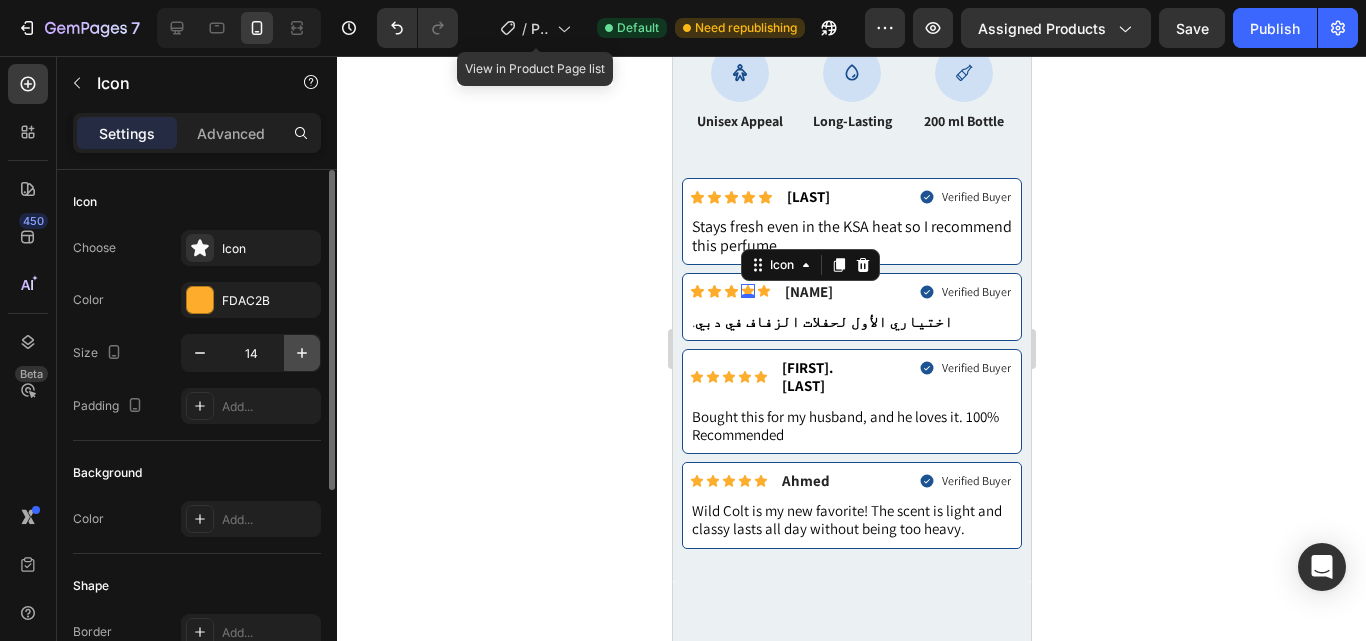 click 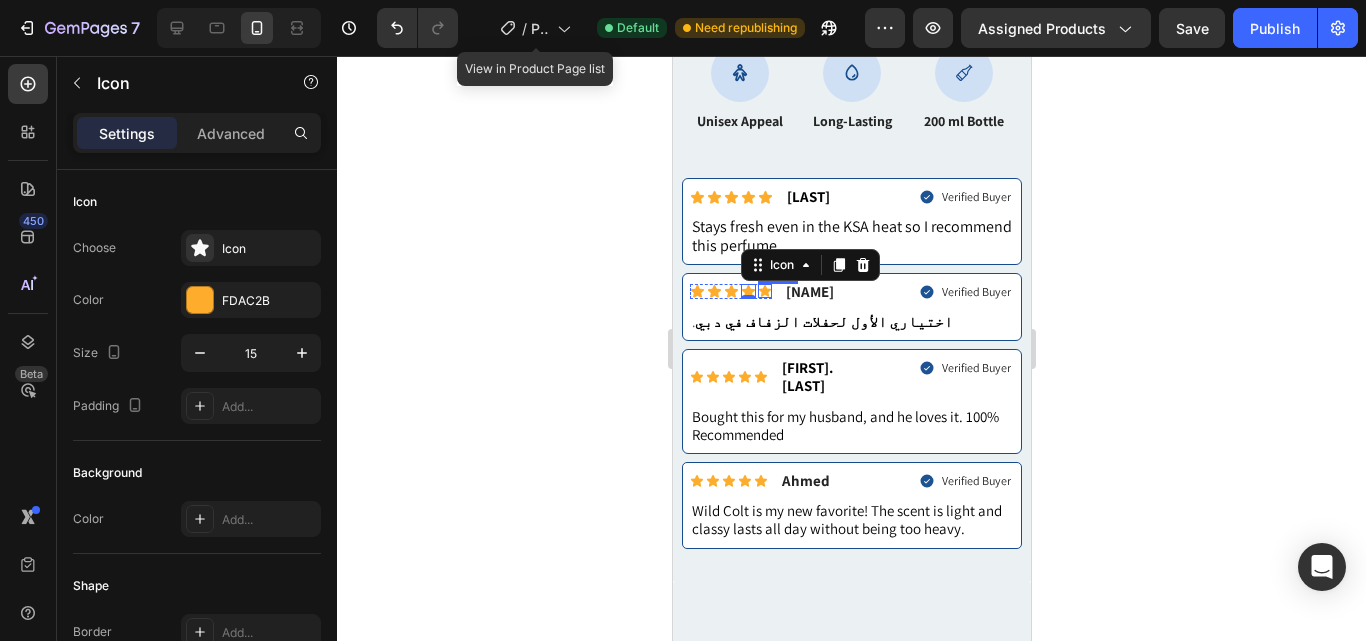click 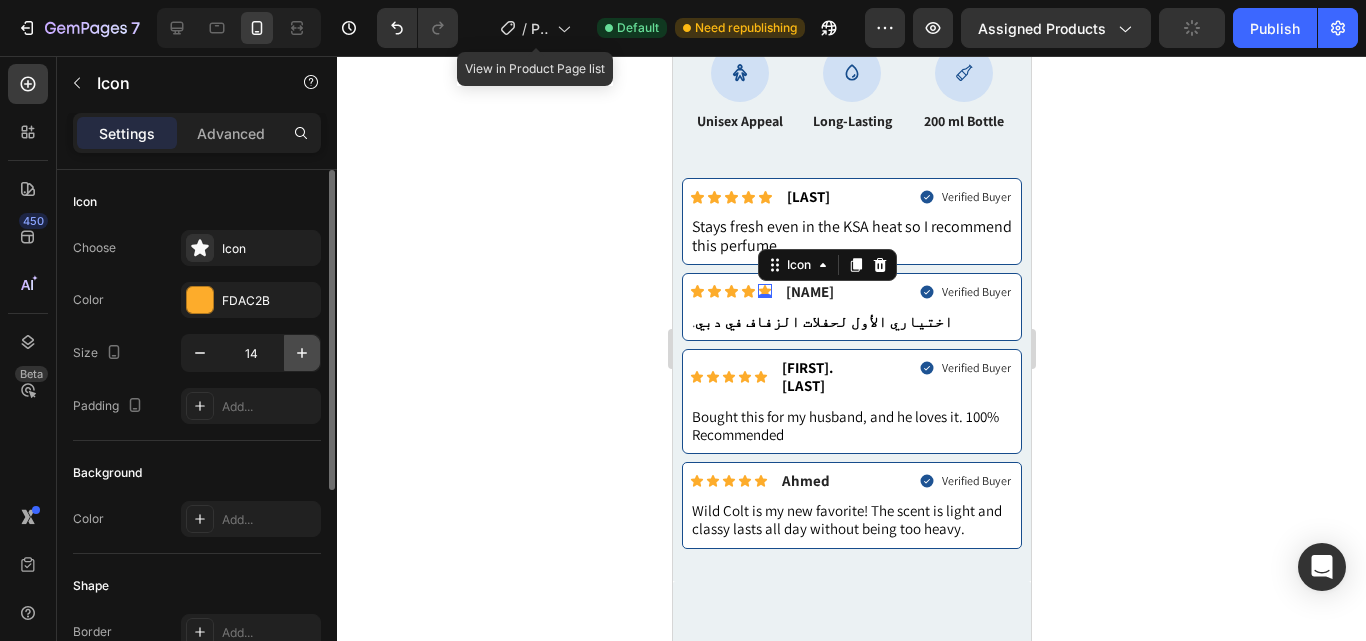 click 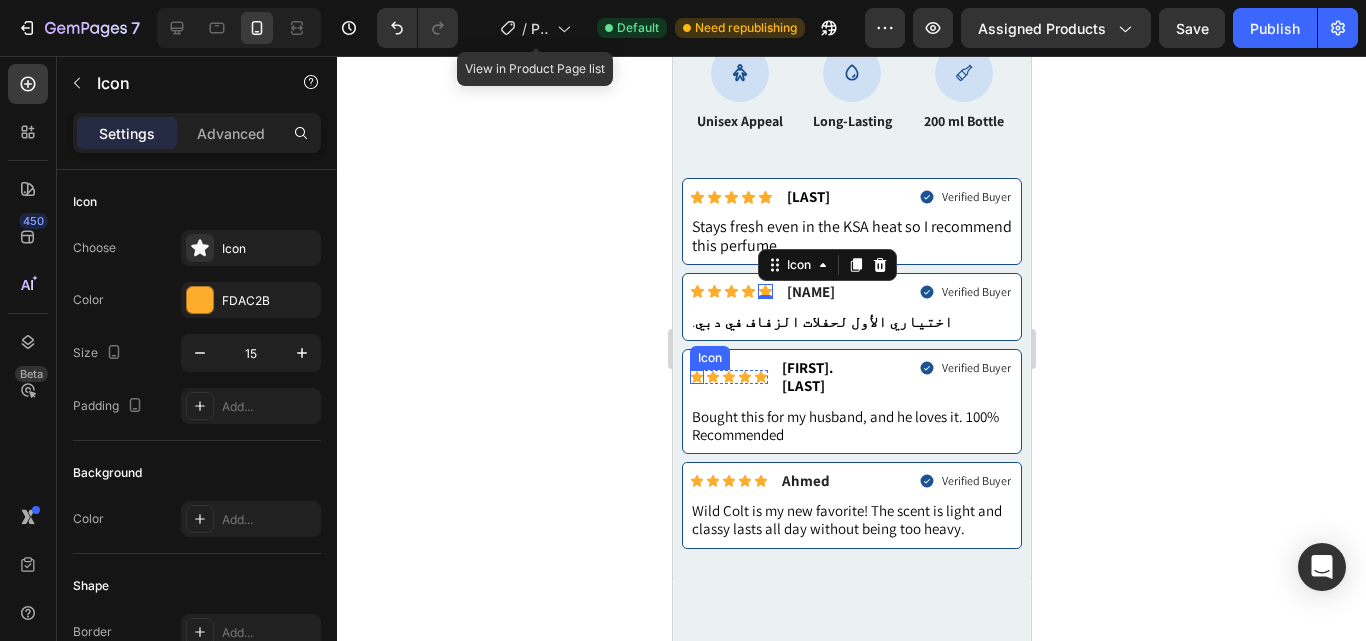click 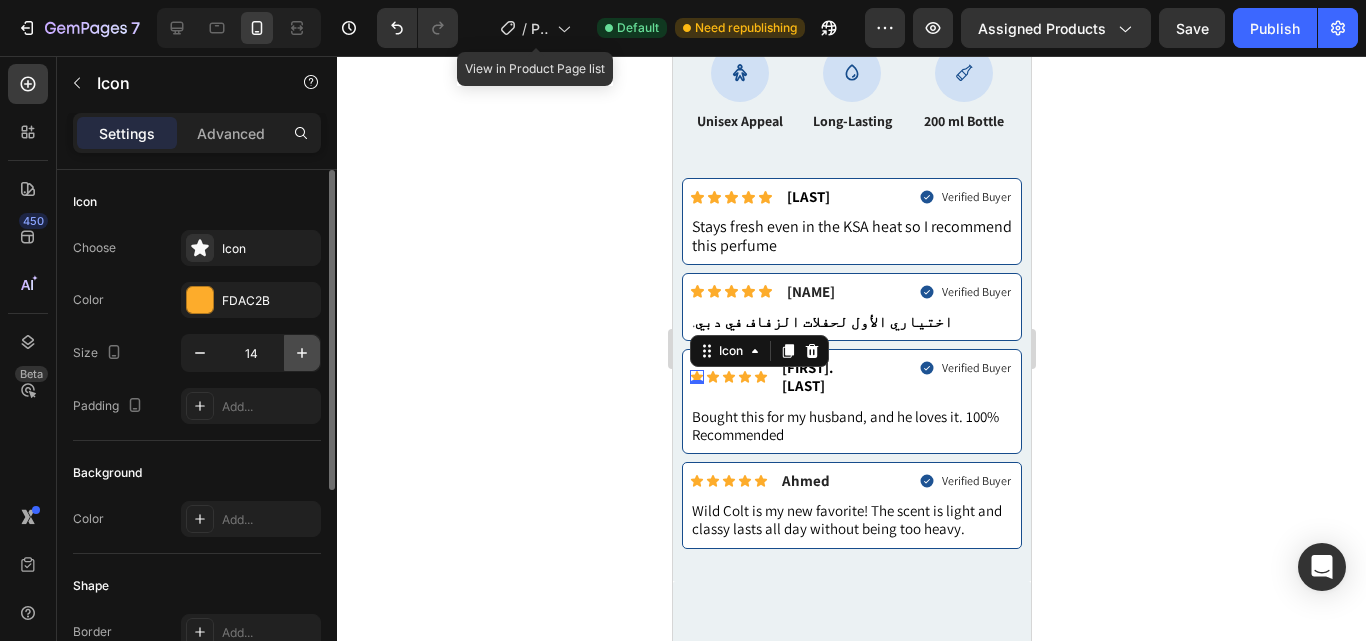 click 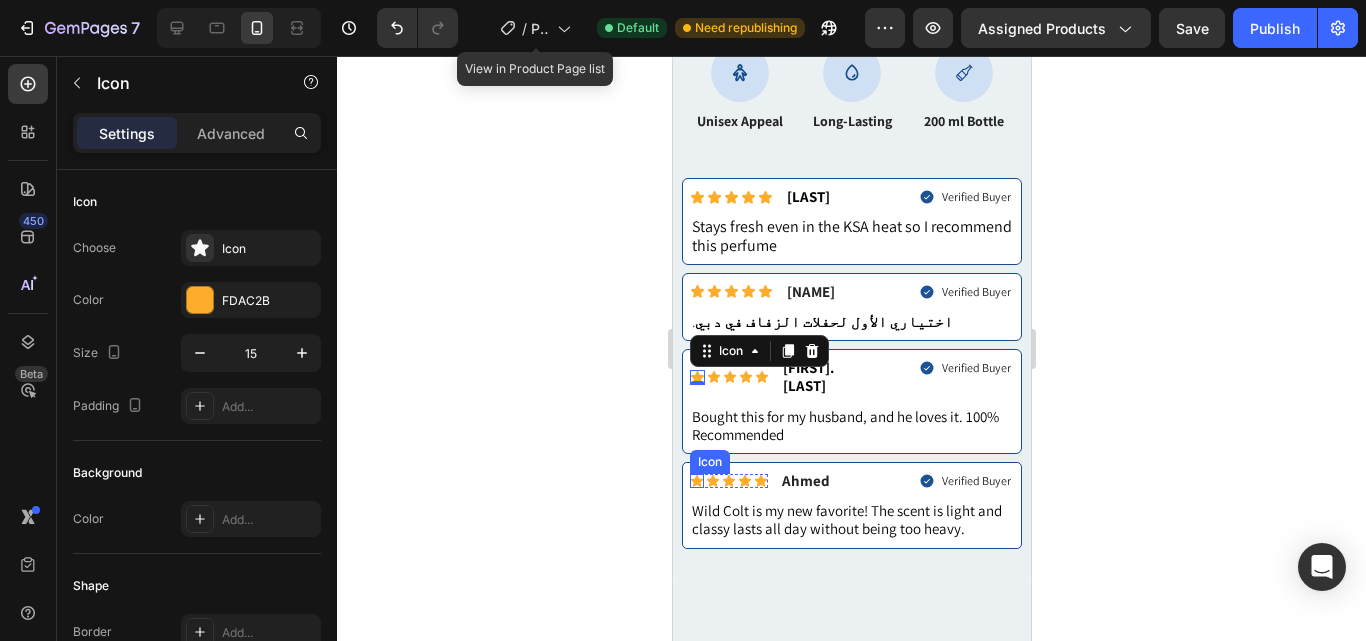 click 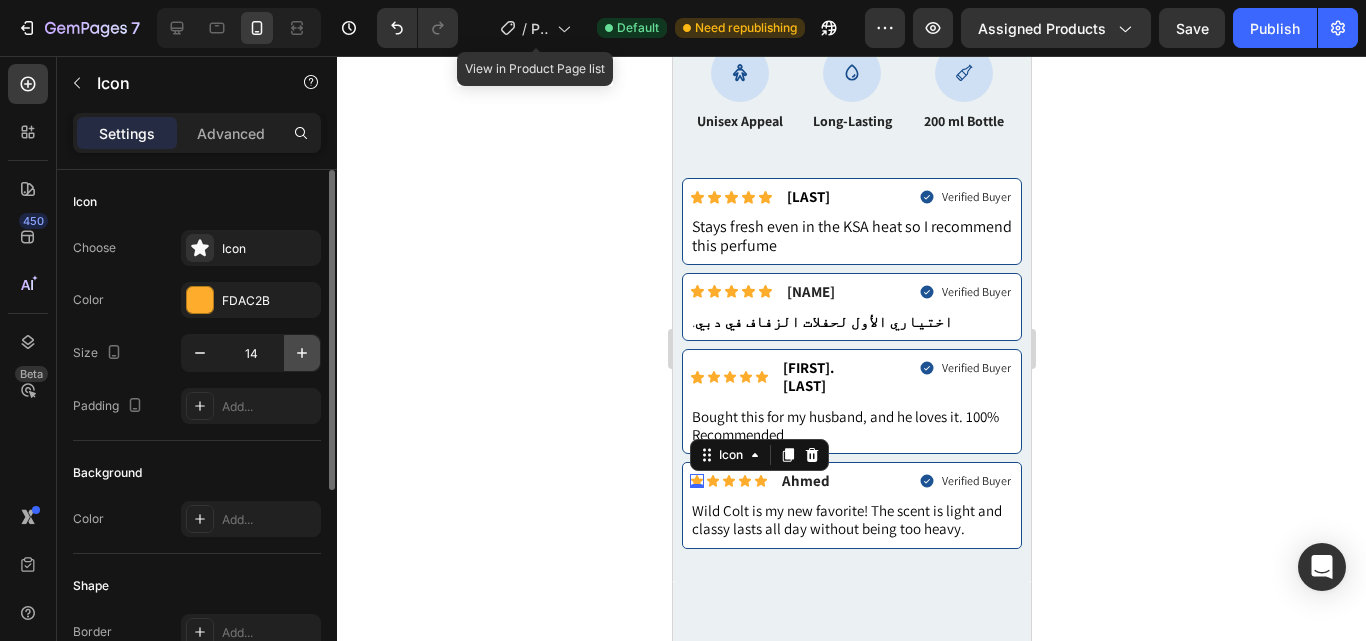 click 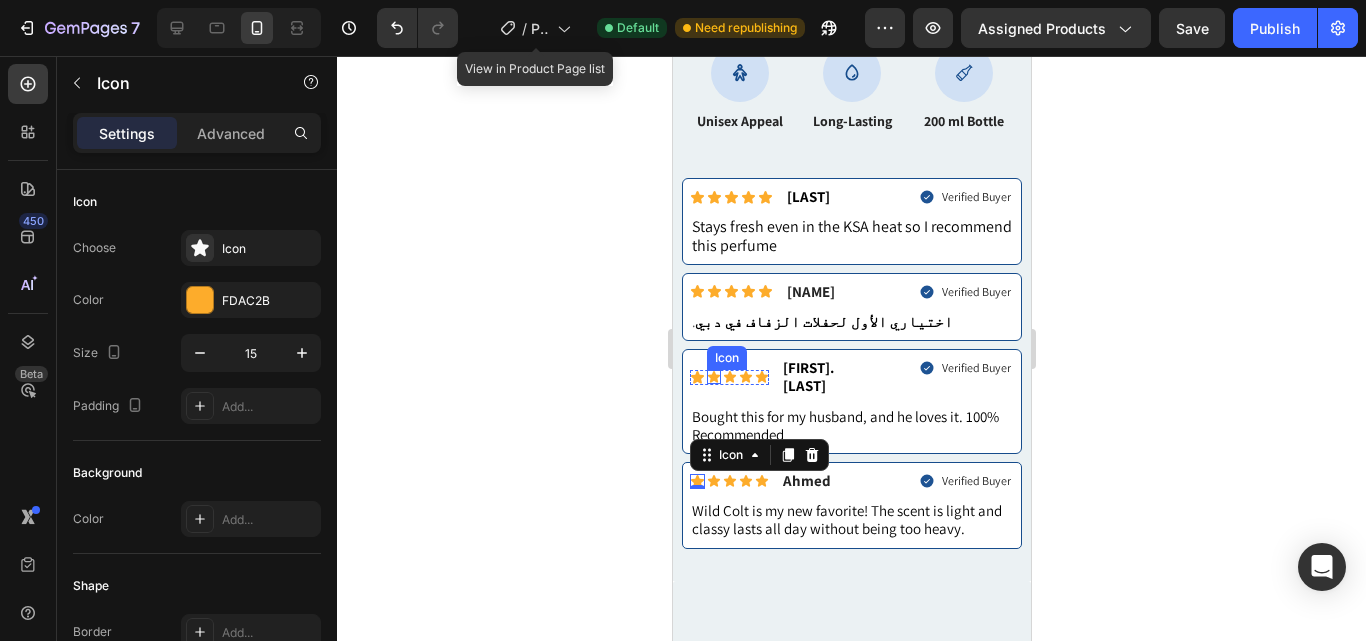 click 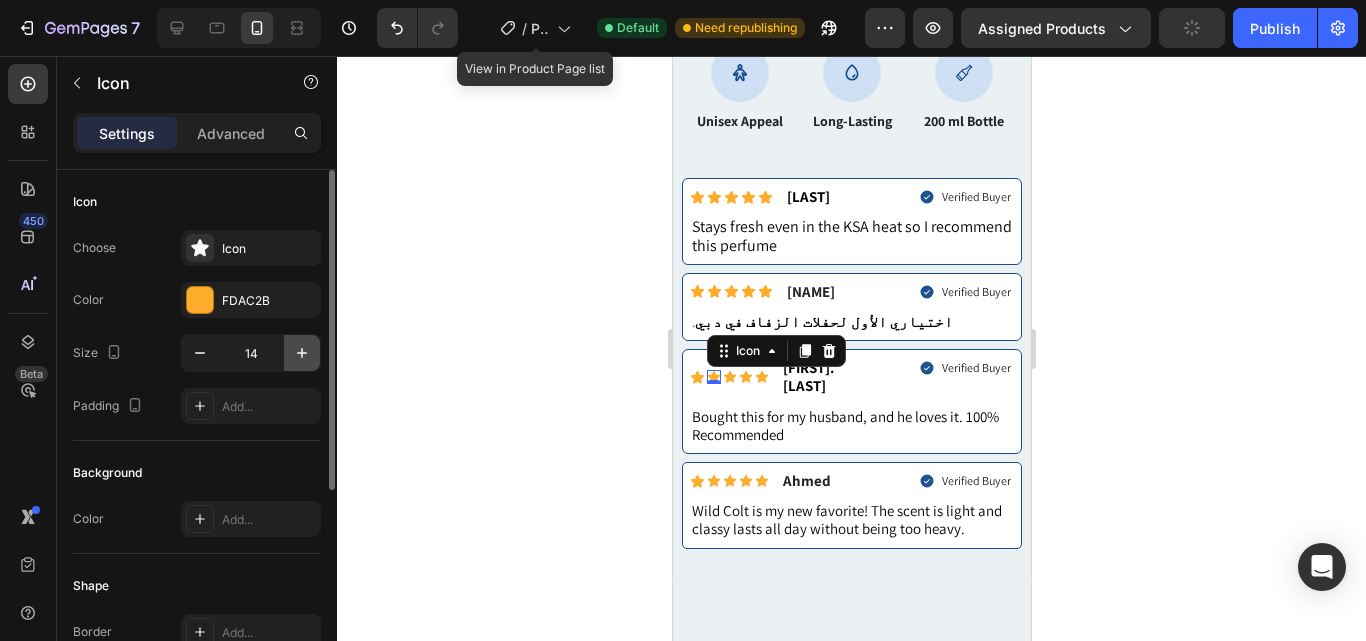 click at bounding box center (302, 353) 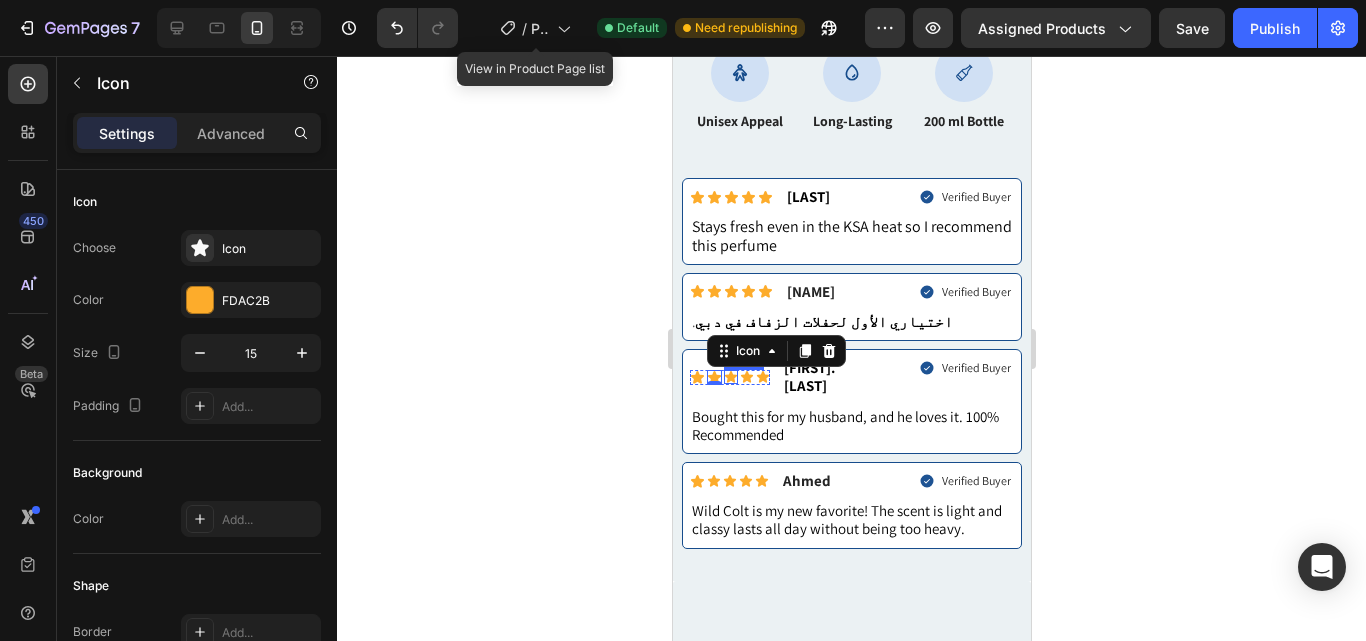 click 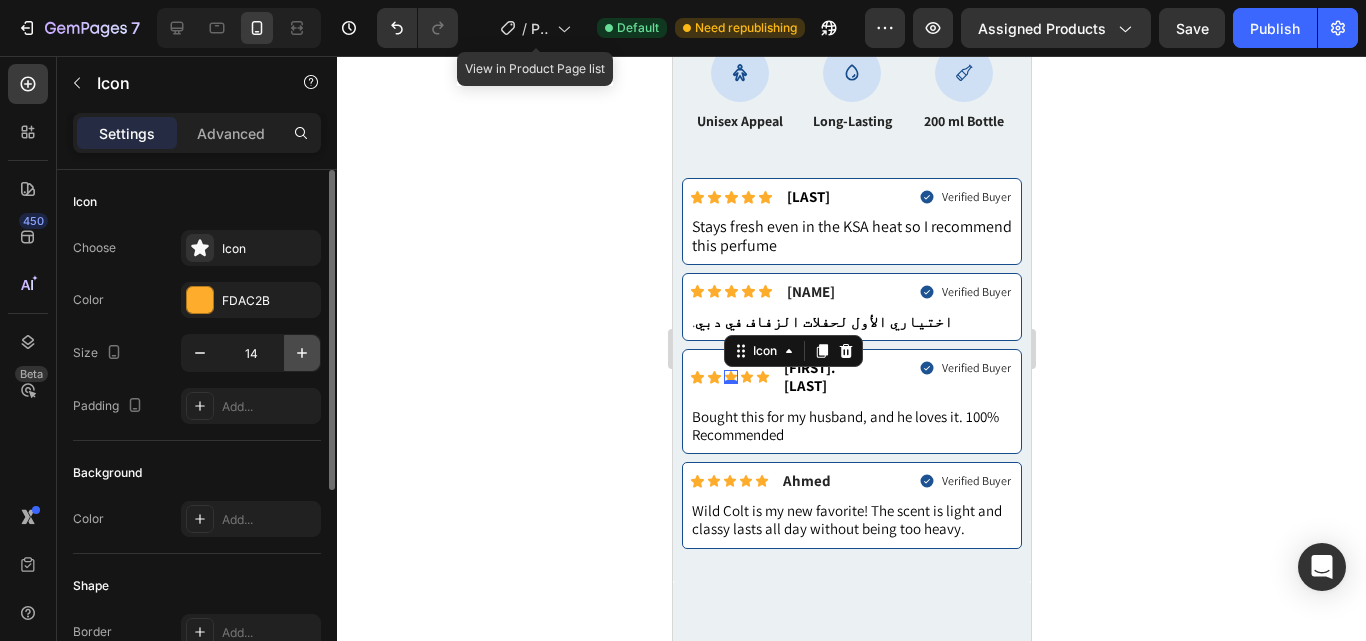 click at bounding box center [302, 353] 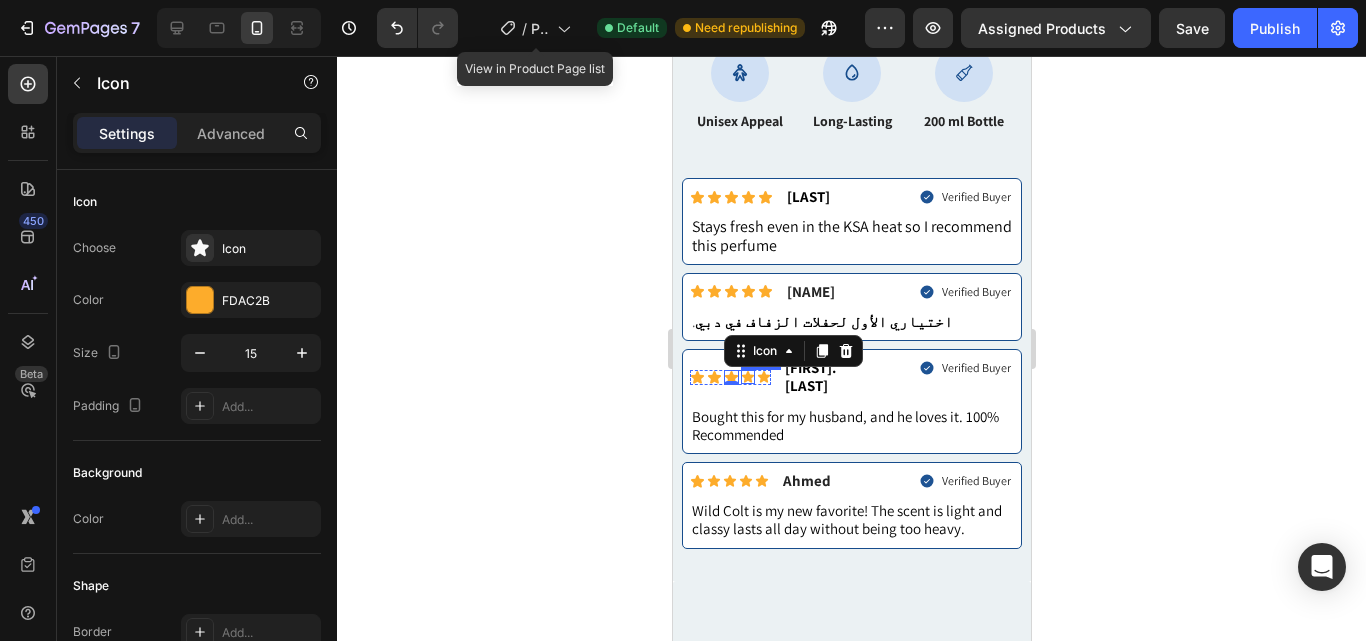 click 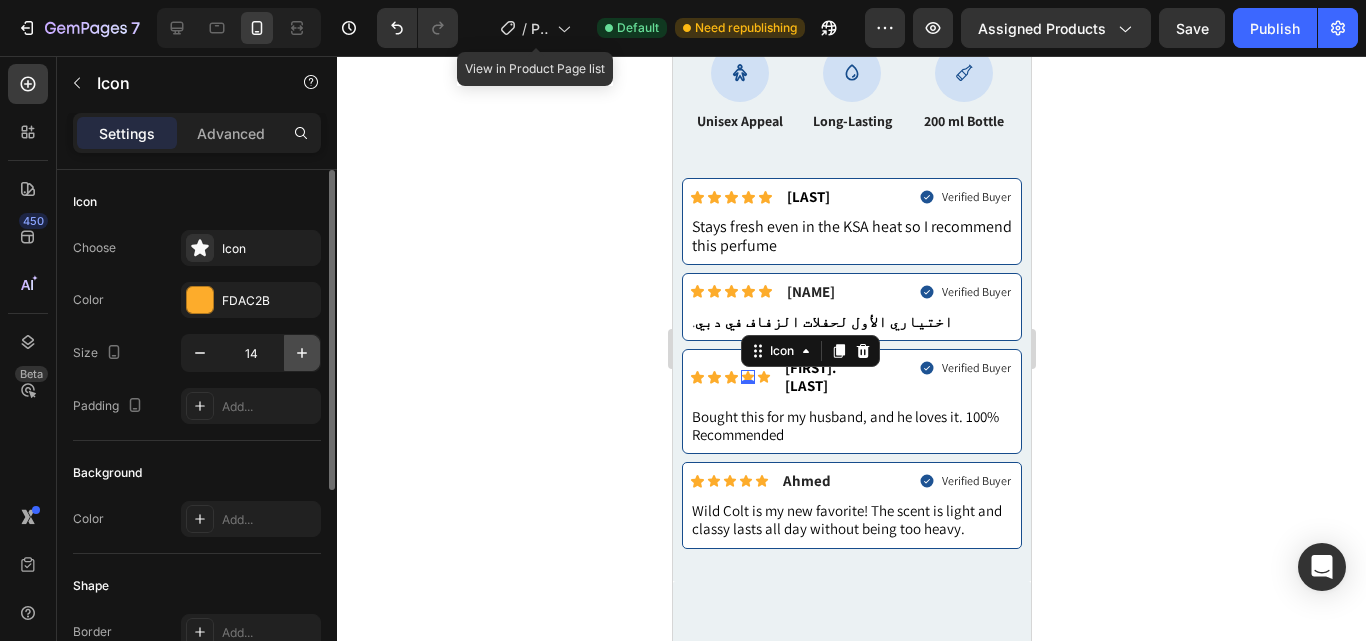 click 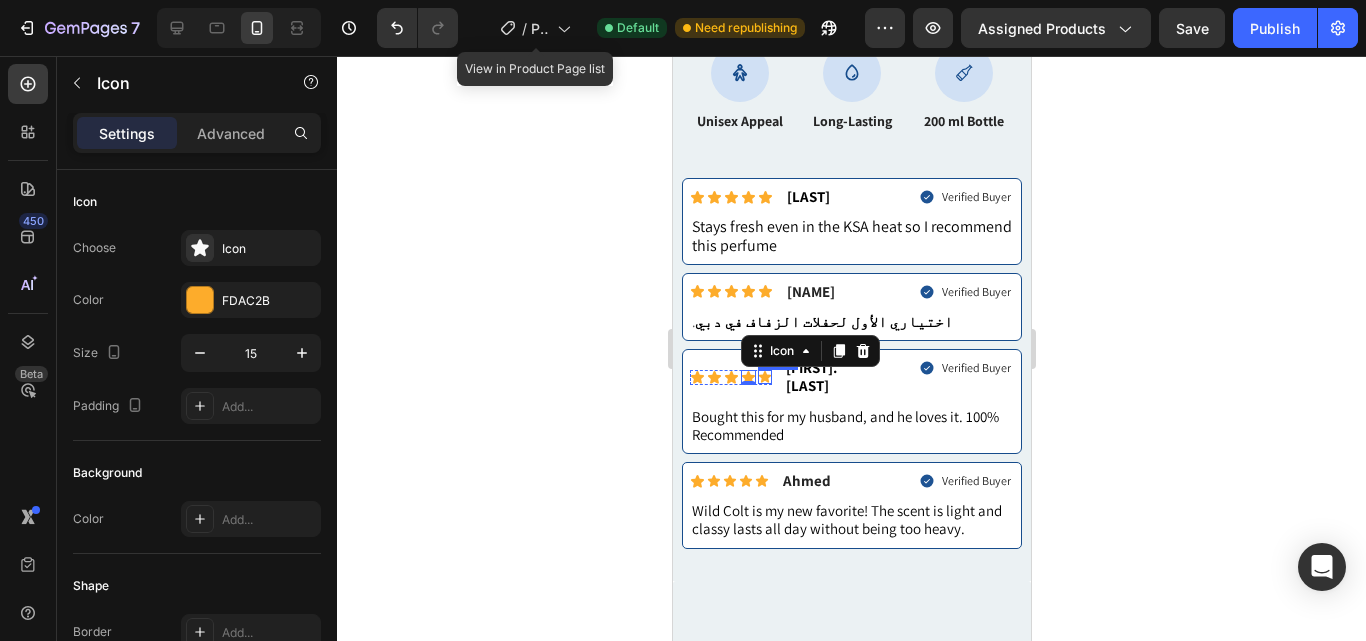 click 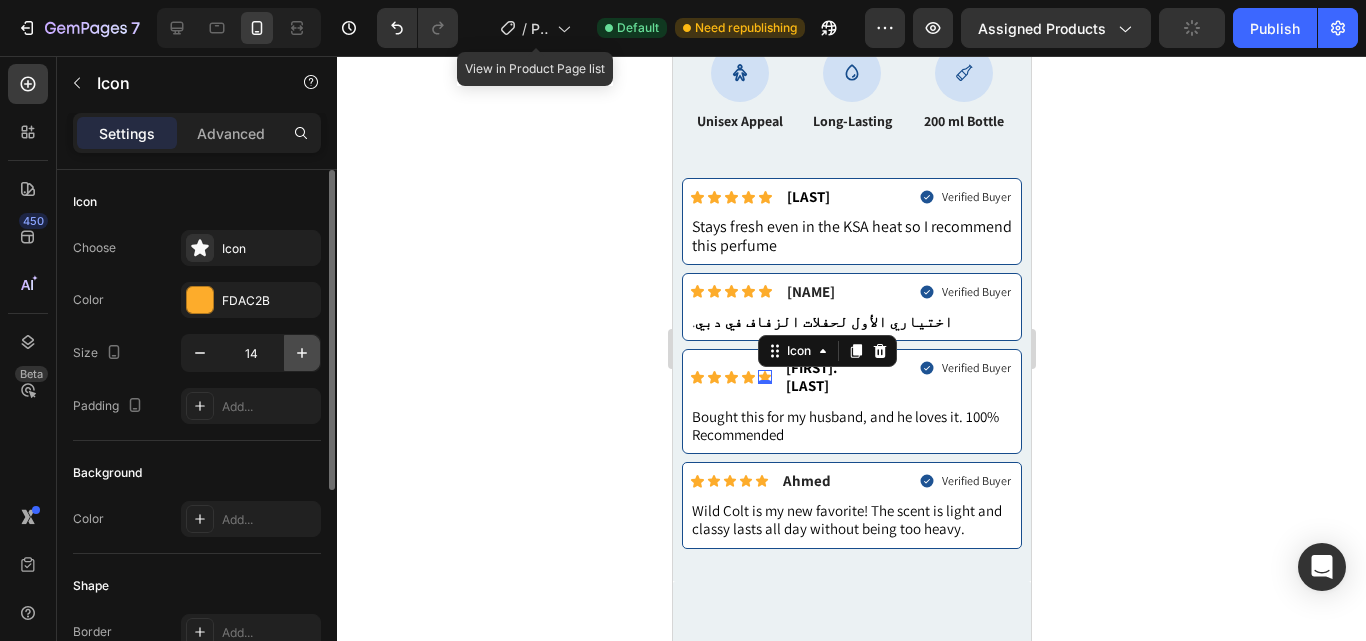 click 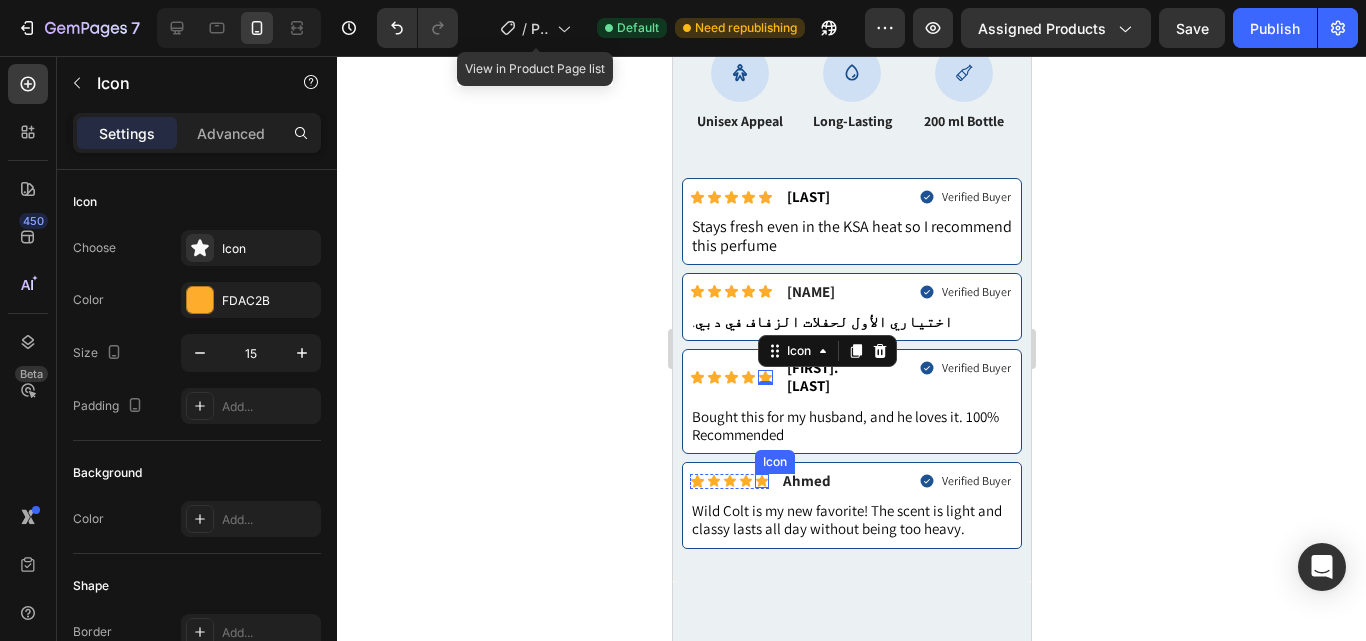 click 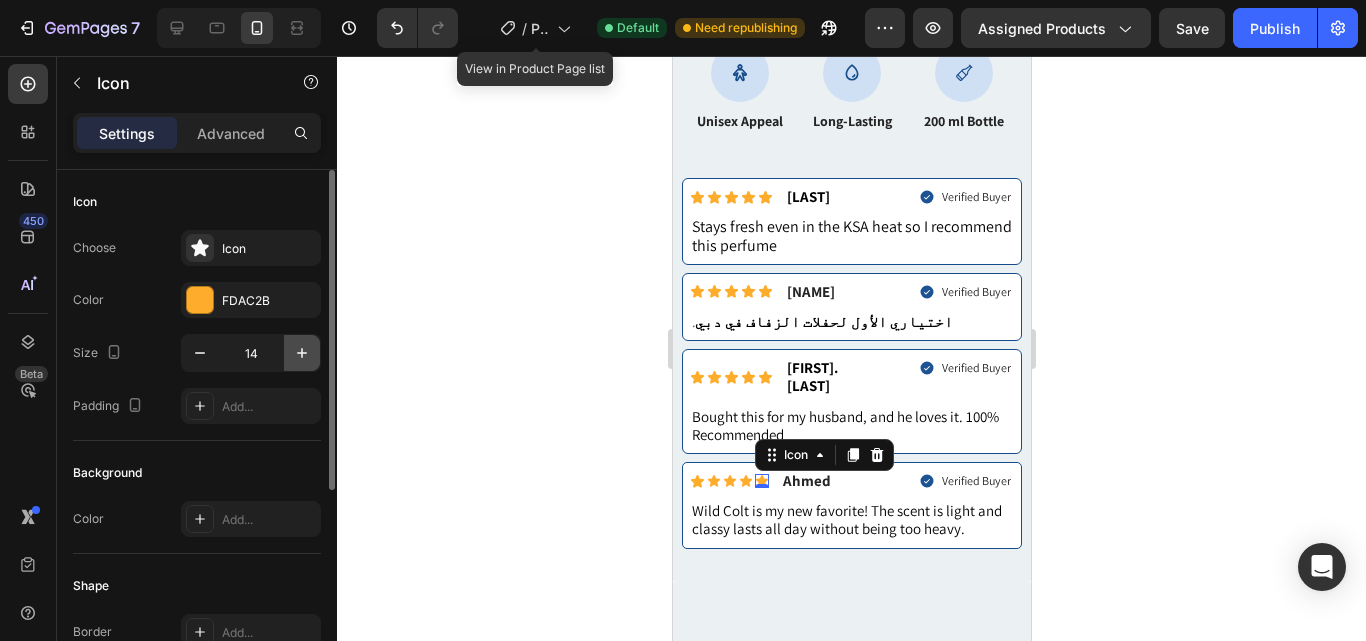 click 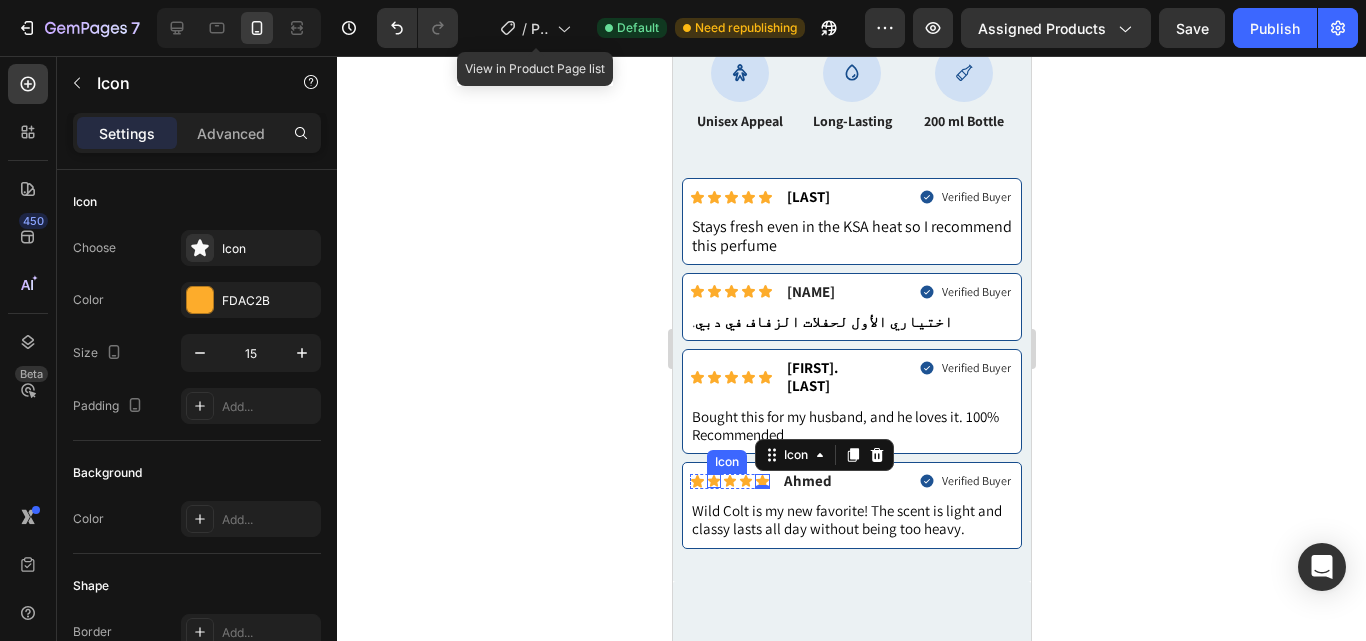 click 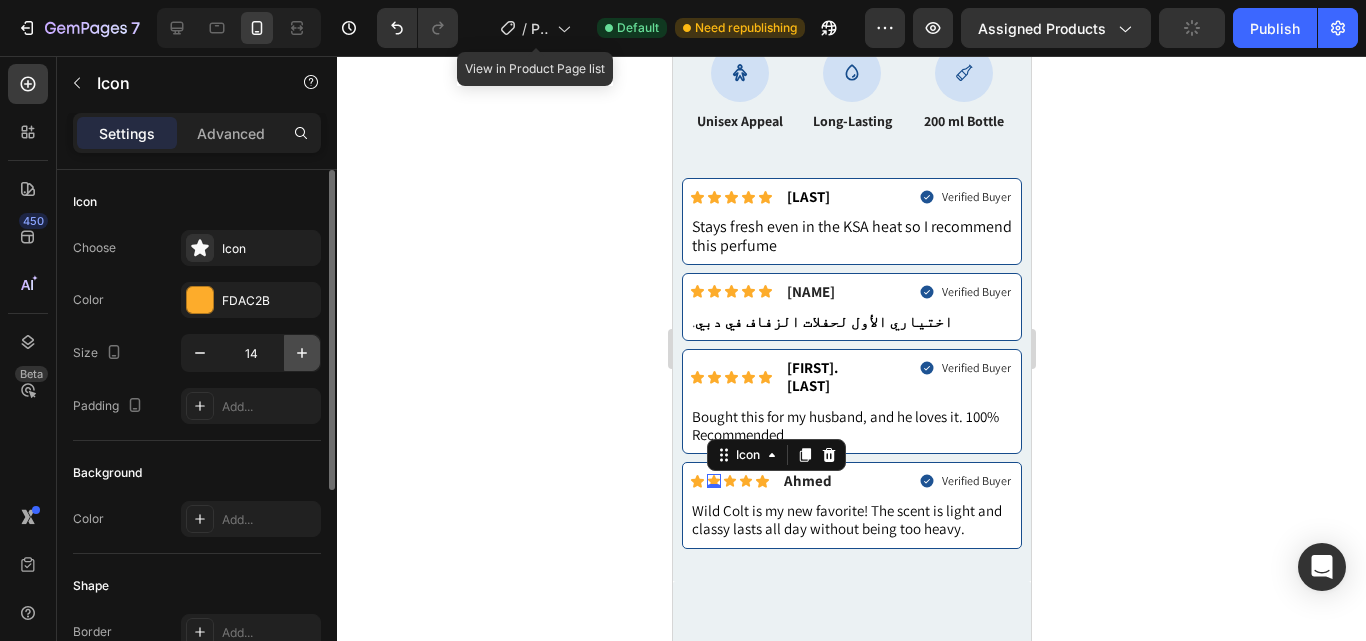 click 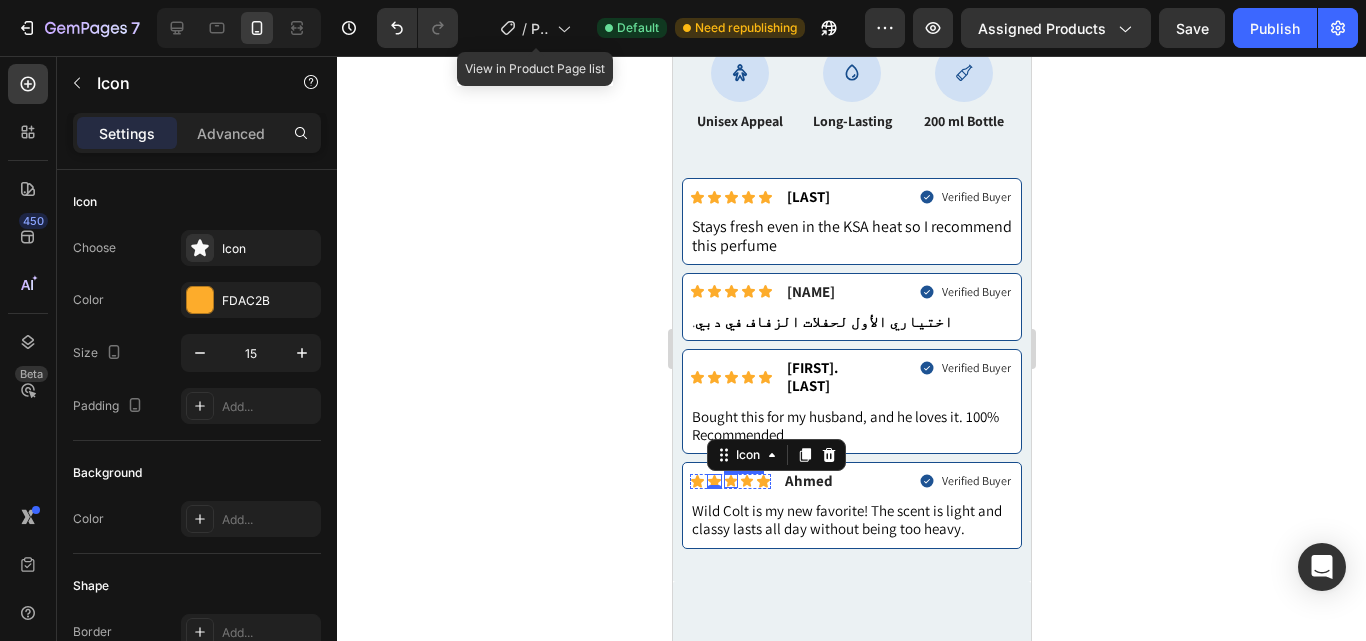 click 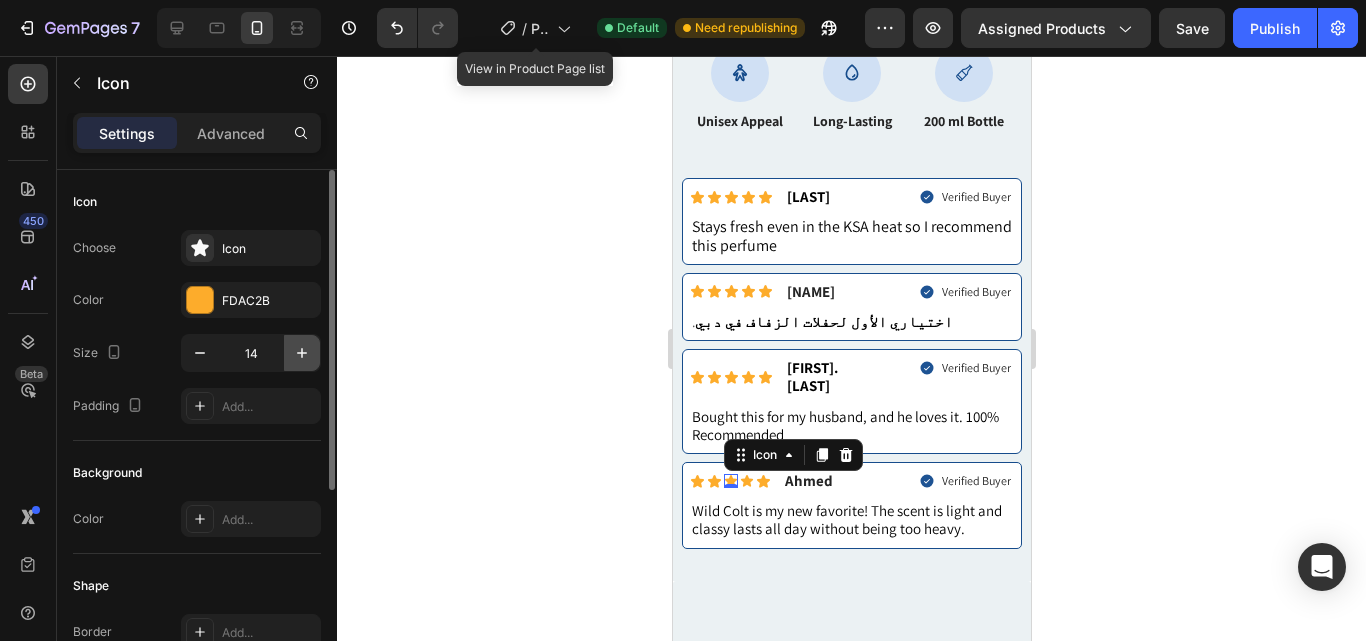 click 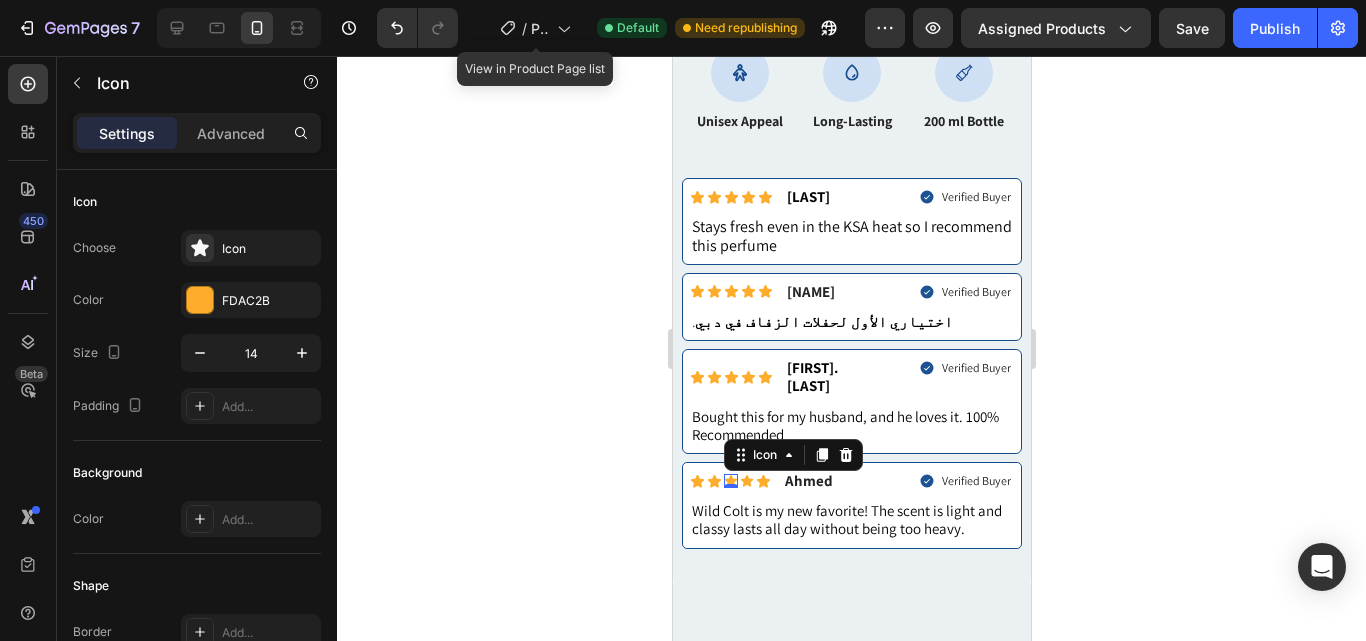 type on "15" 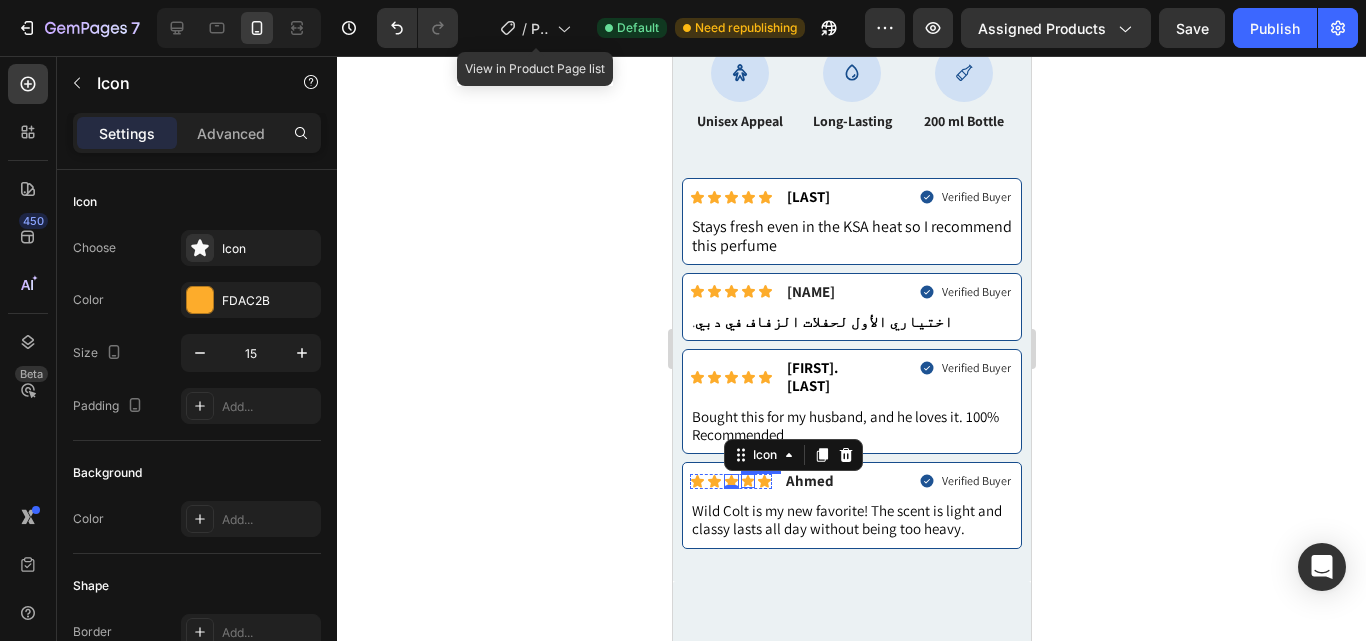 click 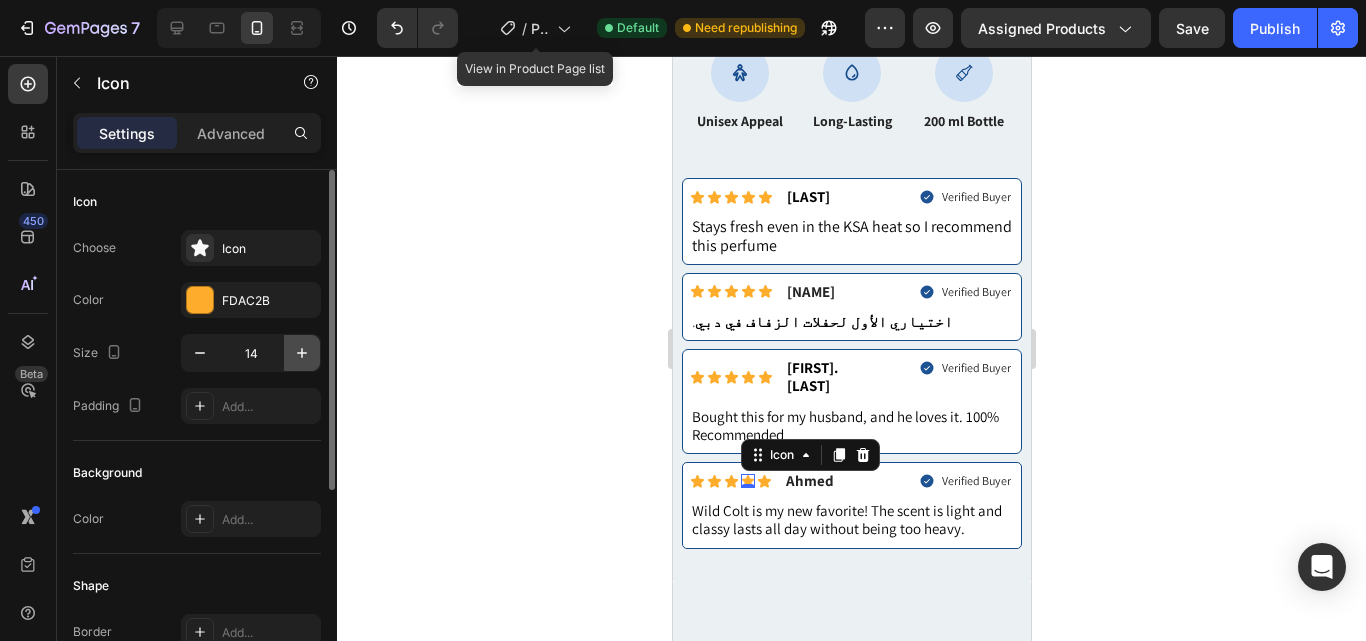 click 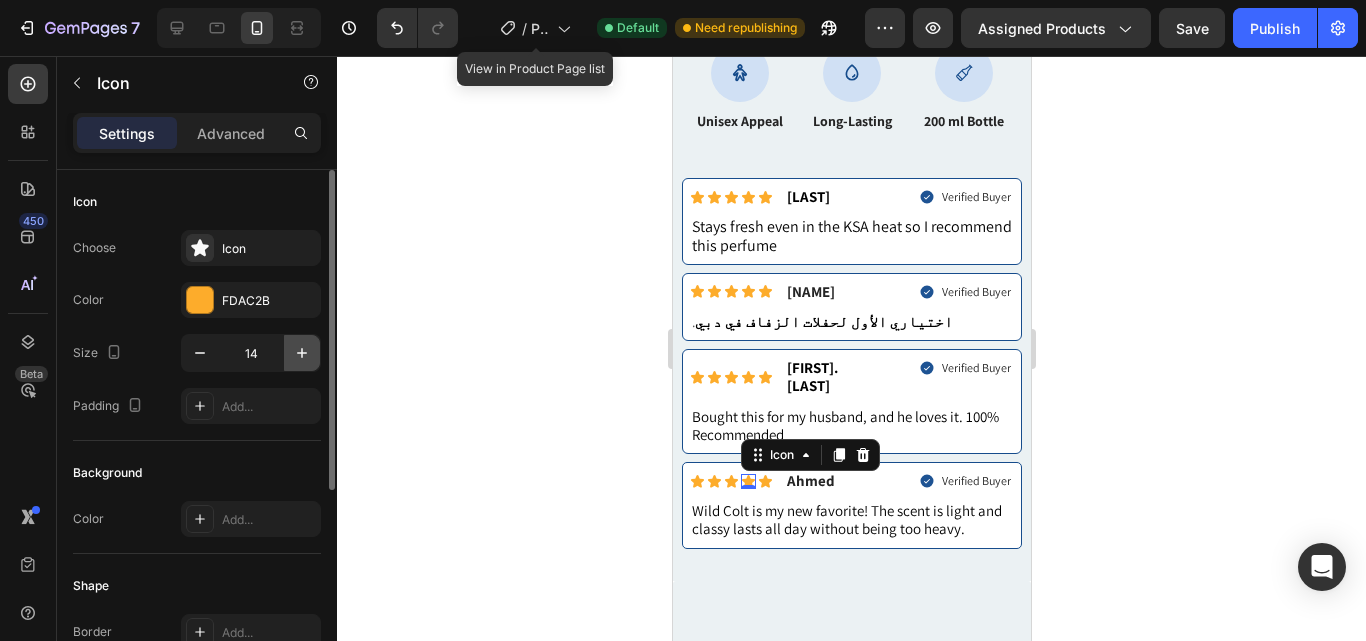type on "15" 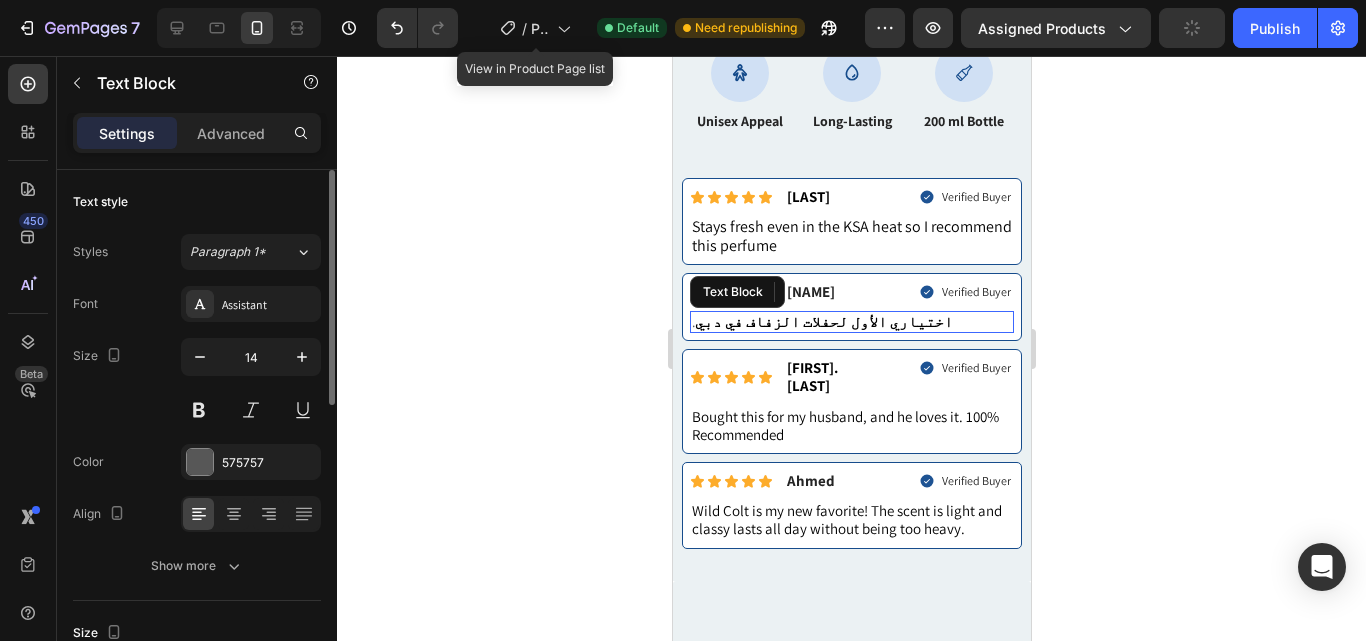 click on "اختياري الأول لحفلات الزفاف في دبي" at bounding box center (823, 321) 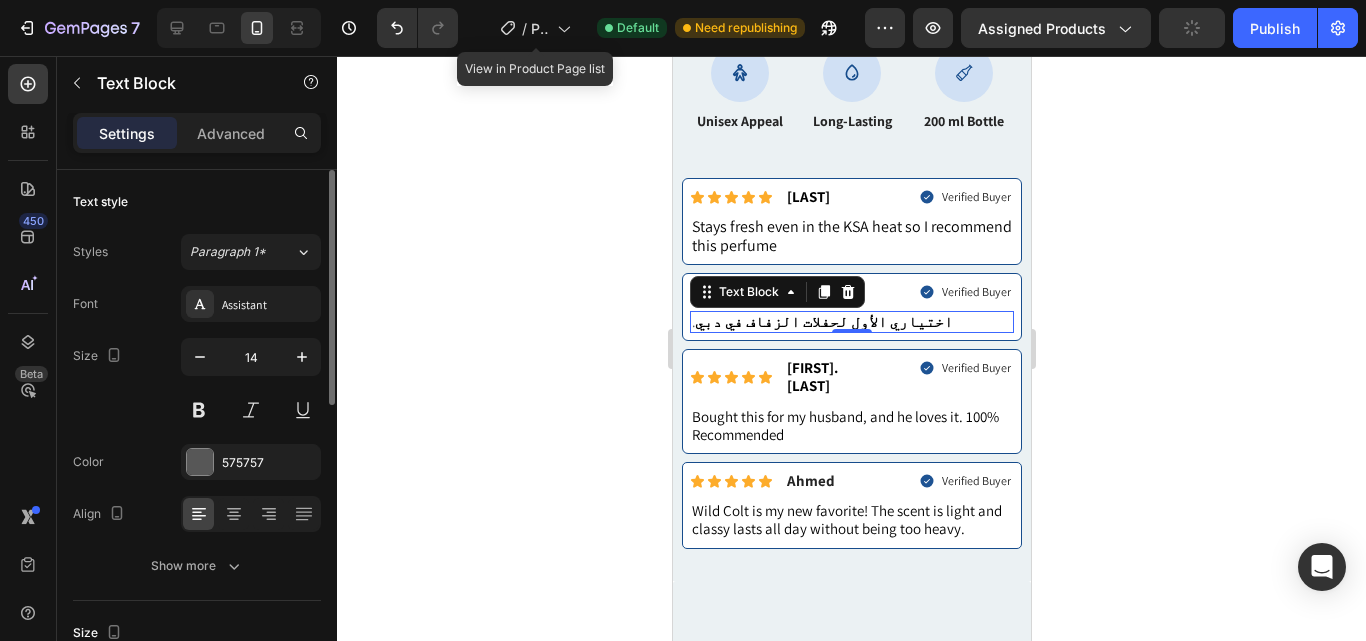 click on ". اختياري الأول لحفلات الزفاف في دبي" at bounding box center [851, 322] 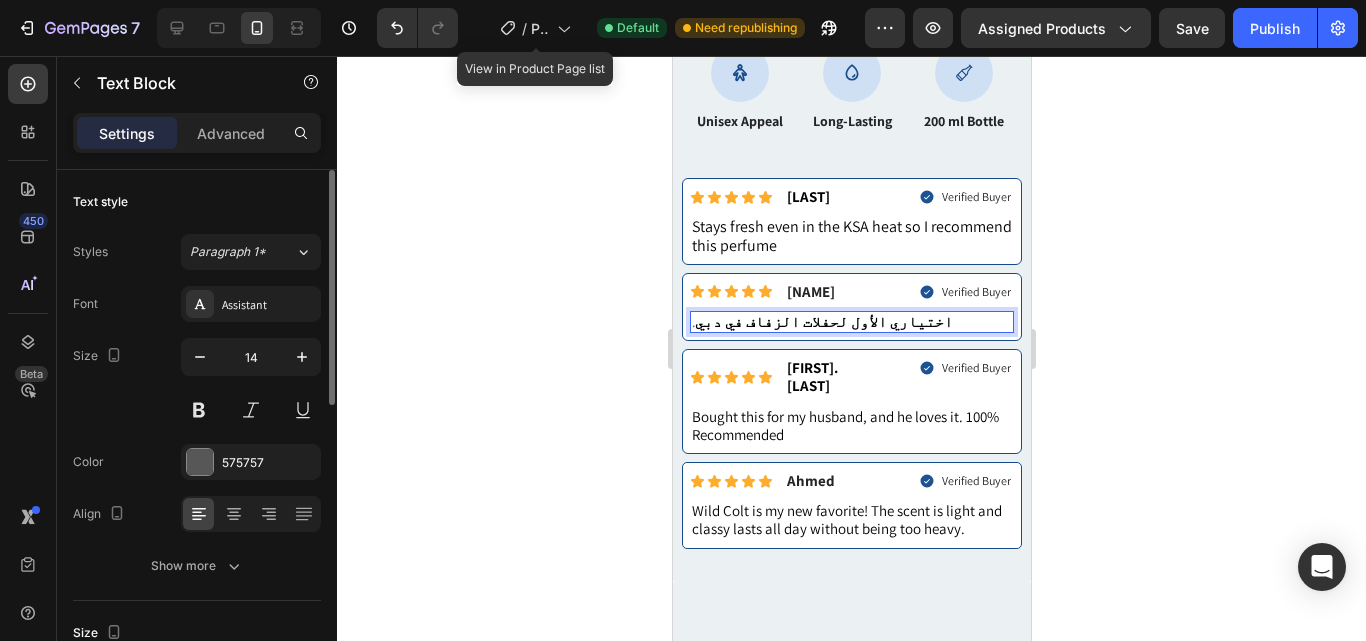 click on ". اختياري الأول لحفلات الزفاف في دبي" at bounding box center (851, 322) 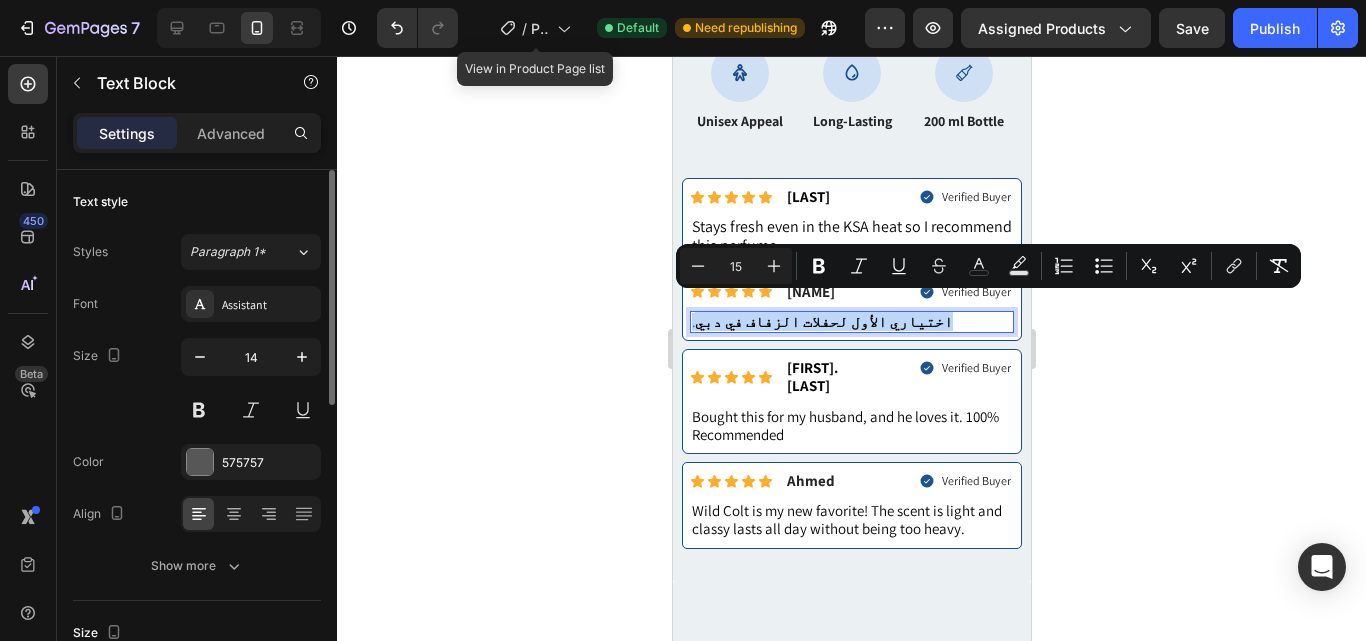 drag, startPoint x: 878, startPoint y: 302, endPoint x: 1290, endPoint y: 323, distance: 412.53485 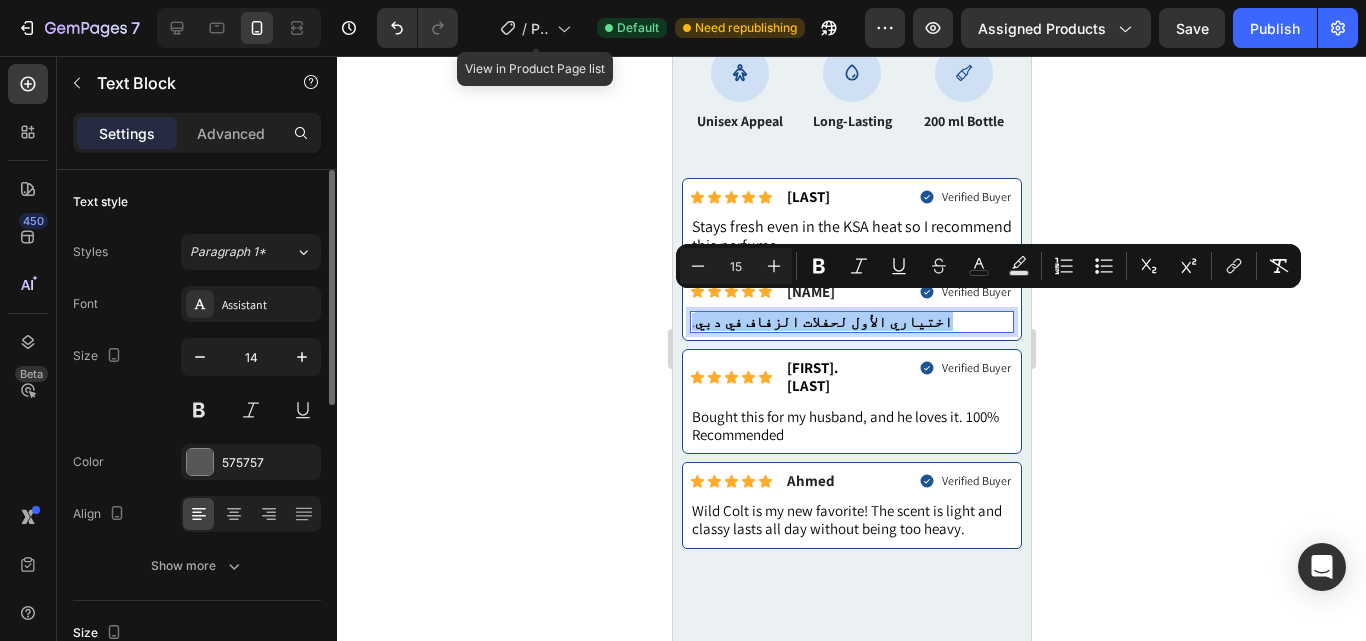 click 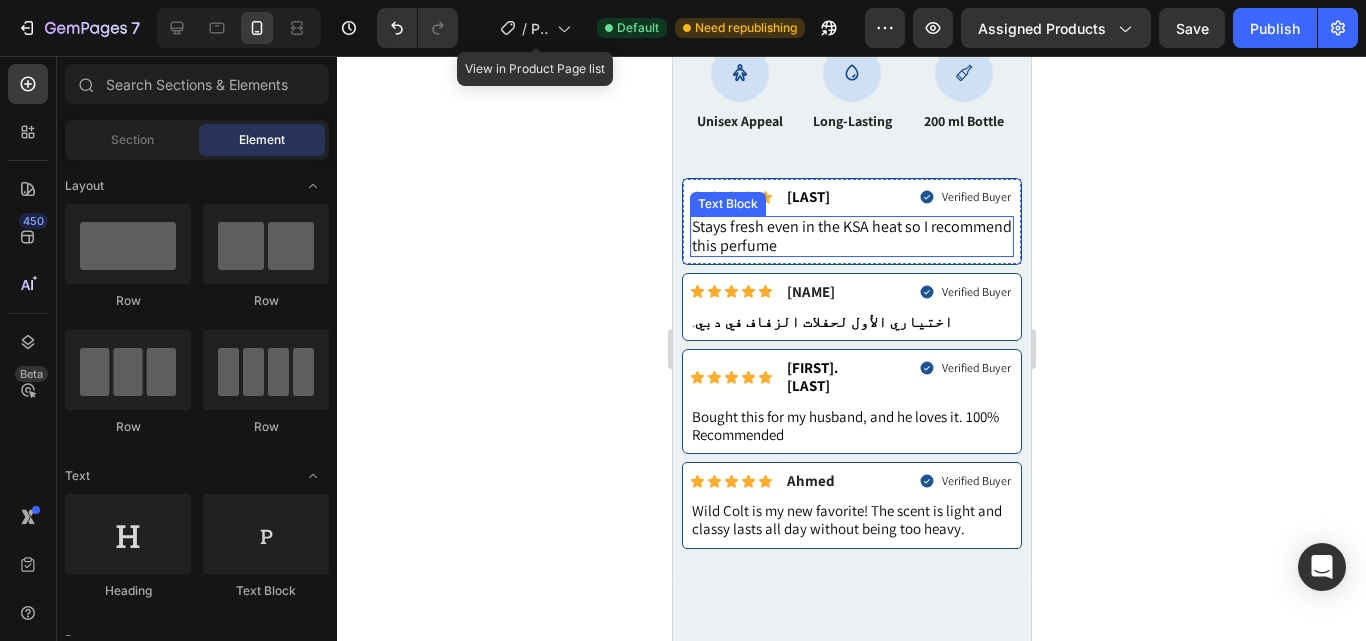 click on "Stays fresh even in the KSA heat so I recommend this perfume" at bounding box center [851, 236] 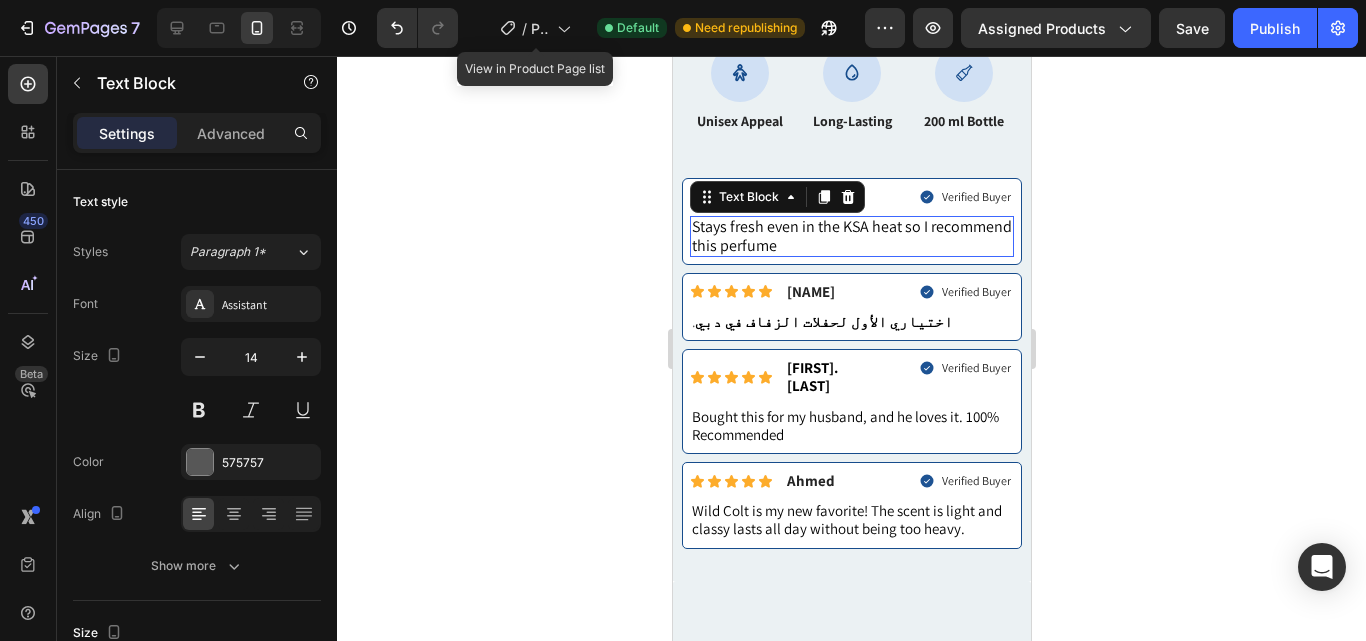 click on "Stays fresh even in the KSA heat so I recommend this perfume" at bounding box center [851, 236] 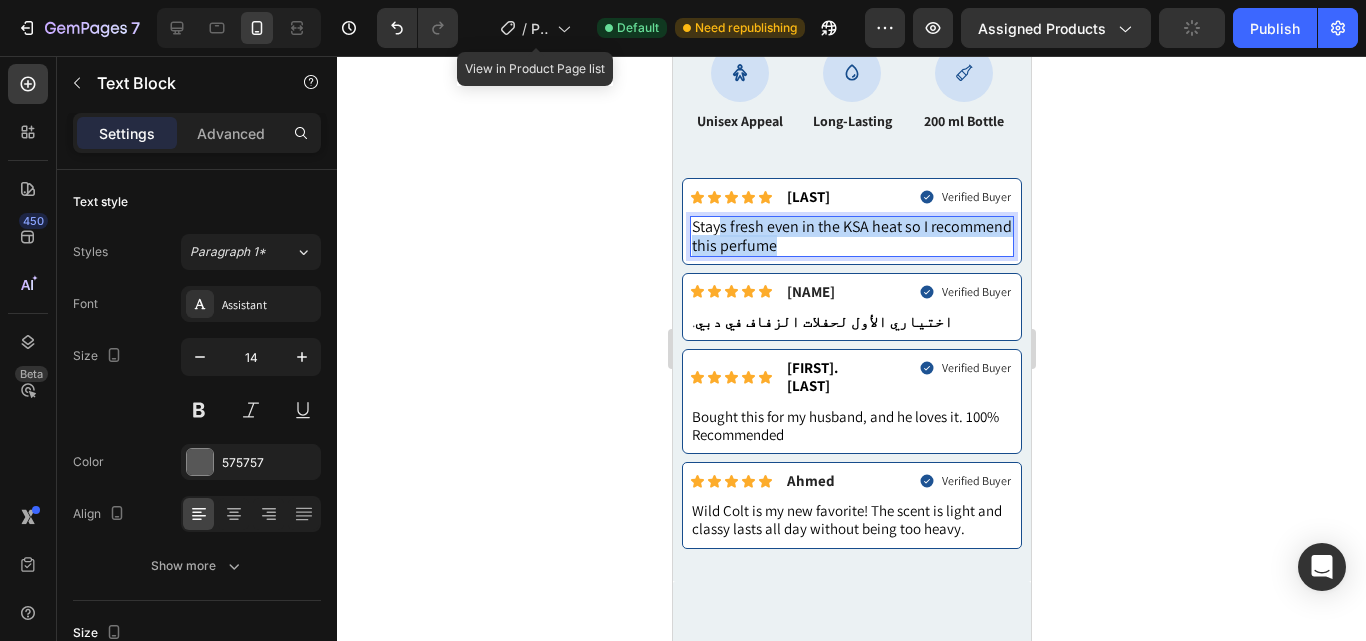 drag, startPoint x: 866, startPoint y: 227, endPoint x: 715, endPoint y: 219, distance: 151.21178 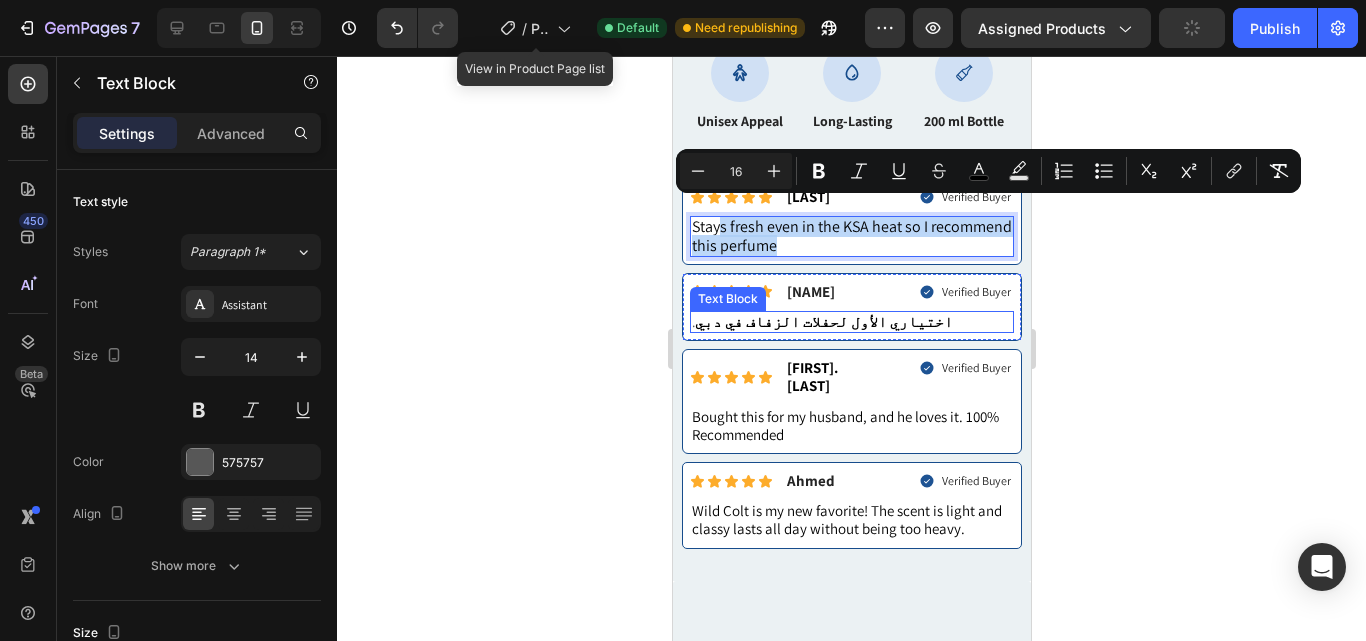 click on ". اختياري الأول لحفلات الزفاف في دبي" at bounding box center (851, 322) 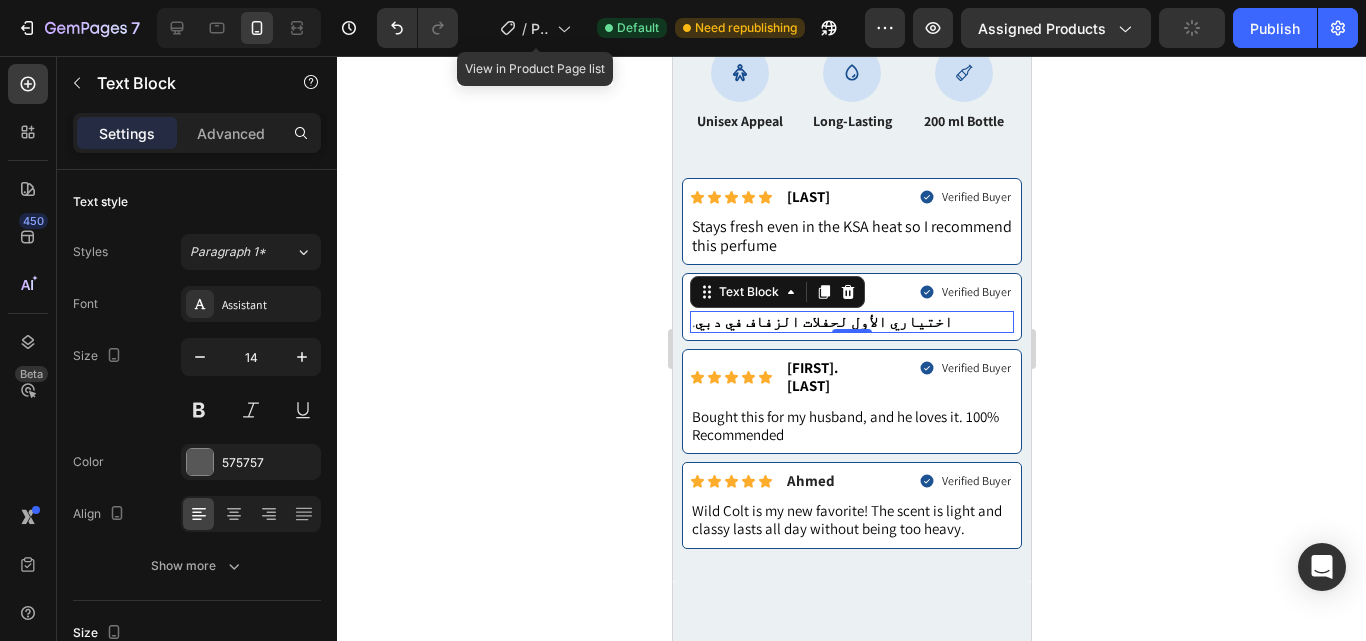 click on ". اختياري الأول لحفلات الزفاف في دبي" at bounding box center [851, 322] 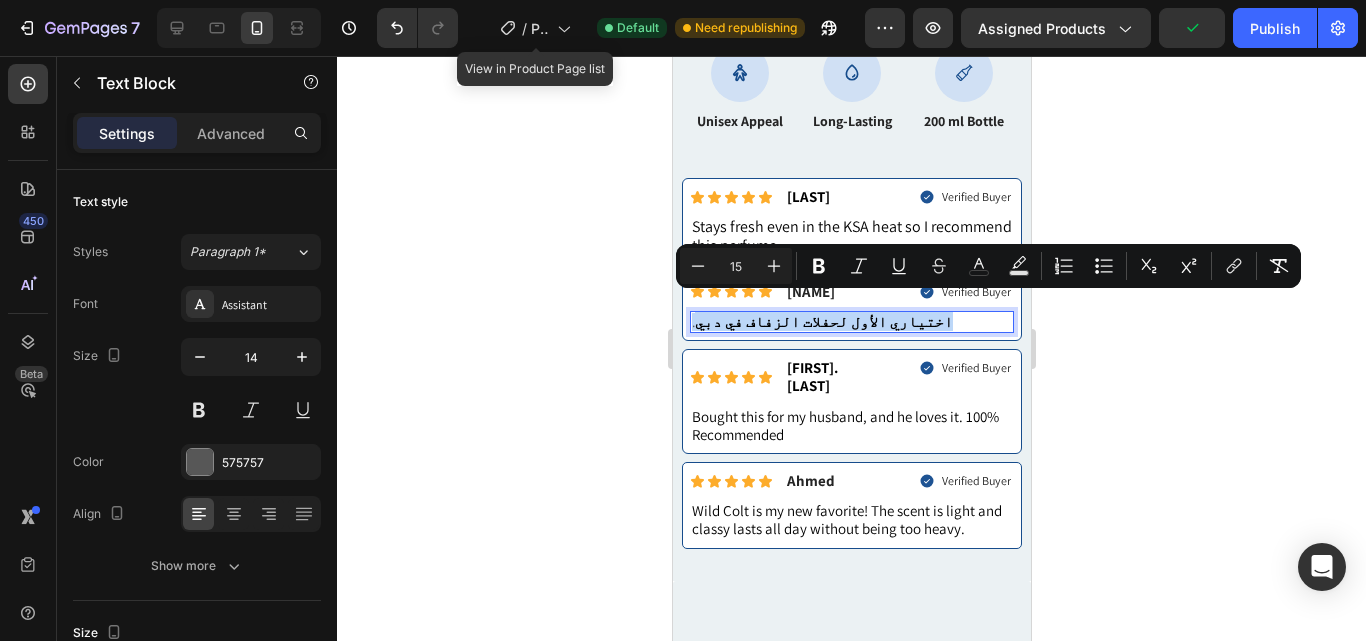 drag, startPoint x: 872, startPoint y: 306, endPoint x: 1319, endPoint y: 363, distance: 450.61957 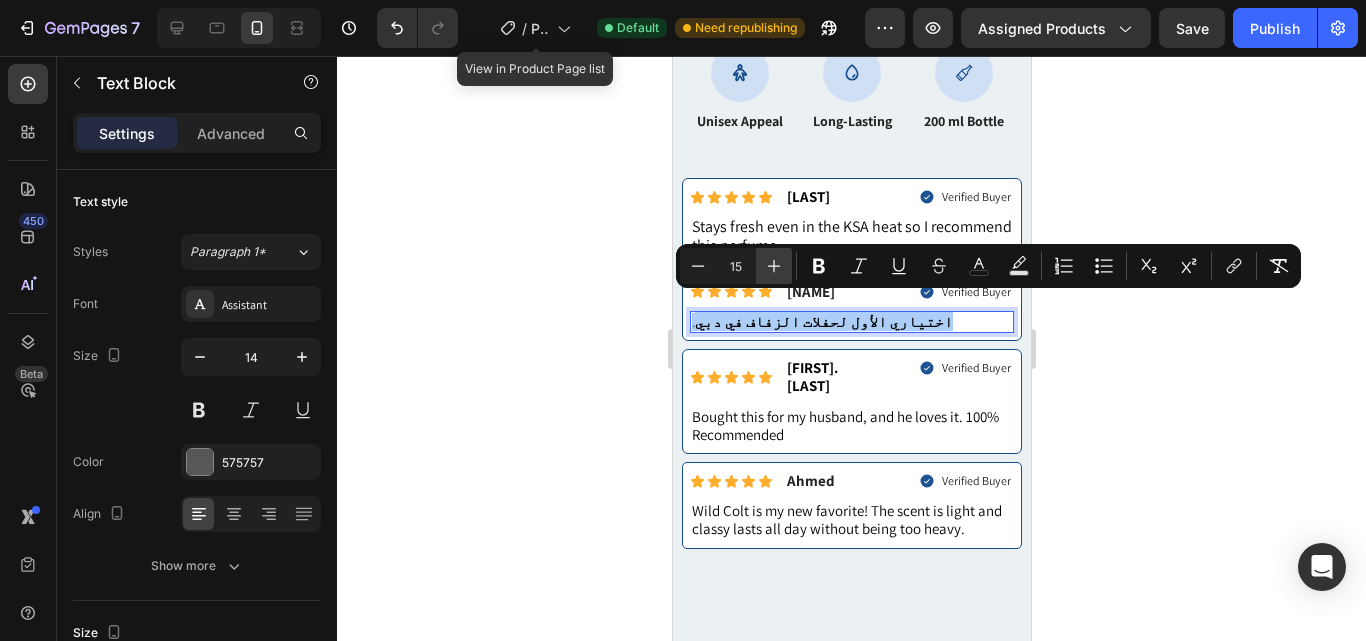 click 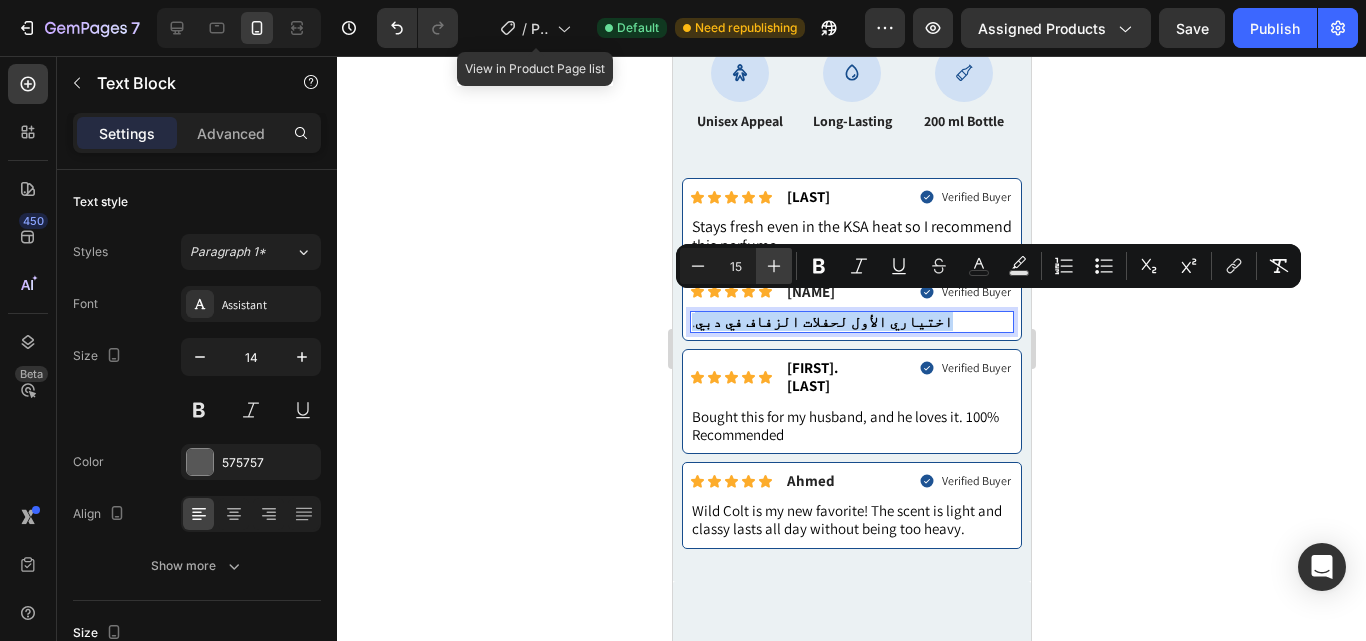 type on "16" 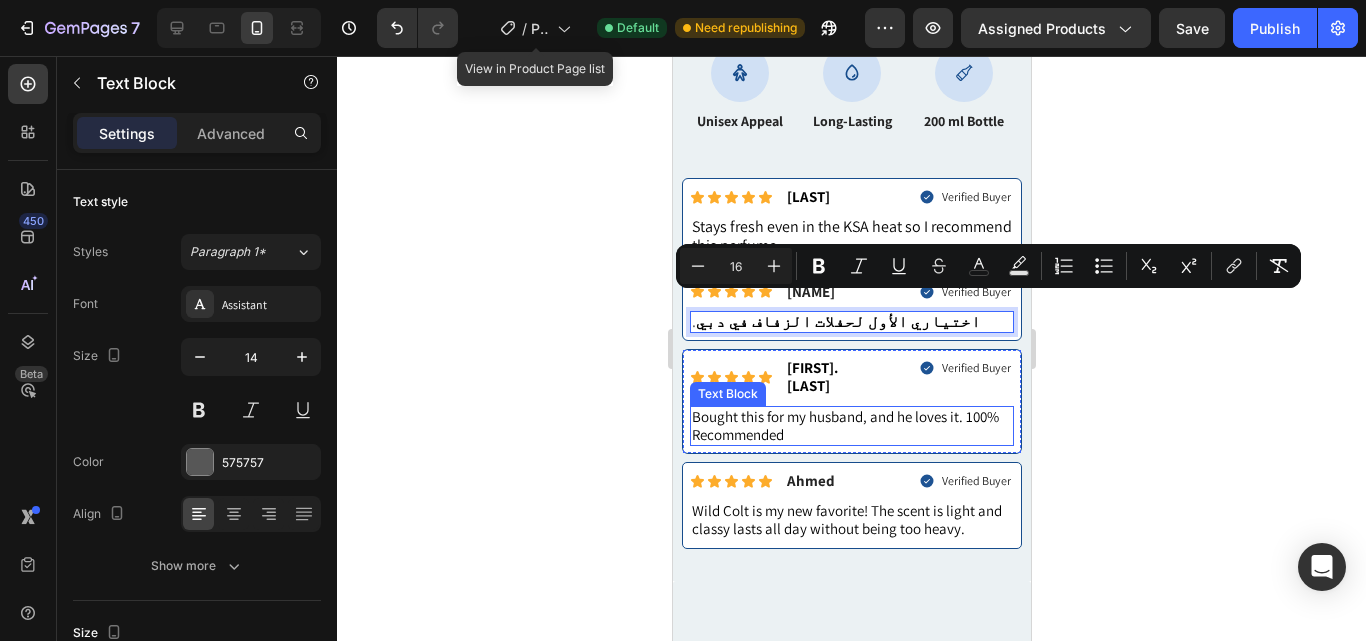 click on "Bought this for my husband, and he loves it. 100% Recommended" at bounding box center (851, 426) 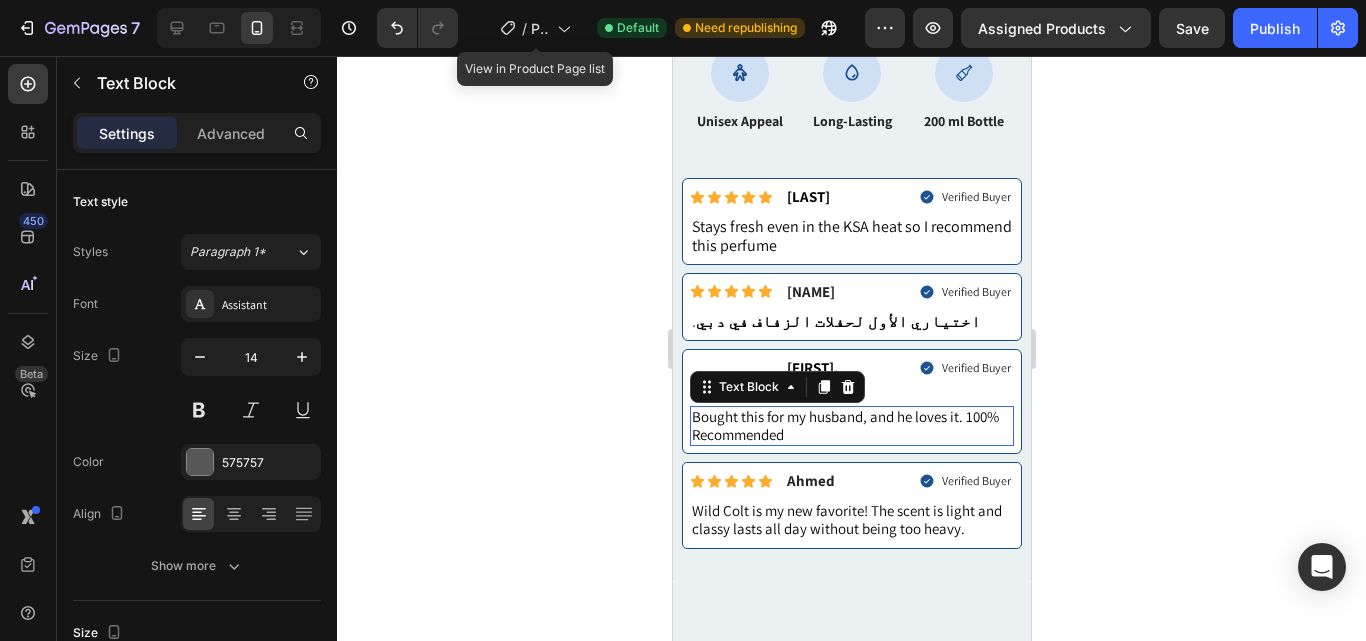 click on "Bought this for my husband, and he loves it. 100% Recommended" at bounding box center (851, 426) 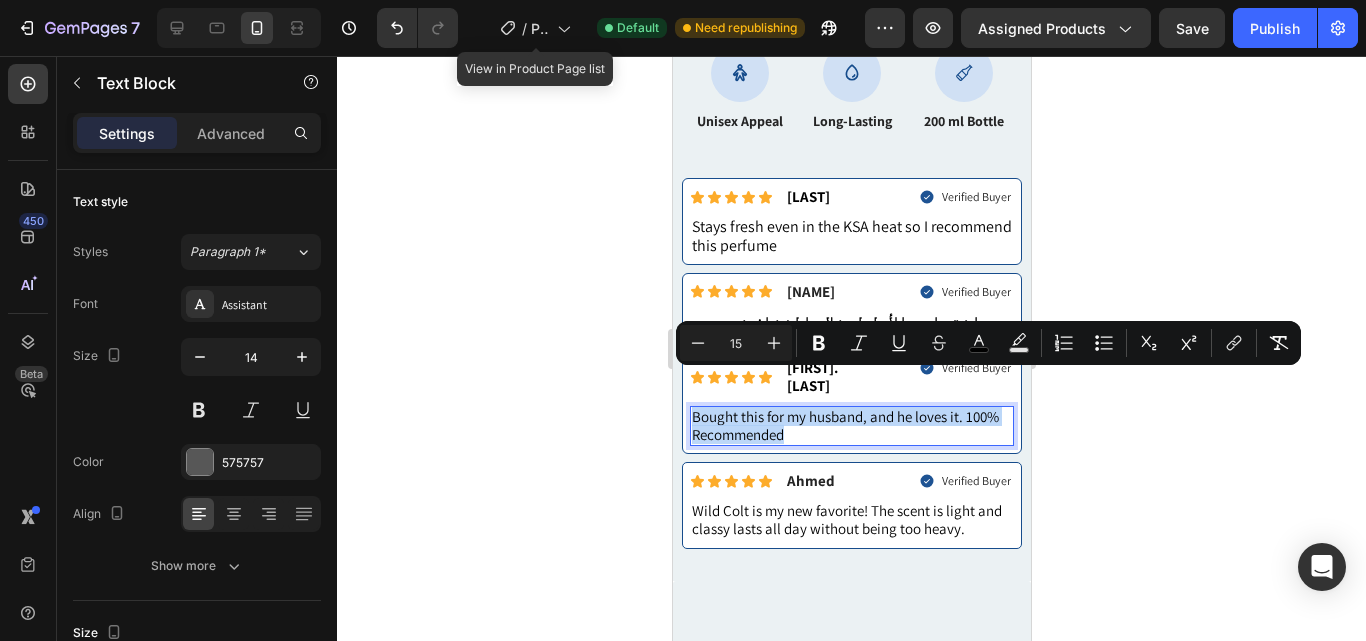 drag, startPoint x: 836, startPoint y: 406, endPoint x: 1316, endPoint y: 428, distance: 480.5039 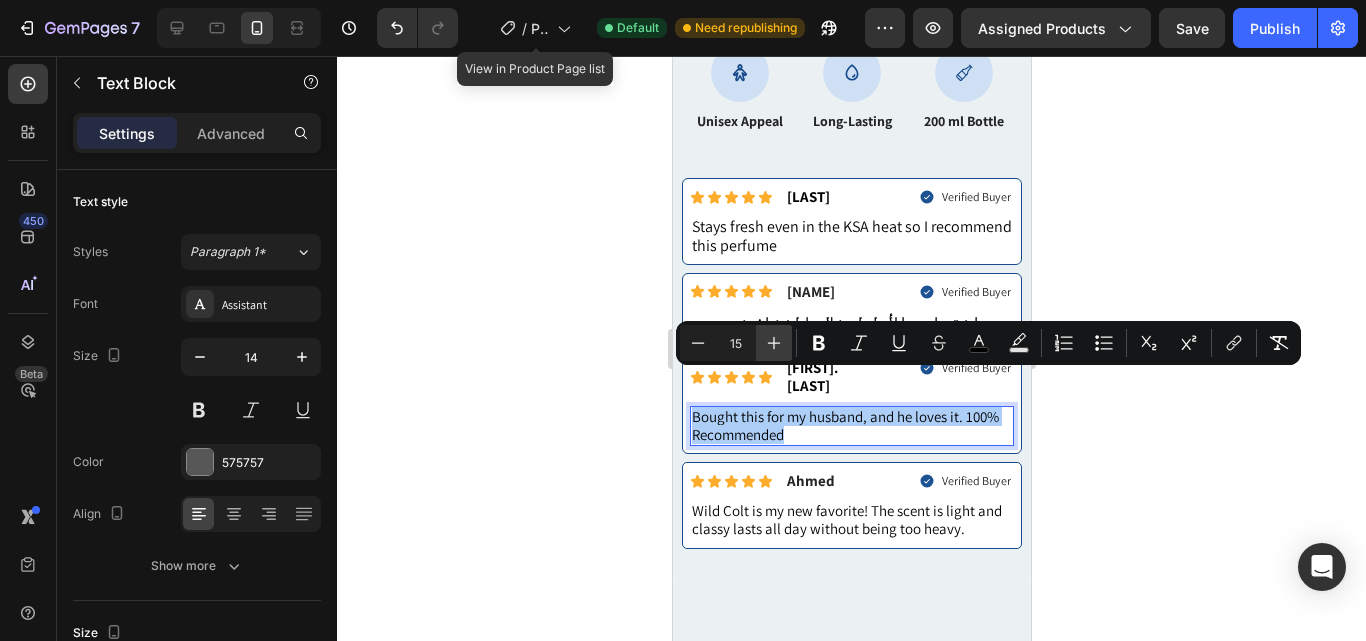 click 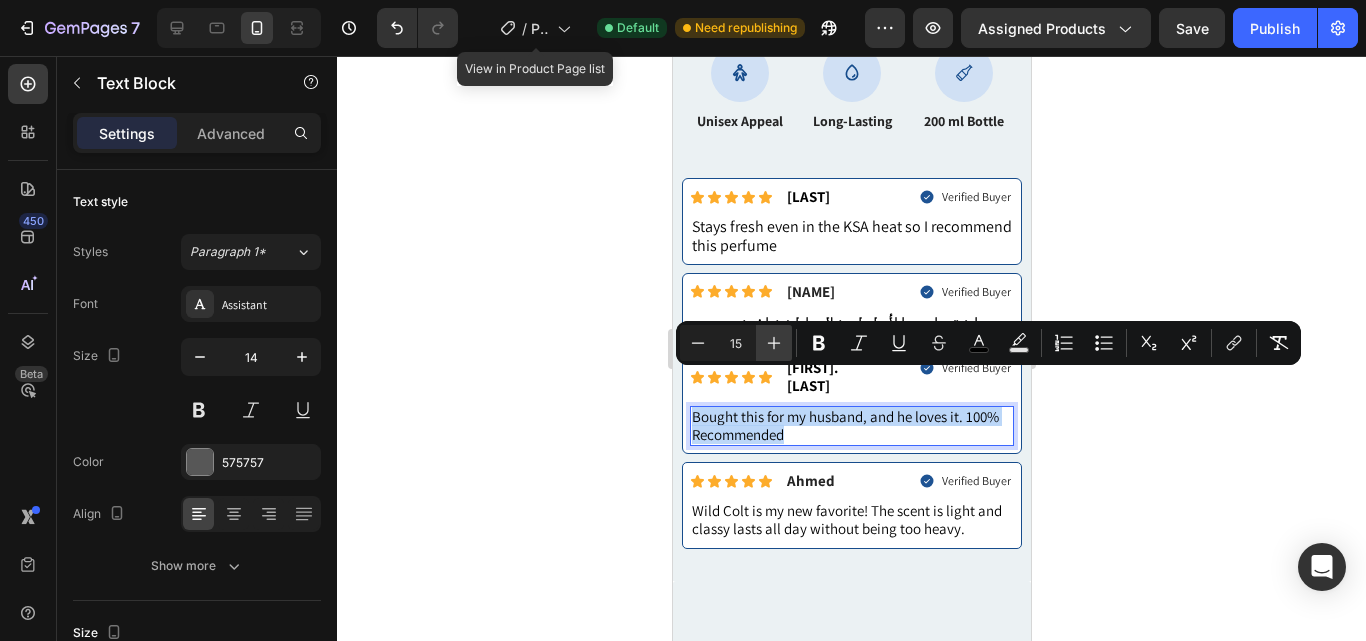 type on "16" 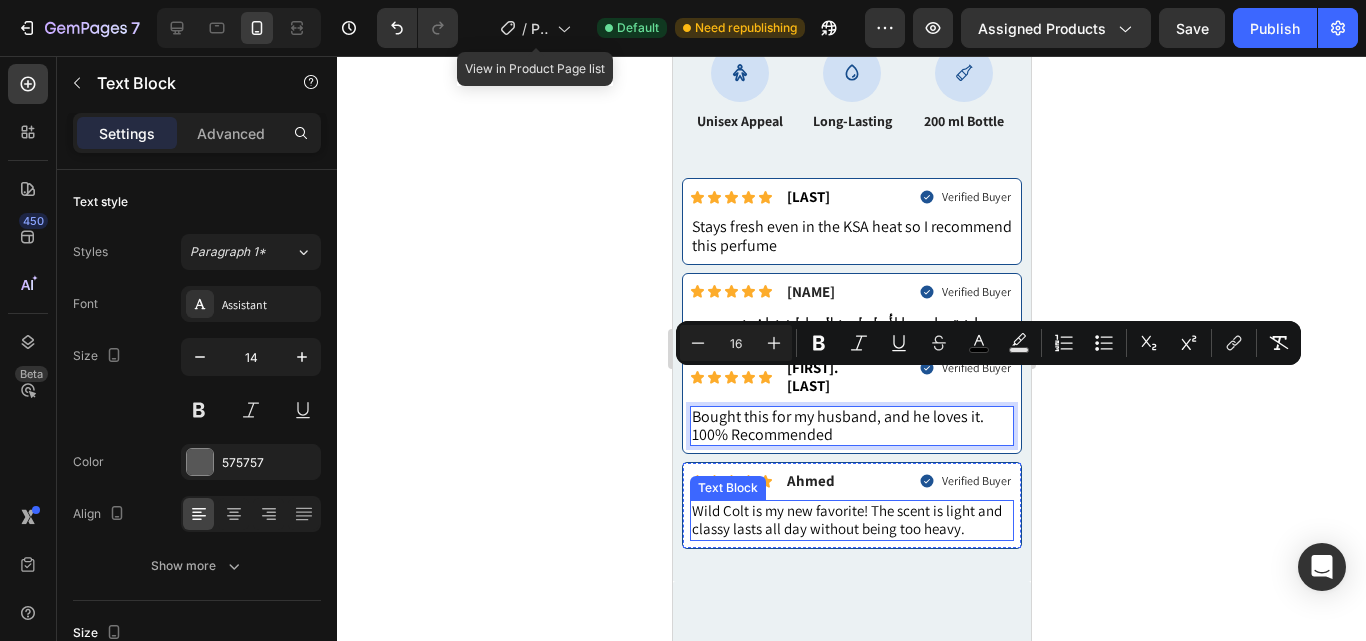 click on "Wild Colt is my new favorite! The scent is light and classy lasts all day without being too heavy." at bounding box center (851, 520) 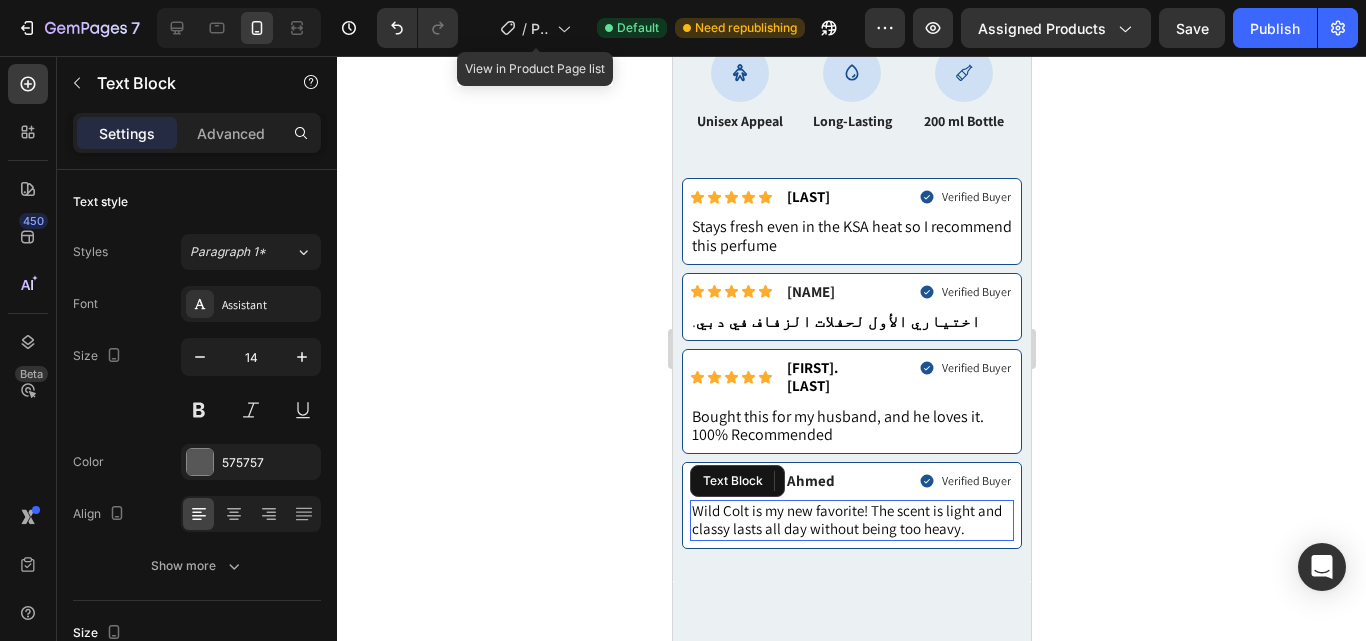 click on "Wild Colt is my new favorite! The scent is light and classy lasts all day without being too heavy." at bounding box center (851, 520) 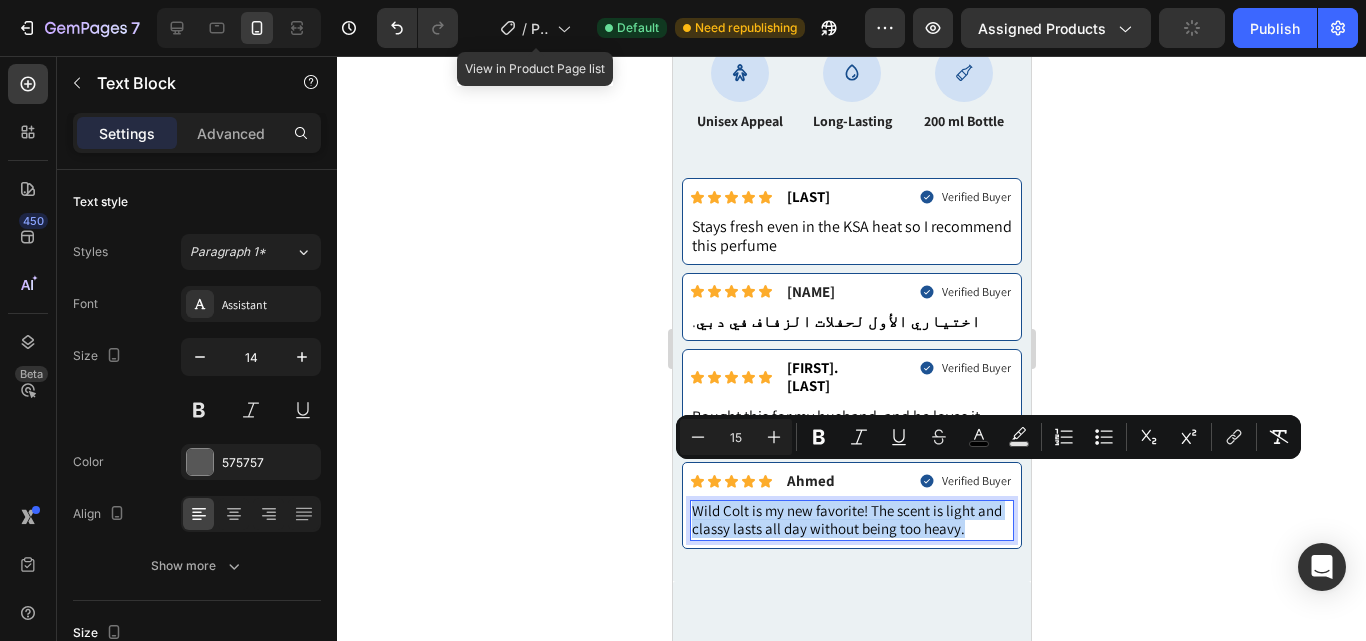drag, startPoint x: 987, startPoint y: 496, endPoint x: 667, endPoint y: 459, distance: 322.13196 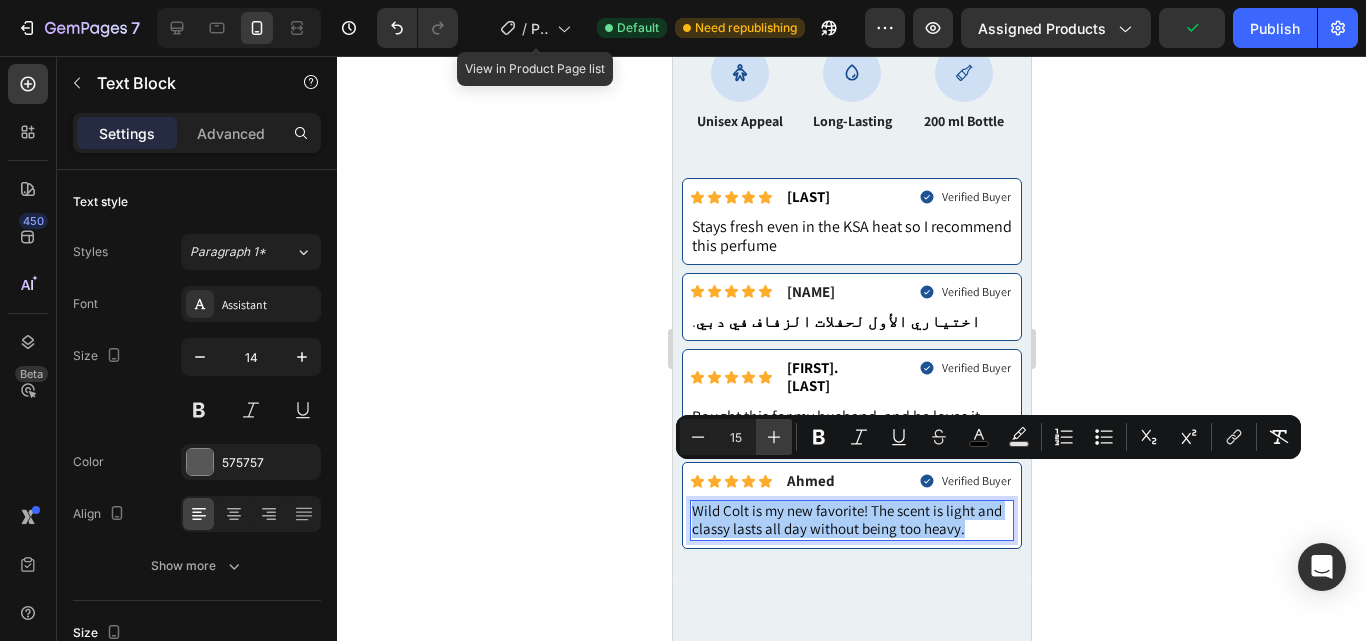 click 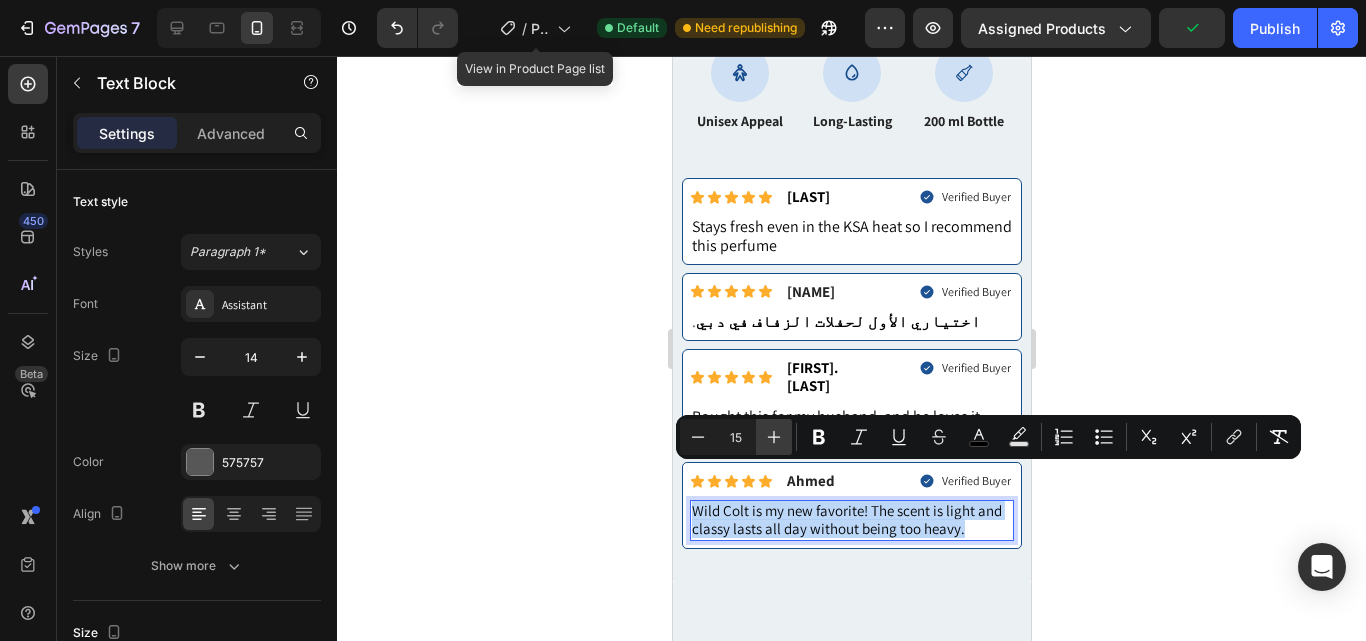 type on "16" 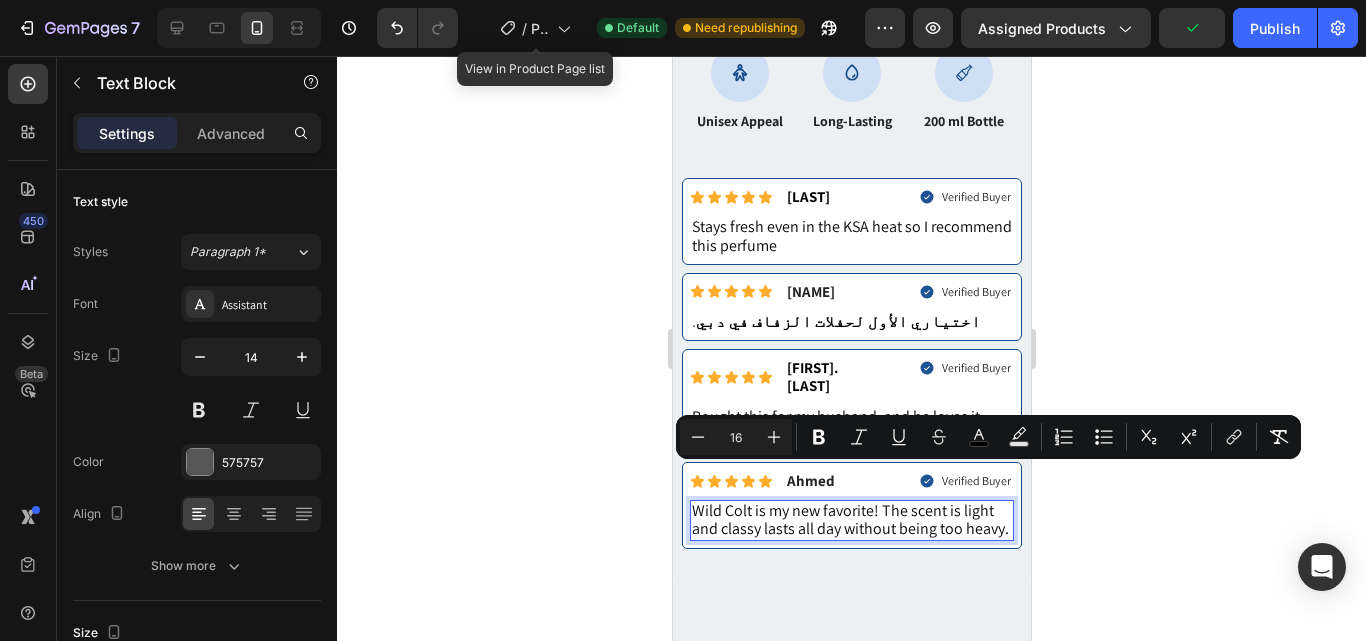 click 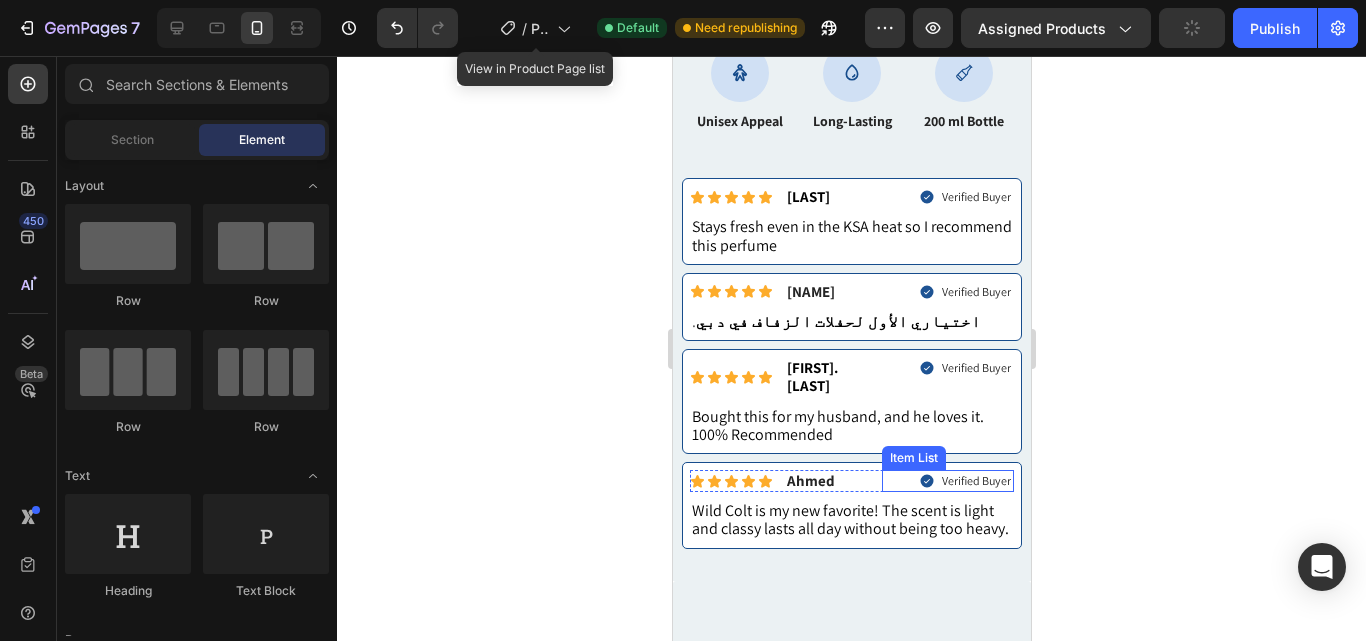 click on "Verified Buyer" at bounding box center [975, 481] 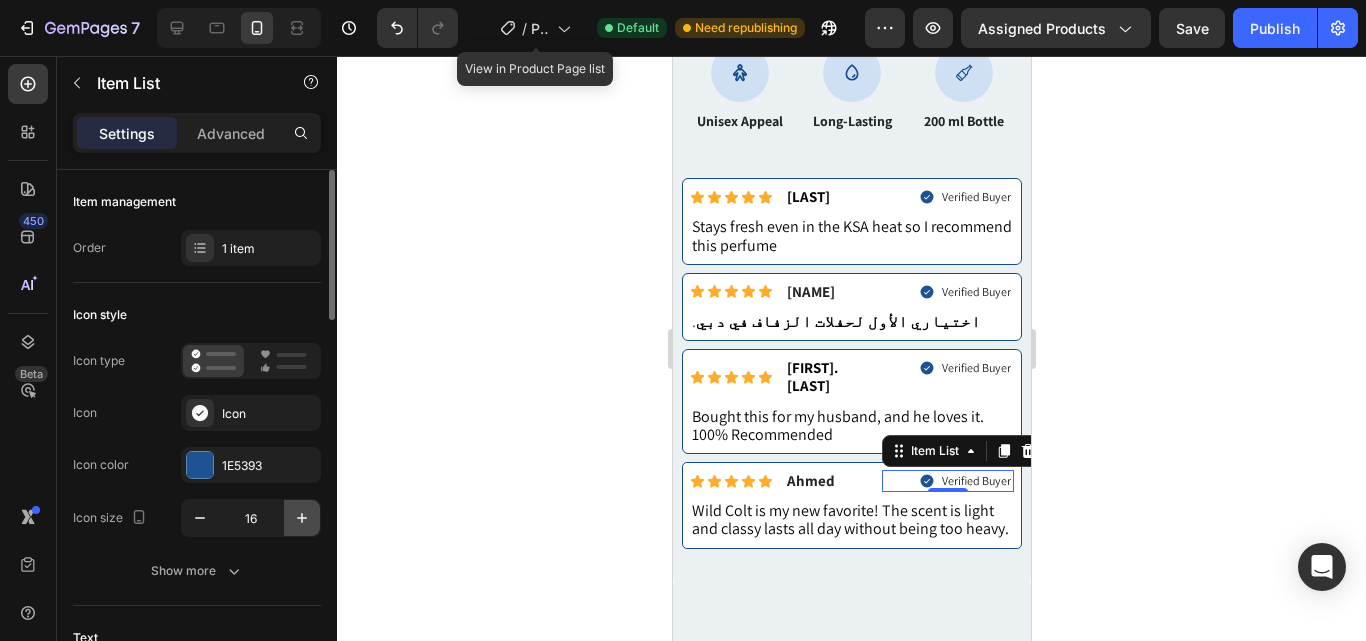 click 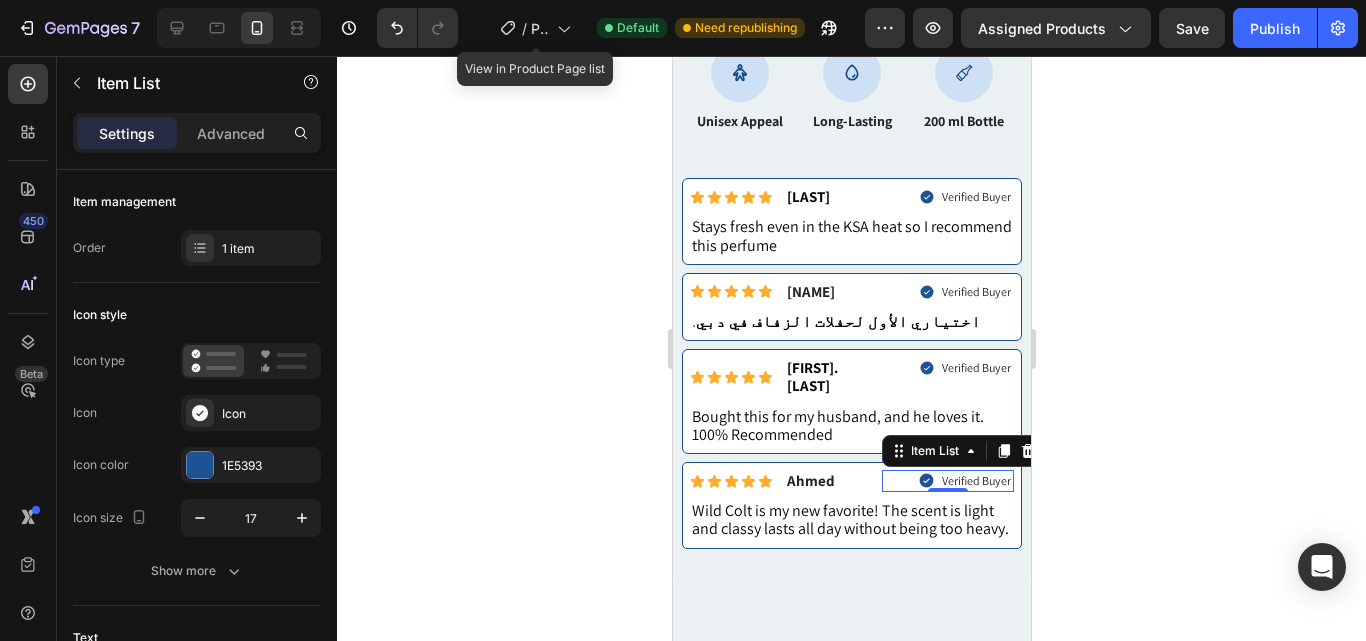 click on "Verified Buyer" at bounding box center [975, 481] 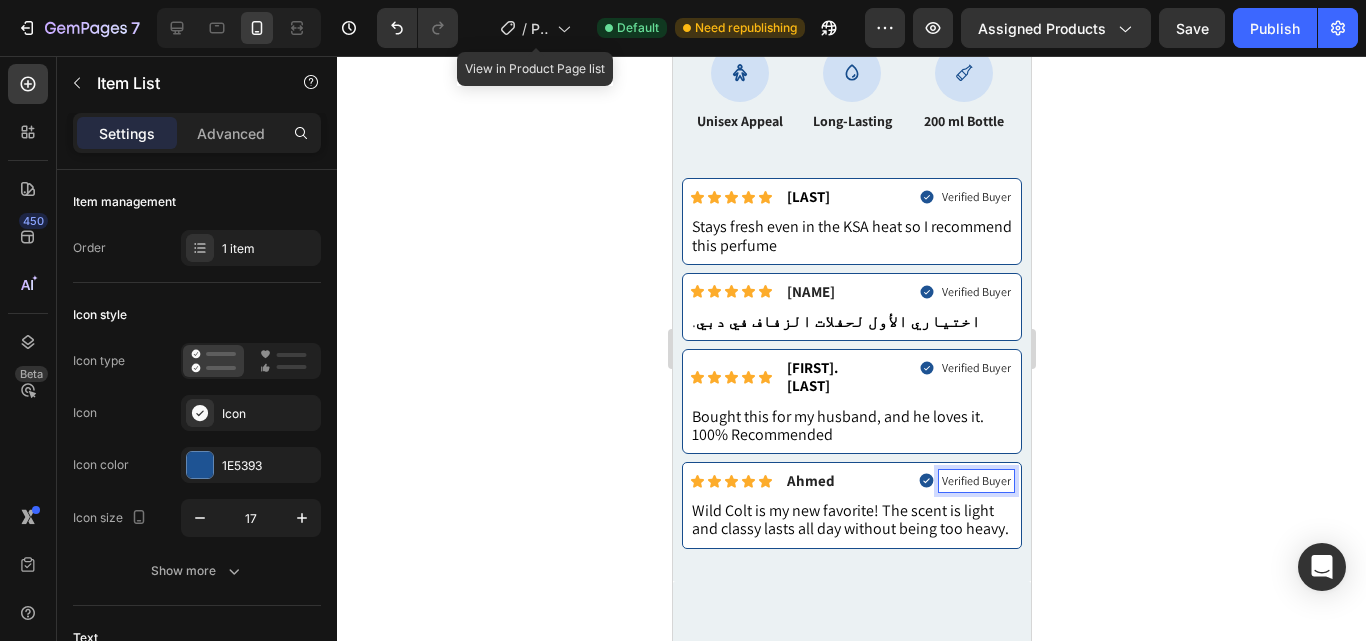click on "Verified Buyer" at bounding box center (975, 481) 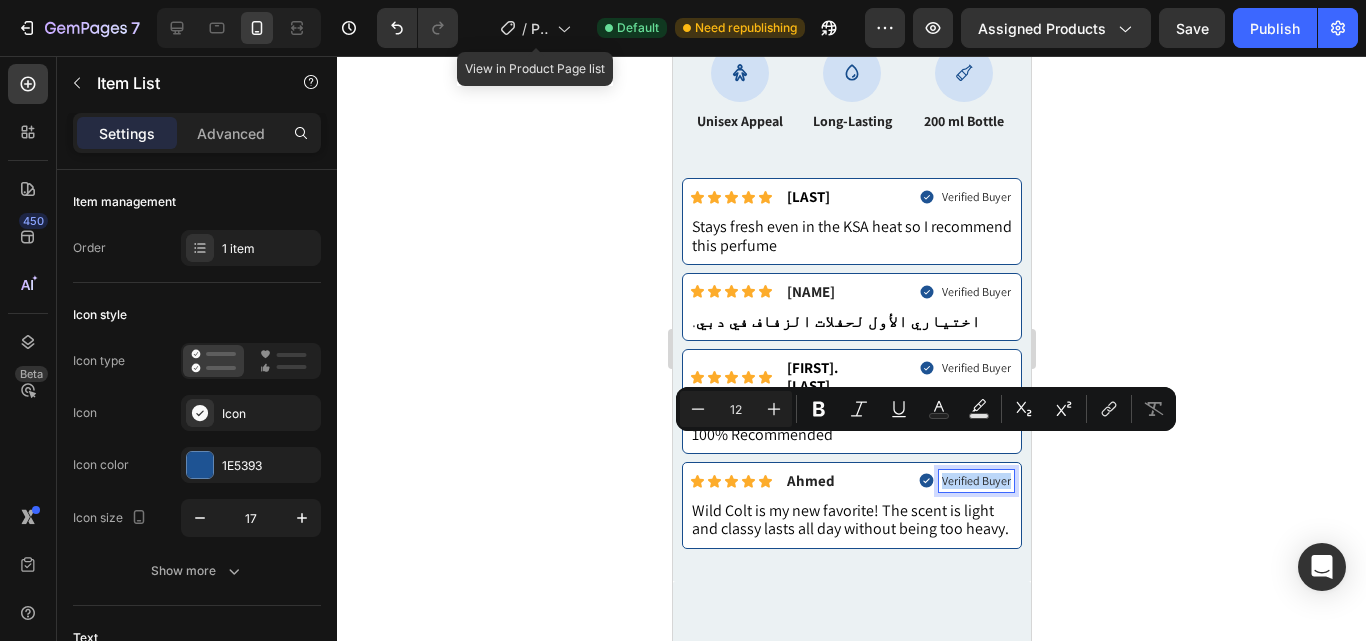 drag, startPoint x: 994, startPoint y: 448, endPoint x: 925, endPoint y: 447, distance: 69.00725 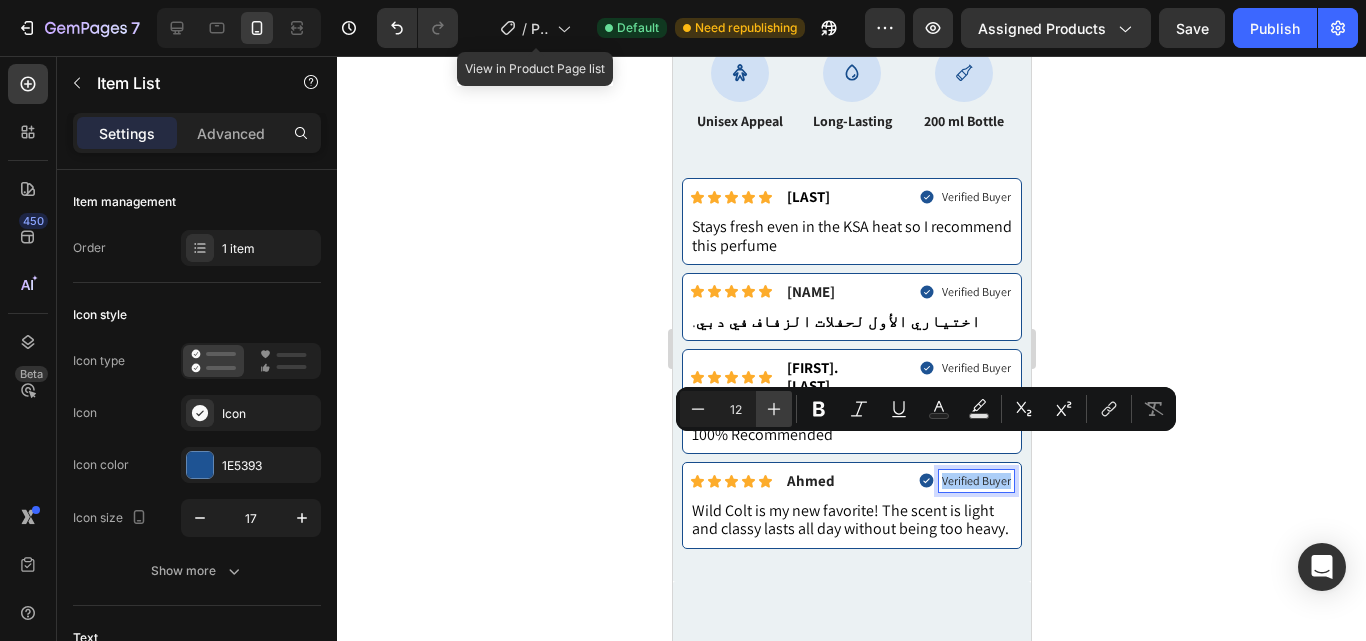 click on "Plus" at bounding box center [774, 409] 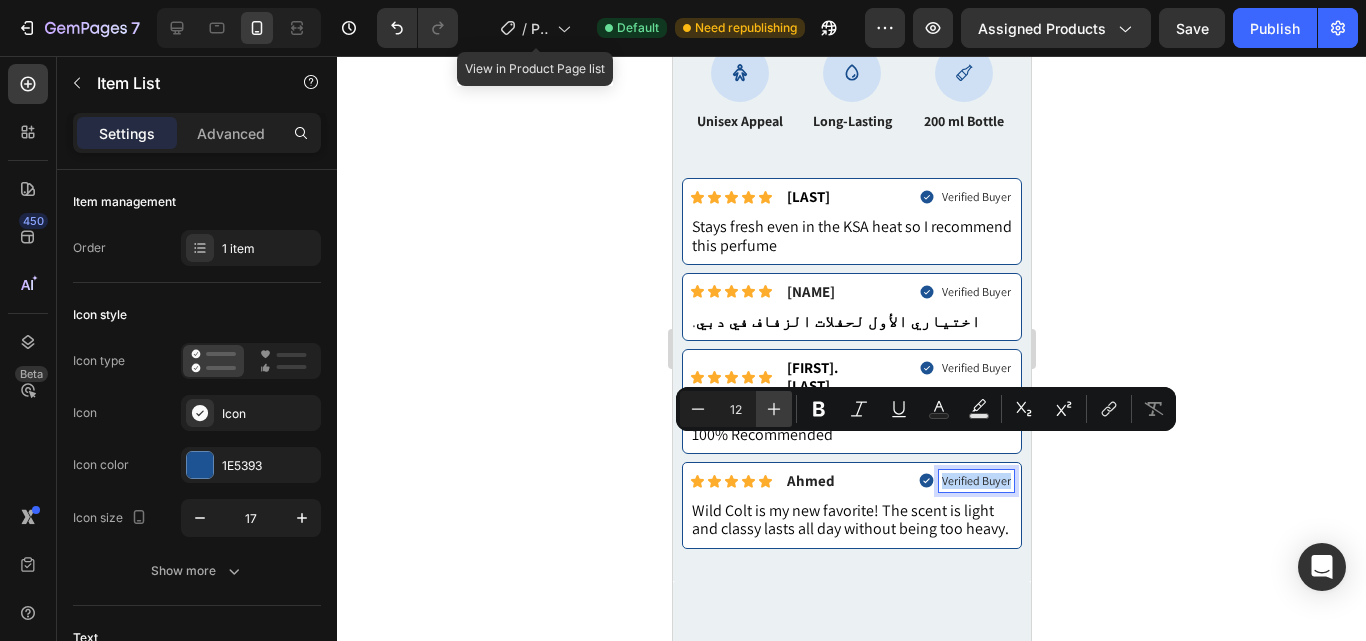 type on "13" 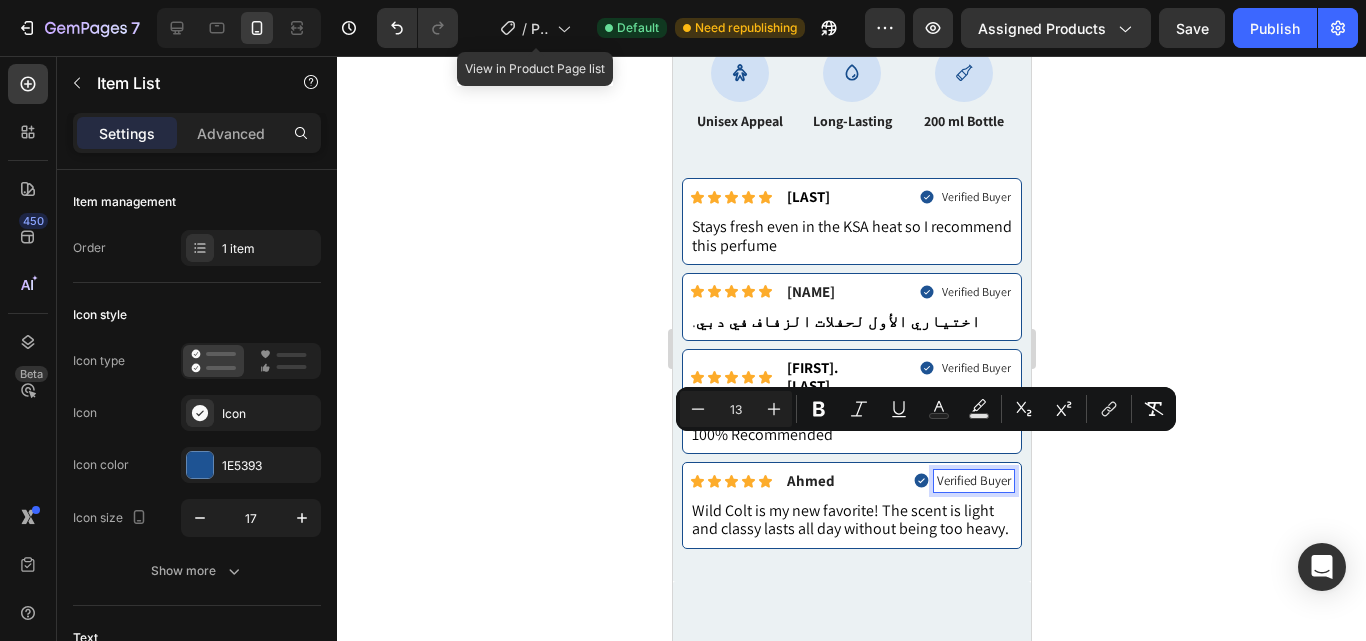 click on "Wild Colt is my new favorite! The scent is light and classy lasts all day without being too heavy." at bounding box center [849, 519] 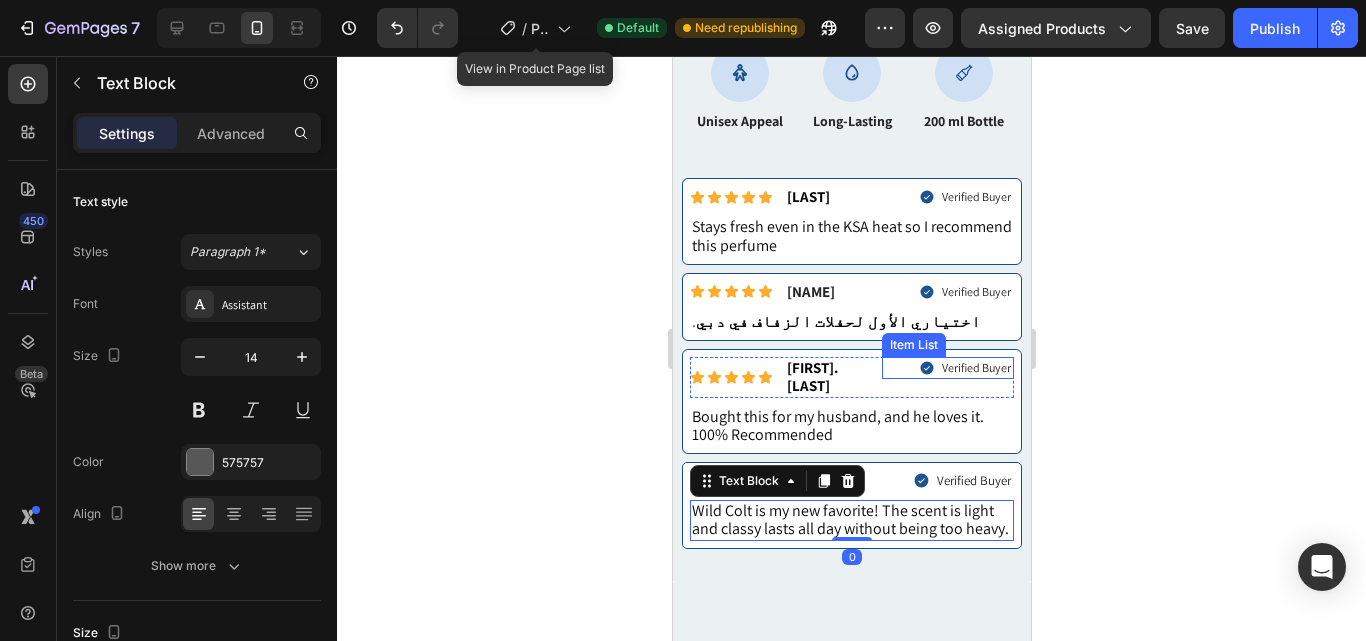 click 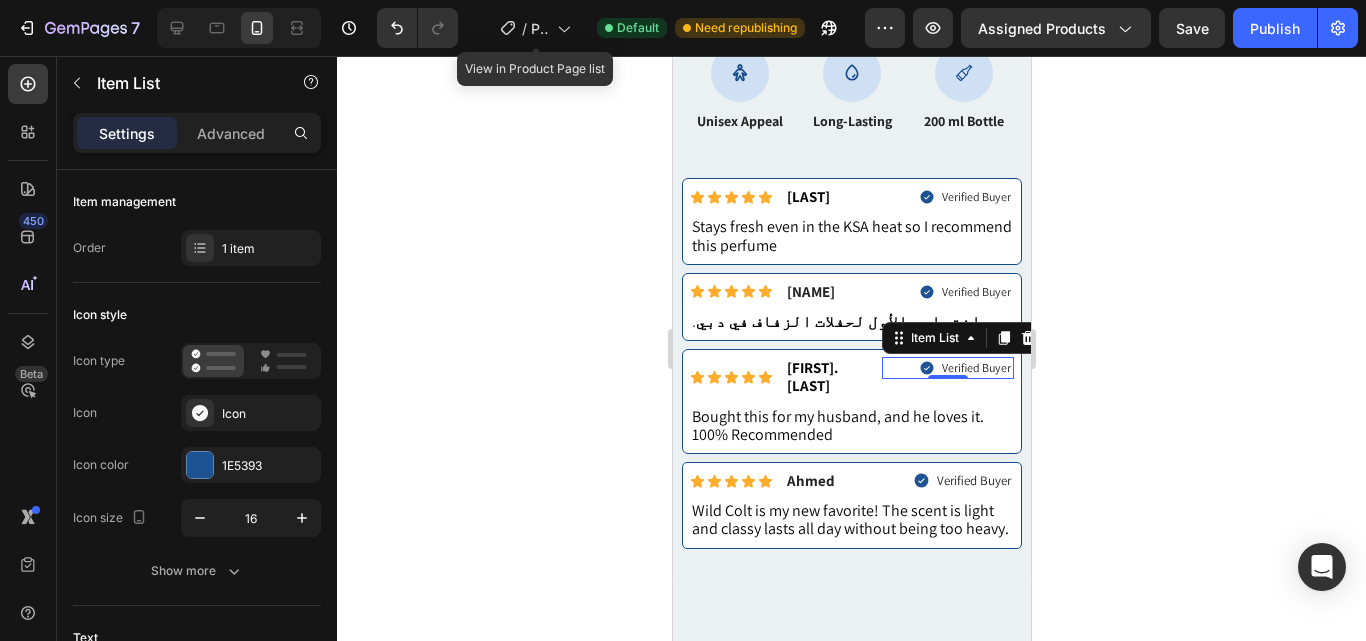 click 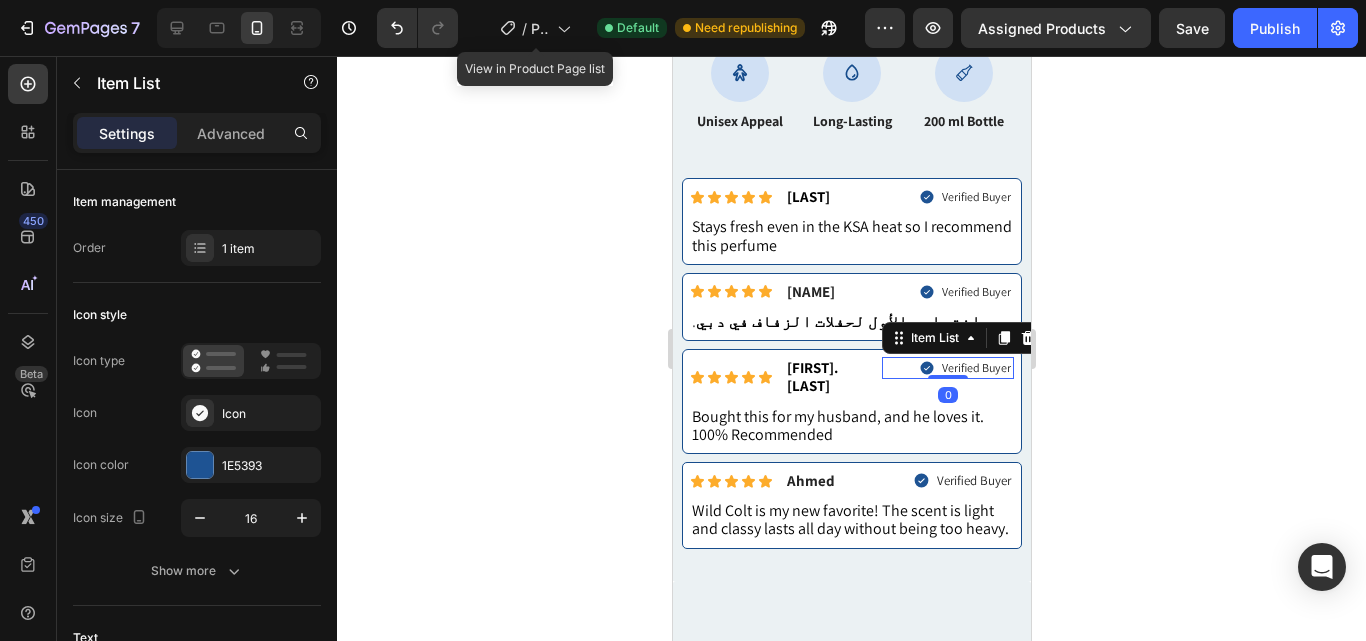 click on "Verified Buyer" at bounding box center [975, 368] 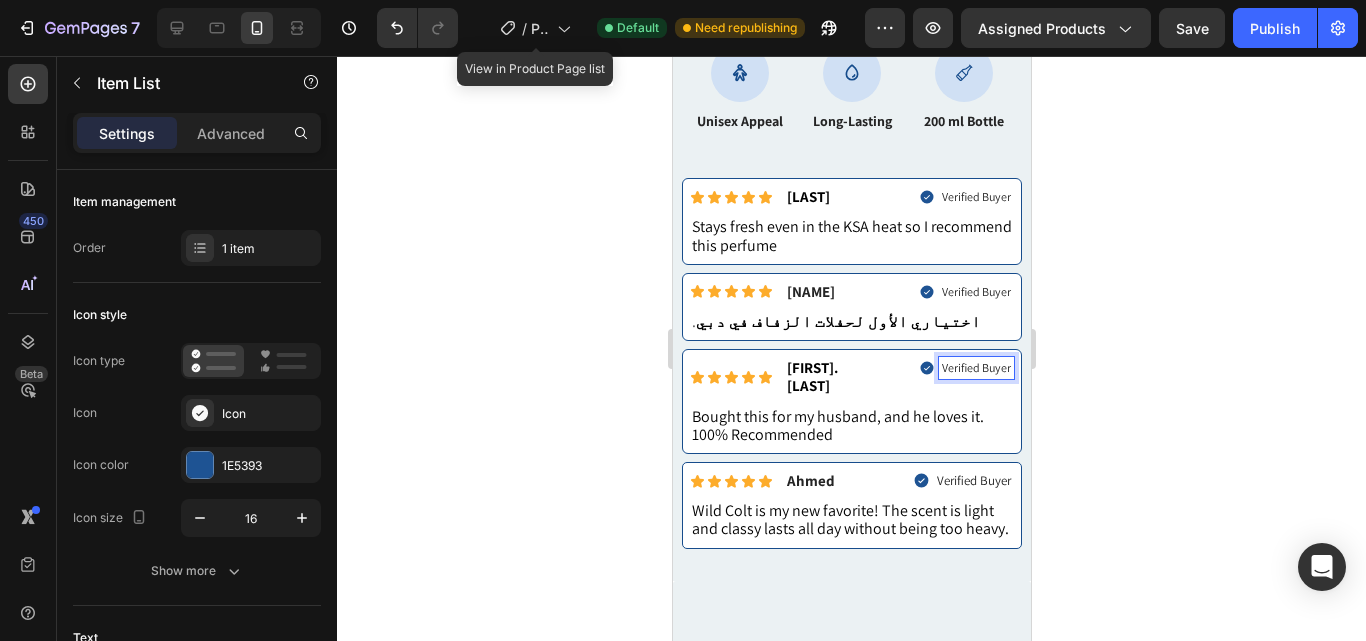 click on "Verified Buyer" at bounding box center (975, 368) 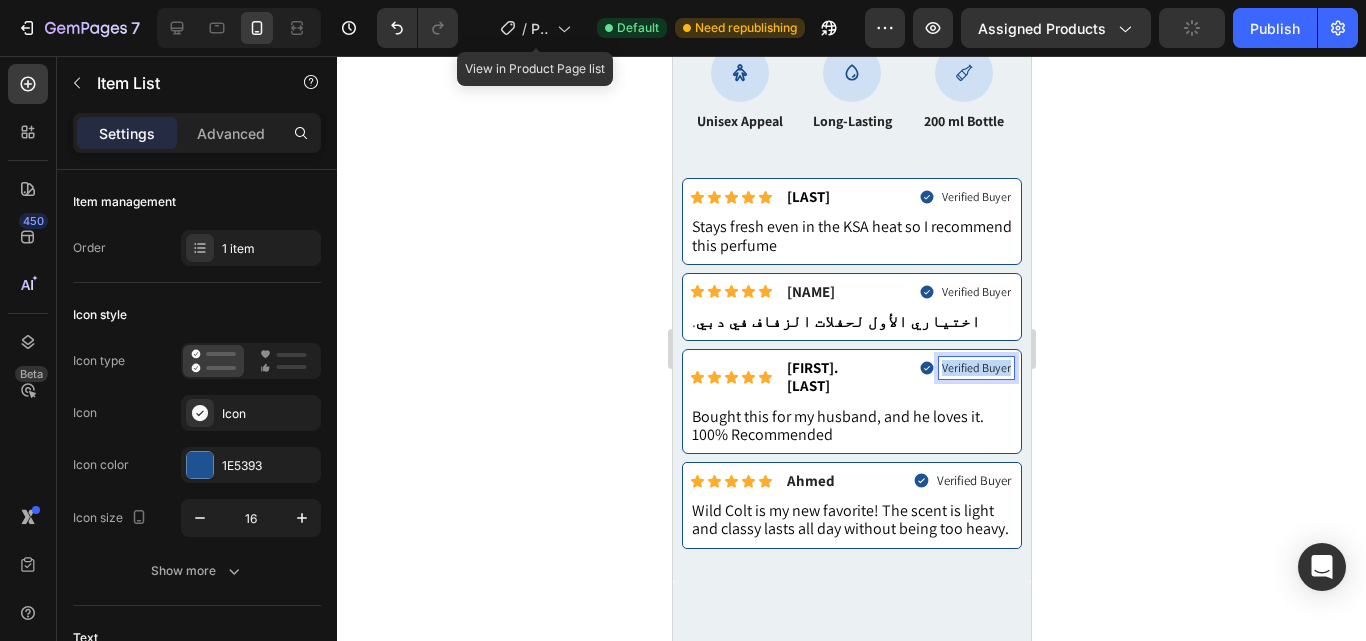 drag, startPoint x: 994, startPoint y: 358, endPoint x: 919, endPoint y: 356, distance: 75.026665 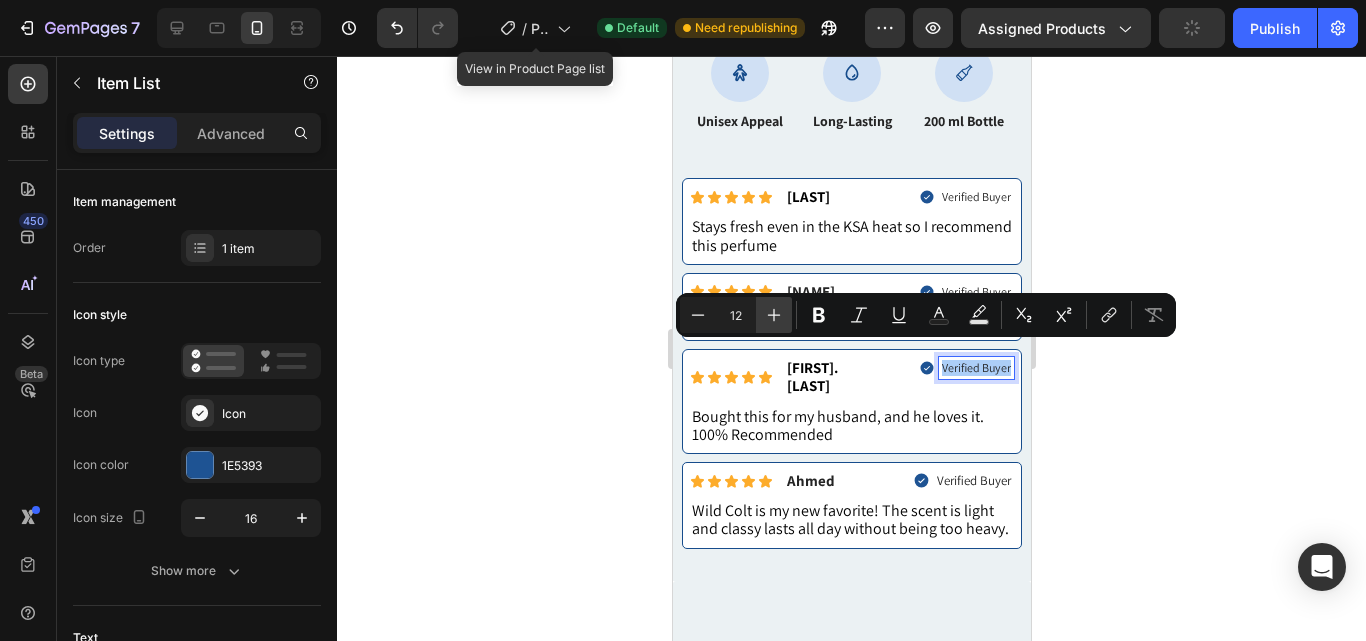 click 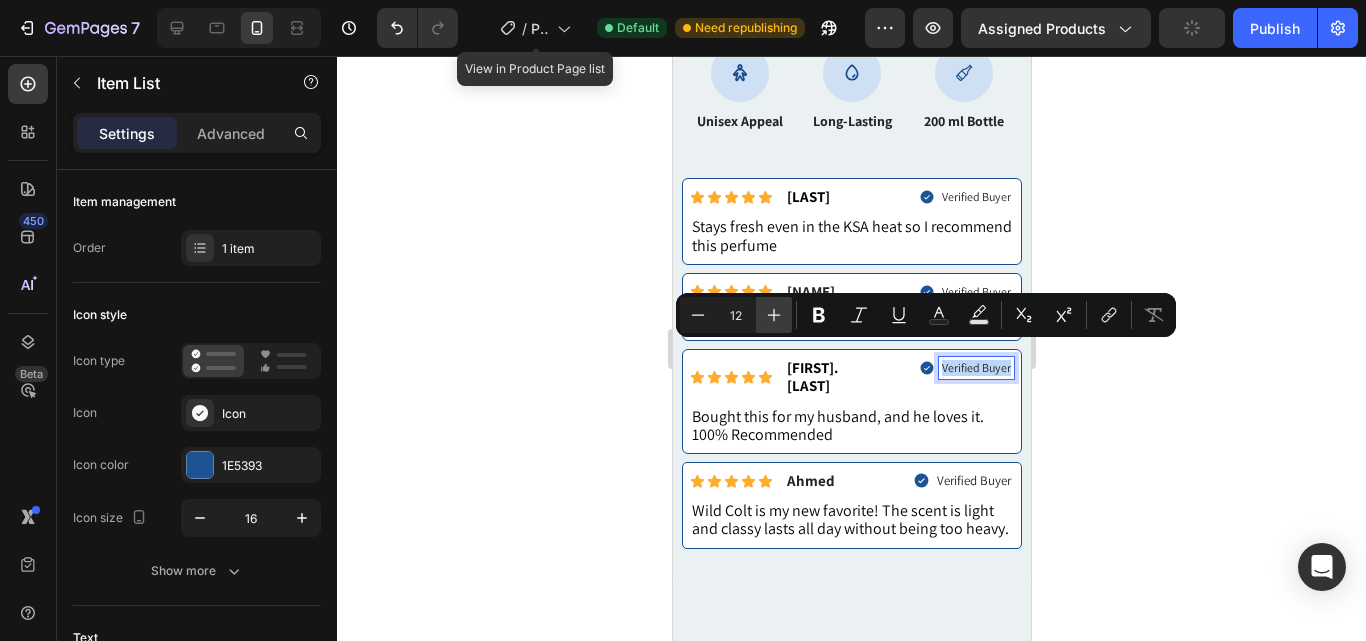 type on "13" 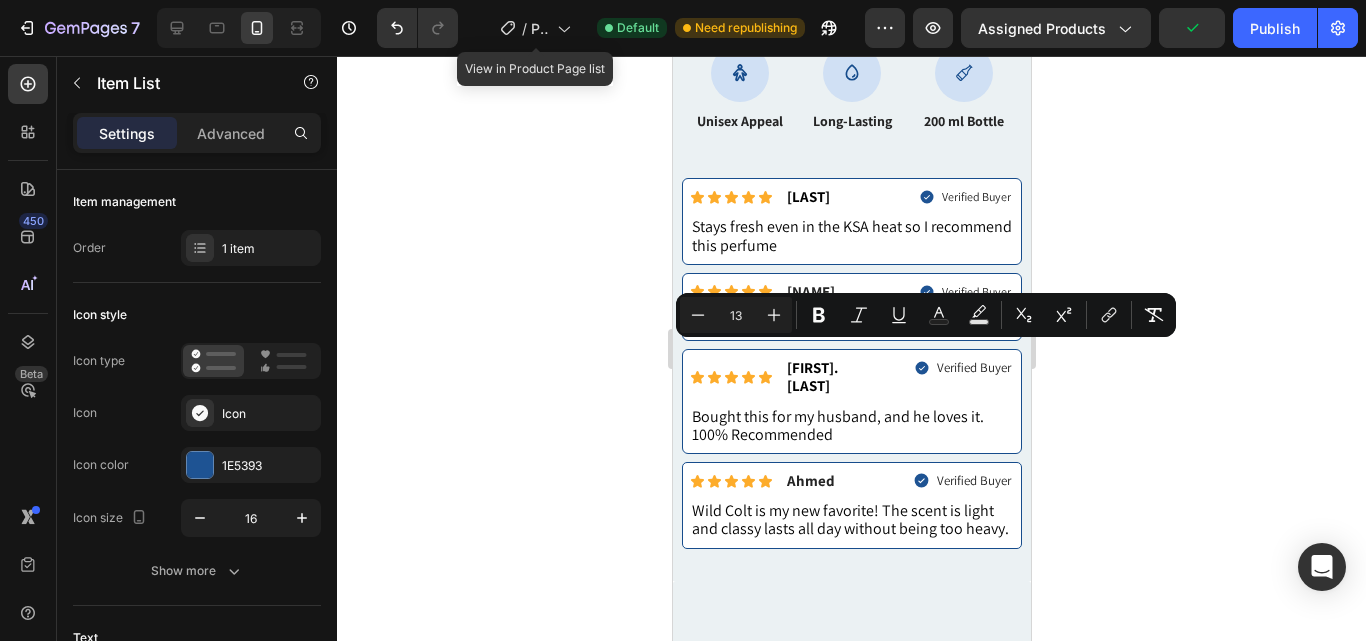 click 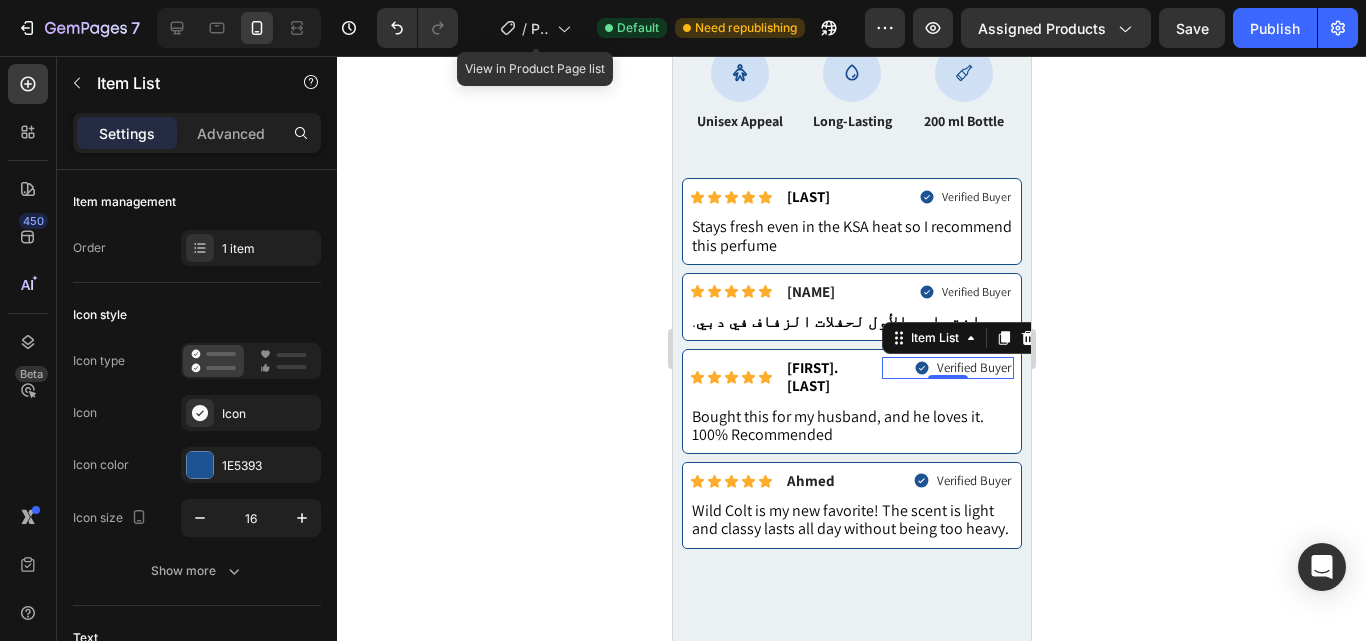 click 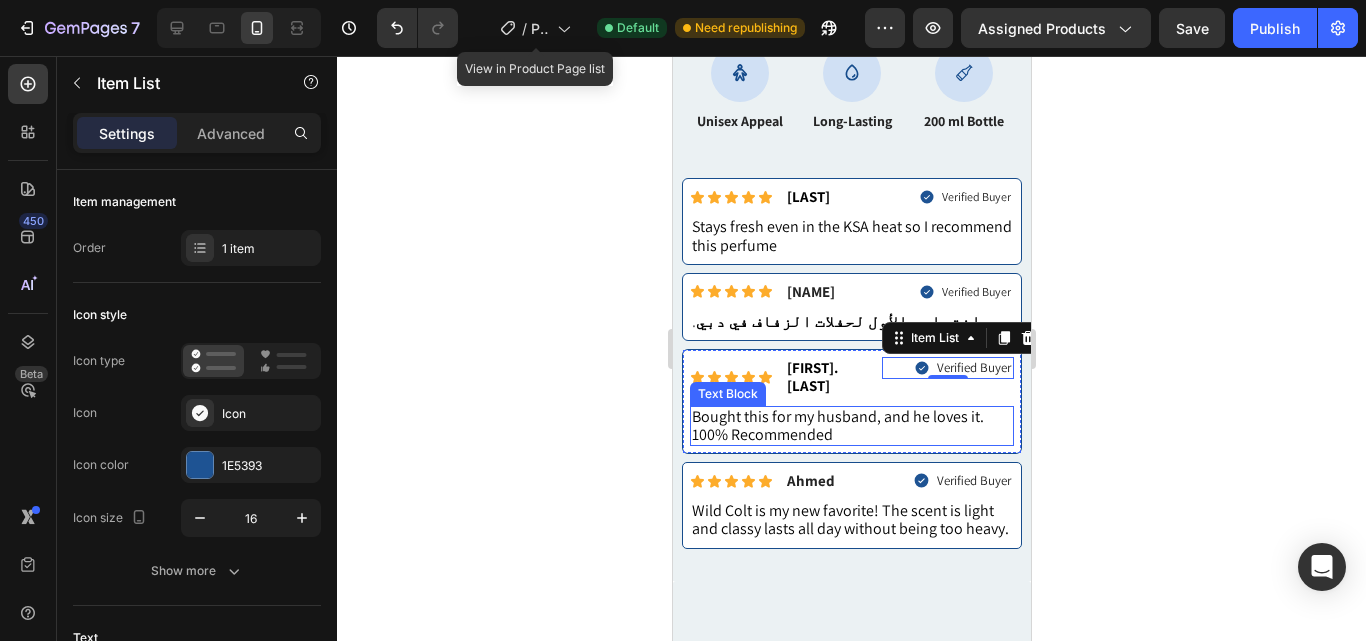click on "Bought this for my husband, and he loves it. 100% Recommended" at bounding box center [851, 426] 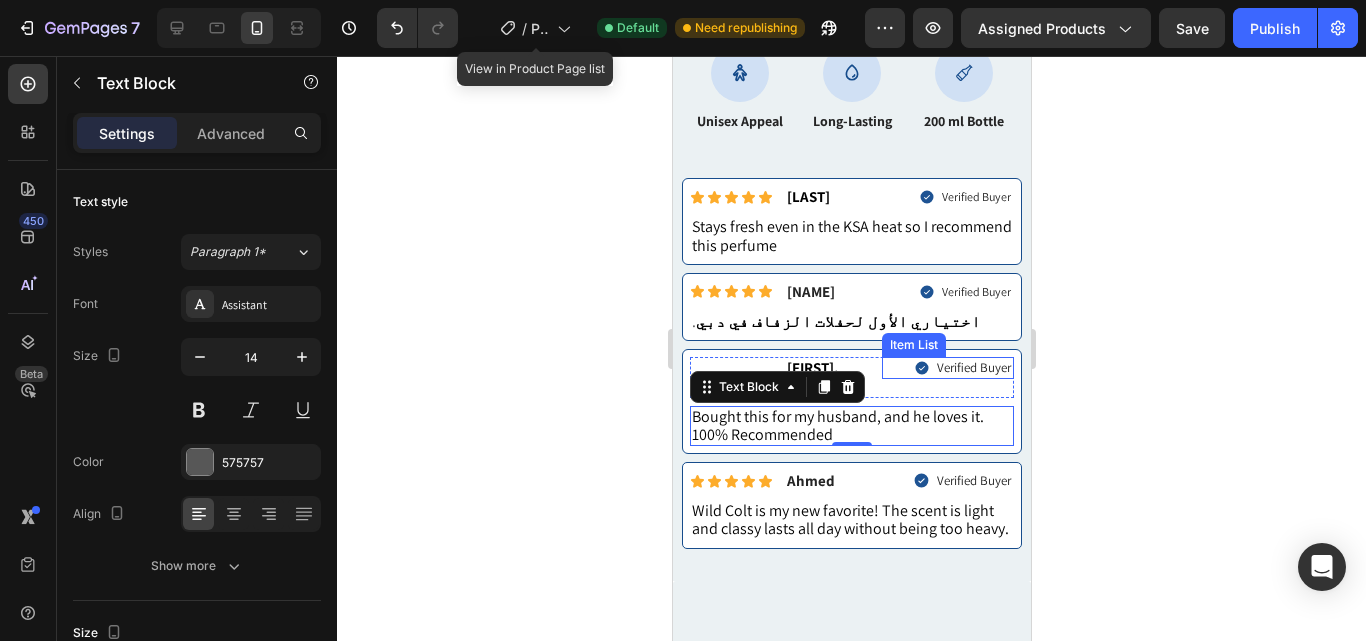 click 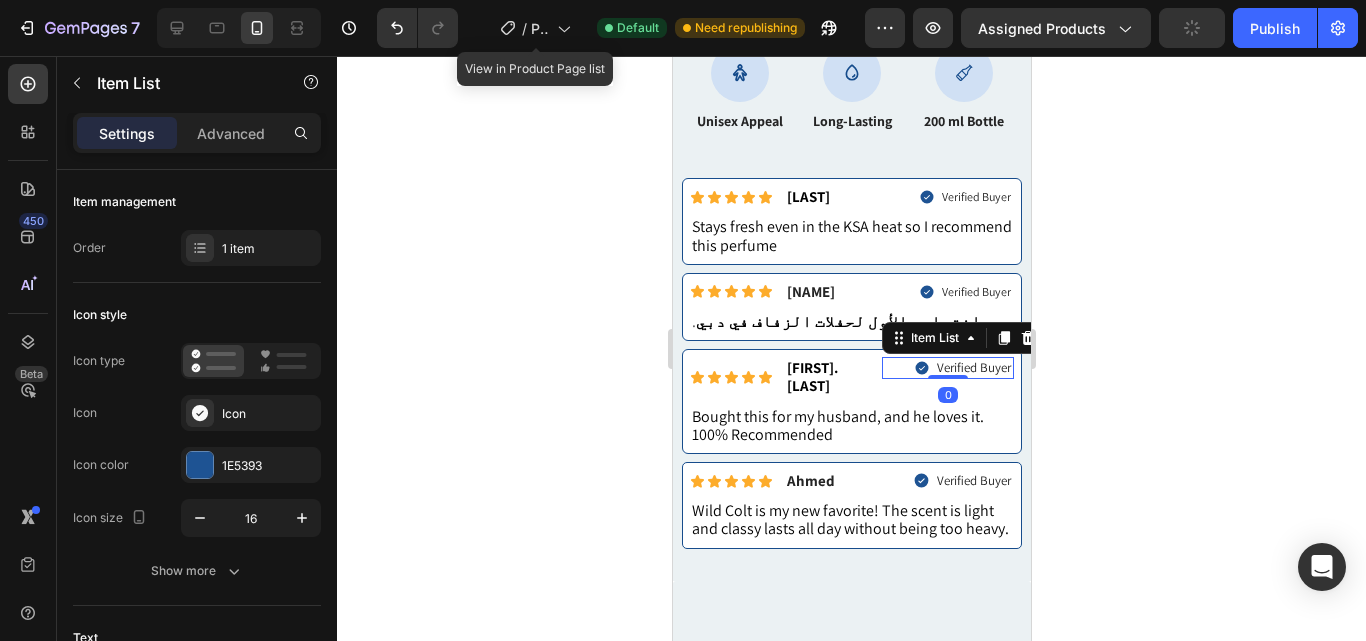 click 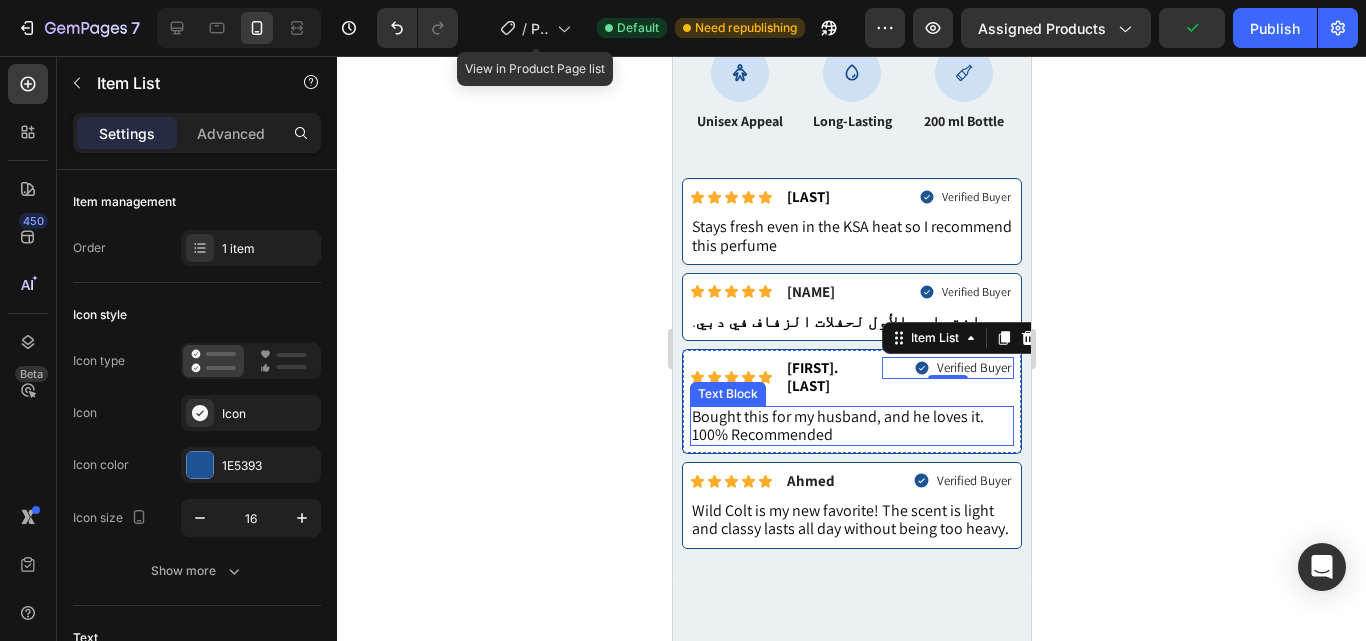 click on "Bought this for my husband, and he loves it. 100% Recommended" at bounding box center (837, 425) 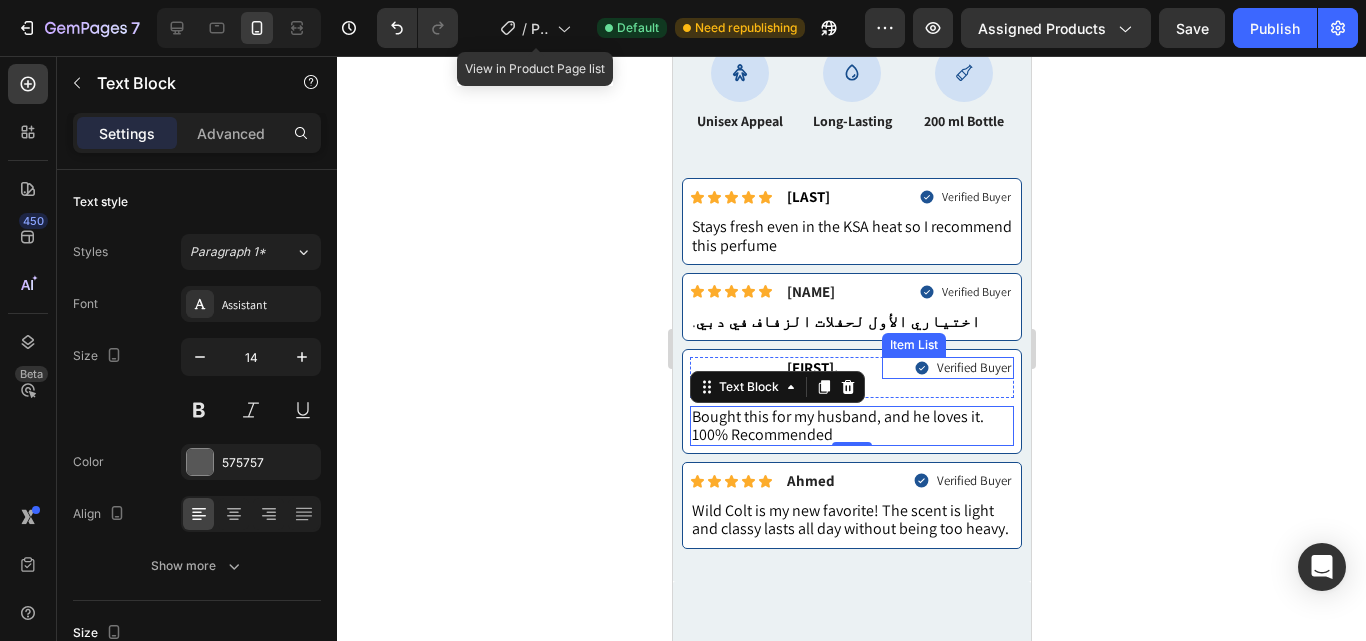 click 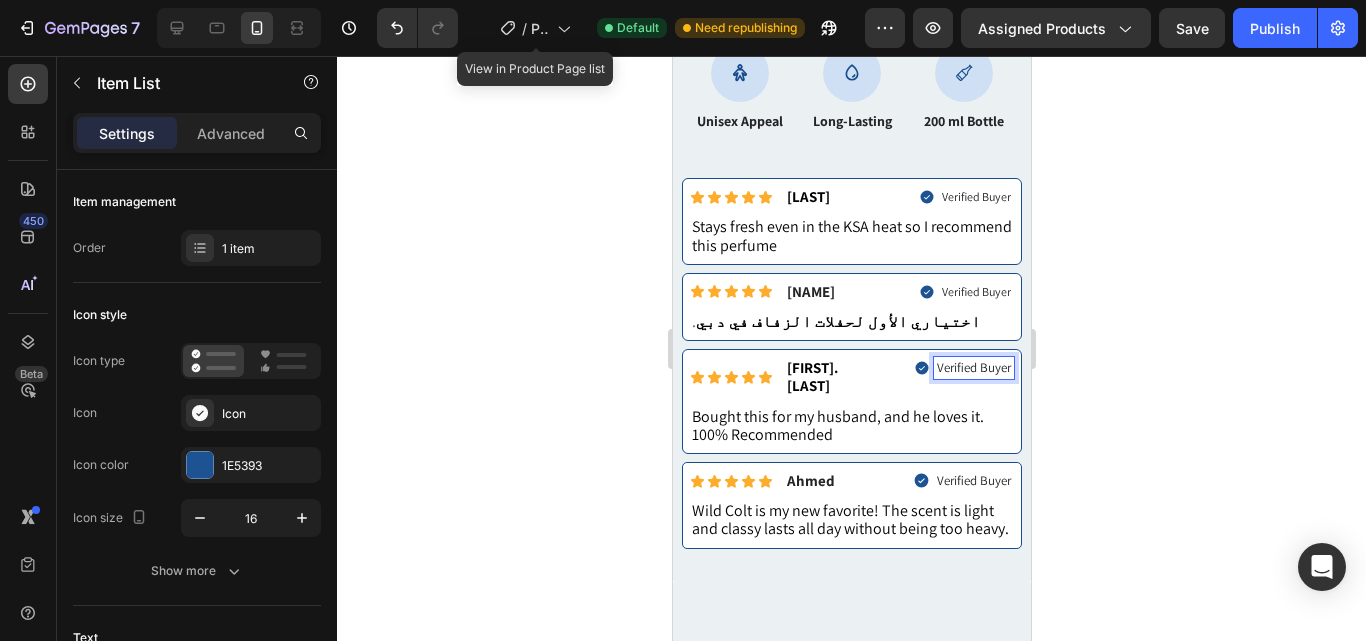 click 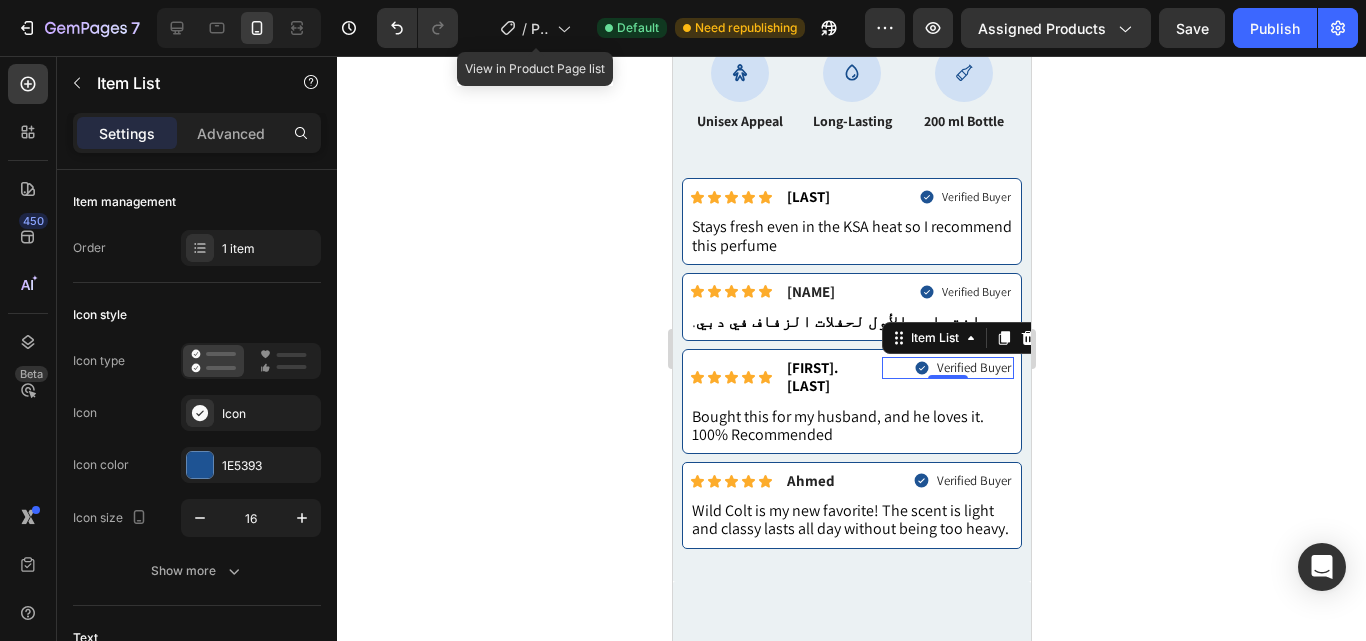 click 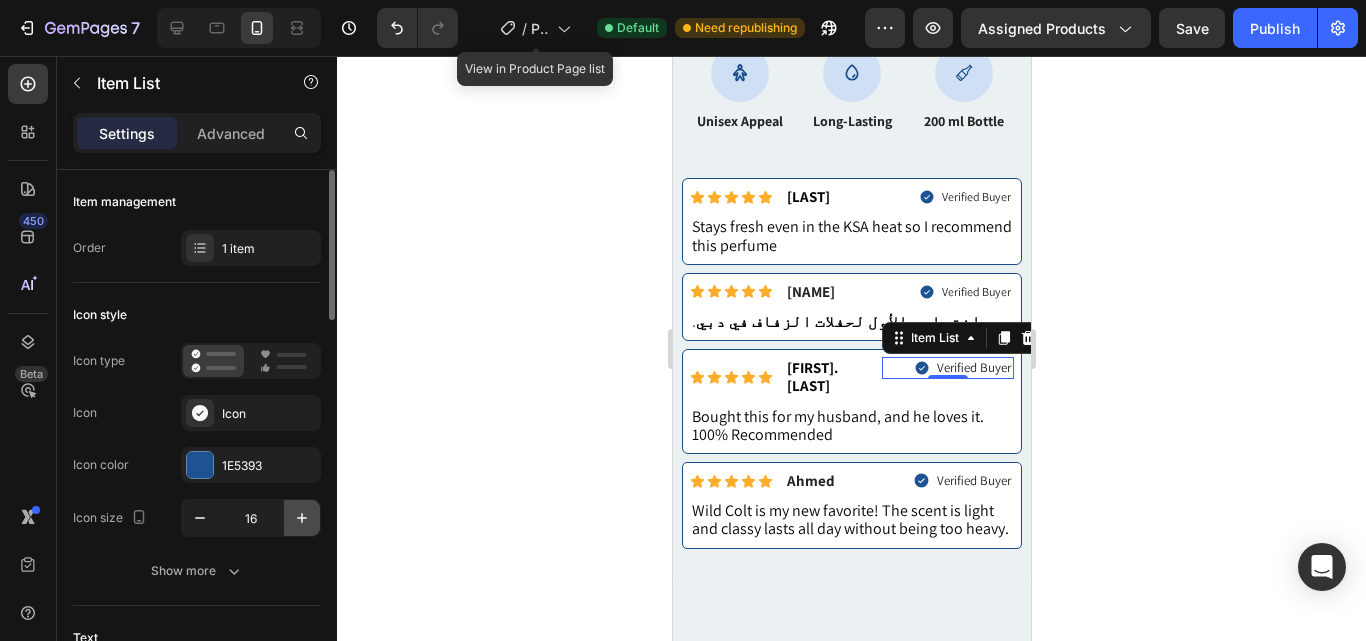 click at bounding box center [302, 518] 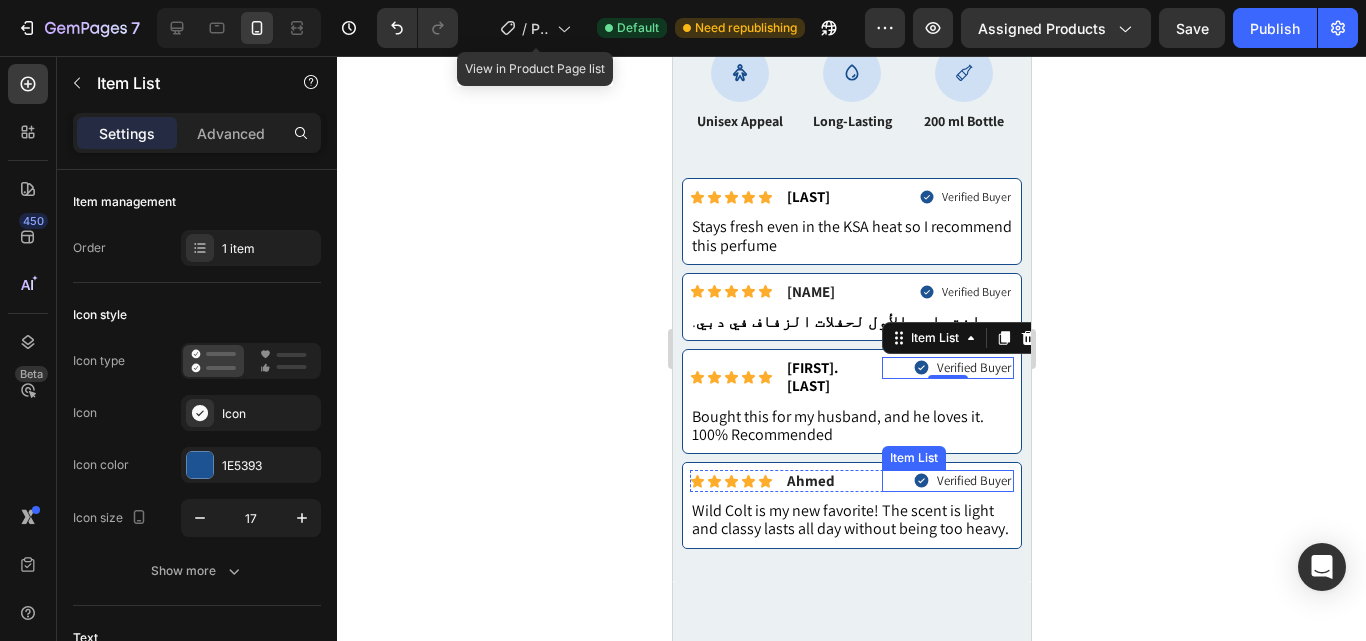 click 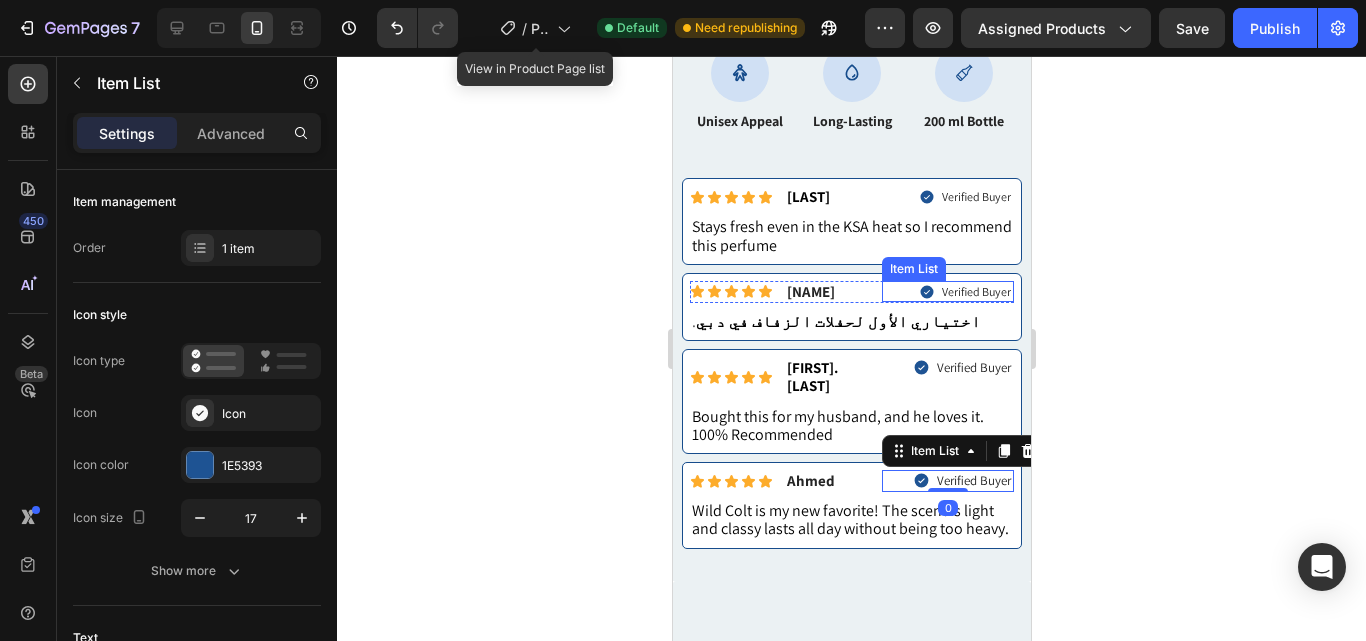 click 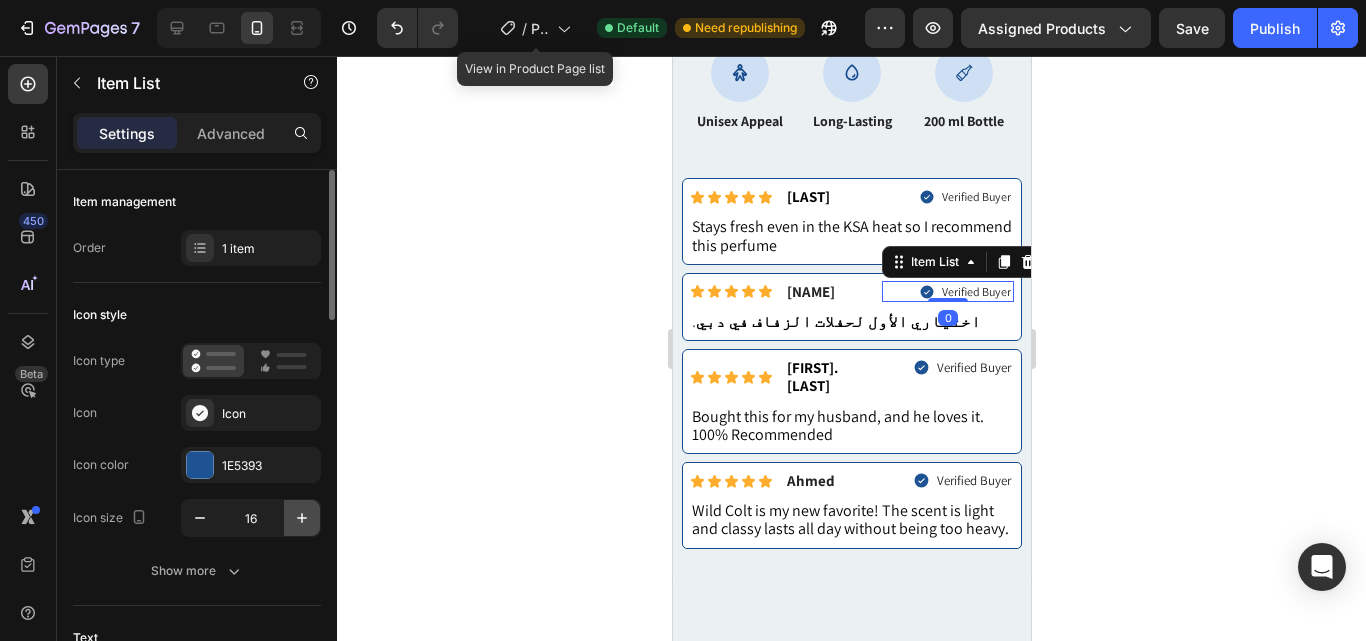 click 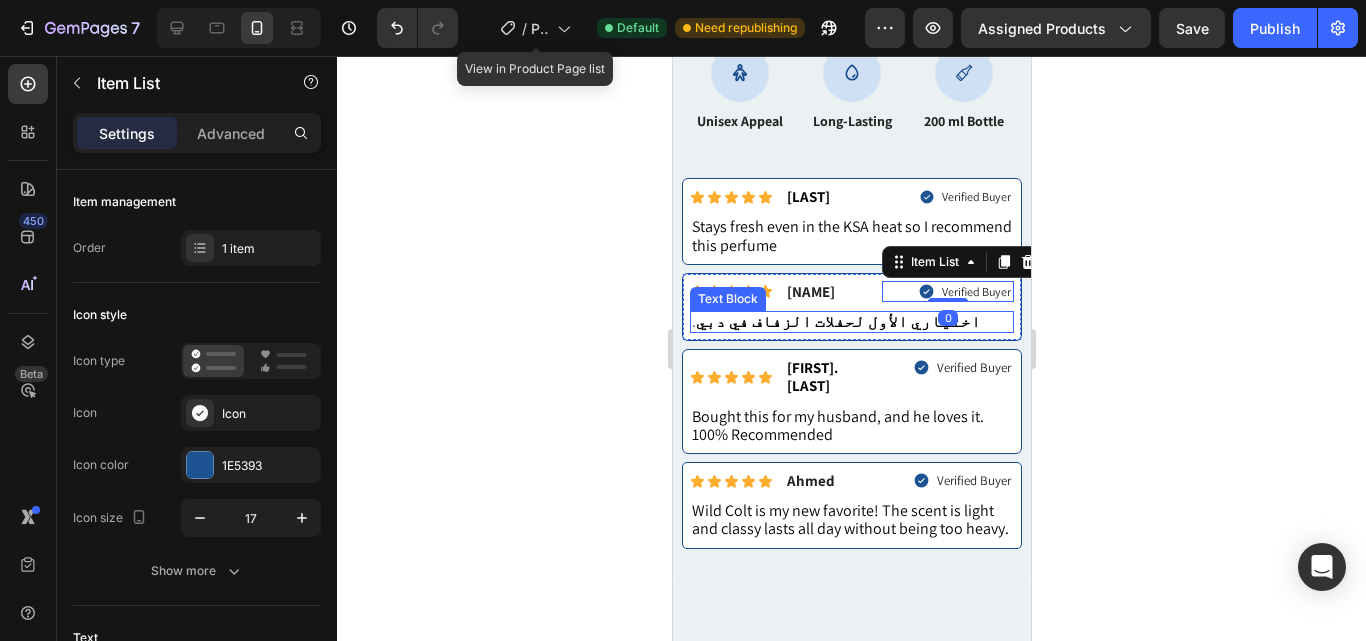 click on "Verified Buyer" at bounding box center [975, 292] 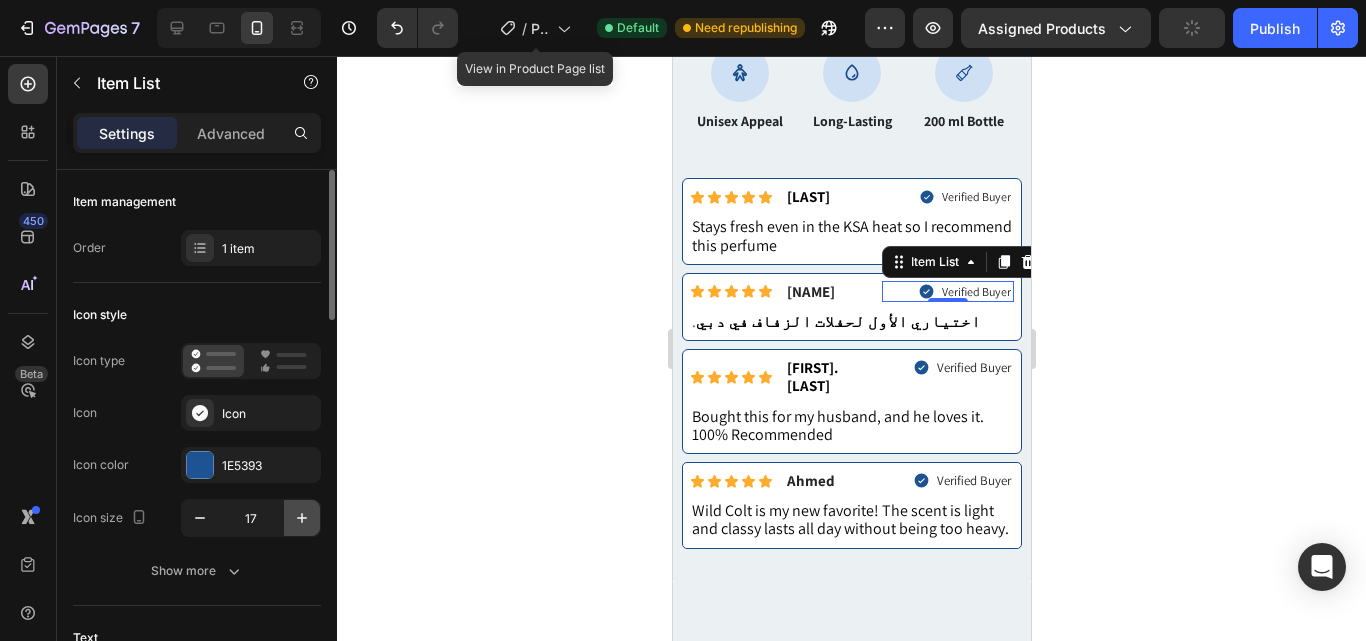 click 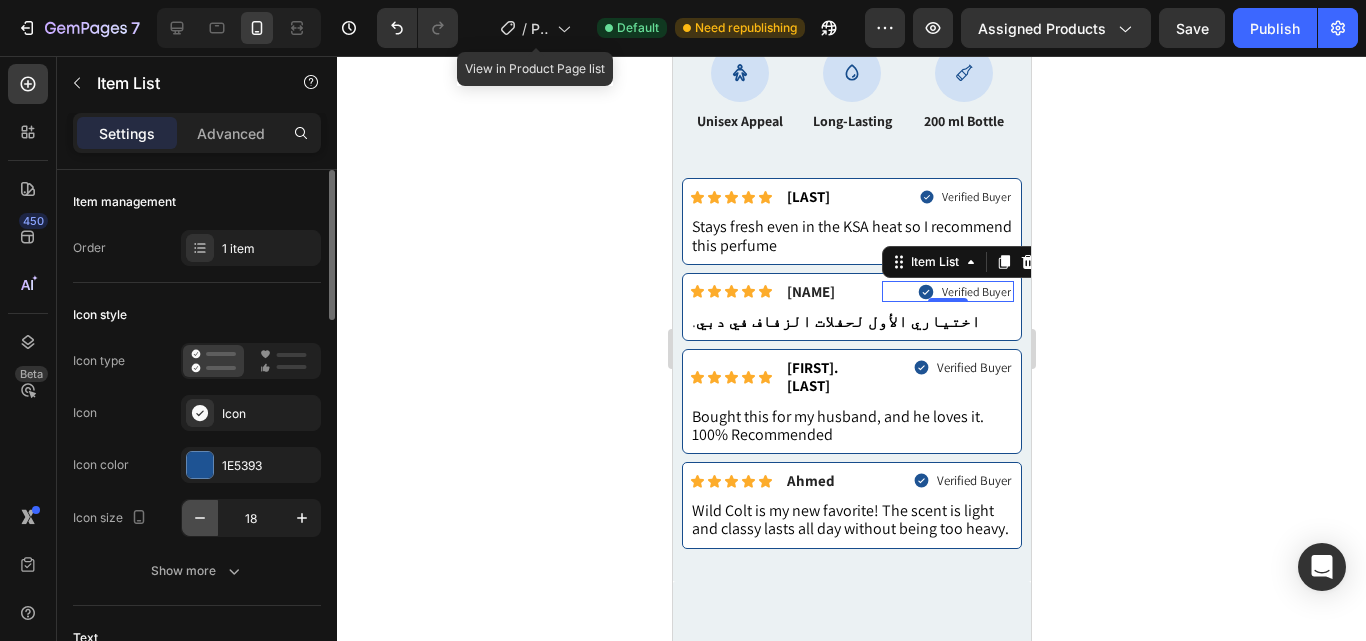 click 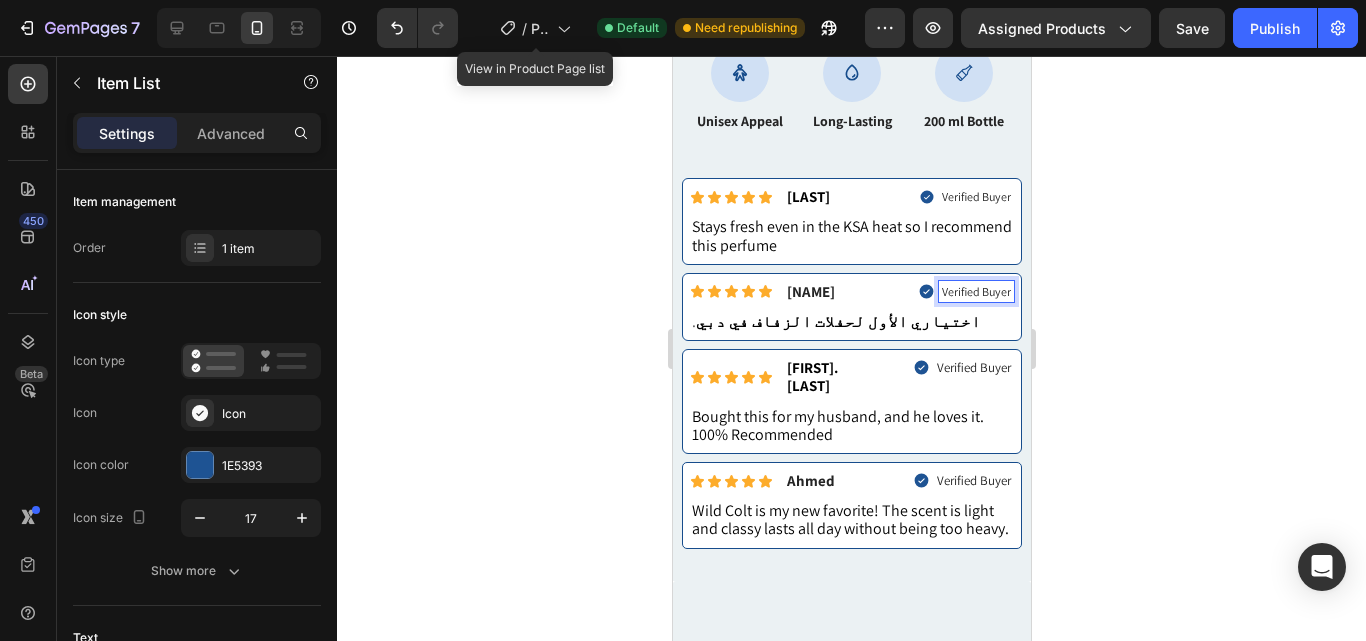 click on "Verified Buyer" at bounding box center (975, 292) 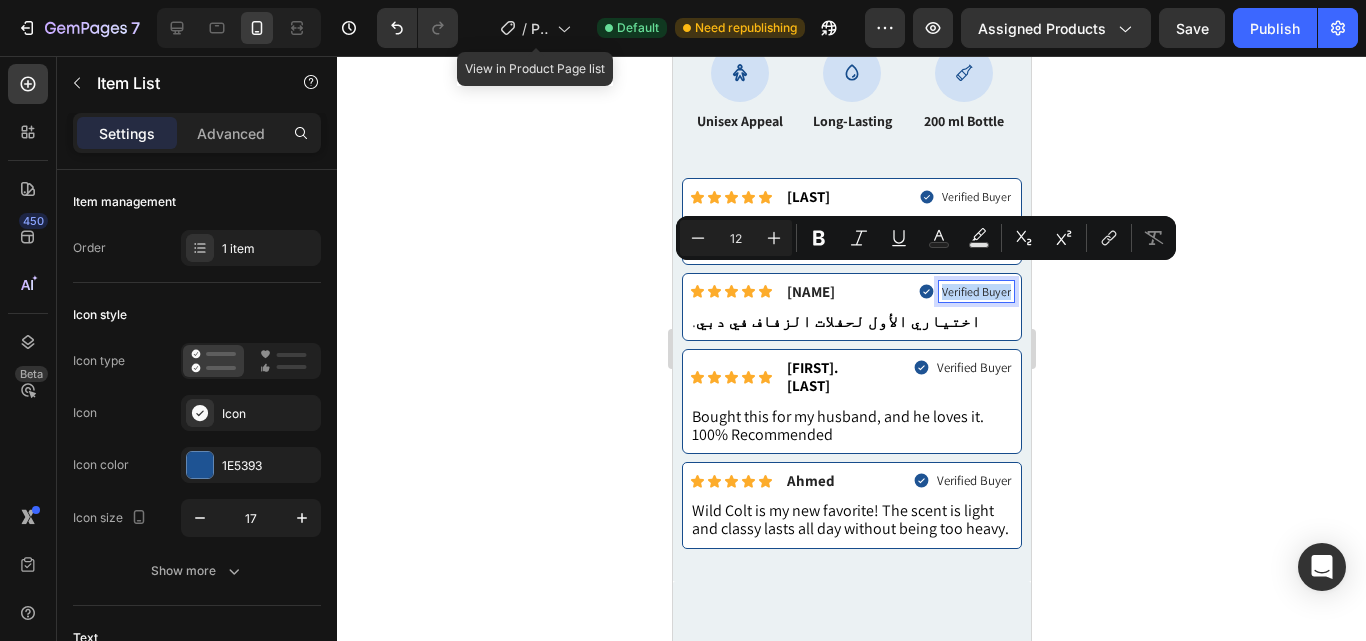 drag, startPoint x: 995, startPoint y: 273, endPoint x: 923, endPoint y: 277, distance: 72.11102 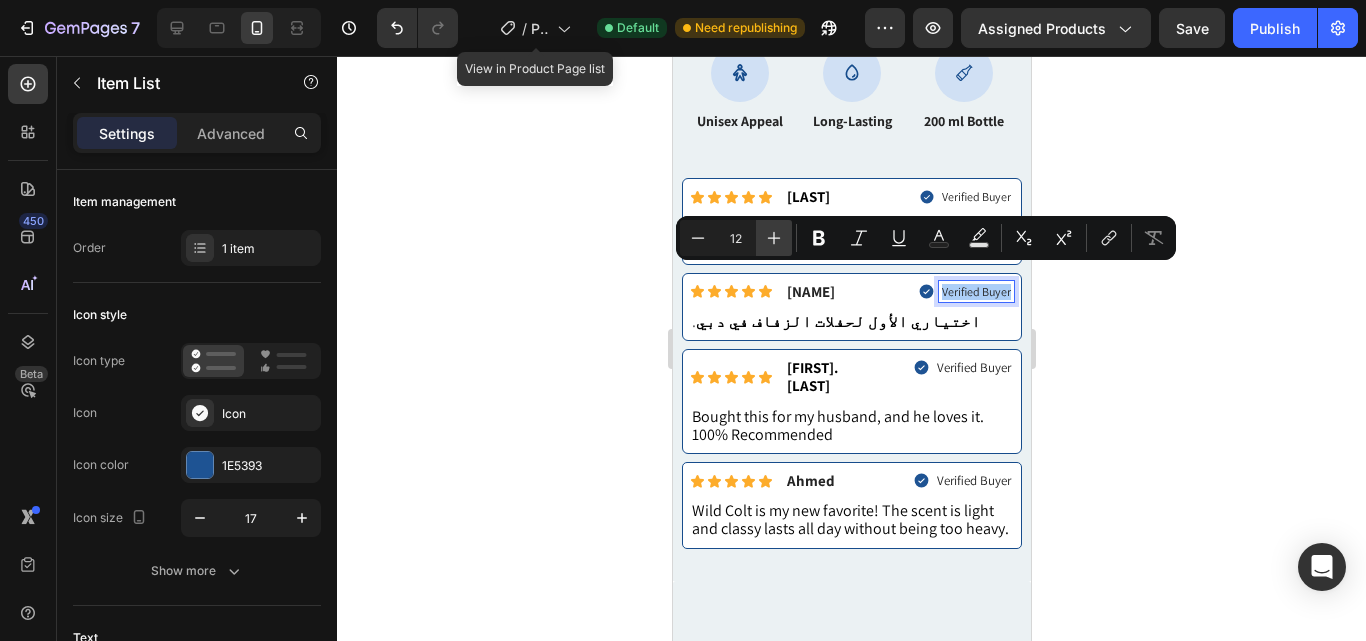 click 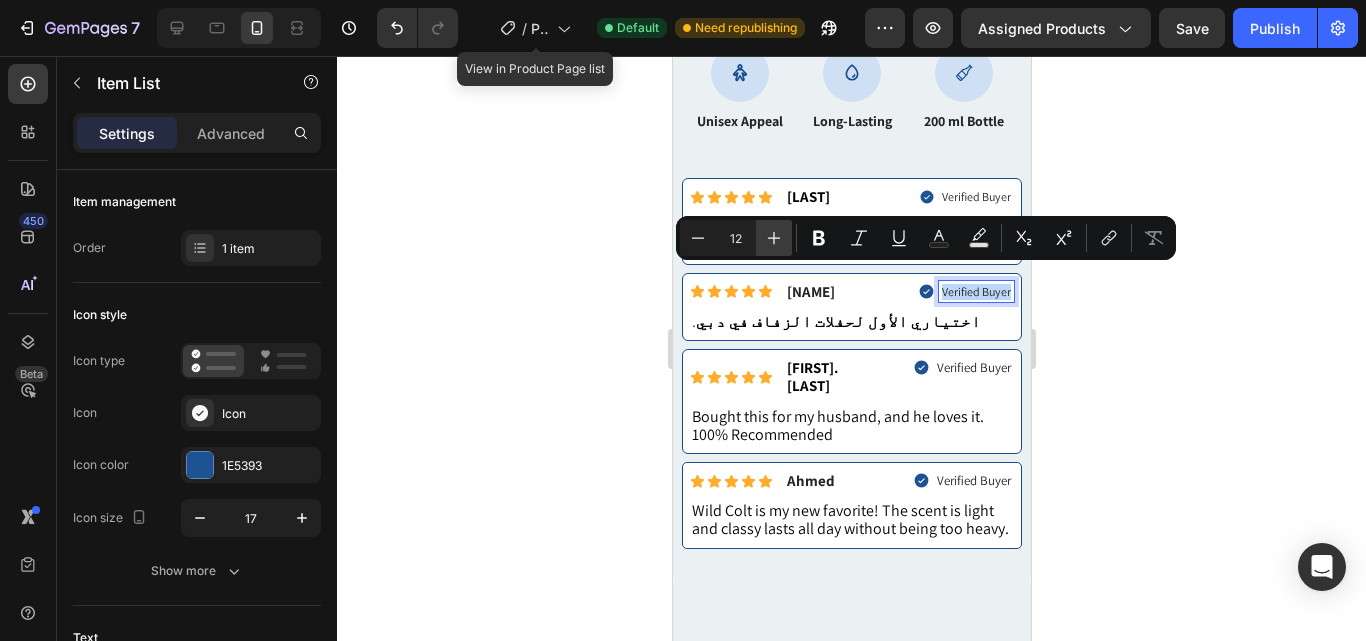 type on "13" 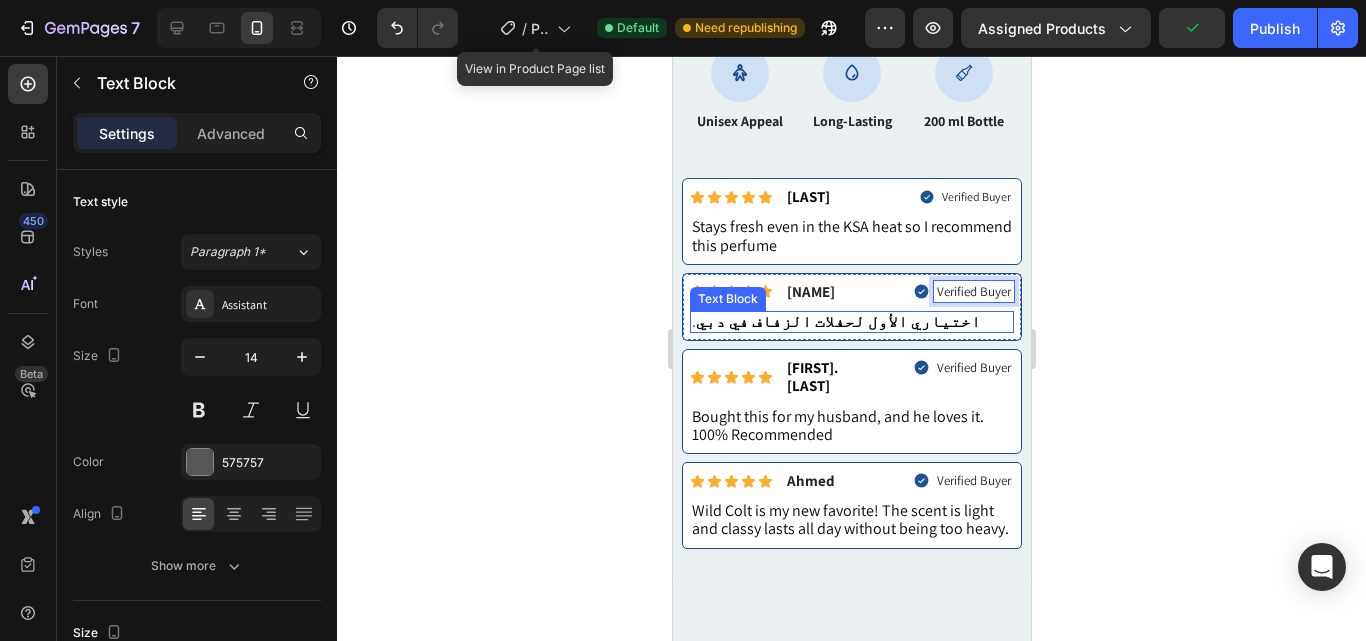 click on ". اختياري الأول لحفلات الزفاف في دبي" at bounding box center (851, 322) 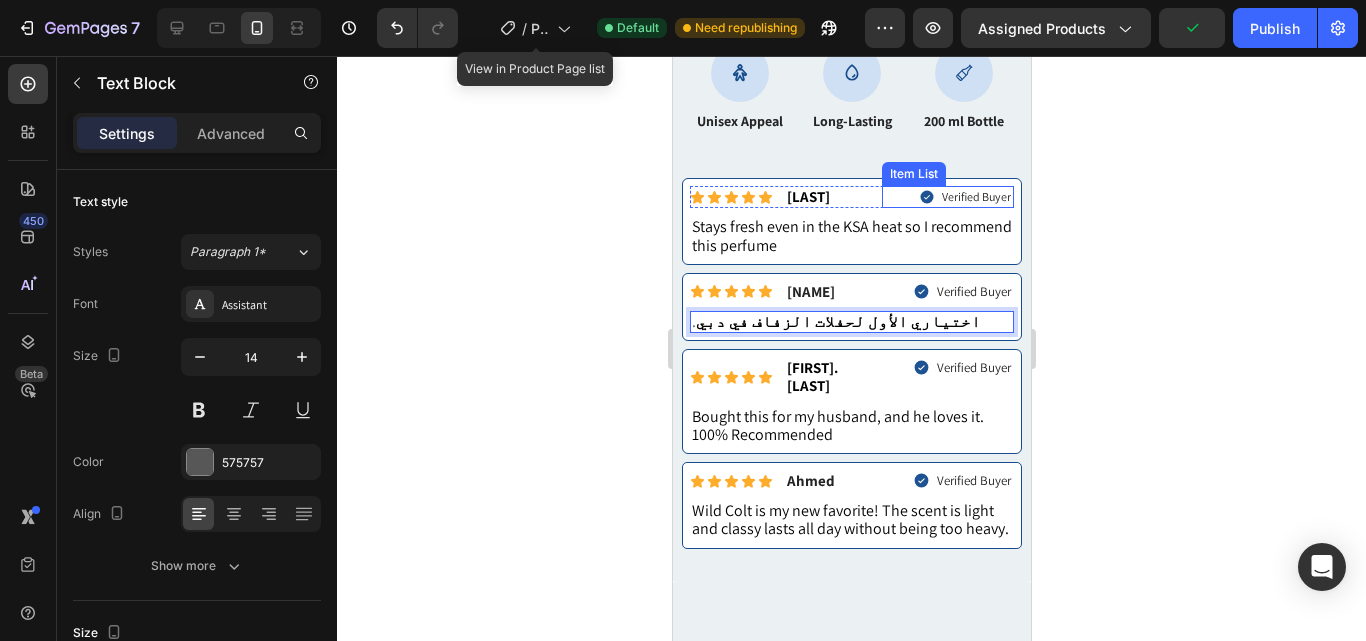 click on "Verified Buyer" at bounding box center [975, 197] 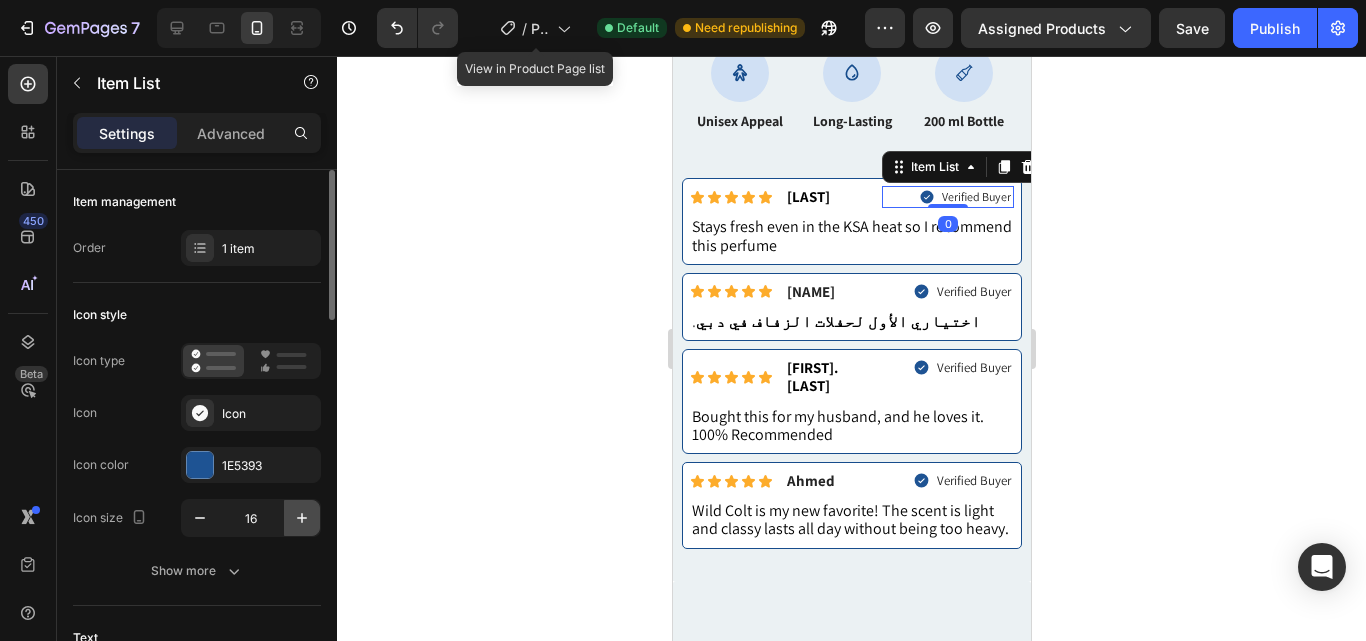 click 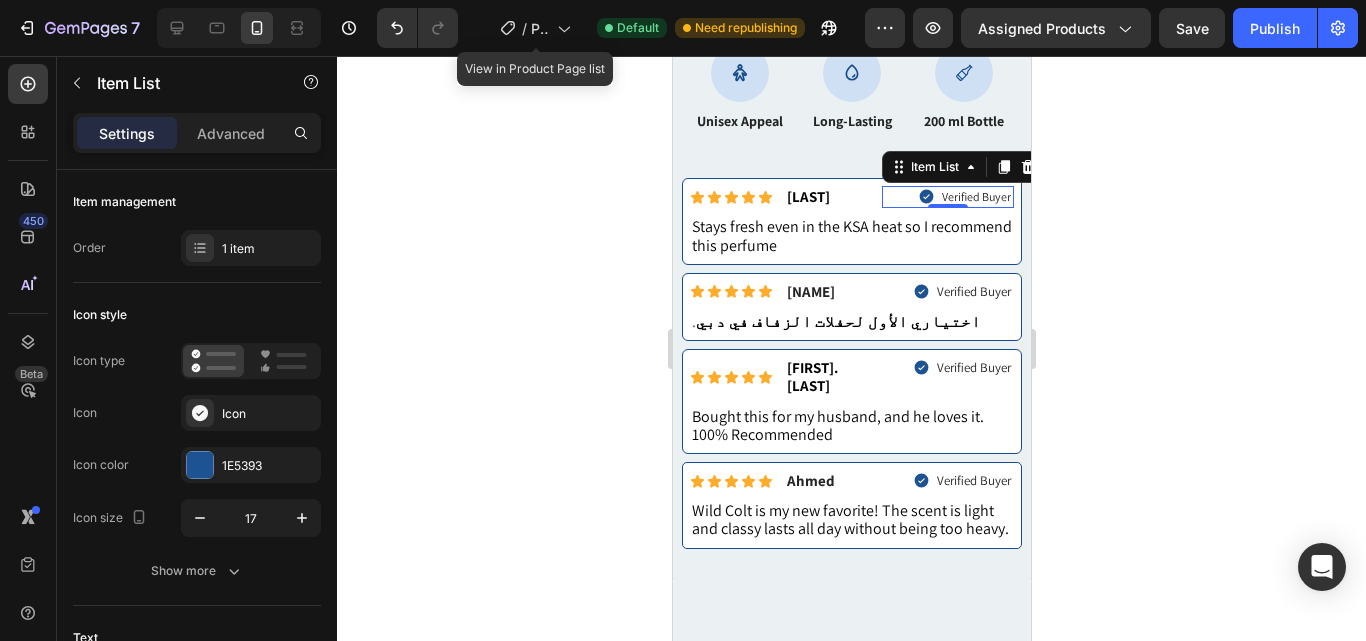 click on "Verified Buyer" at bounding box center [975, 197] 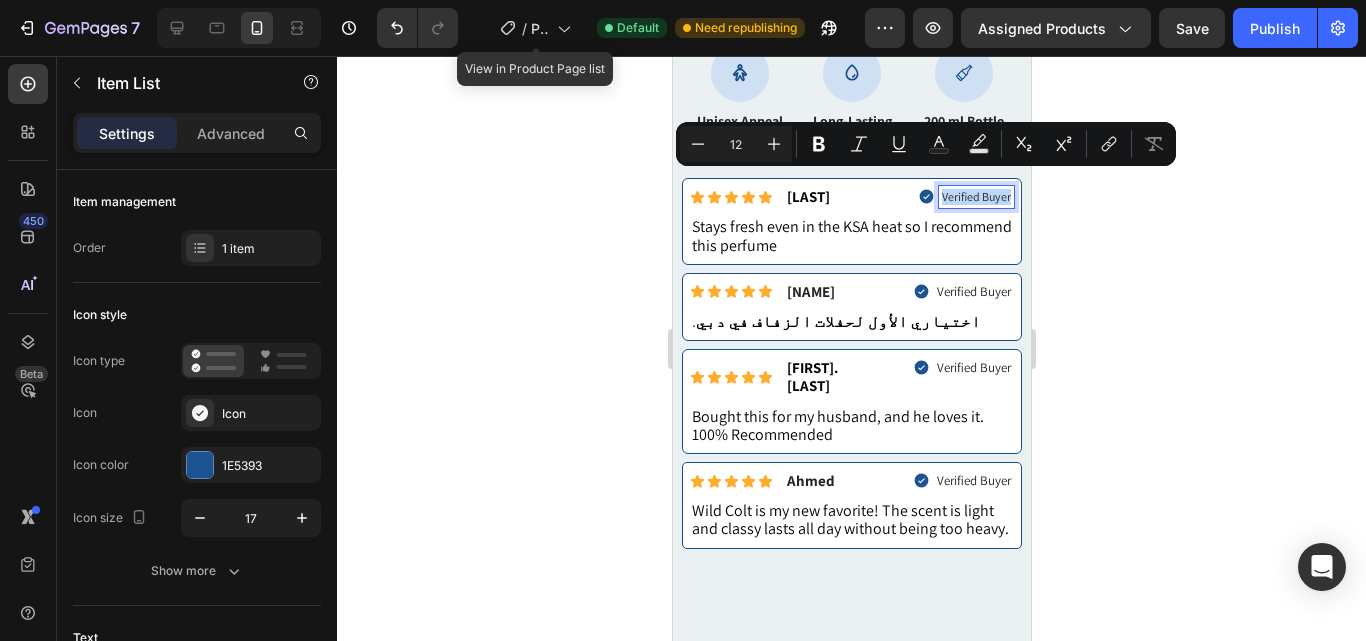 drag, startPoint x: 996, startPoint y: 181, endPoint x: 926, endPoint y: 182, distance: 70.00714 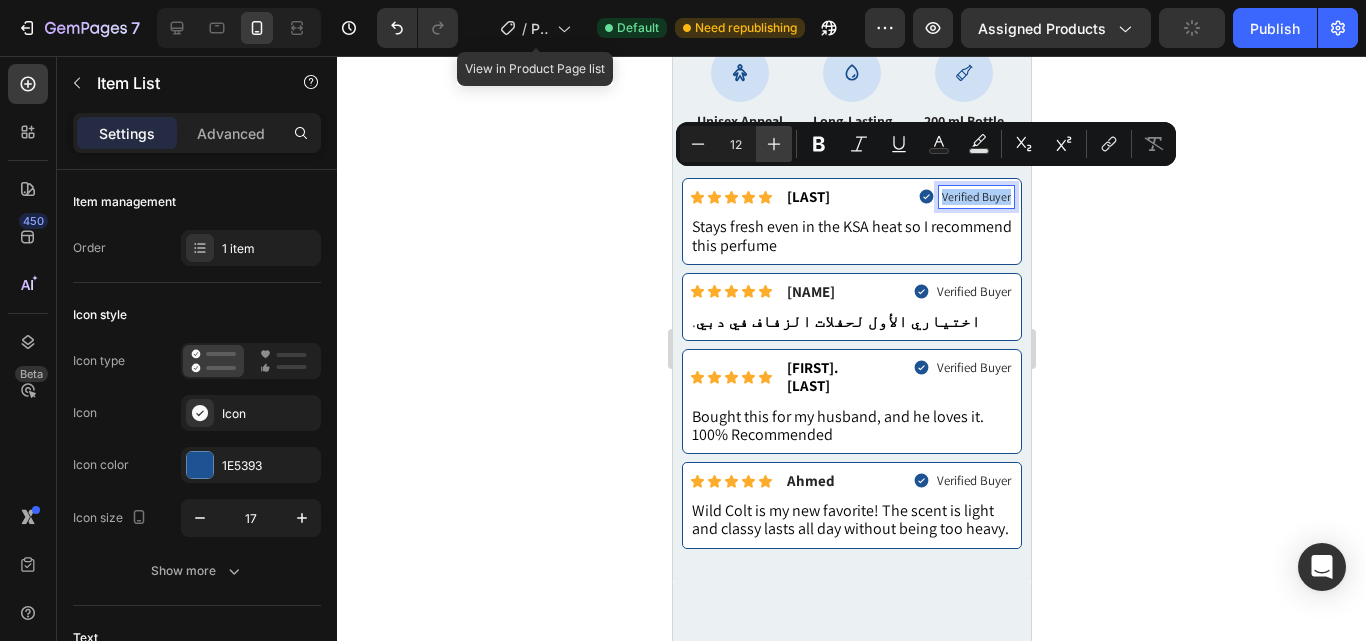 click 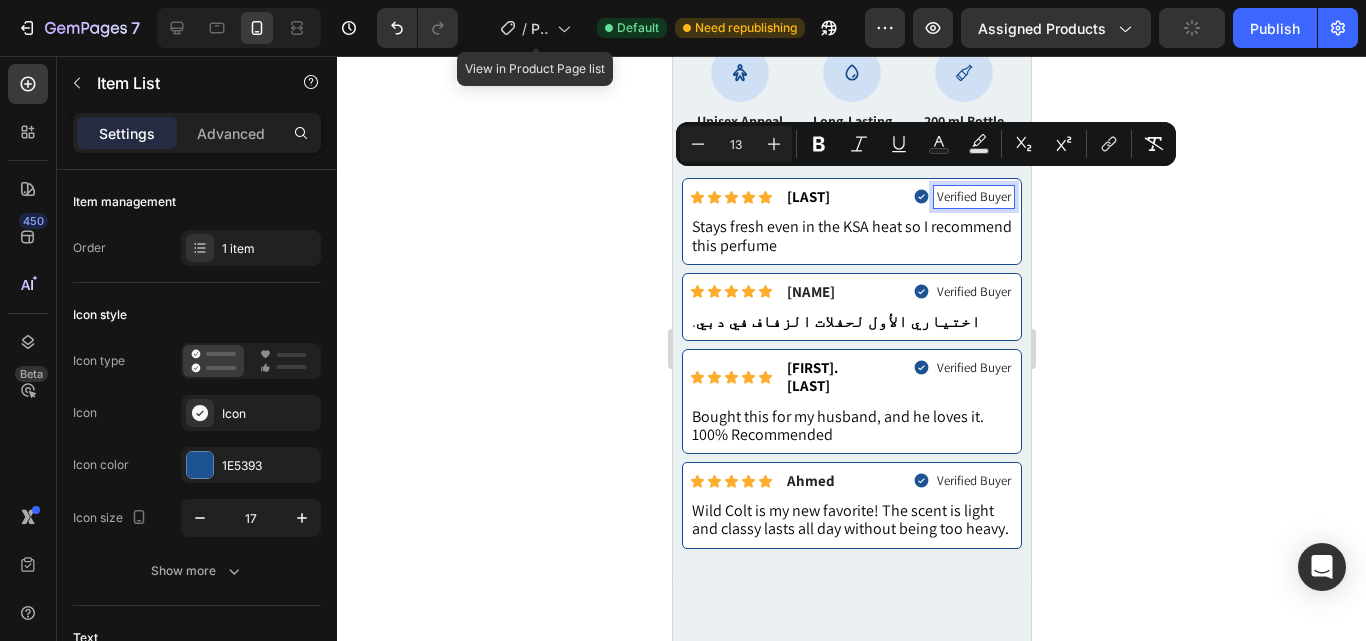 click 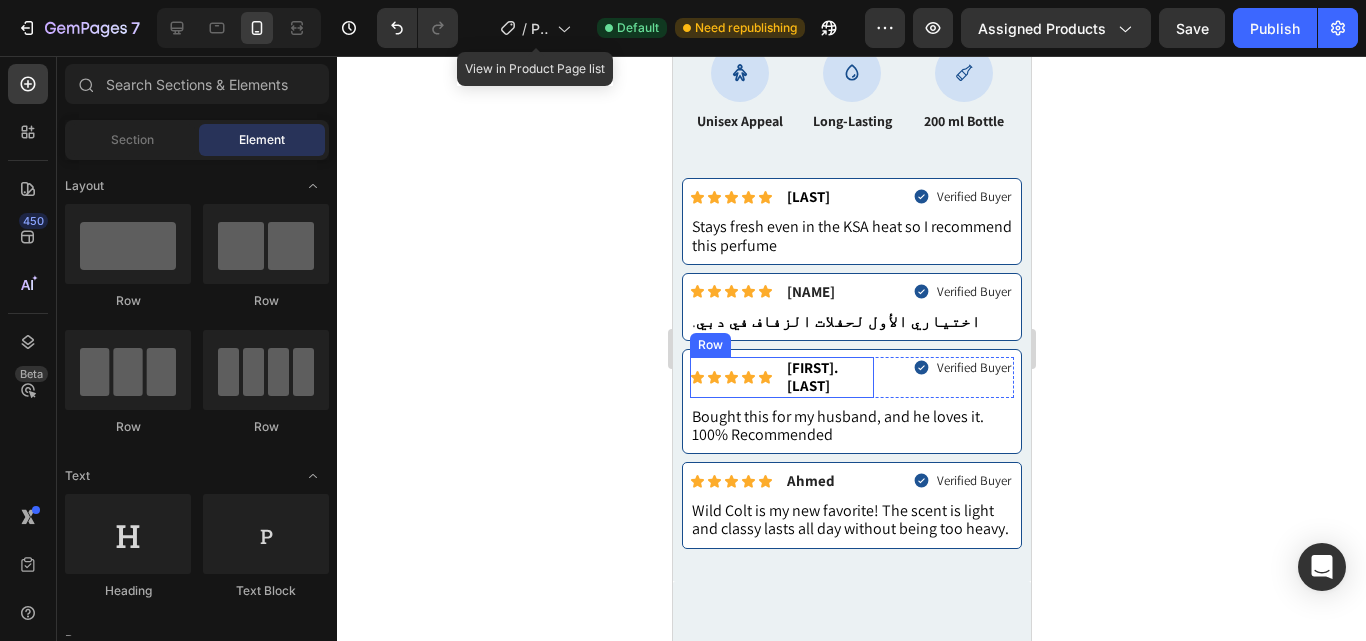 click on "Icon Icon Icon Icon Icon Icon List Sophia.L Text Block Row" at bounding box center [781, 377] 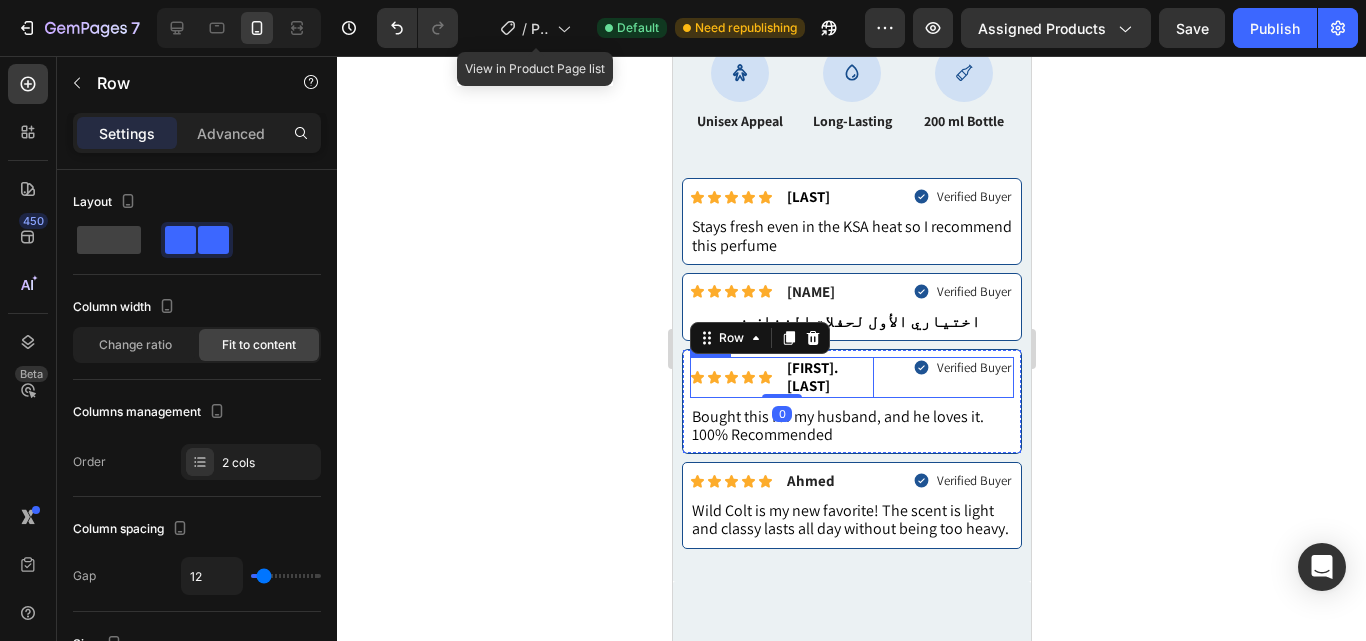 click on "Icon Icon Icon Icon Icon Icon List Sophia.L Text Block Row   0 Verified Buyer Item List Row" at bounding box center (851, 377) 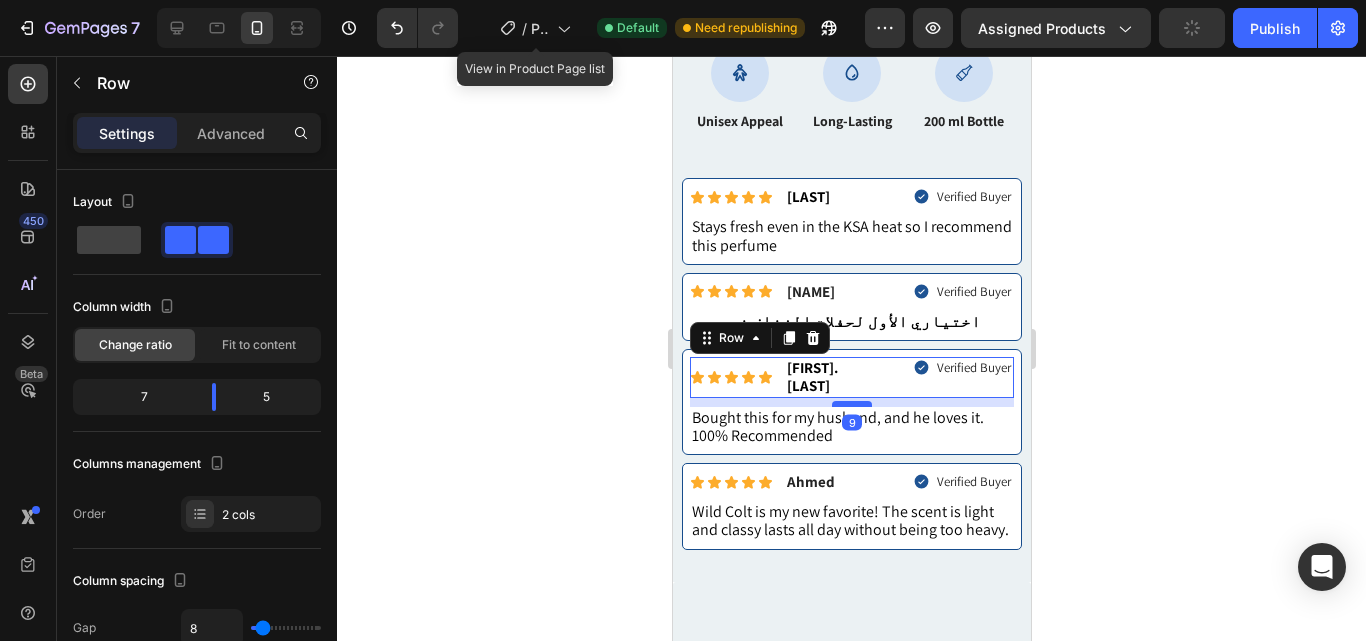 click at bounding box center (851, 404) 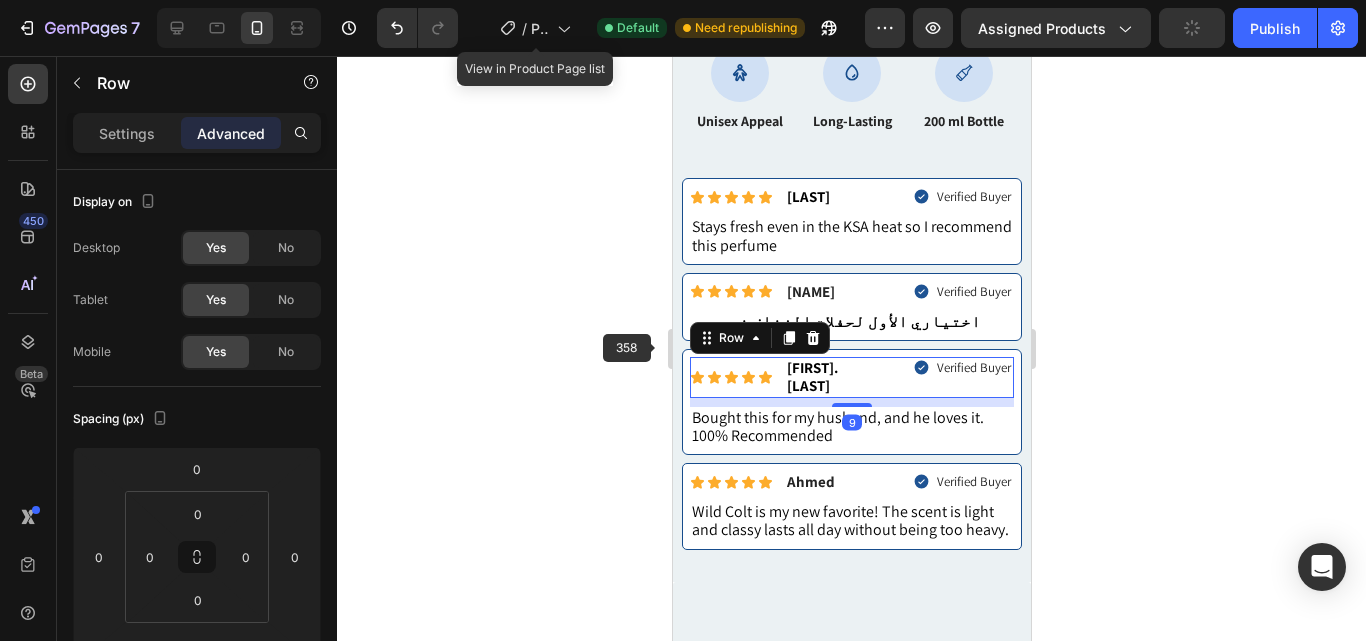 click 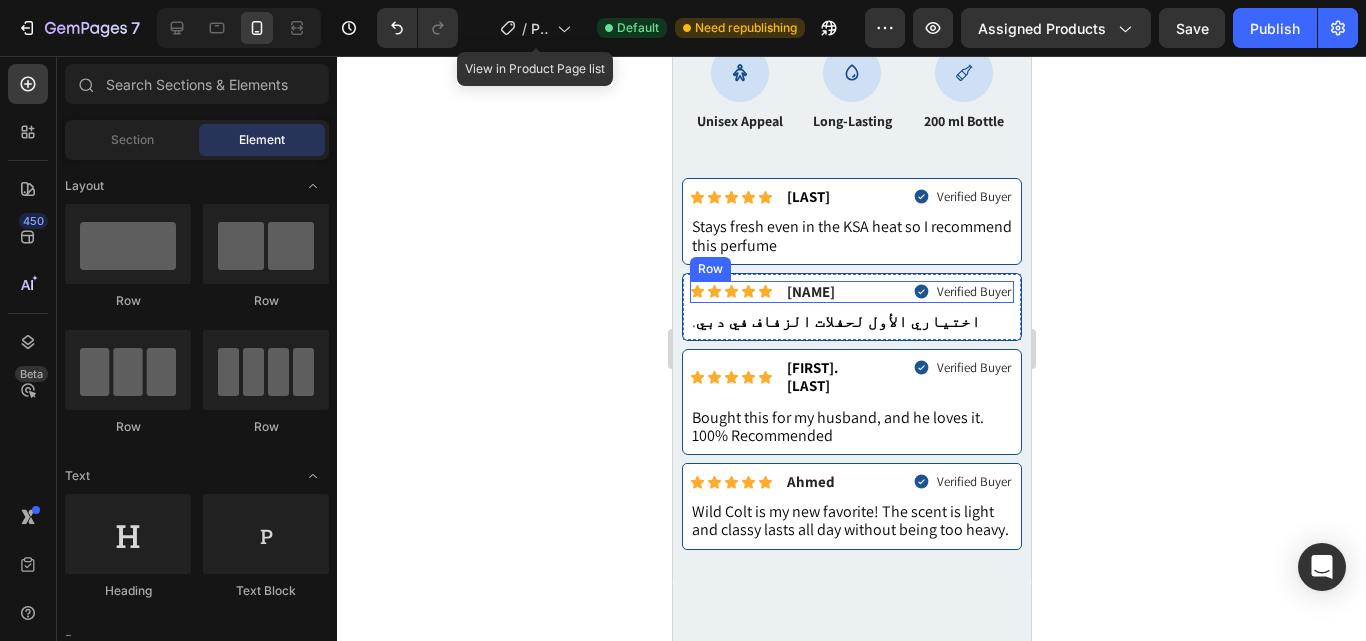 click on "Icon Icon Icon Icon Icon Icon List فاطمة Text Block Row Verified Buyer Item List Row" at bounding box center [851, 292] 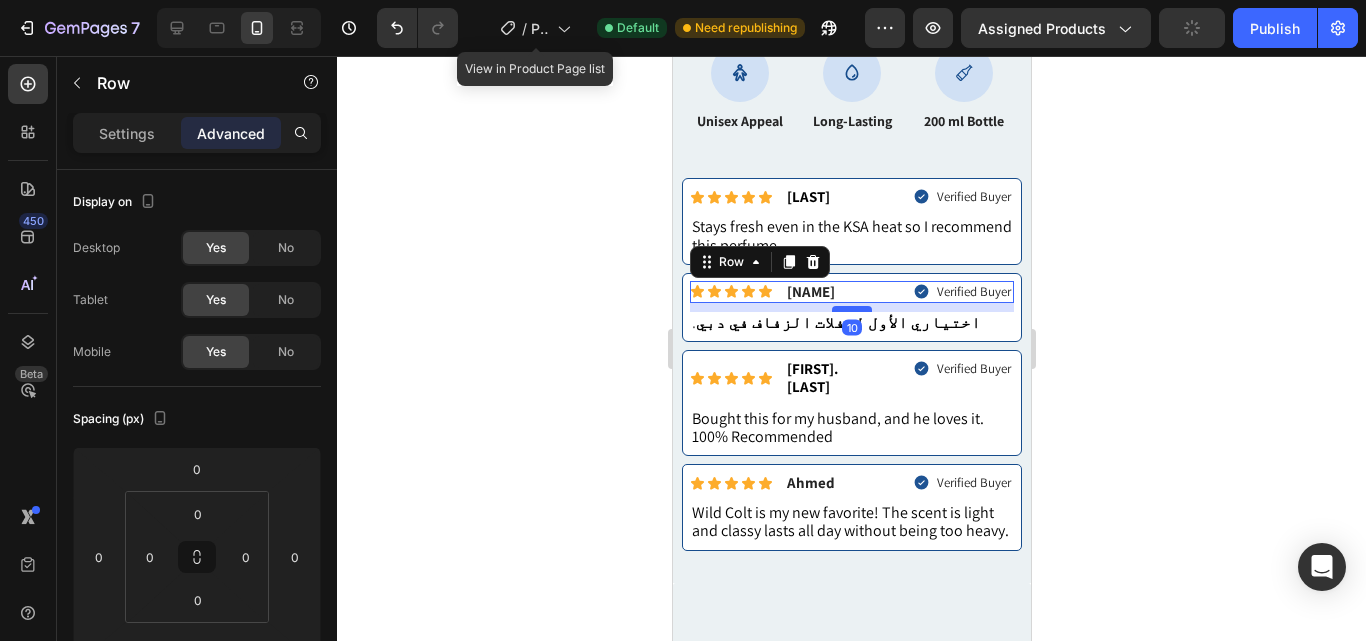 click at bounding box center (851, 309) 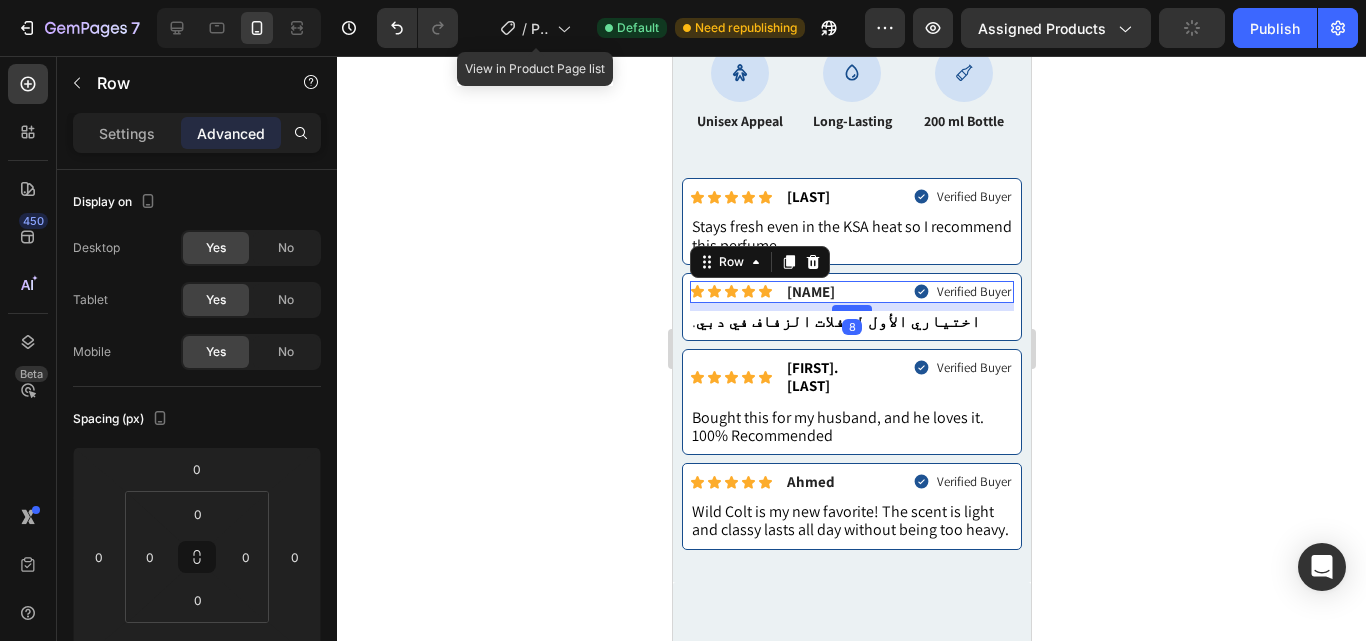 click at bounding box center (851, 308) 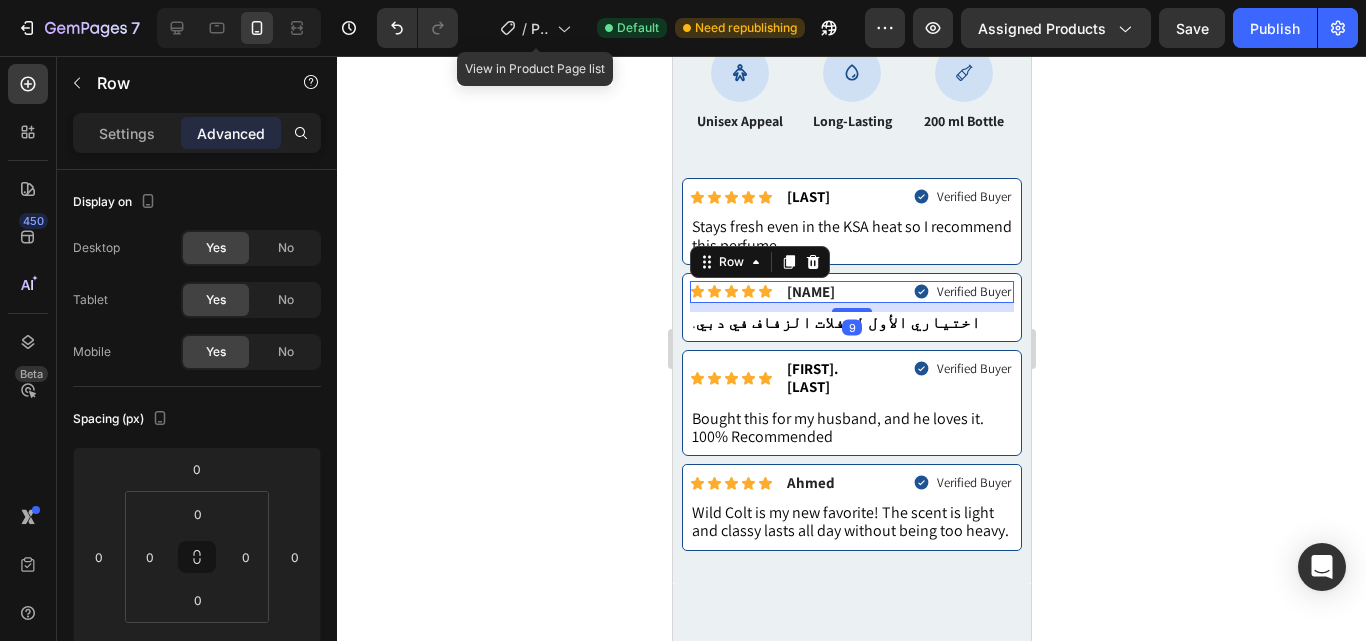 click at bounding box center (851, 310) 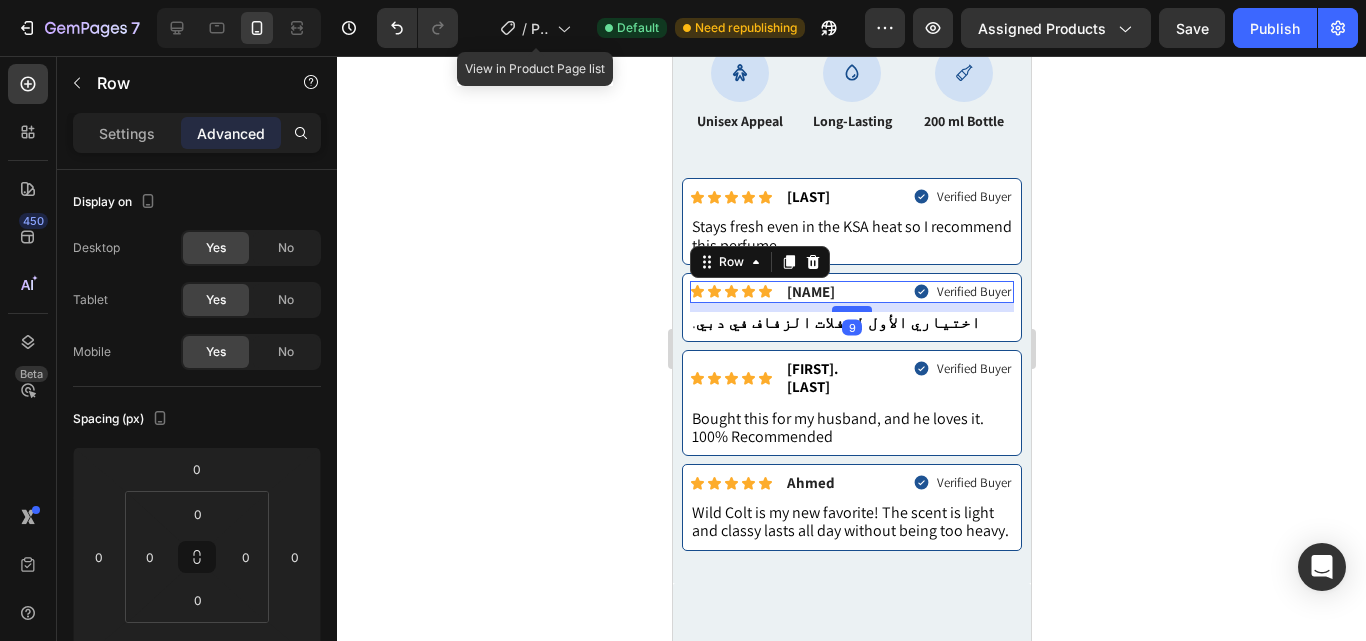 type on "9" 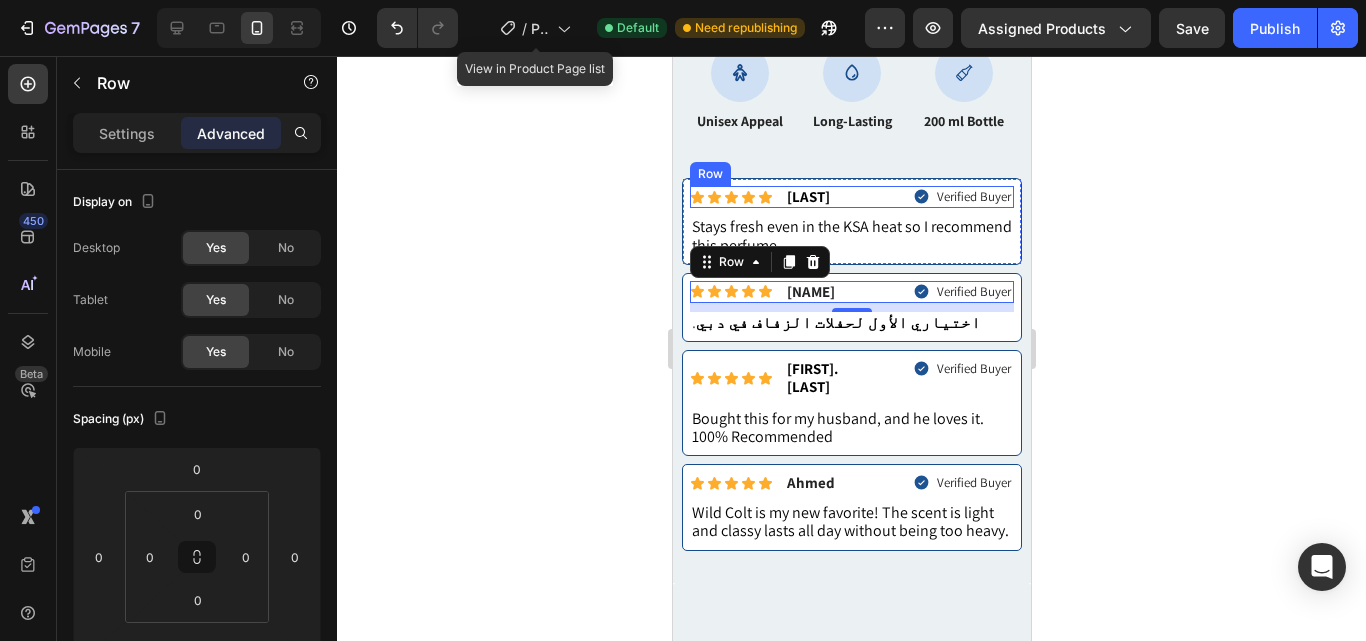 click on "Icon Icon Icon Icon Icon Icon List Rashid Text Block Row Verified Buyer Item List Row" at bounding box center (851, 197) 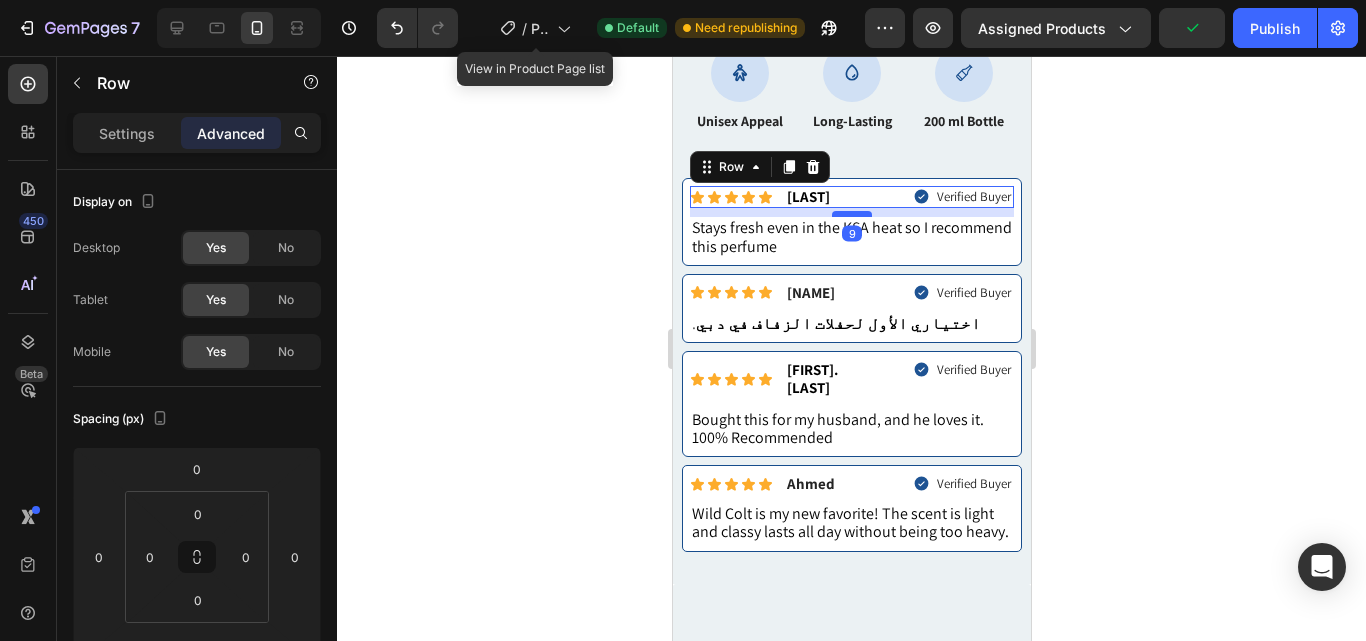 click at bounding box center (851, 214) 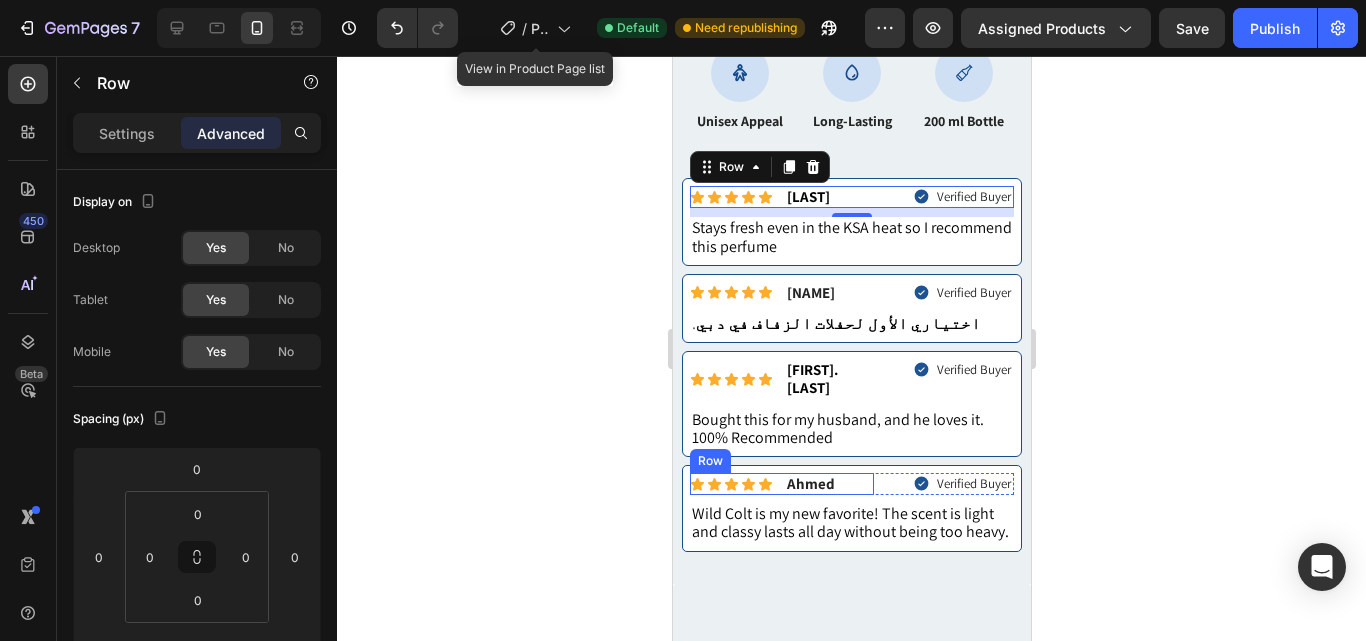 click on "Icon Icon Icon Icon Icon Icon List Ahmed Text Block Row" at bounding box center [781, 484] 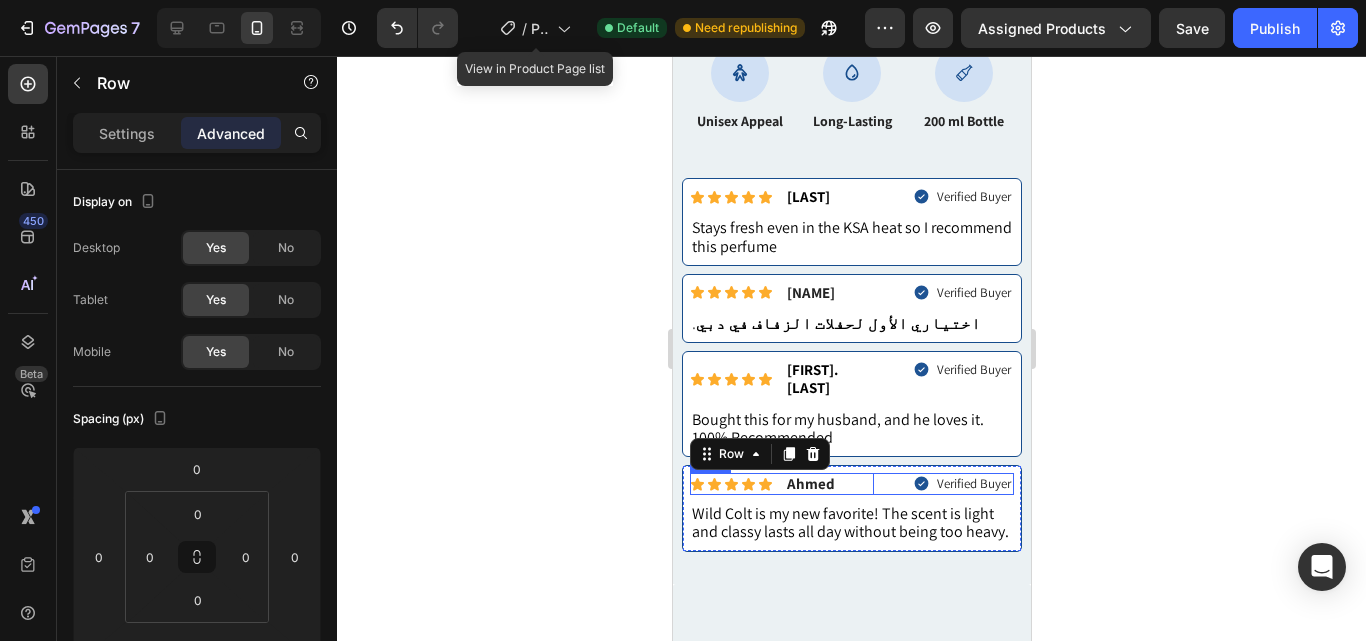 click on "Icon Icon Icon Icon Icon Icon List Ahmed Text Block Row   0 Verified Buyer Item List Row" at bounding box center (851, 484) 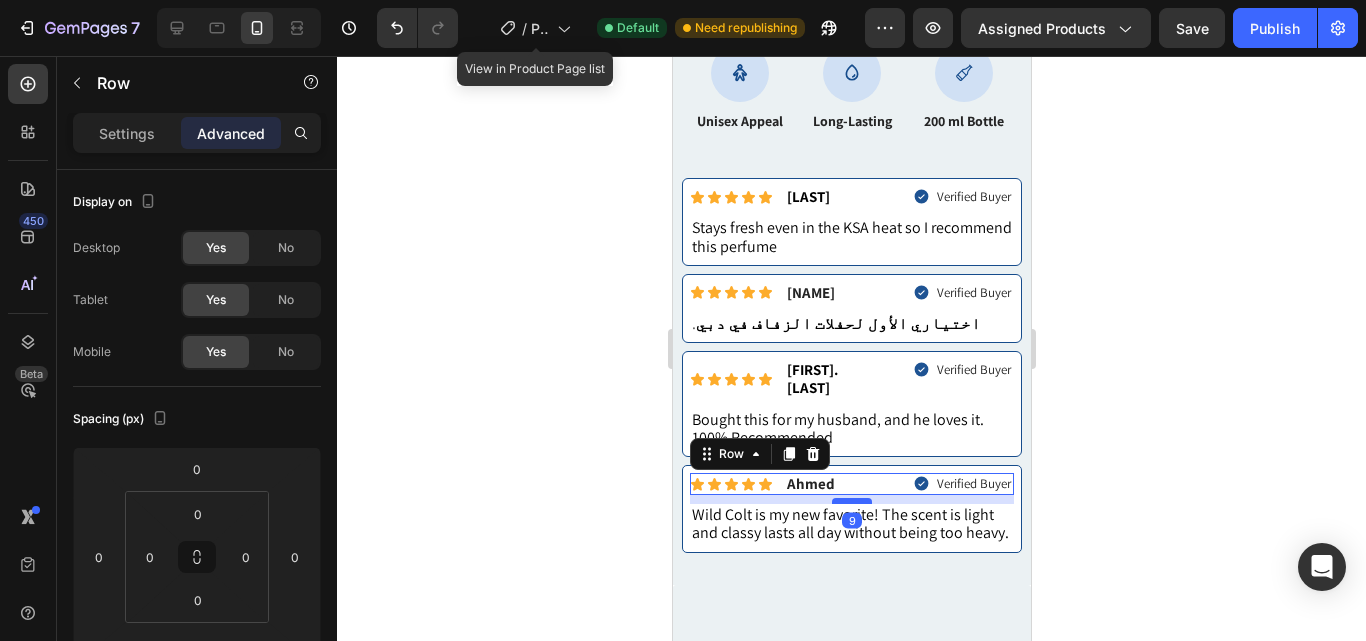 click at bounding box center (851, 501) 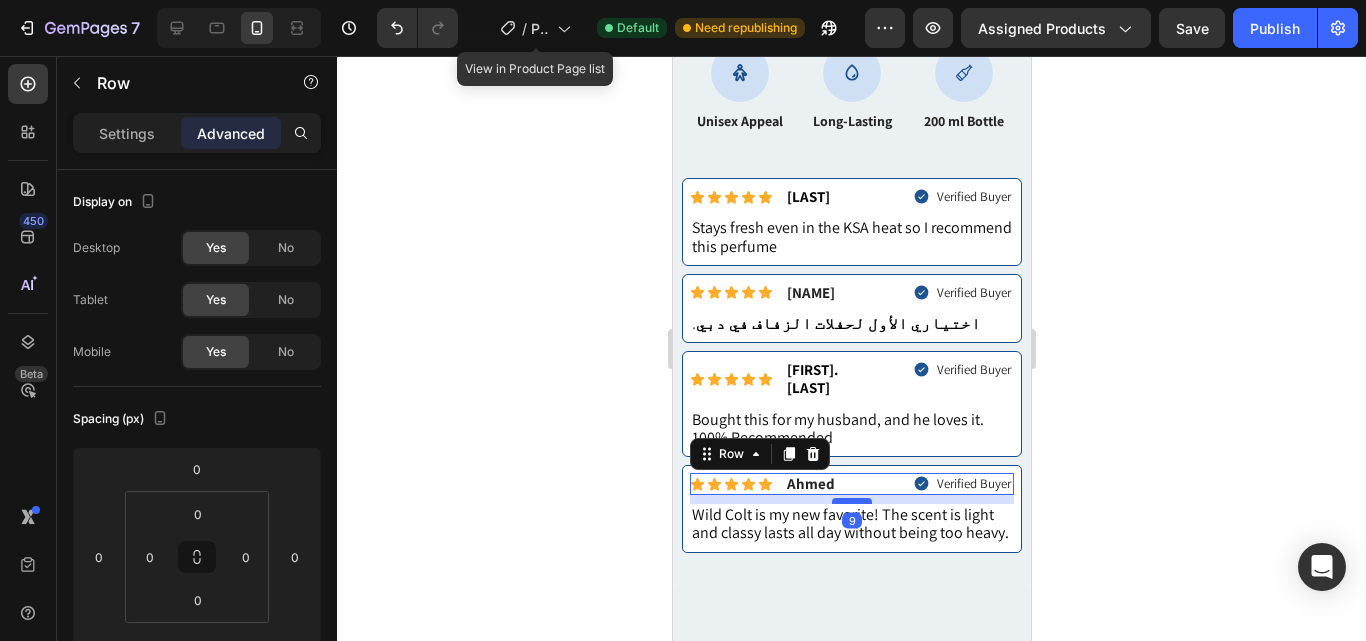 type on "9" 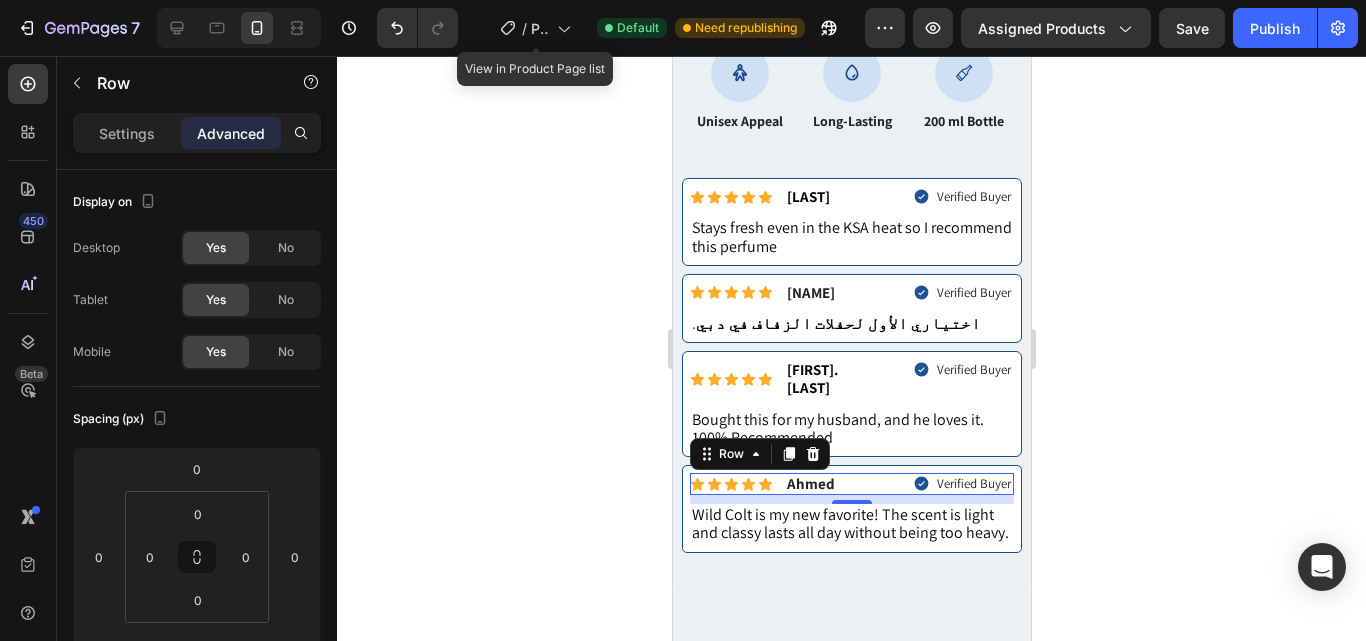 click 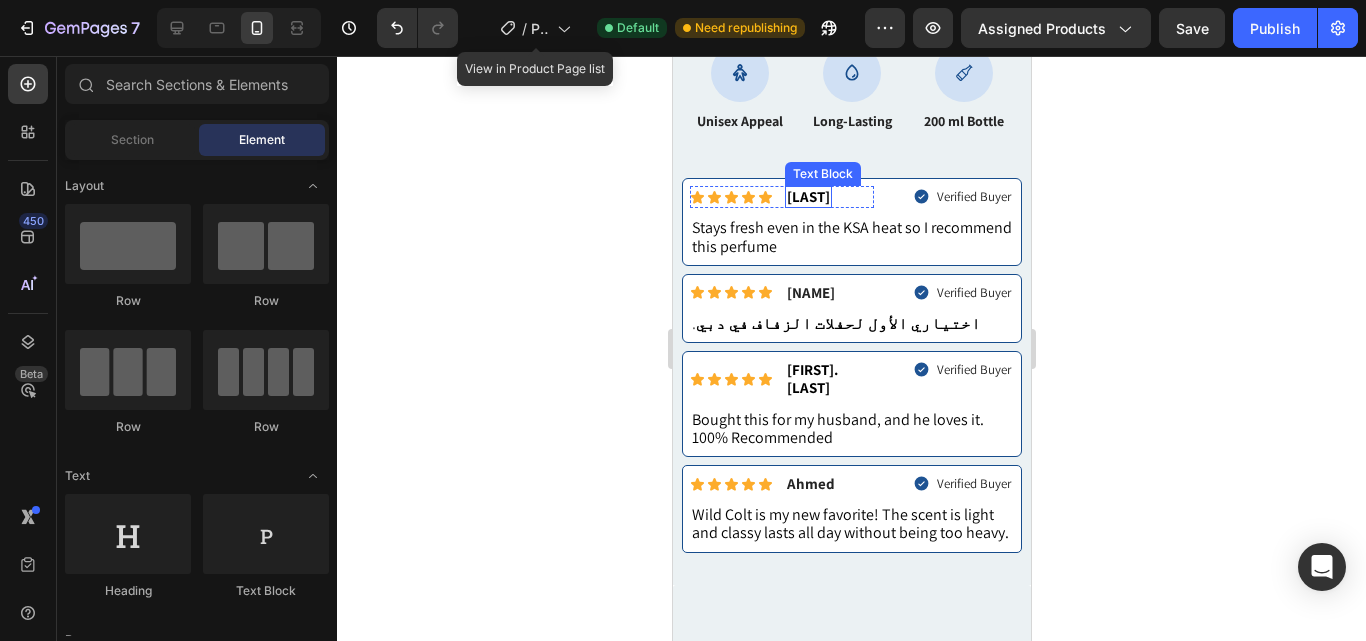 click on "[NAME]" at bounding box center (807, 197) 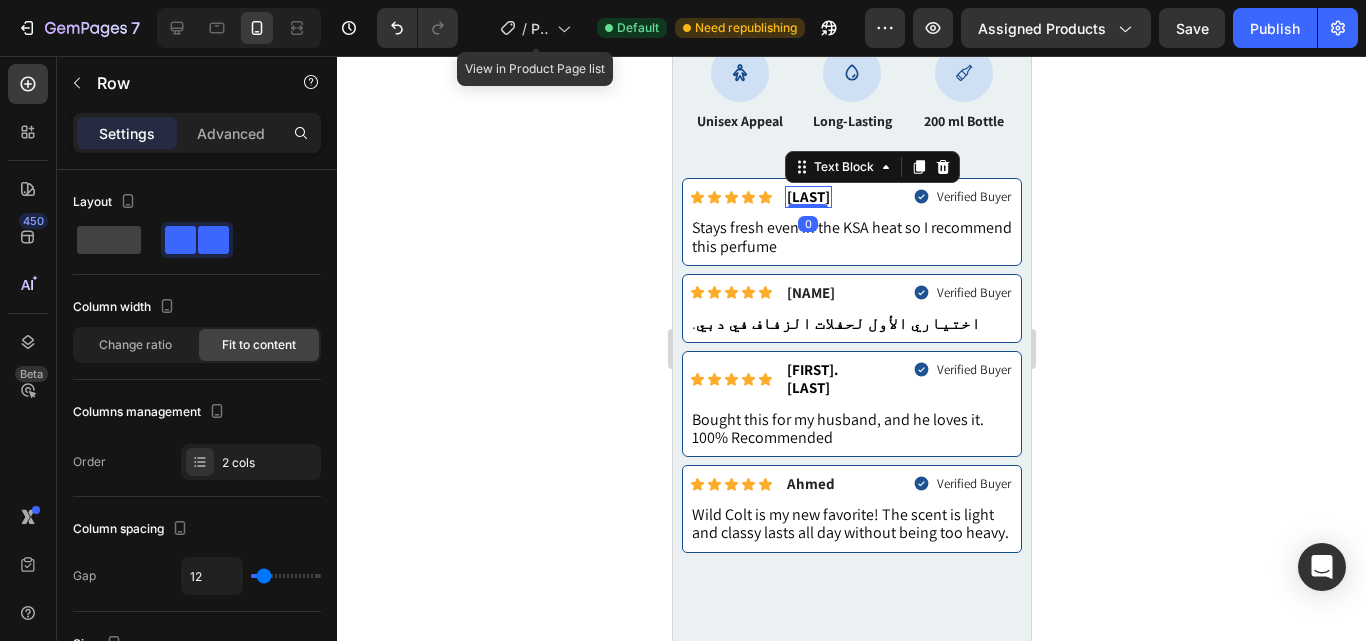click on "Icon Icon Icon Icon Icon Icon List [NAME] Text Block   0 Row" at bounding box center [781, 197] 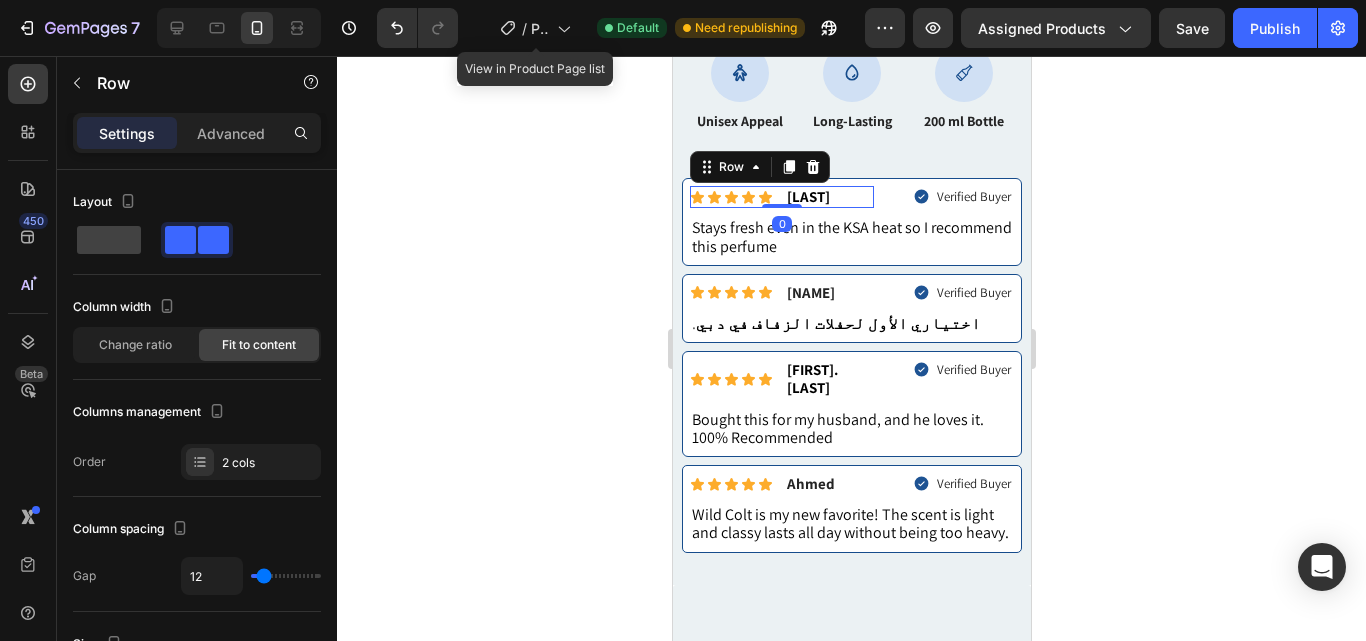 click 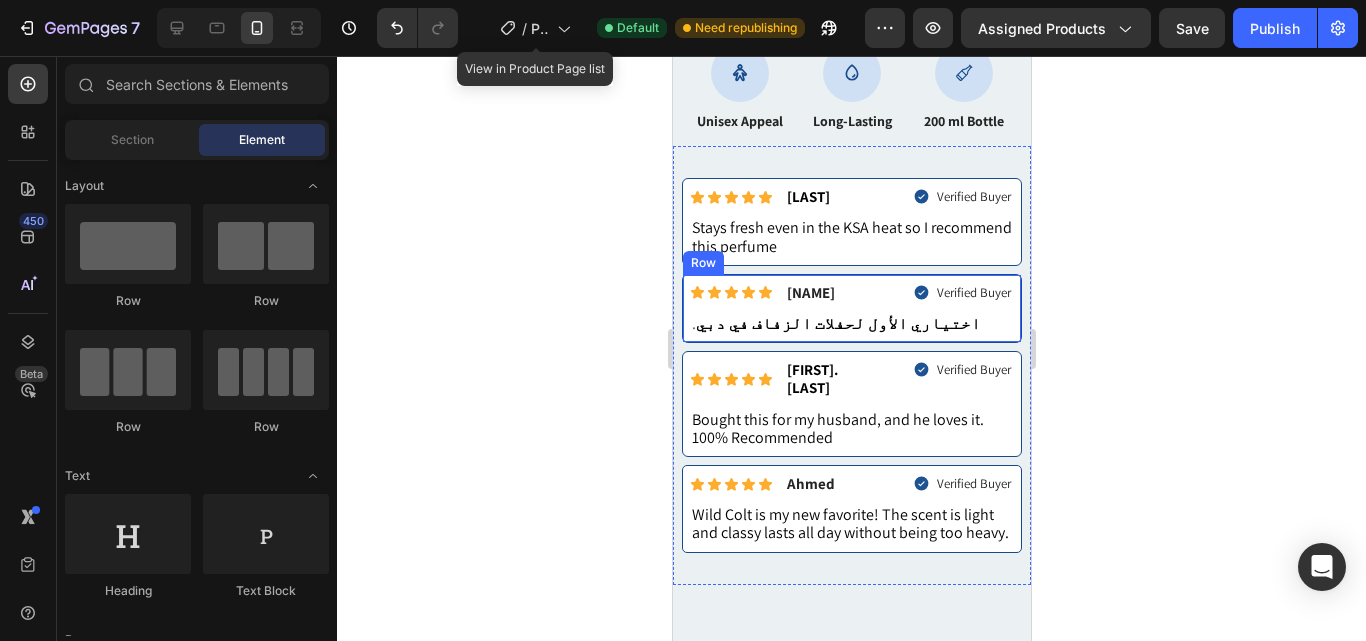 click on "Icon Icon Icon Icon Icon Icon List فاطمة Text Block Row Verified Buyer Item List Row . اختياري الأول لحفلات الزفاف في دبي Text Block Row" at bounding box center [851, 308] 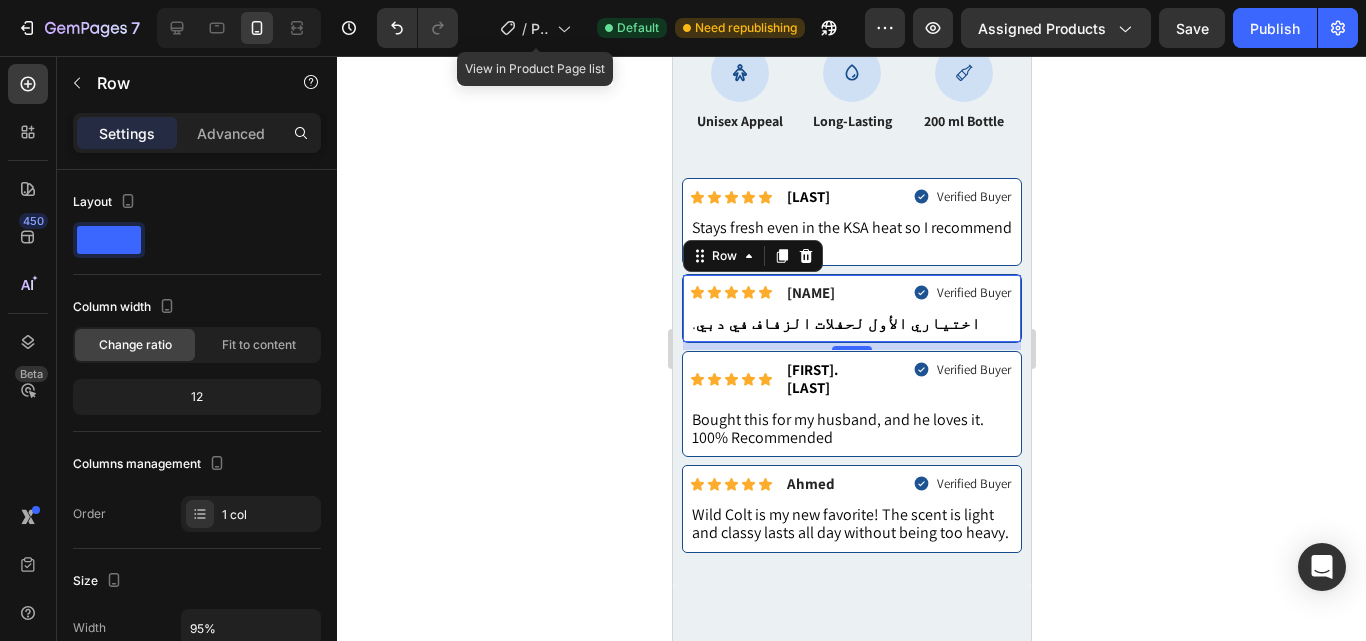click 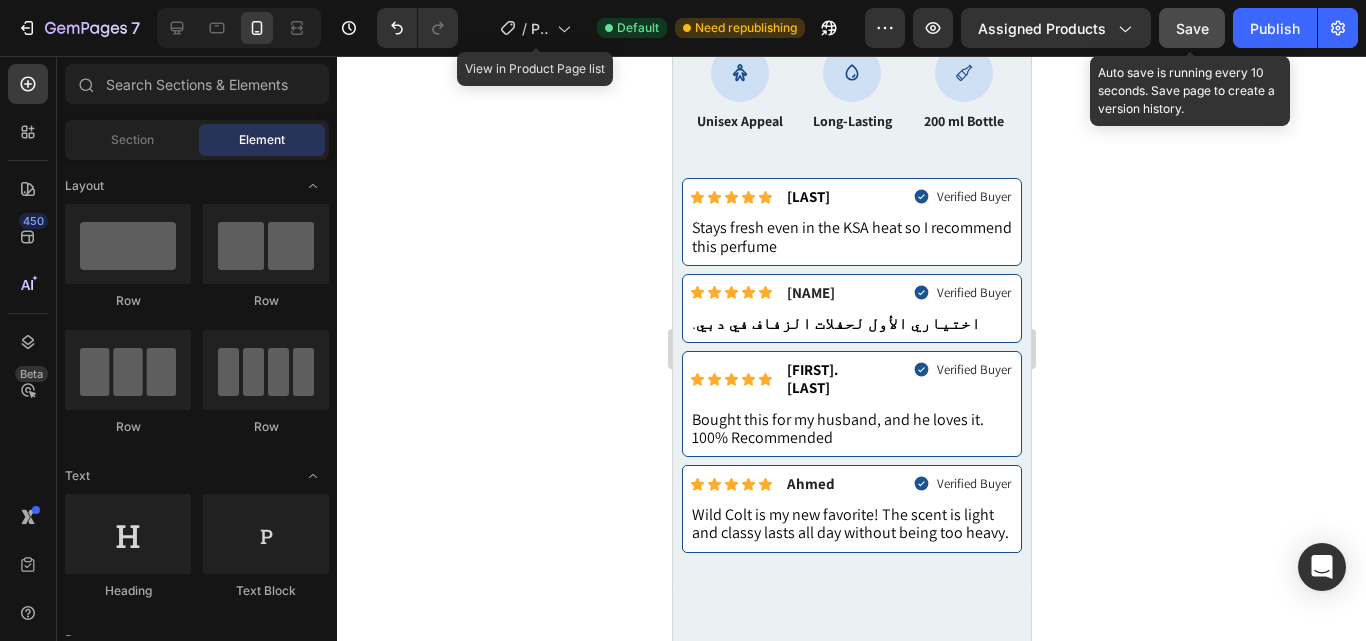 click on "Save" 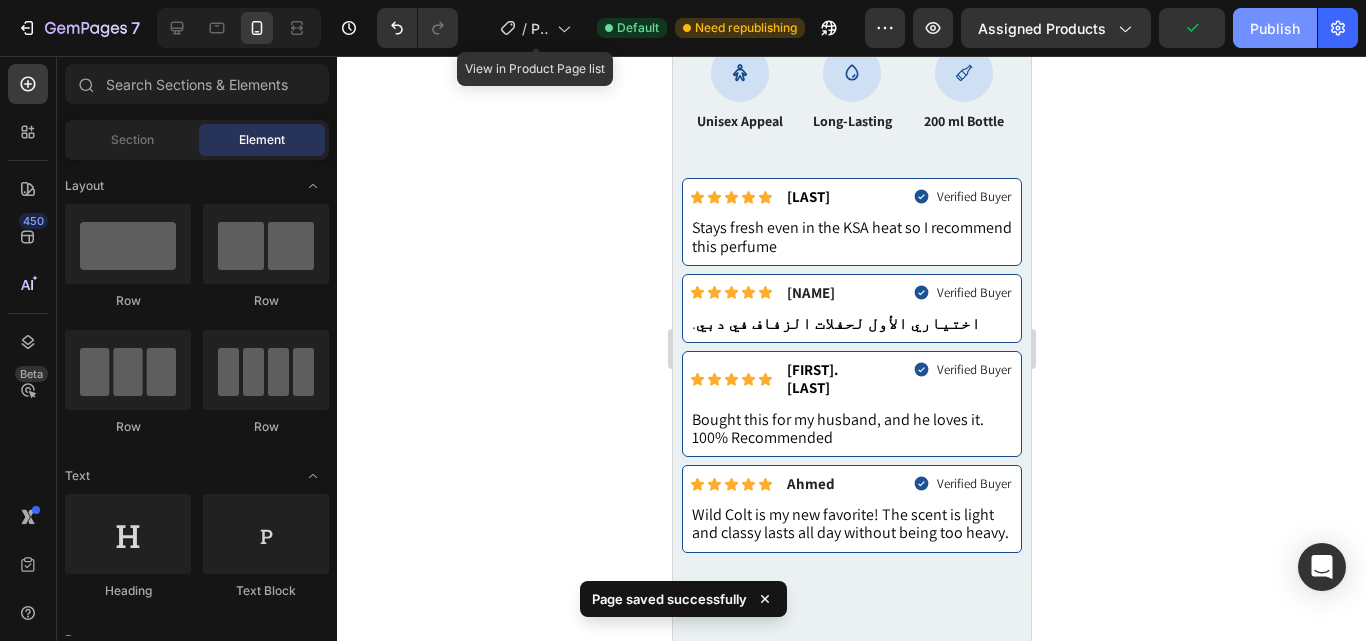 click on "Publish" at bounding box center [1275, 28] 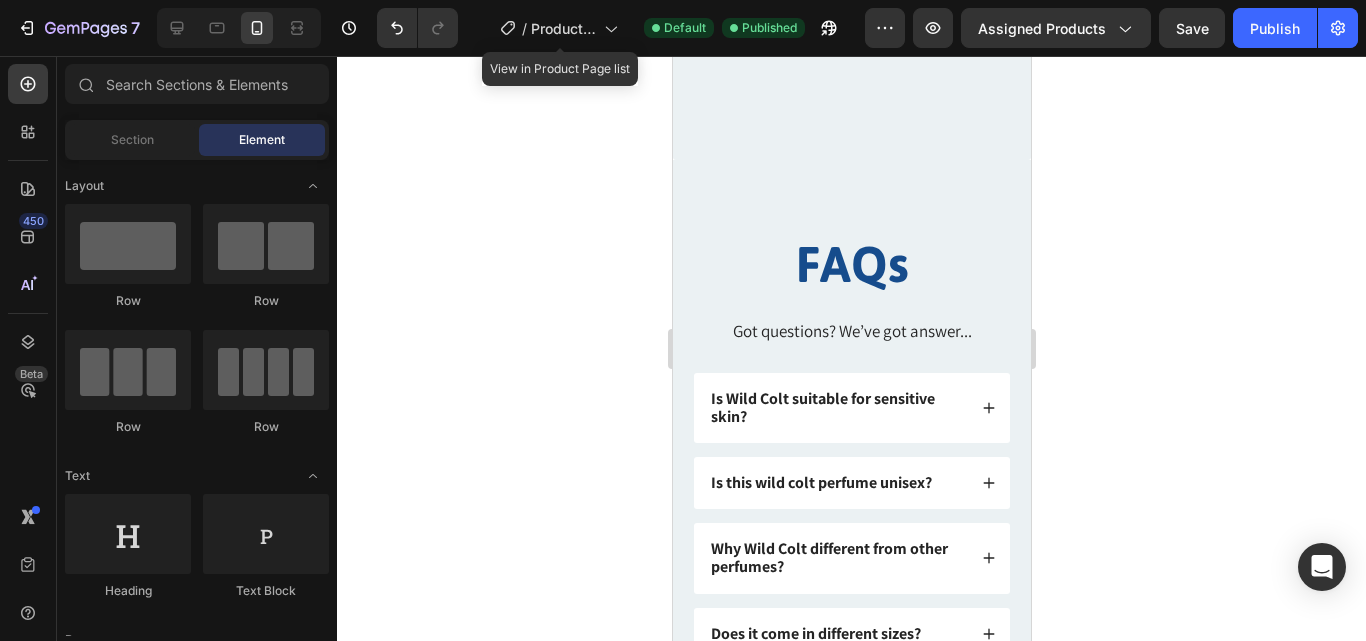 scroll, scrollTop: 2171, scrollLeft: 0, axis: vertical 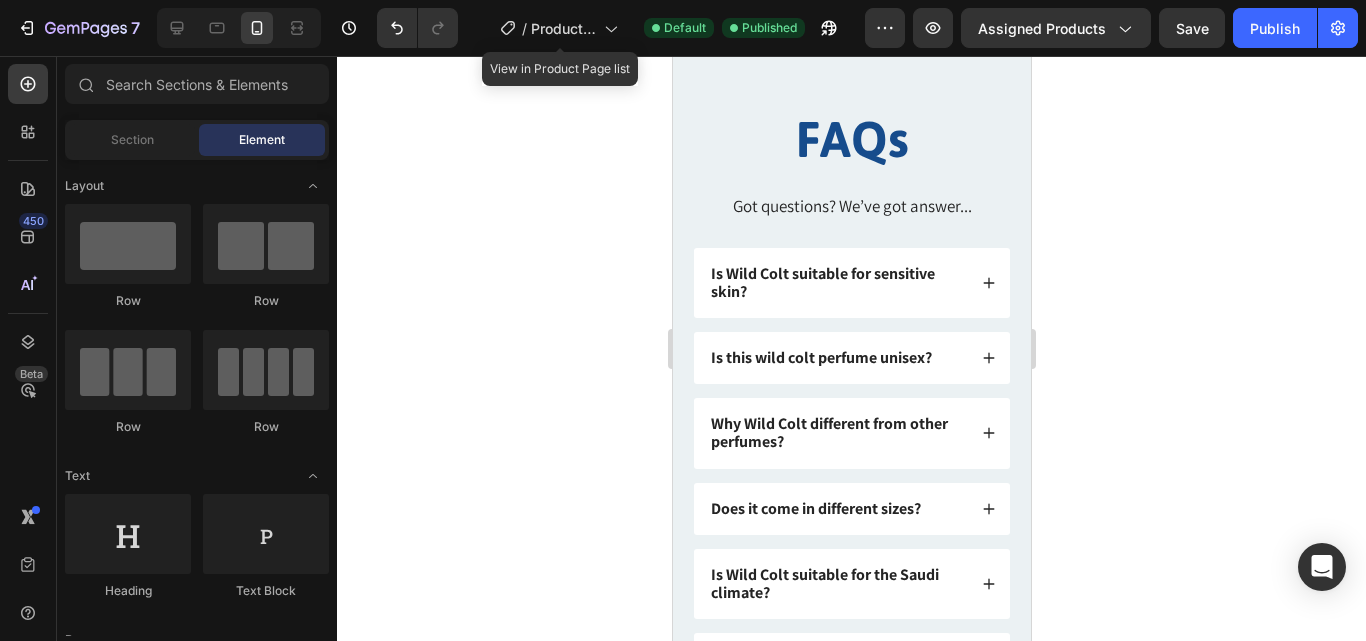 click on "How long does fragrance last?" at bounding box center [851, 659] 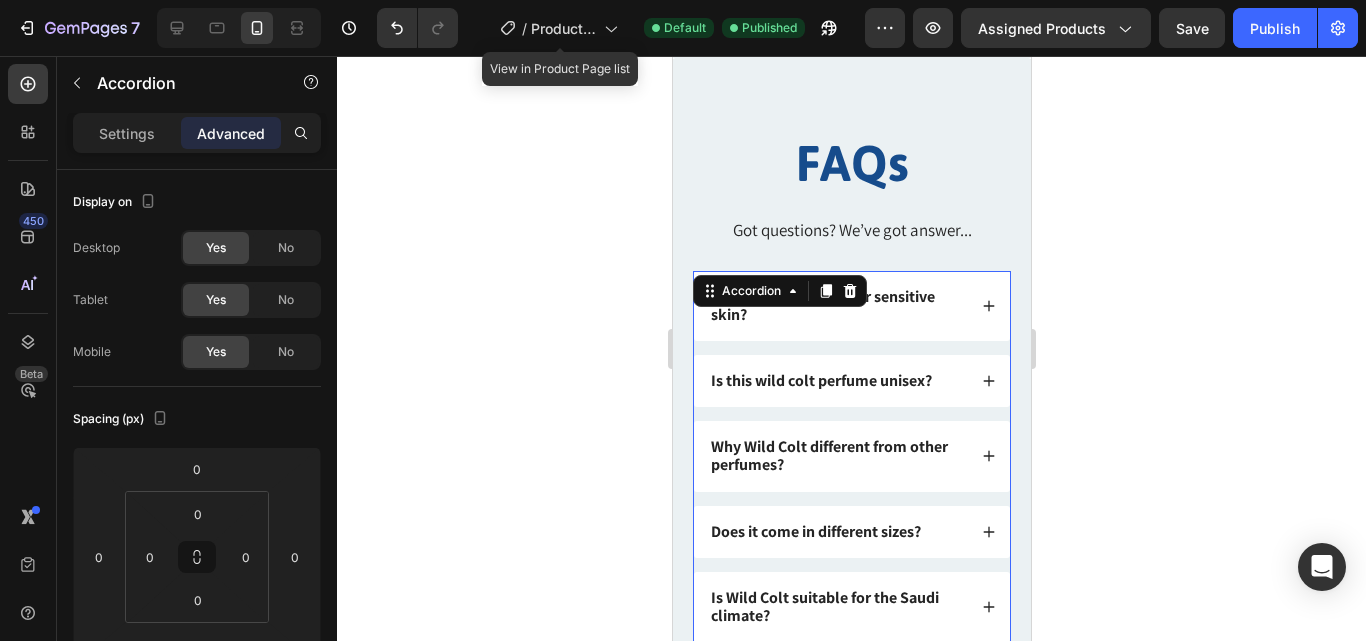 scroll, scrollTop: 1790, scrollLeft: 0, axis: vertical 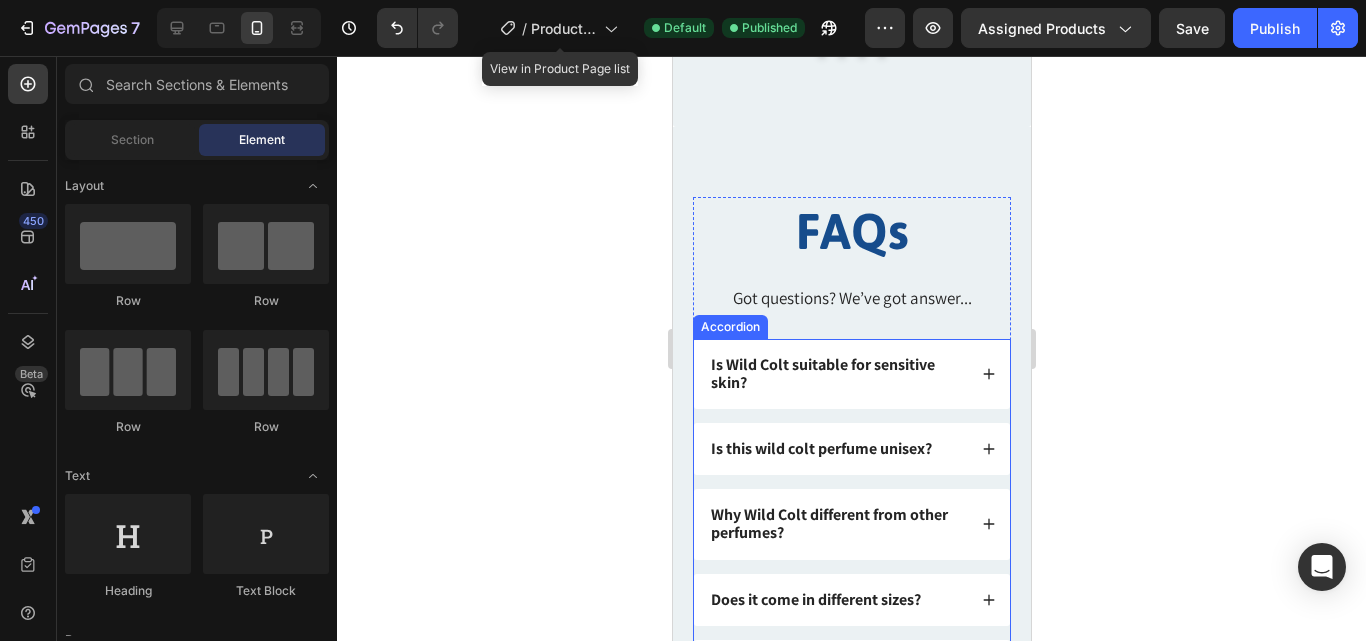 click on "Is this wild colt perfume unisex?" at bounding box center [851, 449] 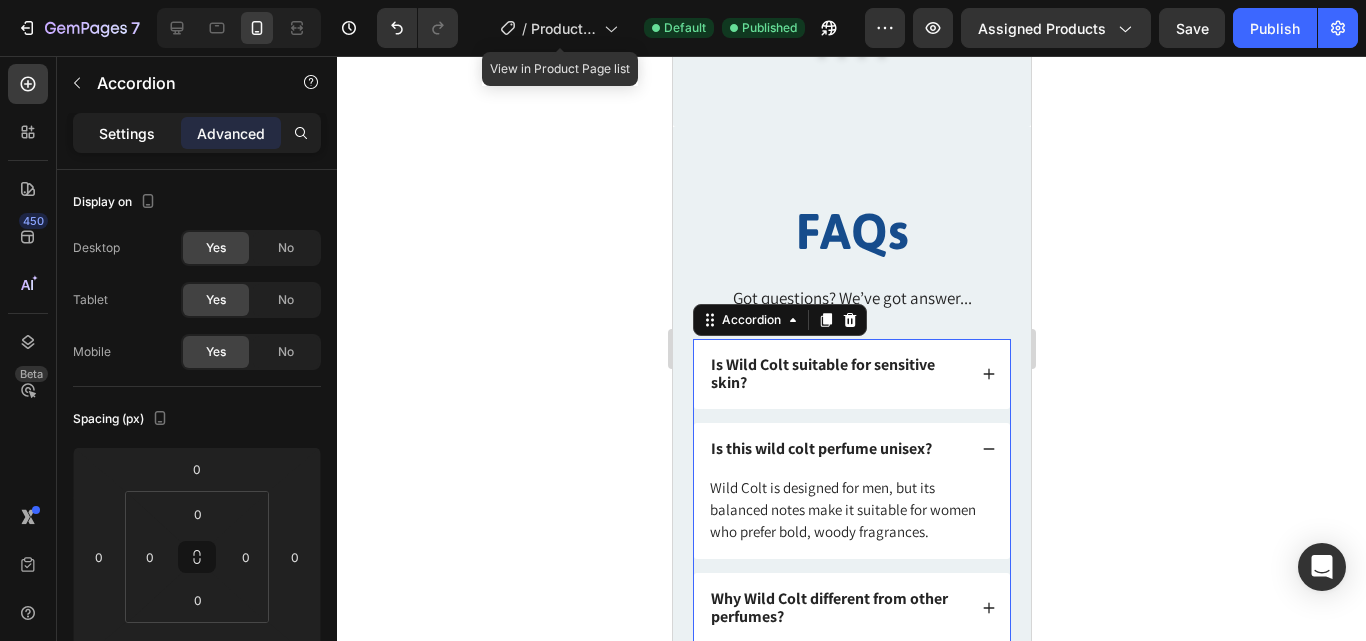 click on "Settings" at bounding box center [127, 133] 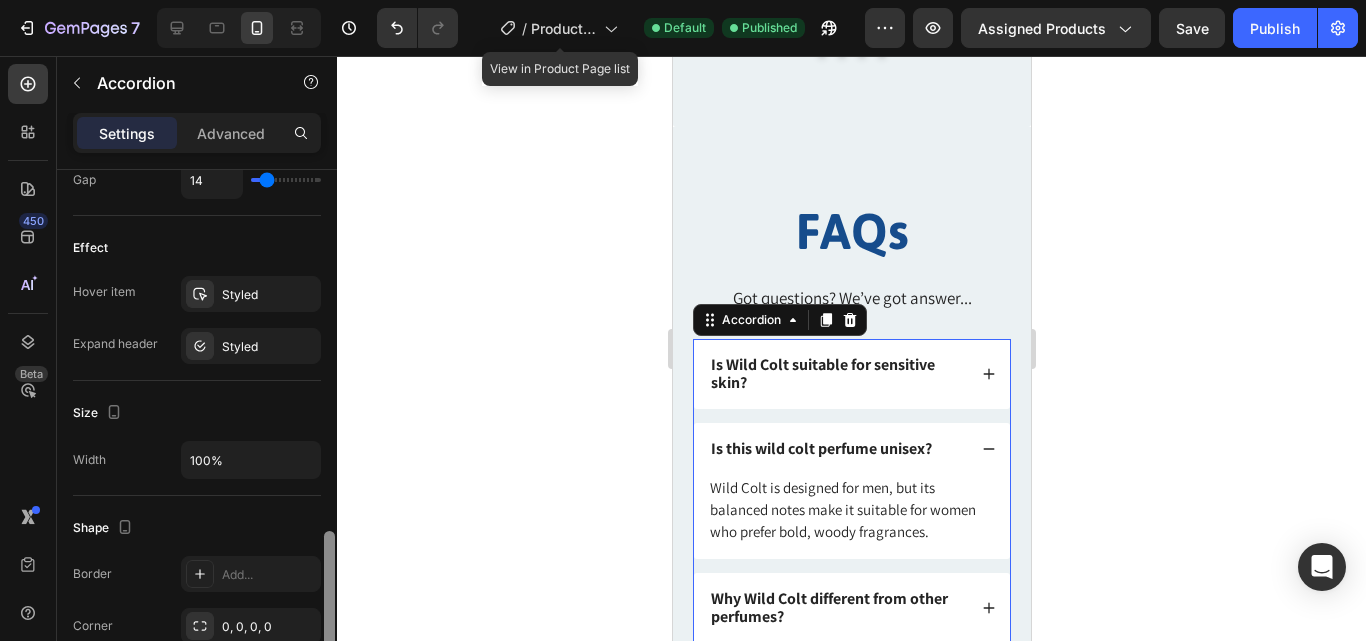 scroll, scrollTop: 1059, scrollLeft: 0, axis: vertical 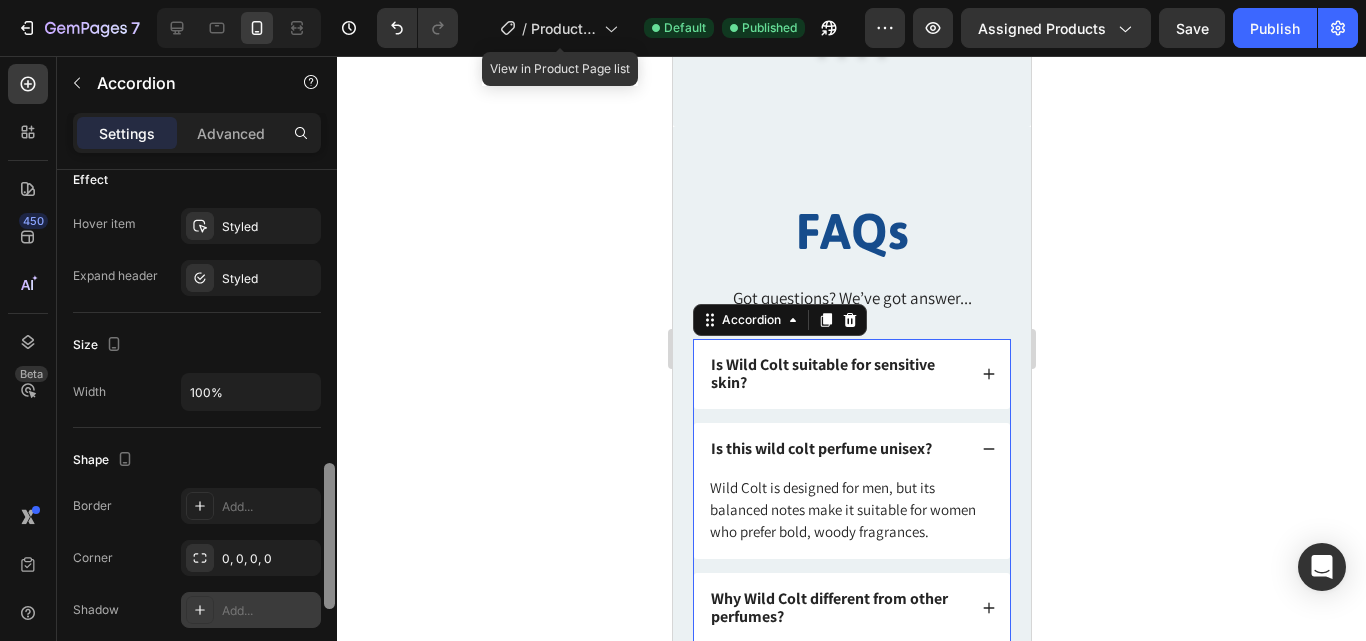 drag, startPoint x: 327, startPoint y: 306, endPoint x: 308, endPoint y: 600, distance: 294.6133 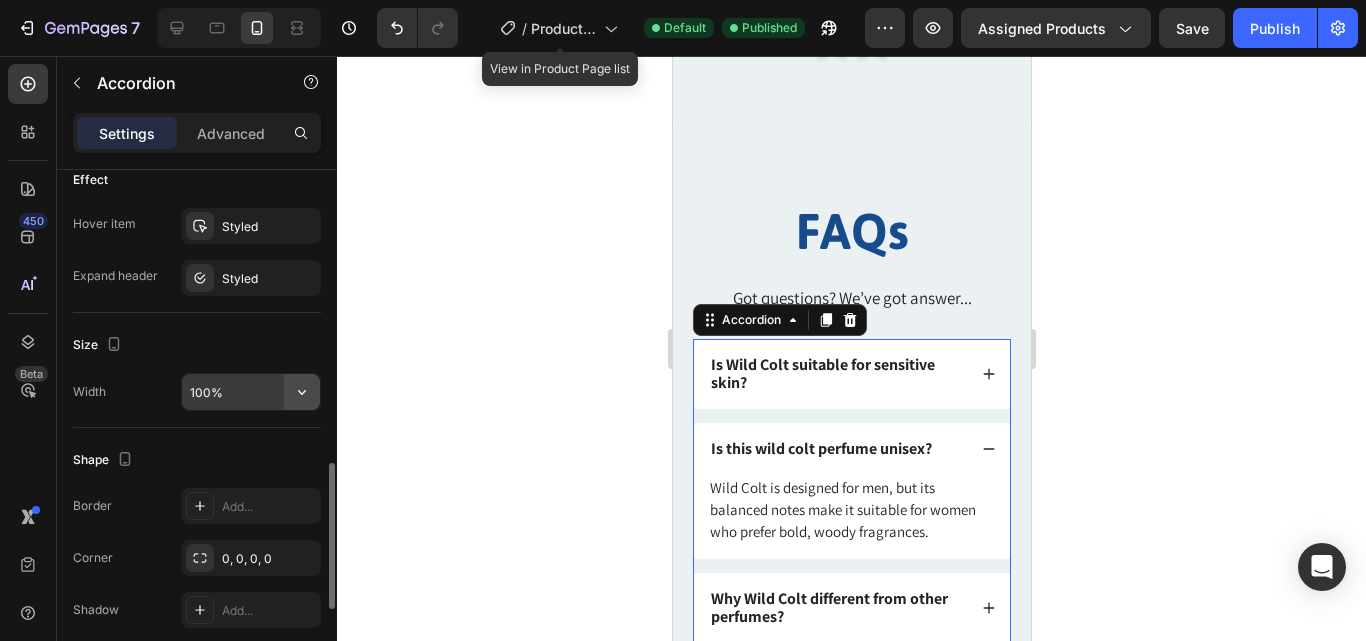 click 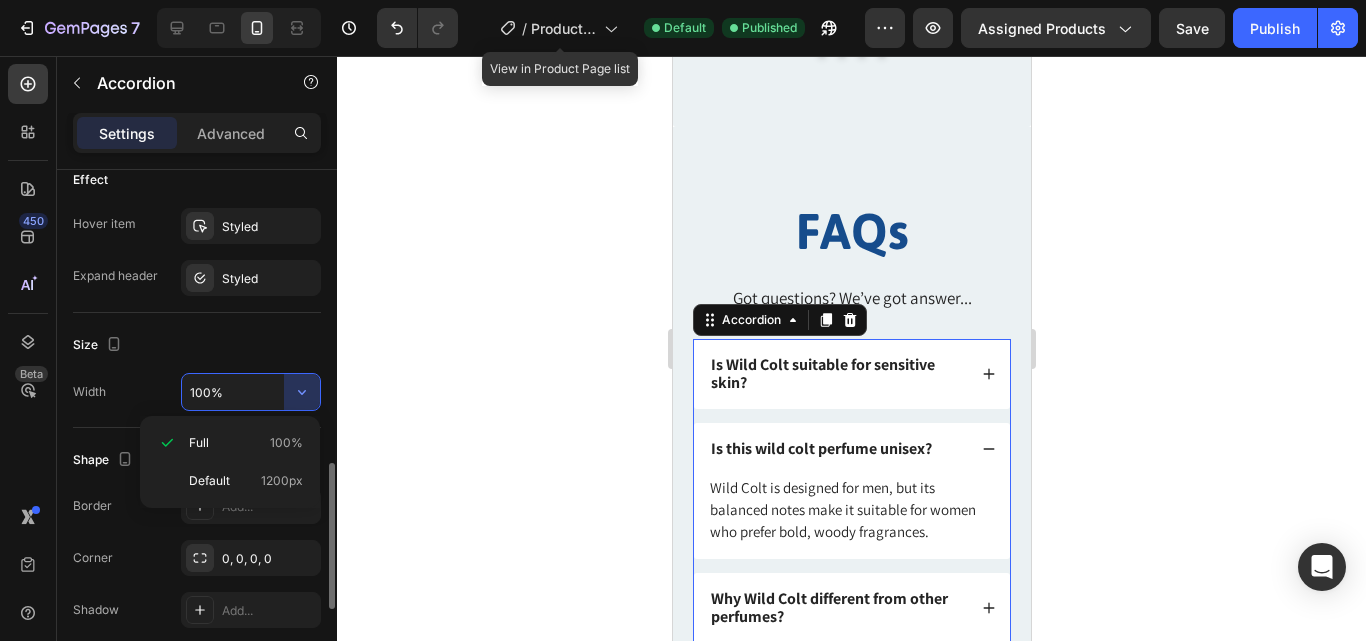 click on "100%" at bounding box center [251, 392] 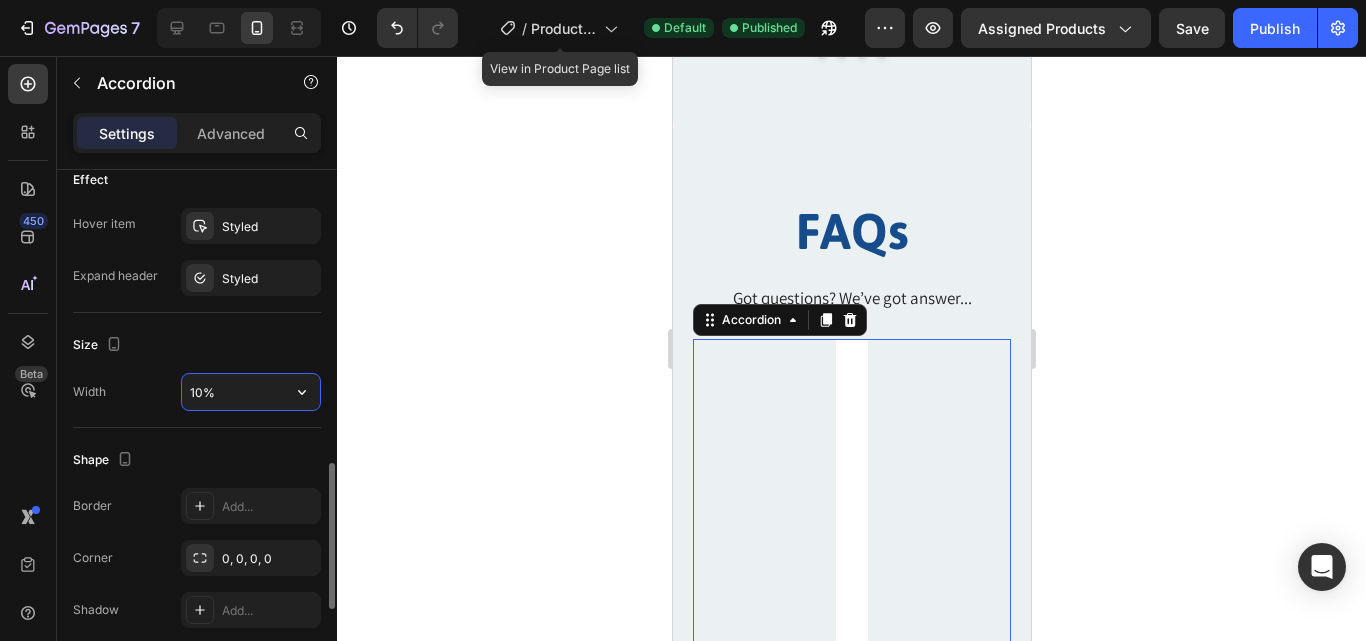 type on "100%" 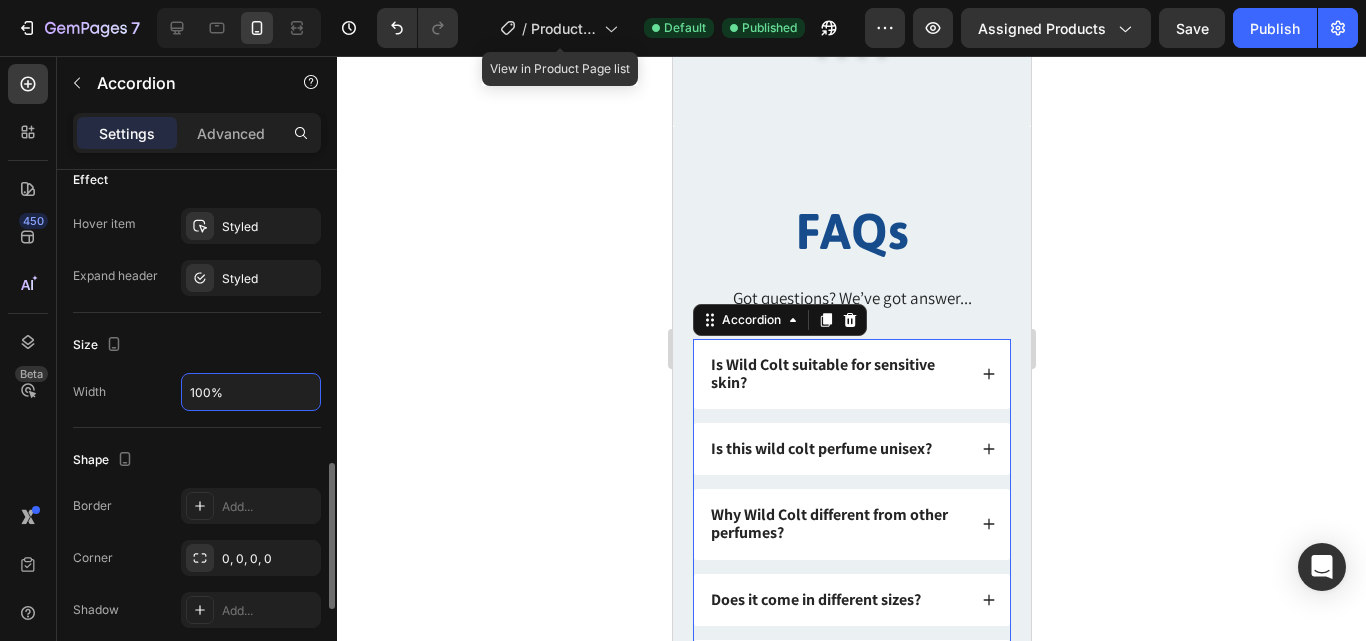 click on "Size" at bounding box center (197, 345) 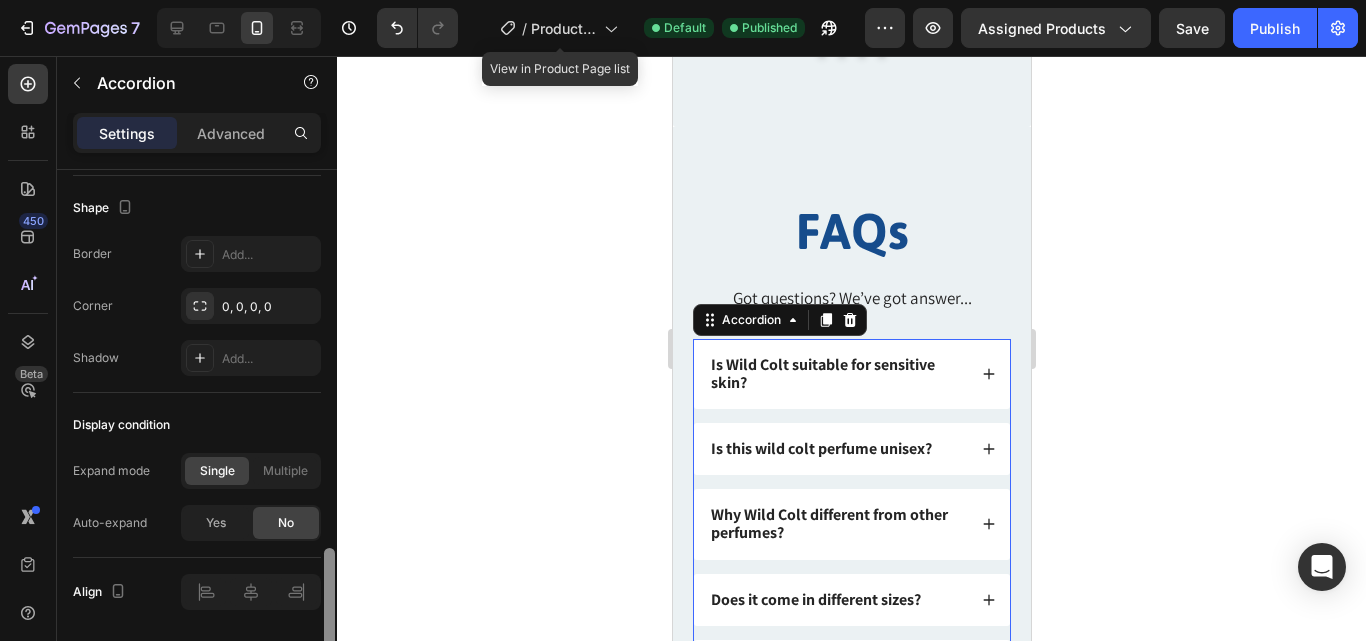scroll, scrollTop: 1322, scrollLeft: 0, axis: vertical 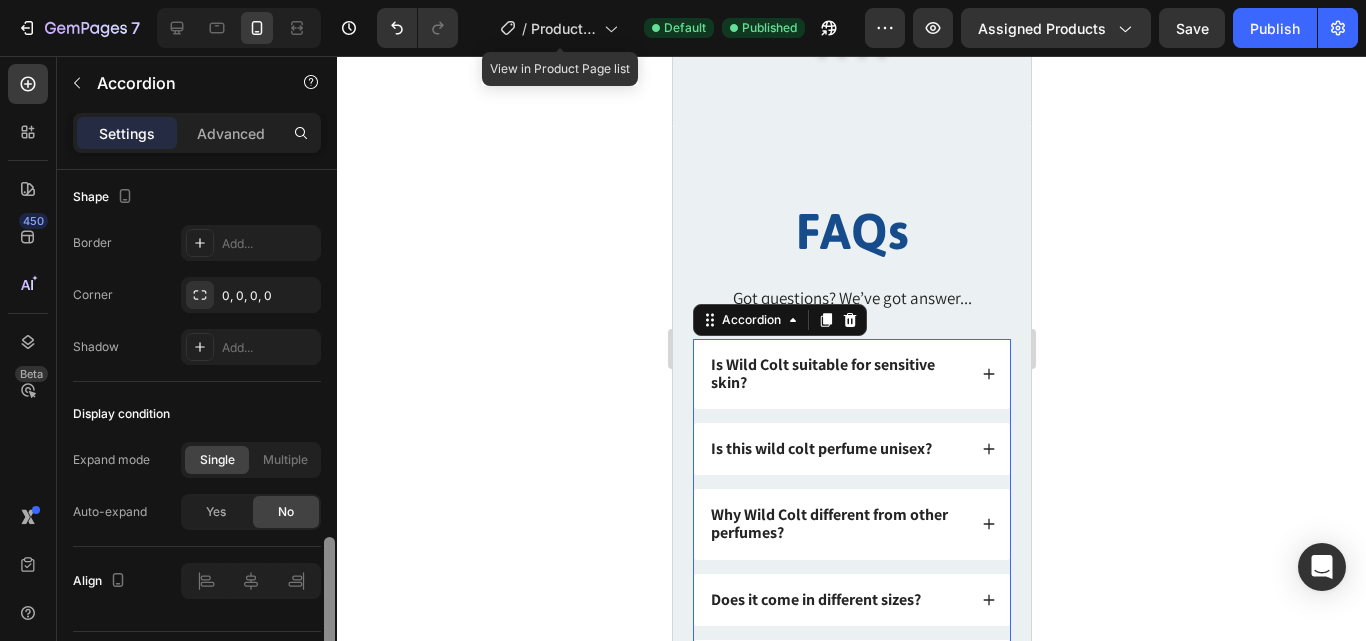 drag, startPoint x: 331, startPoint y: 485, endPoint x: 334, endPoint y: 558, distance: 73.061615 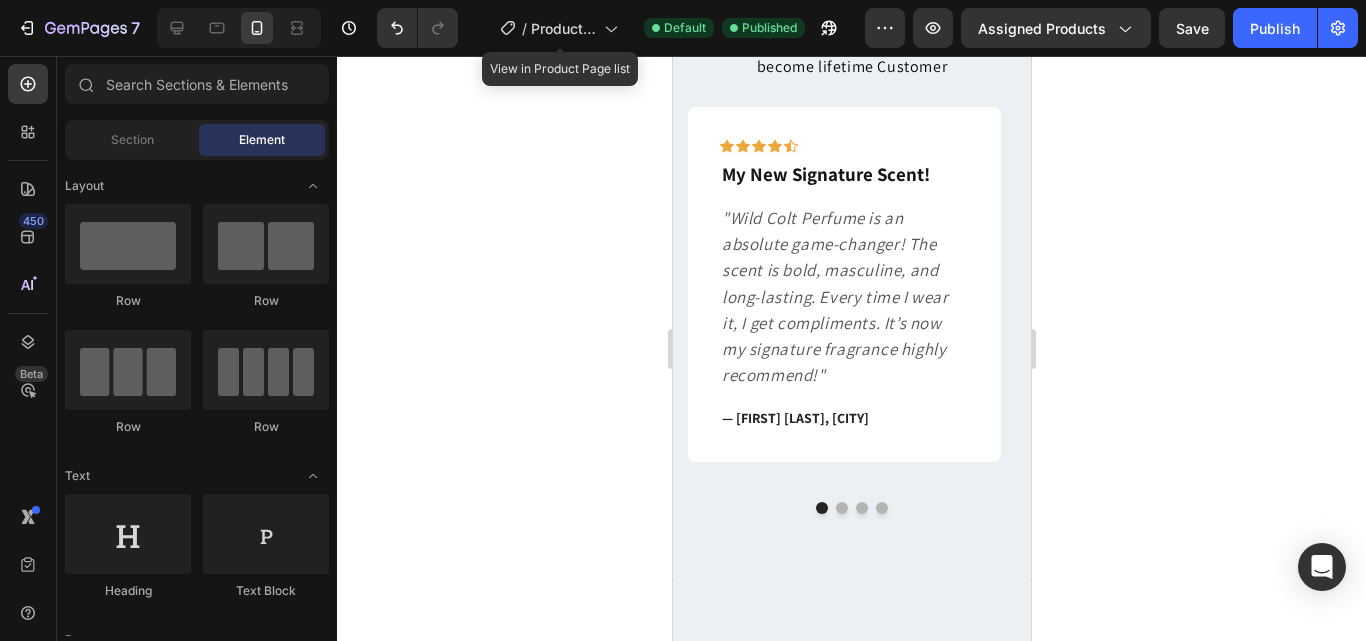 scroll, scrollTop: 1605, scrollLeft: 0, axis: vertical 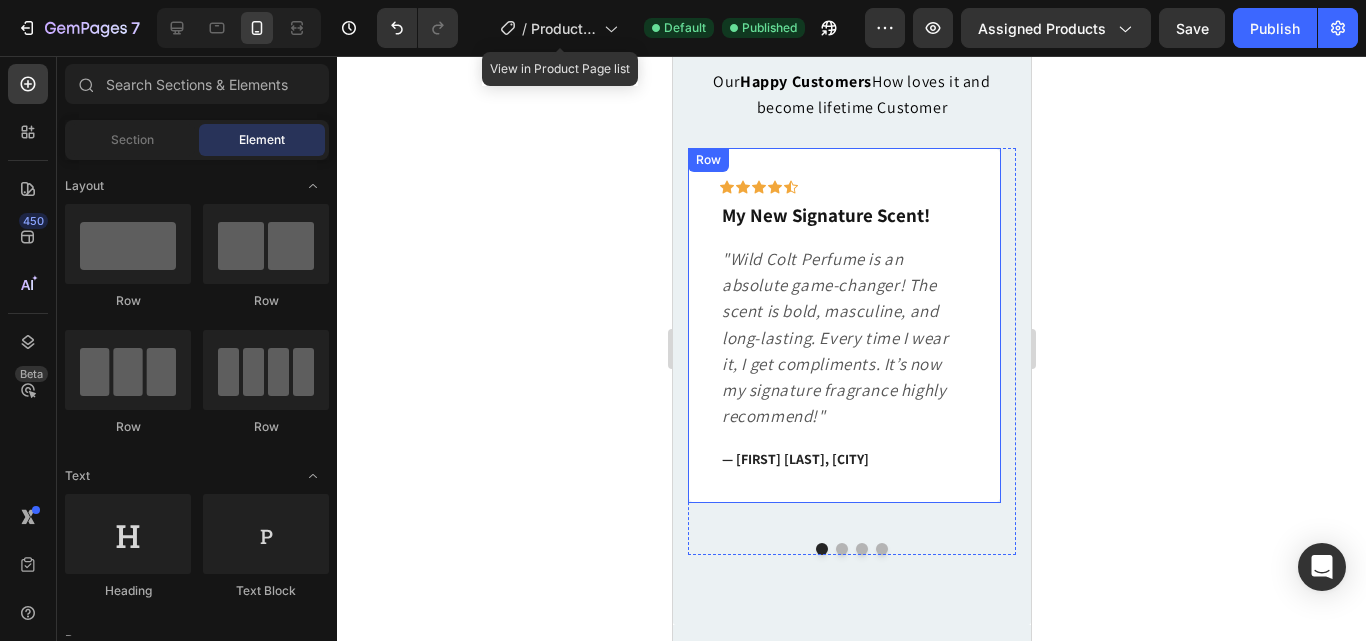 click on "Icon
Icon
Icon
Icon
Icon Row My New Signature Scent! Text block "Wild Colt Perfume is an absolute game-changer! The scent is bold, masculine, and long-lasting. Every time I wear it, I get compliments. It’s now my signature fragrance highly recommend!" Text block — Ahmed R, Riyadh Text block" at bounding box center (843, 326) 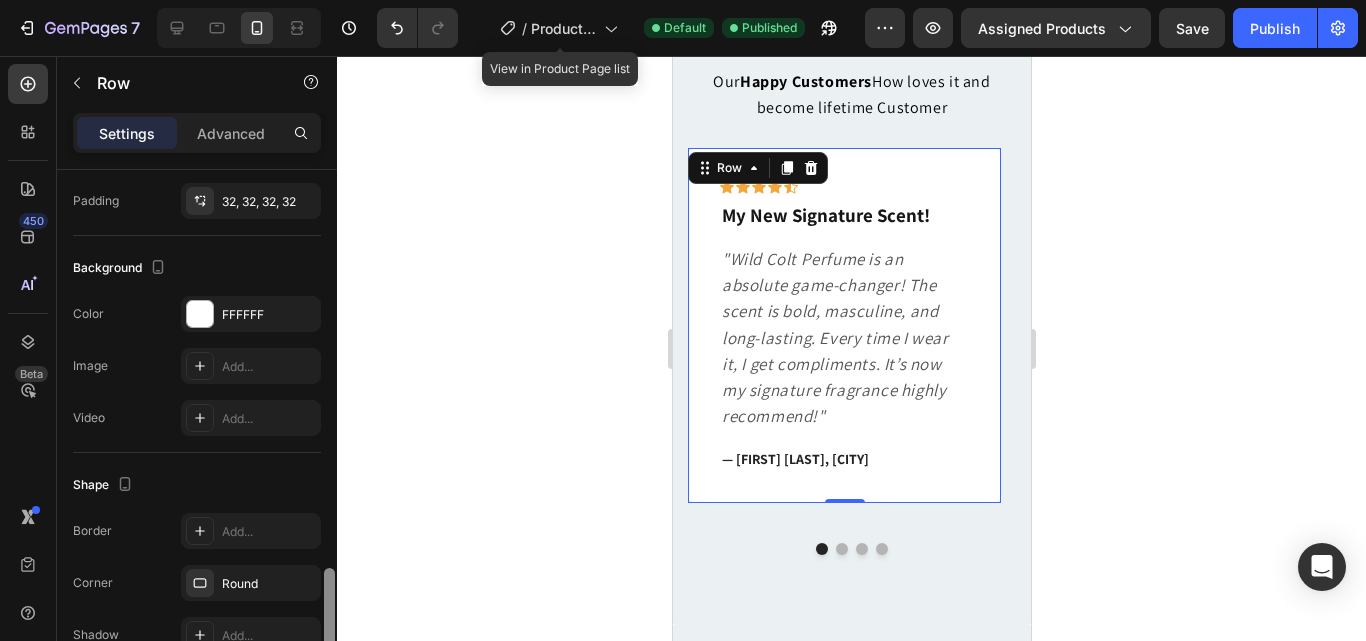 scroll, scrollTop: 640, scrollLeft: 0, axis: vertical 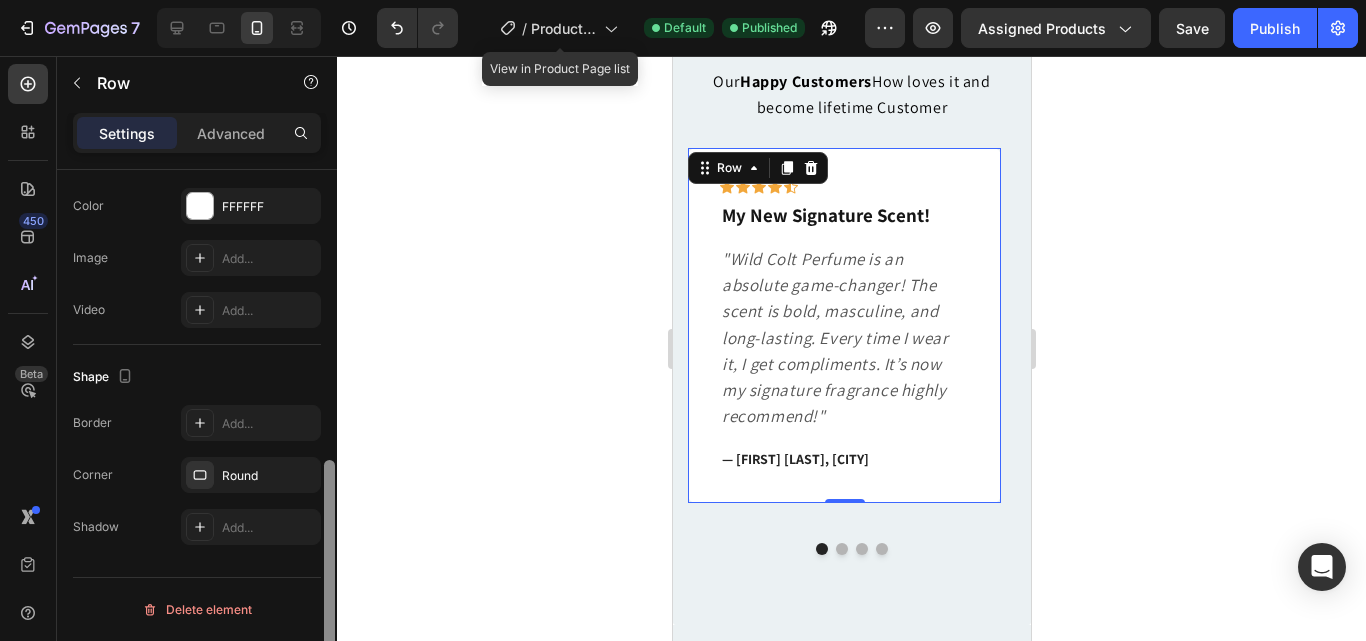 drag, startPoint x: 328, startPoint y: 302, endPoint x: 312, endPoint y: 634, distance: 332.3853 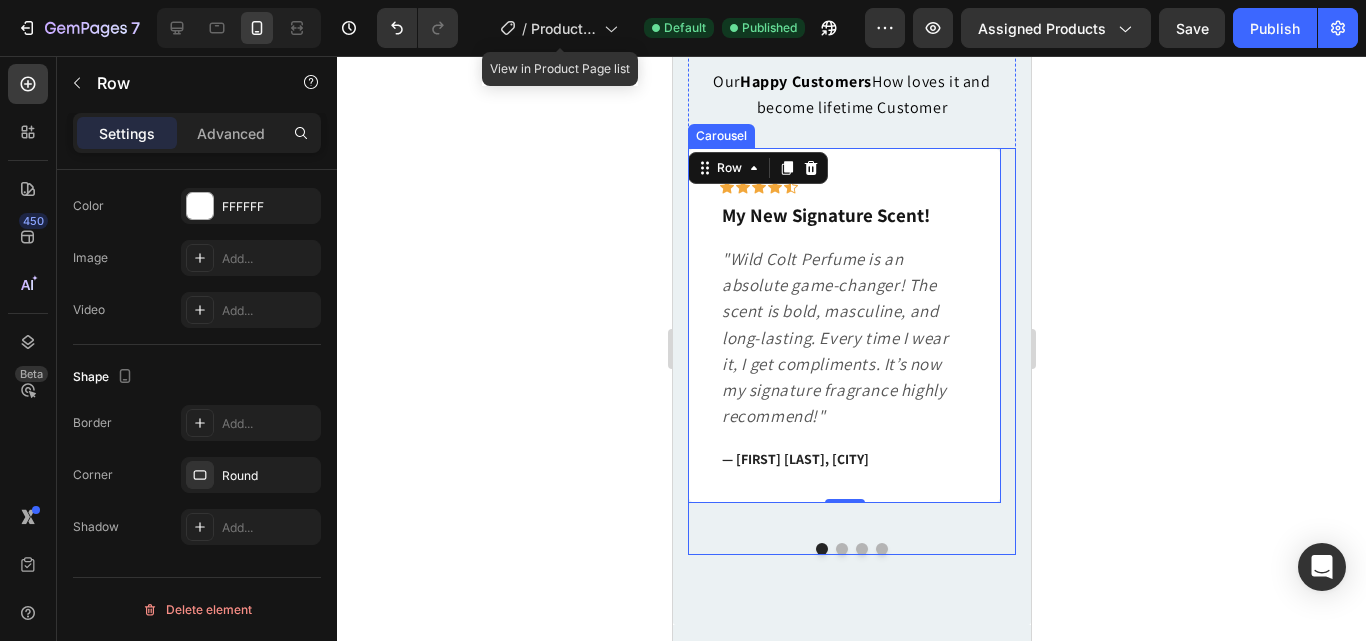click at bounding box center (851, 549) 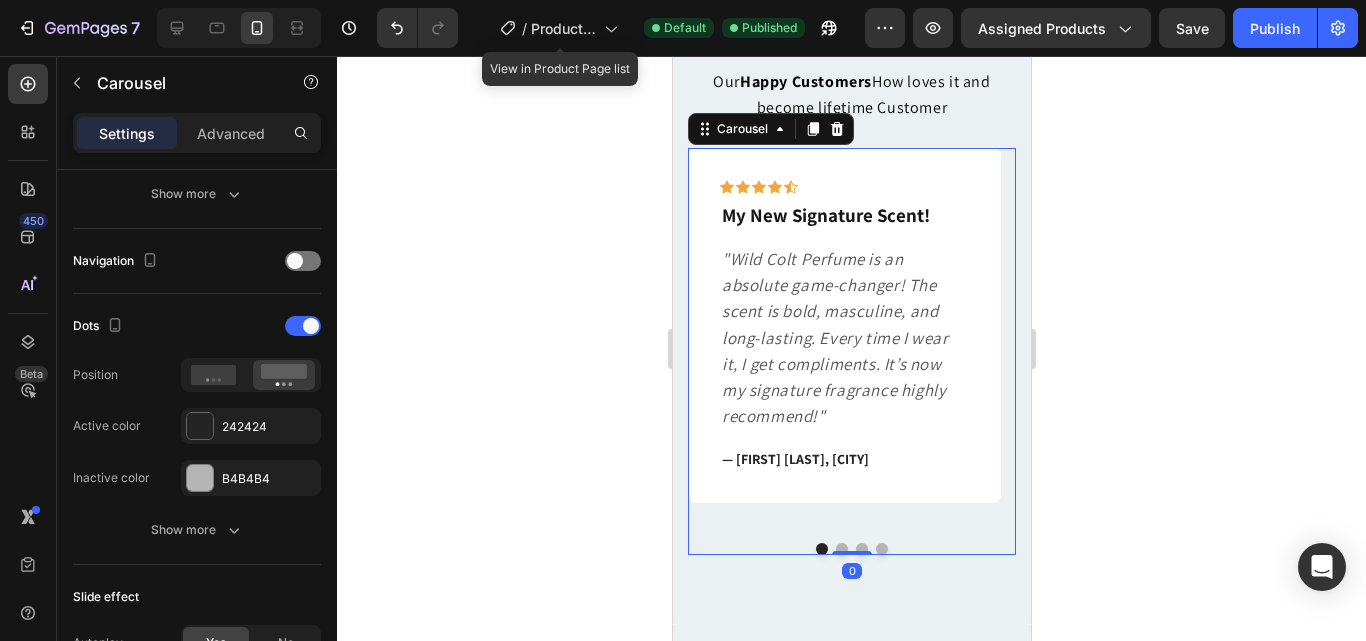 scroll, scrollTop: 0, scrollLeft: 0, axis: both 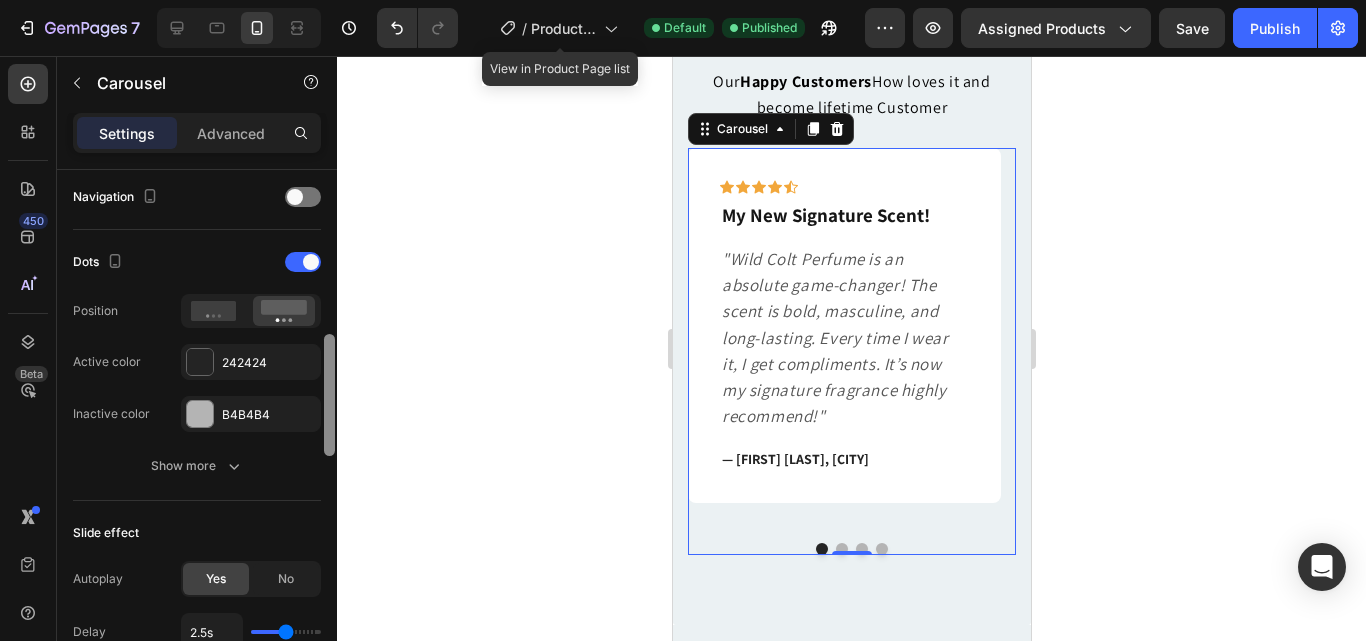 drag, startPoint x: 333, startPoint y: 269, endPoint x: 316, endPoint y: 433, distance: 164.87874 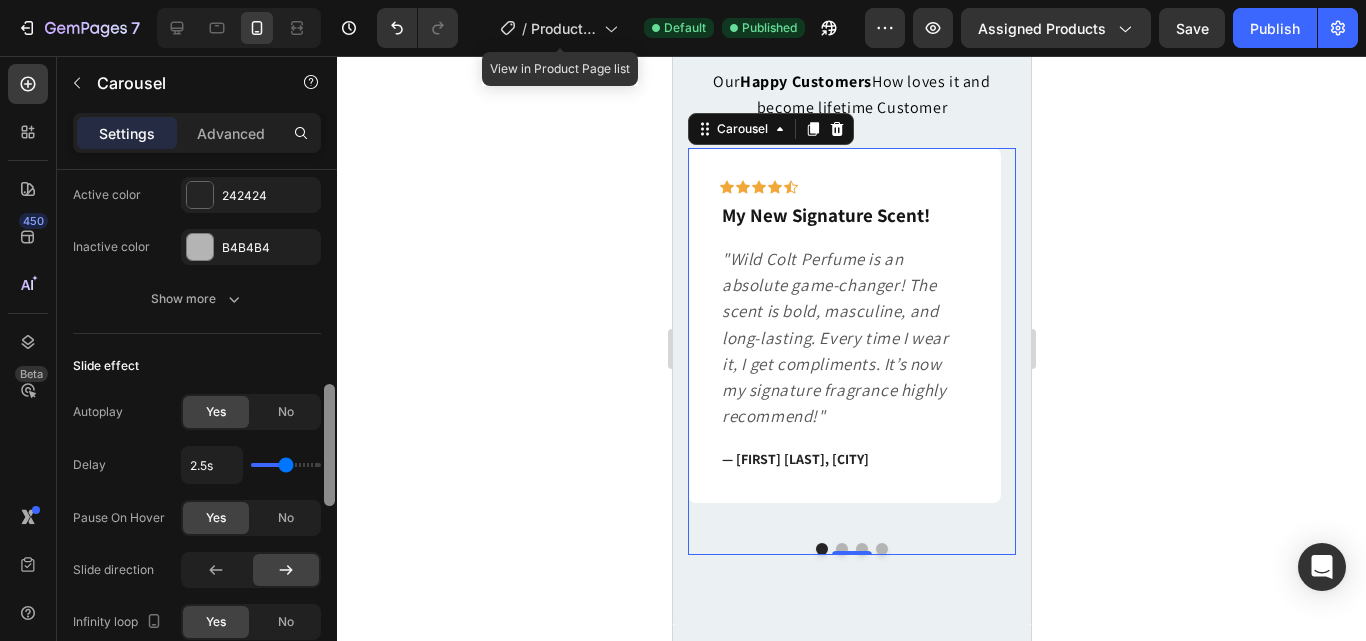 scroll, scrollTop: 884, scrollLeft: 0, axis: vertical 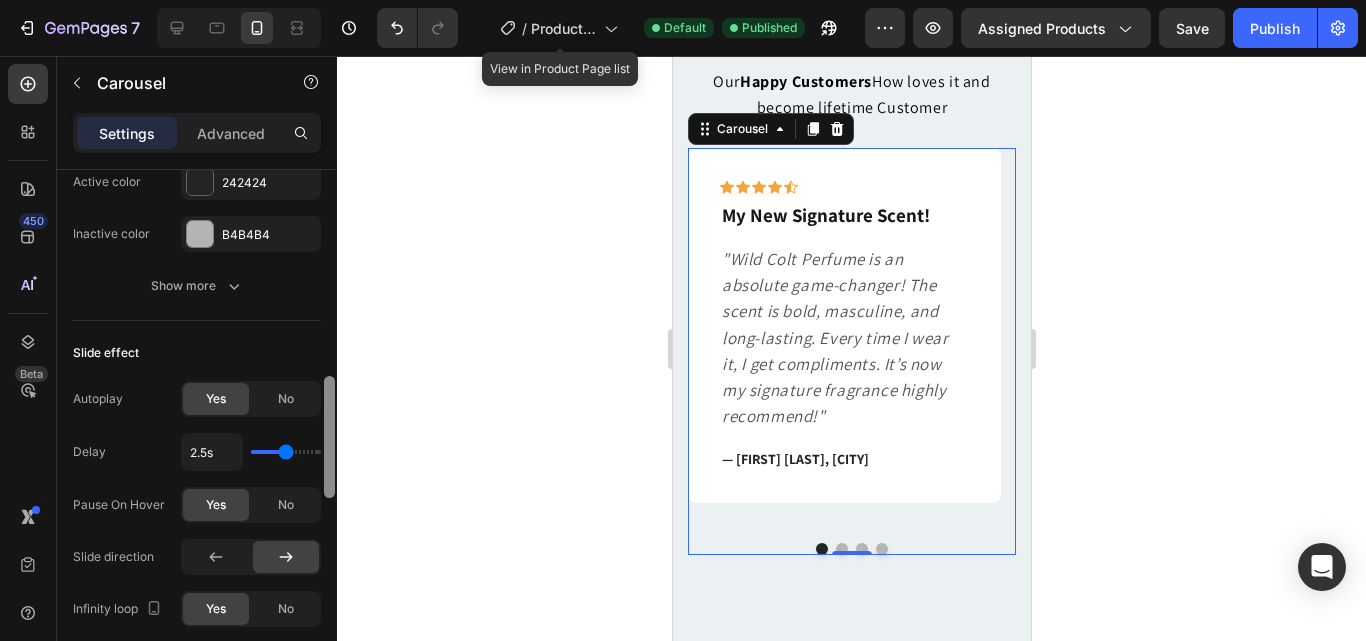 drag, startPoint x: 334, startPoint y: 375, endPoint x: 326, endPoint y: 417, distance: 42.755116 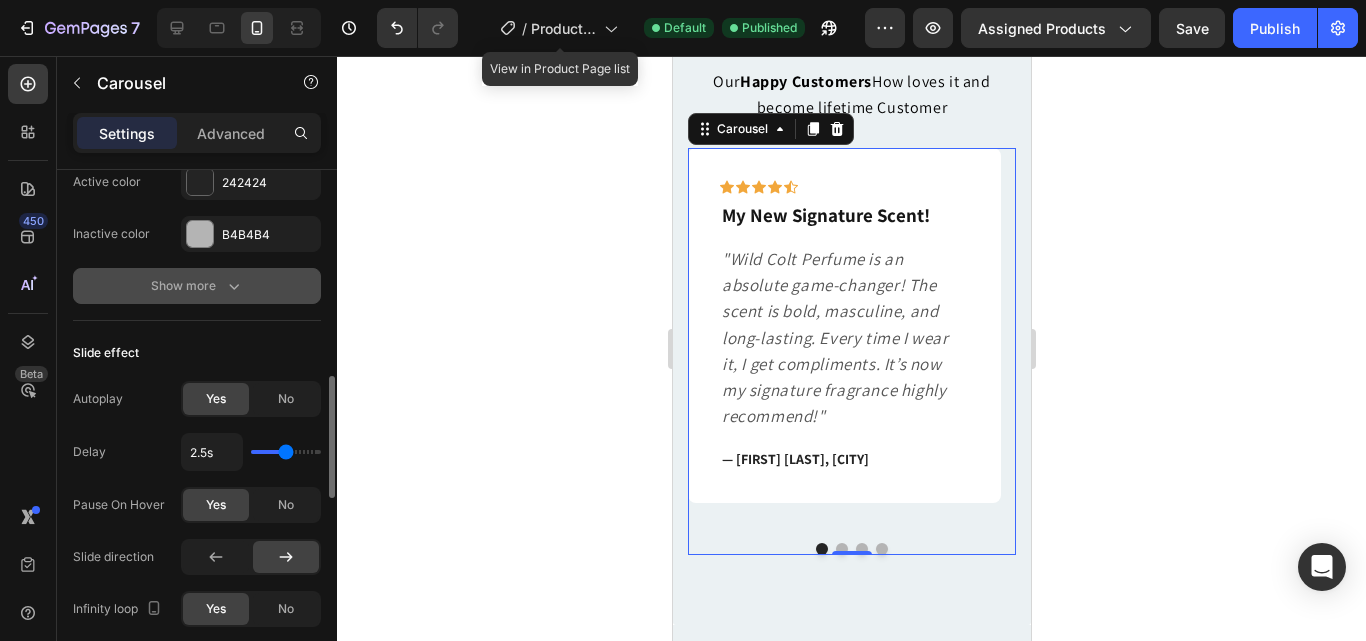 click on "Show more" at bounding box center [197, 286] 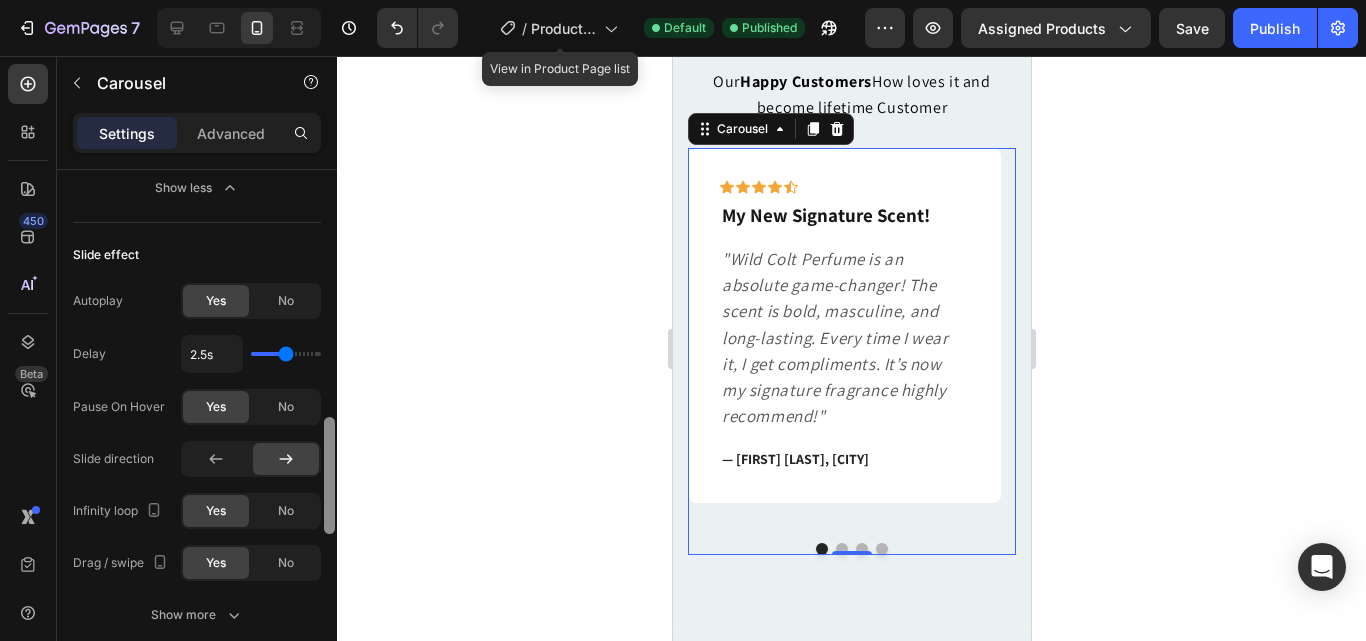 scroll, scrollTop: 1094, scrollLeft: 0, axis: vertical 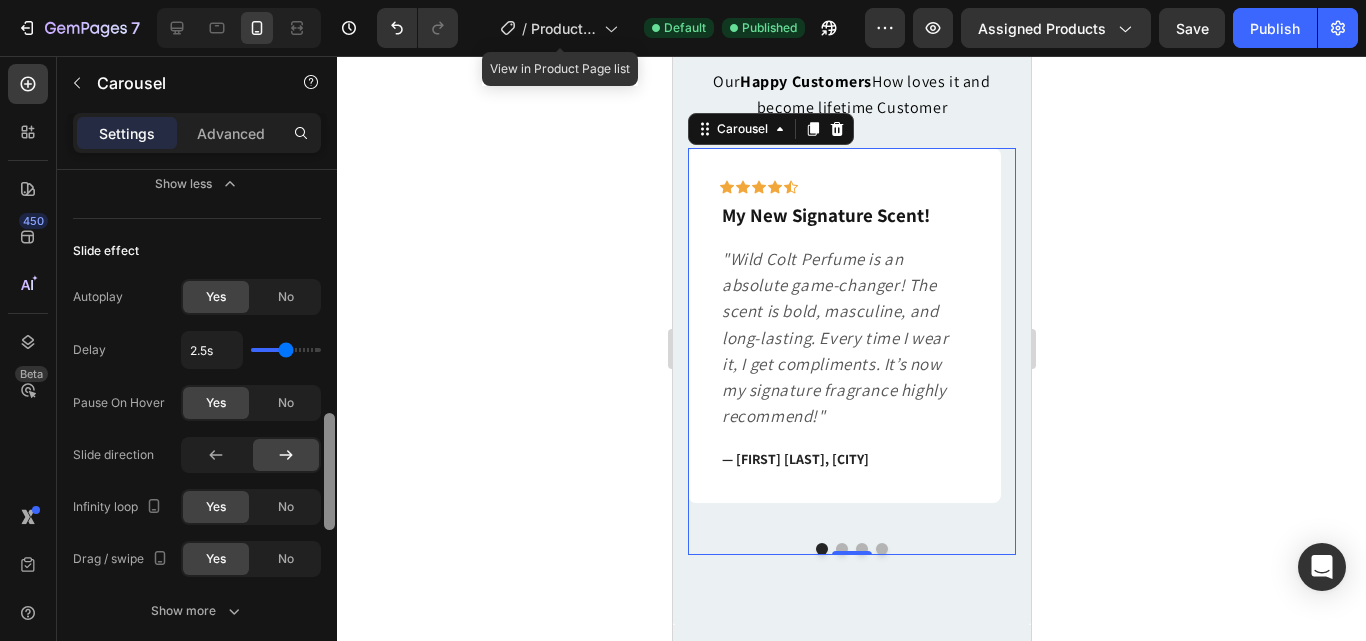 drag, startPoint x: 329, startPoint y: 396, endPoint x: 321, endPoint y: 445, distance: 49.648766 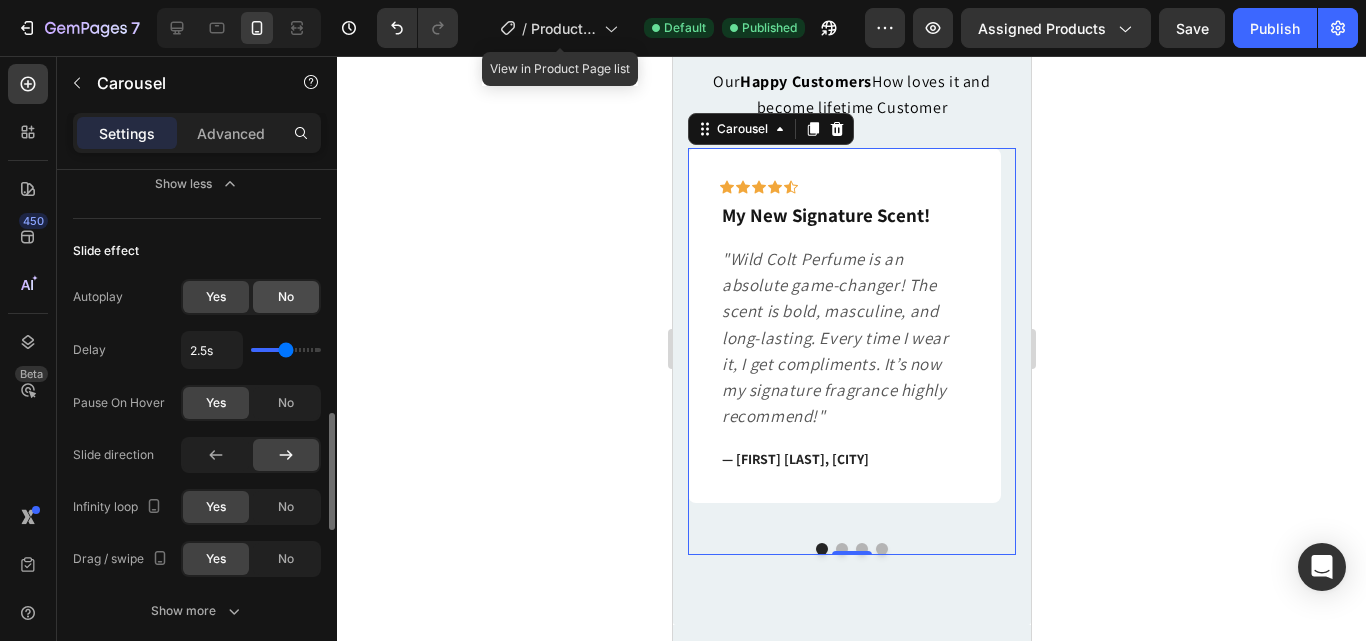 click on "No" 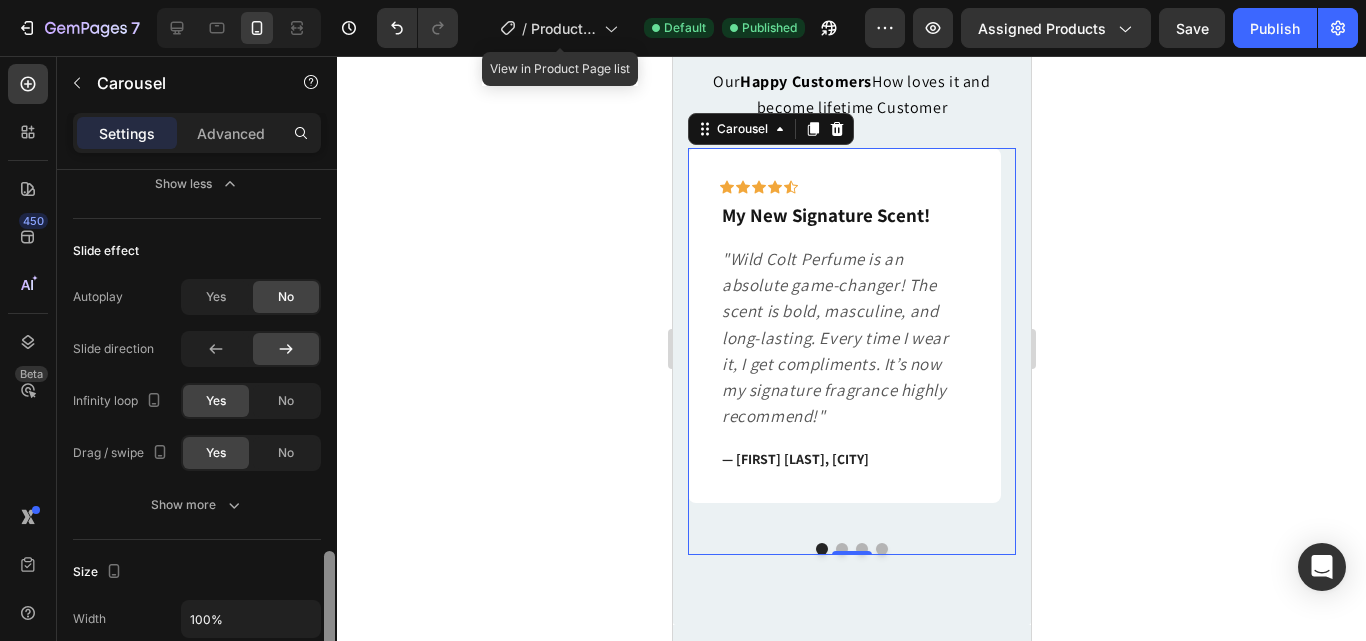 scroll, scrollTop: 1197, scrollLeft: 0, axis: vertical 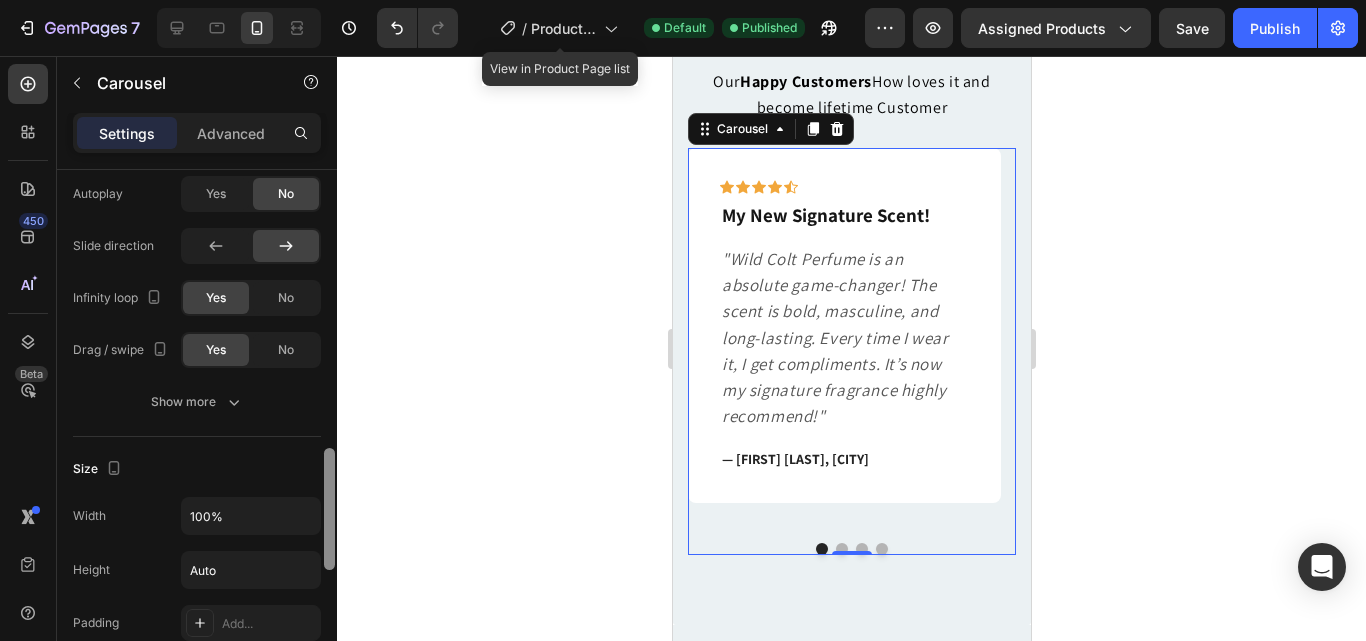 drag, startPoint x: 329, startPoint y: 470, endPoint x: 329, endPoint y: 494, distance: 24 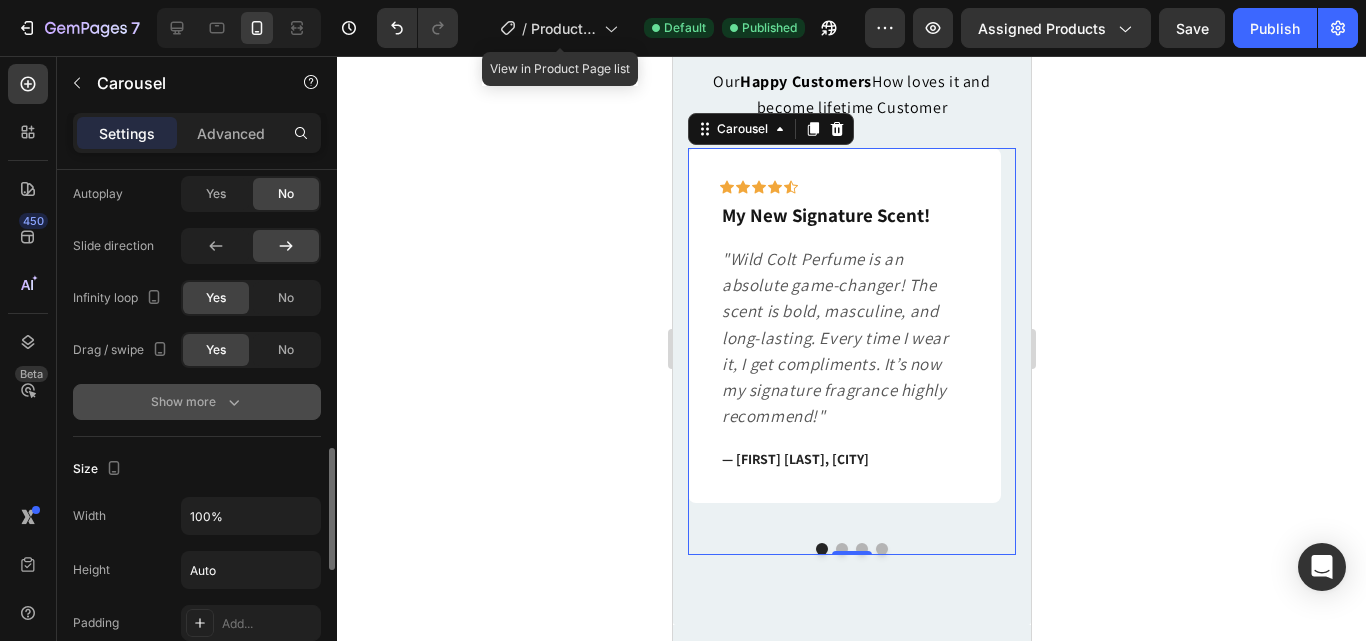 click 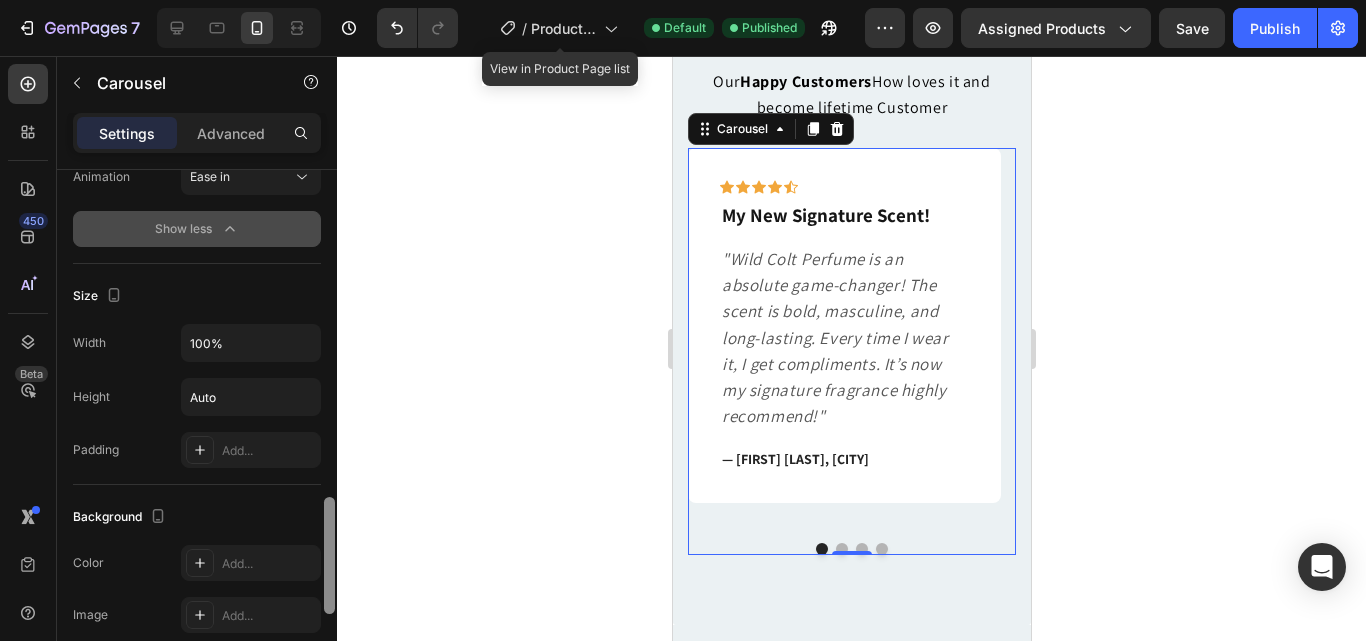 scroll, scrollTop: 1481, scrollLeft: 0, axis: vertical 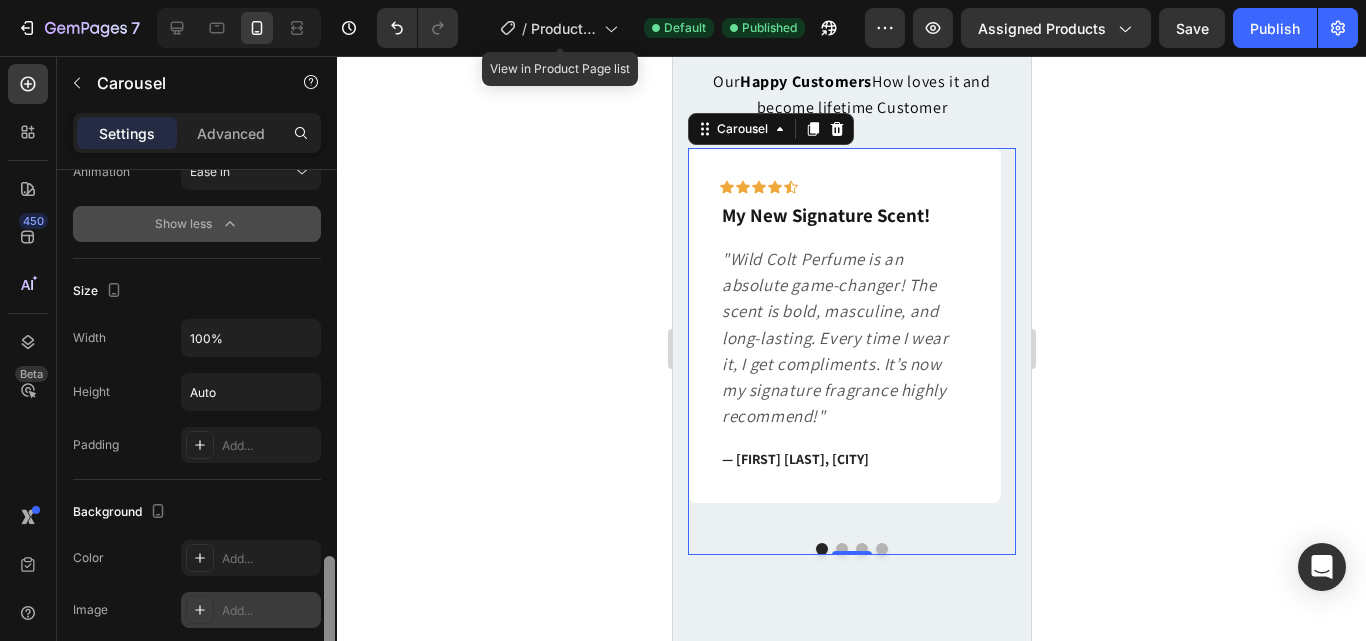 drag, startPoint x: 326, startPoint y: 473, endPoint x: 312, endPoint y: 552, distance: 80.23092 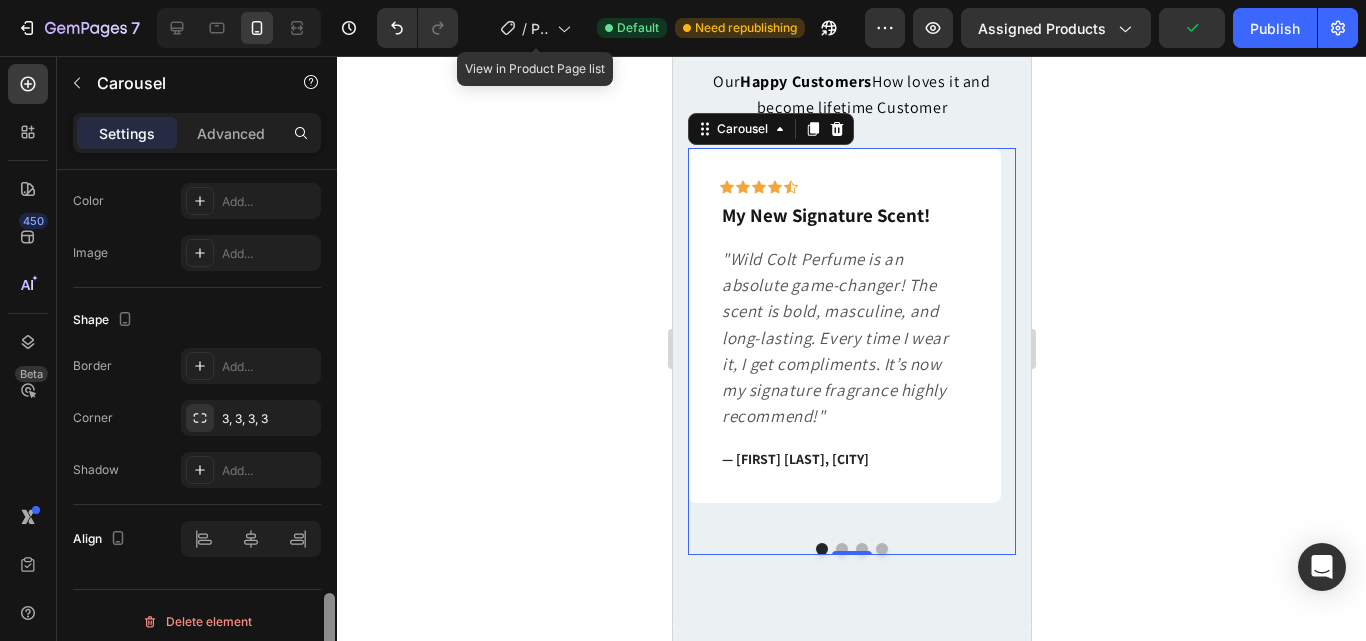 scroll, scrollTop: 1850, scrollLeft: 0, axis: vertical 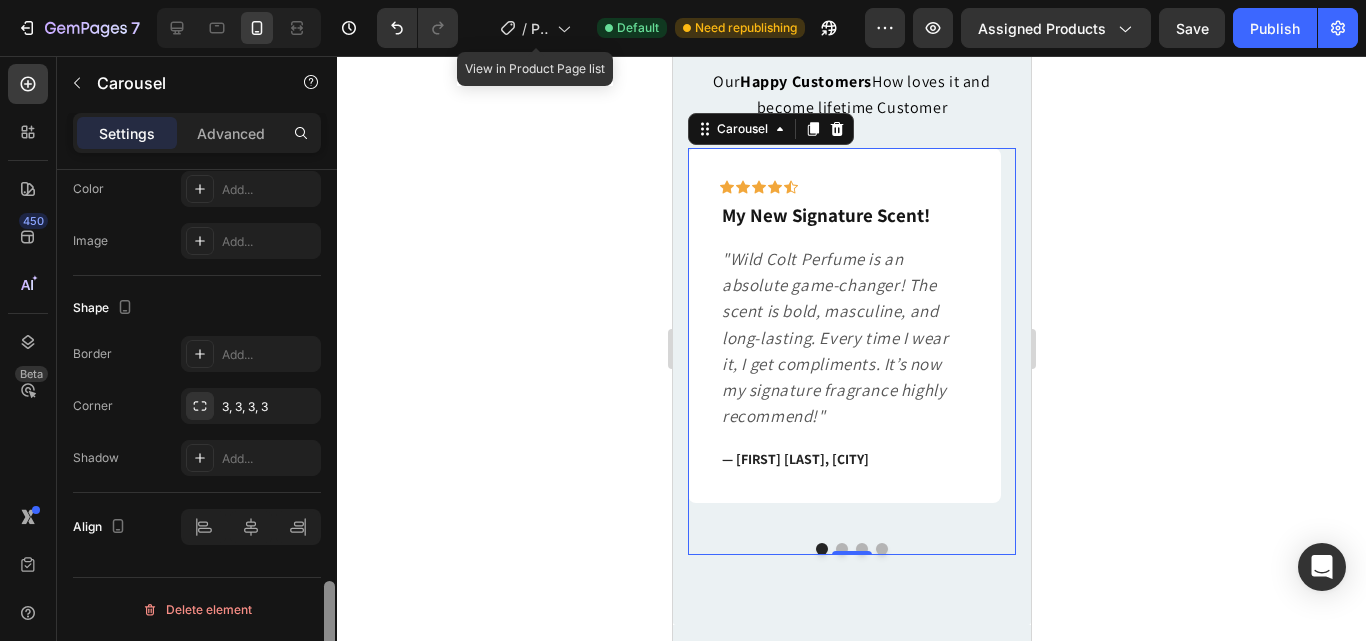 drag, startPoint x: 328, startPoint y: 525, endPoint x: 334, endPoint y: 619, distance: 94.19129 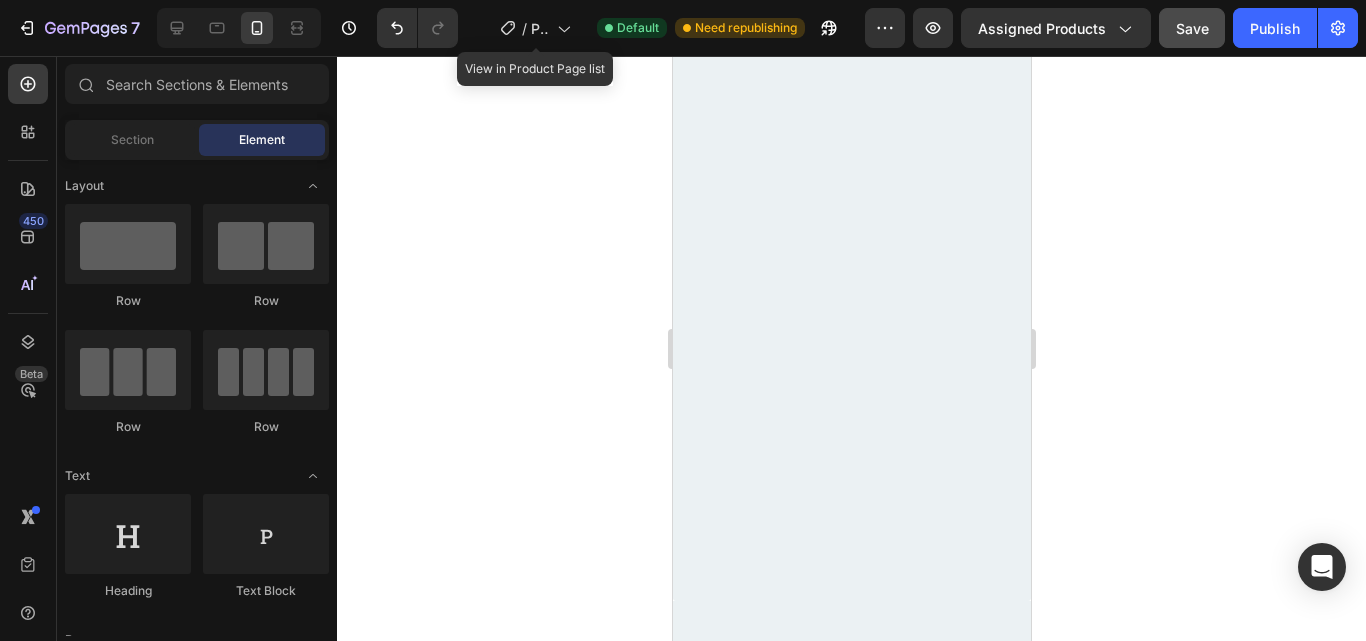 click on "Publish" at bounding box center (1275, 28) 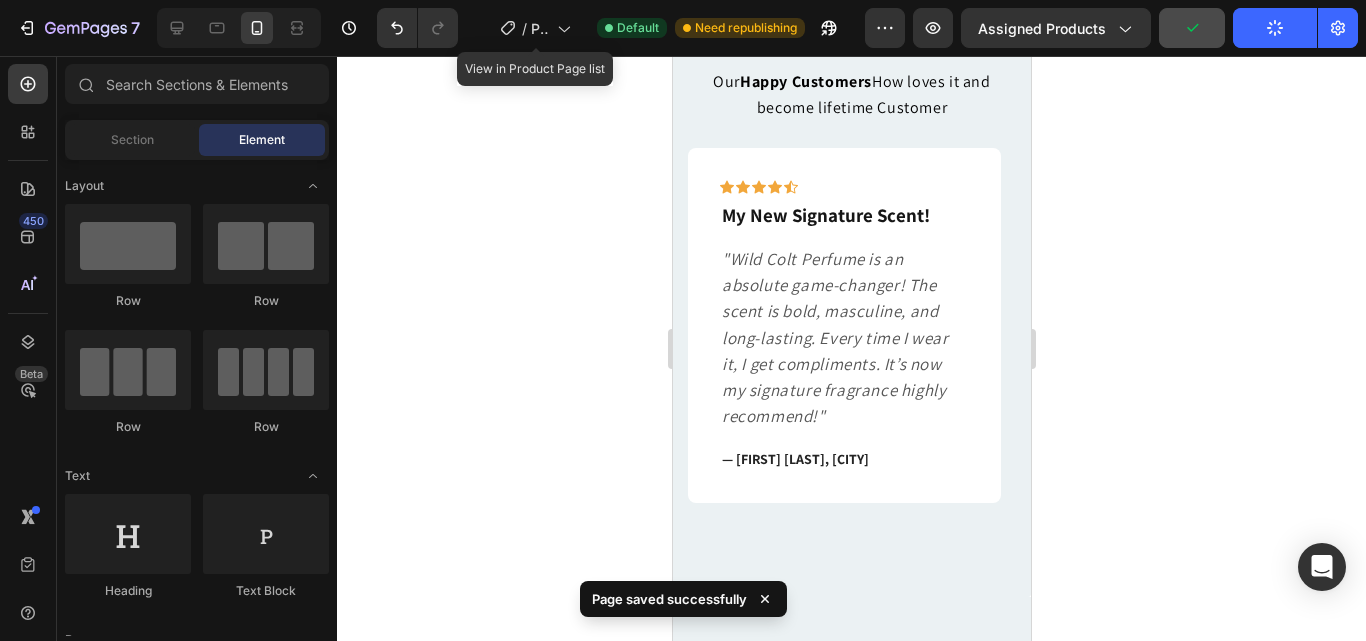 scroll, scrollTop: 1397, scrollLeft: 0, axis: vertical 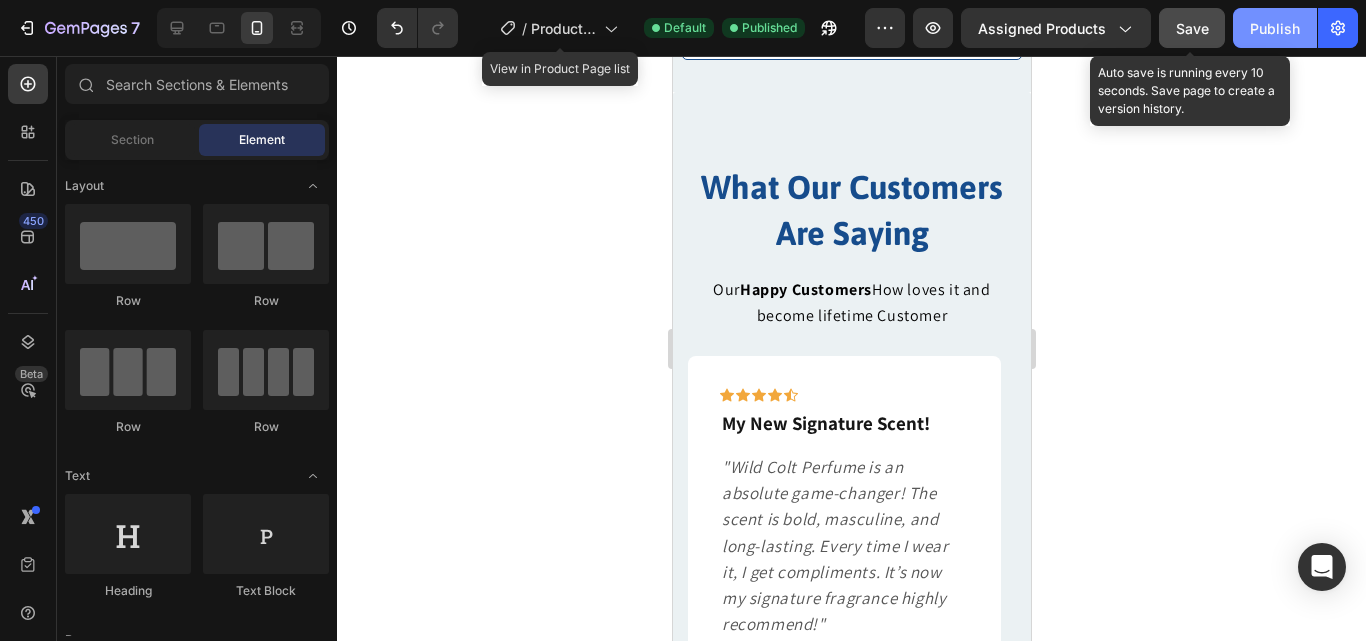 click on "Publish" at bounding box center [1275, 28] 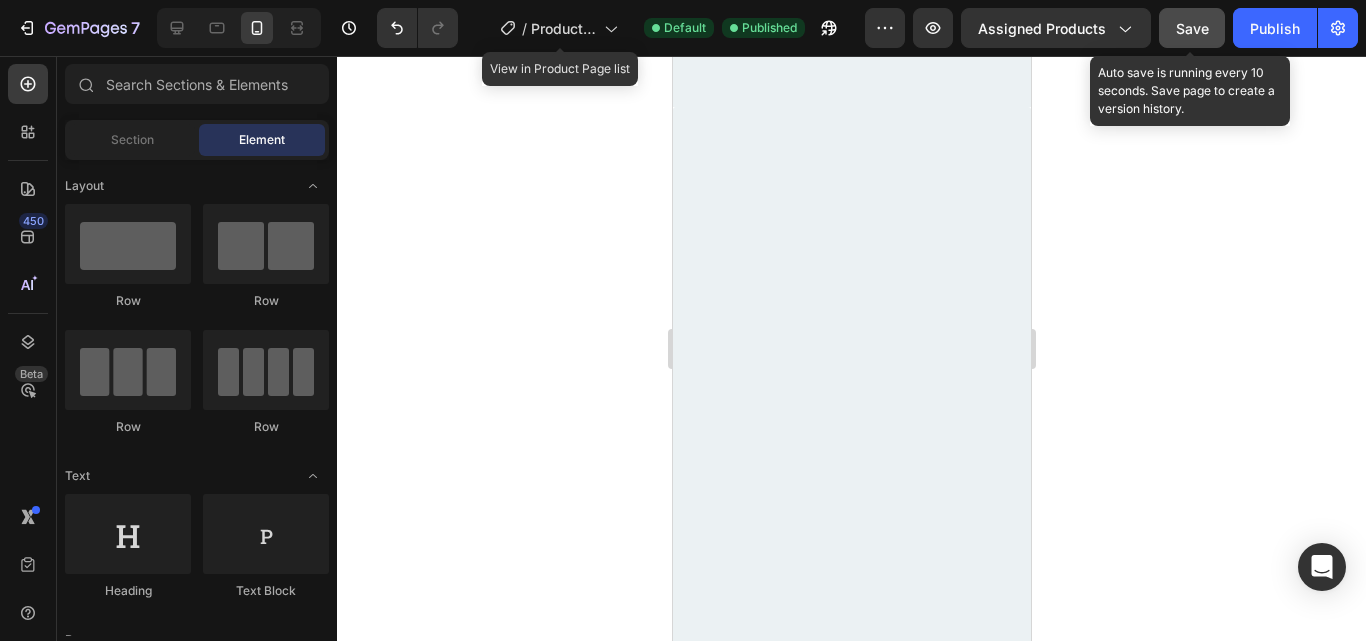 scroll, scrollTop: 28, scrollLeft: 0, axis: vertical 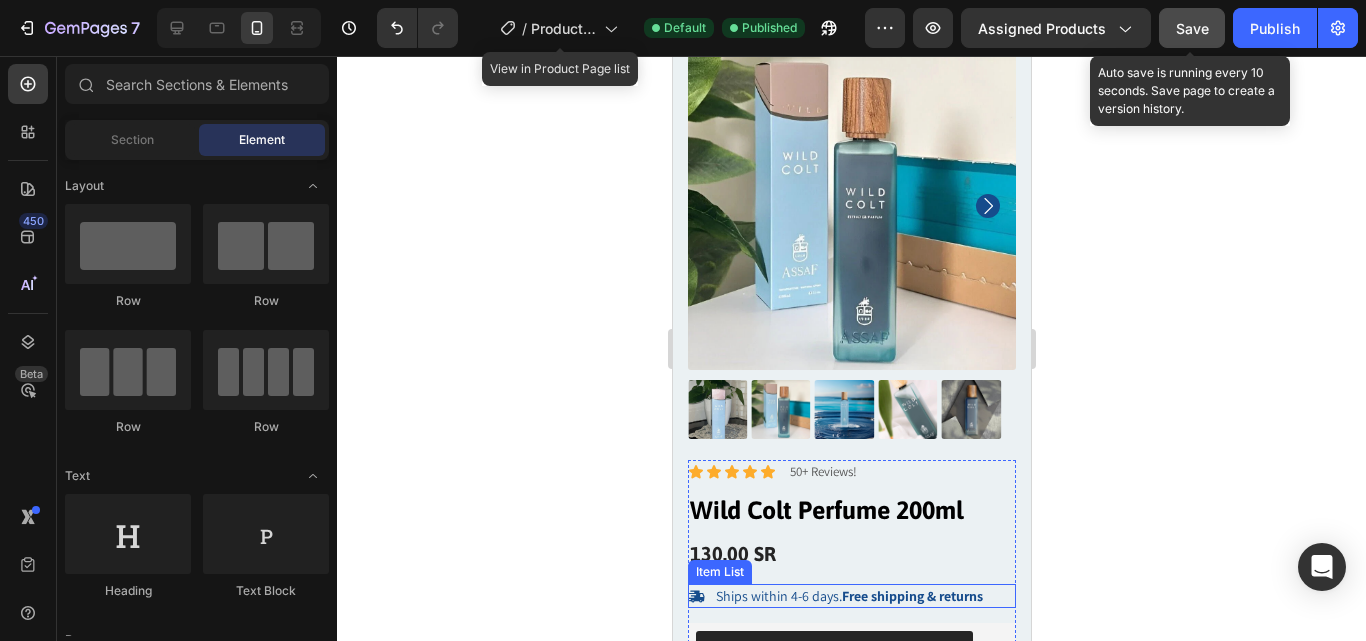 click on "Ships within 4-6 days.  Free shipping & returns" at bounding box center [848, 596] 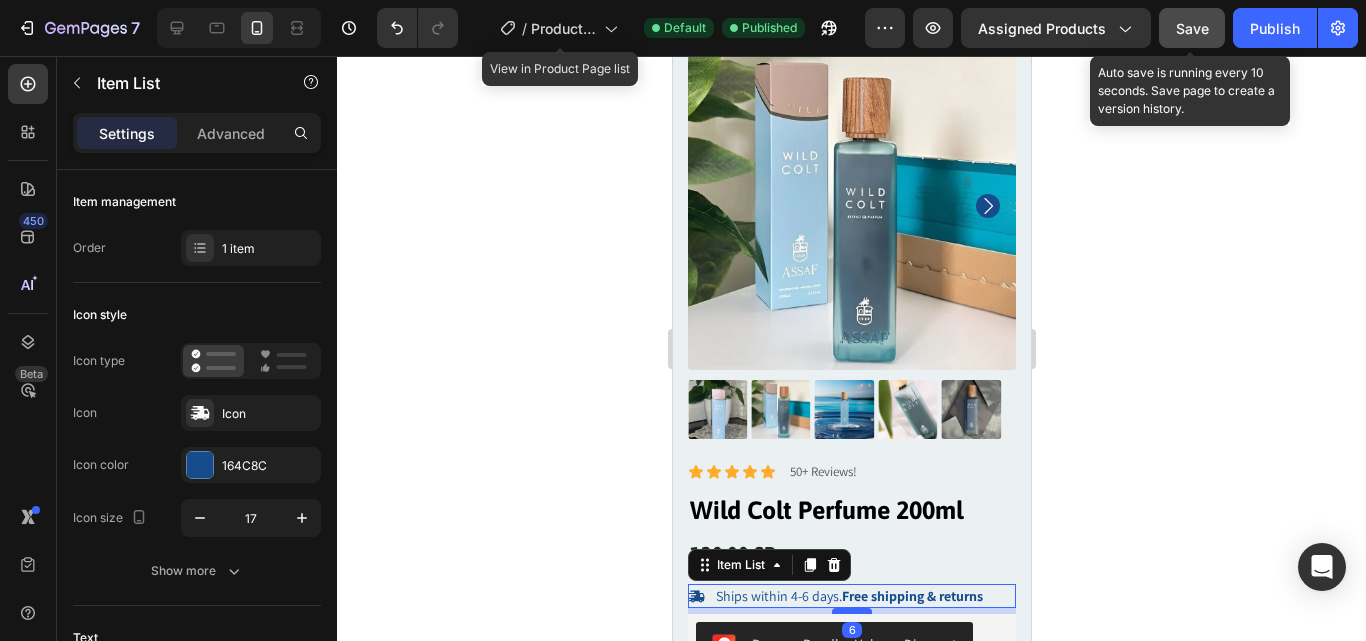 click at bounding box center [851, 611] 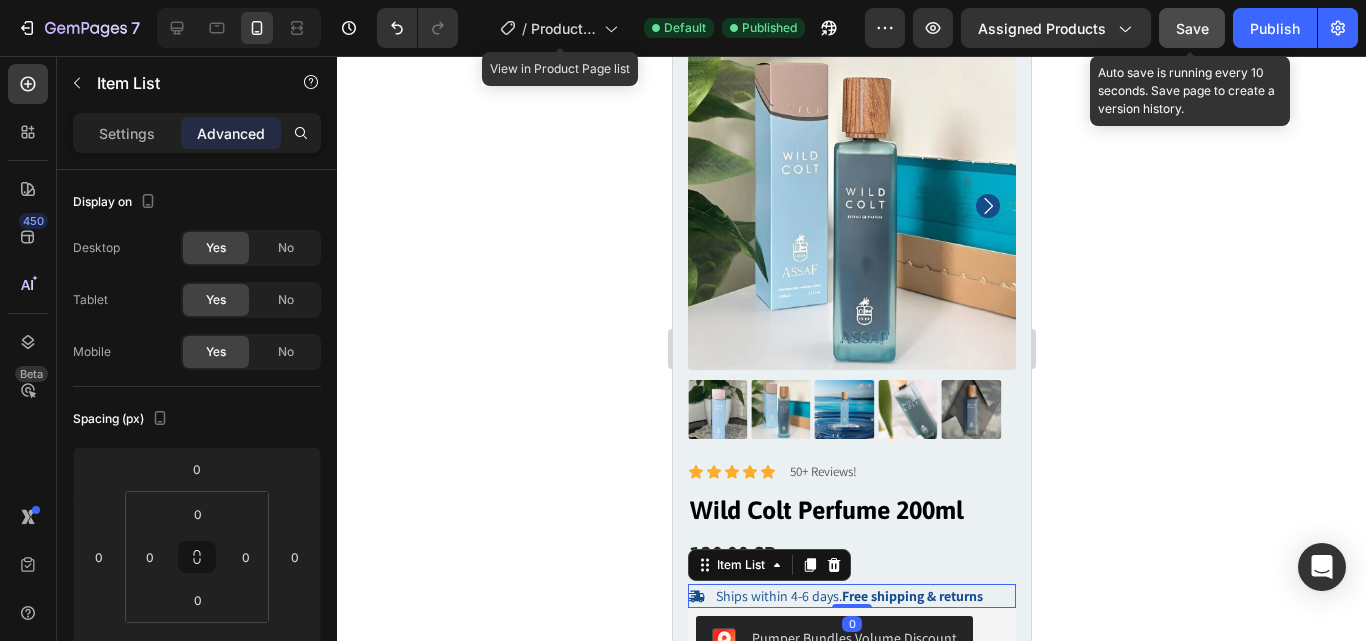drag, startPoint x: 850, startPoint y: 596, endPoint x: 848, endPoint y: 584, distance: 12.165525 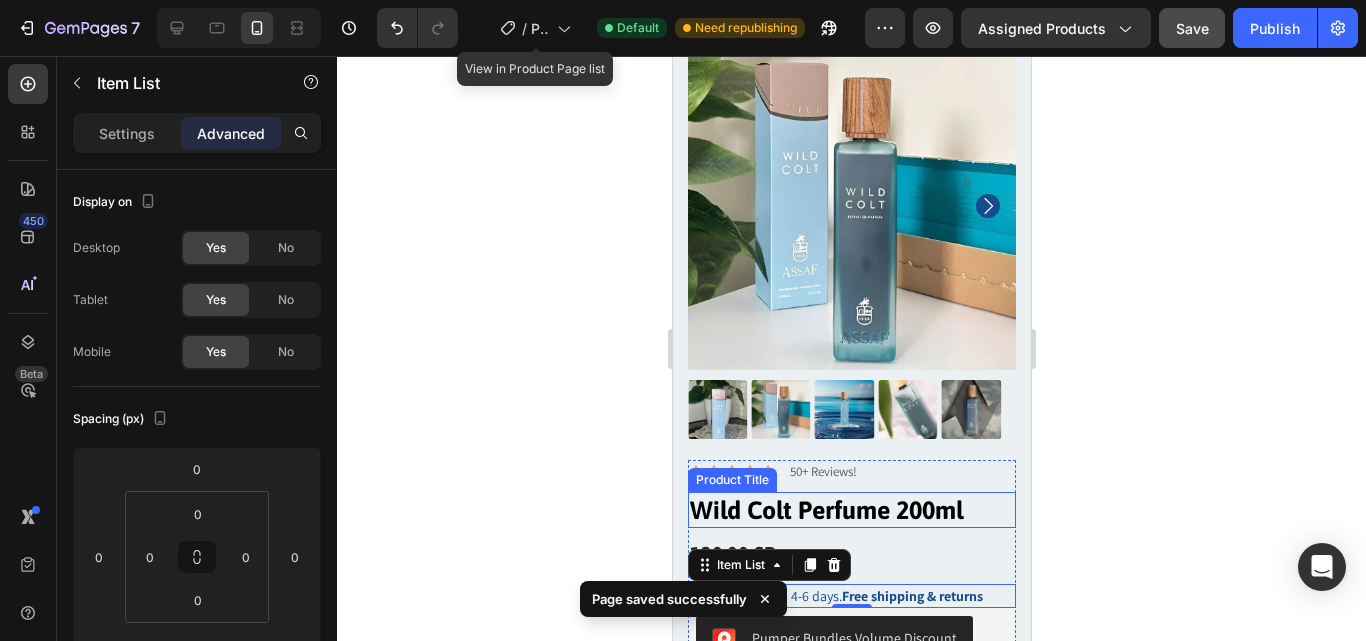 click on "Wild Colt Perfume 200ml" at bounding box center (851, 510) 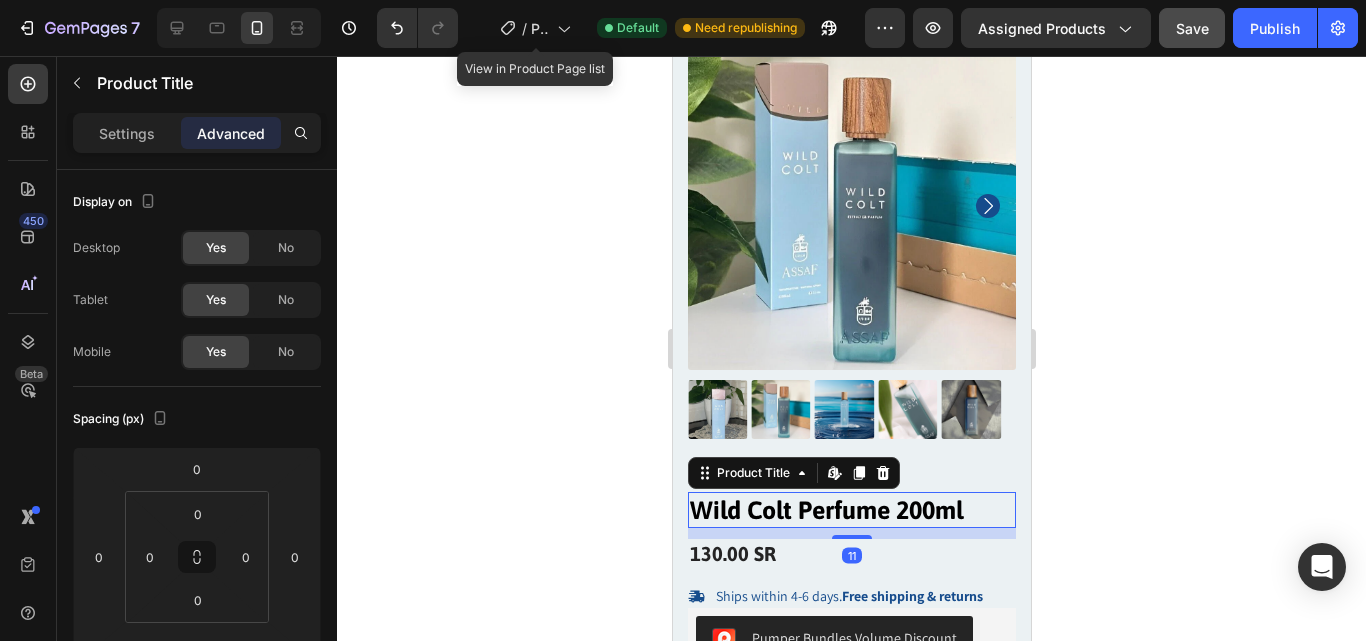 click on "Wild Colt Perfume 200ml" at bounding box center (851, 510) 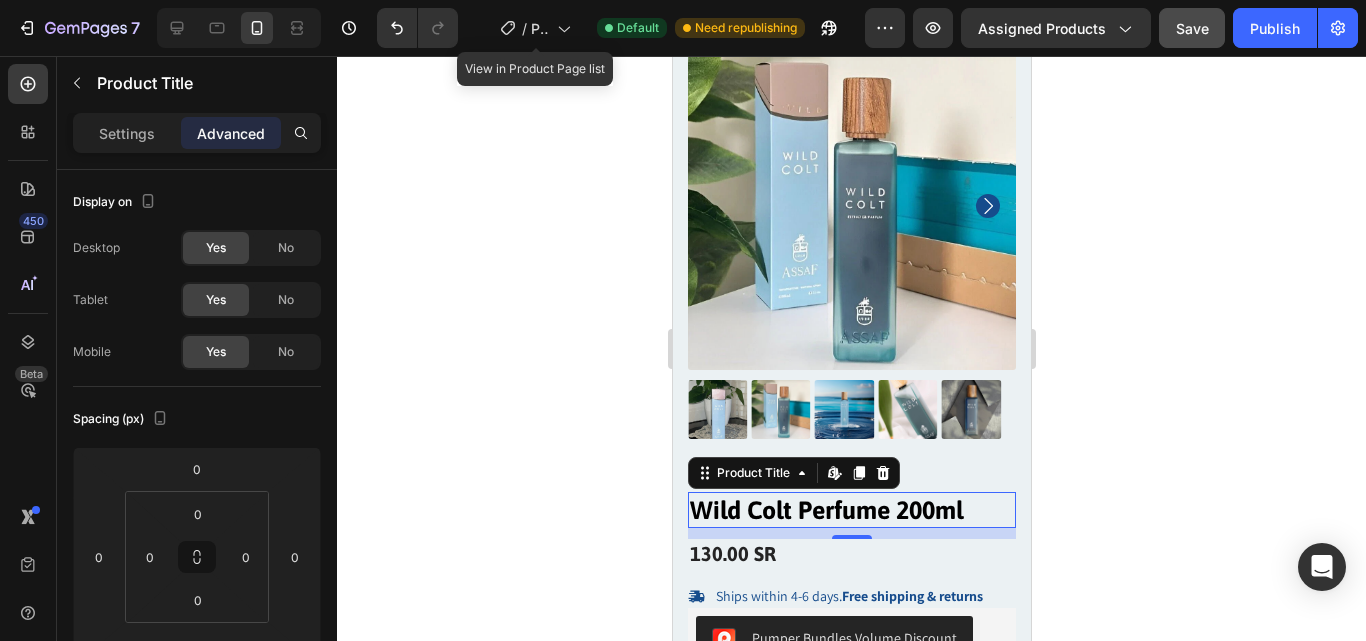 click on "Wild Colt Perfume 200ml" at bounding box center [851, 510] 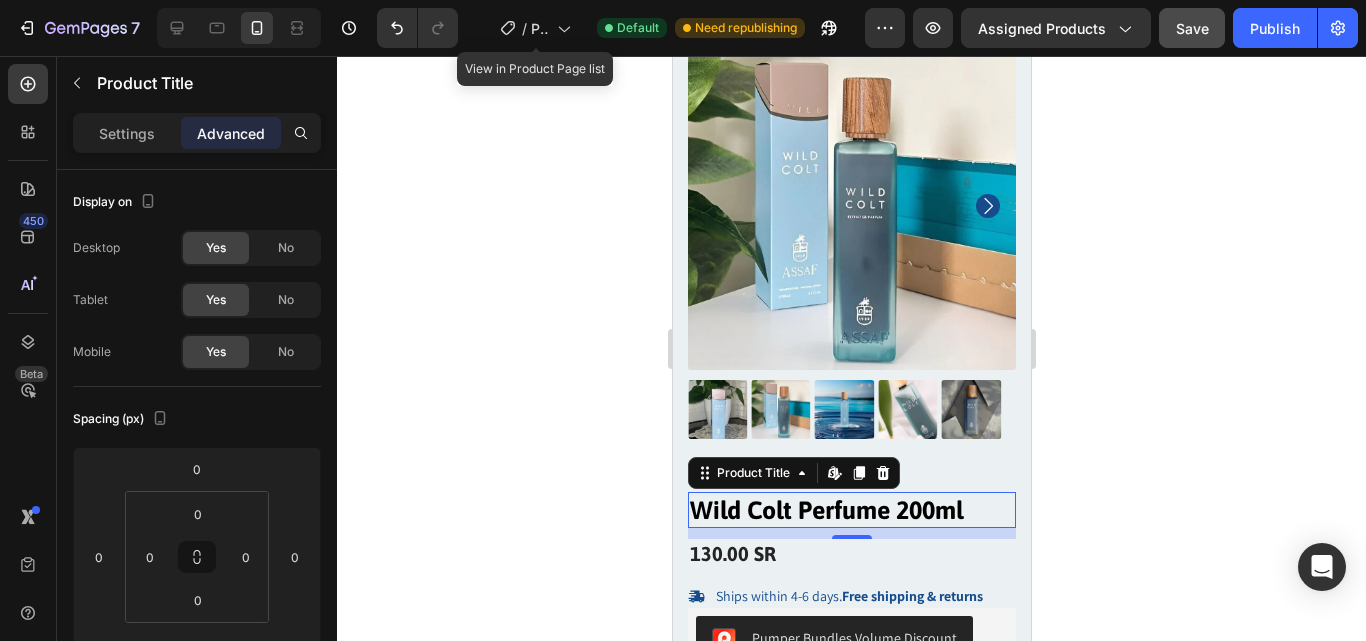 click on "Wild Colt Perfume 200ml" at bounding box center (851, 510) 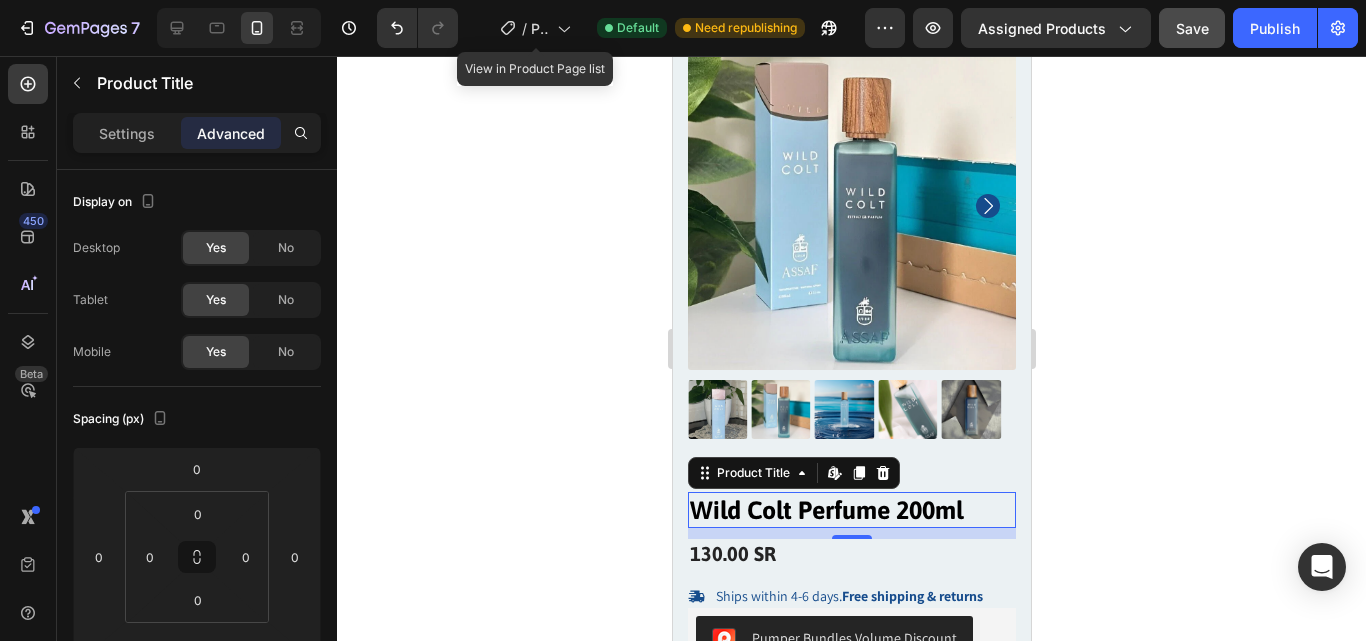 click on "Wild Colt Perfume 200ml" at bounding box center [851, 510] 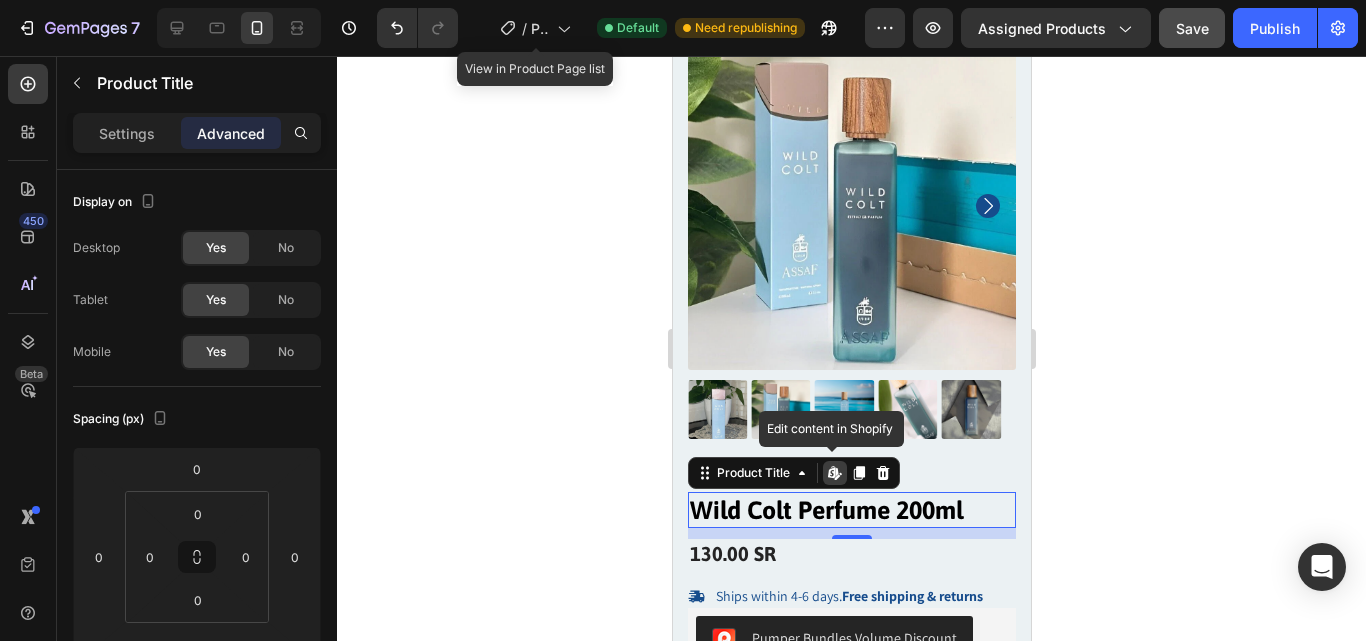 click on "Wild Colt Perfume 200ml" at bounding box center [851, 510] 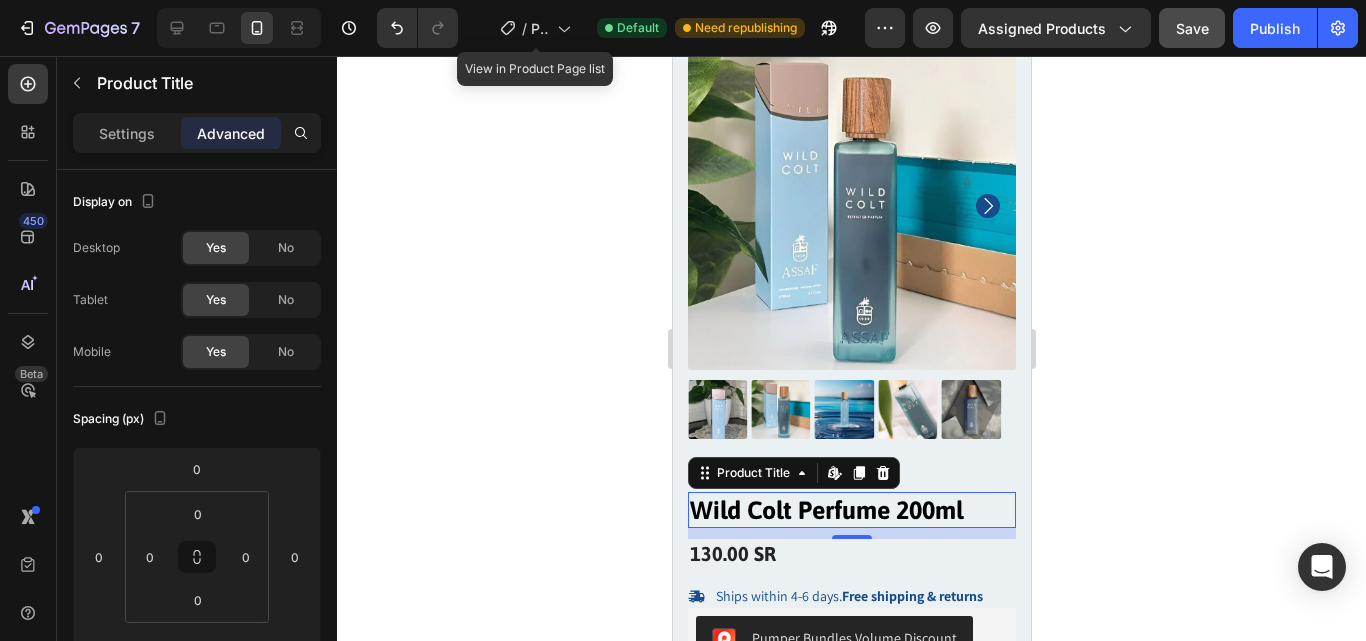 click on "Wild Colt Perfume 200ml" at bounding box center (851, 510) 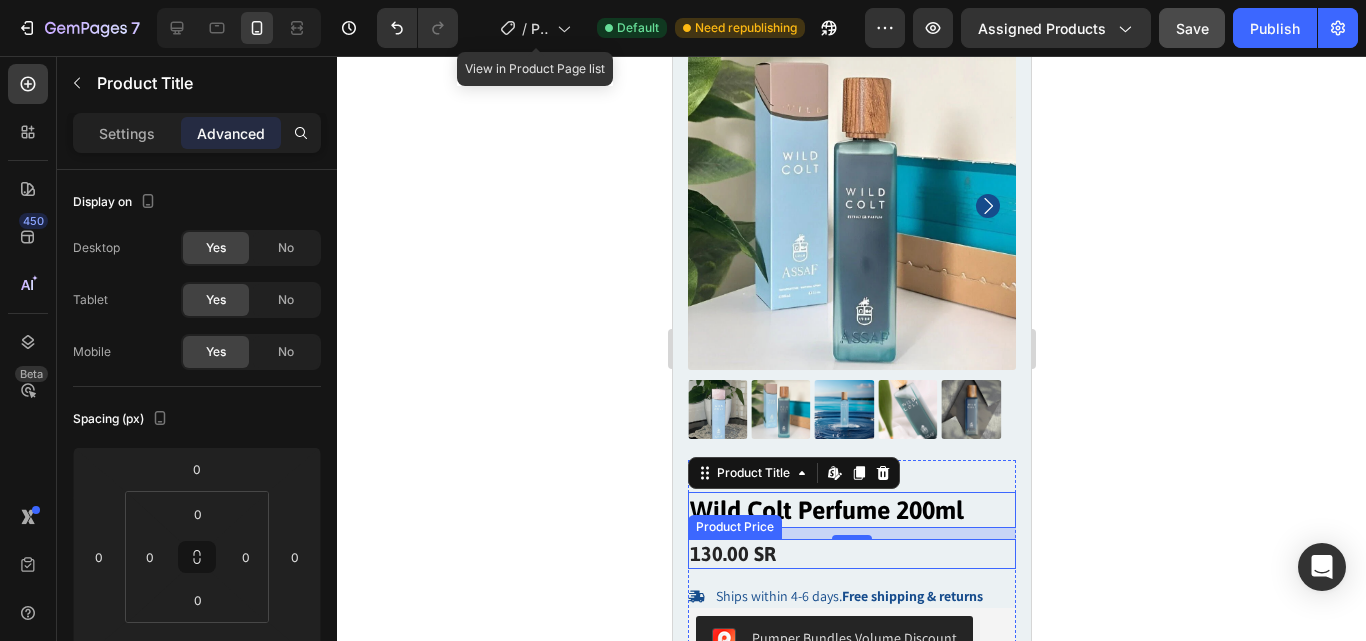 click on "130.00 SR" at bounding box center [851, 554] 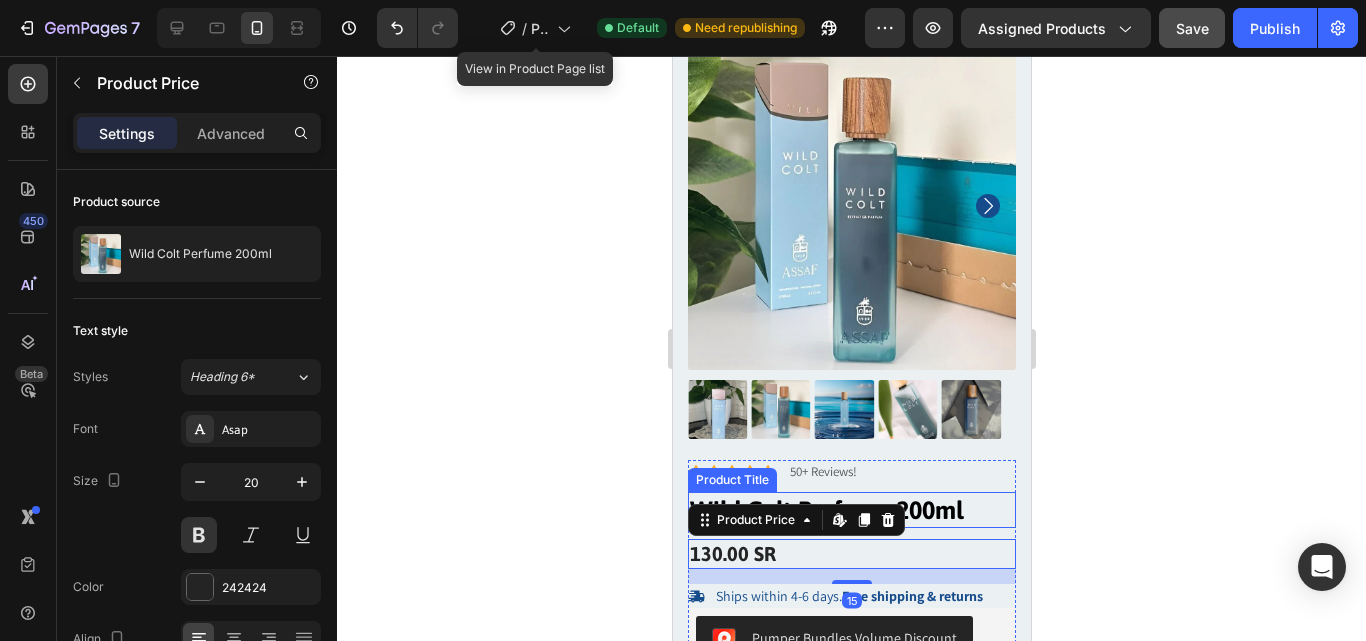 click on "Wild Colt Perfume 200ml" at bounding box center (851, 510) 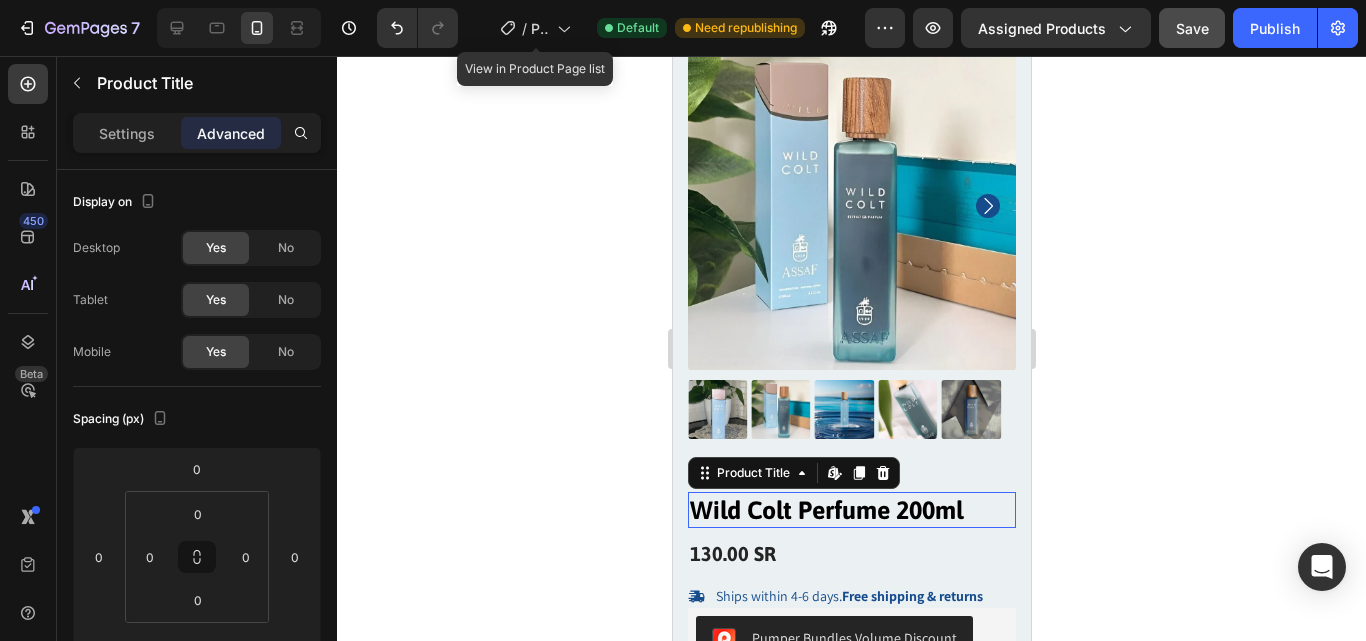 click on "Wild Colt Perfume 200ml" at bounding box center [851, 510] 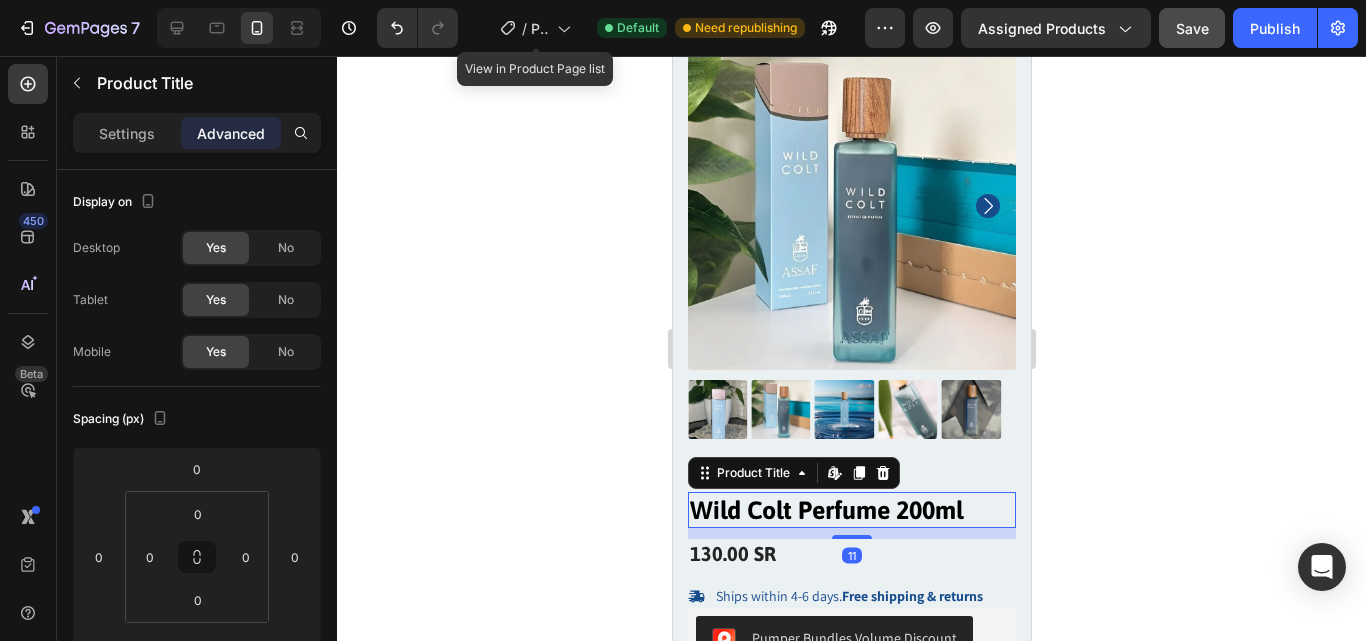 click on "Wild Colt Perfume 200ml" at bounding box center [851, 510] 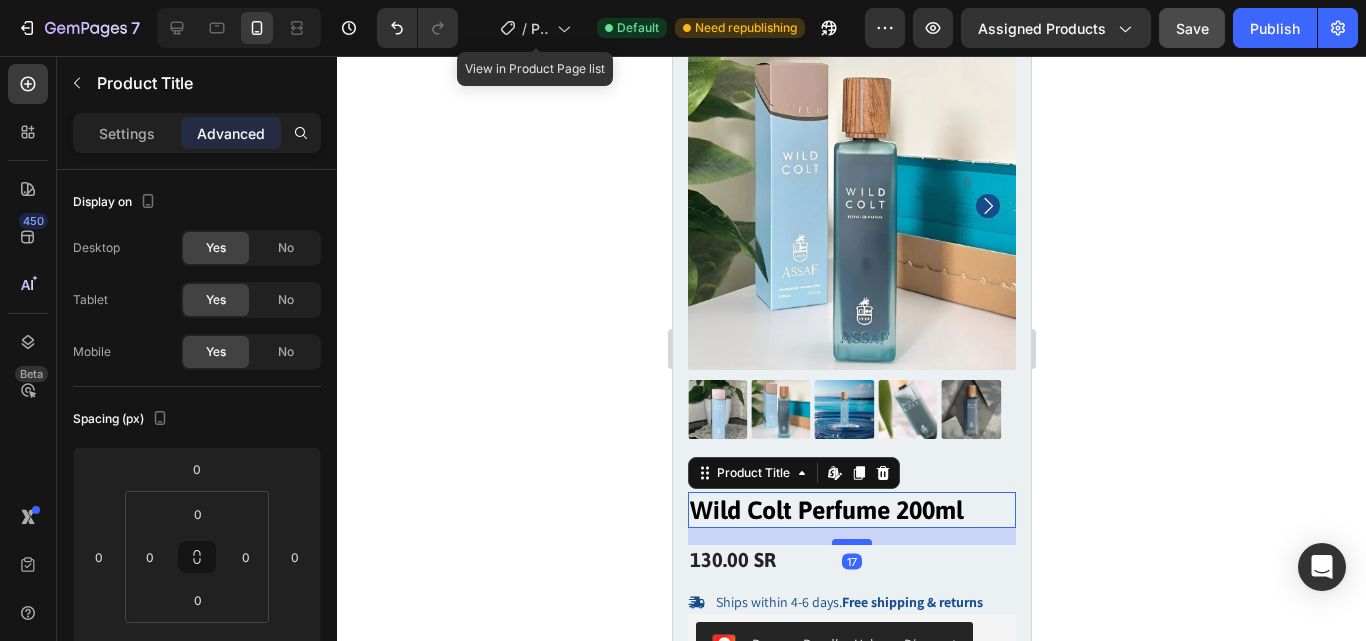 click at bounding box center [851, 542] 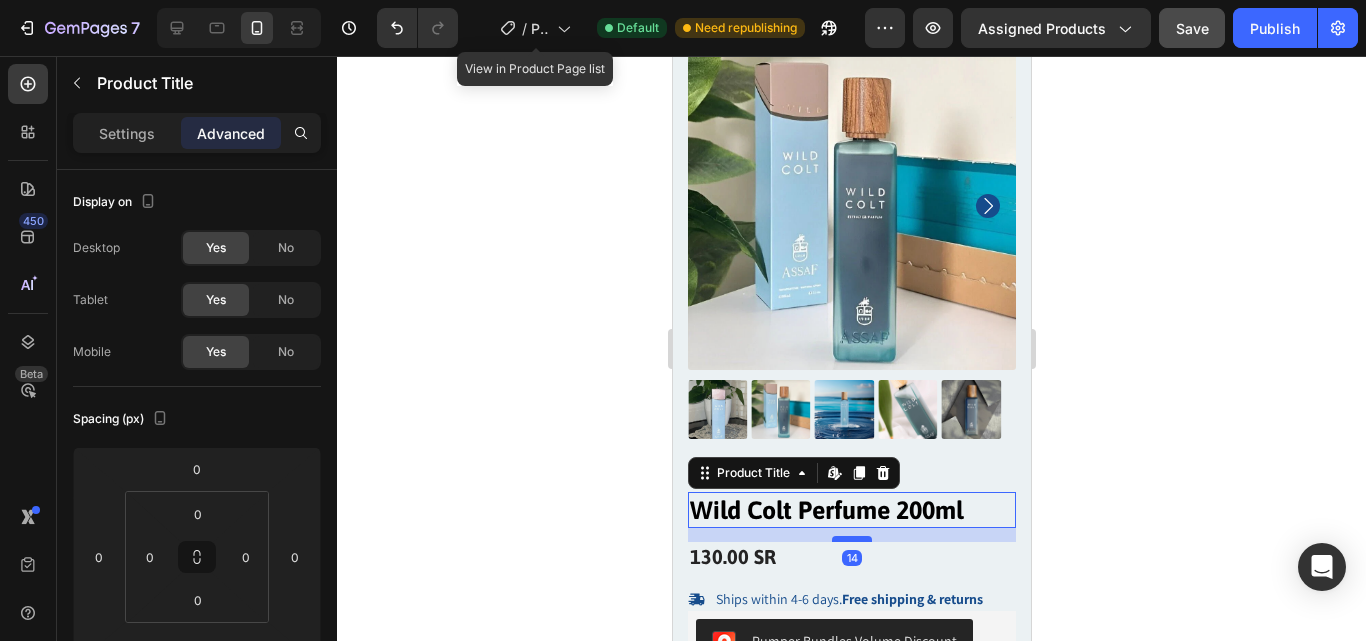 click at bounding box center (851, 539) 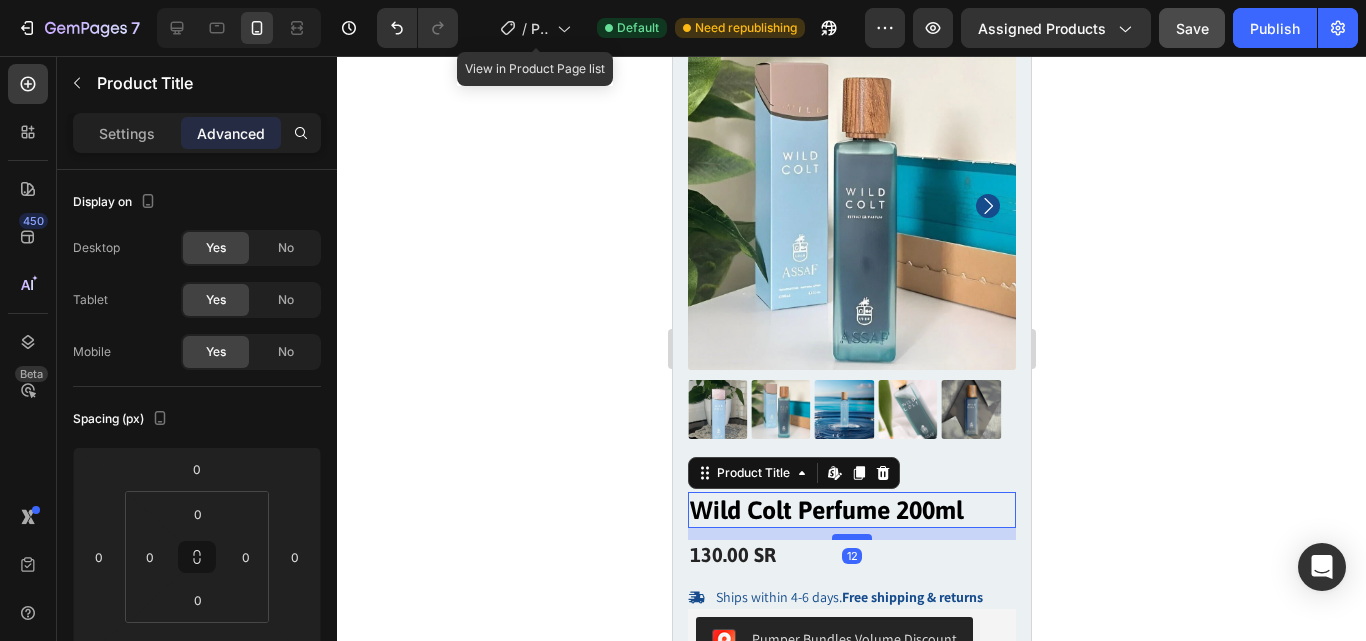 click at bounding box center (851, 537) 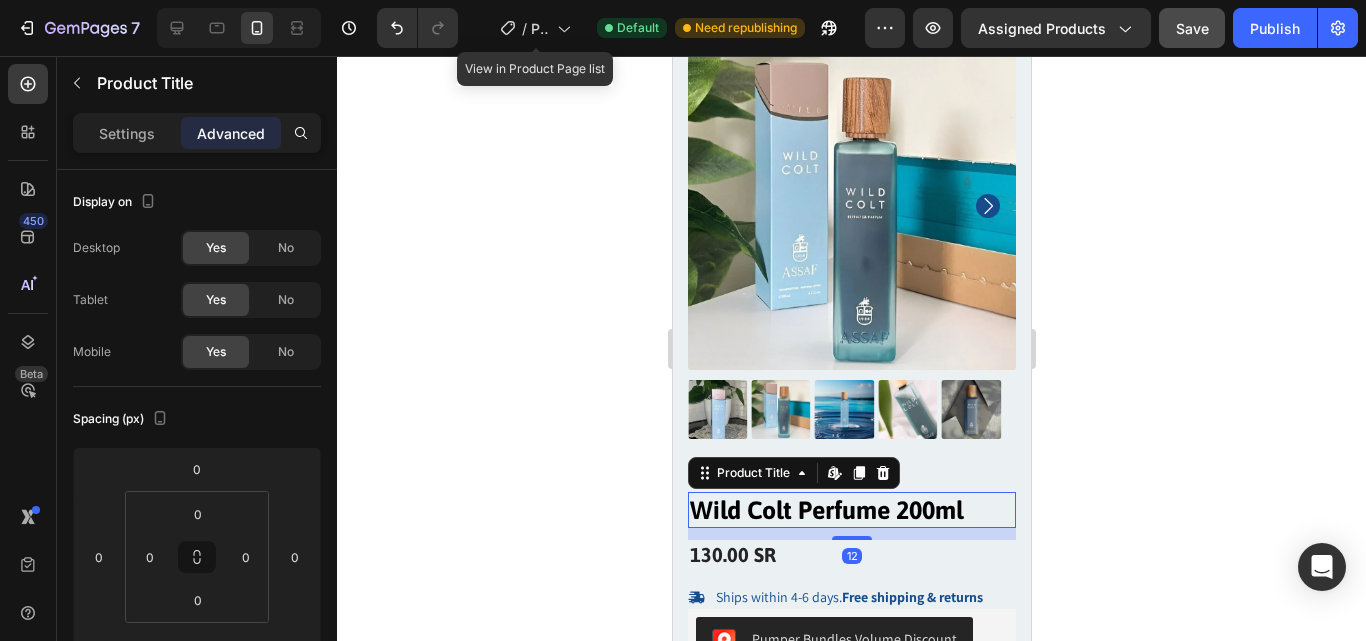 click 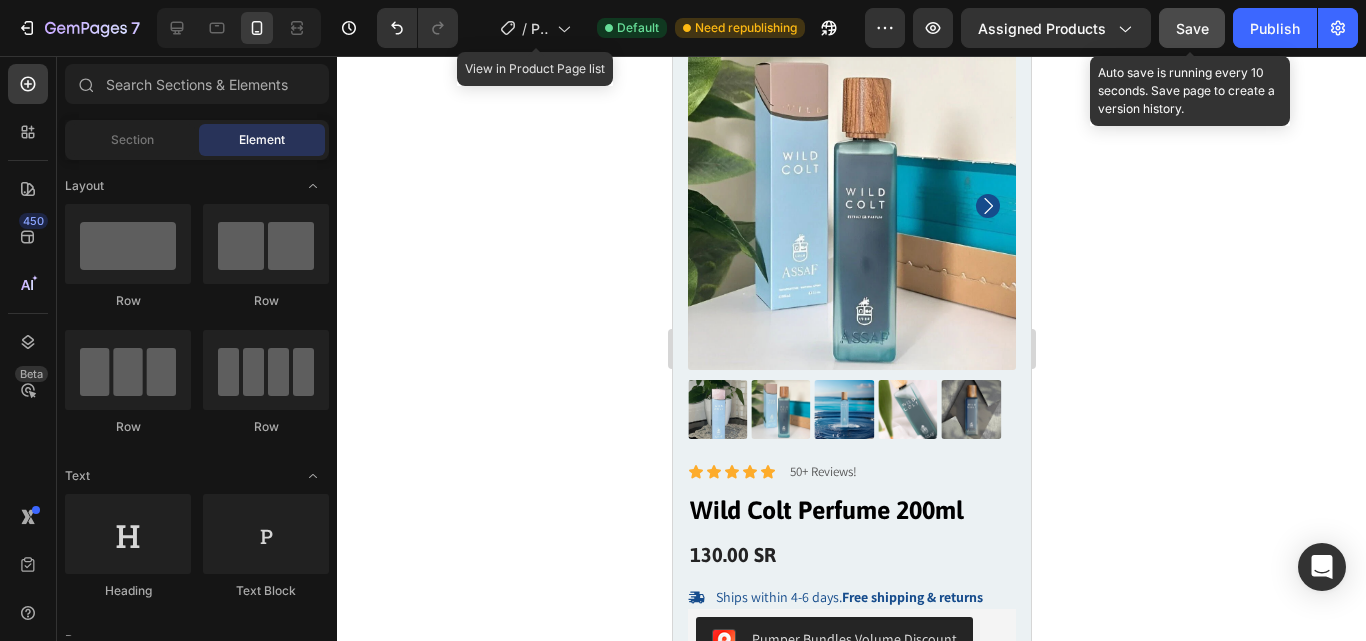 click on "Save" at bounding box center [1192, 28] 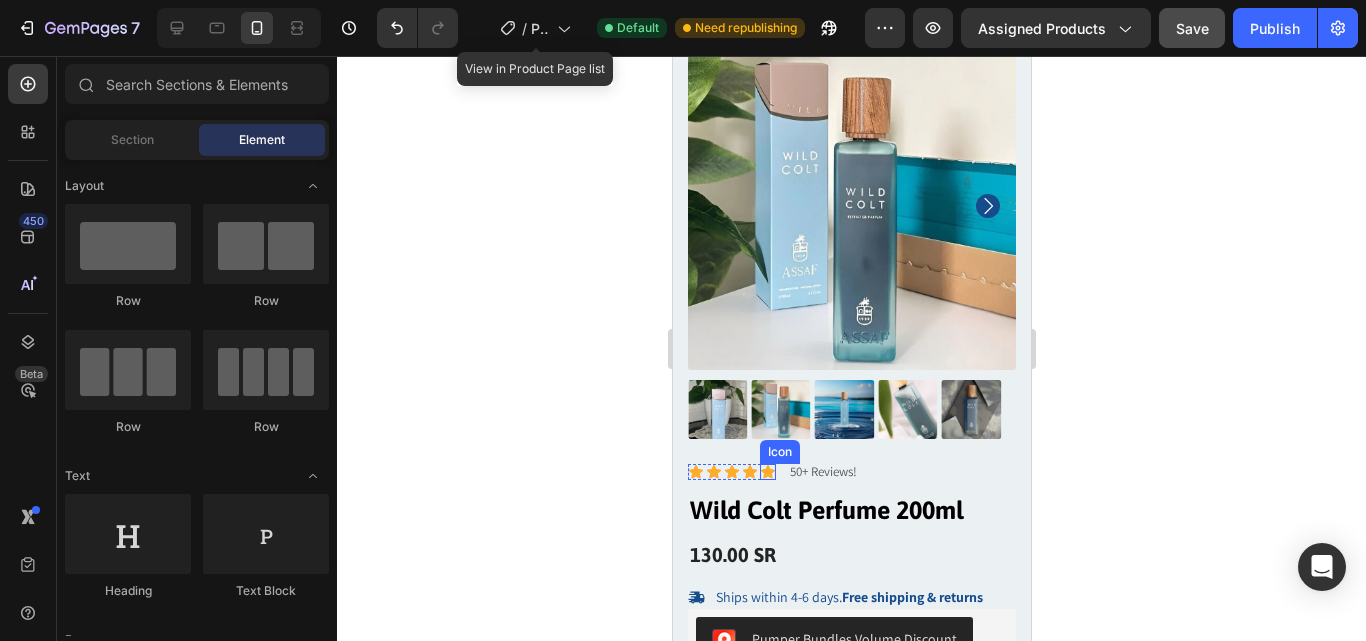 click 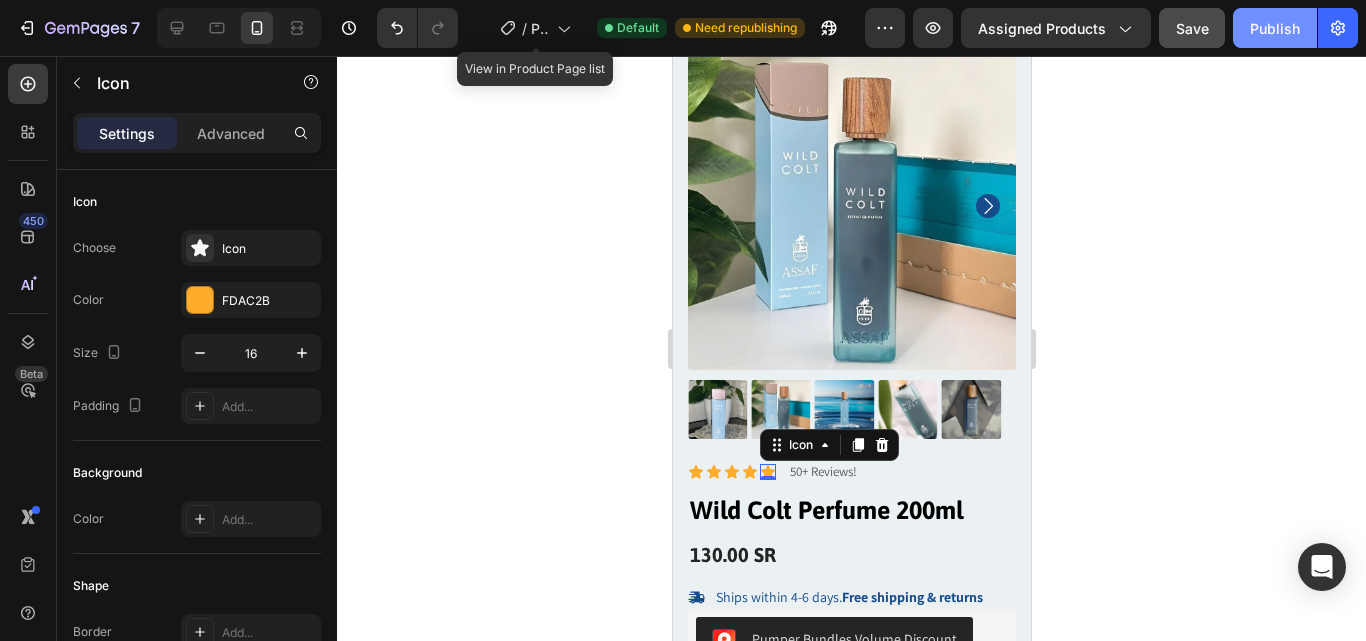 click on "Publish" 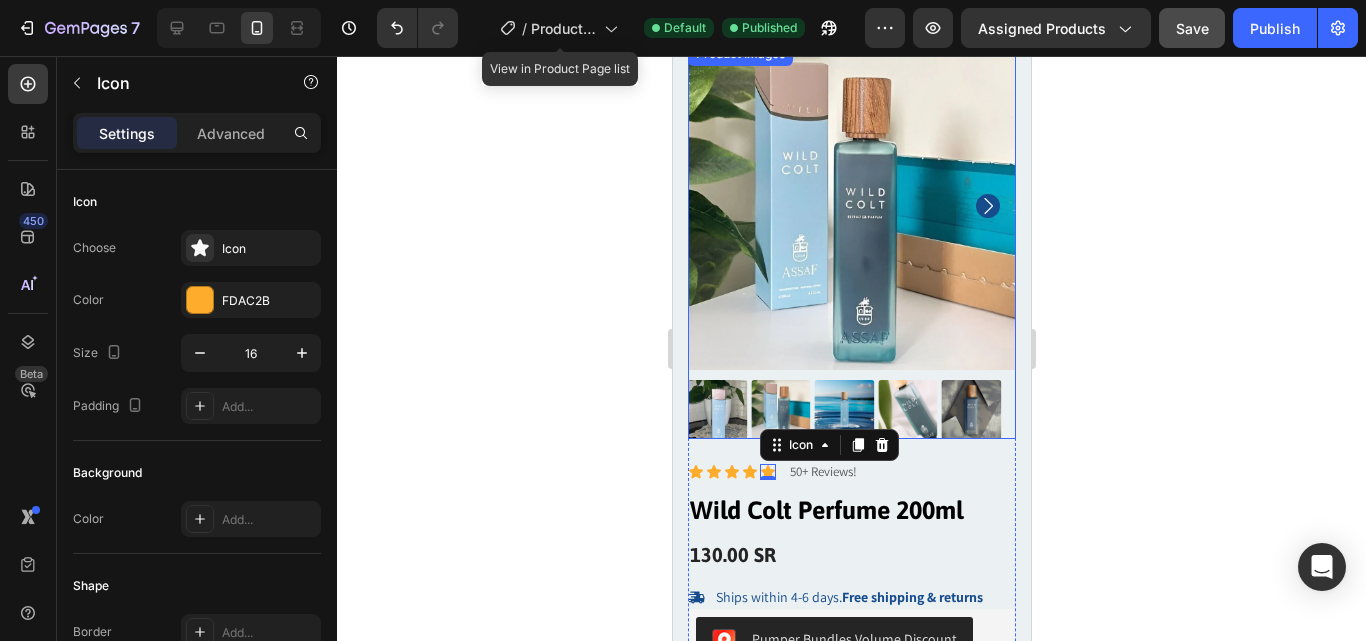 drag, startPoint x: 1272, startPoint y: 15, endPoint x: 1089, endPoint y: 247, distance: 295.48773 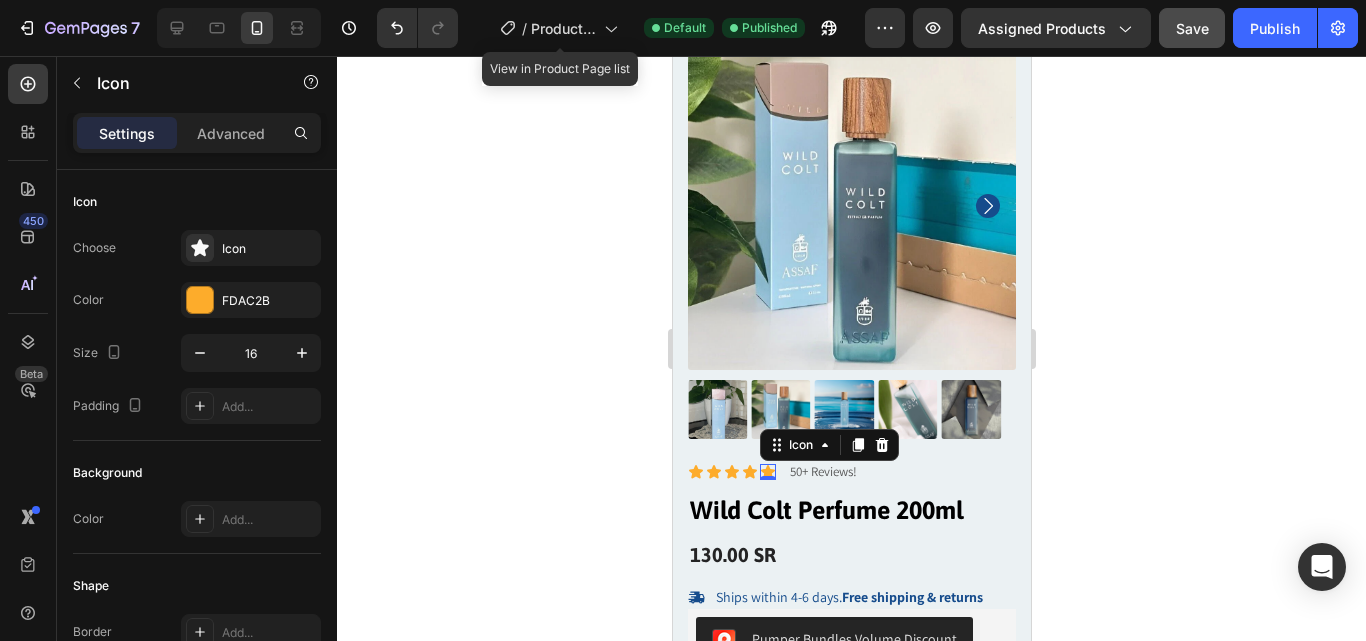 click 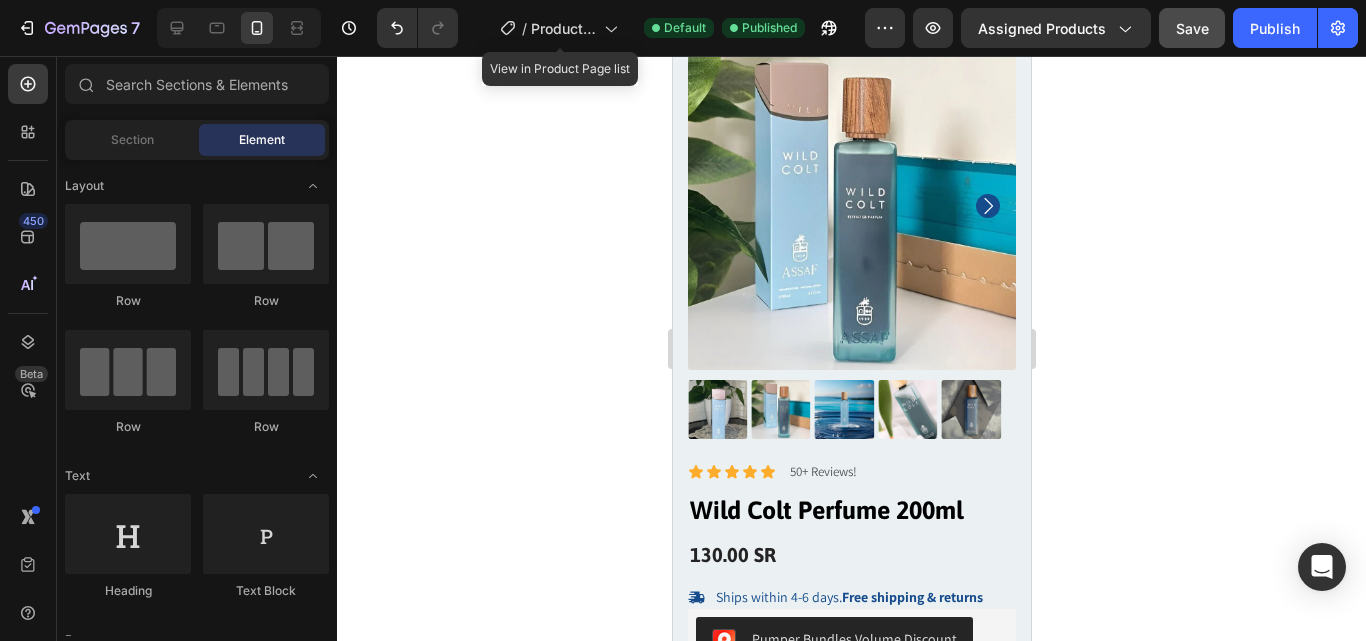 scroll, scrollTop: 152, scrollLeft: 0, axis: vertical 